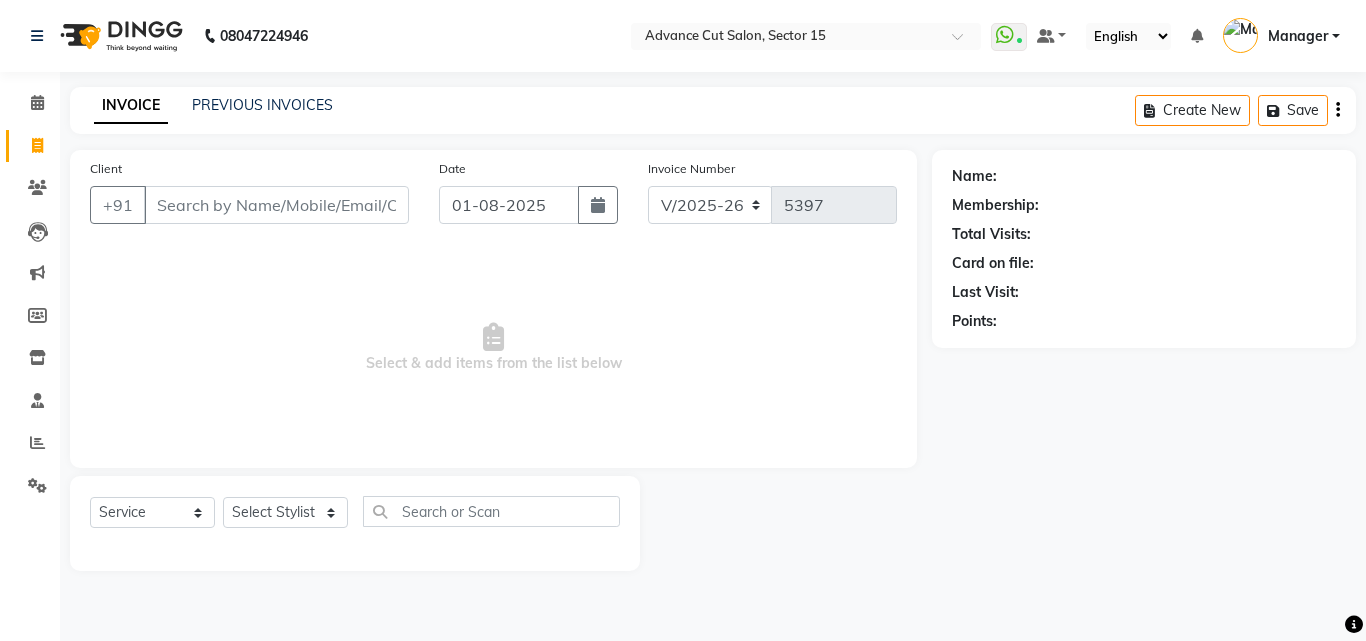 select on "6255" 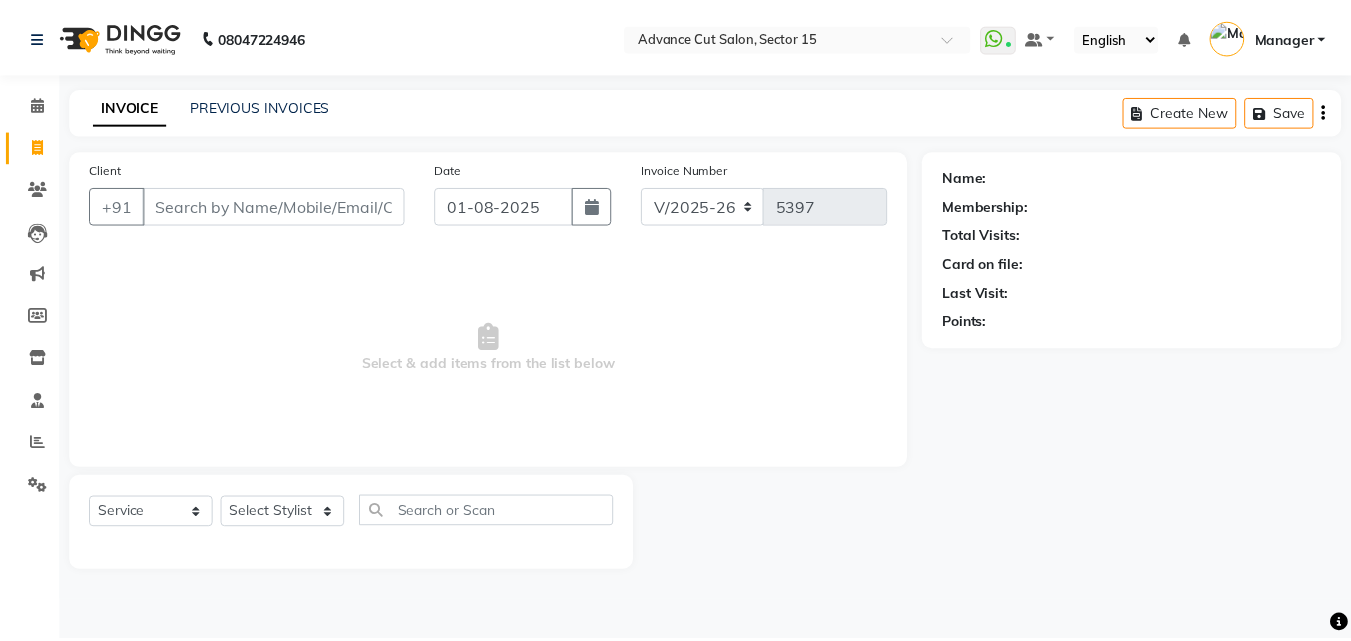 scroll, scrollTop: 0, scrollLeft: 0, axis: both 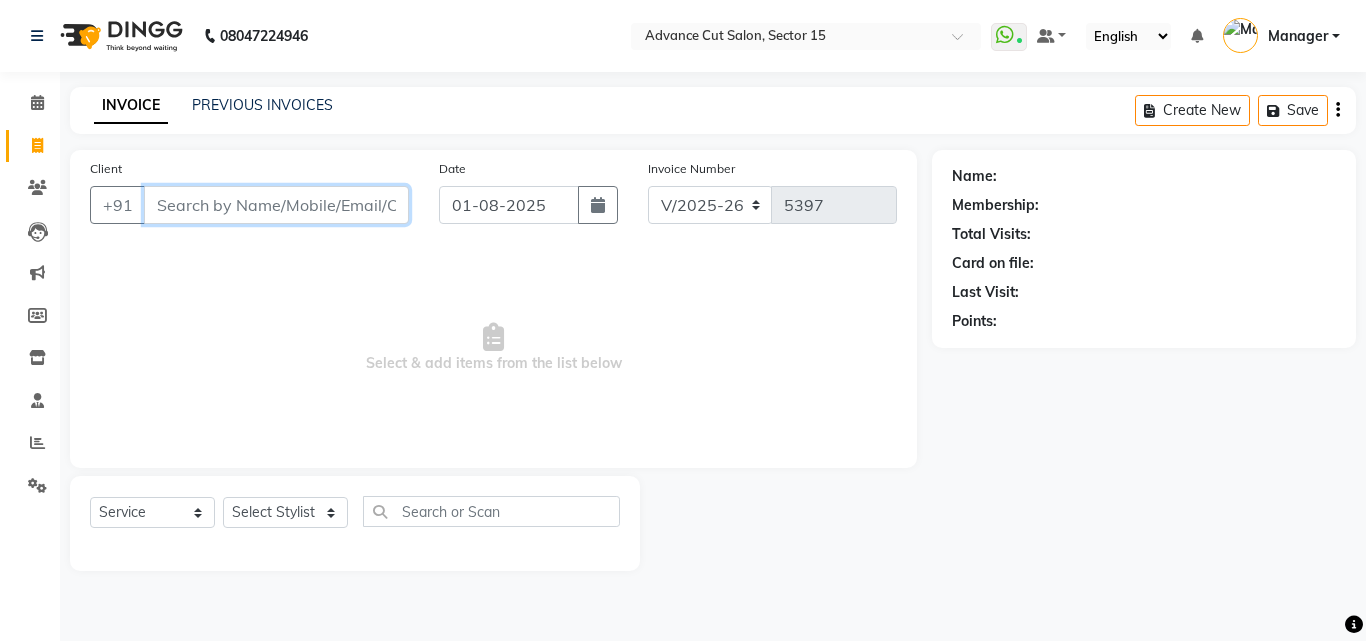 click on "Client" at bounding box center (276, 205) 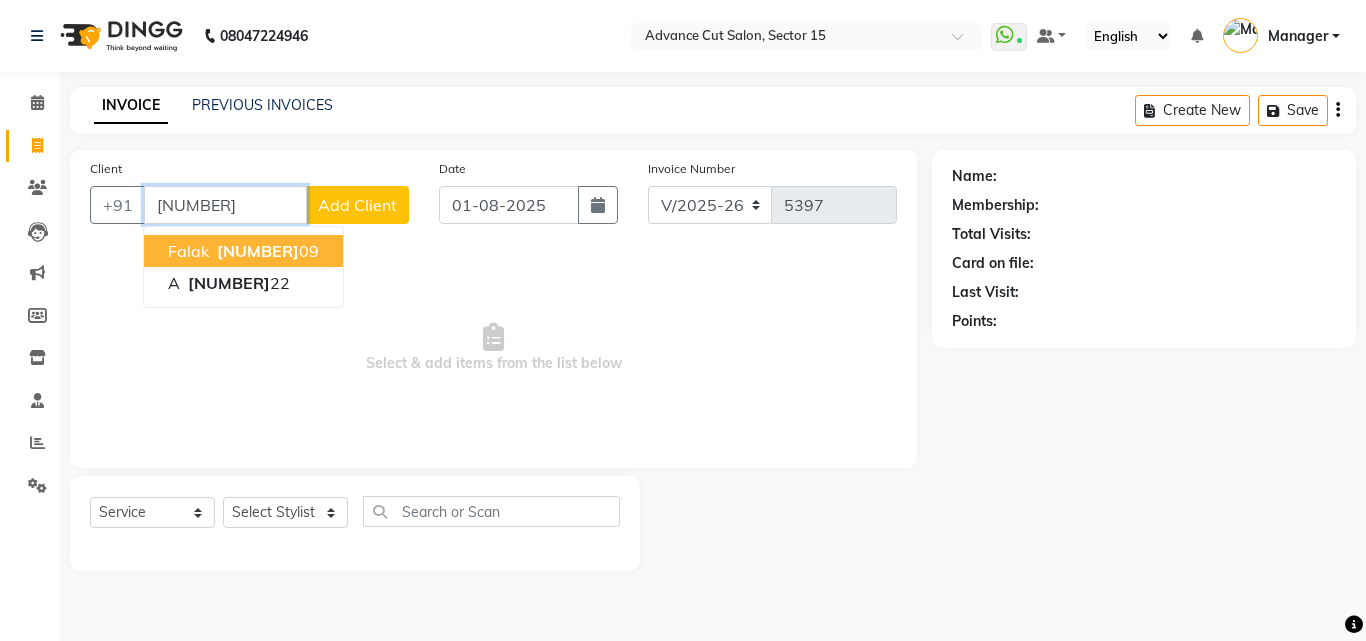 click on "[NUMBER]" at bounding box center [258, 251] 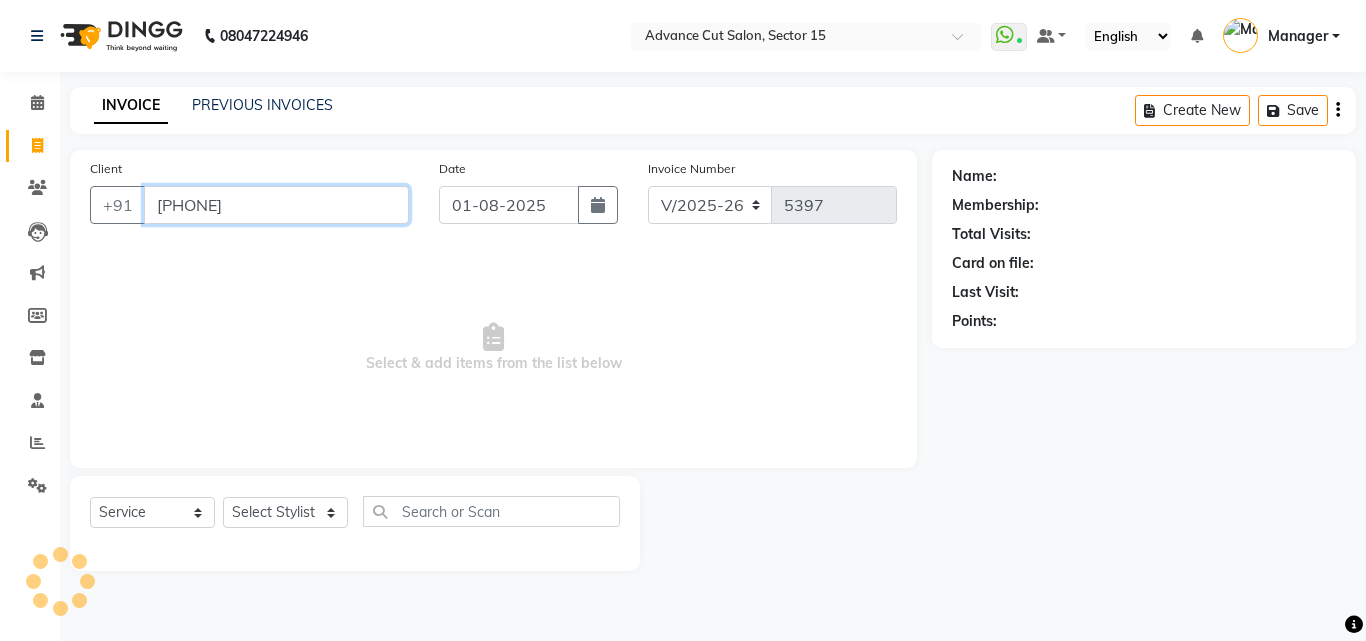 type on "[PHONE]" 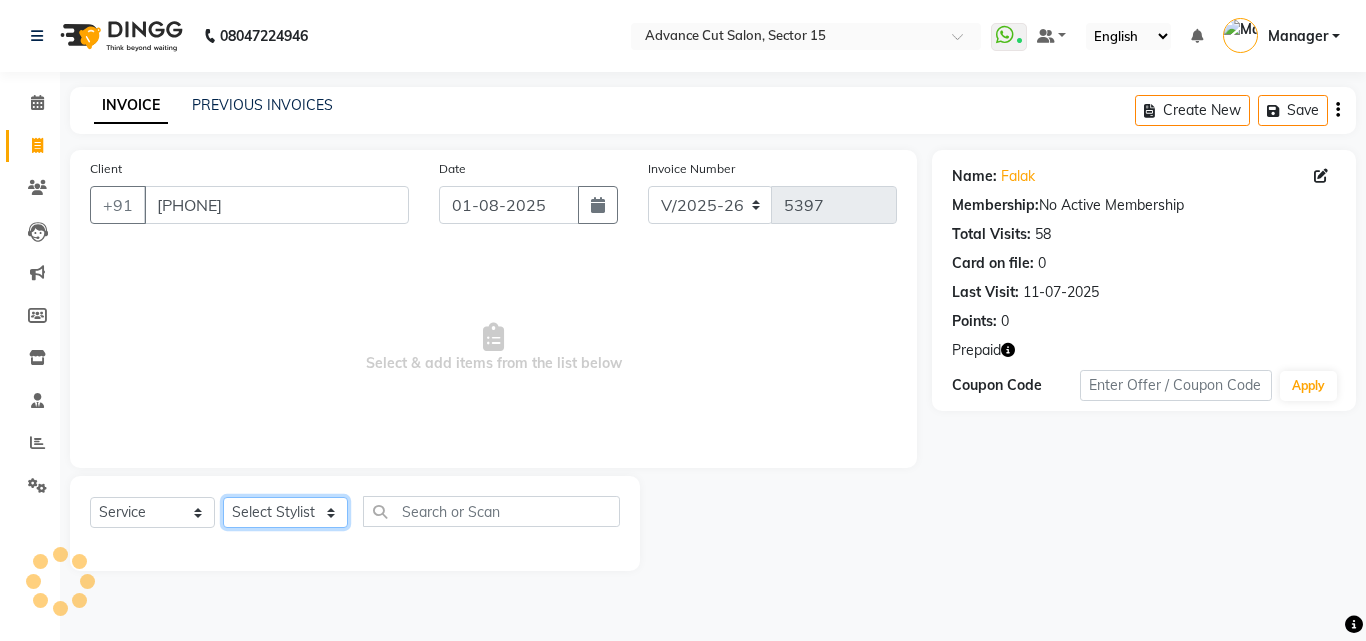 click on "Select Stylist Advance Cut  ASIF FARMAN HAIDER Iqbal KASHISH LUCKY Manager MANOJ NASEEM NASIR Nidhi Pooja  PRIYA RAEES RANI RASHID RIZWAN SACHIN SALMAN SANJAY Shahjad Shankar shuaib SONI" 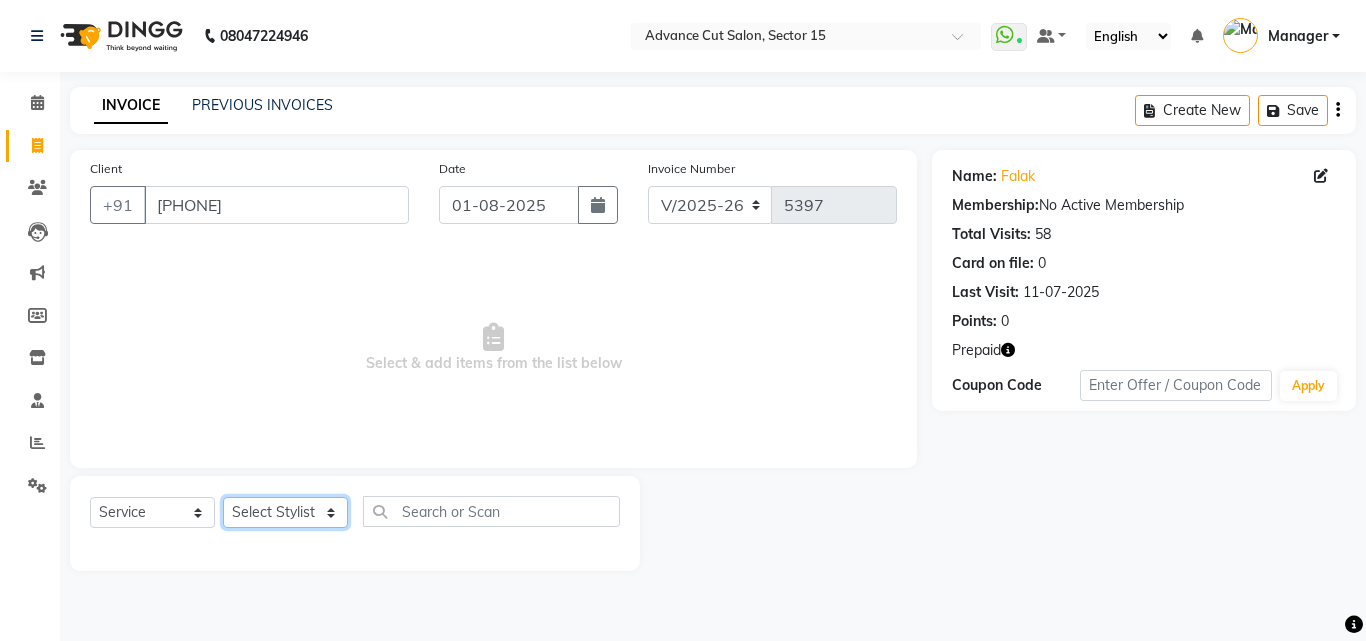 select on "46503" 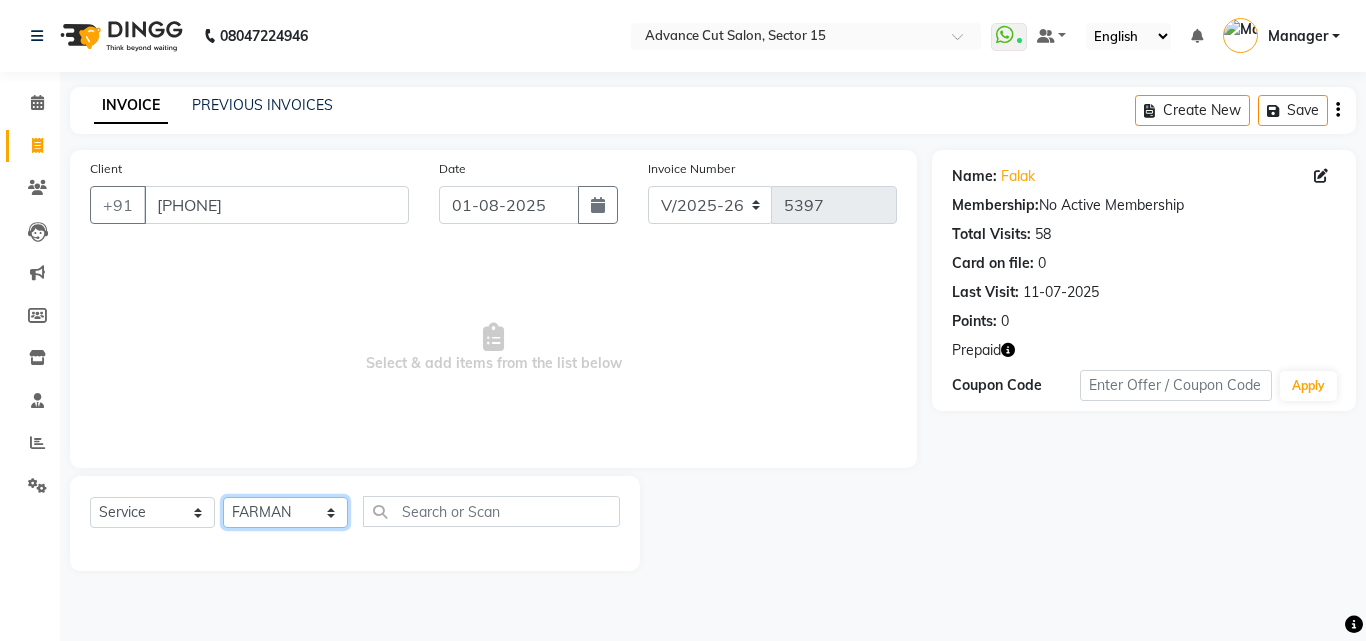 drag, startPoint x: 275, startPoint y: 516, endPoint x: 477, endPoint y: 509, distance: 202.12125 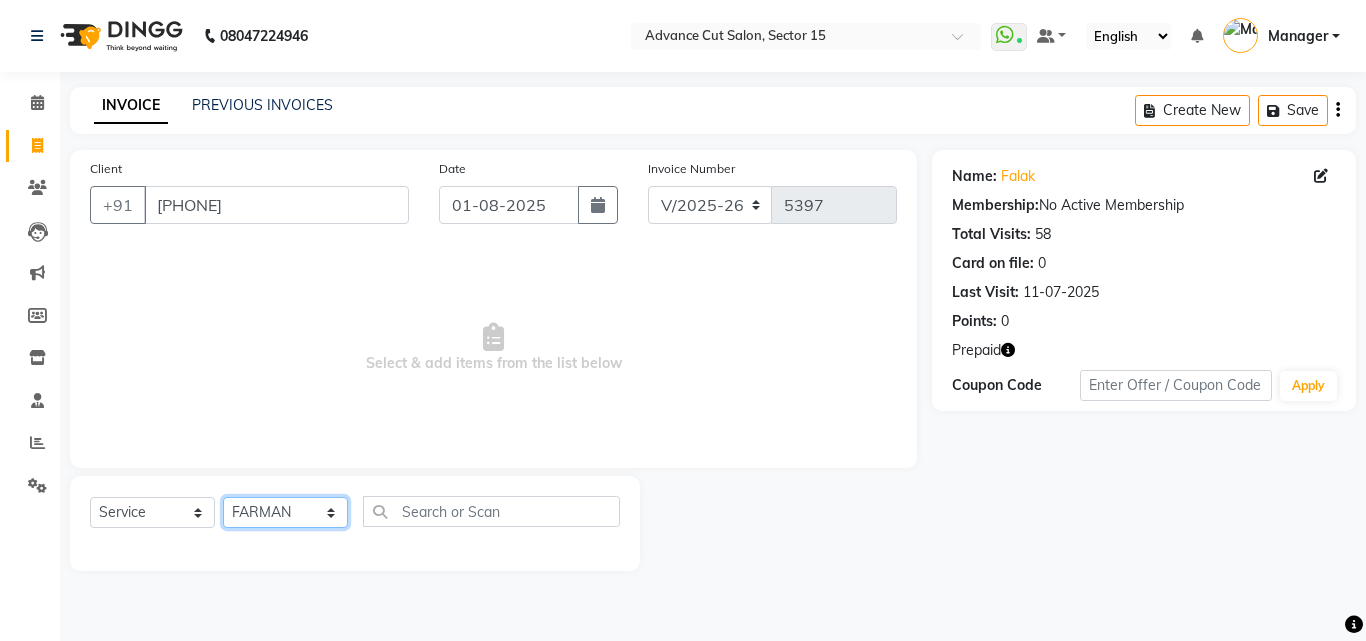 click on "Select Stylist Advance Cut  ASIF FARMAN HAIDER Iqbal KASHISH LUCKY Manager MANOJ NASEEM NASIR Nidhi Pooja  PRIYA RAEES RANI RASHID RIZWAN SACHIN SALMAN SANJAY Shahjad Shankar shuaib SONI" 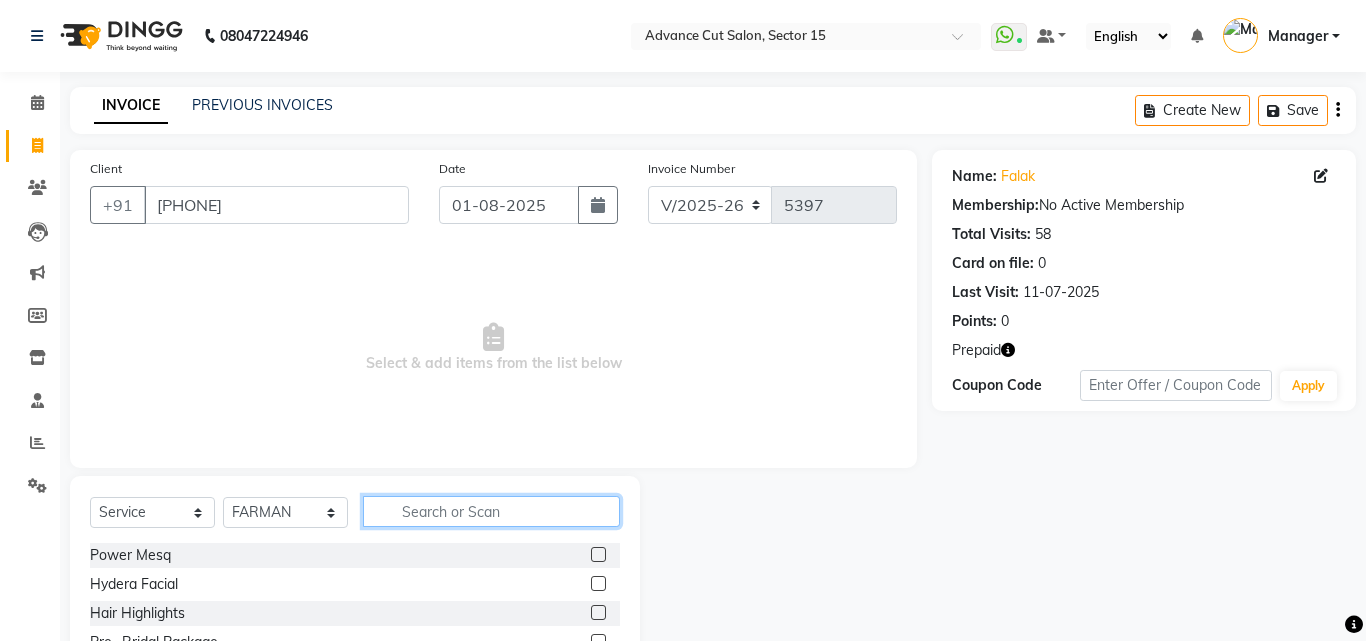 click 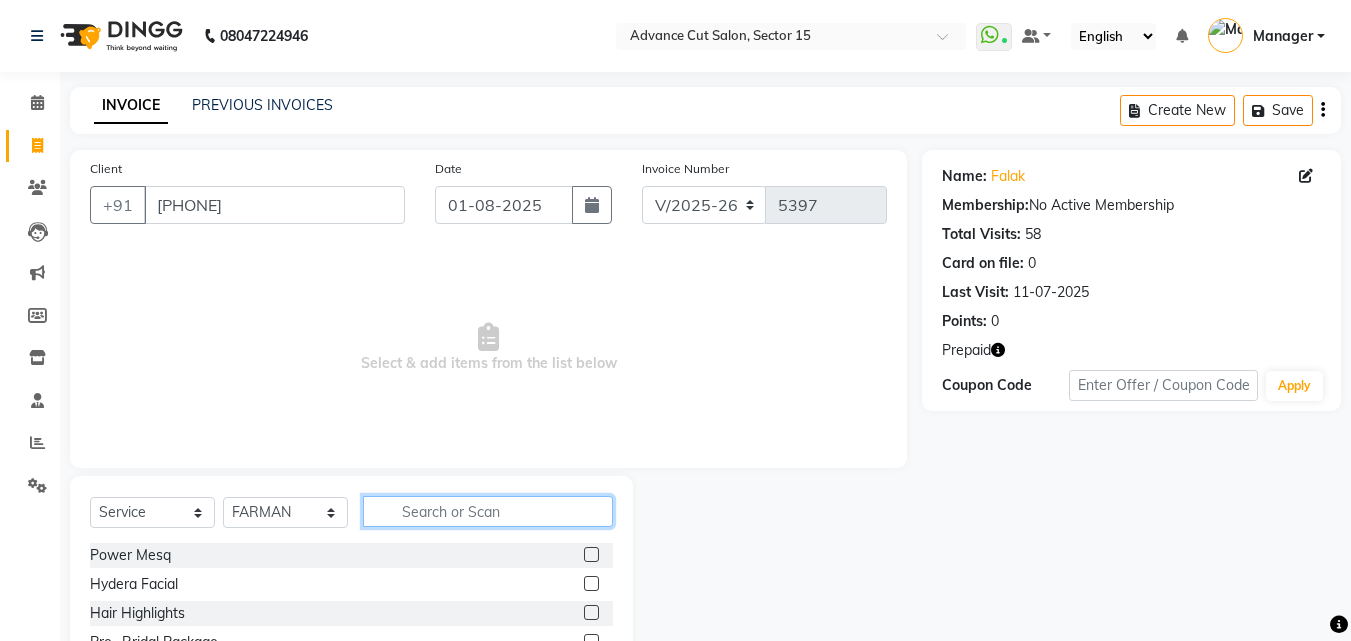 click 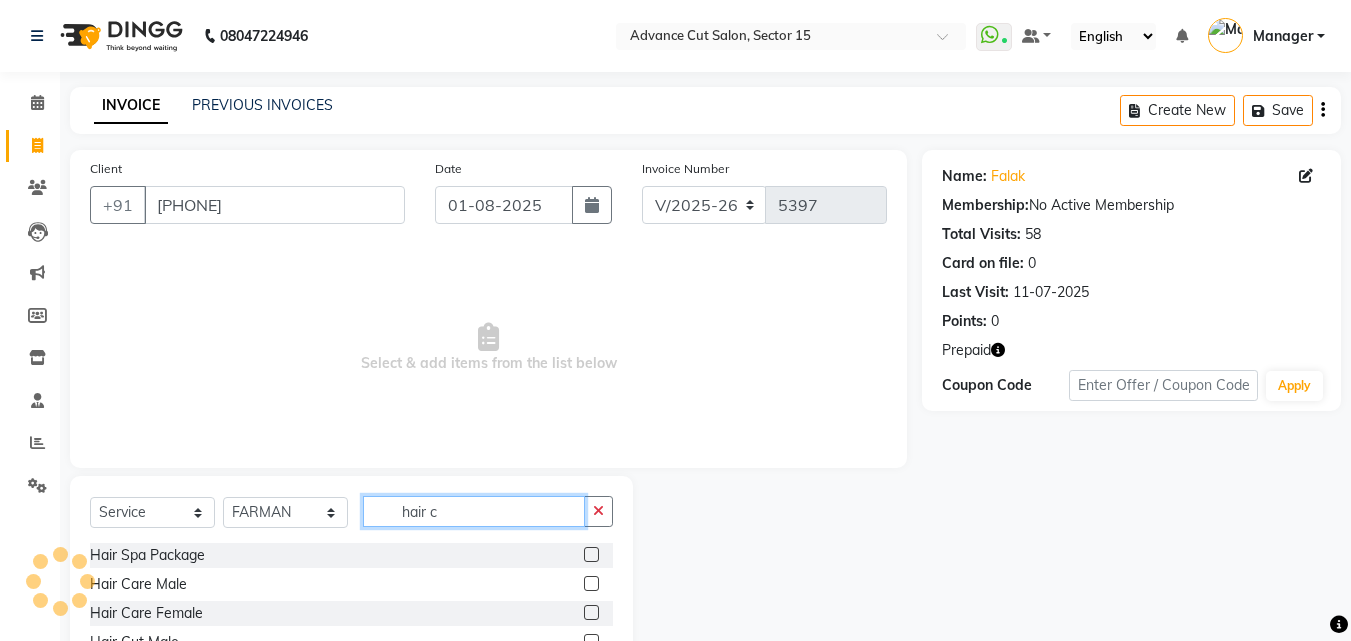 scroll, scrollTop: 0, scrollLeft: 0, axis: both 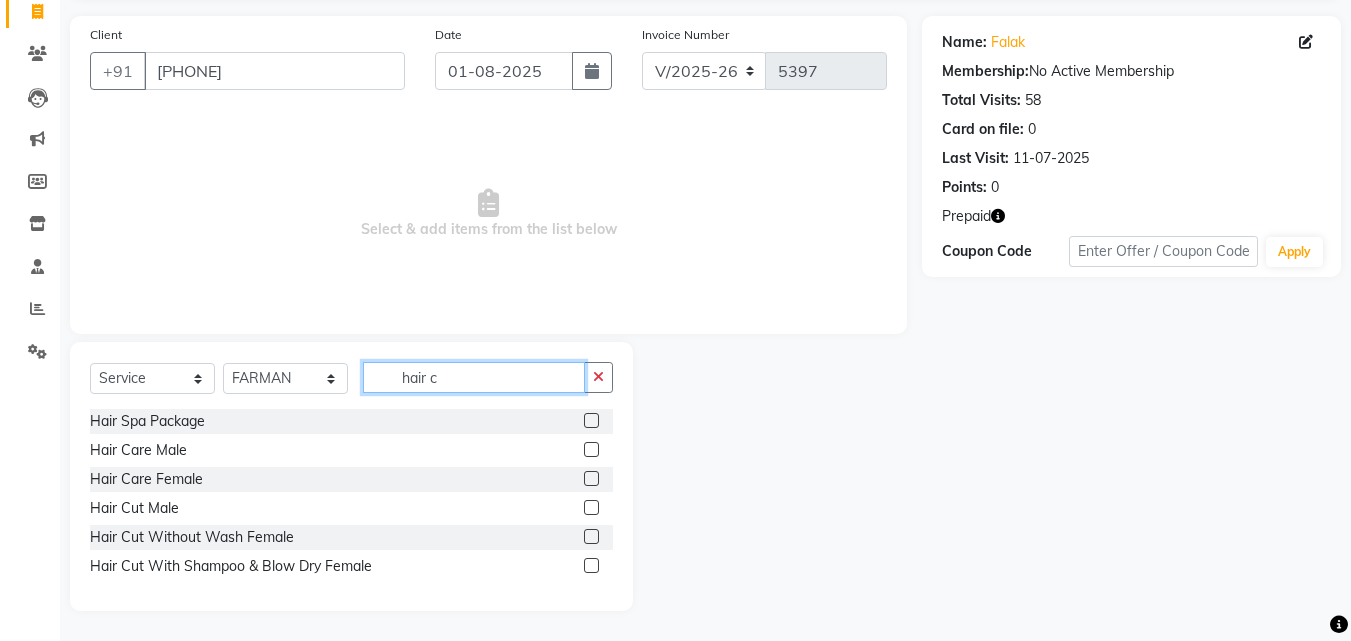 type on "hair c" 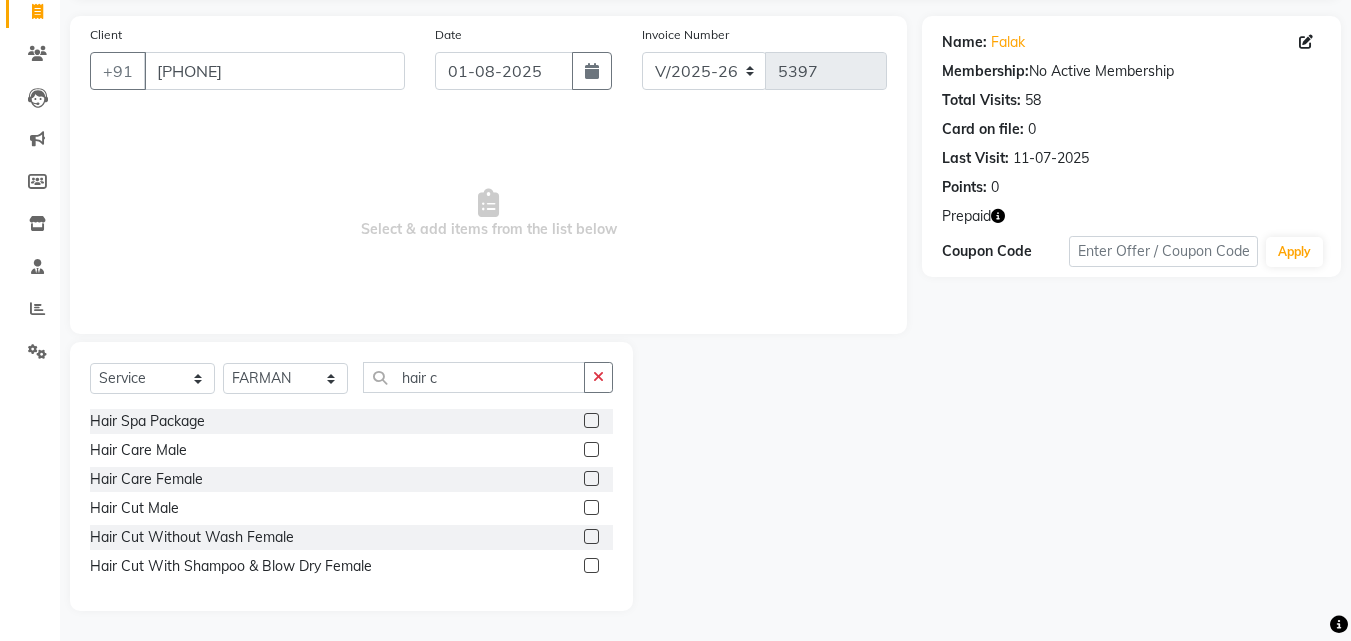 click on "Hair Care Female" 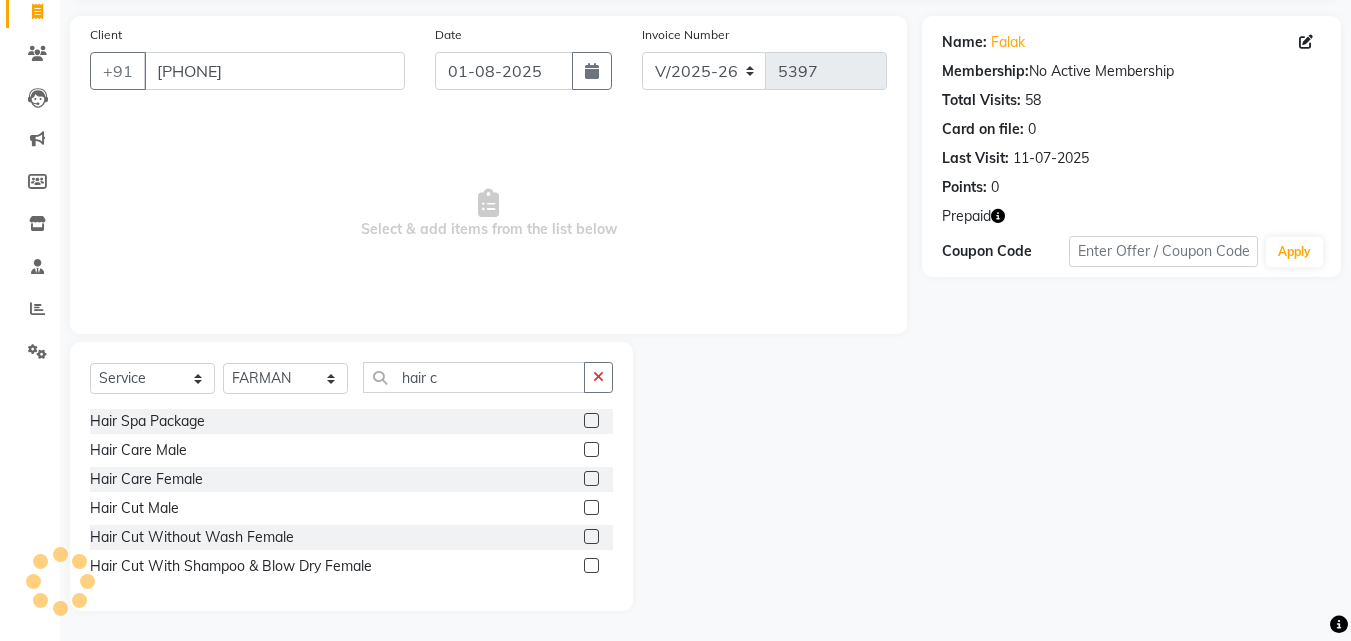 drag, startPoint x: 116, startPoint y: 496, endPoint x: 183, endPoint y: 507, distance: 67.89698 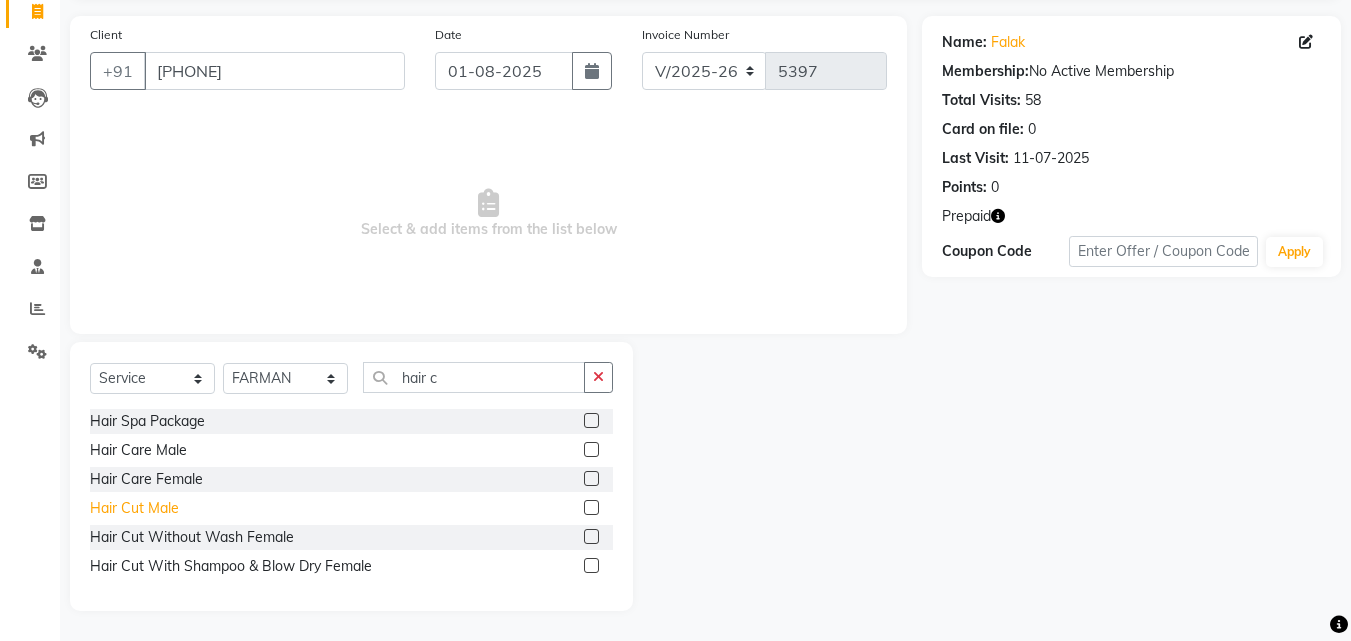 click on "Hair Cut  Male" 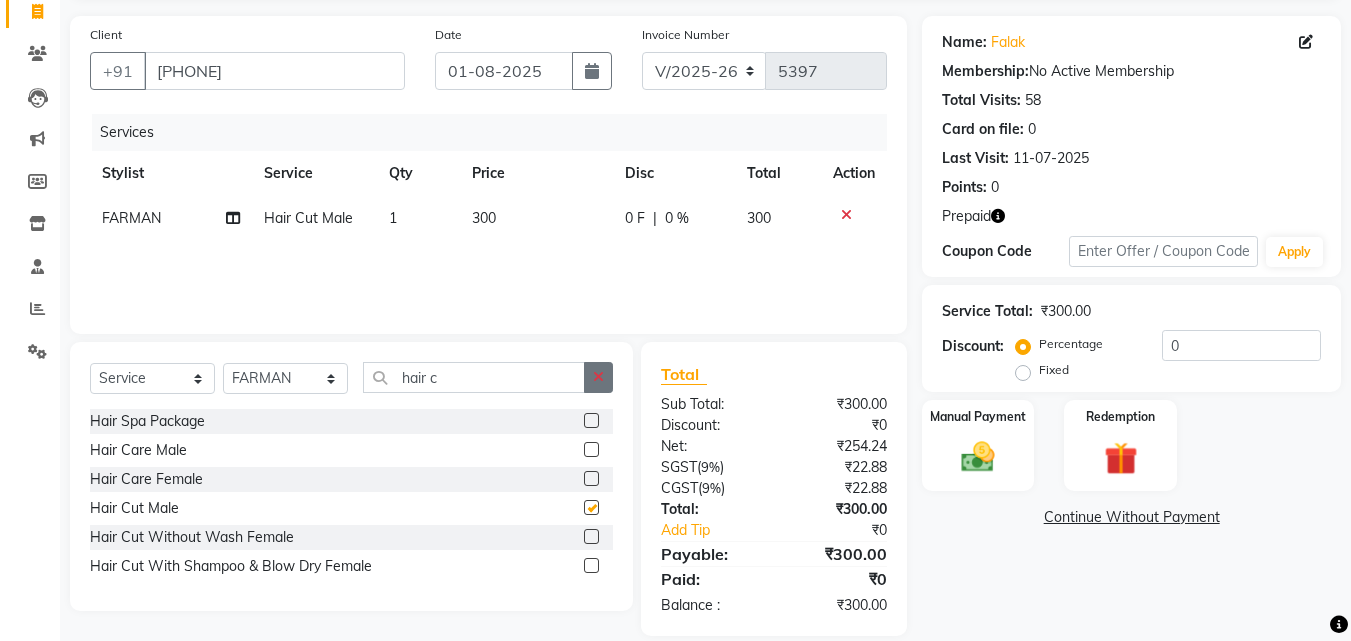 checkbox on "false" 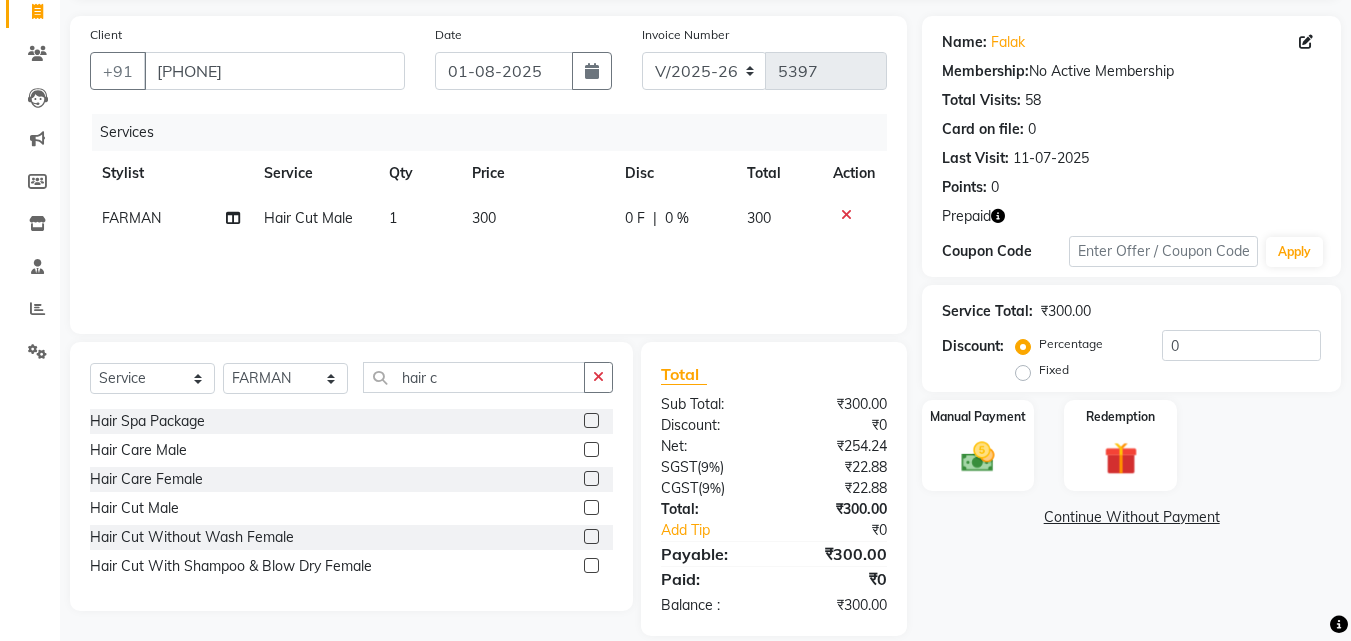click on "Select  Service  Product  Membership  Package Voucher Prepaid Gift Card  Select Stylist Advance Cut  ASIF FARMAN HAIDER Iqbal KASHISH LUCKY Manager MANOJ NASEEM NASIR Nidhi Pooja  PRIYA RAEES RANI RASHID RIZWAN SACHIN SALMAN SANJAY Shahjad Shankar shuaib SONI hair c Hair Spa Package  Hair Care Male  Hair Care Female  Hair Cut  Male  Hair Cut Without Wash Female  Hair Cut With Shampoo & Blow Dry Female" 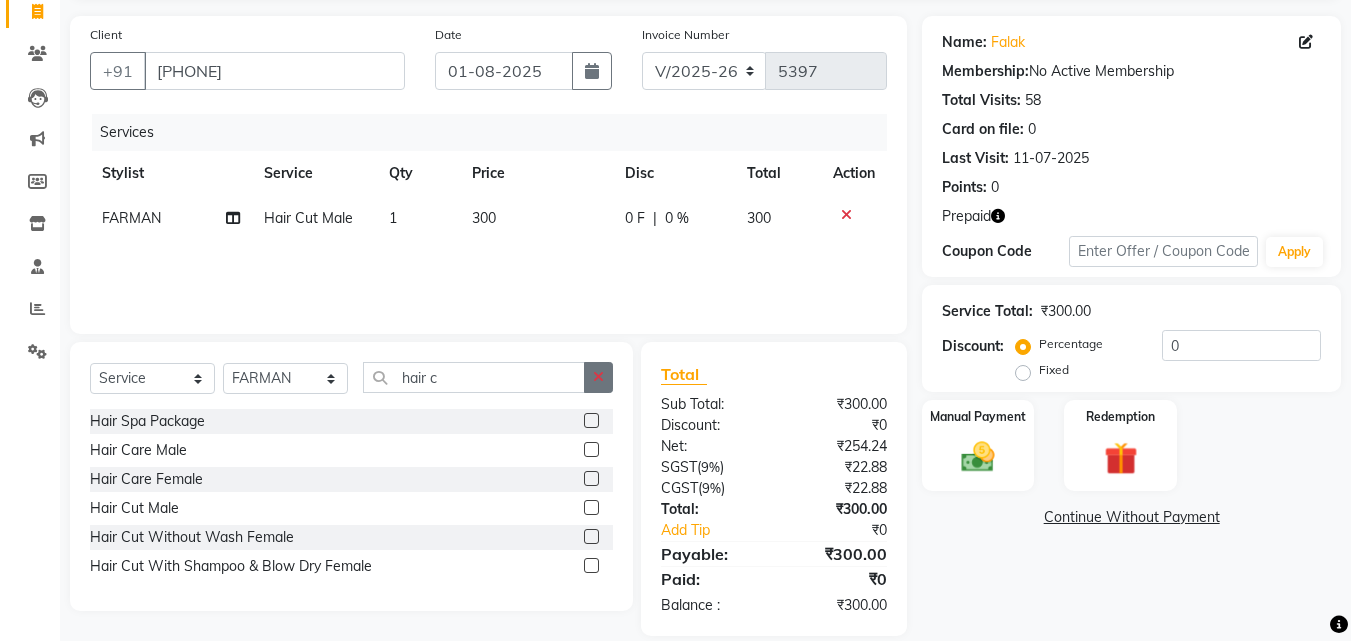 click 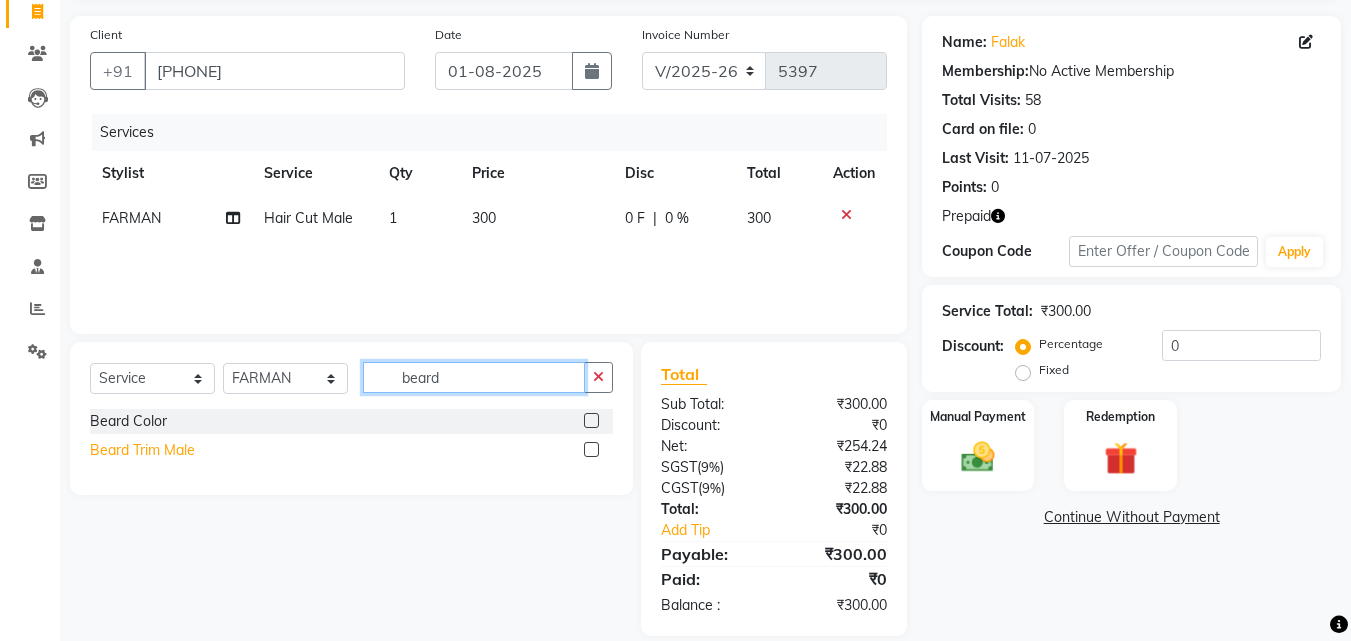 type on "beard" 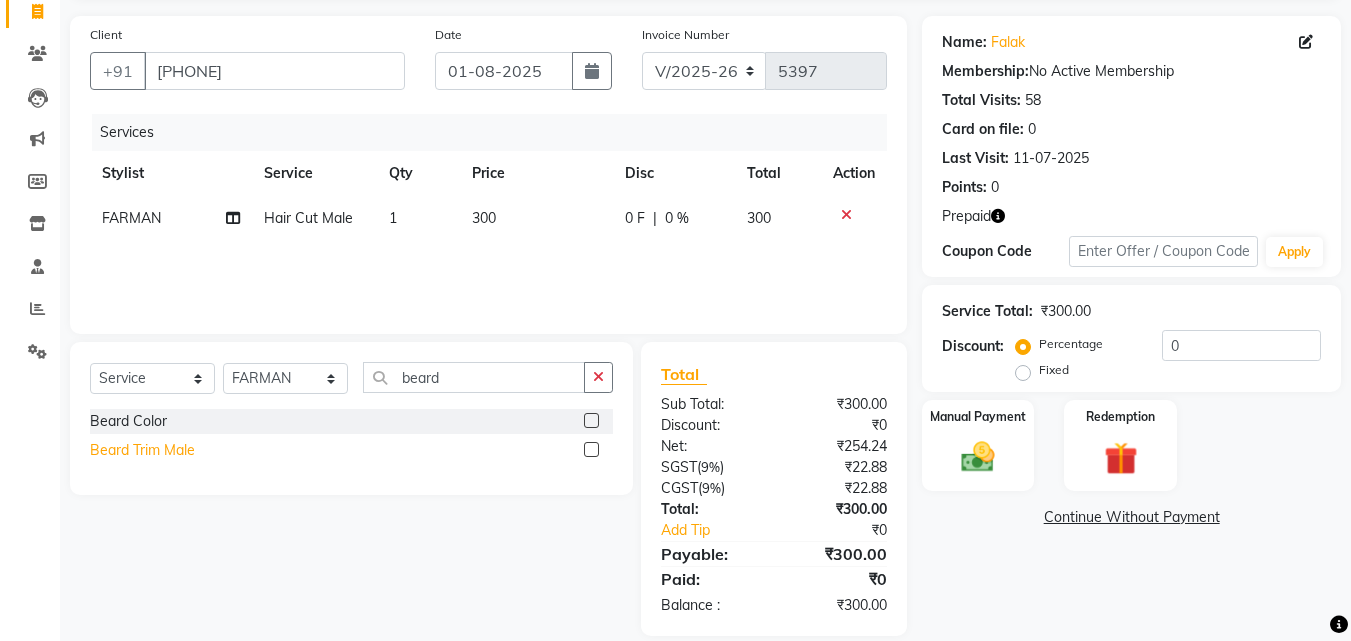 click on "Beard Trim Male" 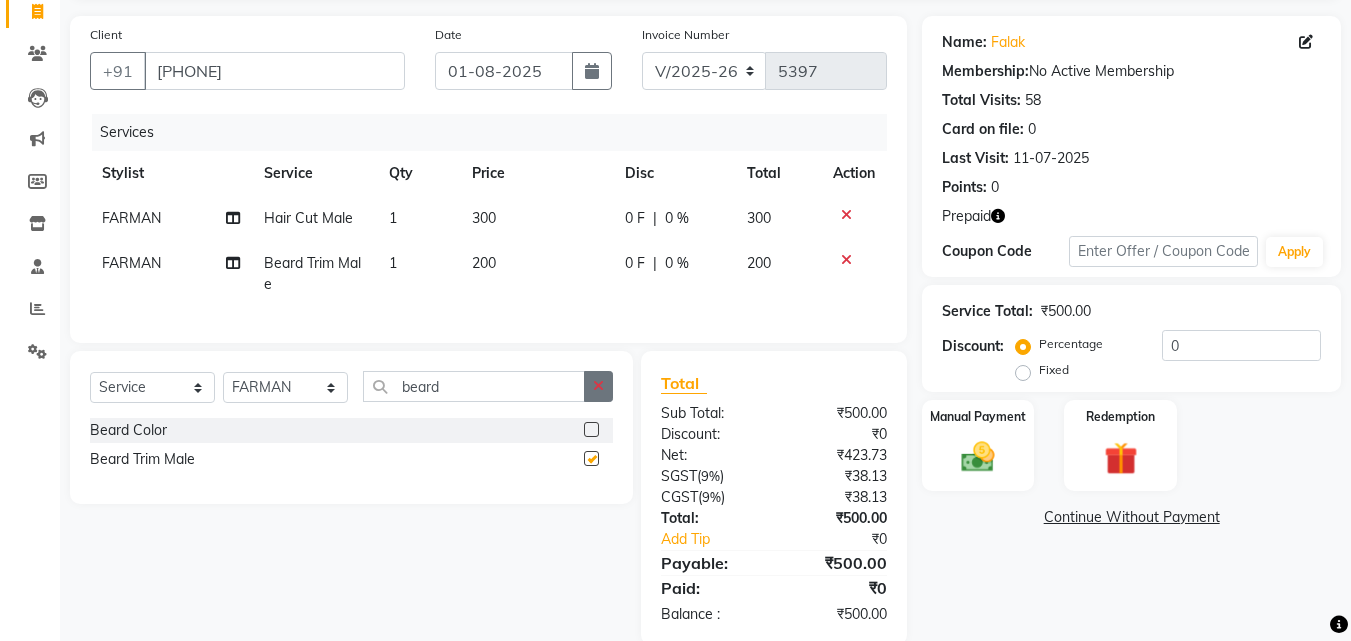 checkbox on "false" 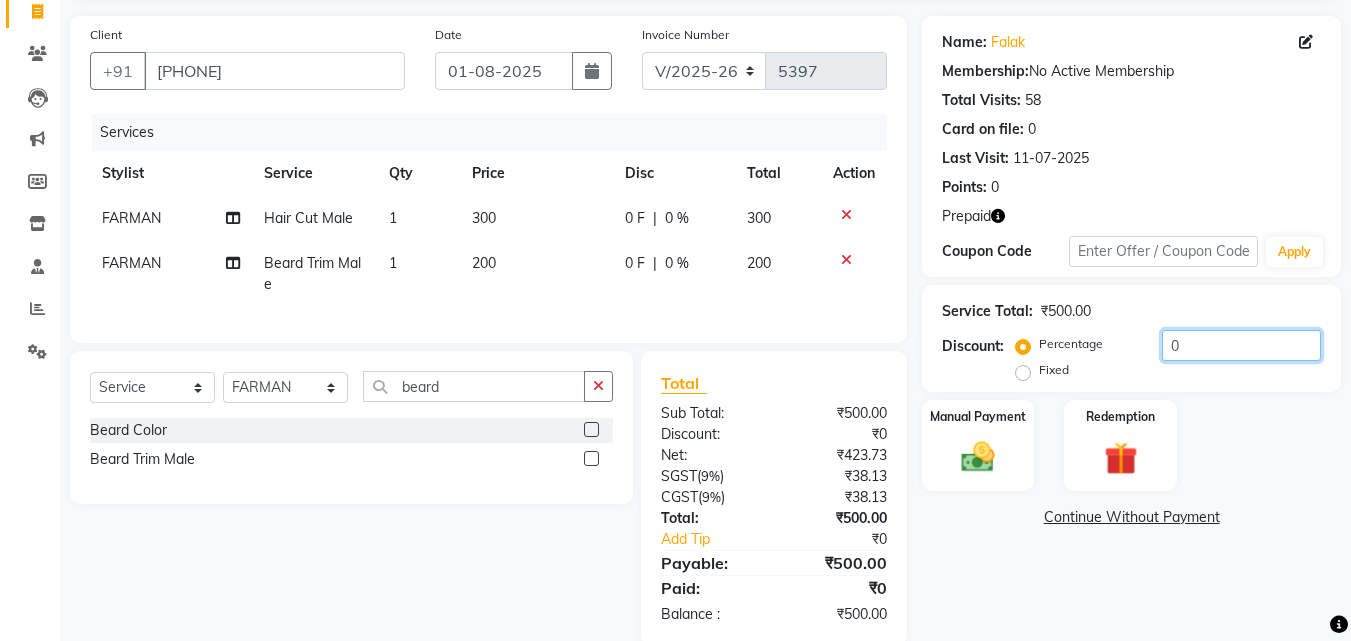 drag, startPoint x: 1163, startPoint y: 341, endPoint x: 1156, endPoint y: 392, distance: 51.47815 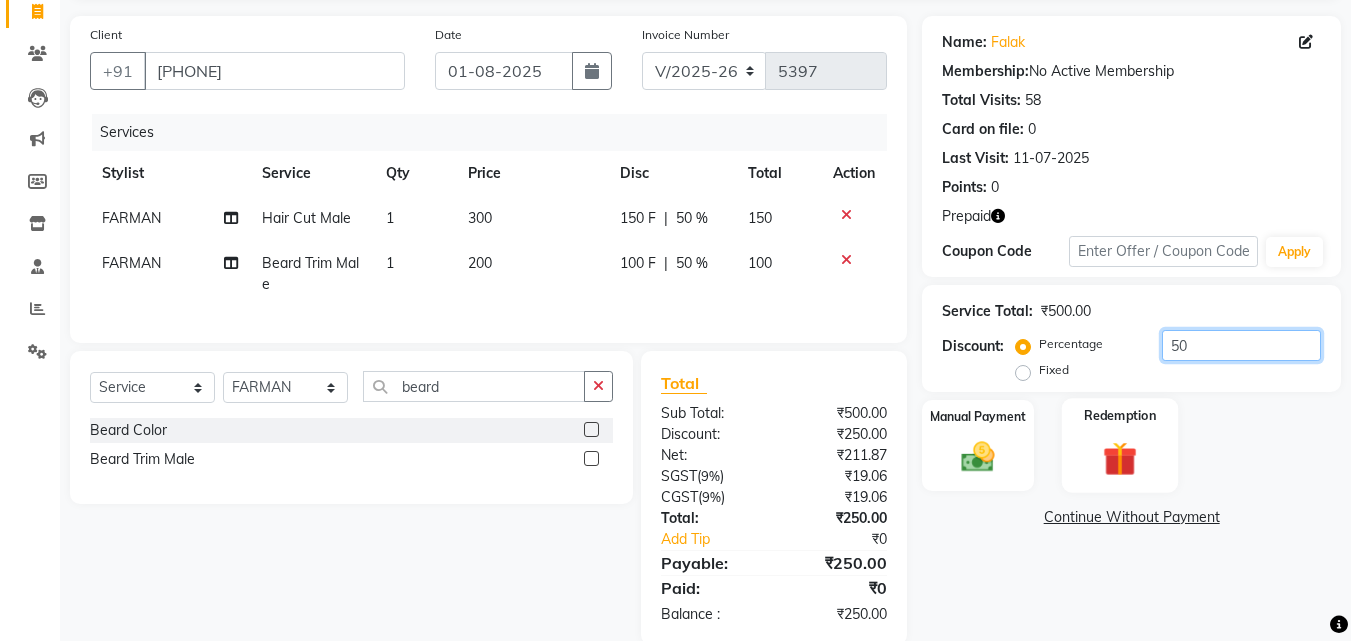 type on "50" 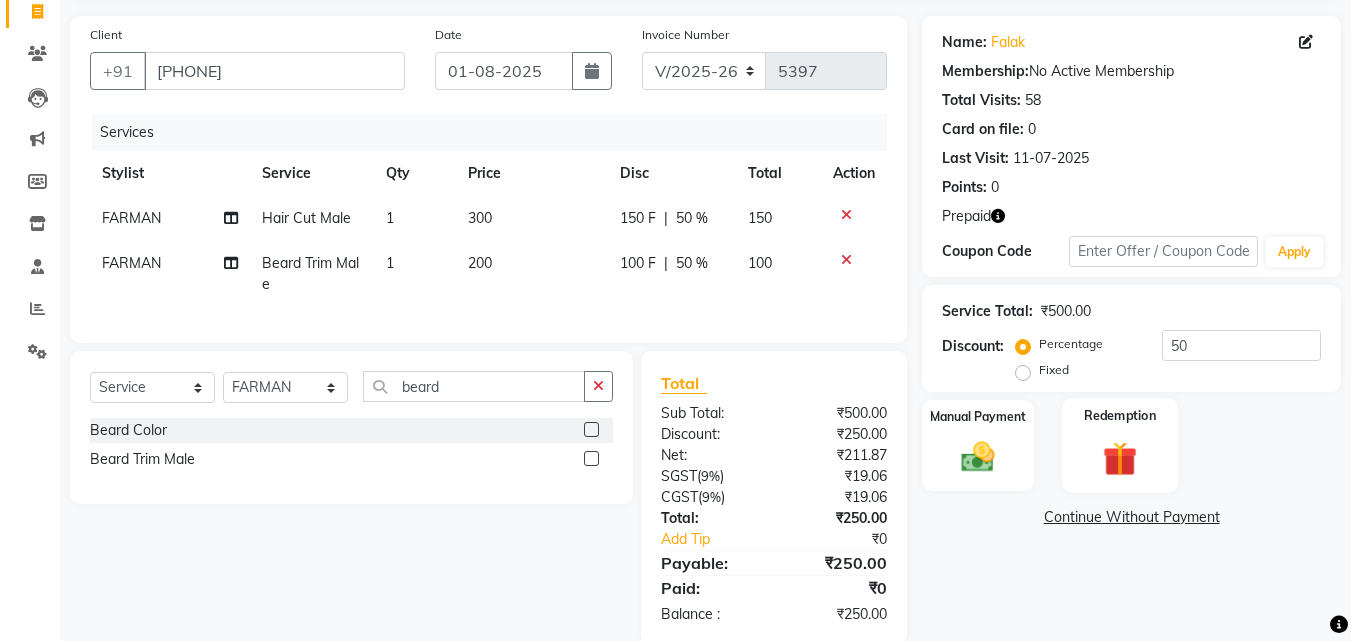 click 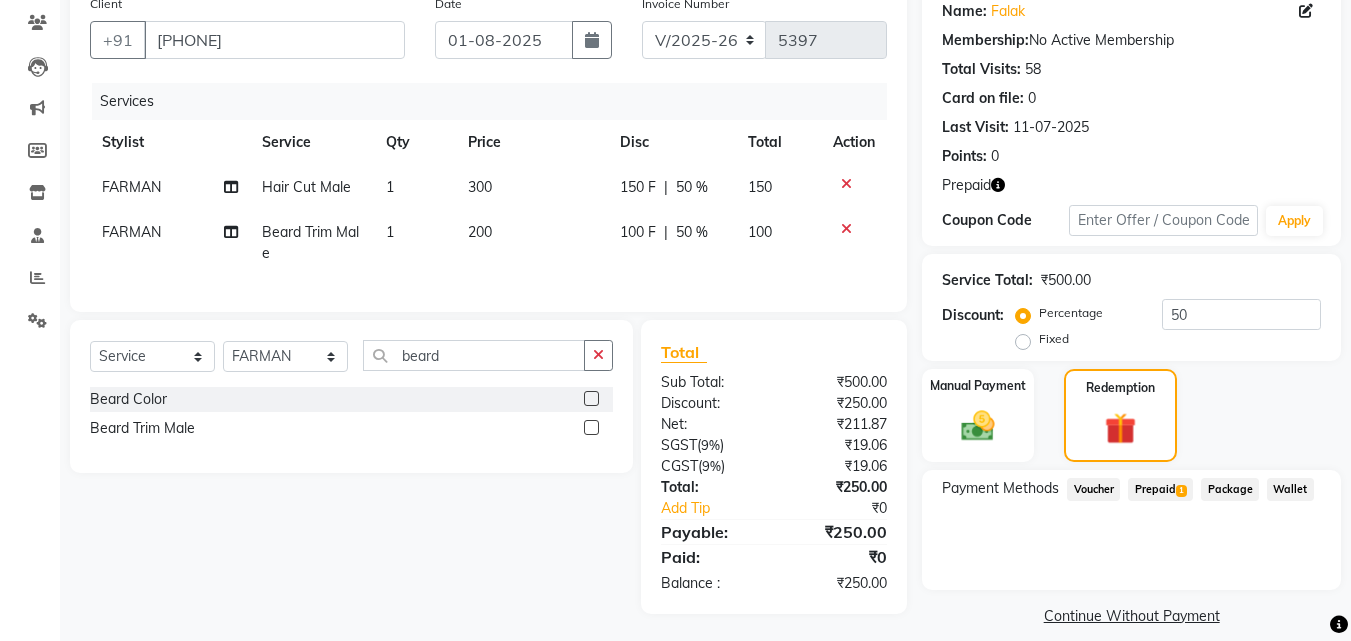 scroll, scrollTop: 185, scrollLeft: 0, axis: vertical 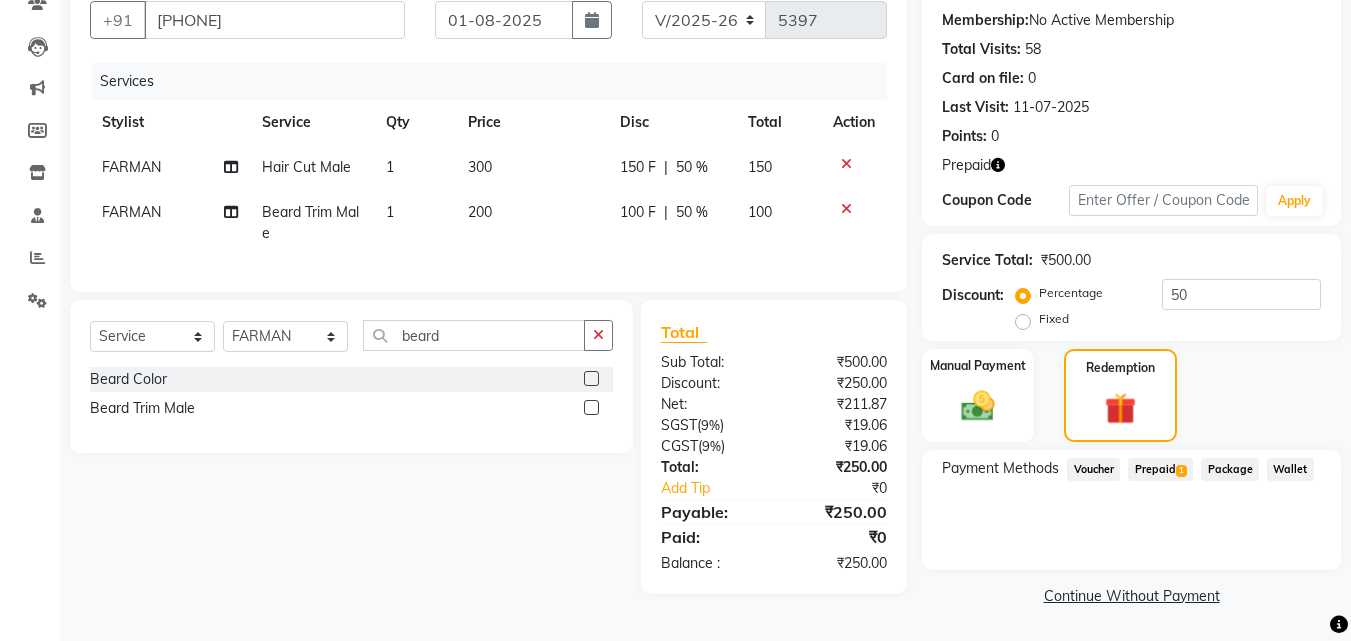 click on "Prepaid  1" 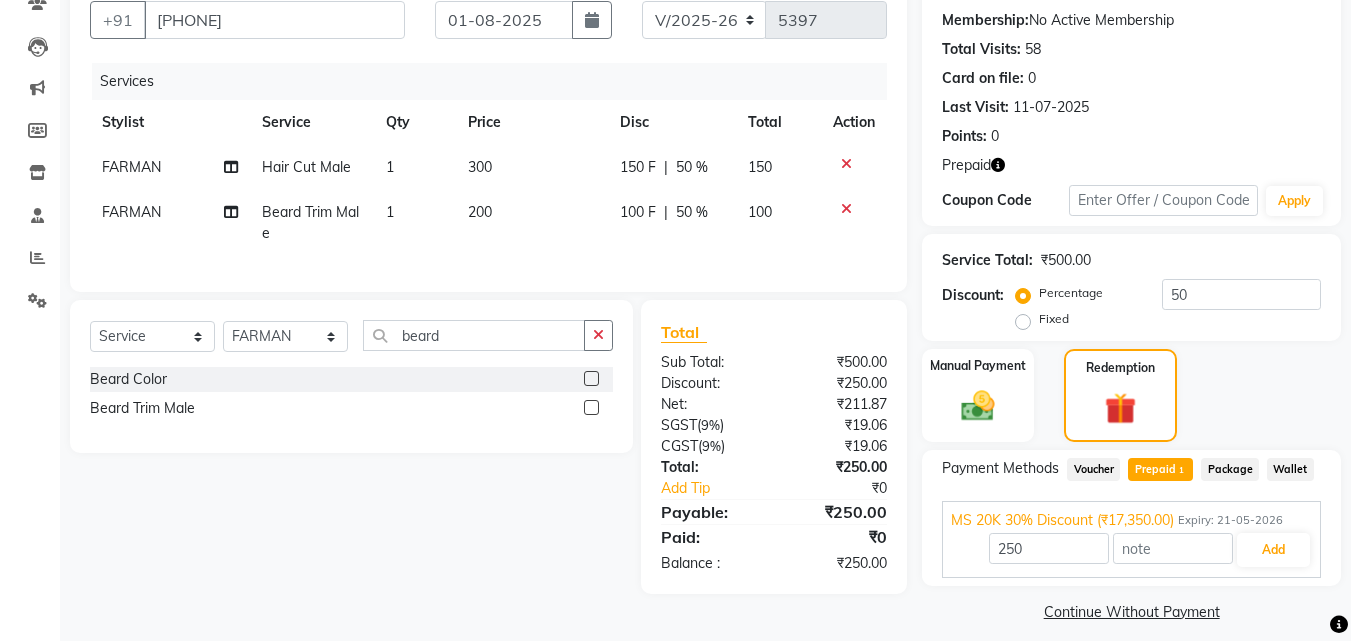 scroll, scrollTop: 201, scrollLeft: 0, axis: vertical 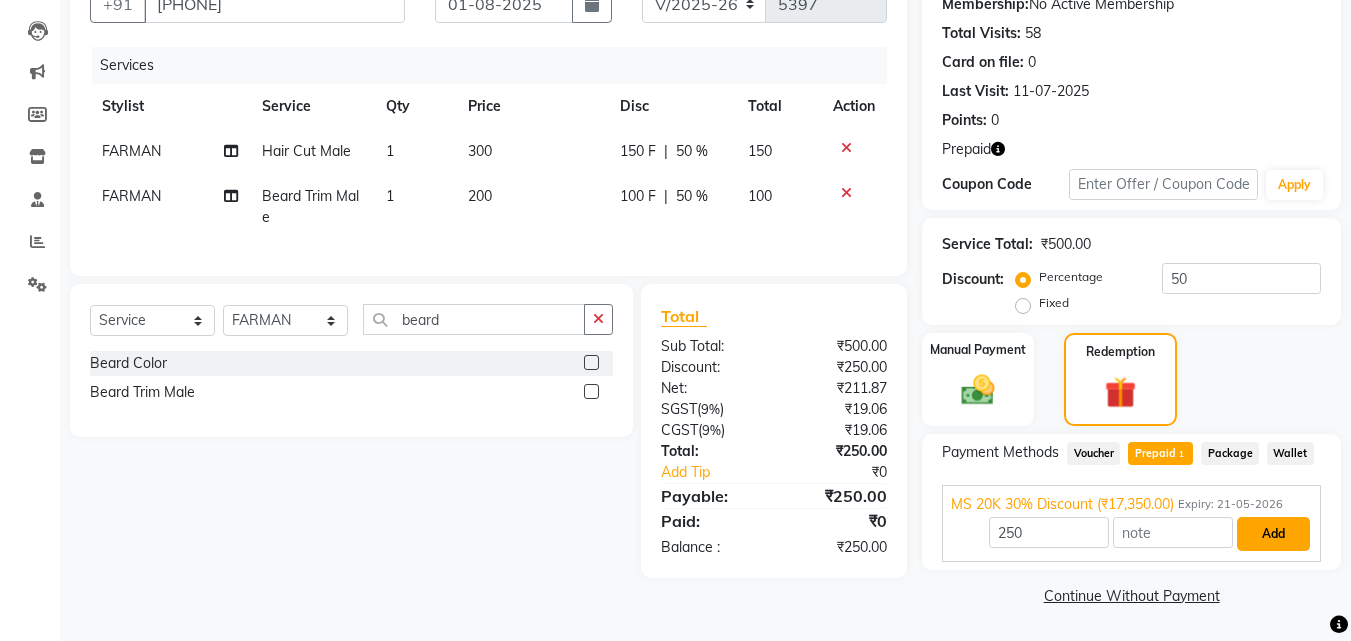 click on "Add" at bounding box center [1273, 534] 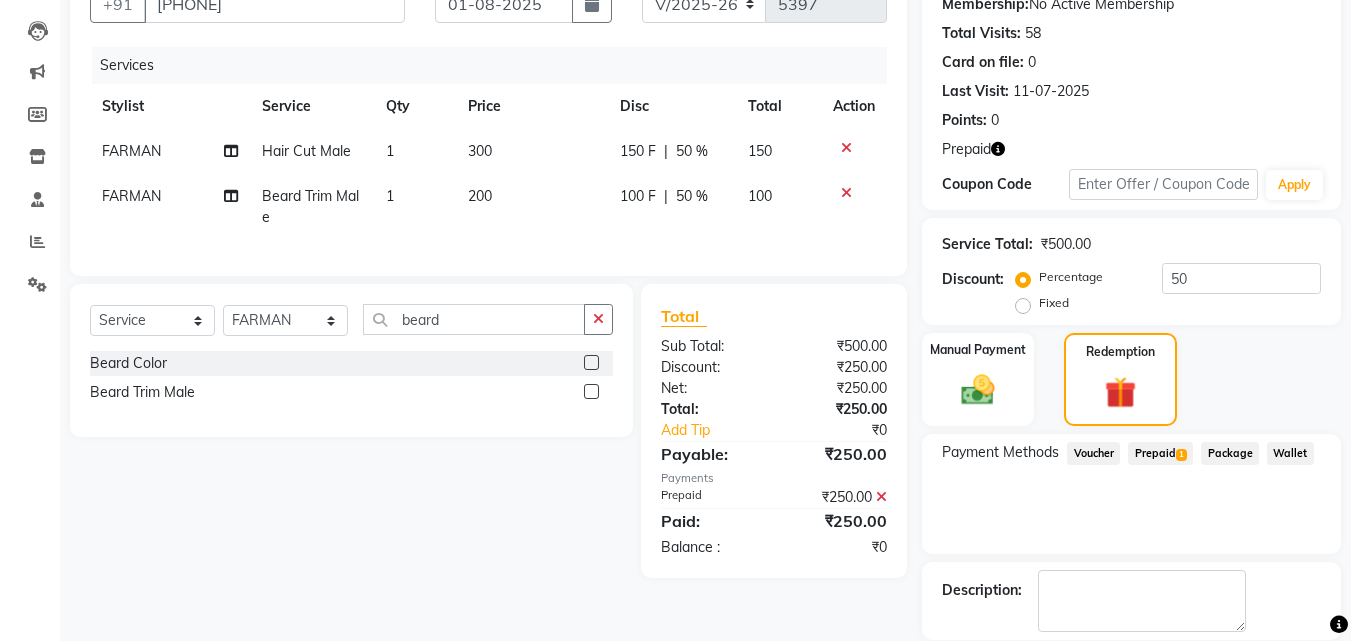 scroll, scrollTop: 298, scrollLeft: 0, axis: vertical 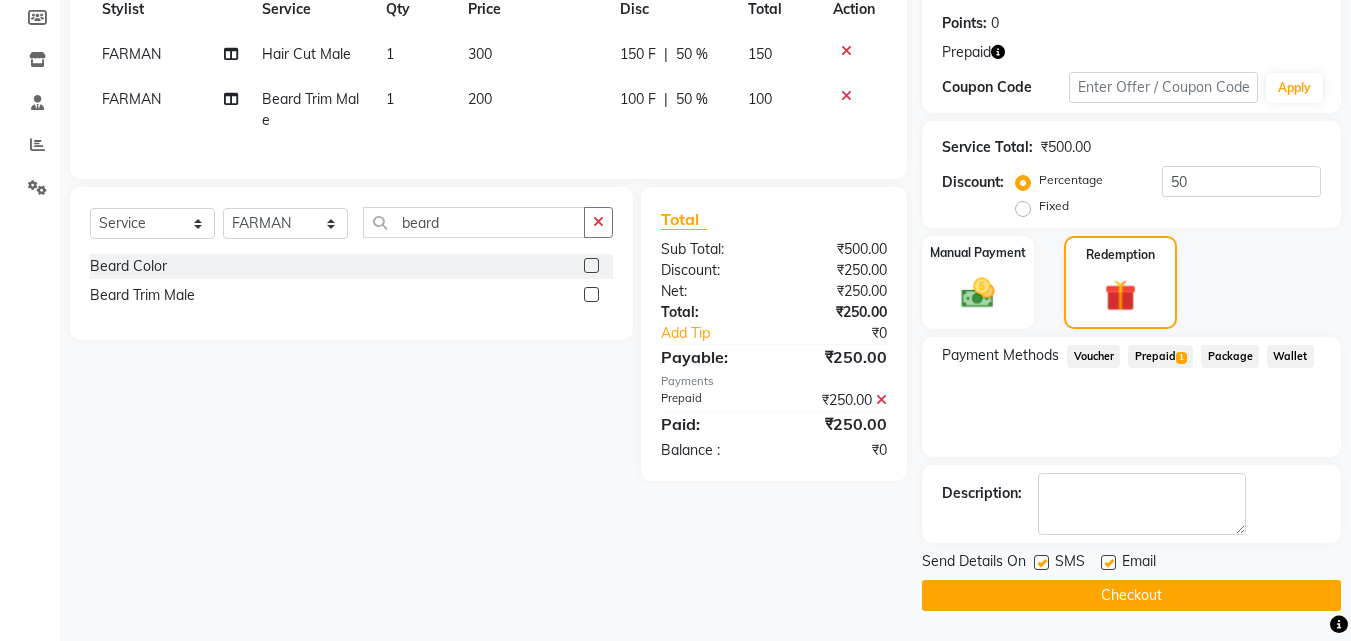 click on "Checkout" 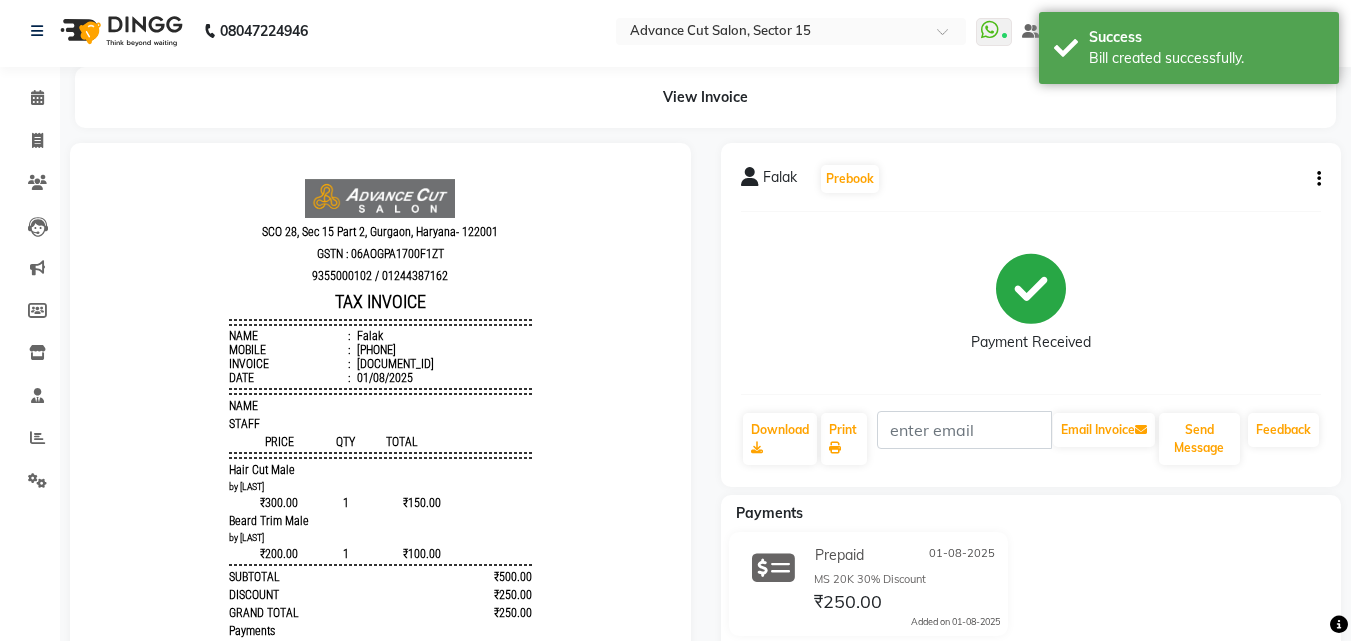 scroll, scrollTop: 0, scrollLeft: 0, axis: both 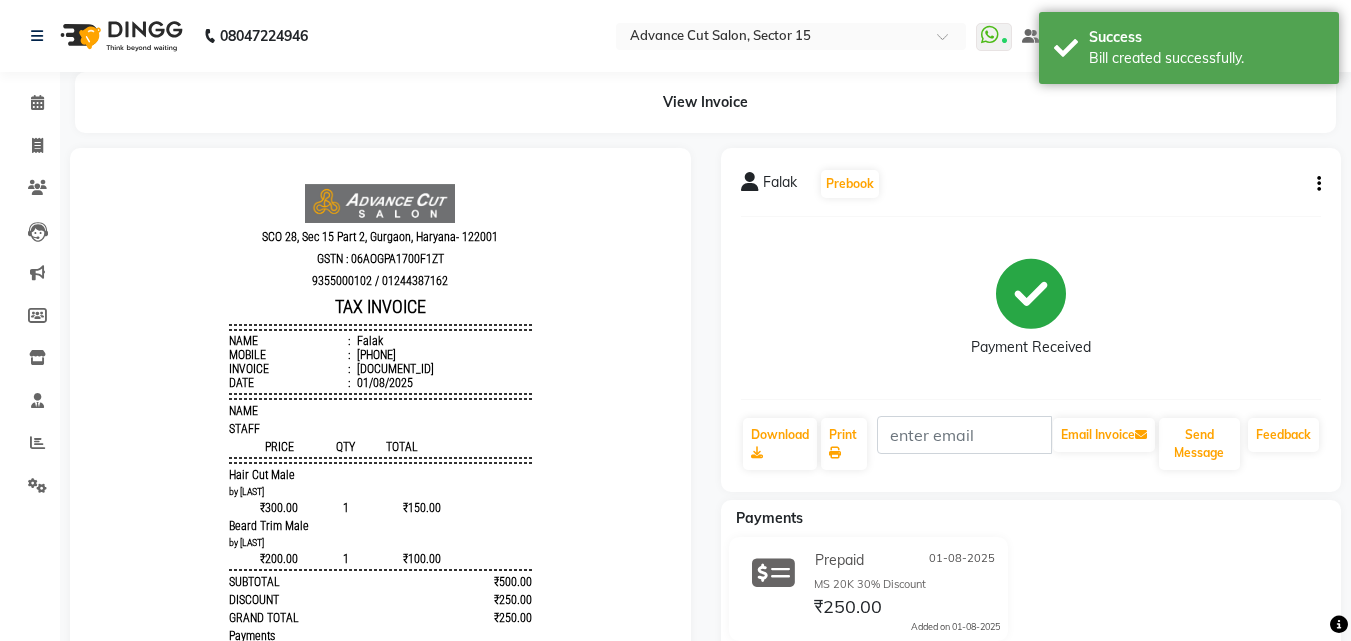 click on "Invoice" 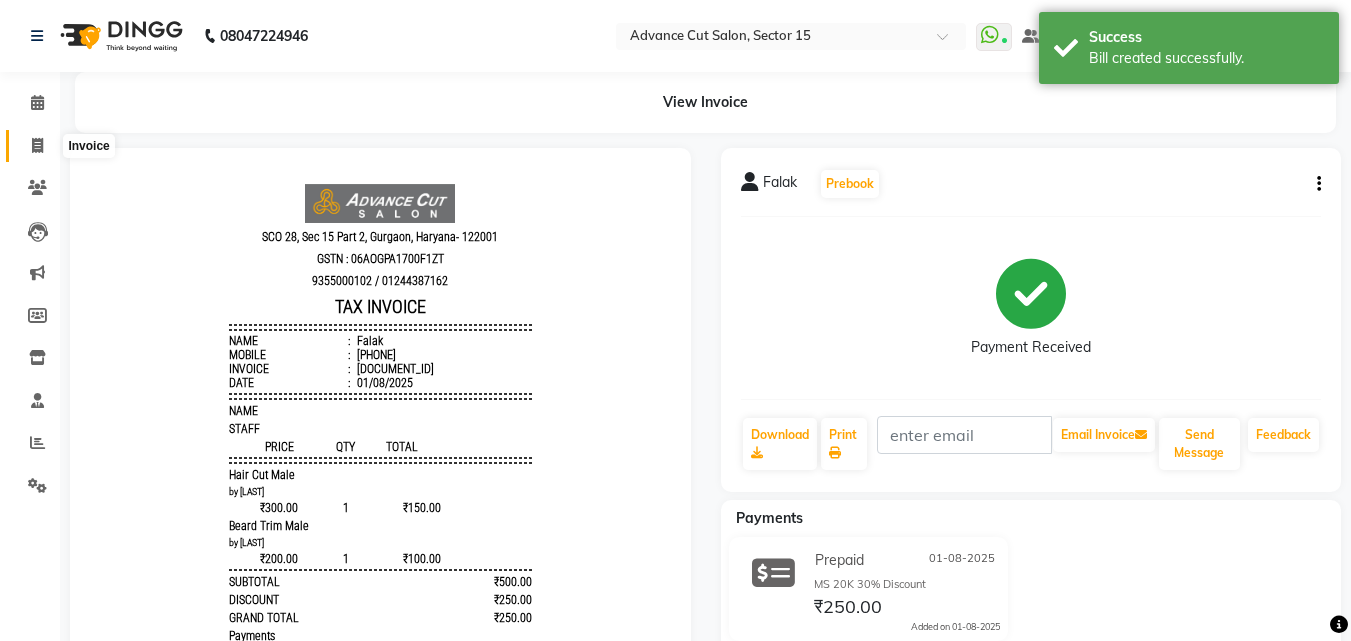 click 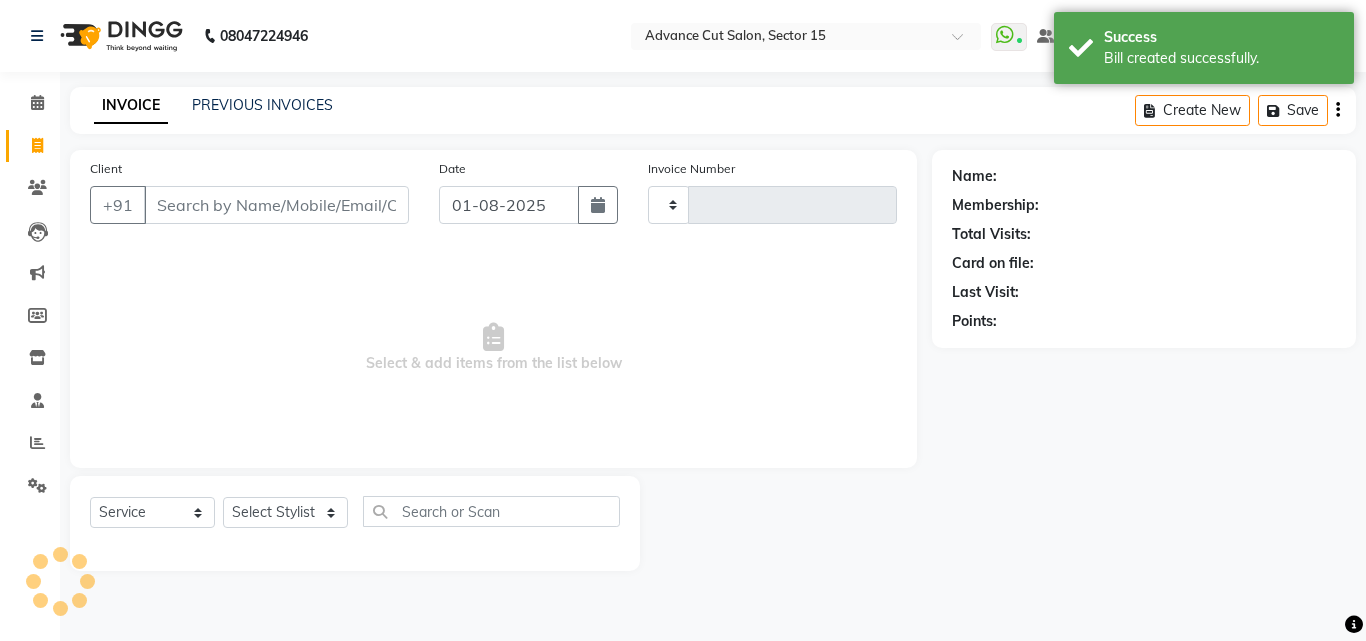 type on "5398" 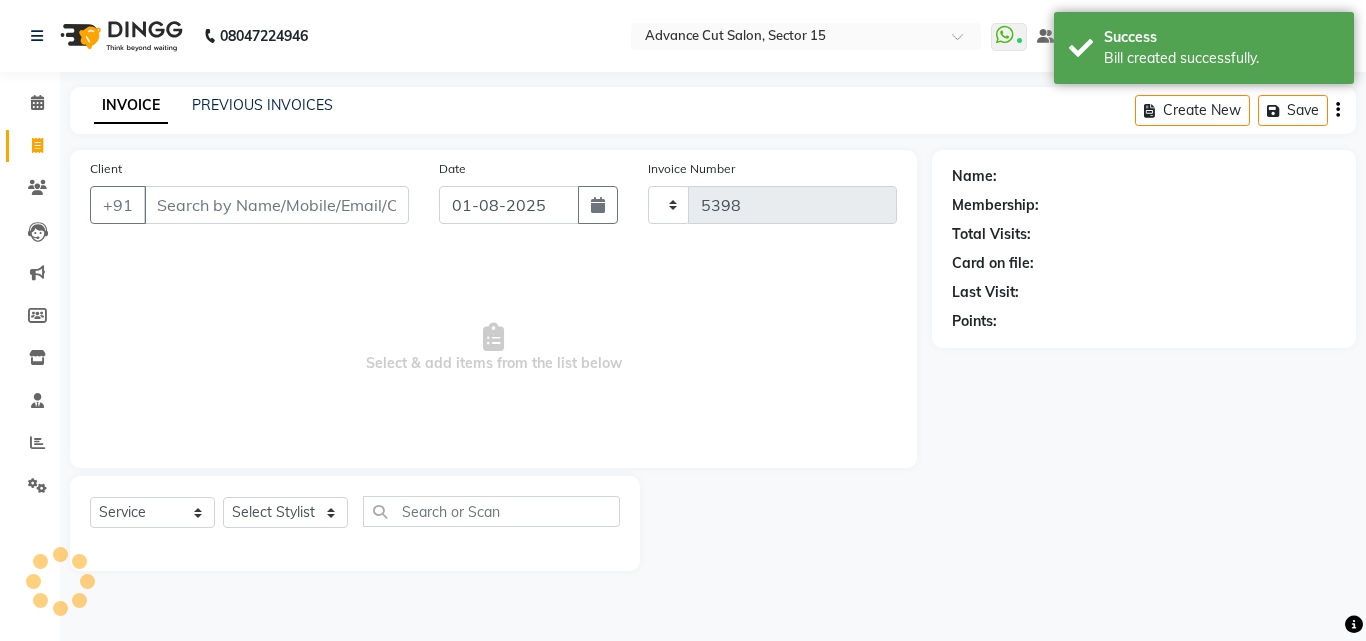 select on "6255" 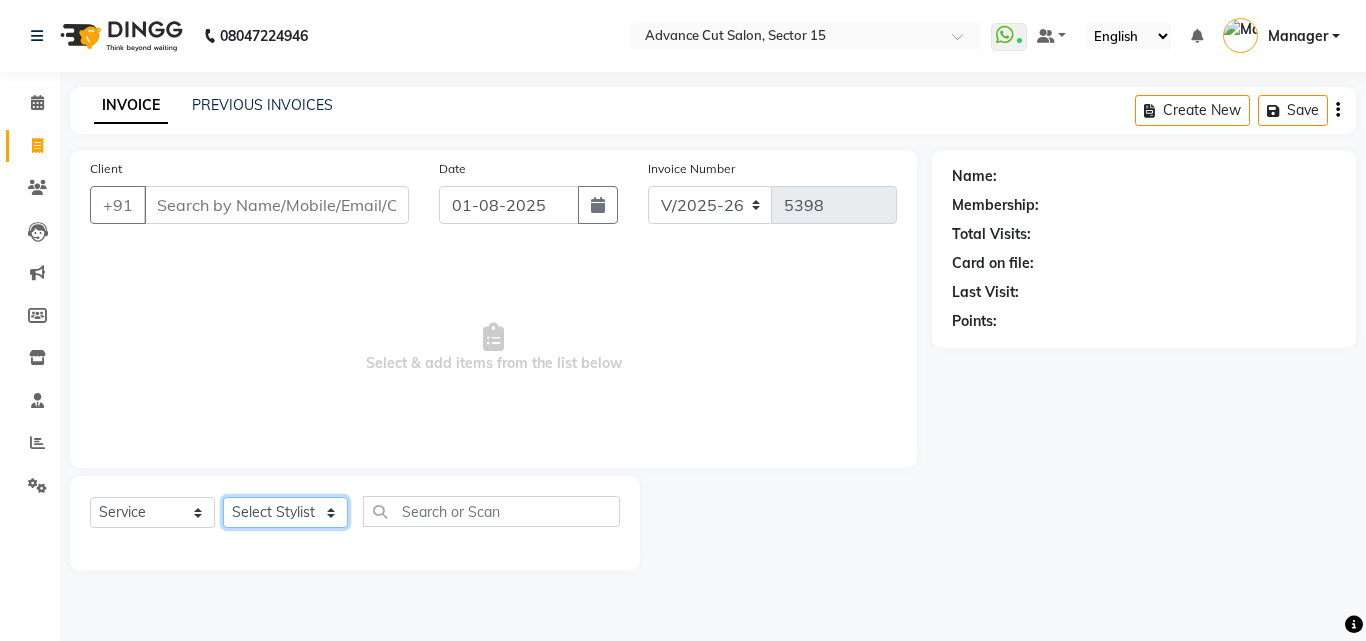 click on "Select Stylist Advance Cut  ASIF FARMAN HAIDER Iqbal KASHISH LUCKY Manager MANOJ NASEEM NASIR Nidhi Pooja  PRIYA RAEES RANI RASHID RIZWAN SACHIN SALMAN SANJAY Shahjad Shankar shuaib SONI" 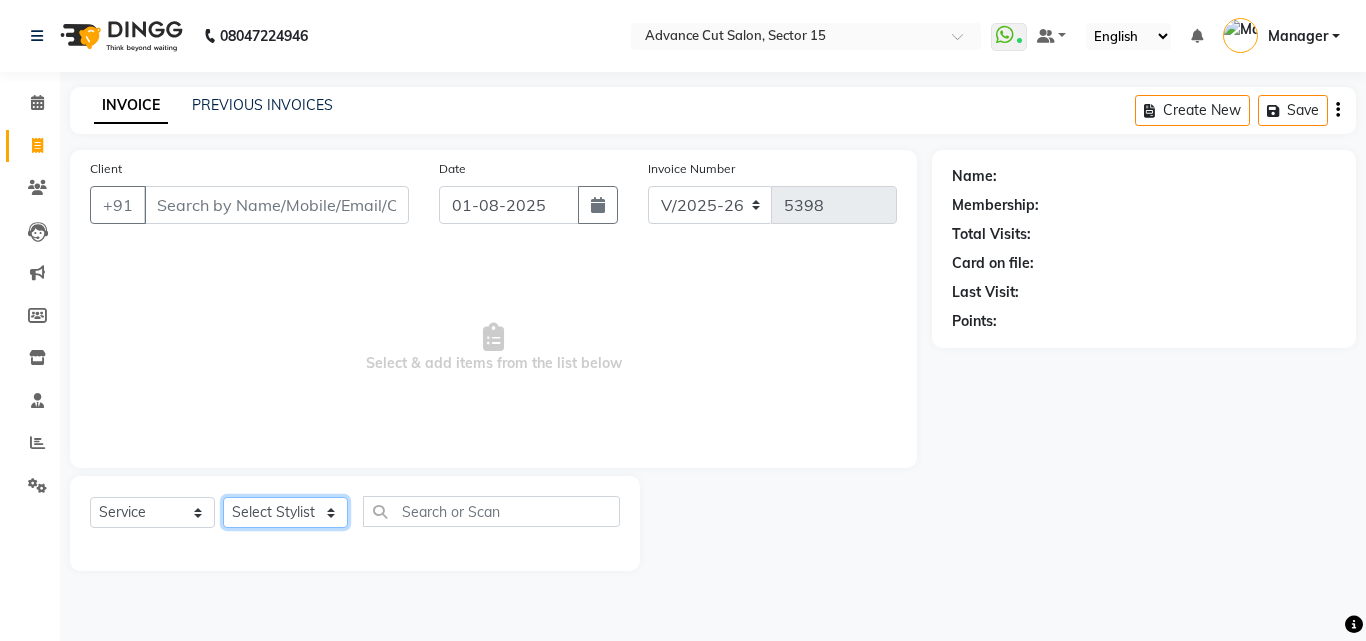 select on "80318" 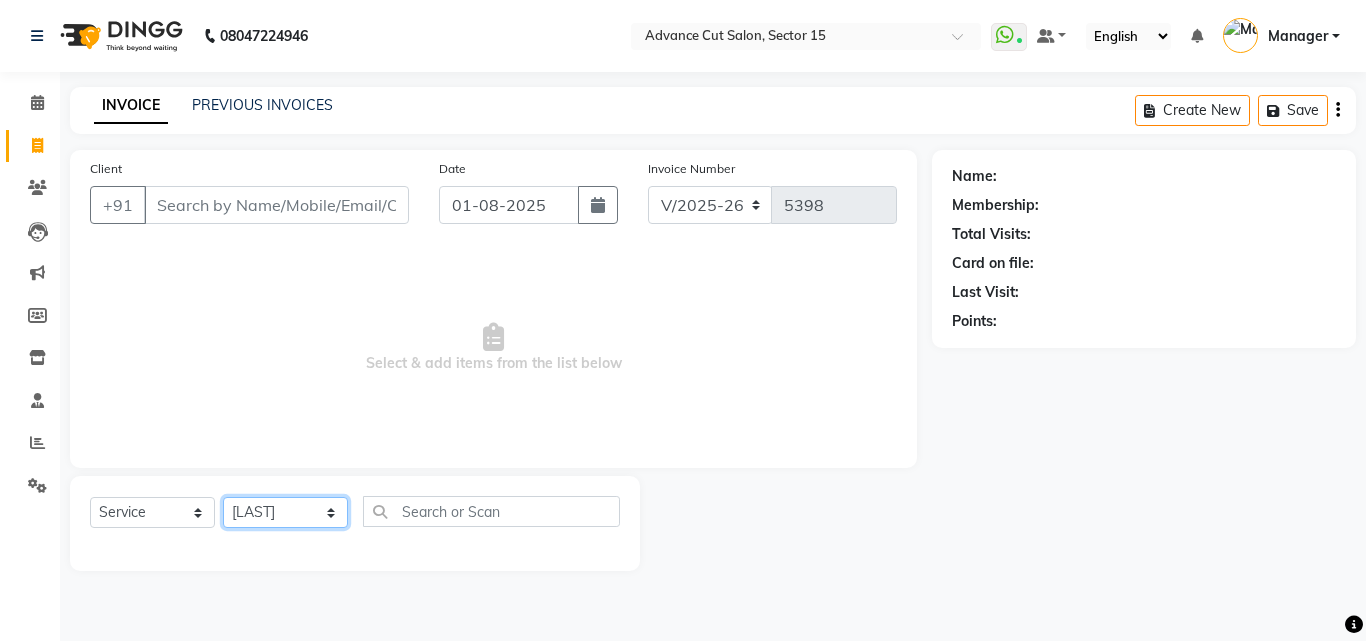 click on "Select Stylist Advance Cut  ASIF FARMAN HAIDER Iqbal KASHISH LUCKY Manager MANOJ NASEEM NASIR Nidhi Pooja  PRIYA RAEES RANI RASHID RIZWAN SACHIN SALMAN SANJAY Shahjad Shankar shuaib SONI" 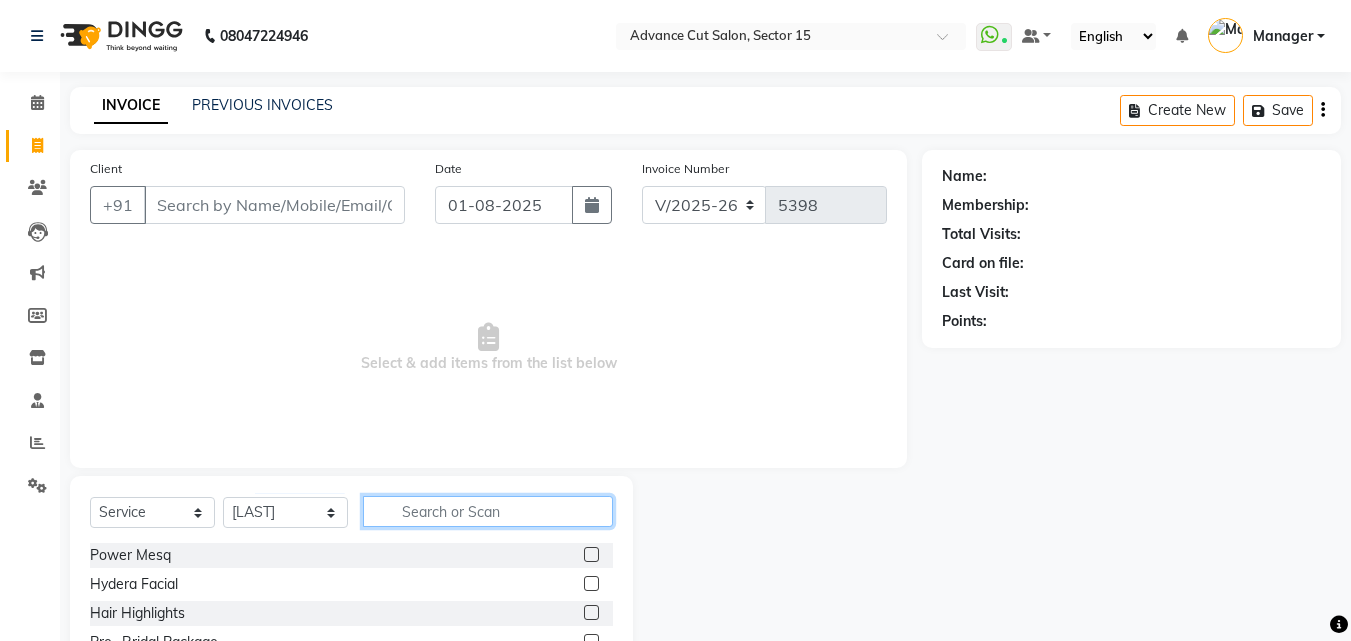 drag, startPoint x: 369, startPoint y: 507, endPoint x: 395, endPoint y: 510, distance: 26.172504 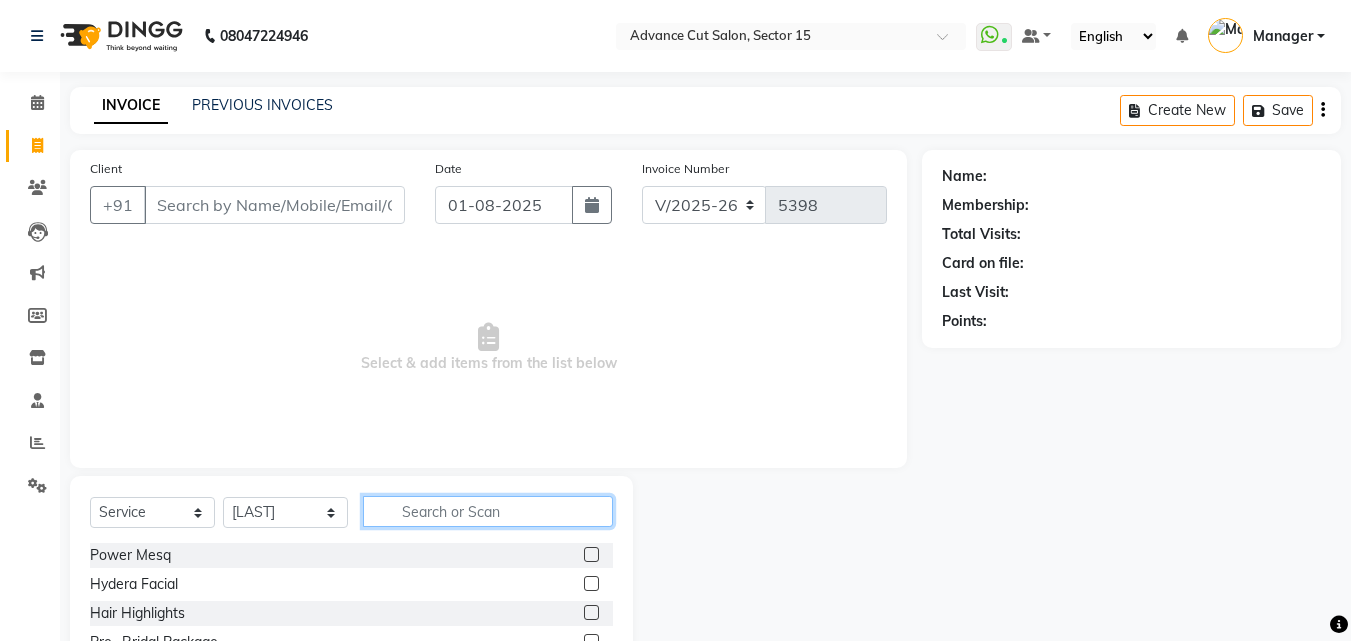 drag, startPoint x: 411, startPoint y: 508, endPoint x: 420, endPoint y: 513, distance: 10.29563 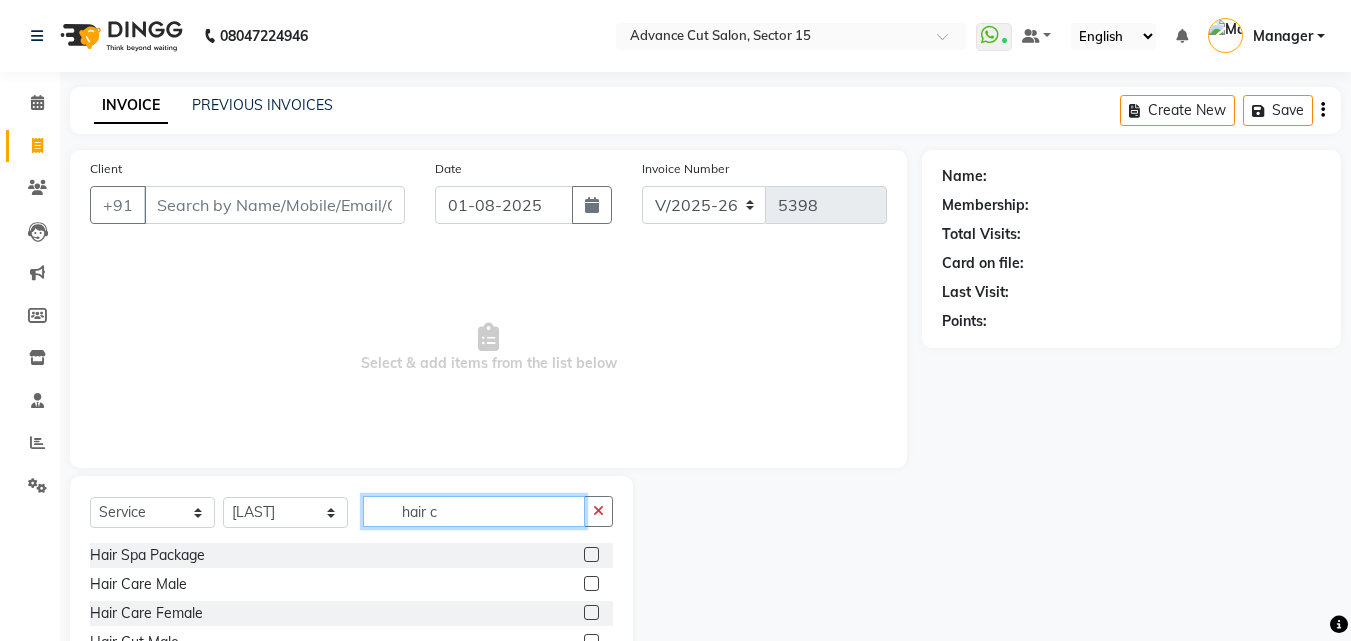 scroll, scrollTop: 134, scrollLeft: 0, axis: vertical 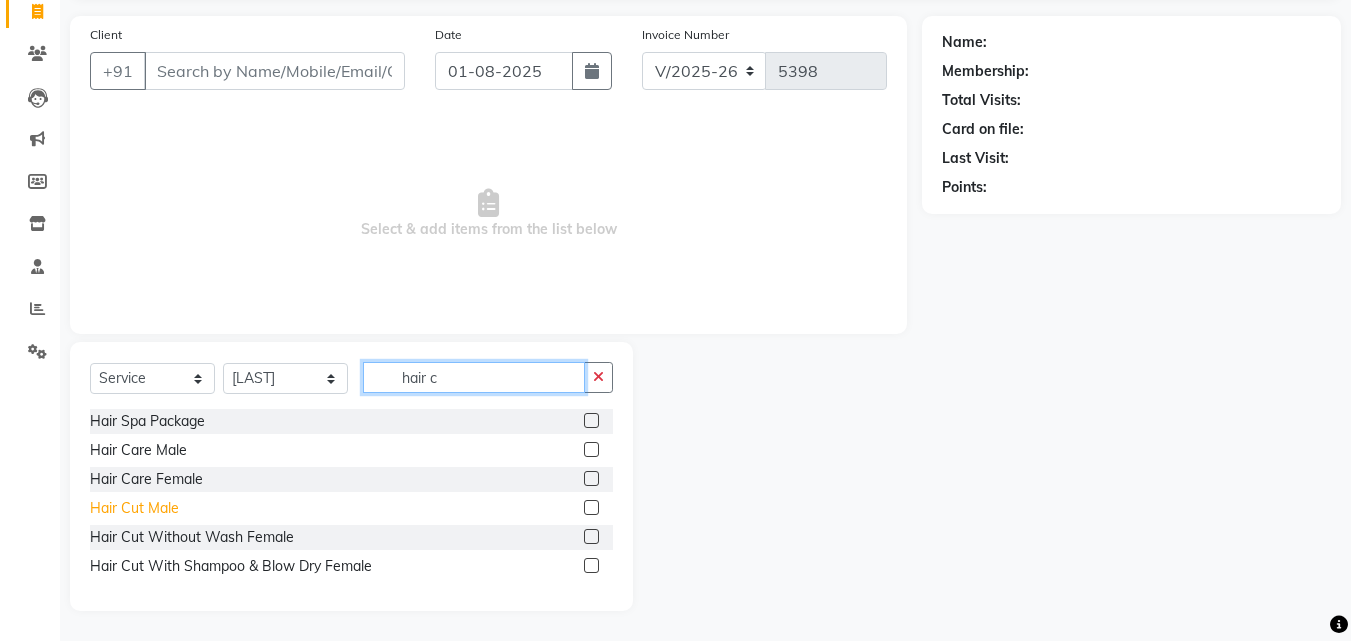 type on "hair c" 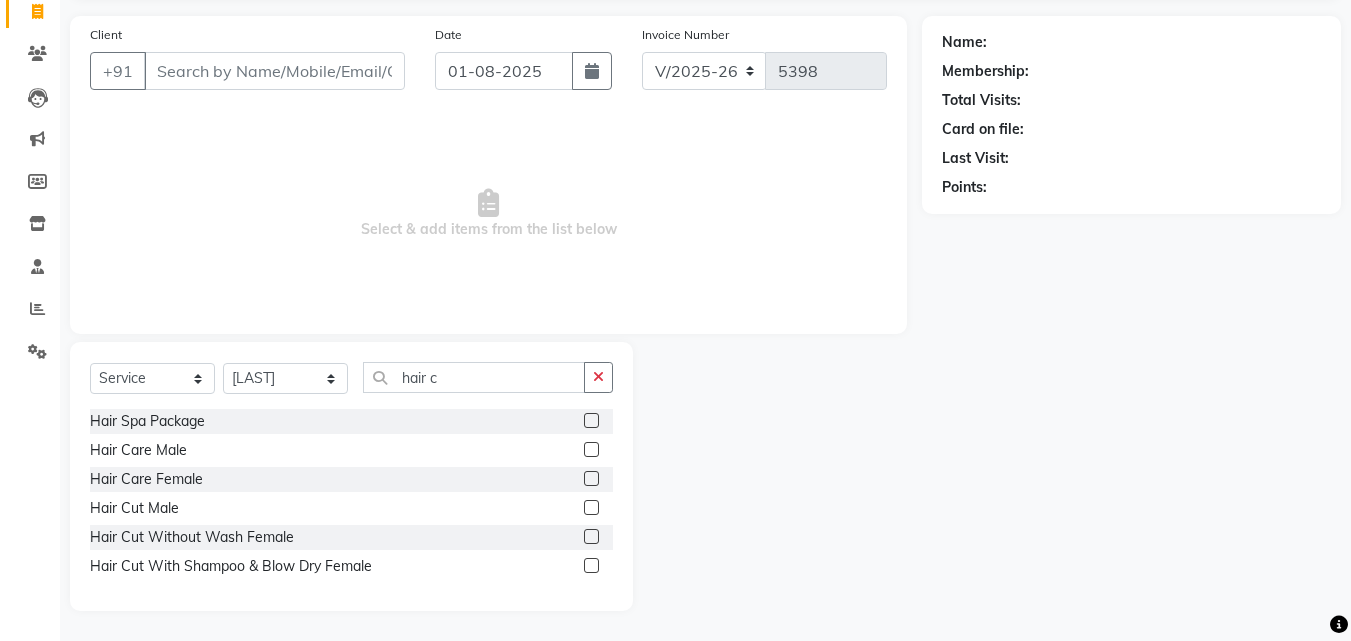 click on "Hair Cut  Male" 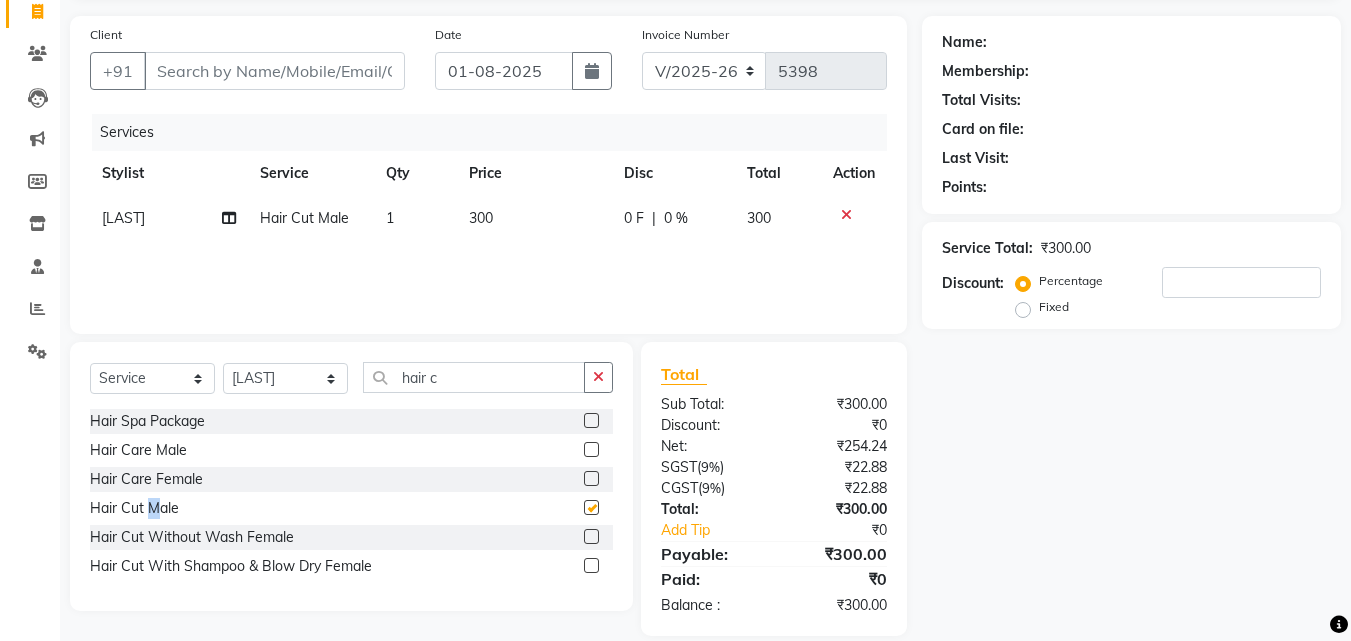 checkbox on "false" 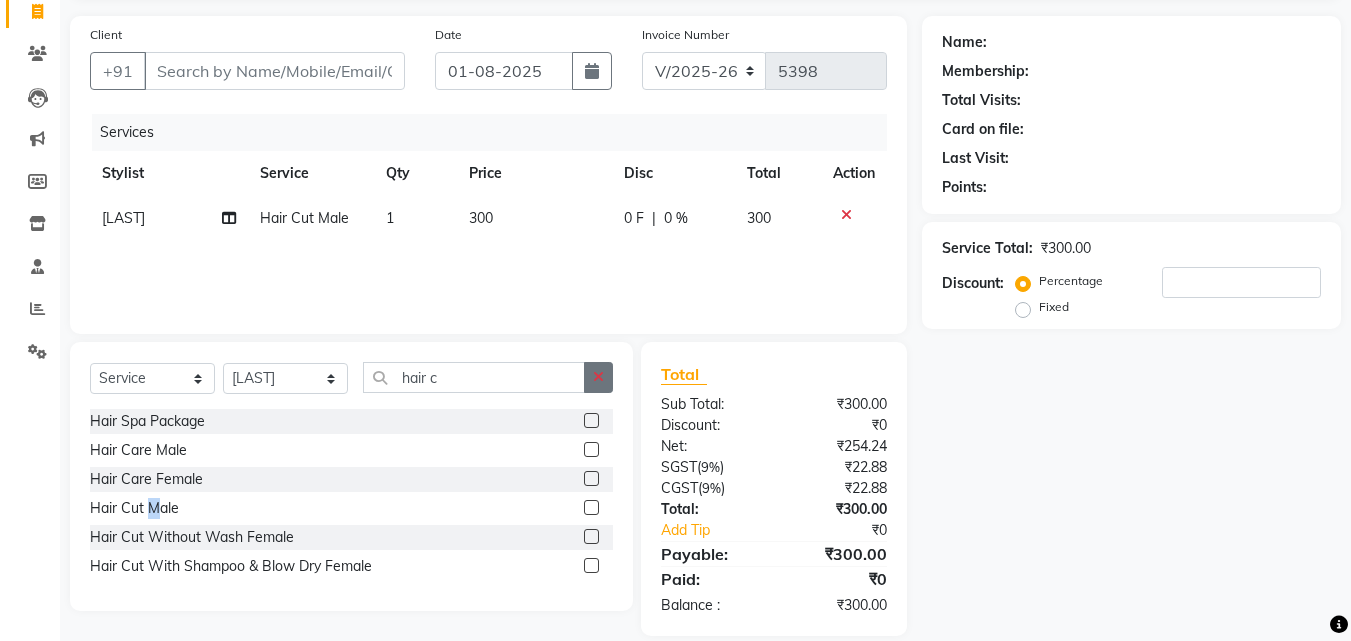 click 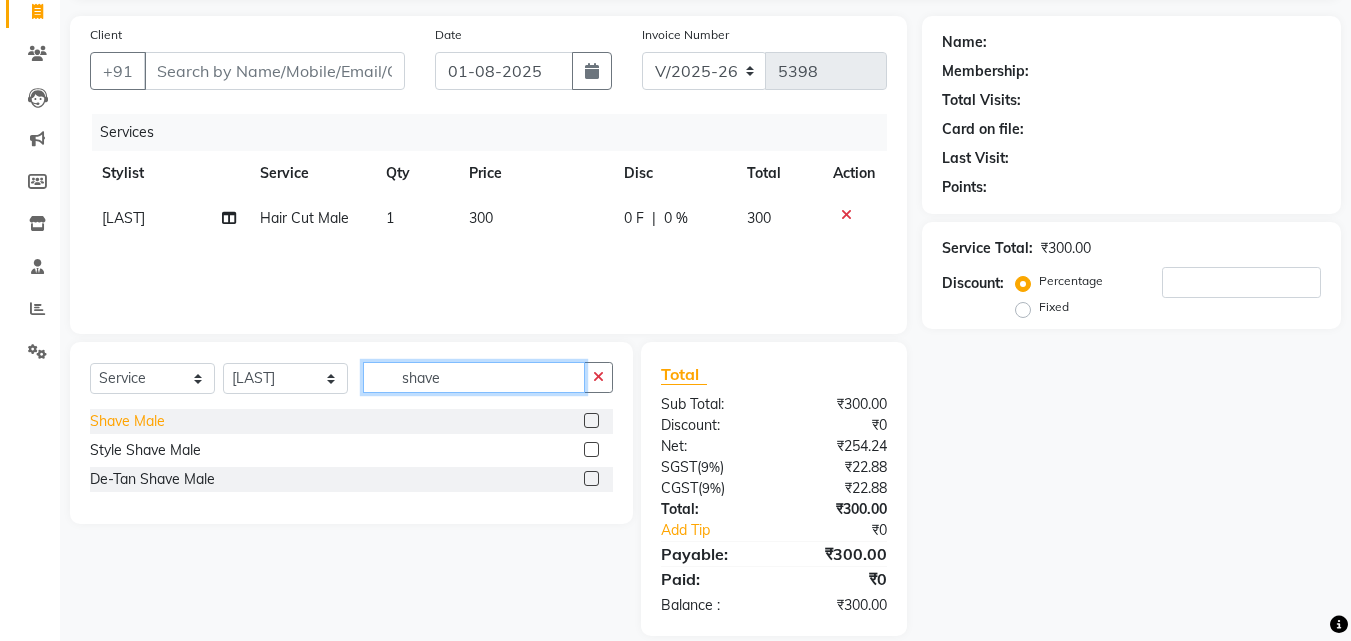 type on "shave" 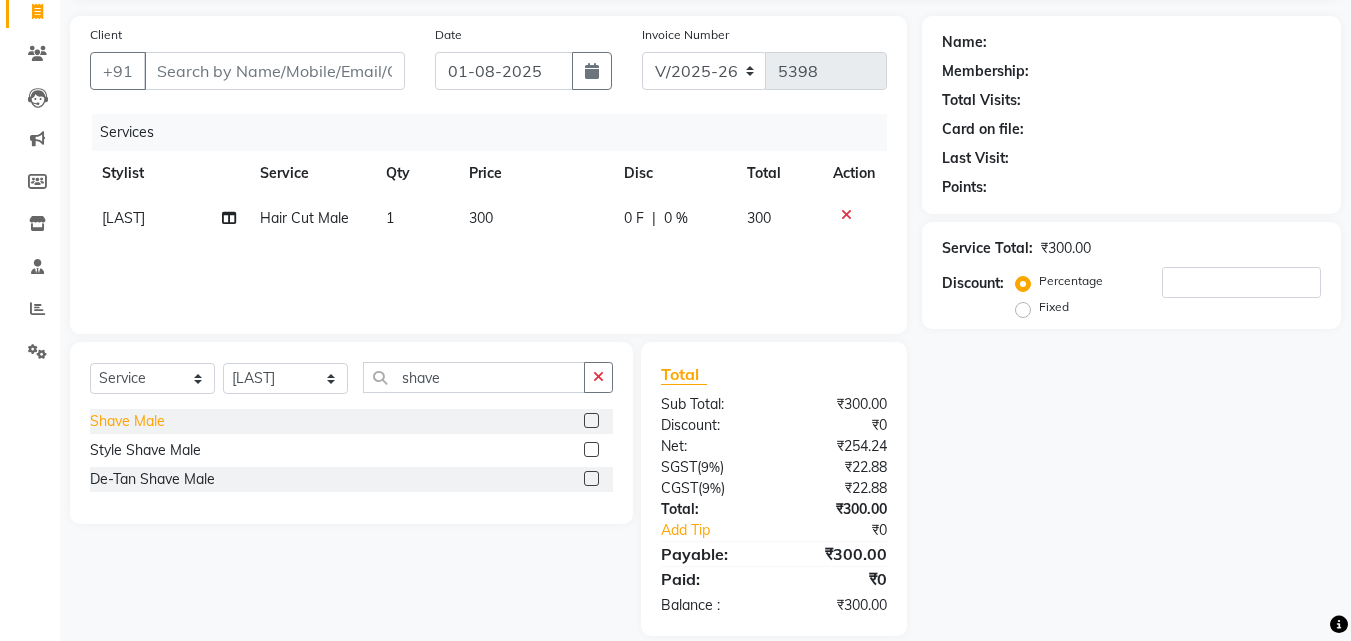 click on "Shave Male" 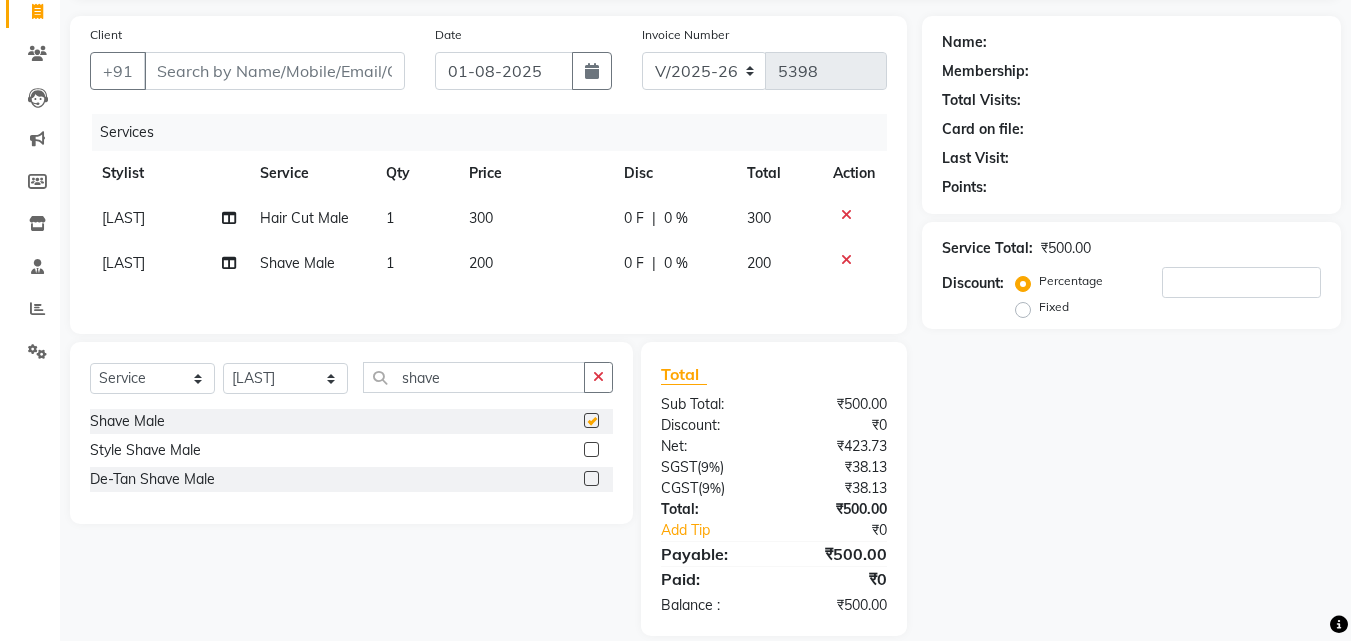 checkbox on "false" 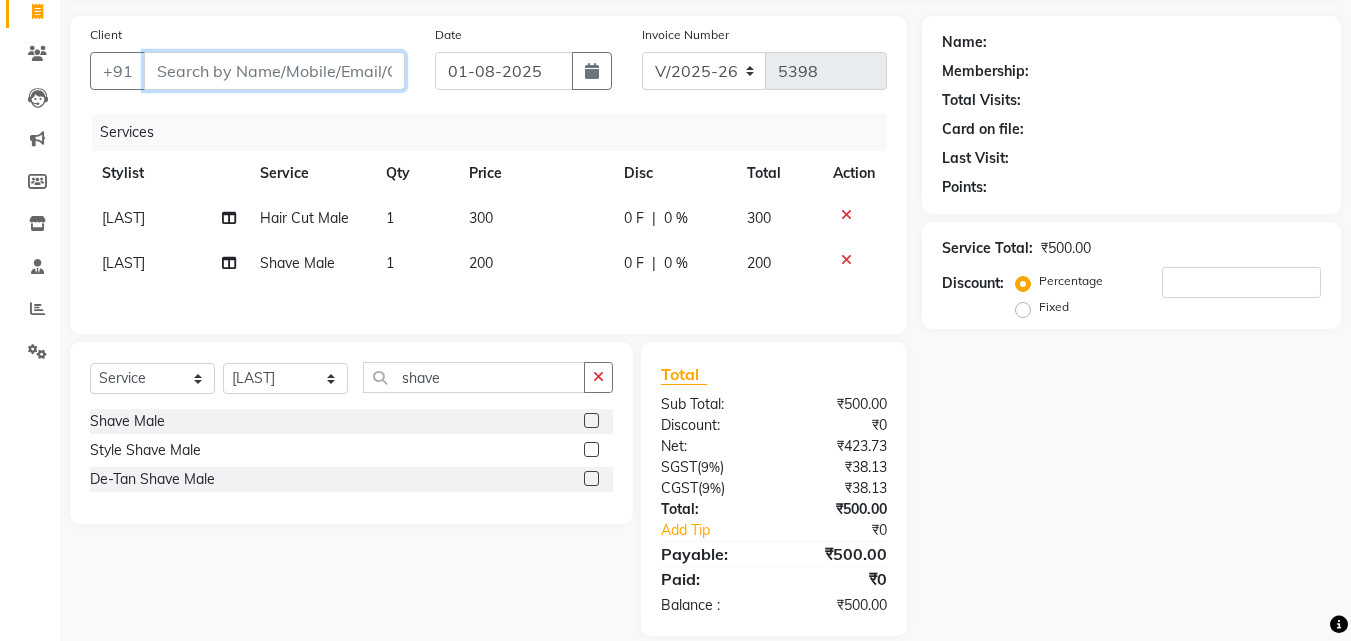 click on "Client" at bounding box center [274, 71] 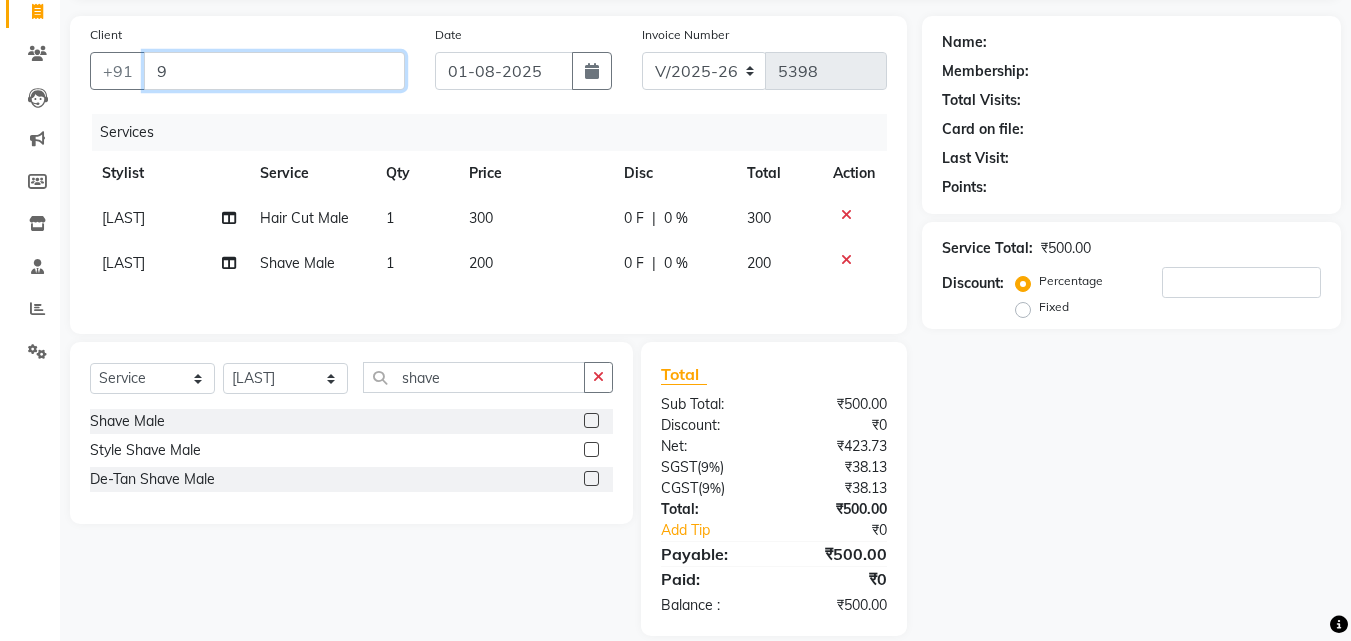 type on "0" 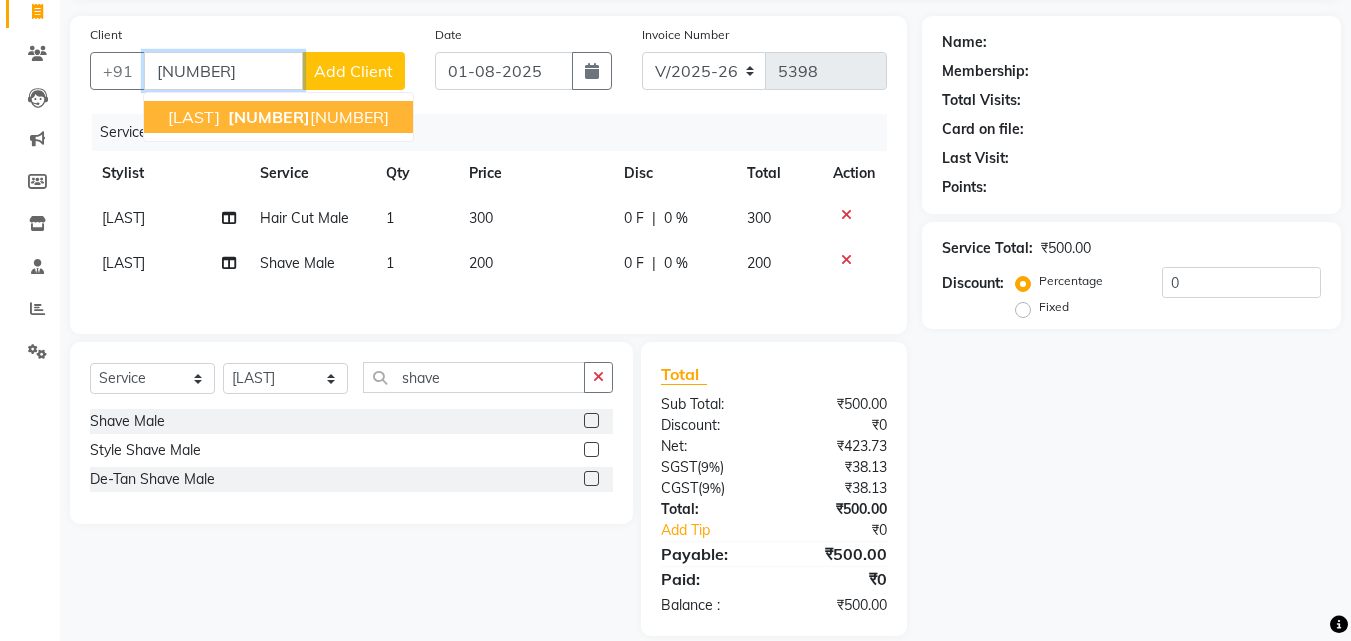 click on "9031099 089" at bounding box center [306, 117] 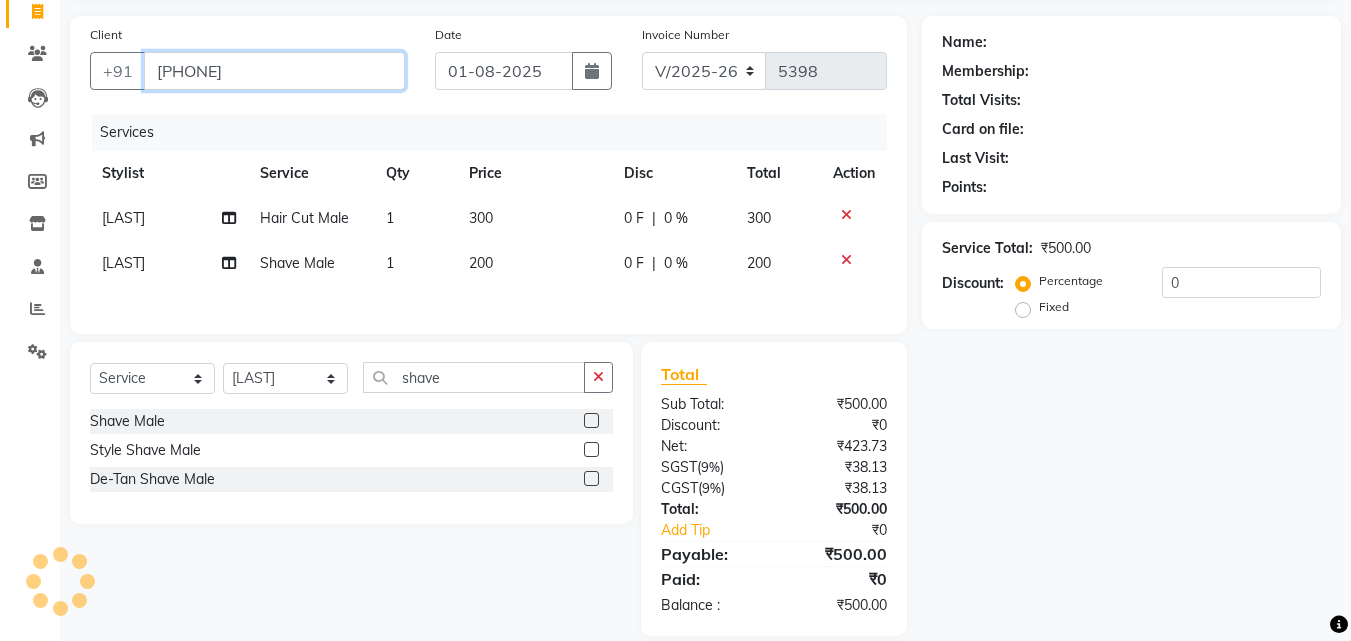 type on "[PHONE]" 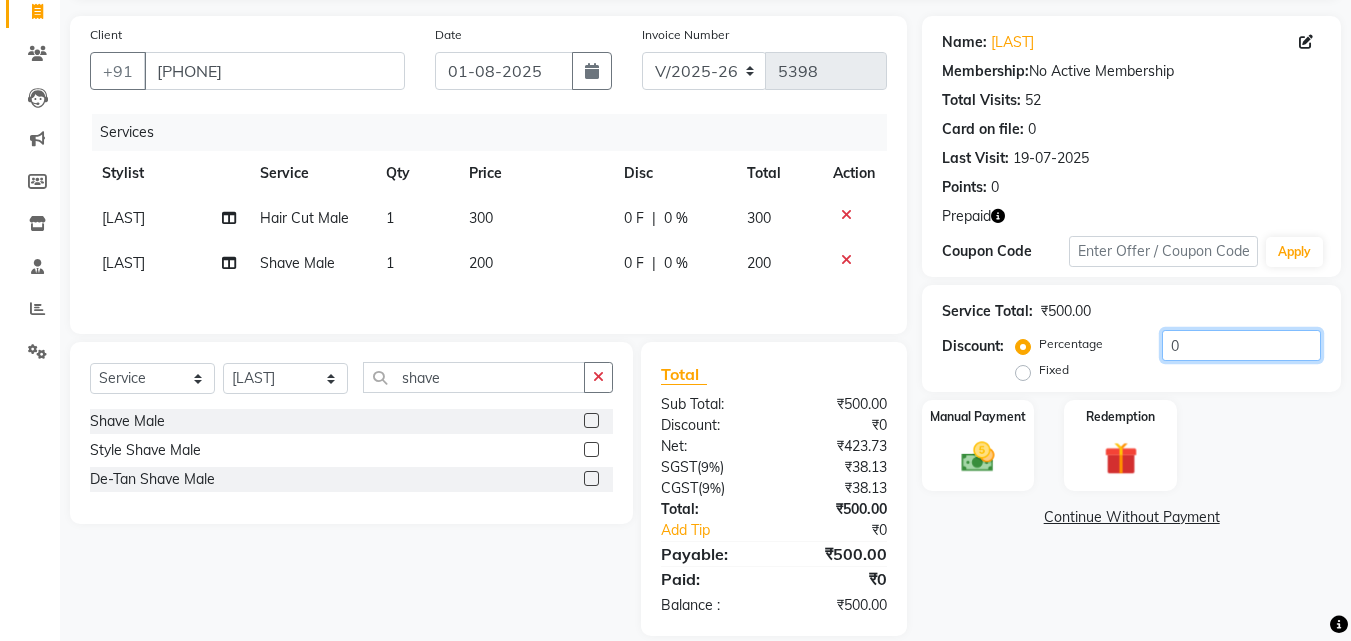 click on "0" 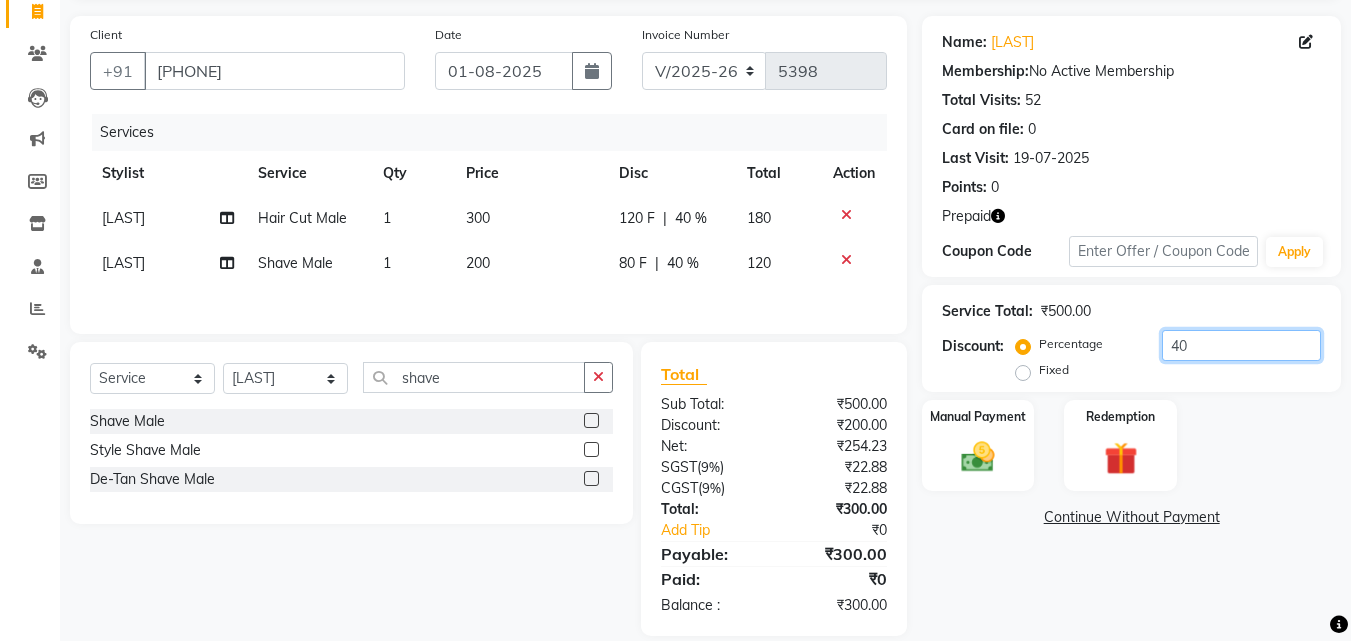 scroll, scrollTop: 162, scrollLeft: 0, axis: vertical 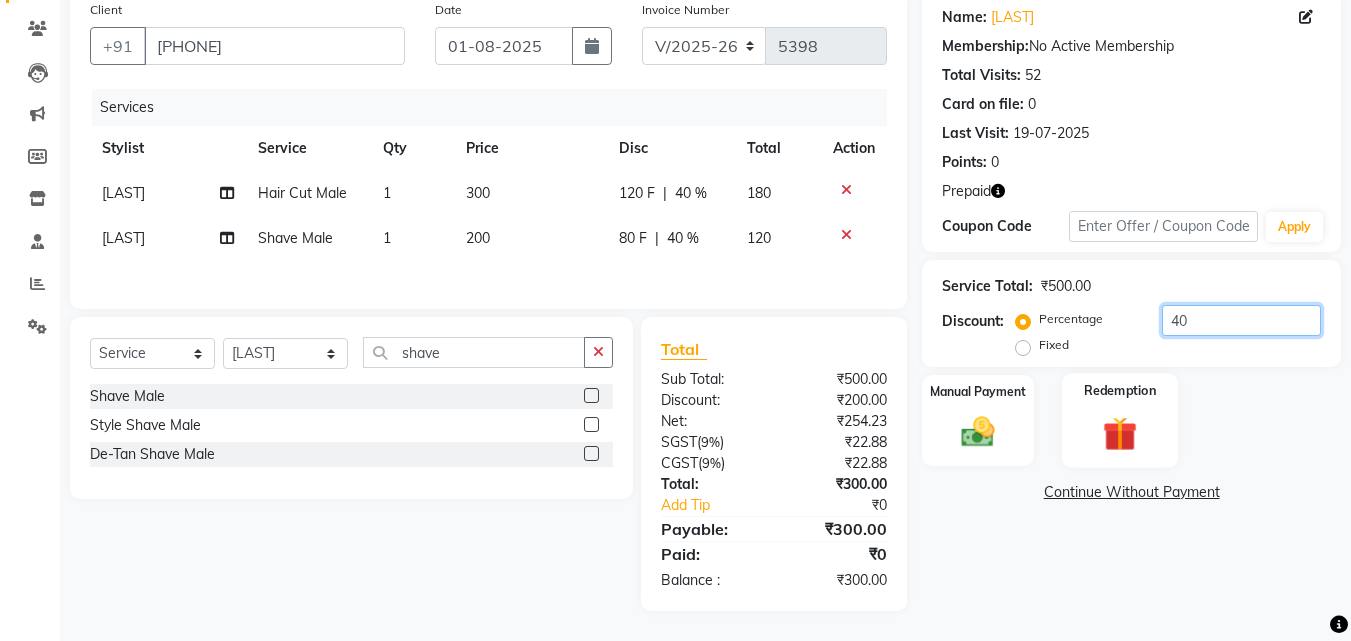 type on "40" 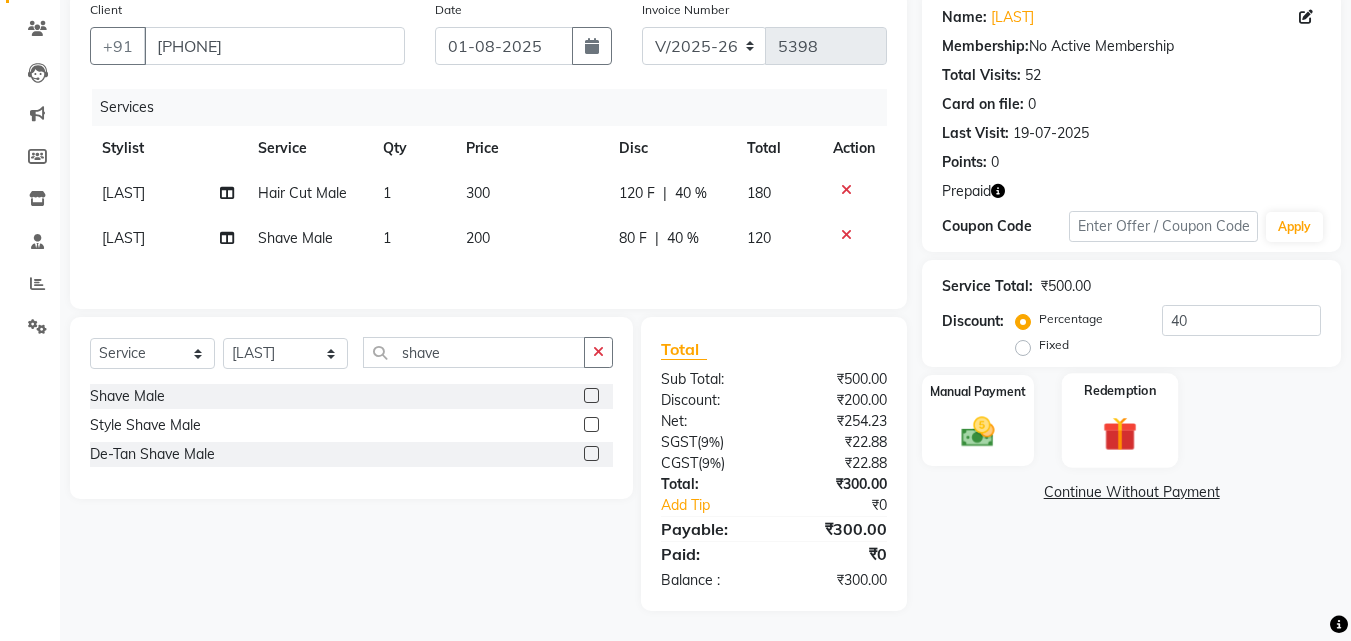 click 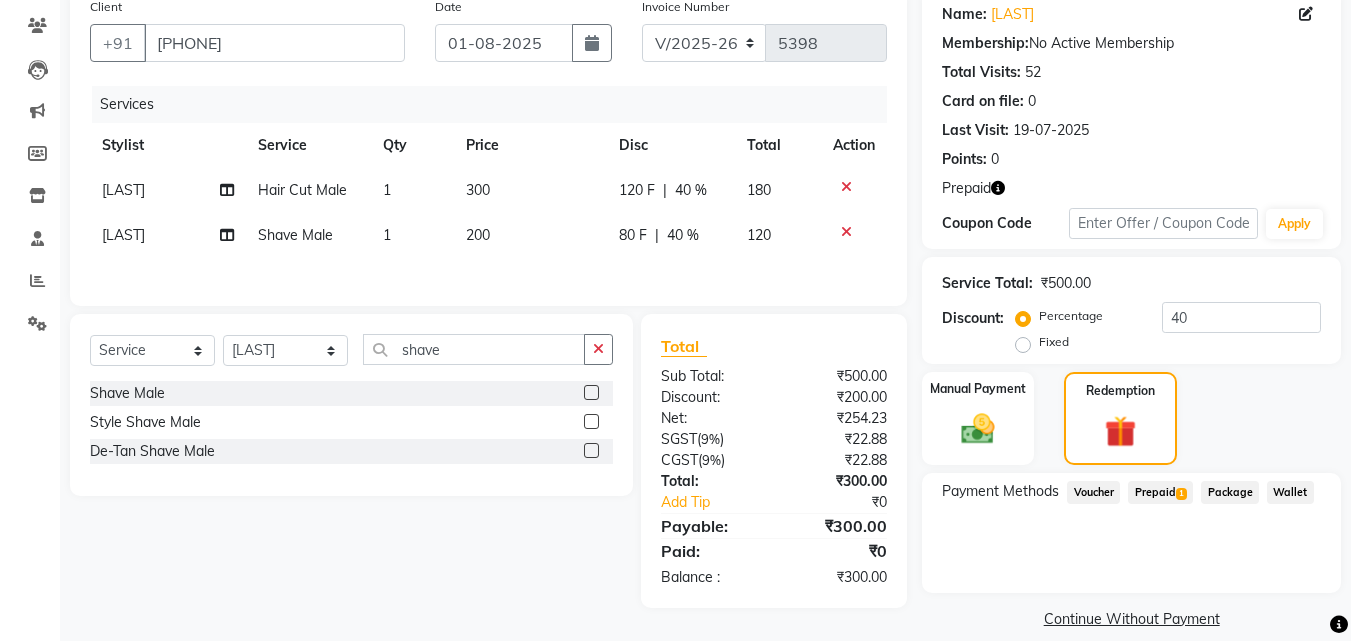 click on "Prepaid  1" 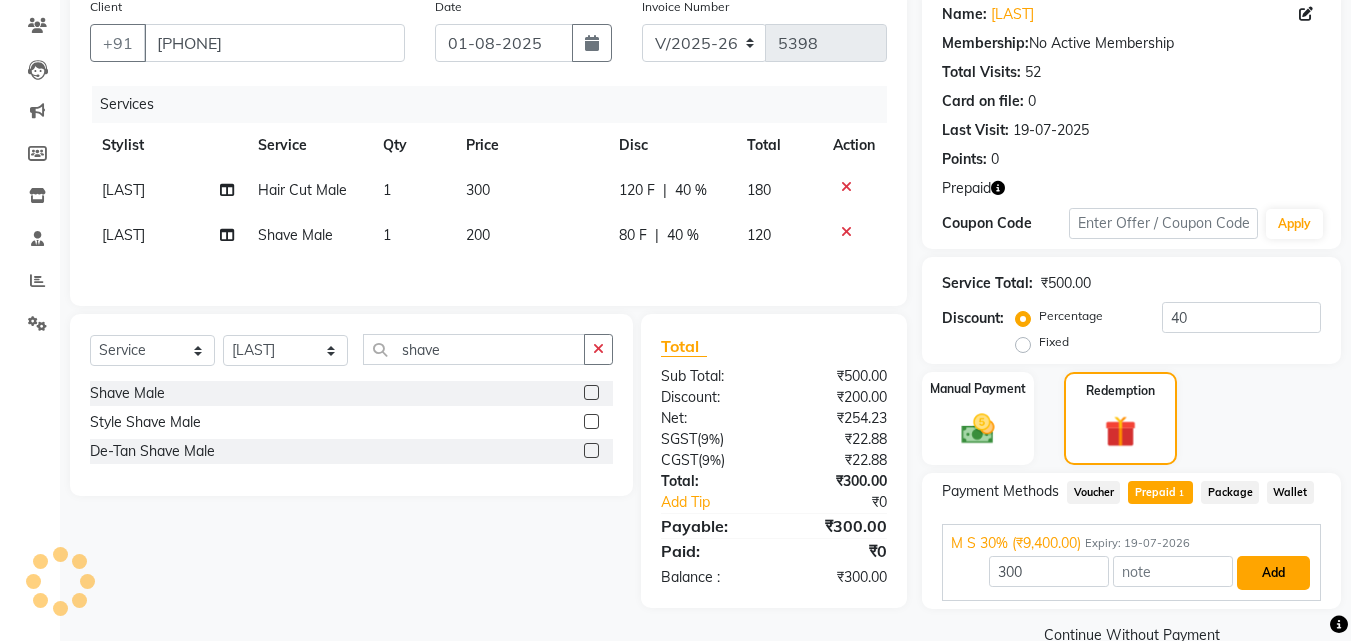 click on "Add" at bounding box center (1273, 573) 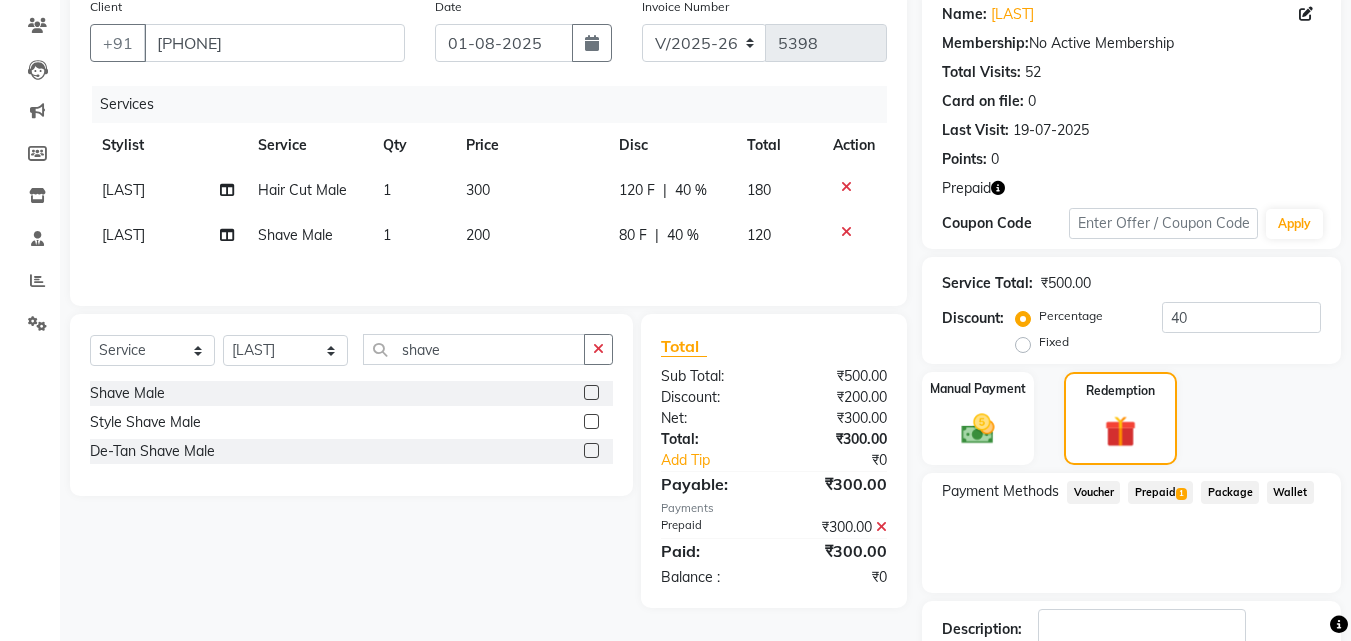 scroll, scrollTop: 298, scrollLeft: 0, axis: vertical 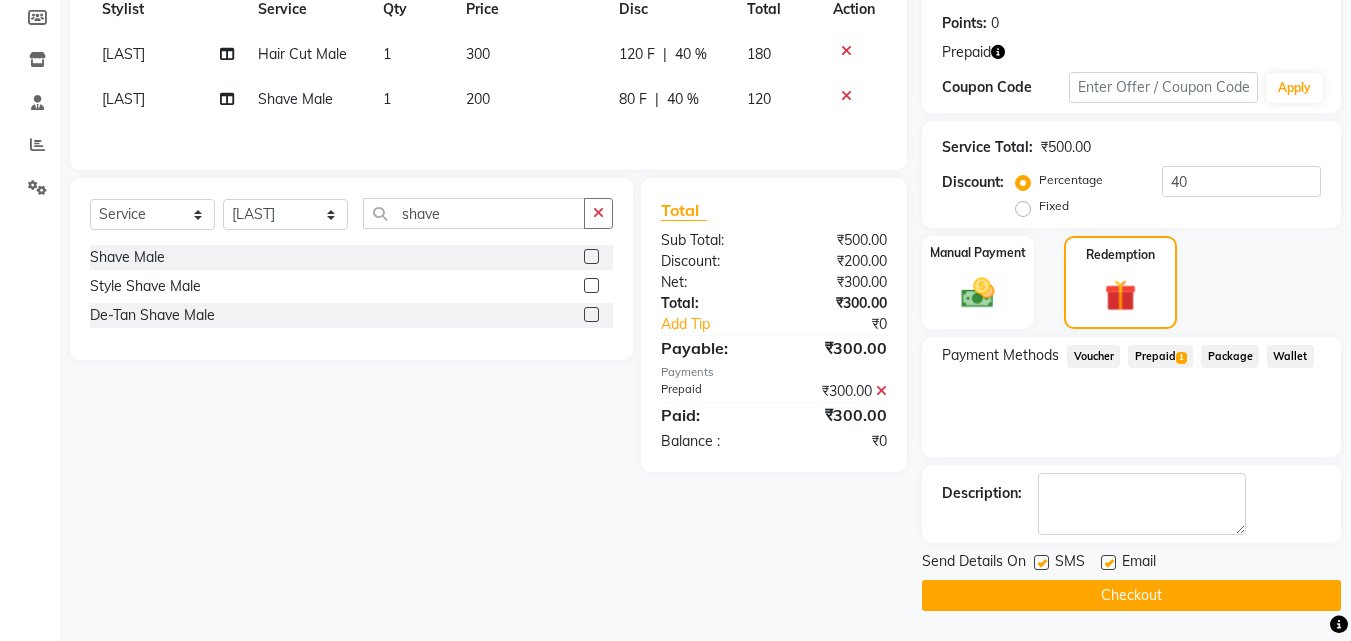 click on "Checkout" 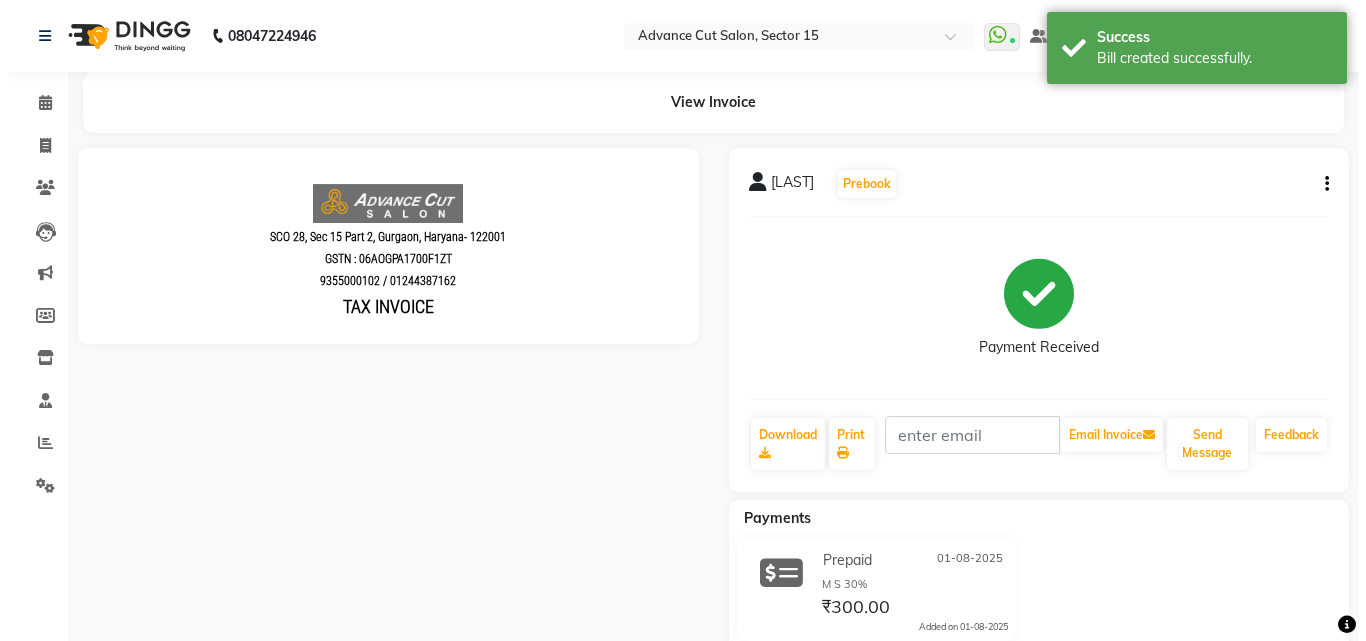 scroll, scrollTop: 0, scrollLeft: 0, axis: both 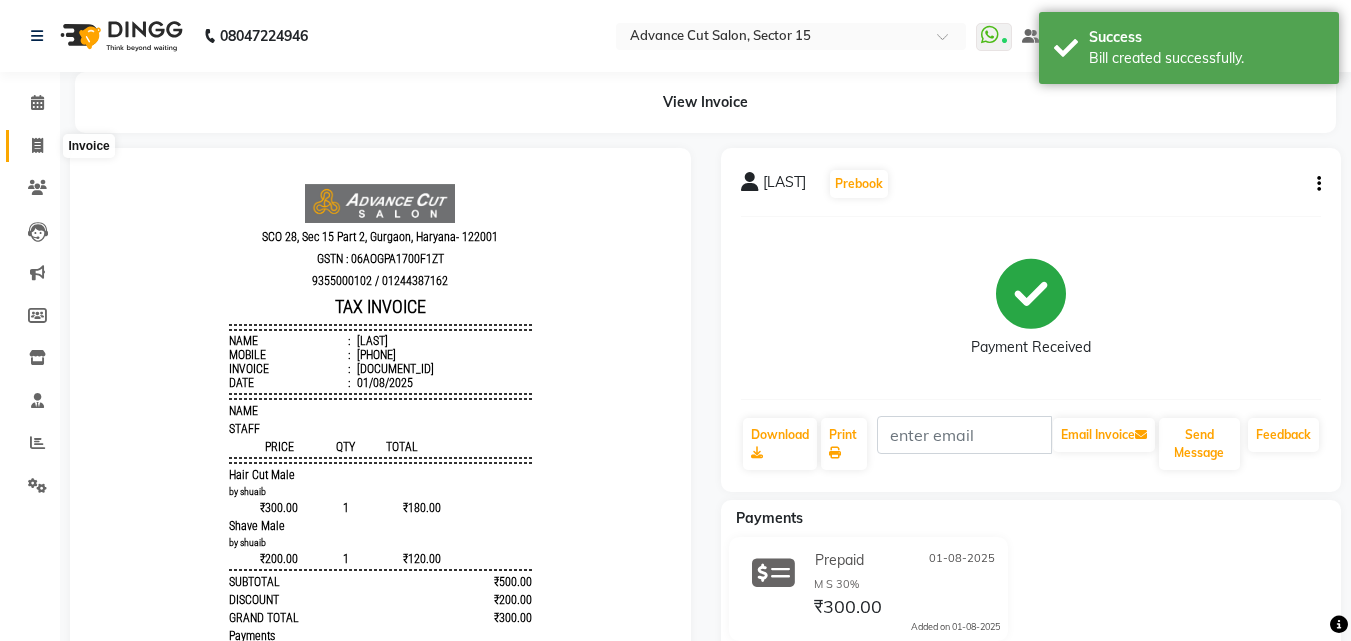 click 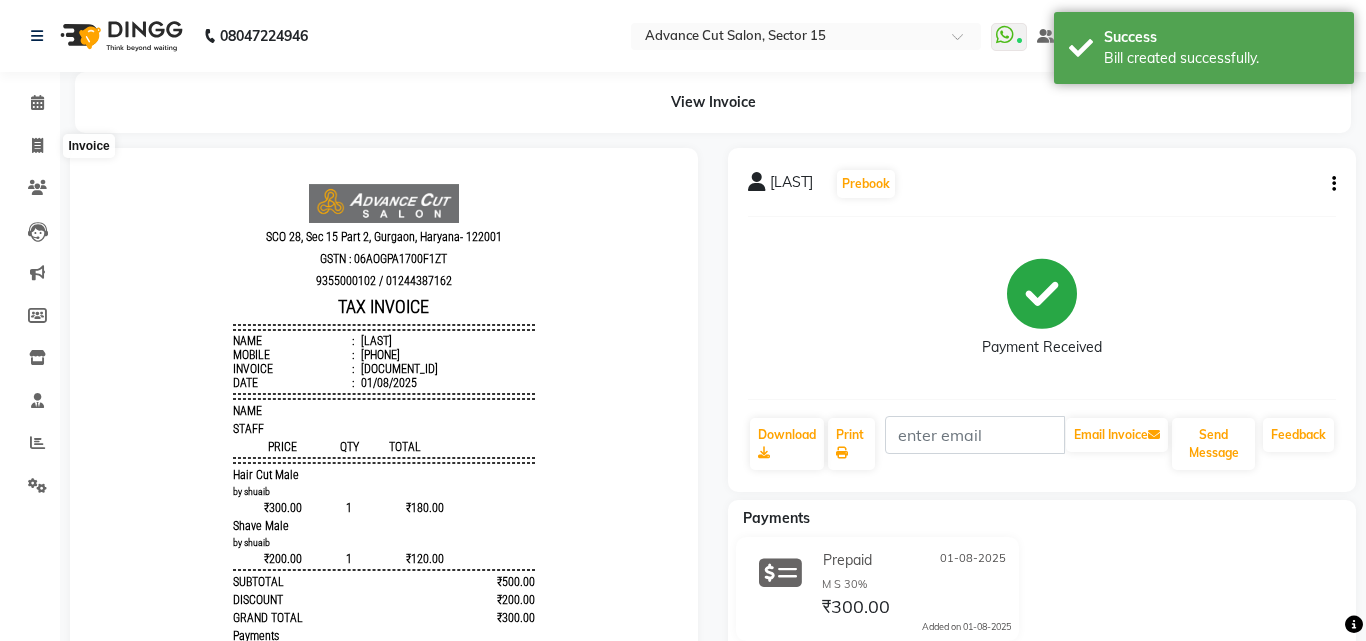 select on "6255" 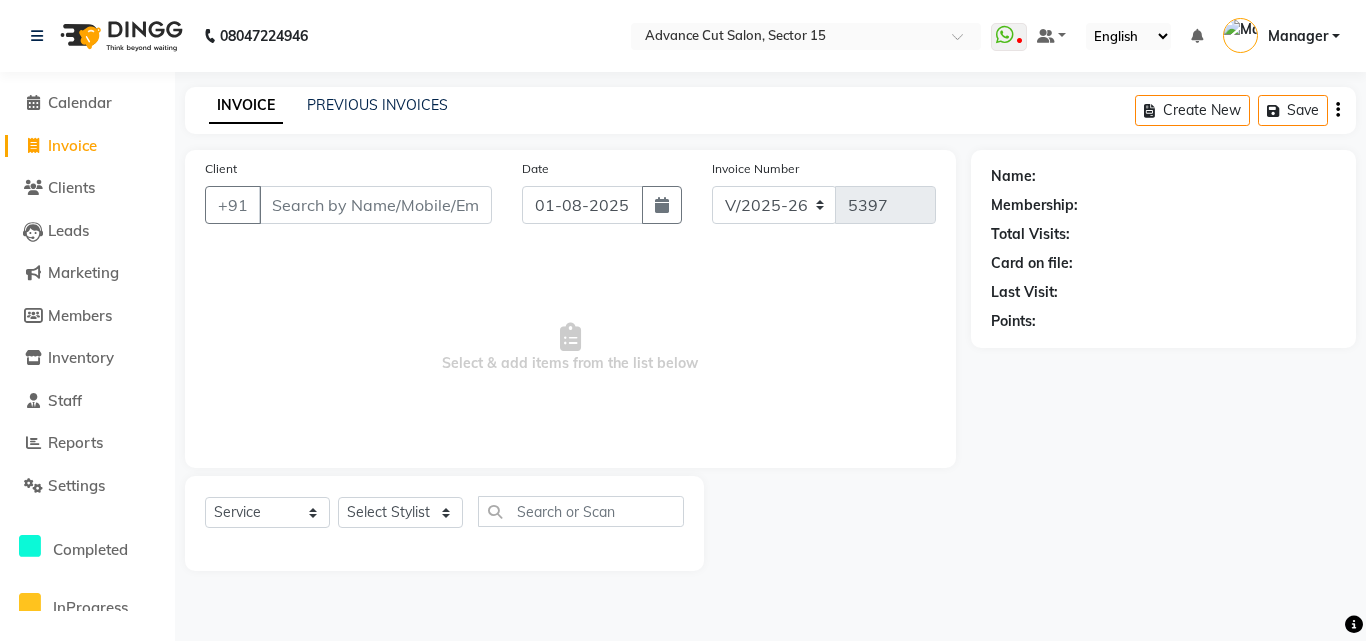 select on "6255" 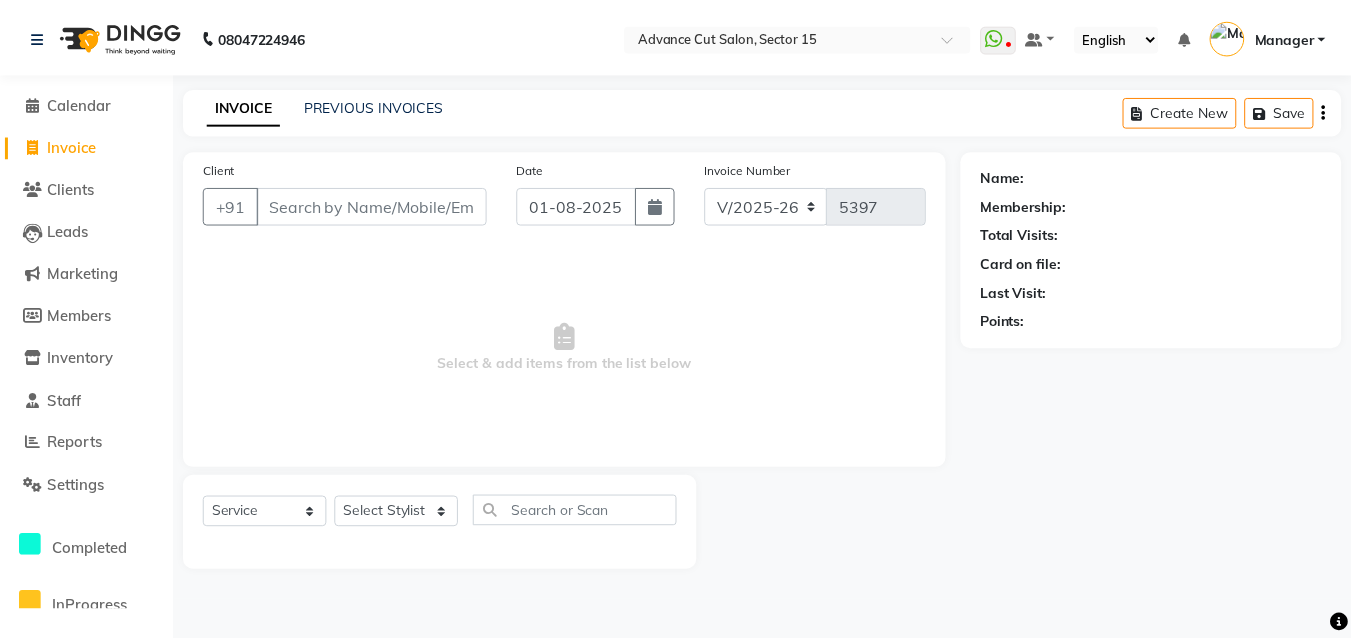 scroll, scrollTop: 0, scrollLeft: 0, axis: both 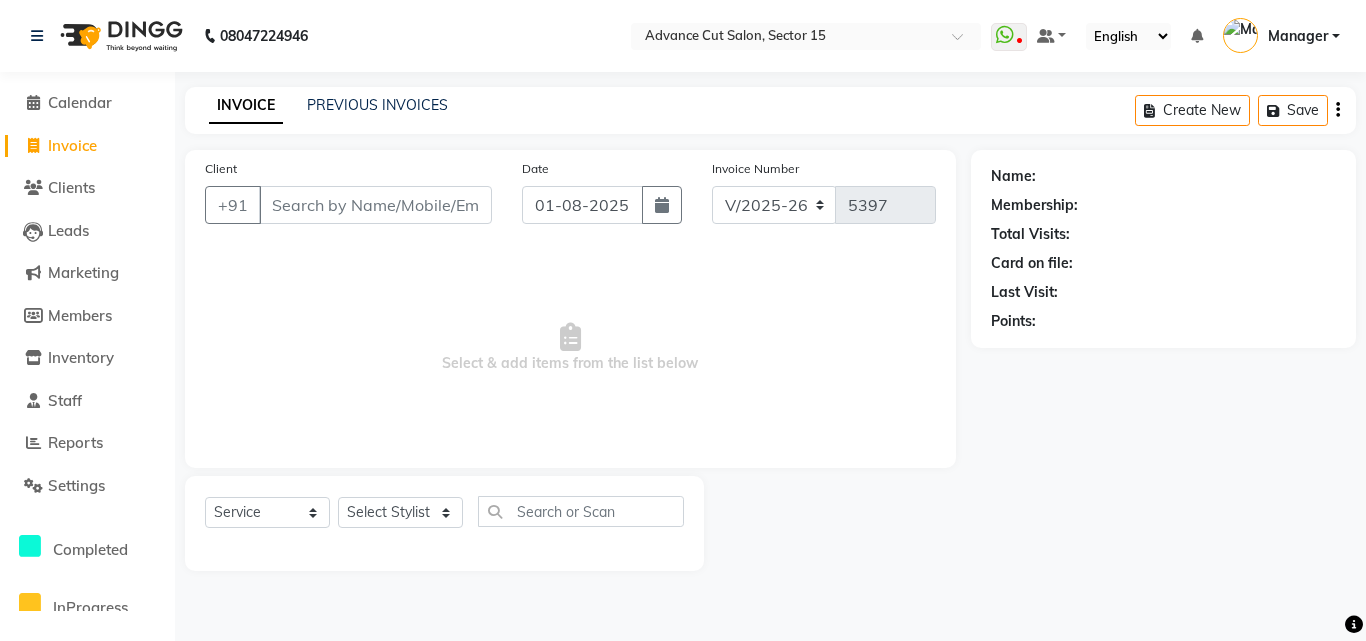 click on "Invoice" 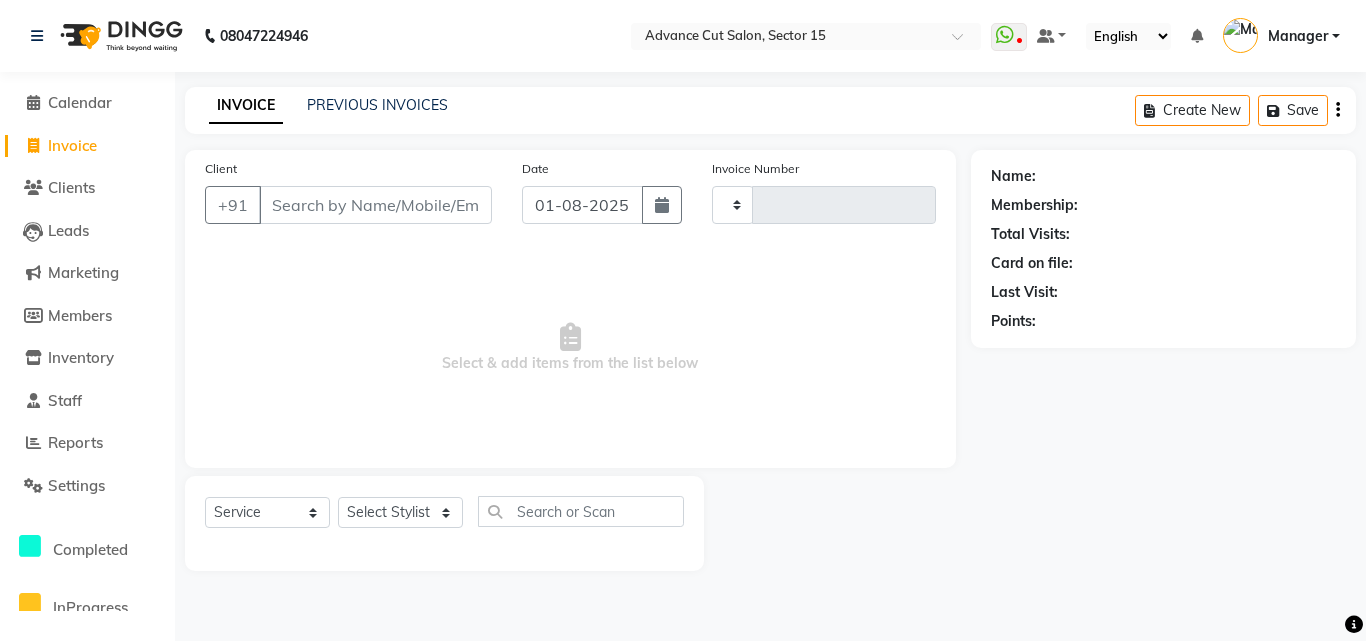 type on "5397" 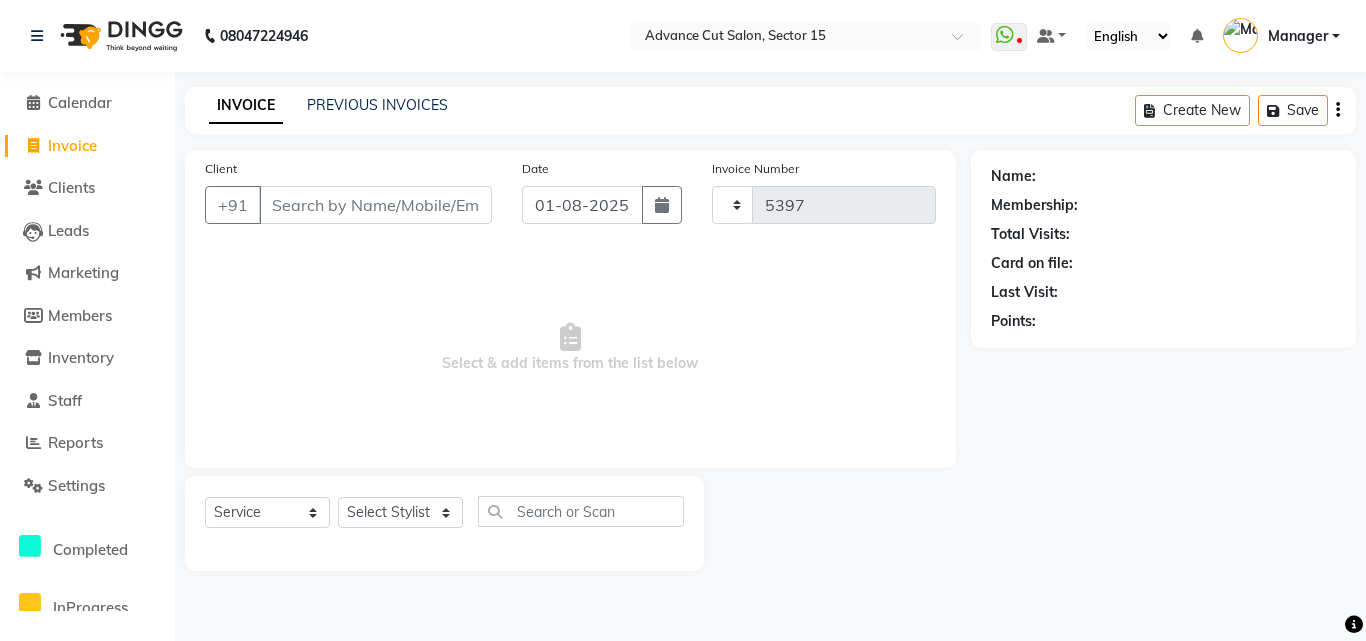 select on "6255" 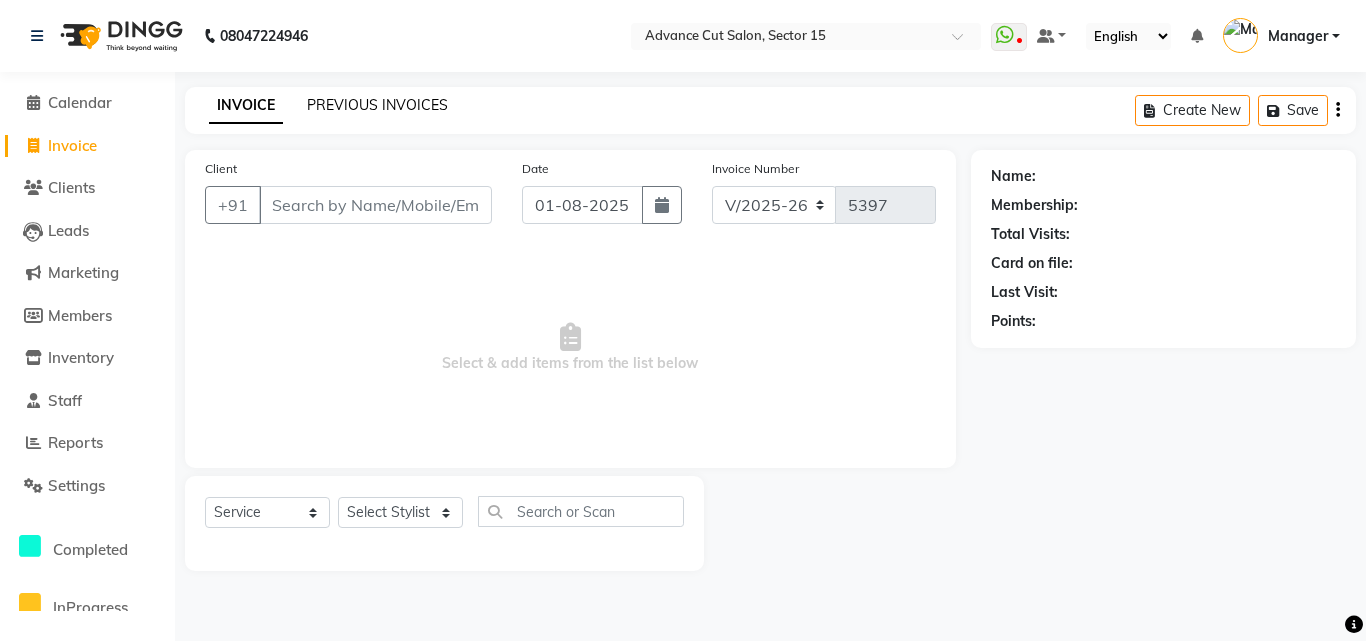 click on "PREVIOUS INVOICES" 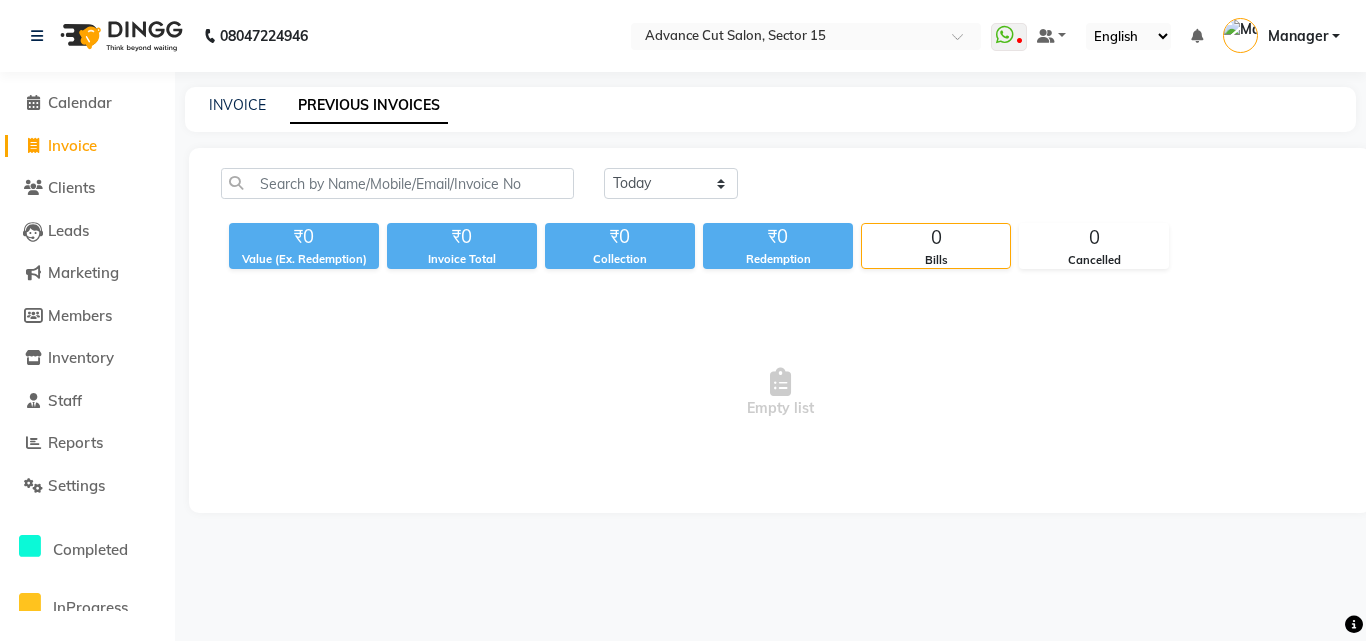 click on "Staff" 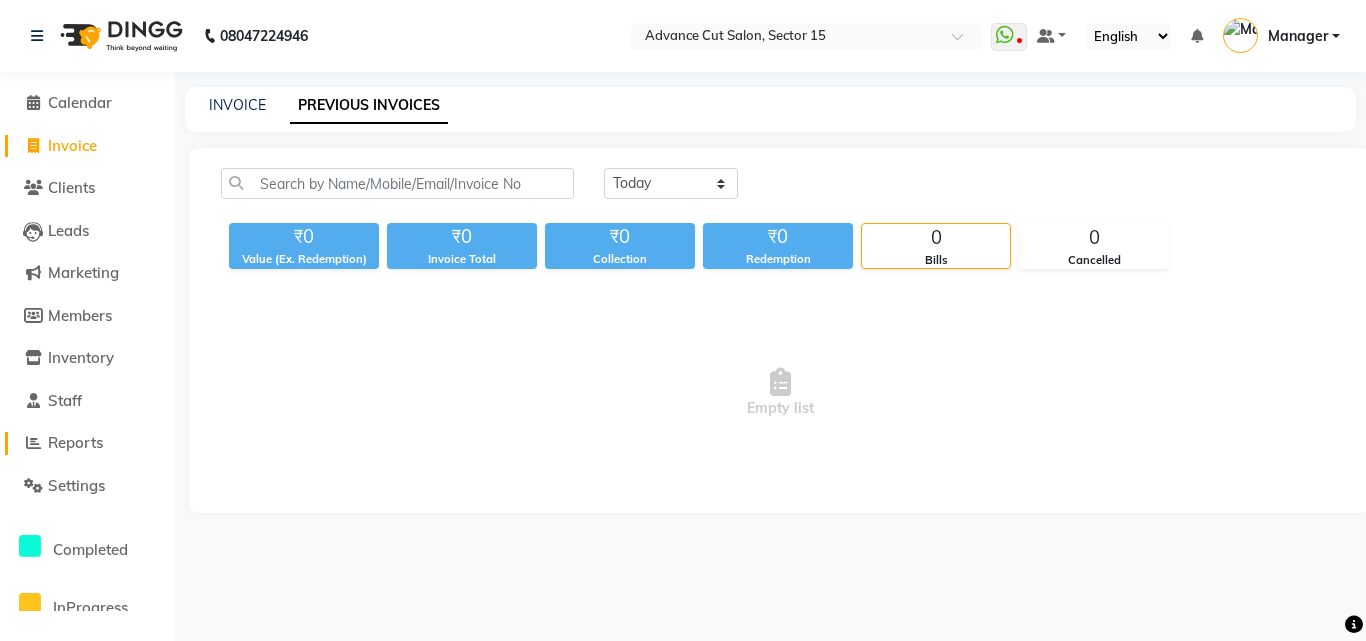 click on "Reports" 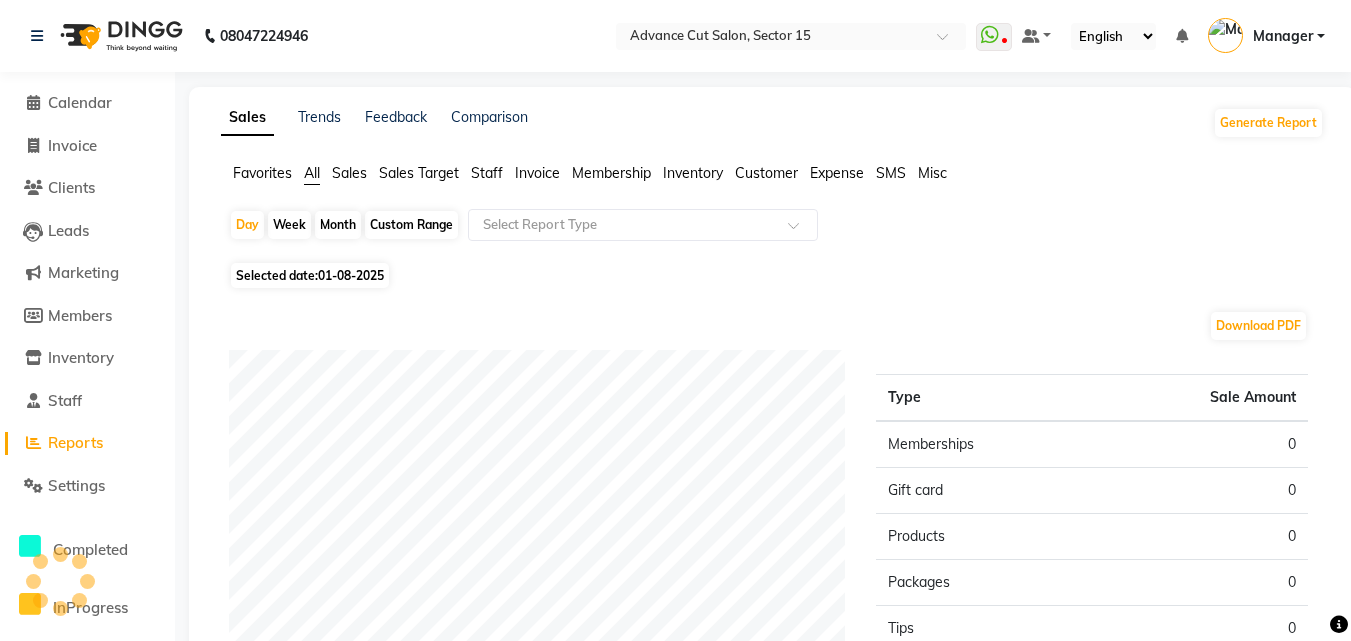 click on "Selected date:  01-08-2025" 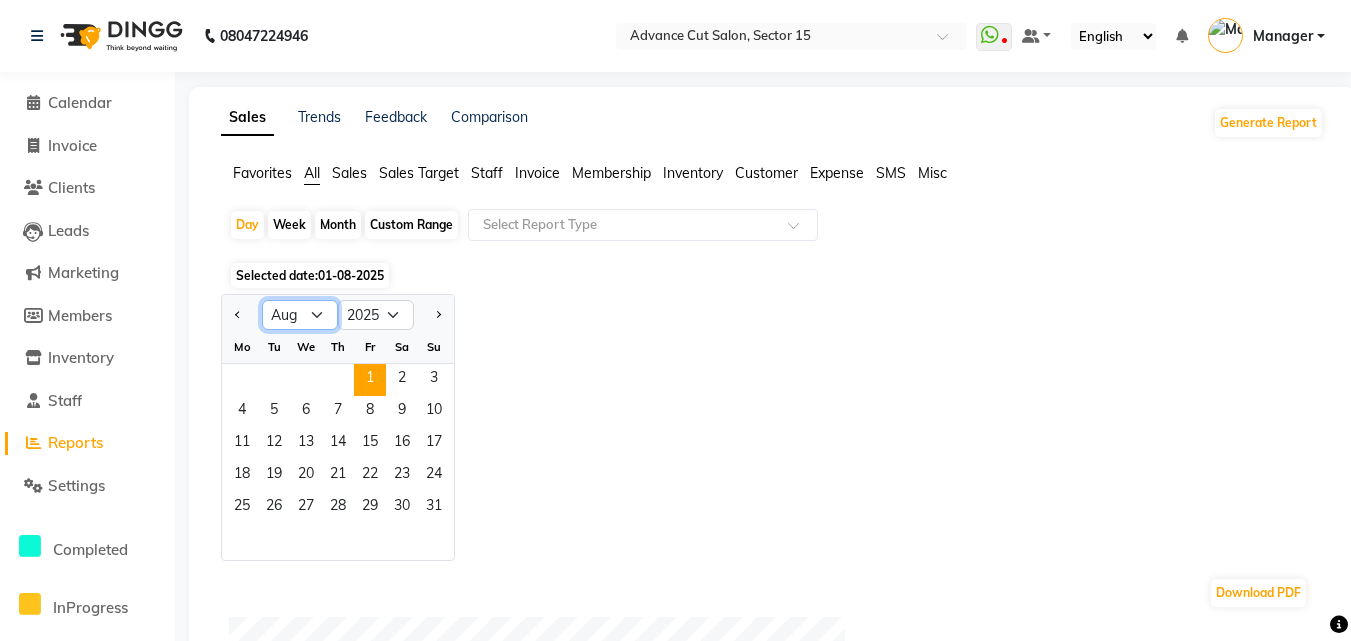 click on "Jan Feb Mar Apr May Jun Jul Aug Sep Oct Nov Dec" 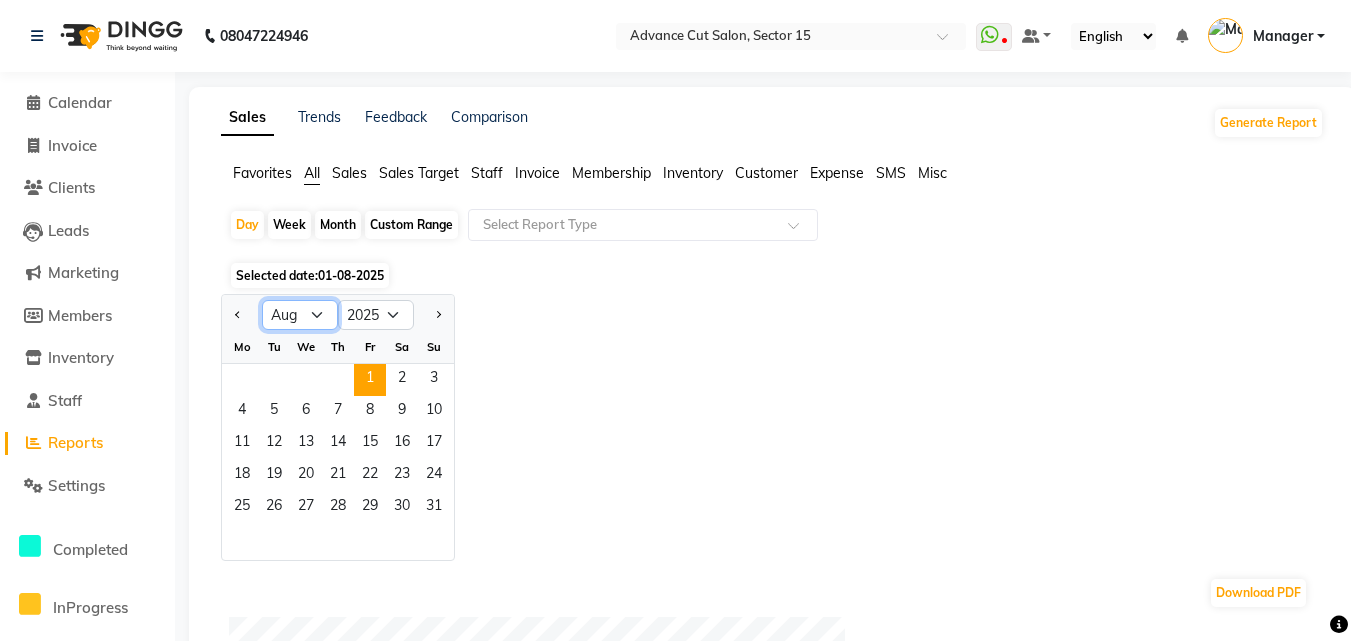 select on "7" 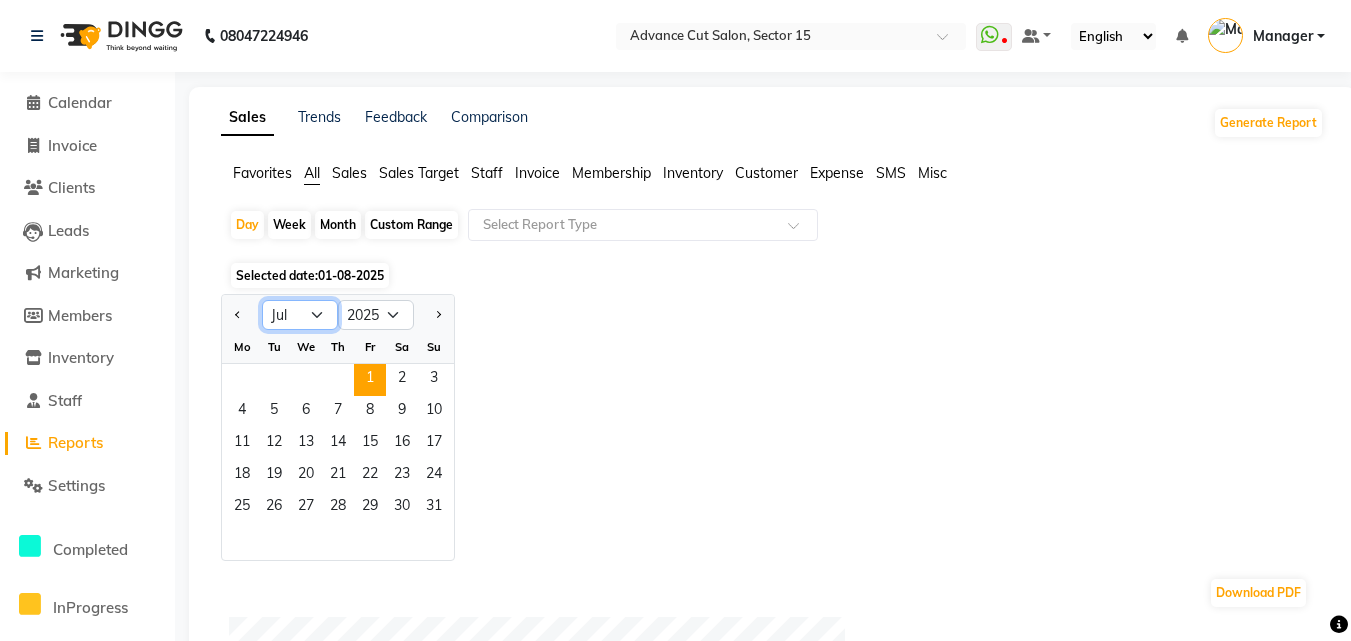 click on "Jan Feb Mar Apr May Jun Jul Aug Sep Oct Nov Dec" 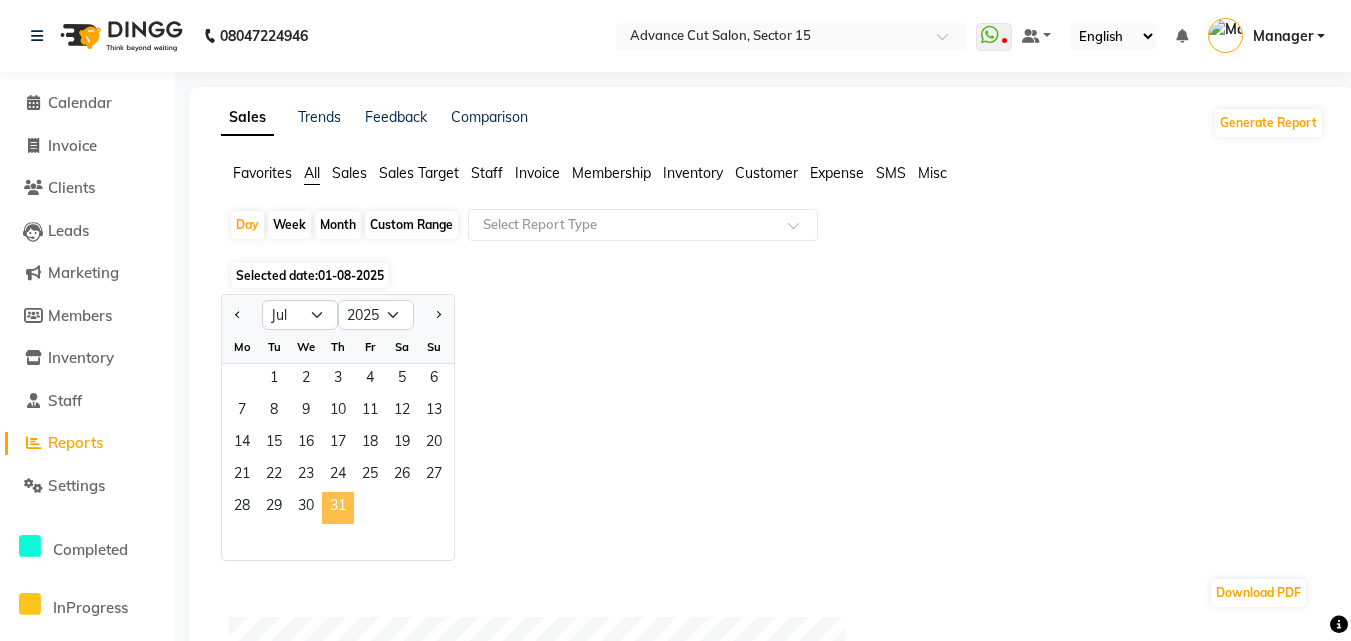 click on "31" 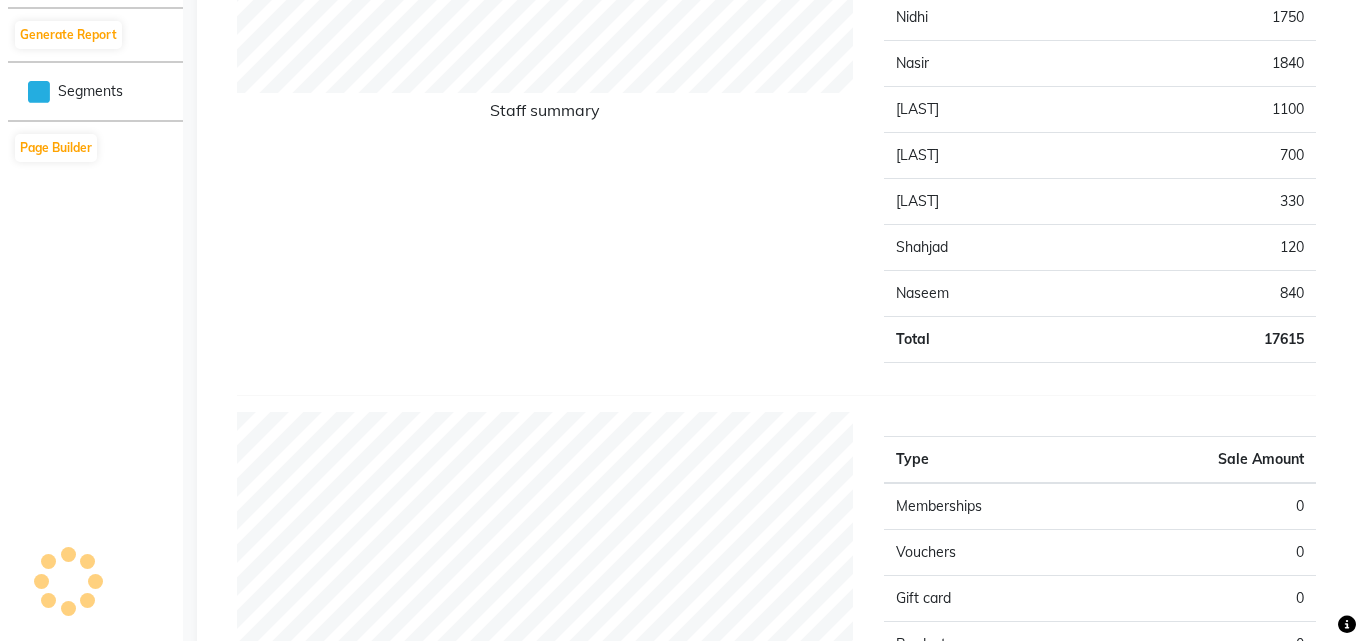 scroll, scrollTop: 0, scrollLeft: 0, axis: both 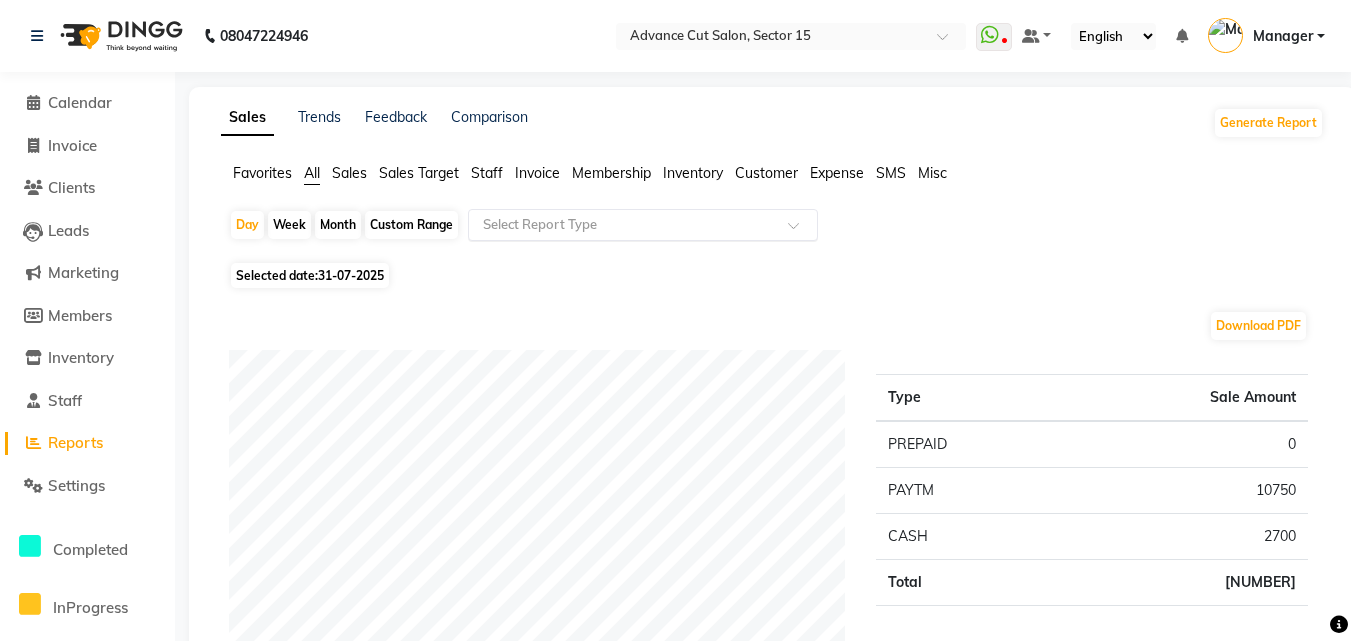 click 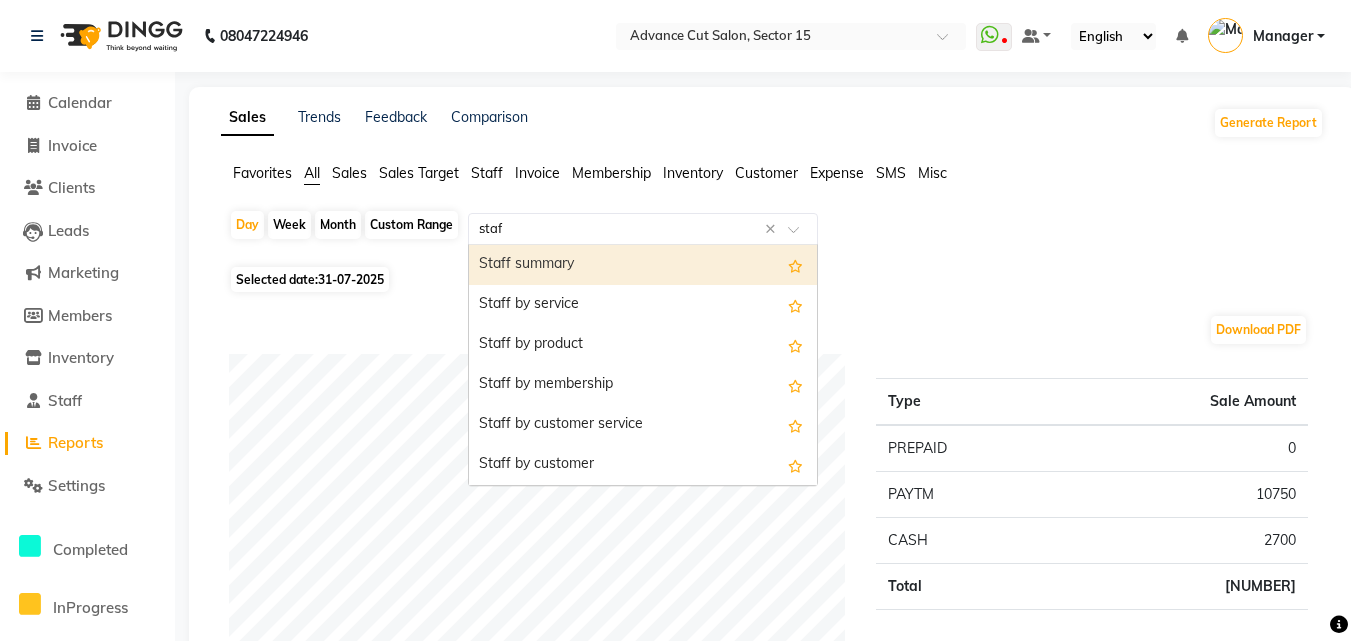type on "staff" 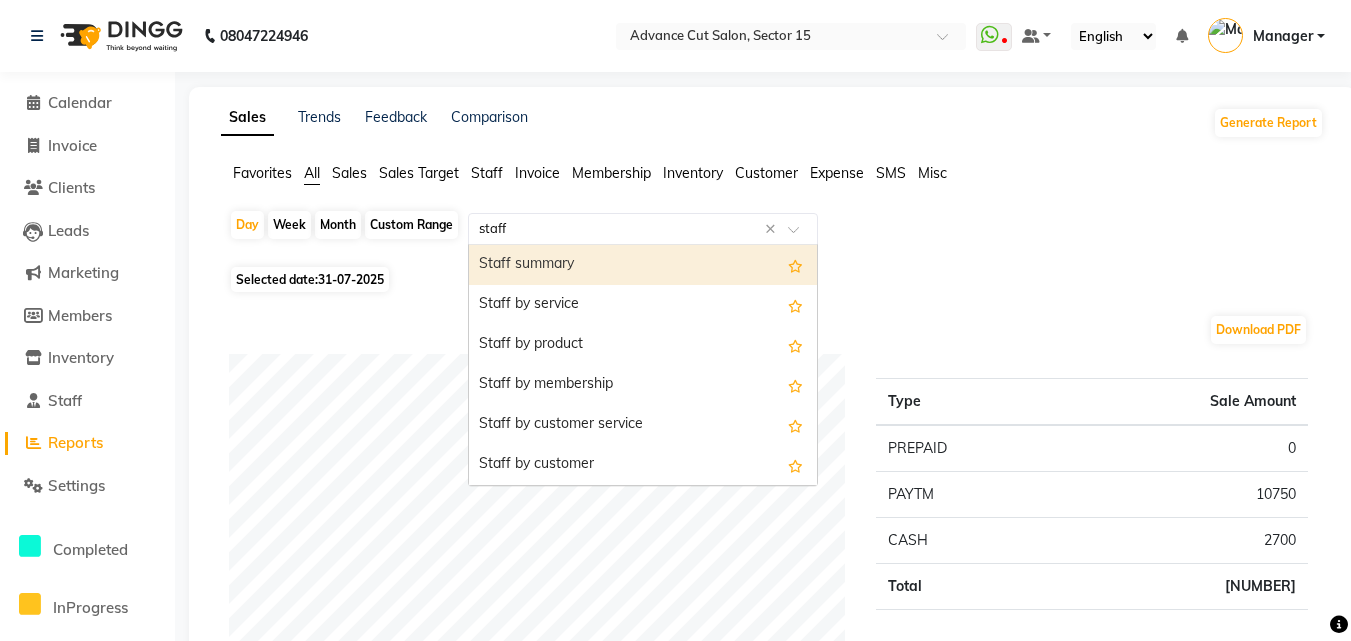 click on "Staff summary" at bounding box center (643, 265) 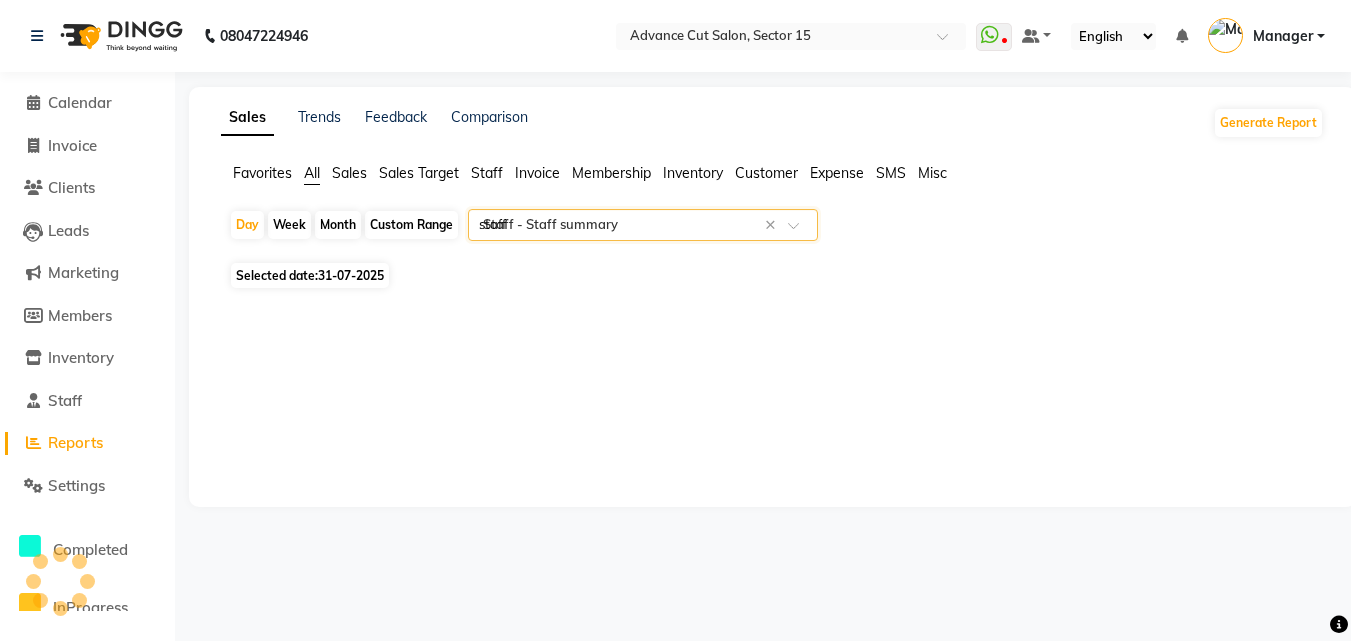 type 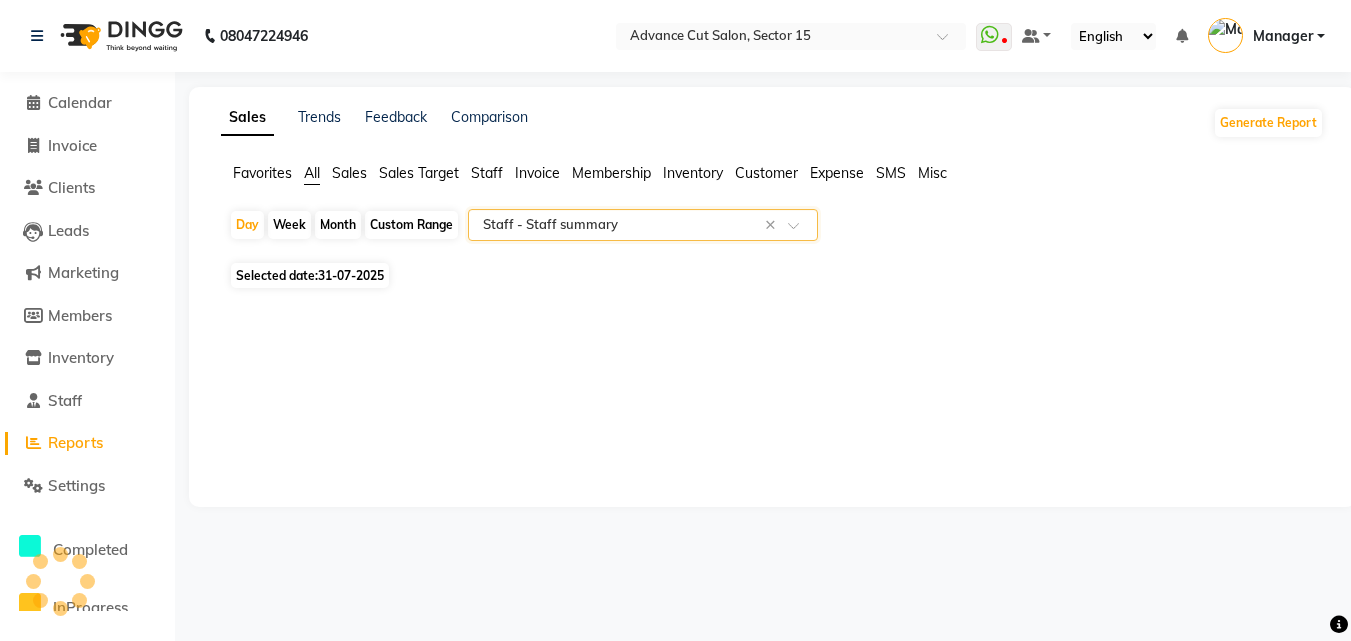 select on "full_report" 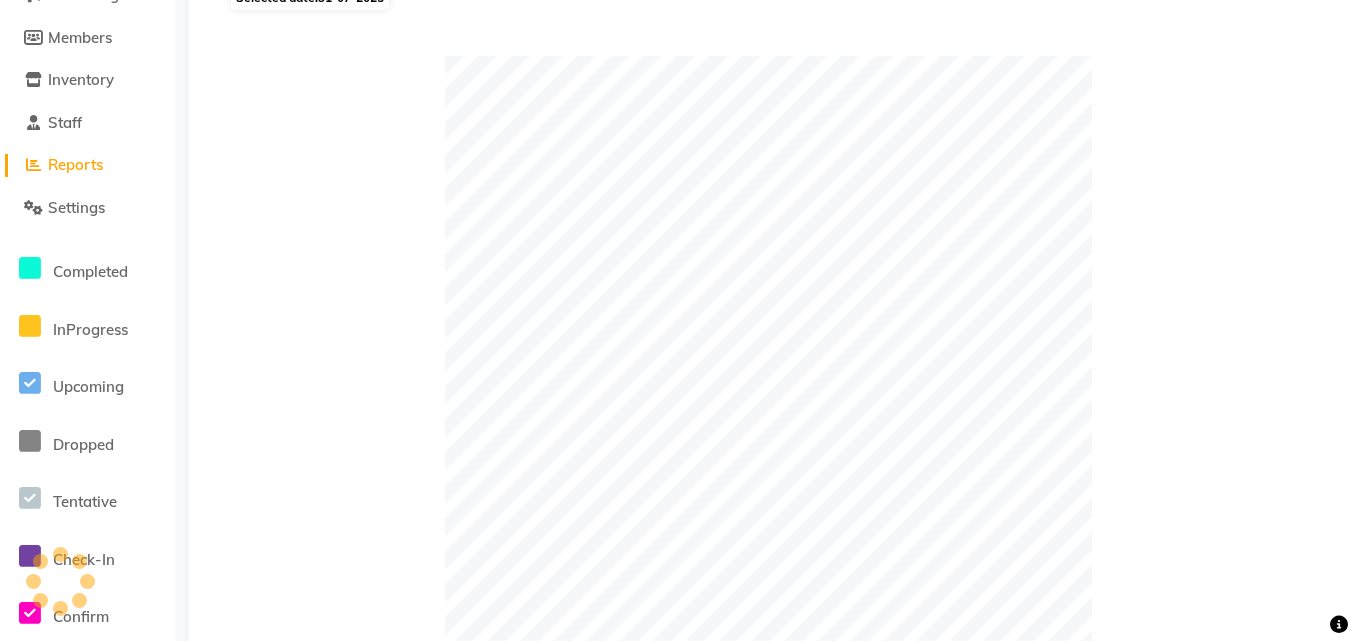 scroll, scrollTop: 790, scrollLeft: 0, axis: vertical 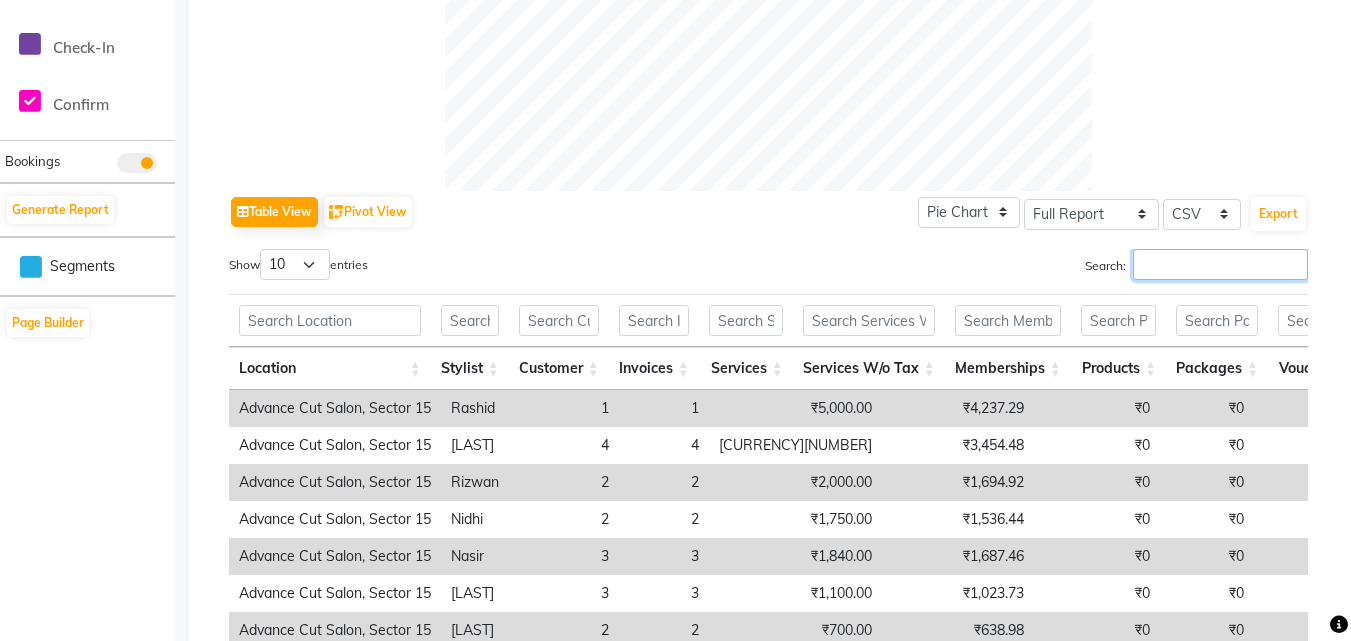 click on "Search:" at bounding box center [1220, 264] 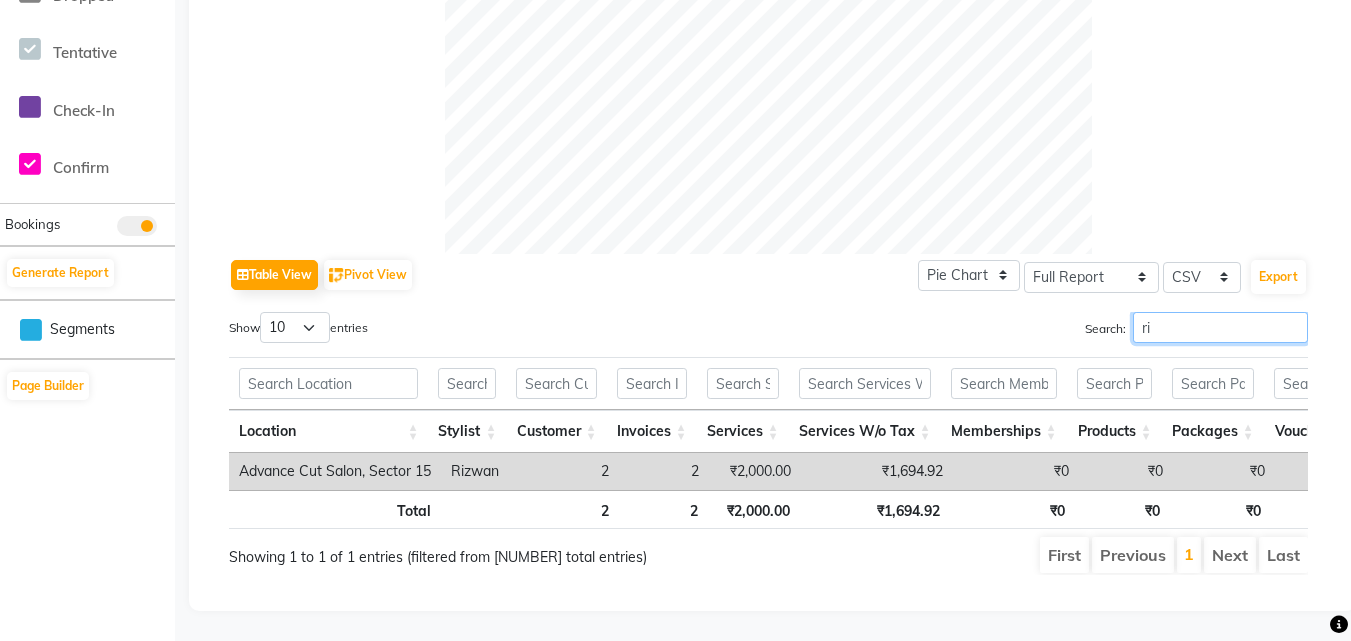 scroll, scrollTop: 757, scrollLeft: 0, axis: vertical 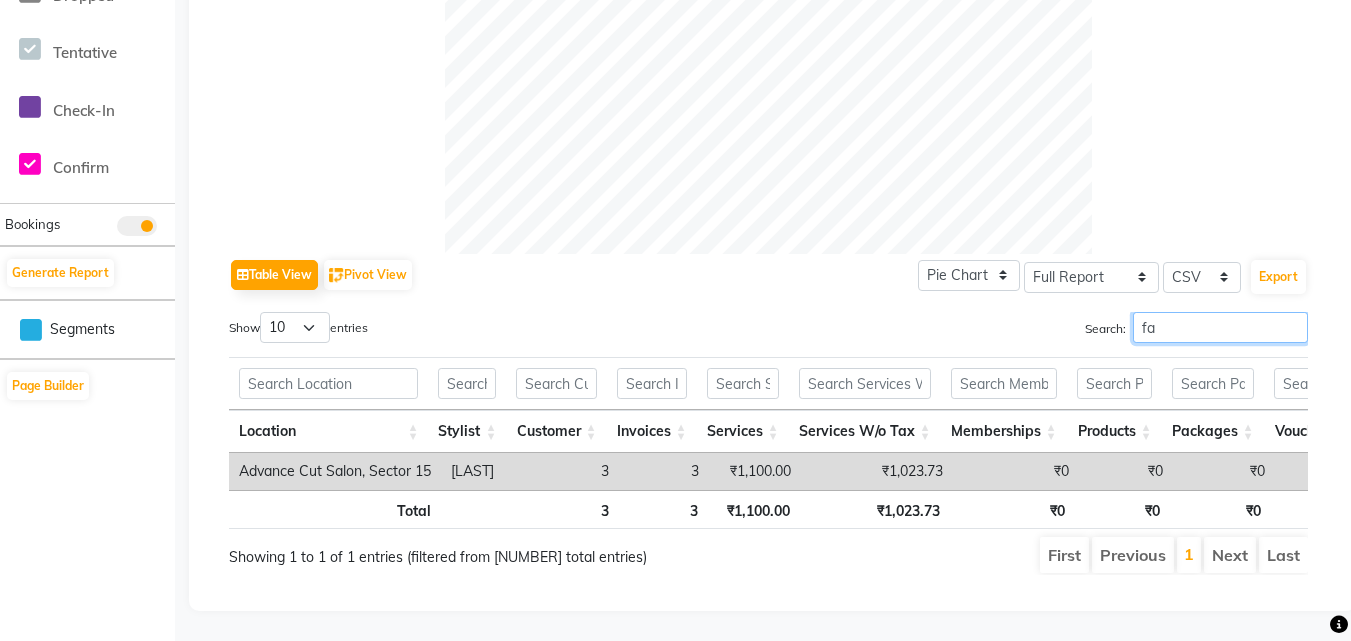 type on "f" 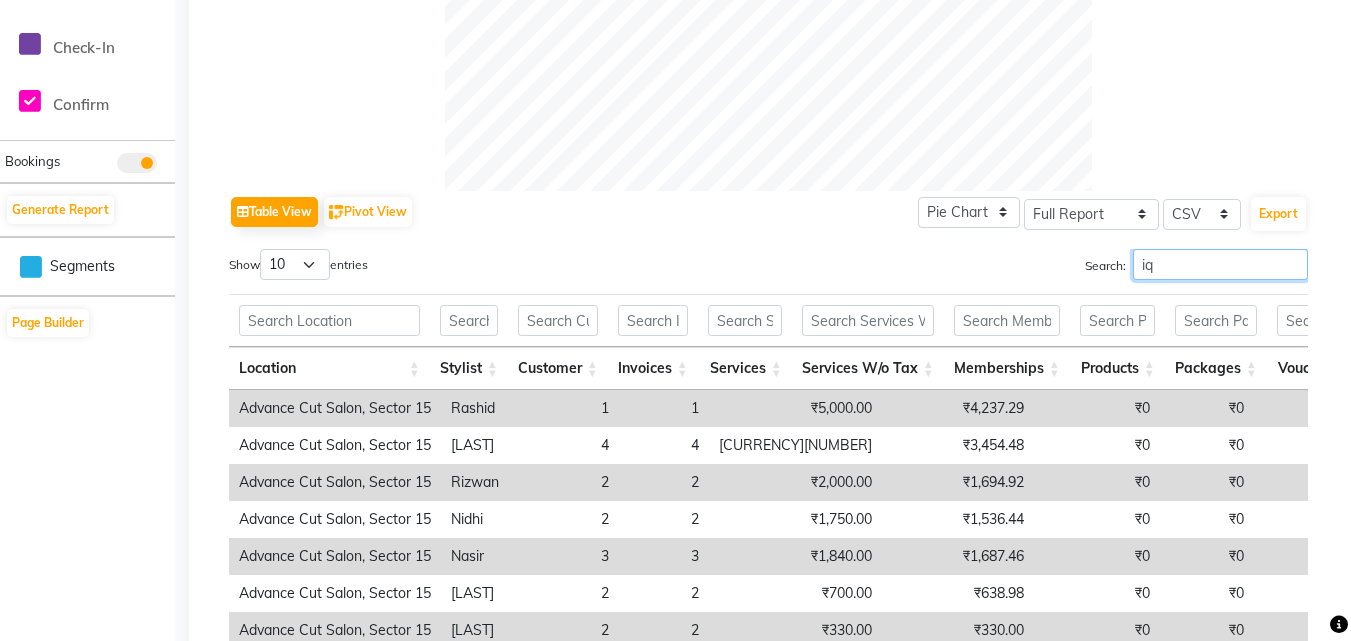 scroll, scrollTop: 757, scrollLeft: 0, axis: vertical 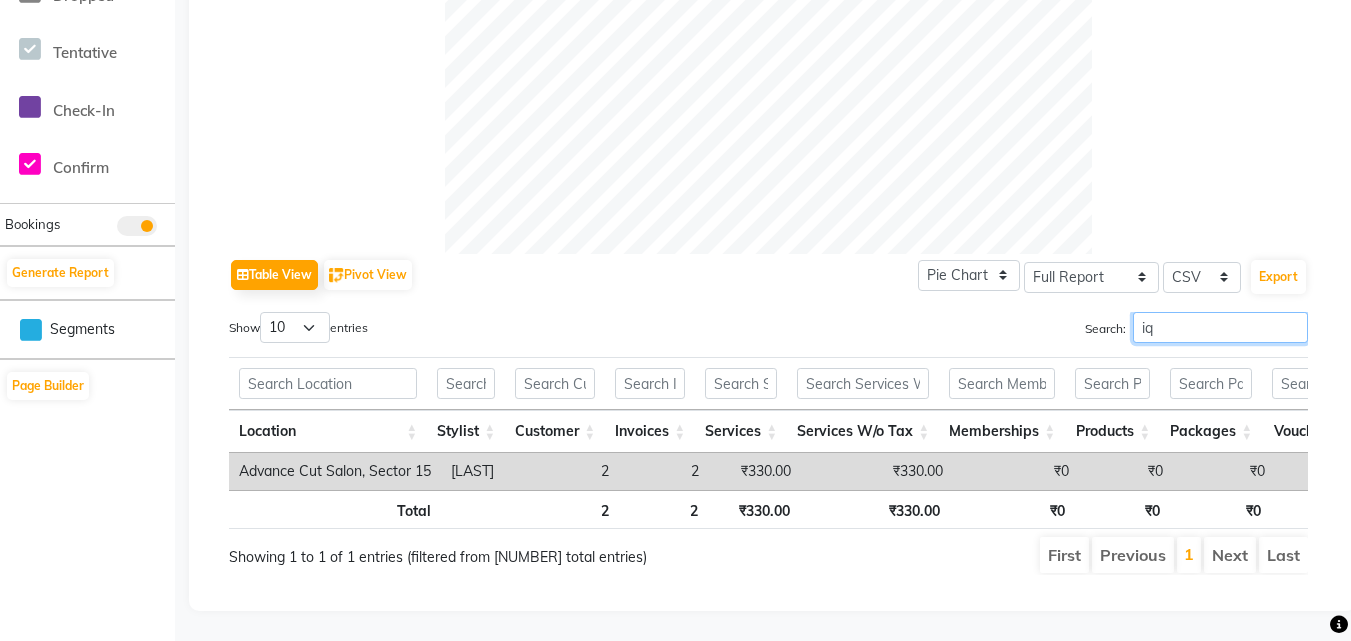 type on "i" 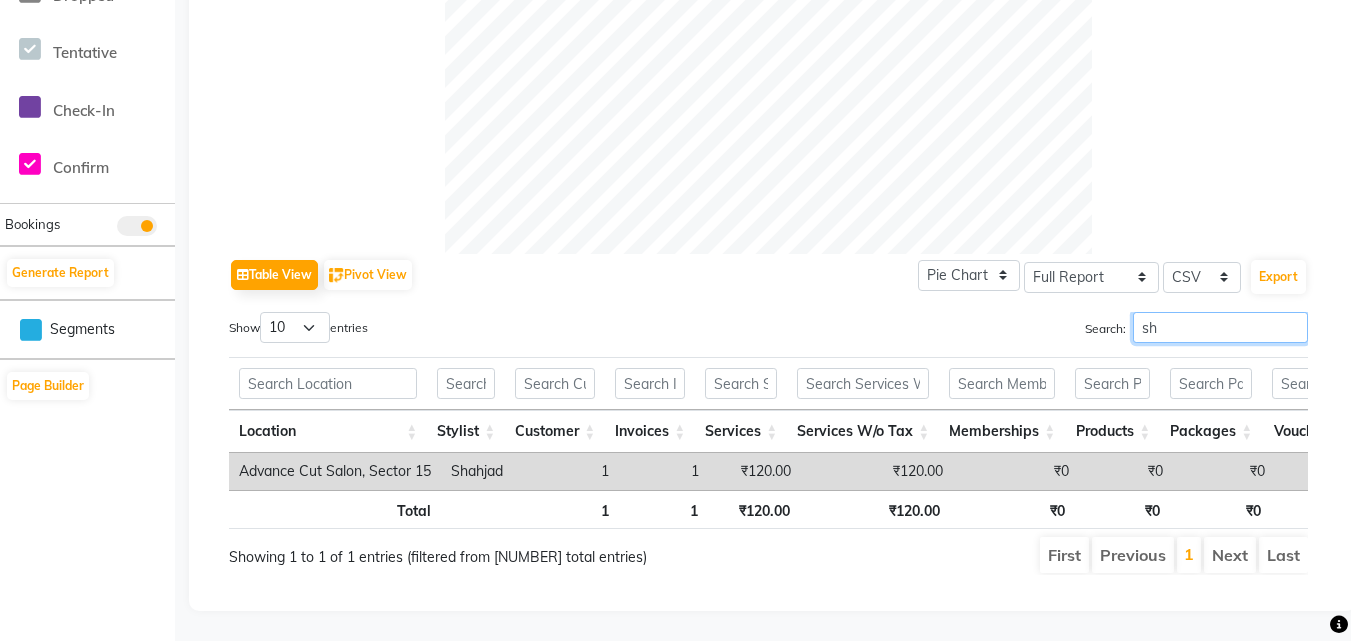 scroll, scrollTop: 790, scrollLeft: 0, axis: vertical 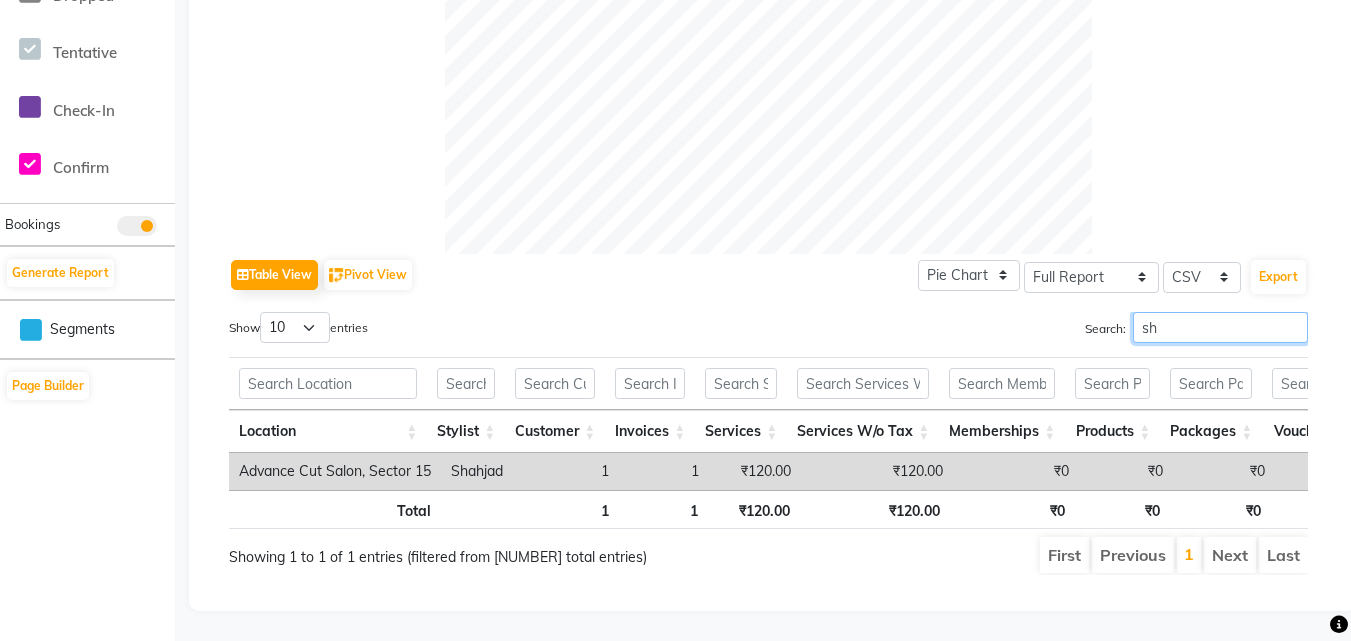 type on "s" 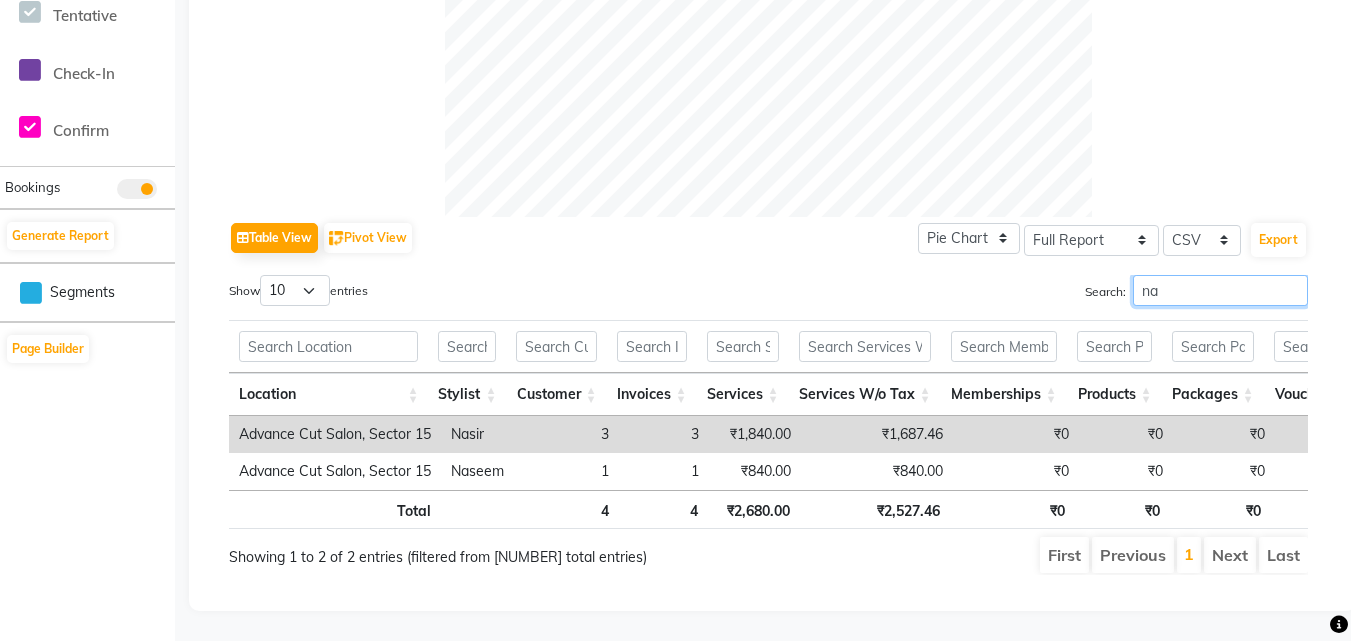 type on "n" 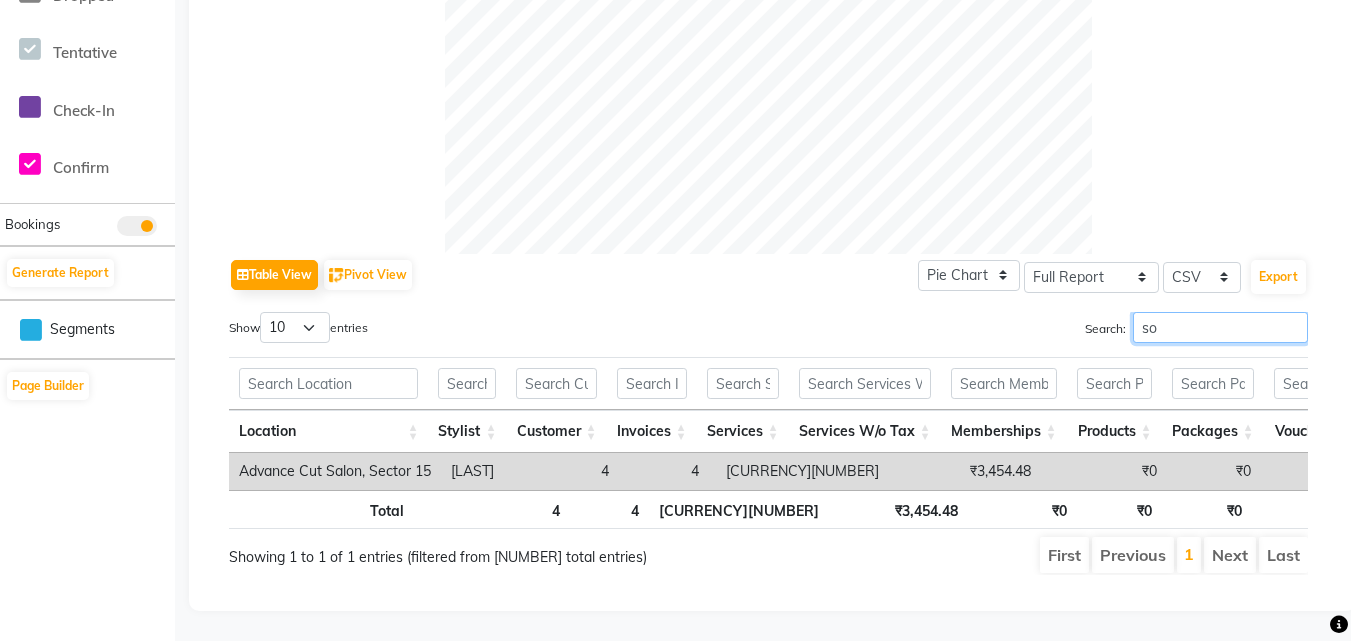 scroll, scrollTop: 757, scrollLeft: 0, axis: vertical 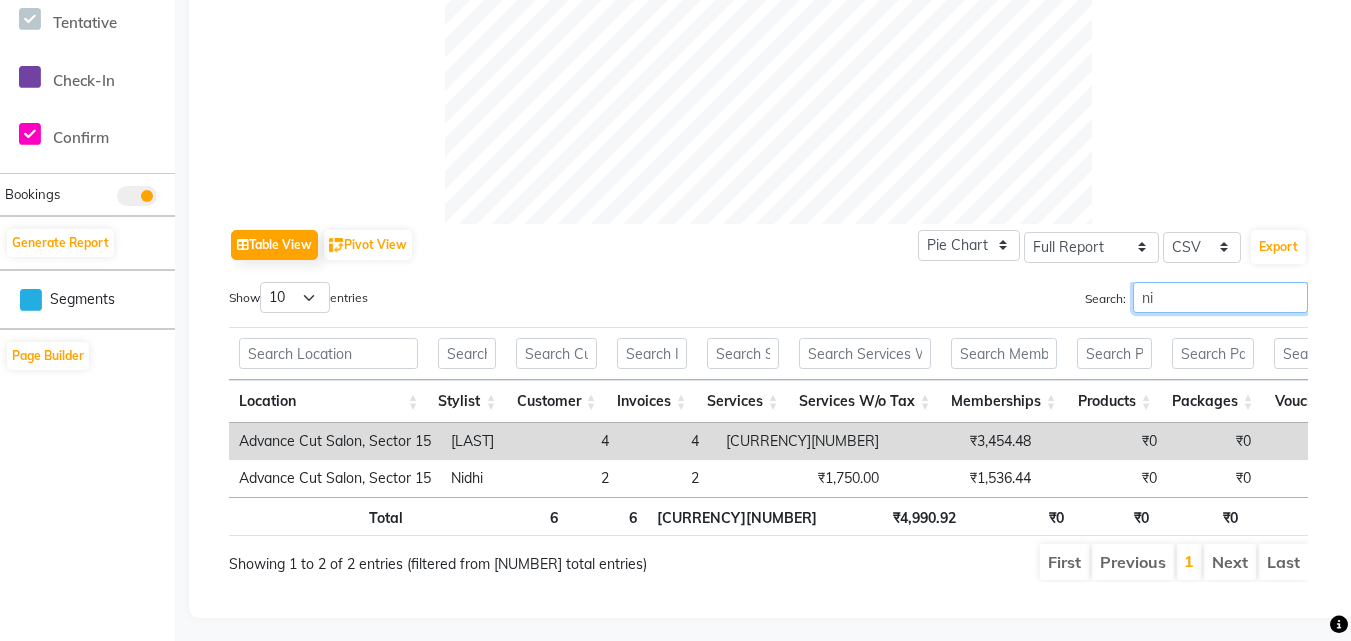 type on "n" 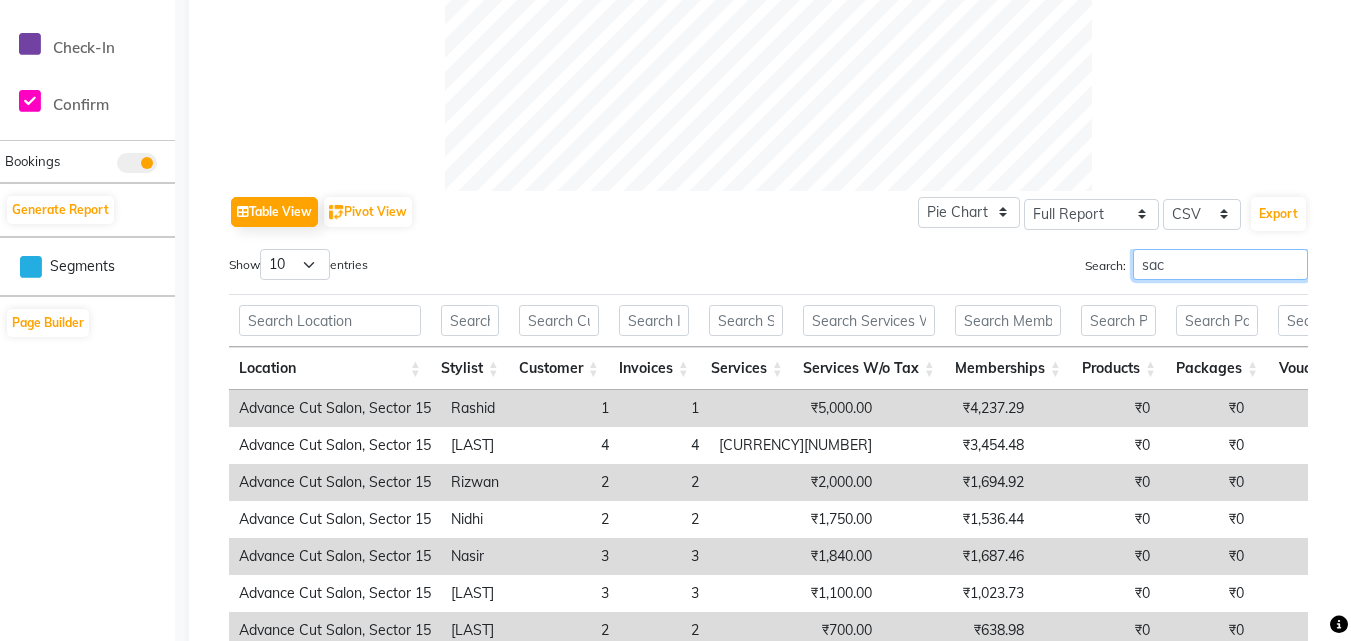 scroll, scrollTop: 757, scrollLeft: 0, axis: vertical 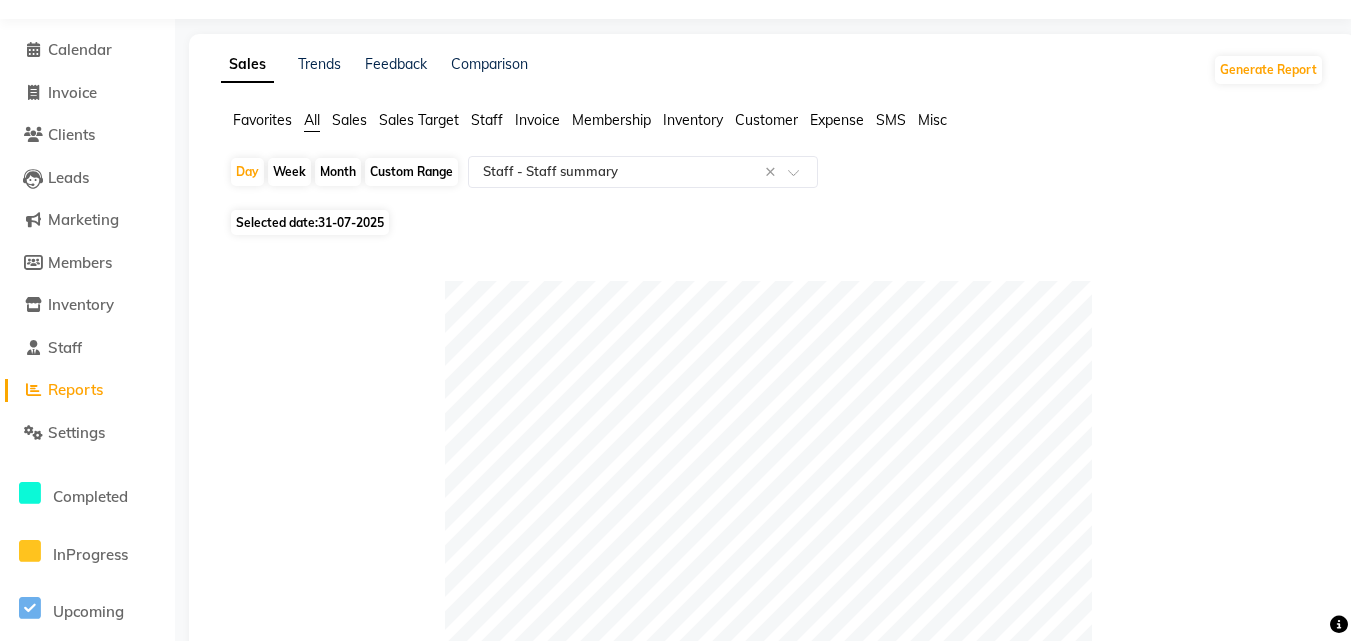 type on "sach" 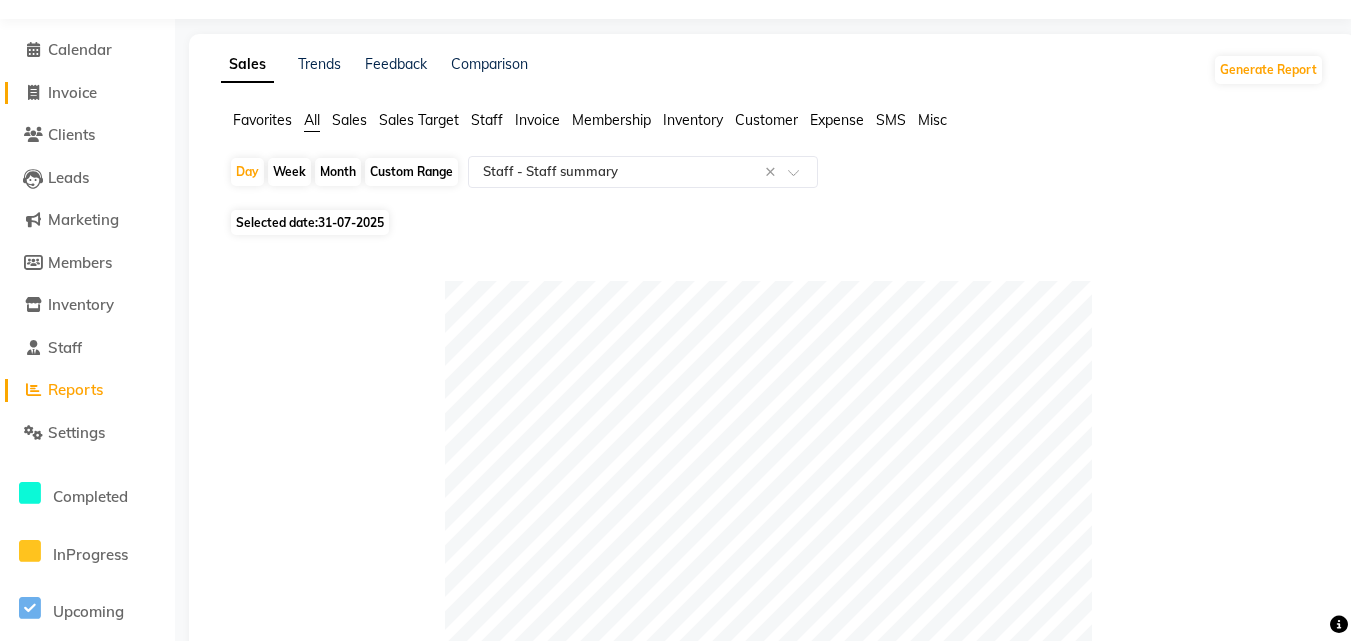 click on "Invoice" 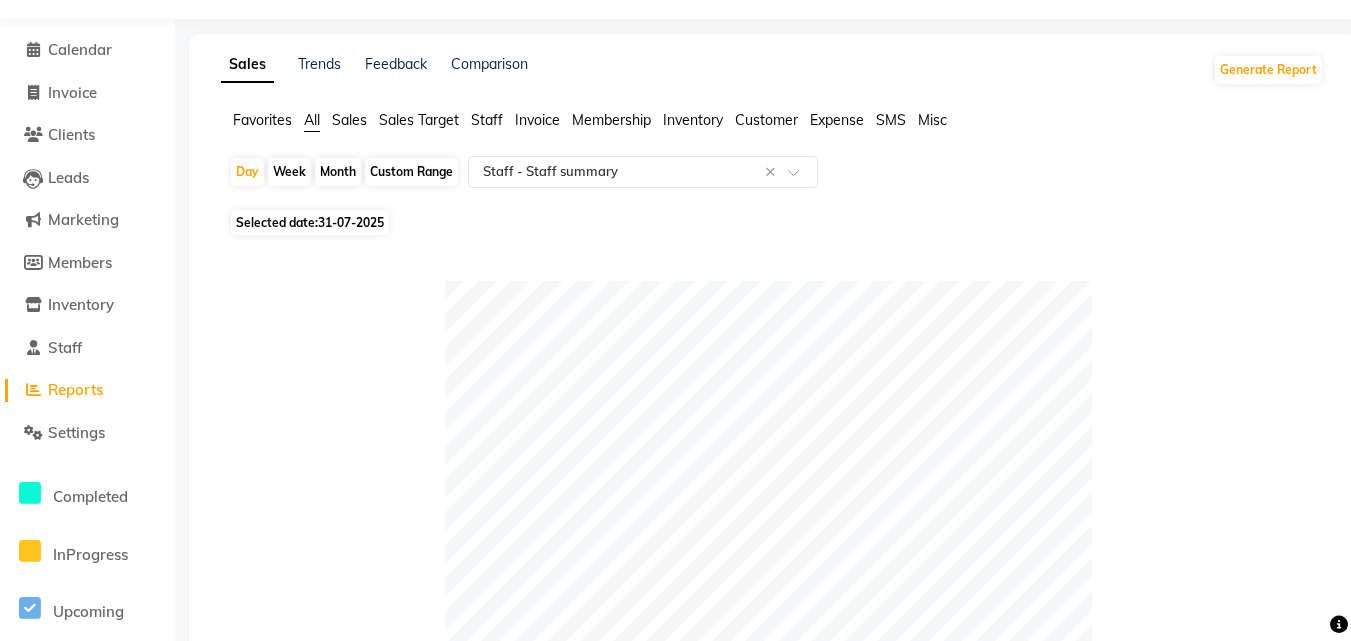 scroll, scrollTop: 0, scrollLeft: 0, axis: both 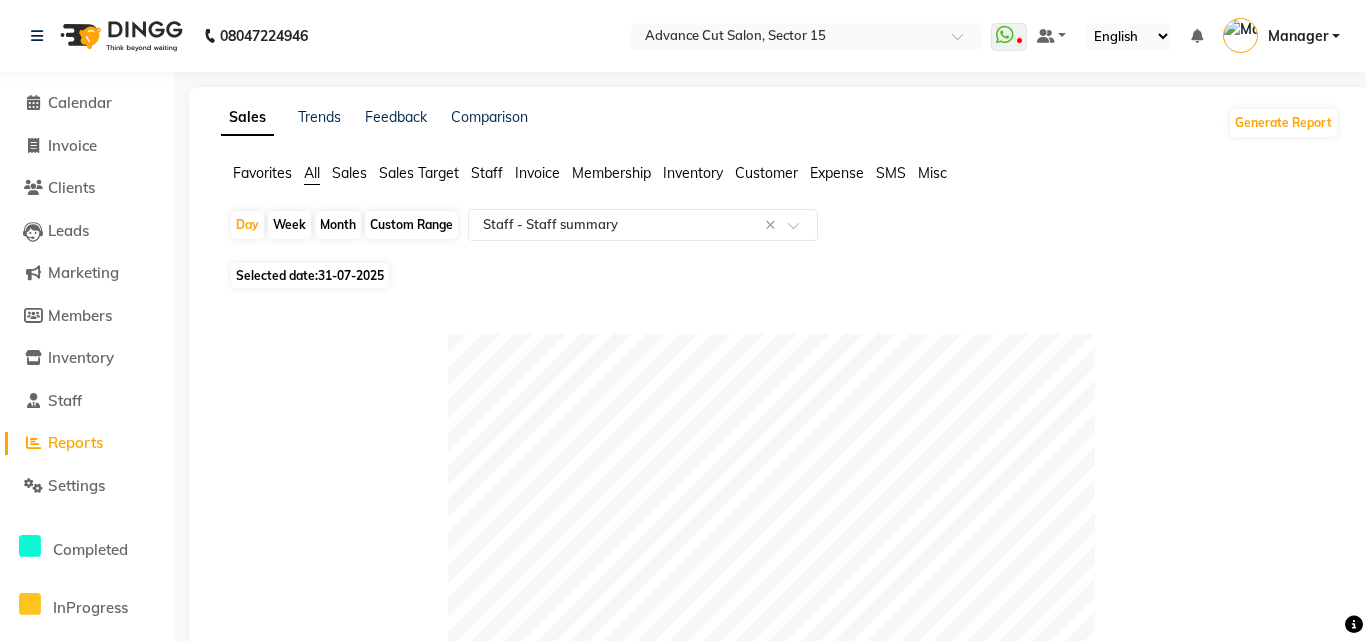 select on "service" 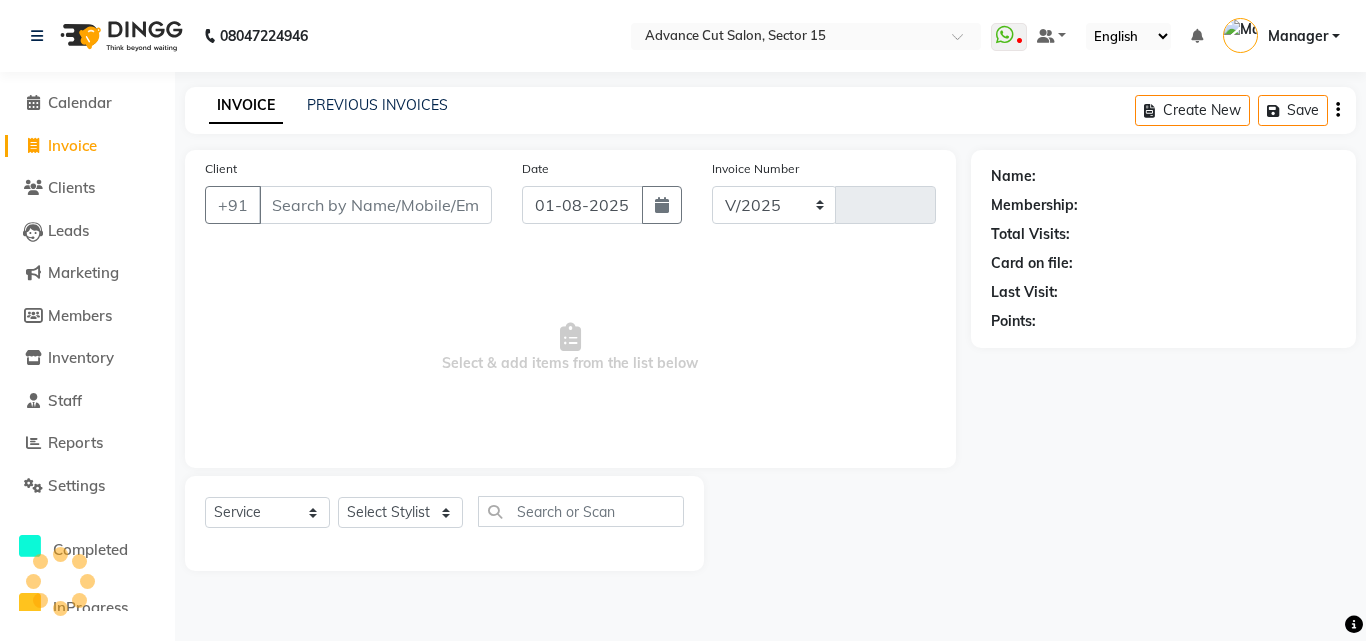 select on "6255" 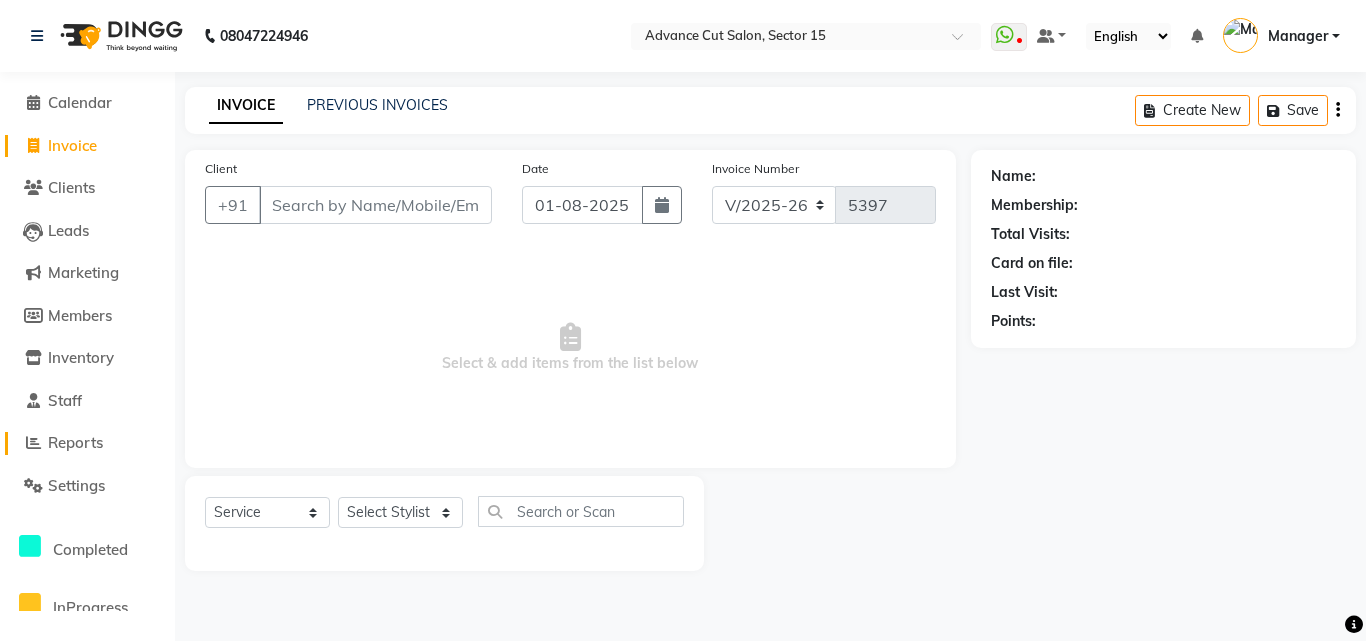 click on "Reports" 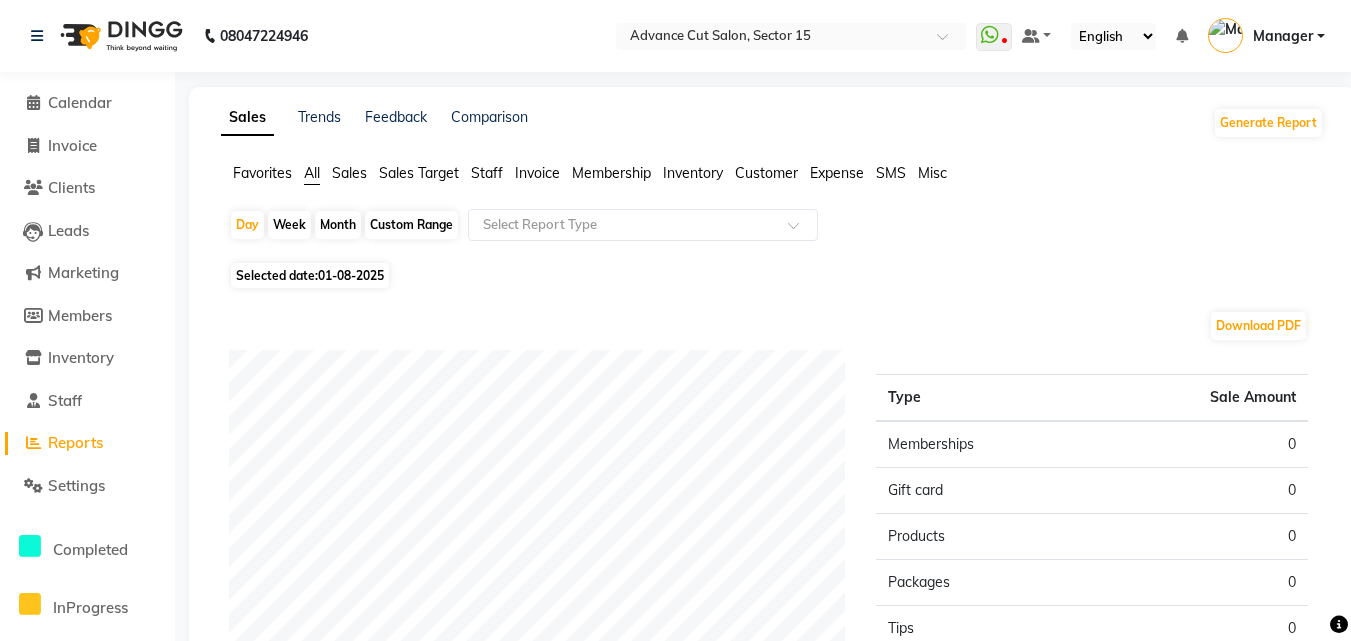 click on "Selected date:  01-08-2025" 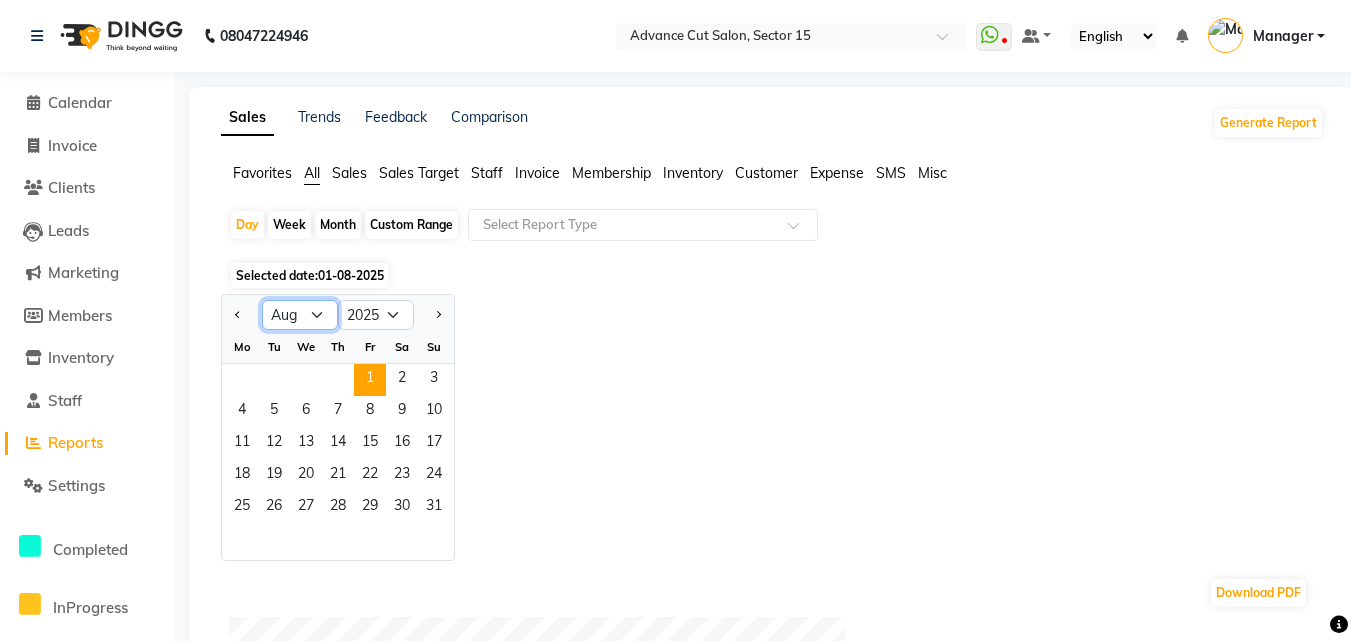 click on "Jan Feb Mar Apr May Jun Jul Aug Sep Oct Nov Dec" 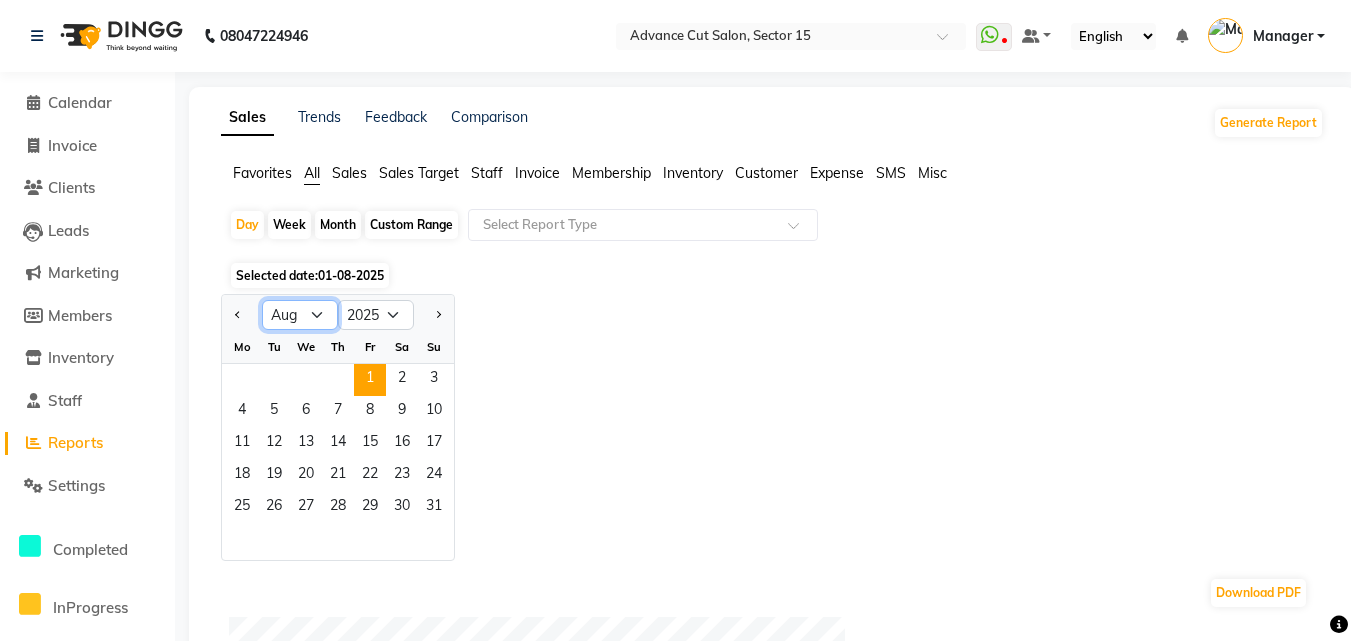select on "7" 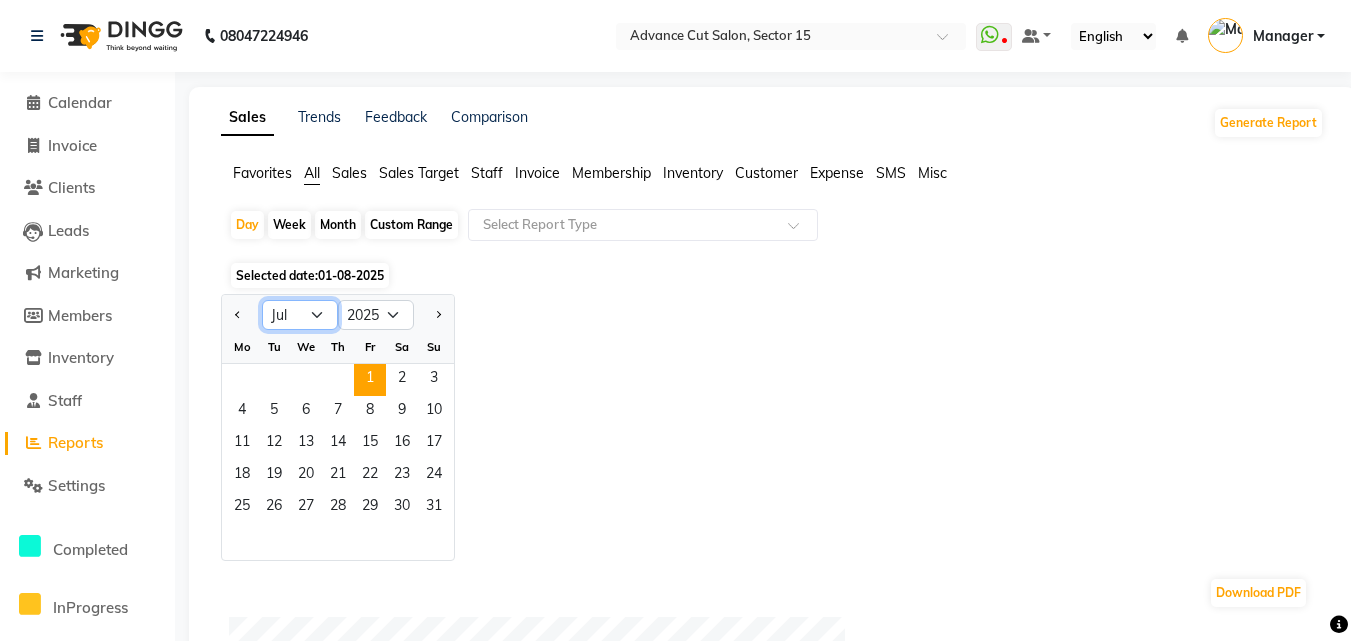 click on "Jan Feb Mar Apr May Jun Jul Aug Sep Oct Nov Dec" 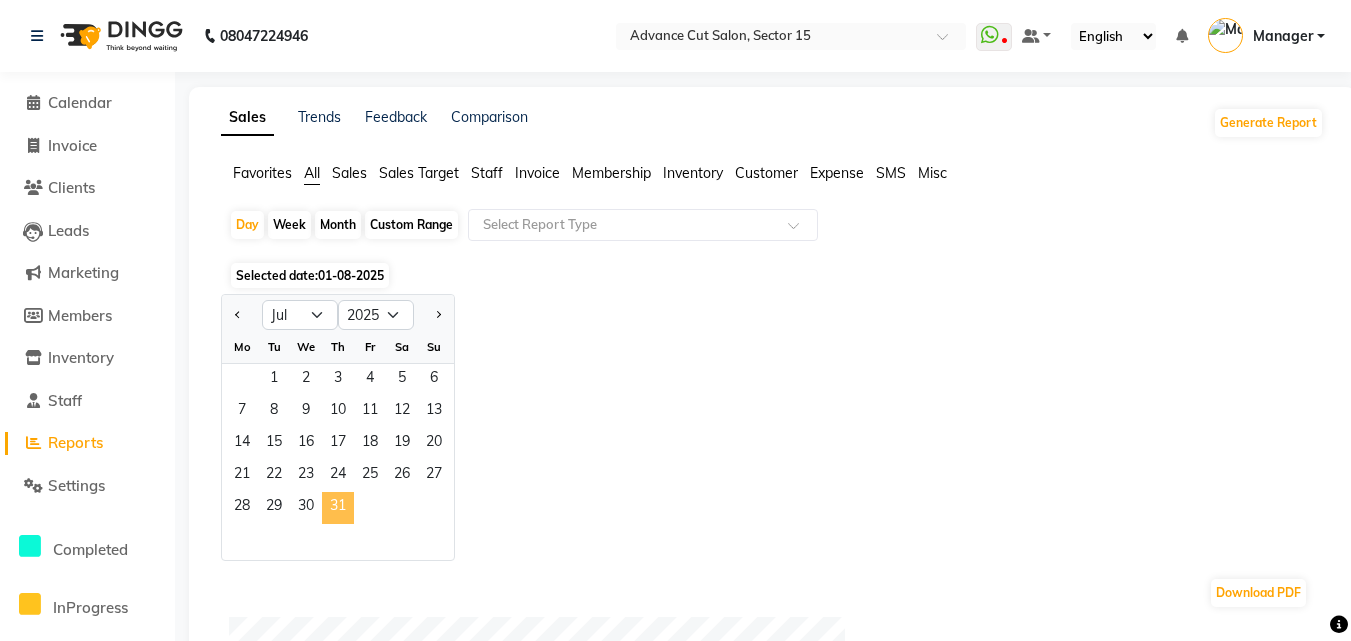 click on "31" 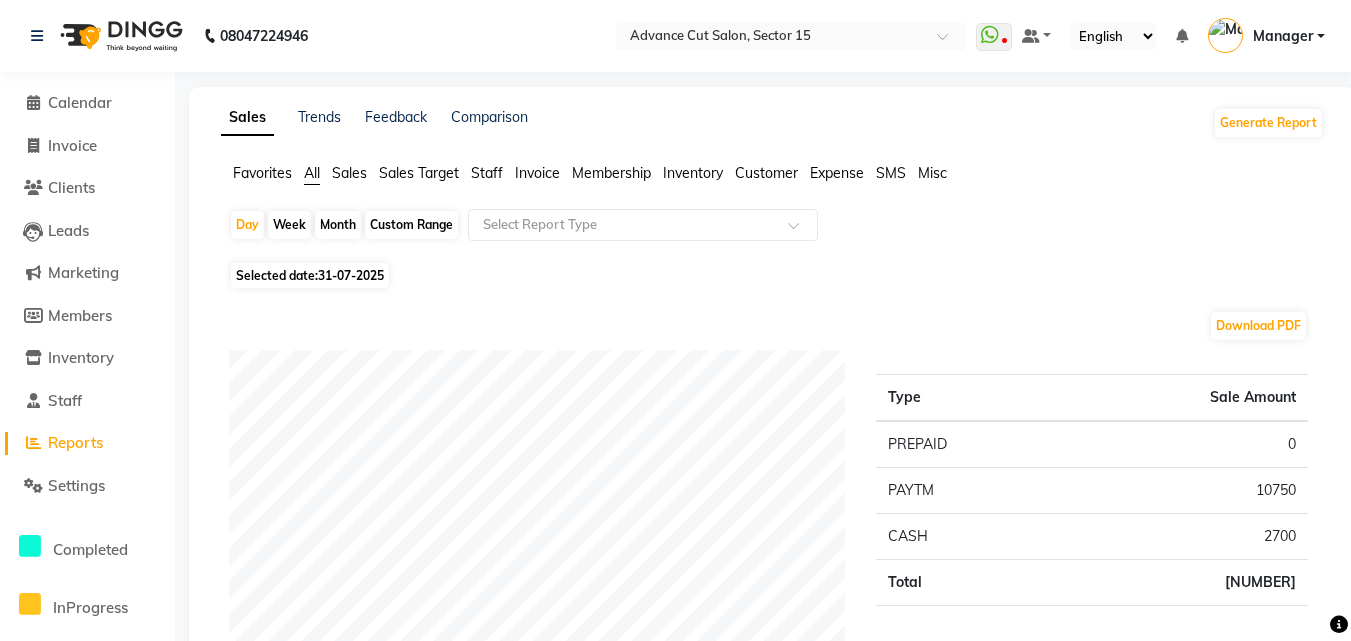 scroll, scrollTop: 560, scrollLeft: 0, axis: vertical 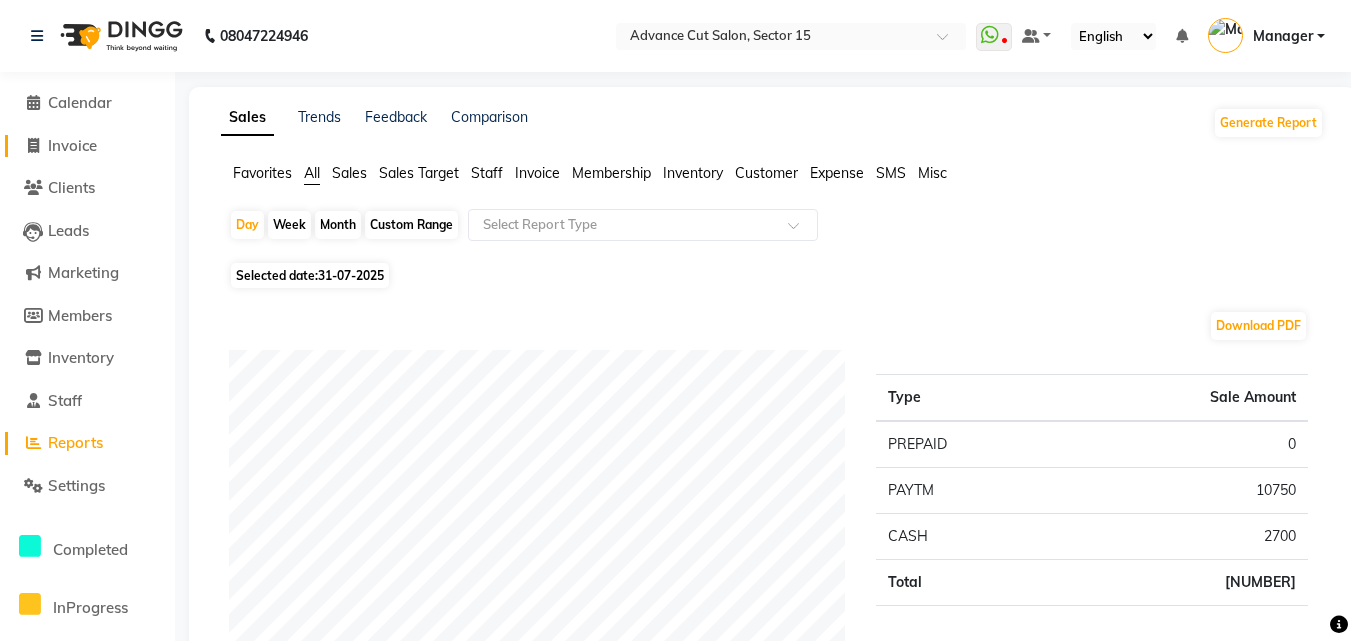 click on "Invoice" 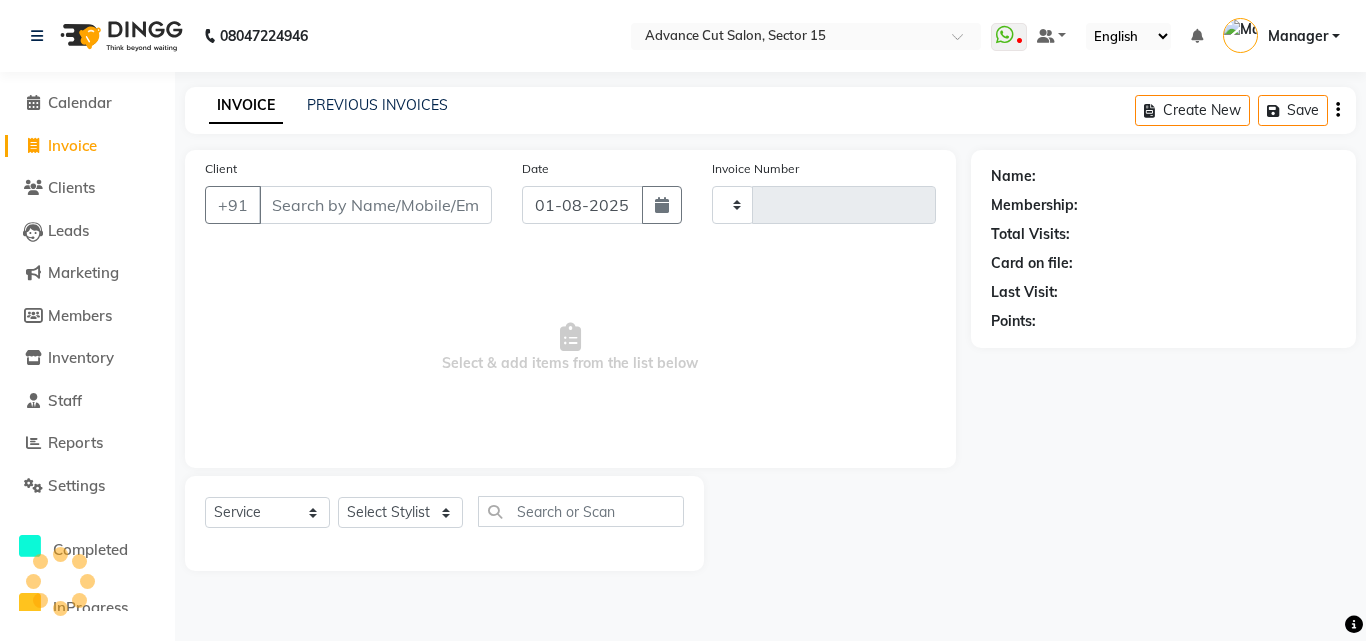 type on "5398" 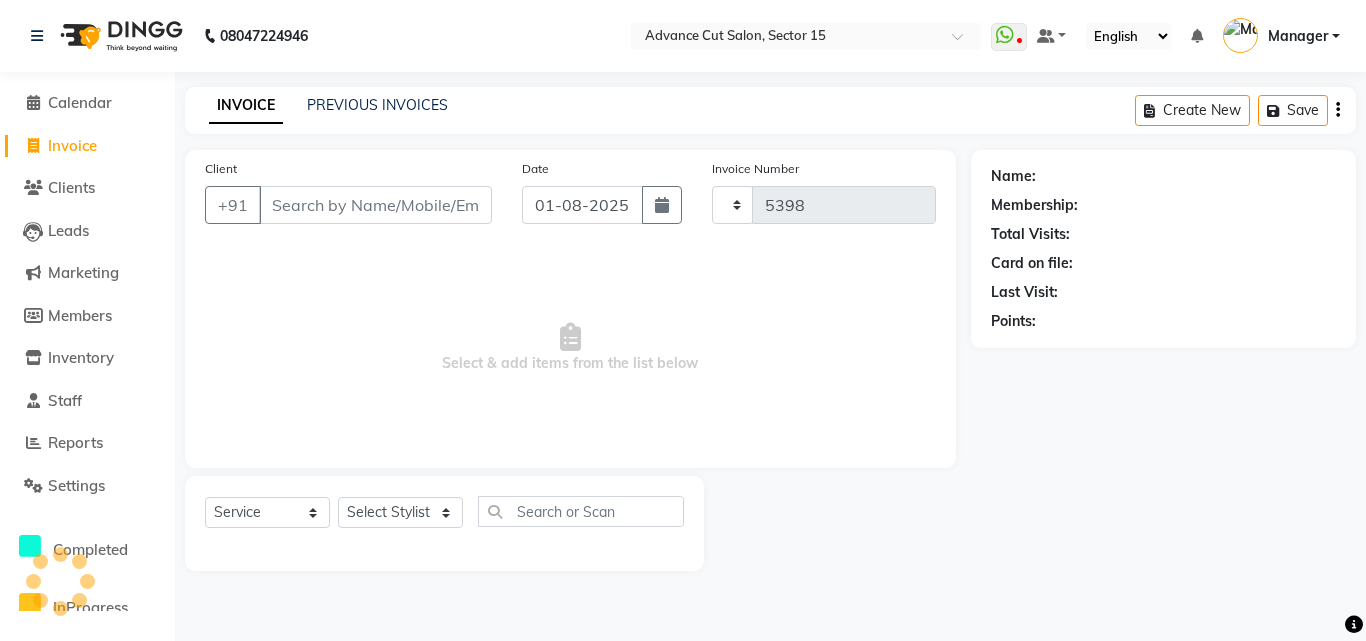 select on "6255" 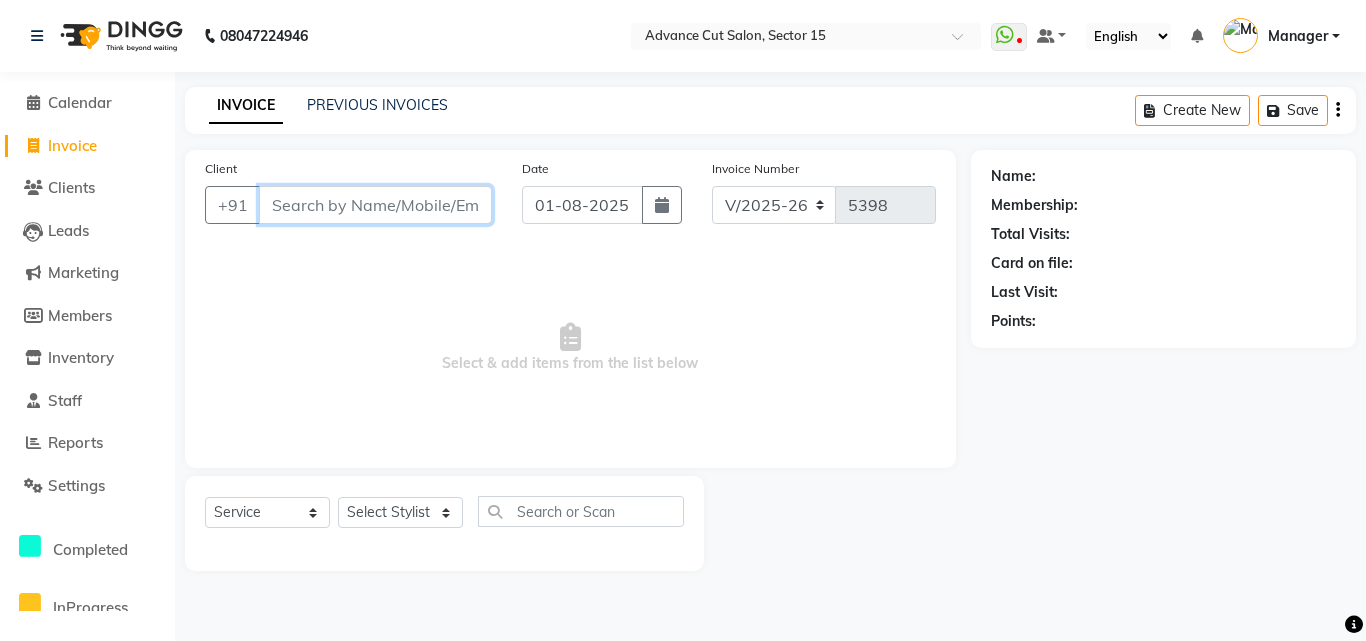 click on "Client" at bounding box center (375, 205) 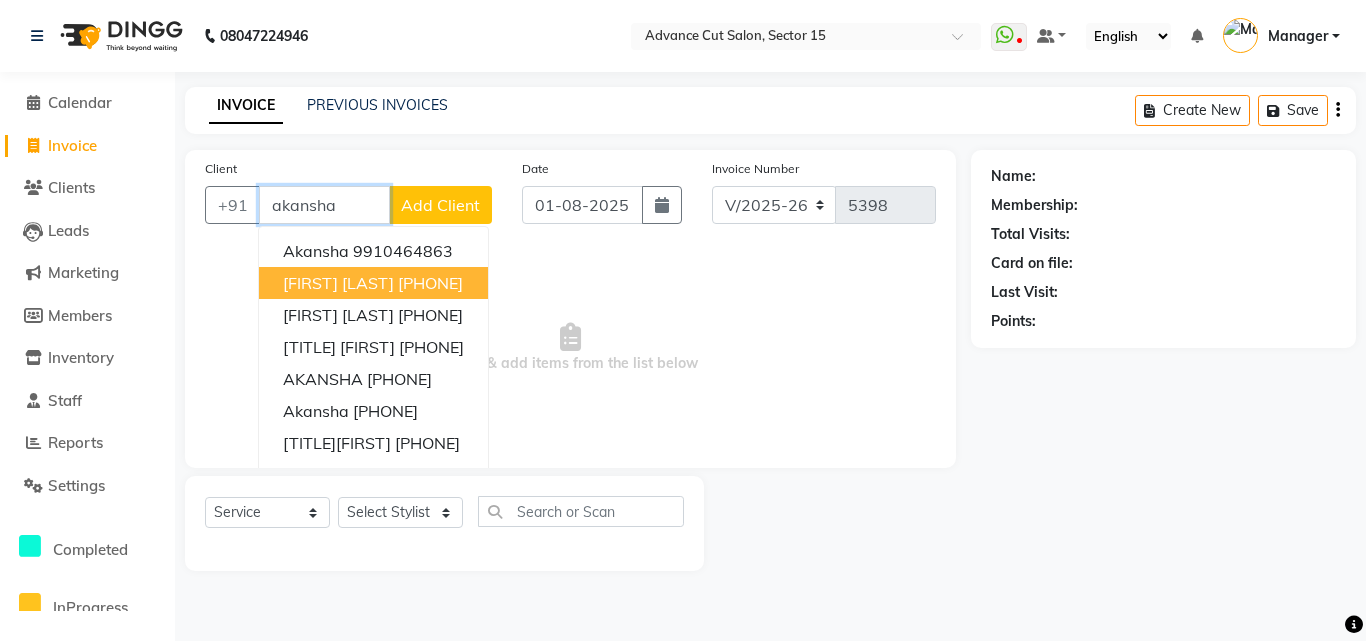 click on "9818364707" at bounding box center [430, 283] 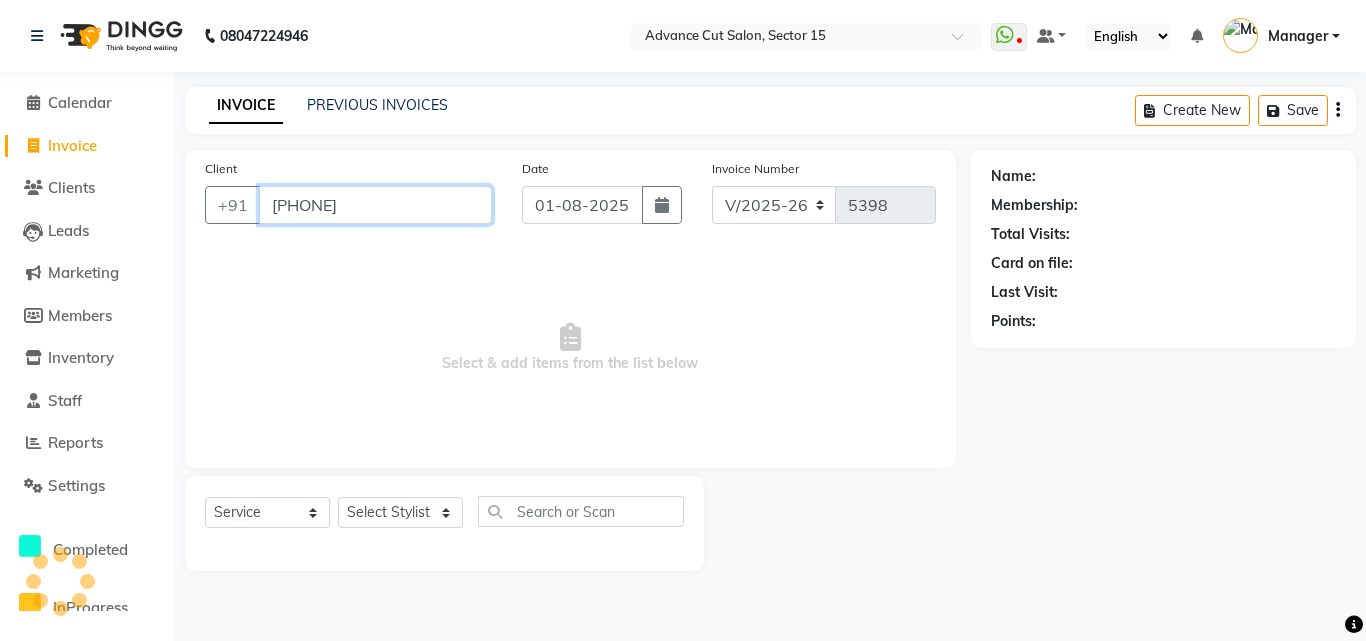 type on "9818364707" 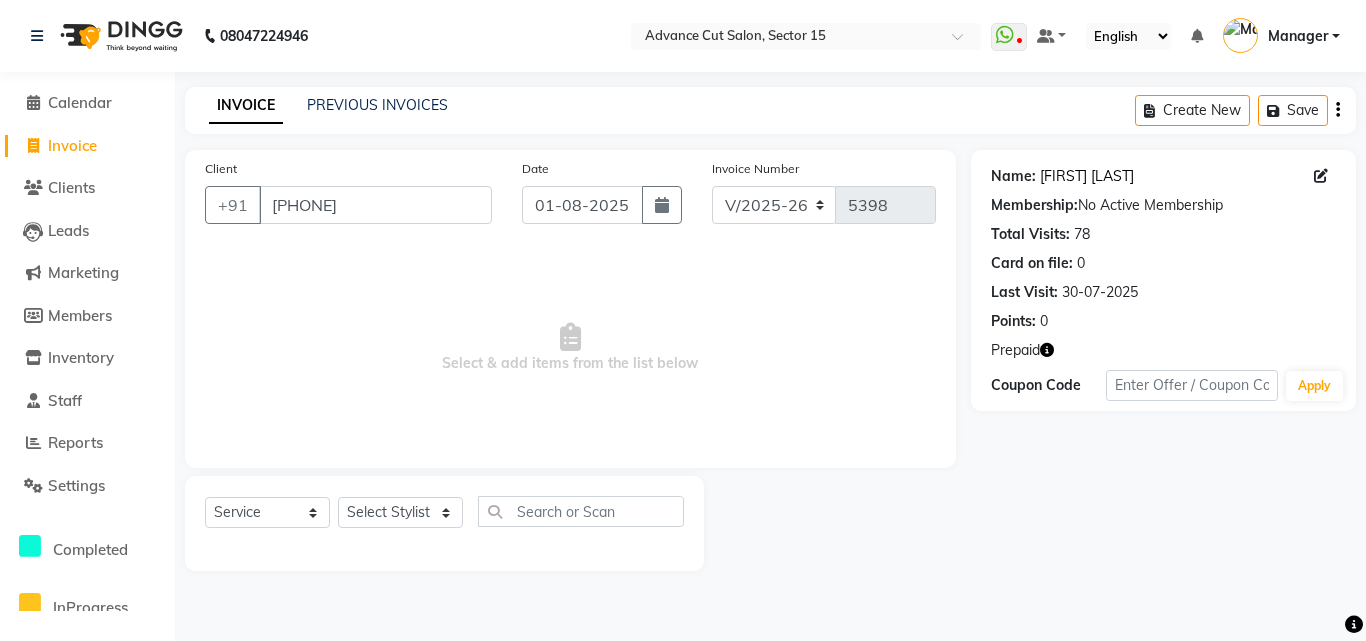 click on "Akansha Mangla" 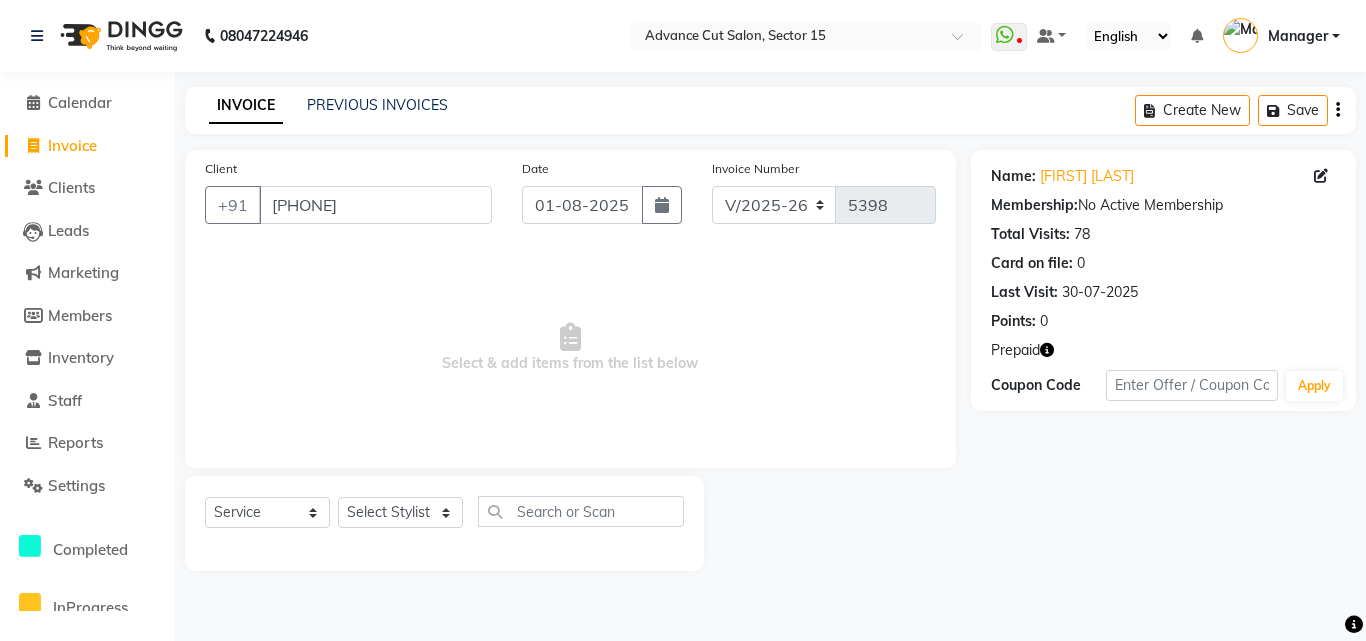 click on "Invoice" 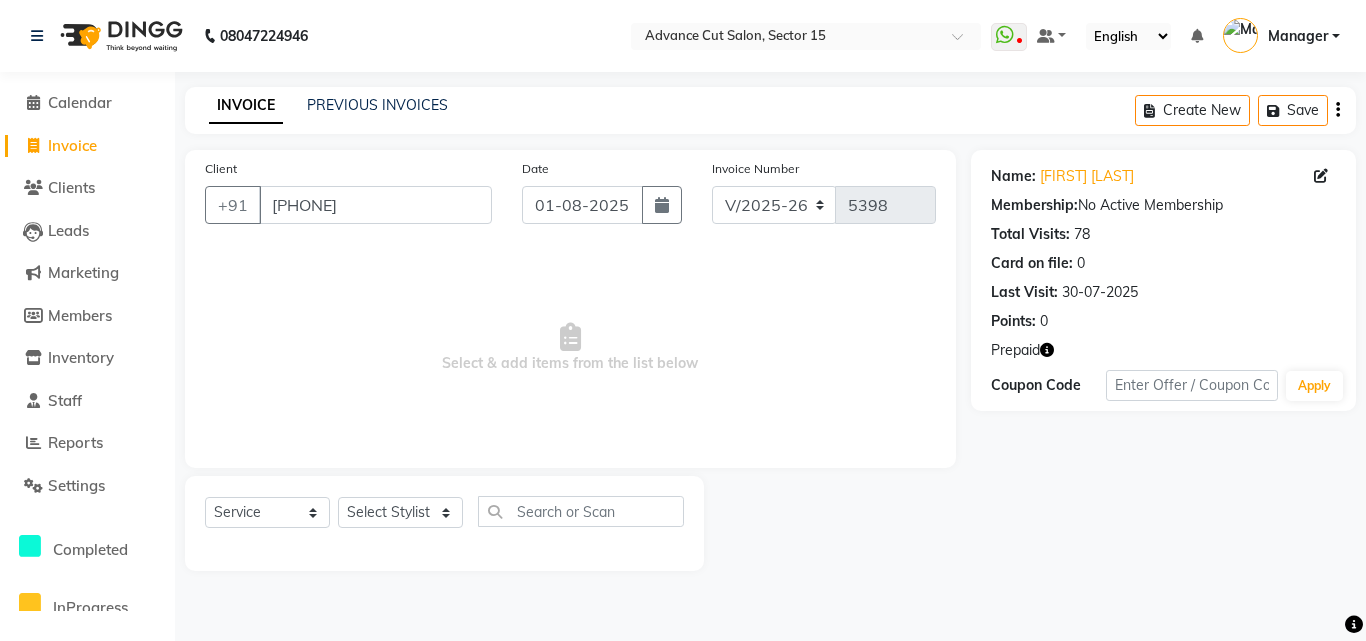 select on "service" 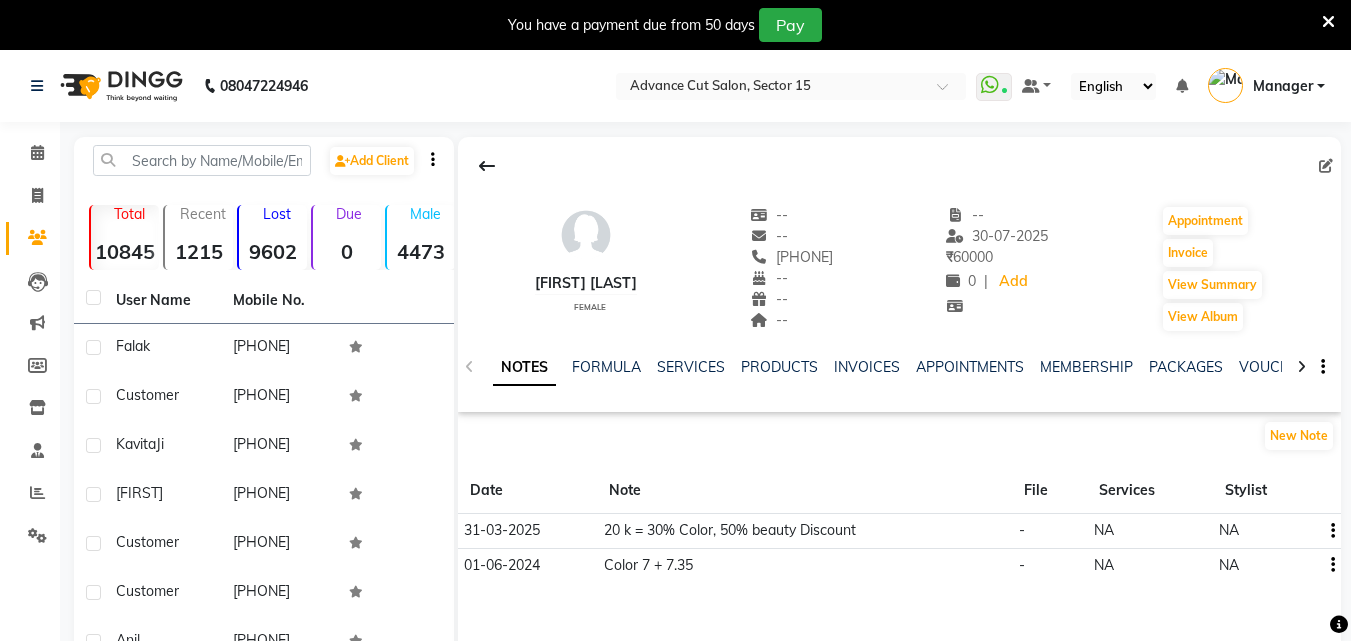 scroll, scrollTop: 0, scrollLeft: 0, axis: both 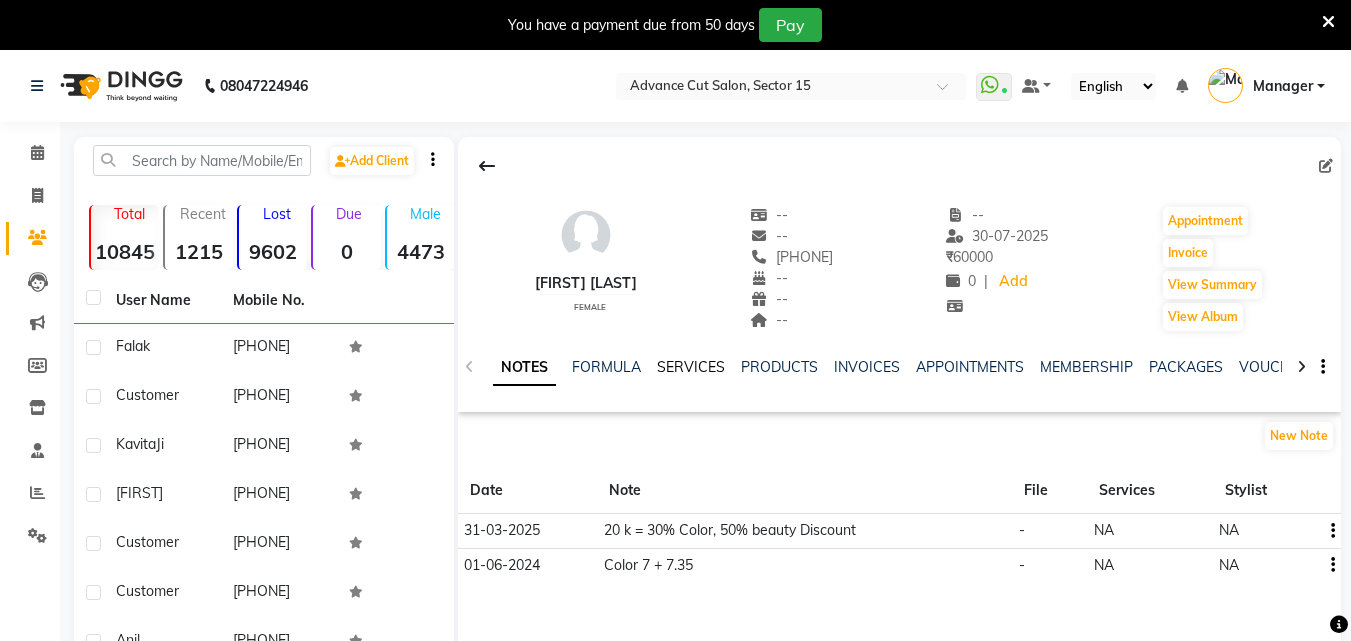 click on "SERVICES" 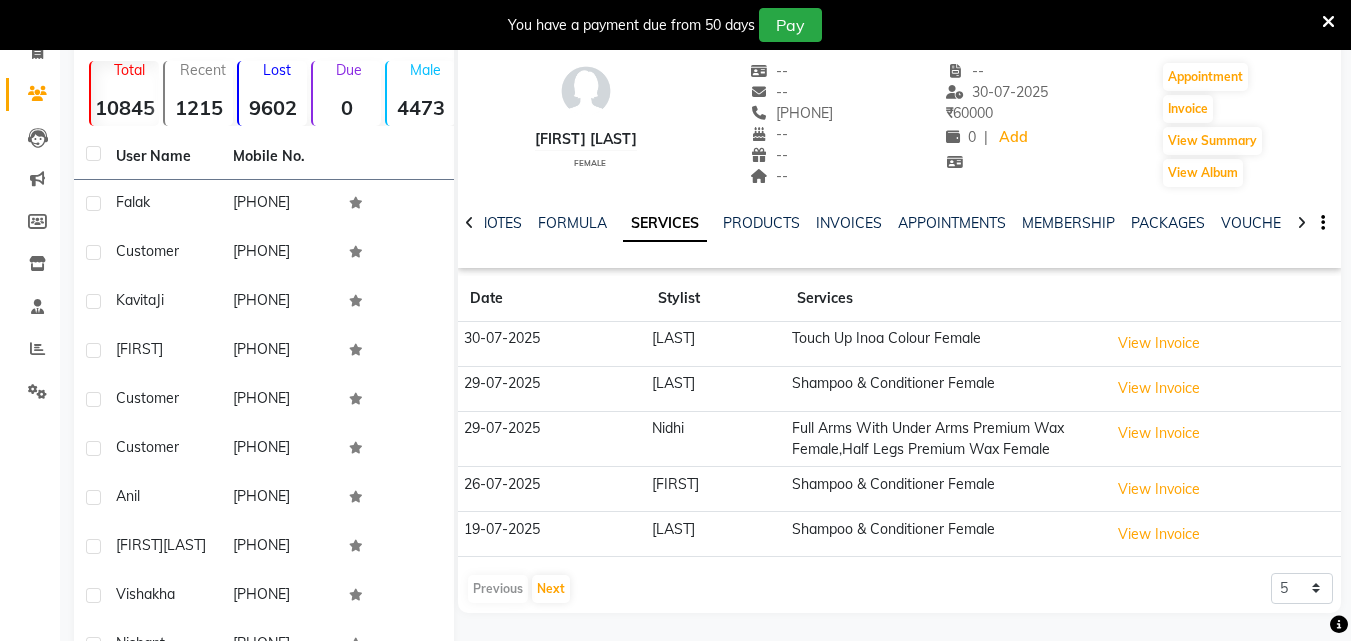 scroll, scrollTop: 156, scrollLeft: 0, axis: vertical 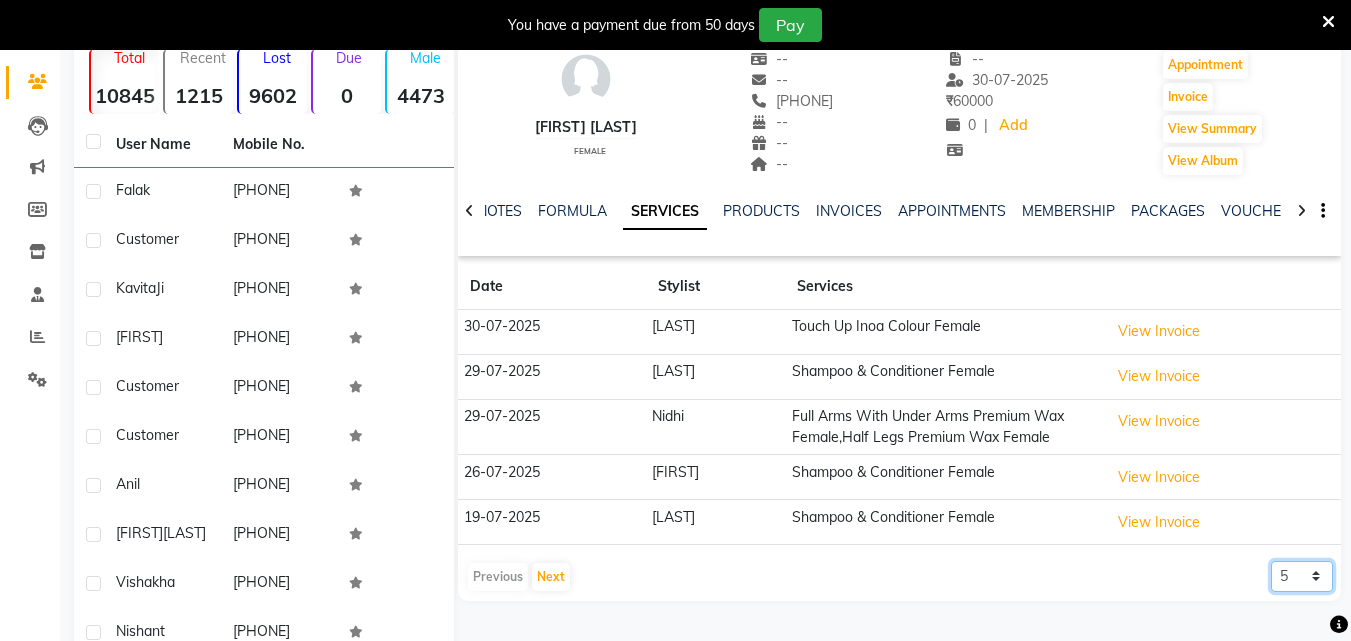 click on "5 10 50 100 500" 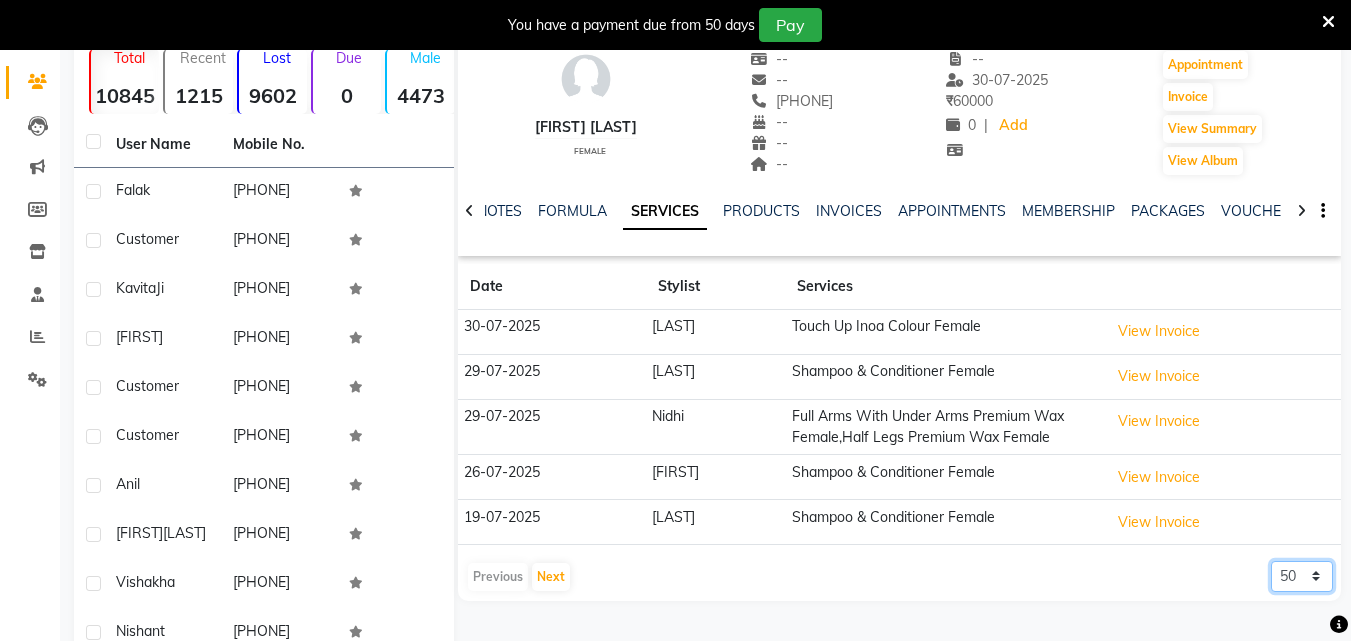 click on "5 10 50 100 500" 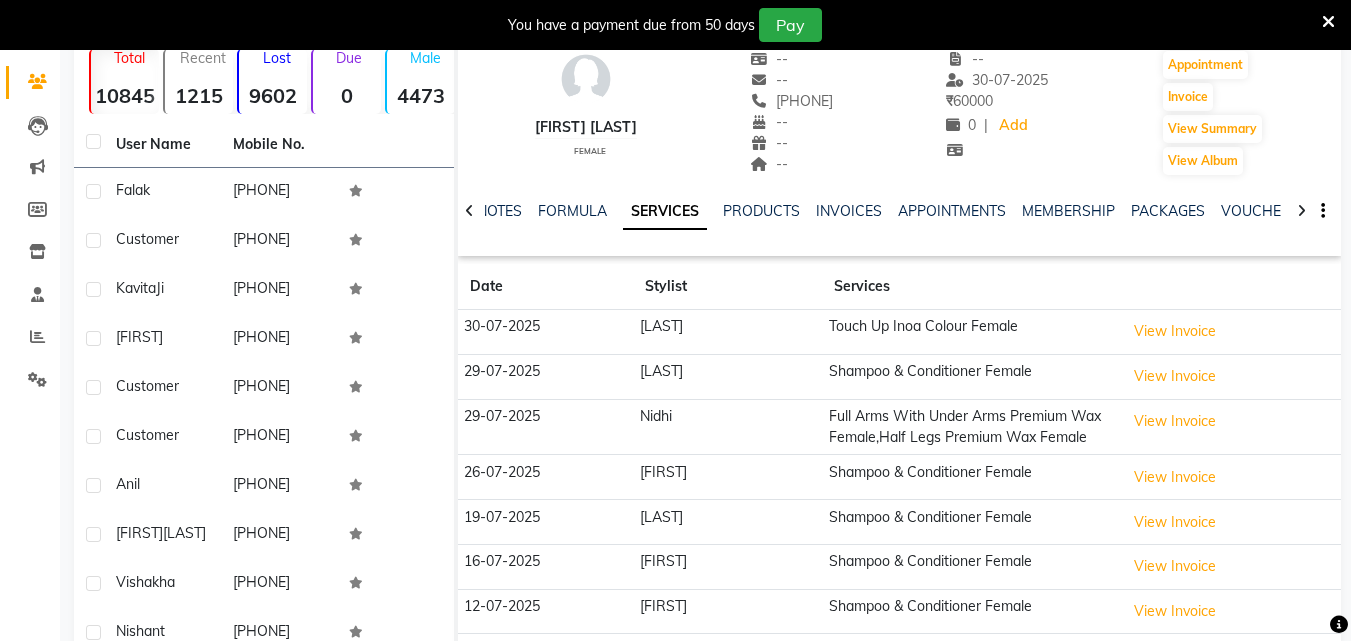 click on "You have a payment due from 50 days   Pay" at bounding box center [675, 25] 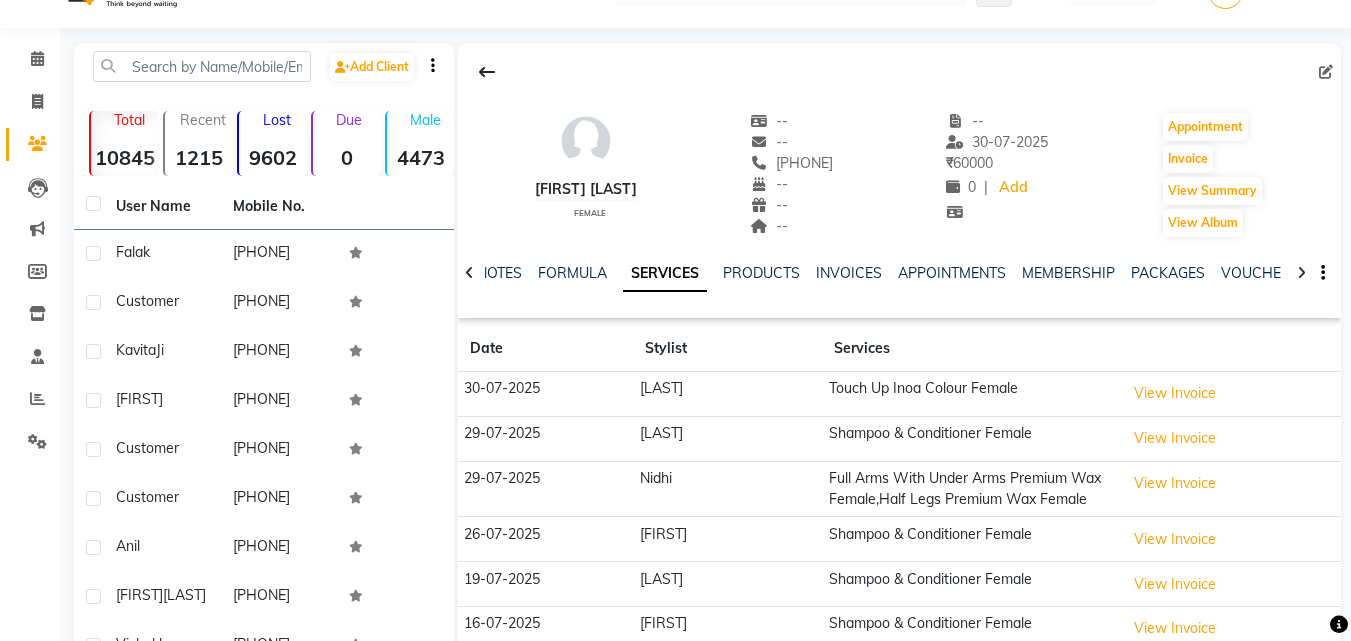 scroll, scrollTop: 0, scrollLeft: 0, axis: both 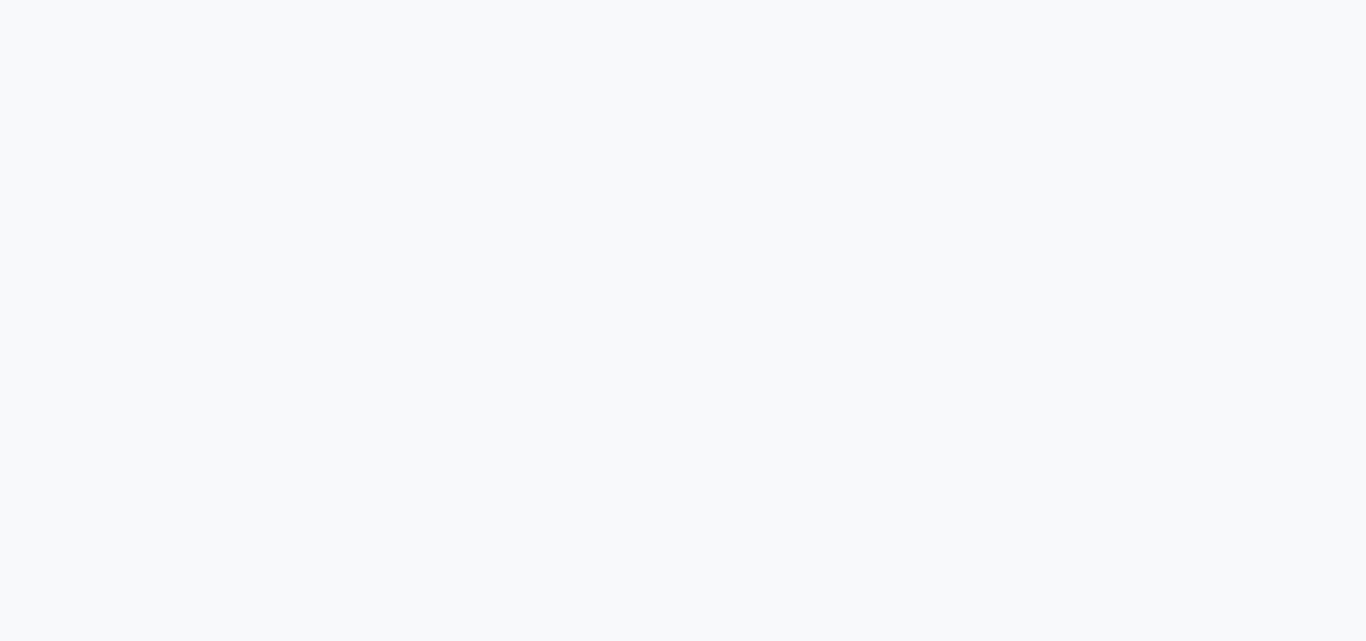 select on "6255" 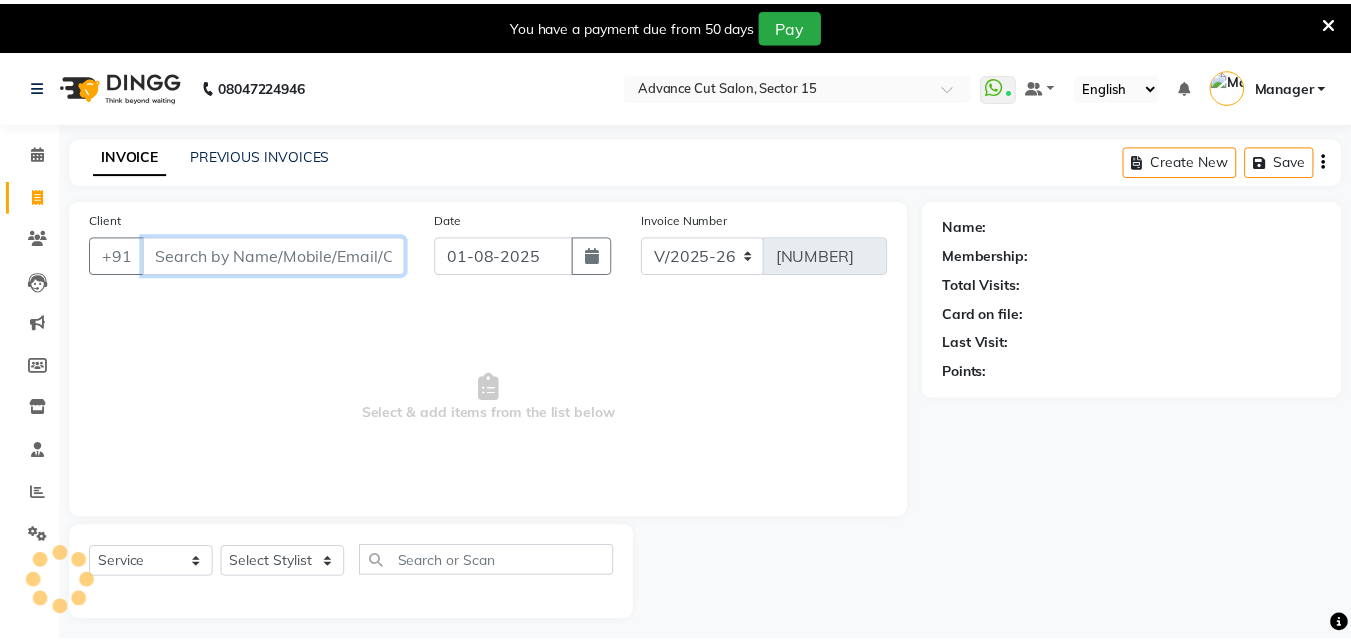 scroll, scrollTop: 0, scrollLeft: 0, axis: both 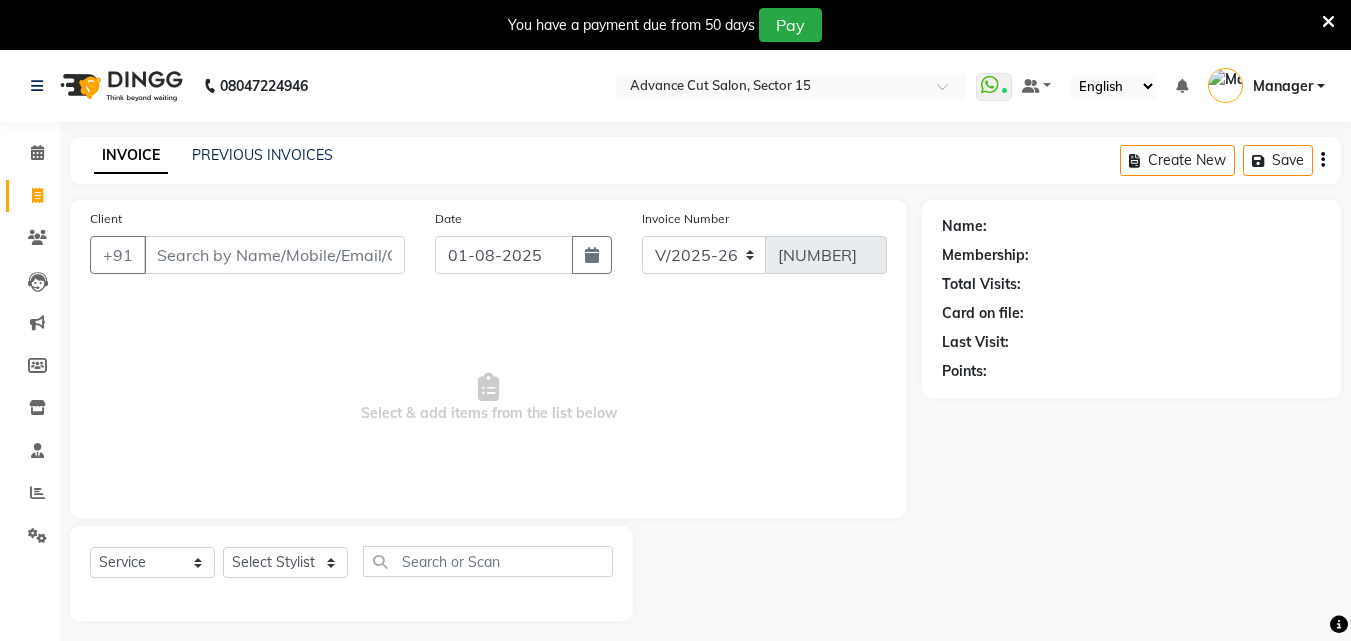 click at bounding box center (1328, 22) 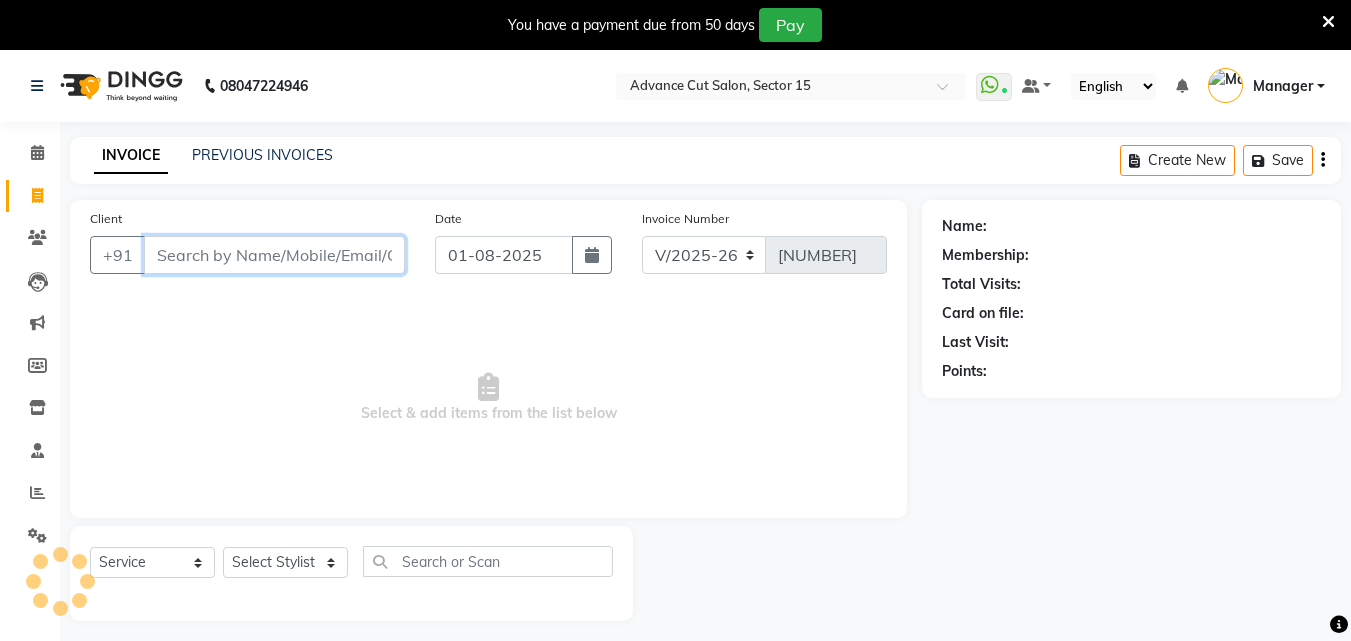 scroll, scrollTop: 0, scrollLeft: 0, axis: both 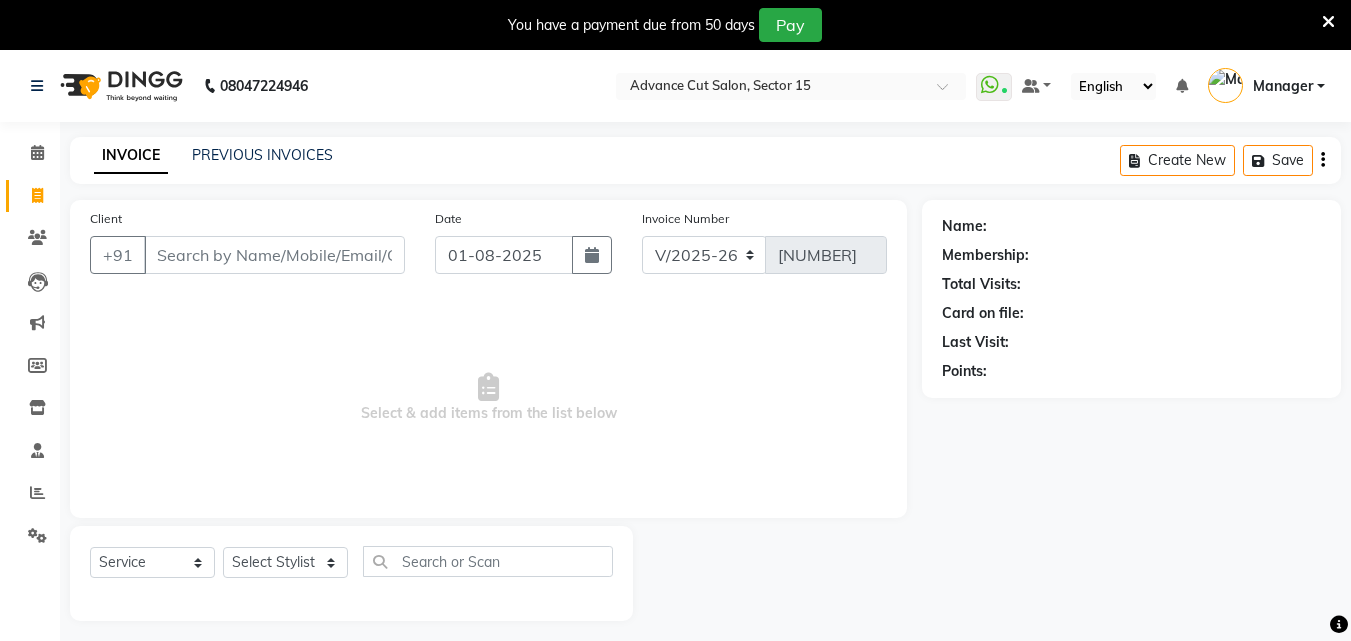 click at bounding box center [1328, 22] 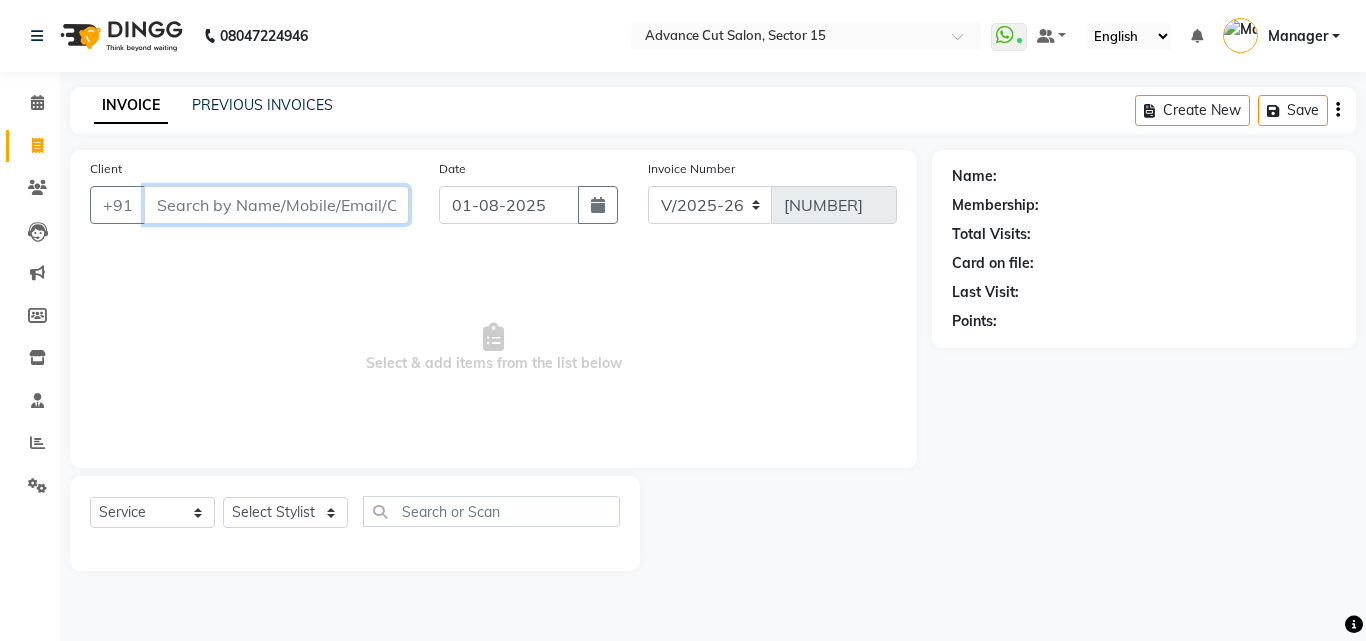 click on "Client" at bounding box center [276, 205] 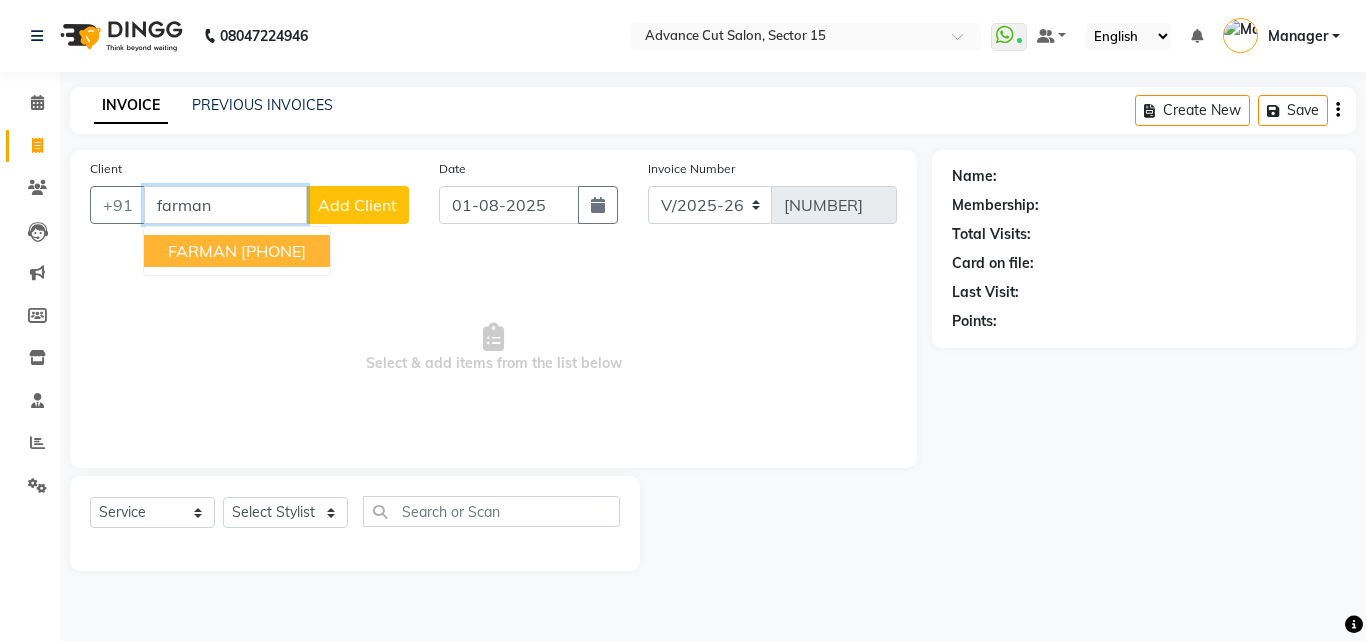 click on "[PHONE]" at bounding box center (273, 251) 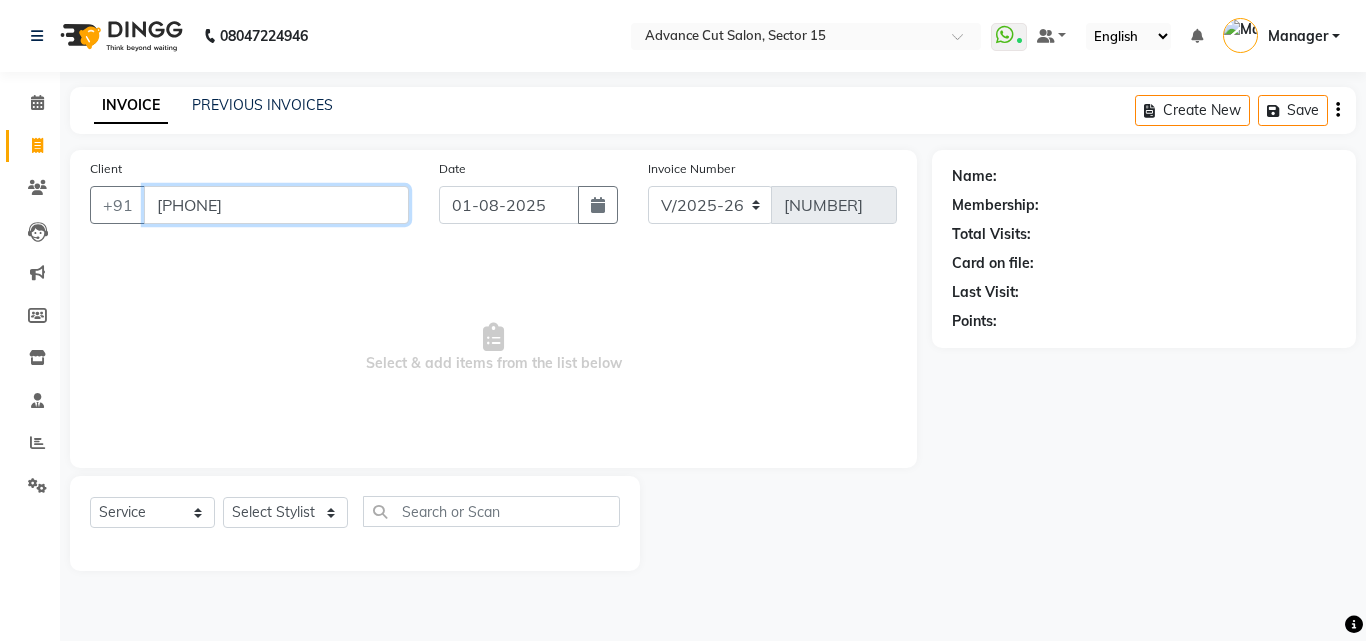type on "[PHONE]" 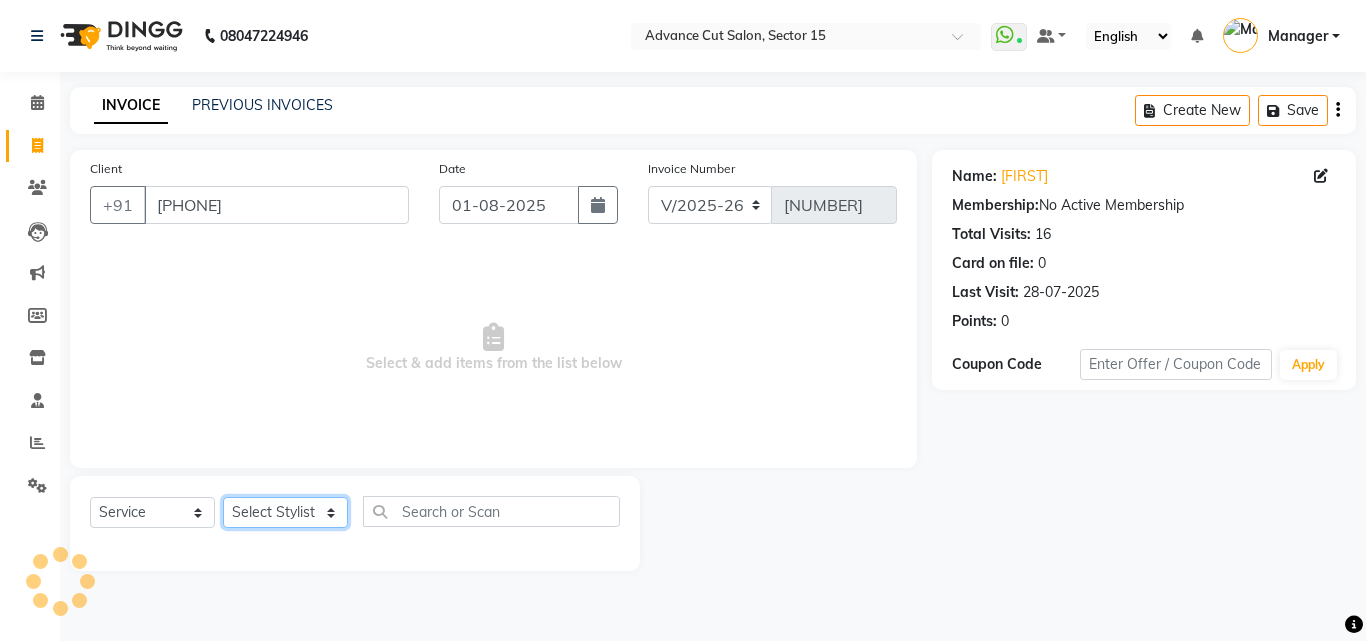 click on "Select Stylist Advance Cut  ASIF FARMAN HAIDER Iqbal KASHISH LUCKY Manager MANOJ NASEEM NASIR Nidhi Pooja  PRIYA RAEES RANI RASHID RIZWAN SACHIN SALMAN SANJAY Shahjad Shankar shuaib SONI" 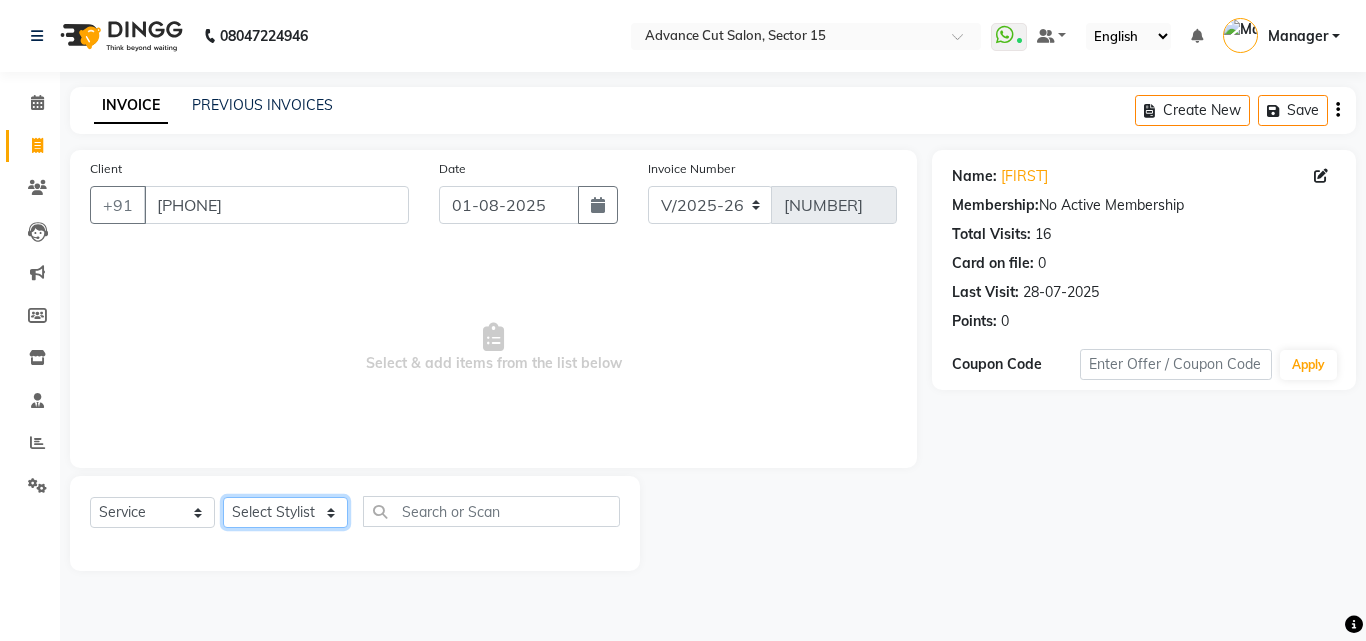 select on "46503" 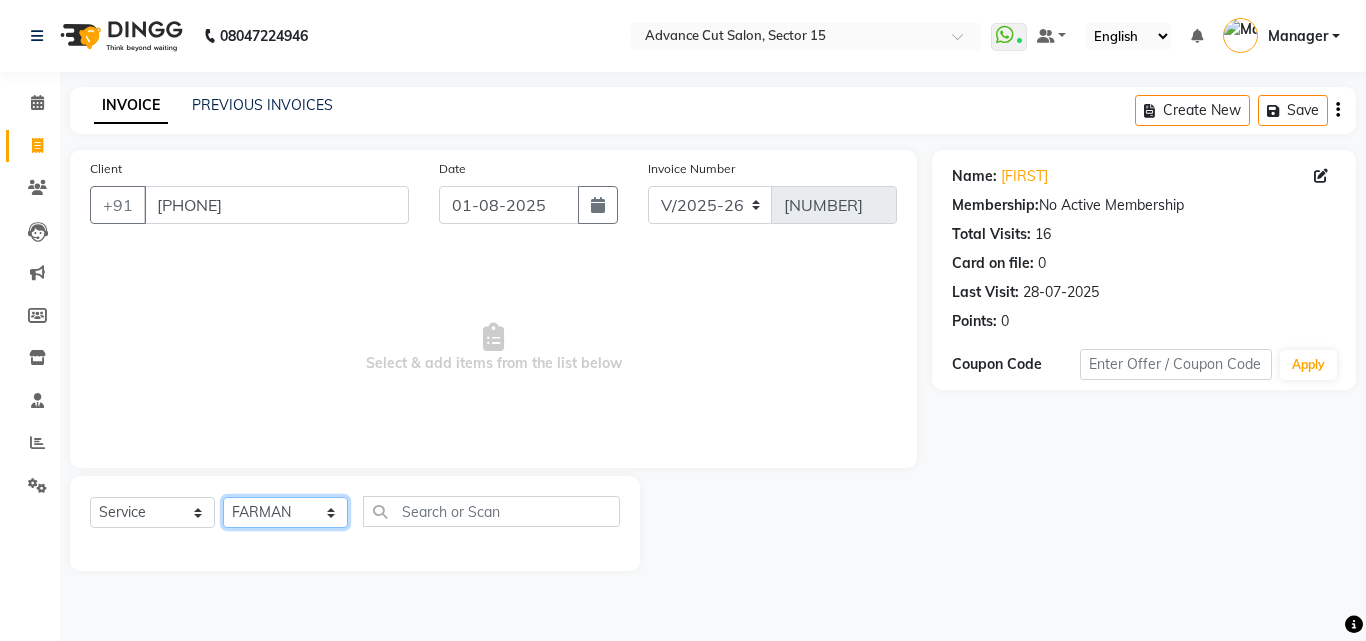 click on "Select Stylist Advance Cut  ASIF FARMAN HAIDER Iqbal KASHISH LUCKY Manager MANOJ NASEEM NASIR Nidhi Pooja  PRIYA RAEES RANI RASHID RIZWAN SACHIN SALMAN SANJAY Shahjad Shankar shuaib SONI" 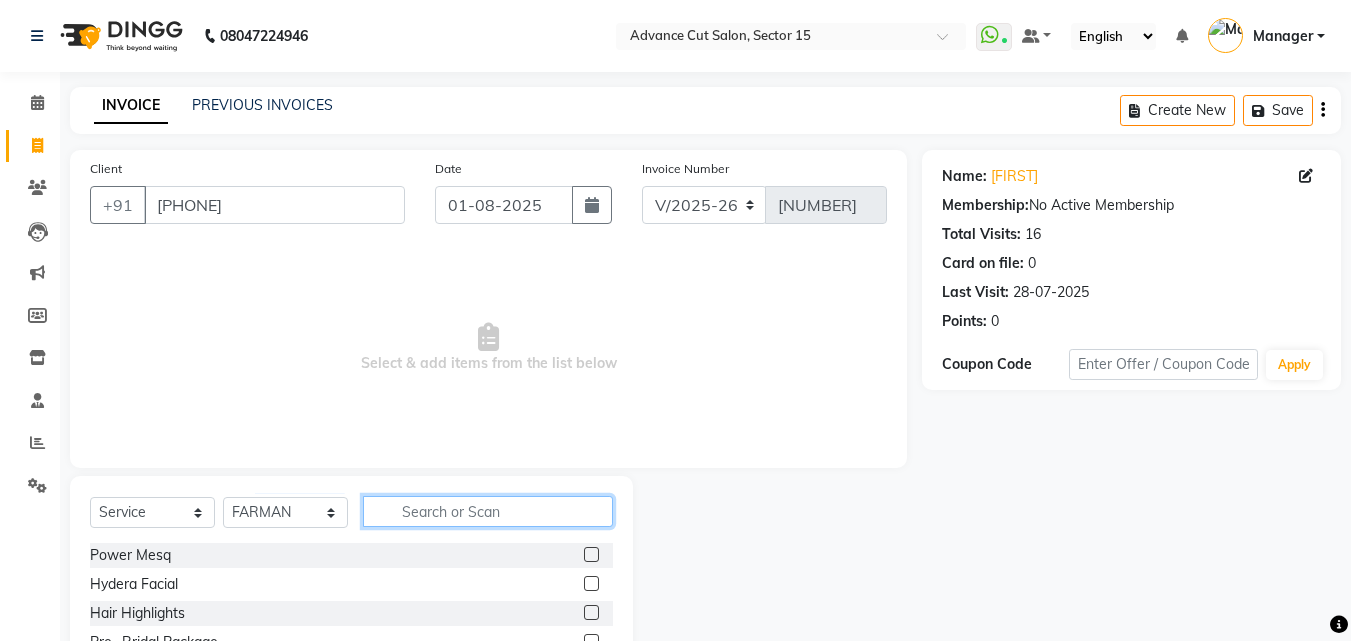 click 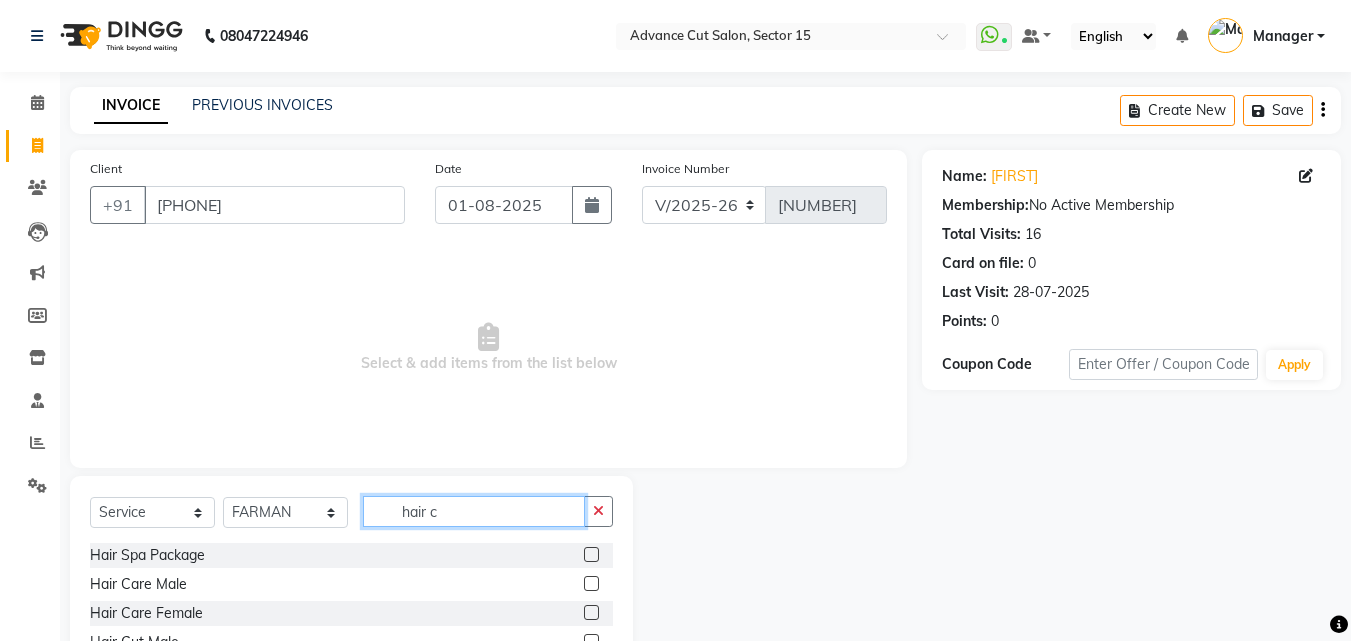 scroll, scrollTop: 134, scrollLeft: 0, axis: vertical 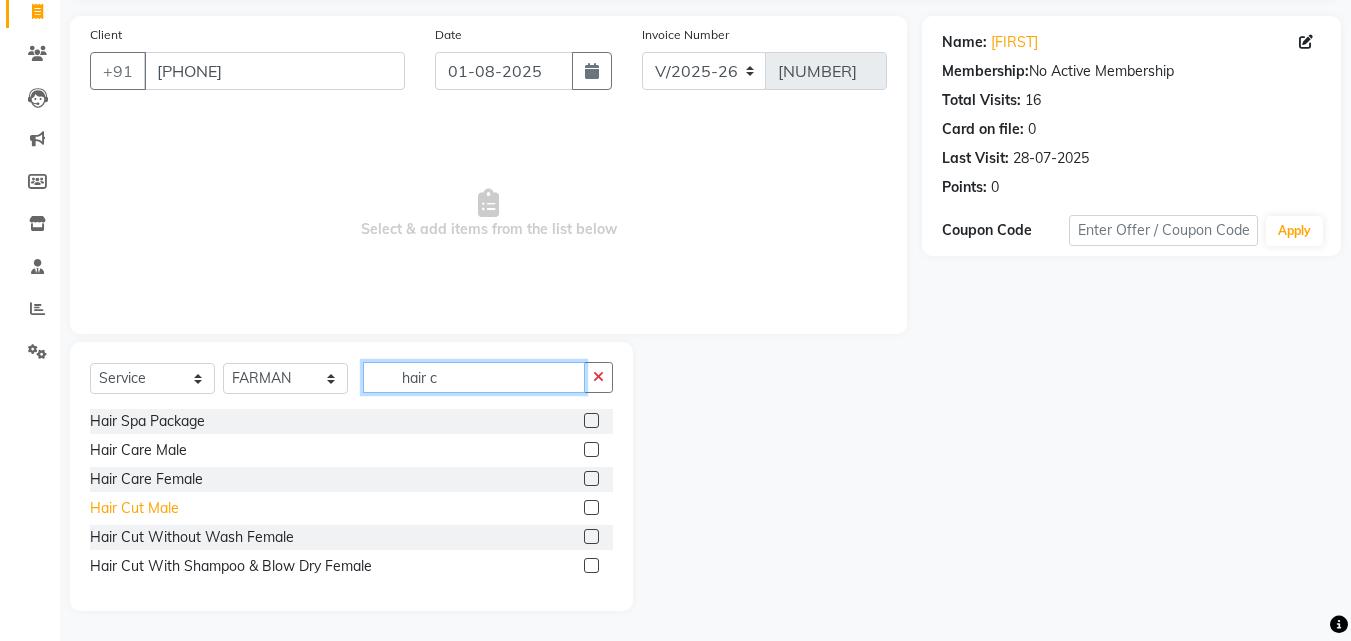 type on "hair c" 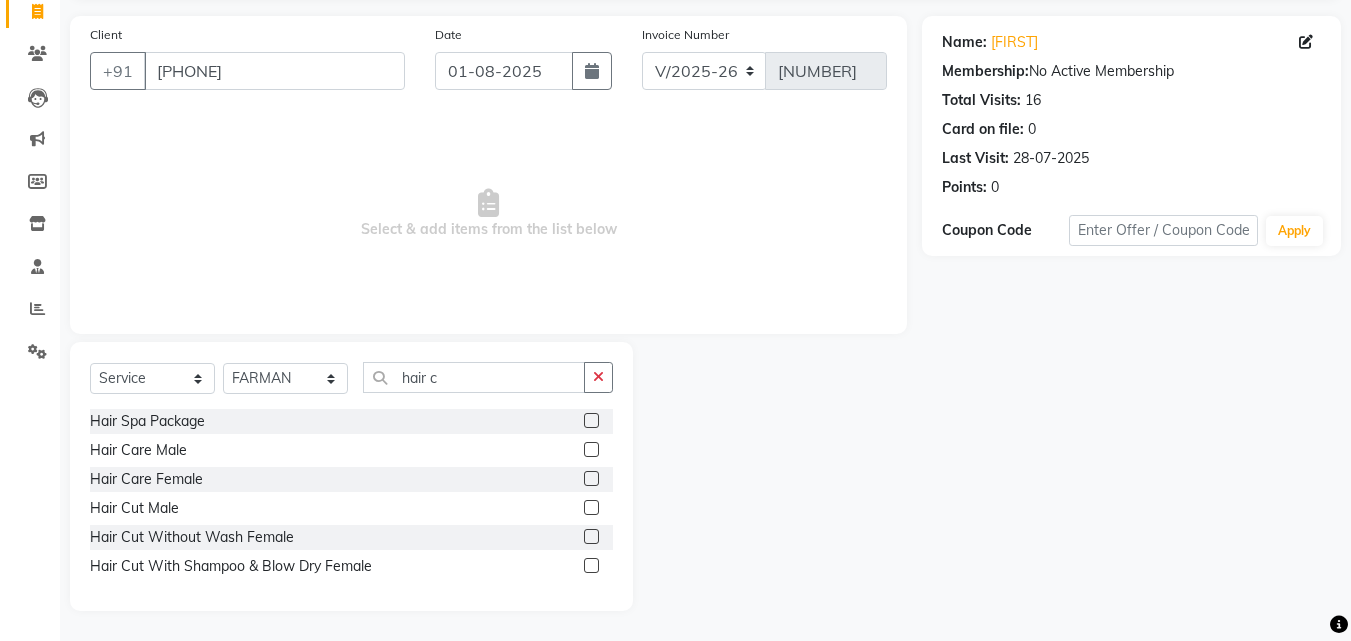 drag, startPoint x: 131, startPoint y: 502, endPoint x: 396, endPoint y: 430, distance: 274.607 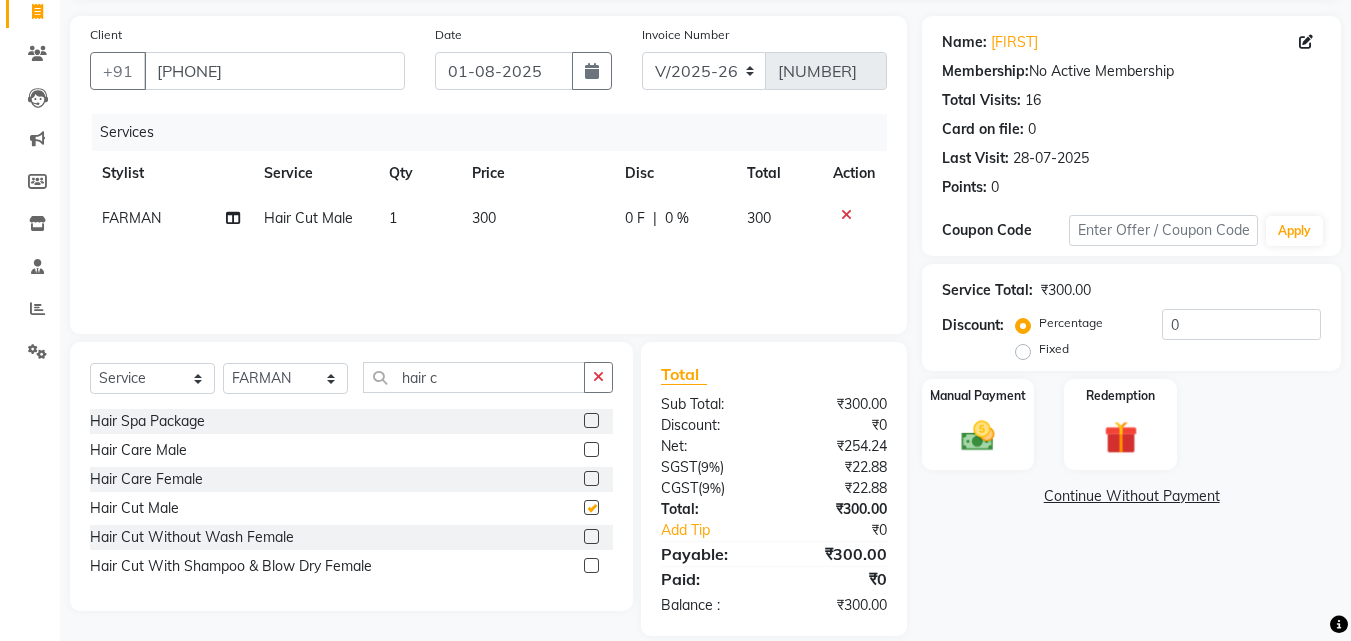 checkbox on "false" 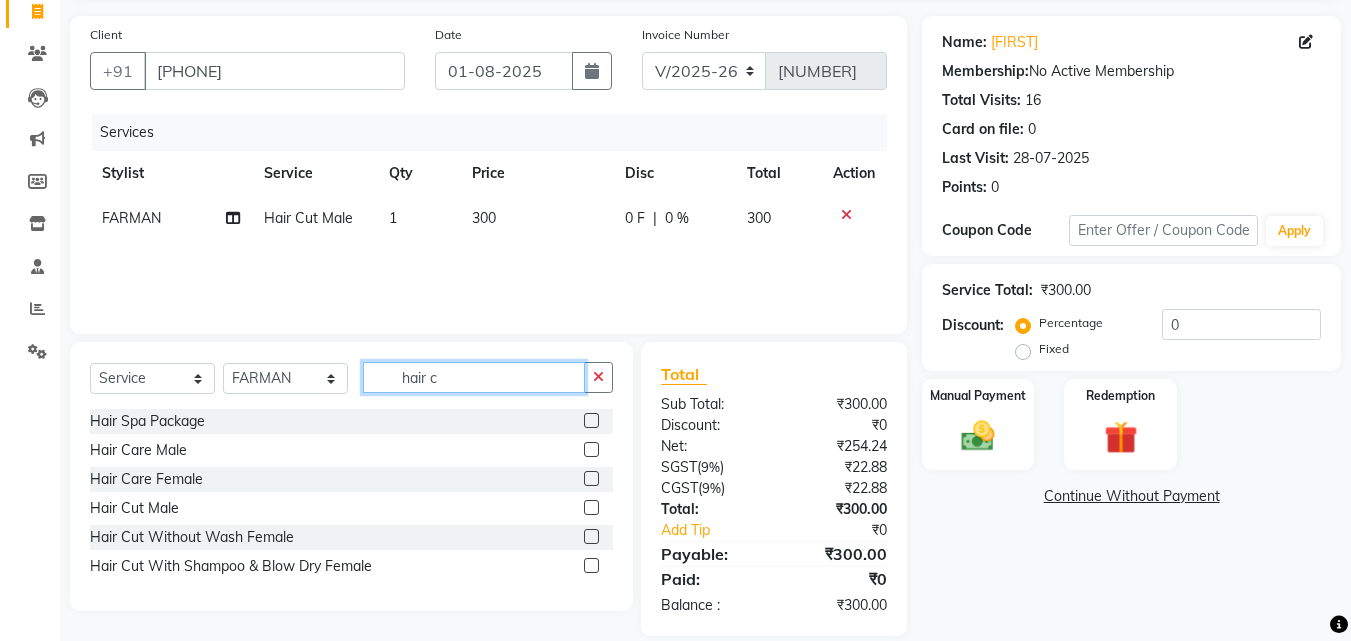 click on "hair c" 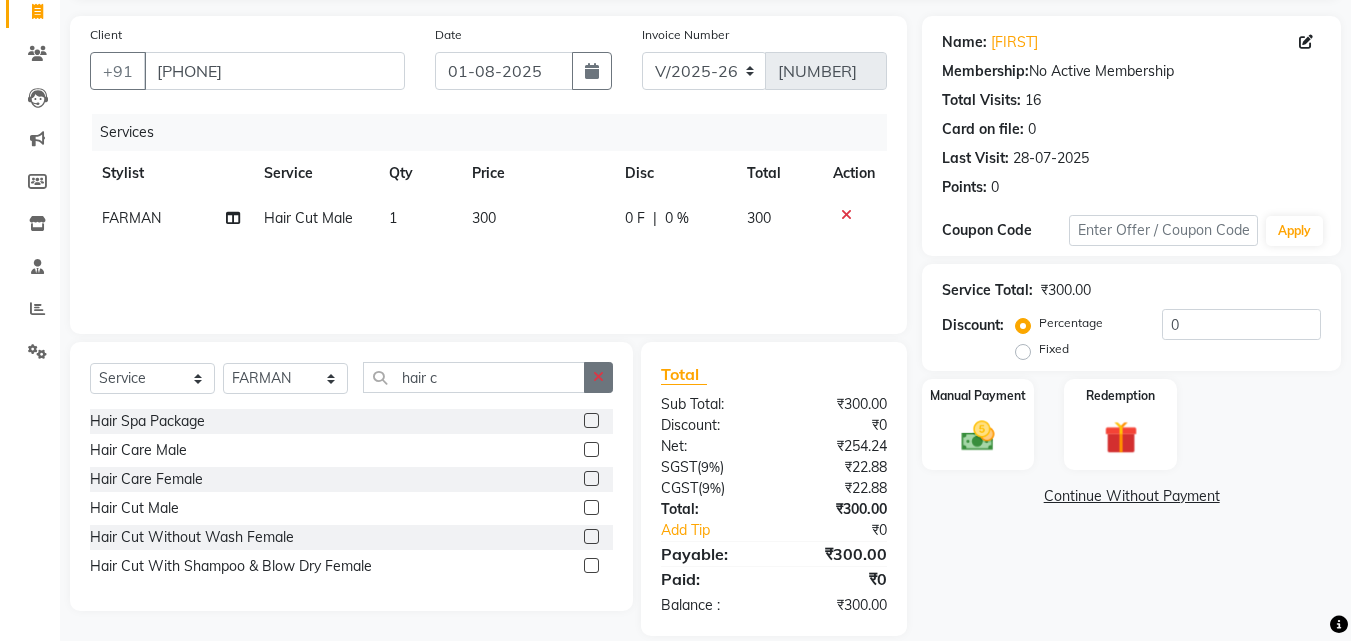 click 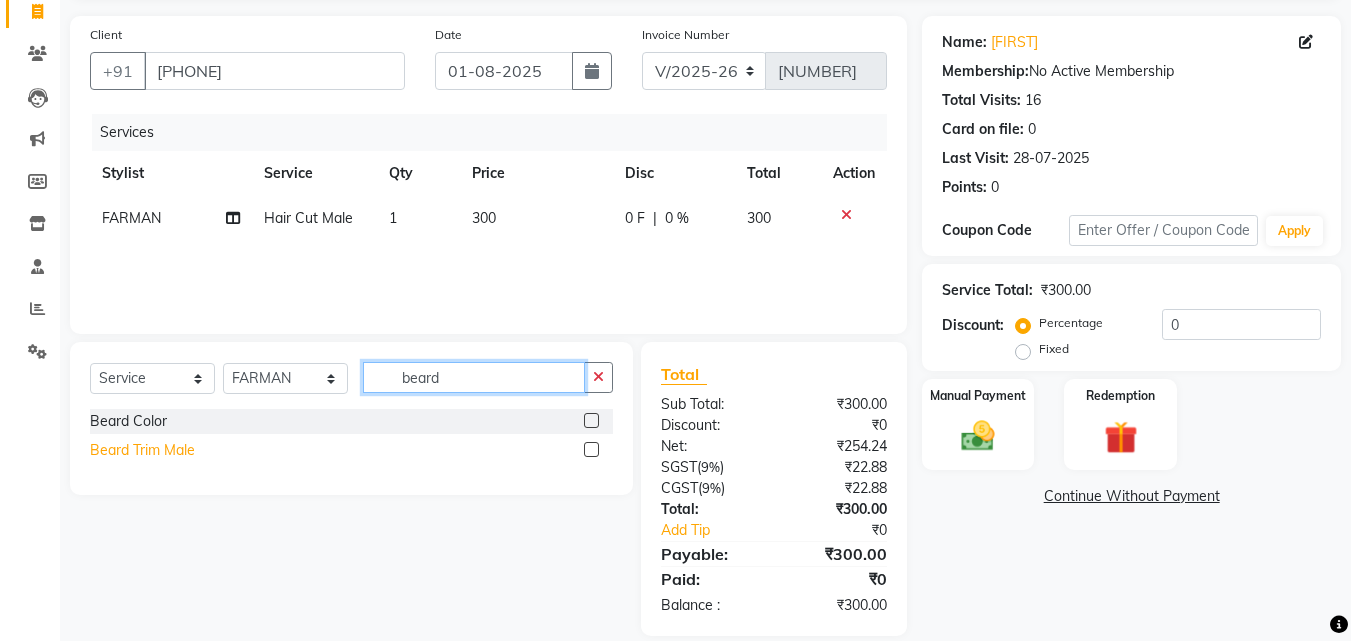 type on "beard" 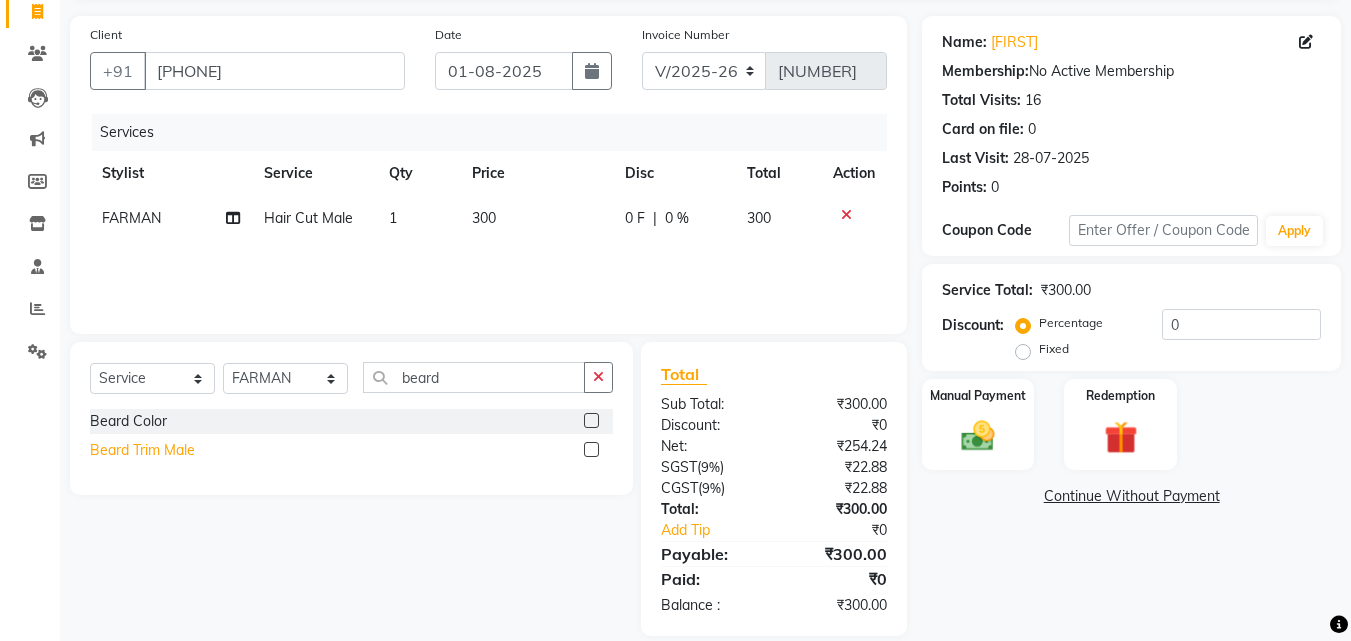 click on "Beard Trim Male" 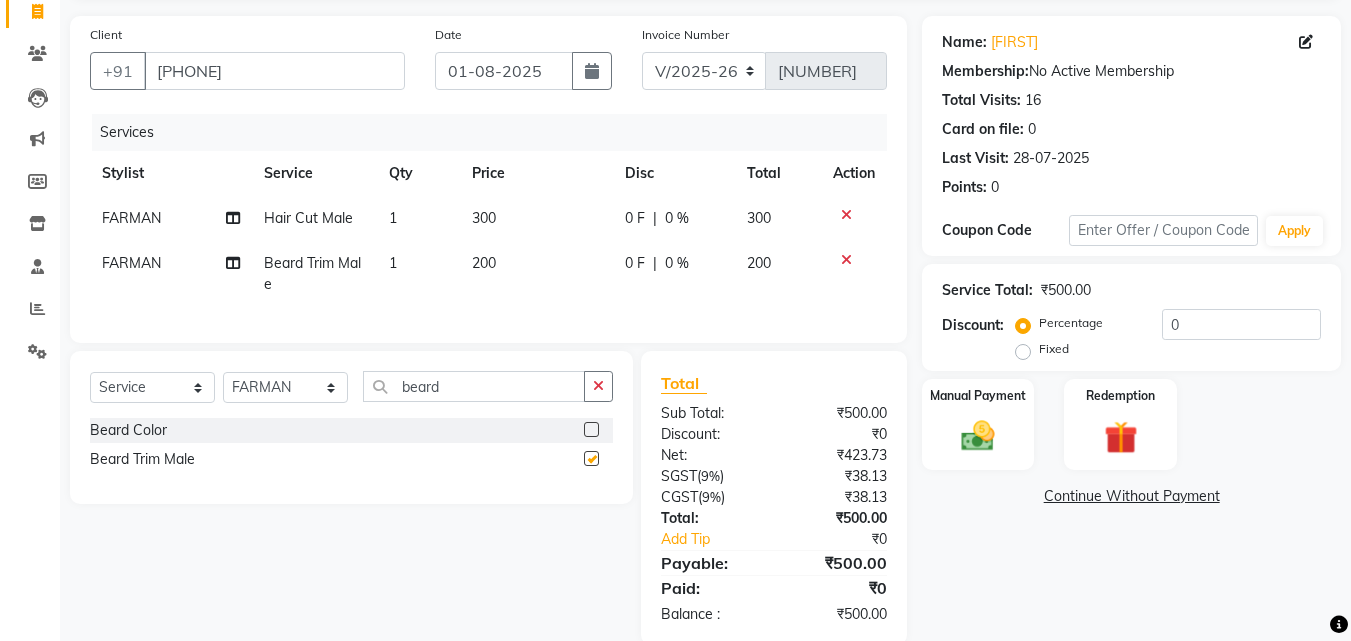 checkbox on "false" 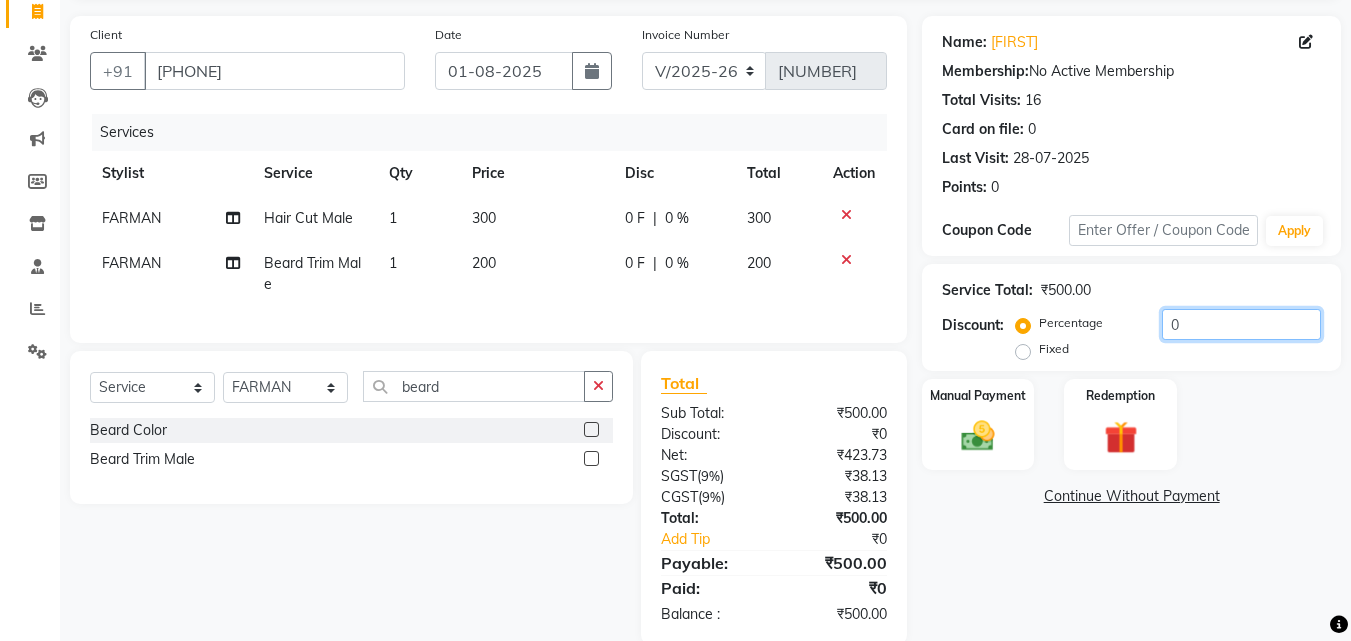 click on "0" 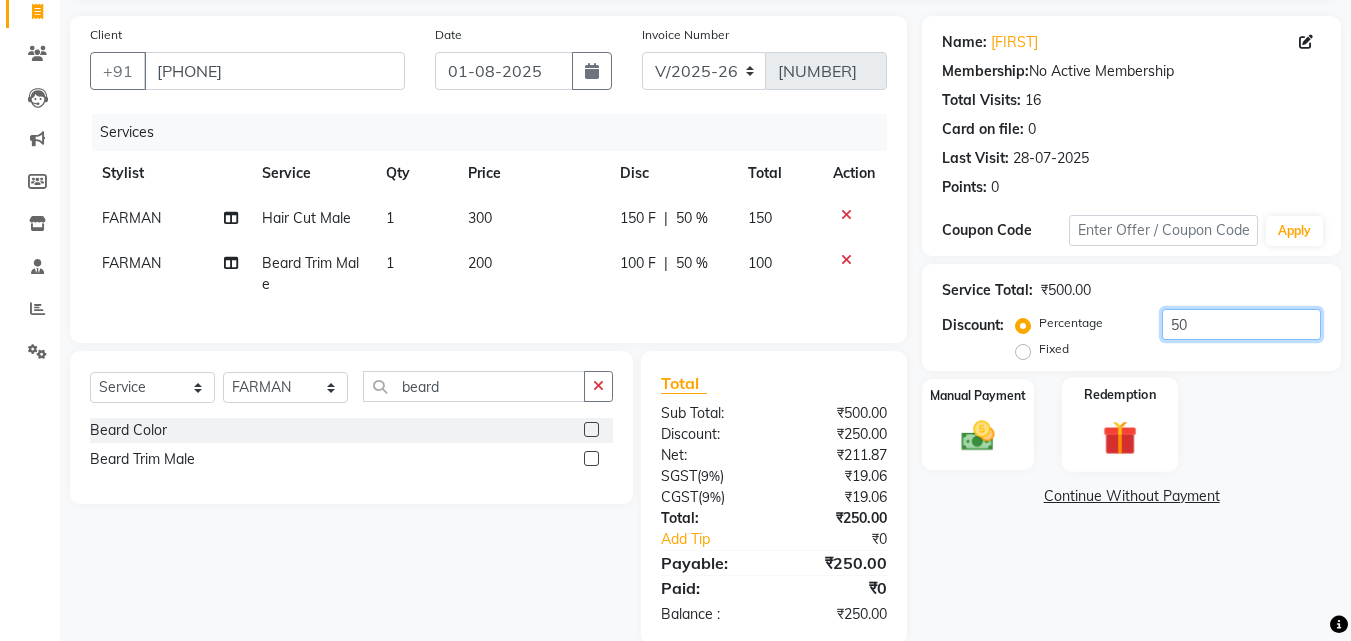 type on "50" 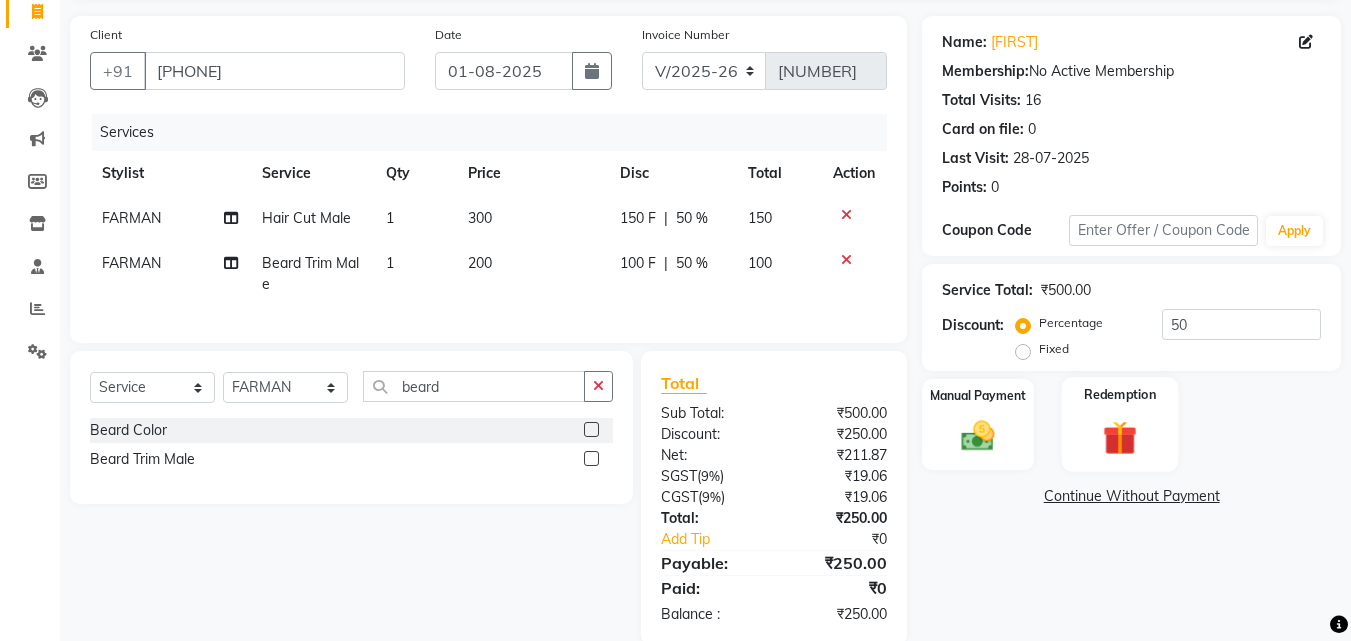 click on "Redemption" 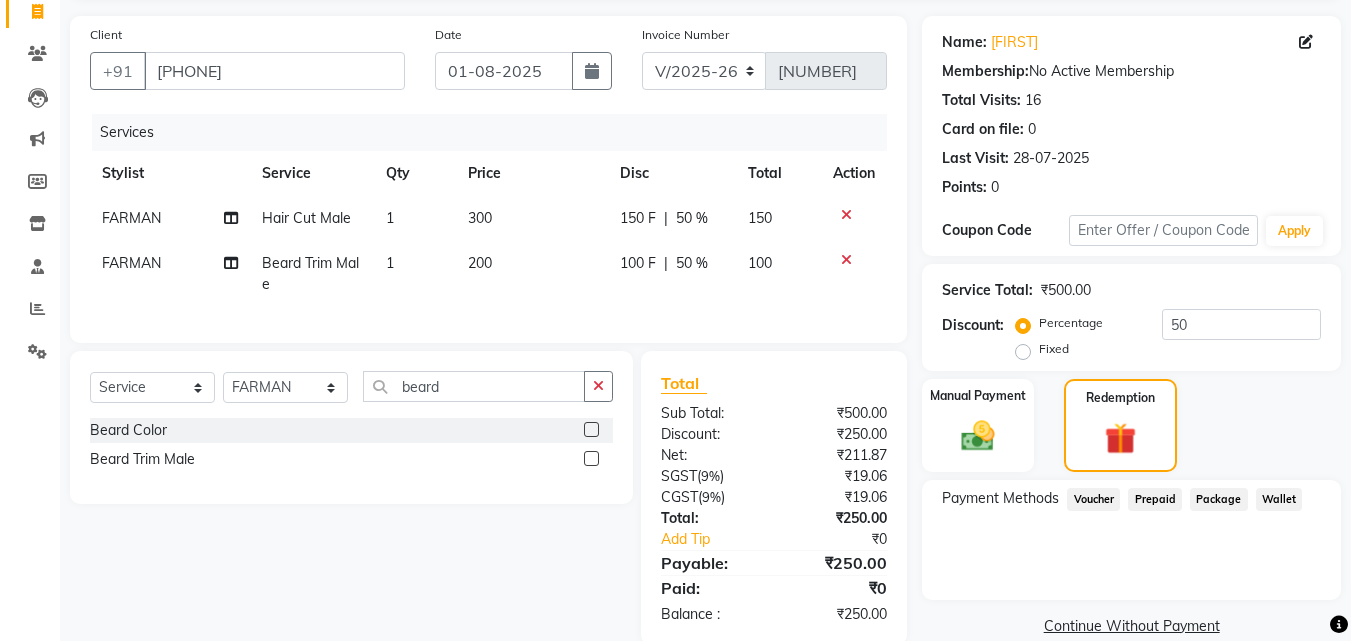 scroll, scrollTop: 183, scrollLeft: 0, axis: vertical 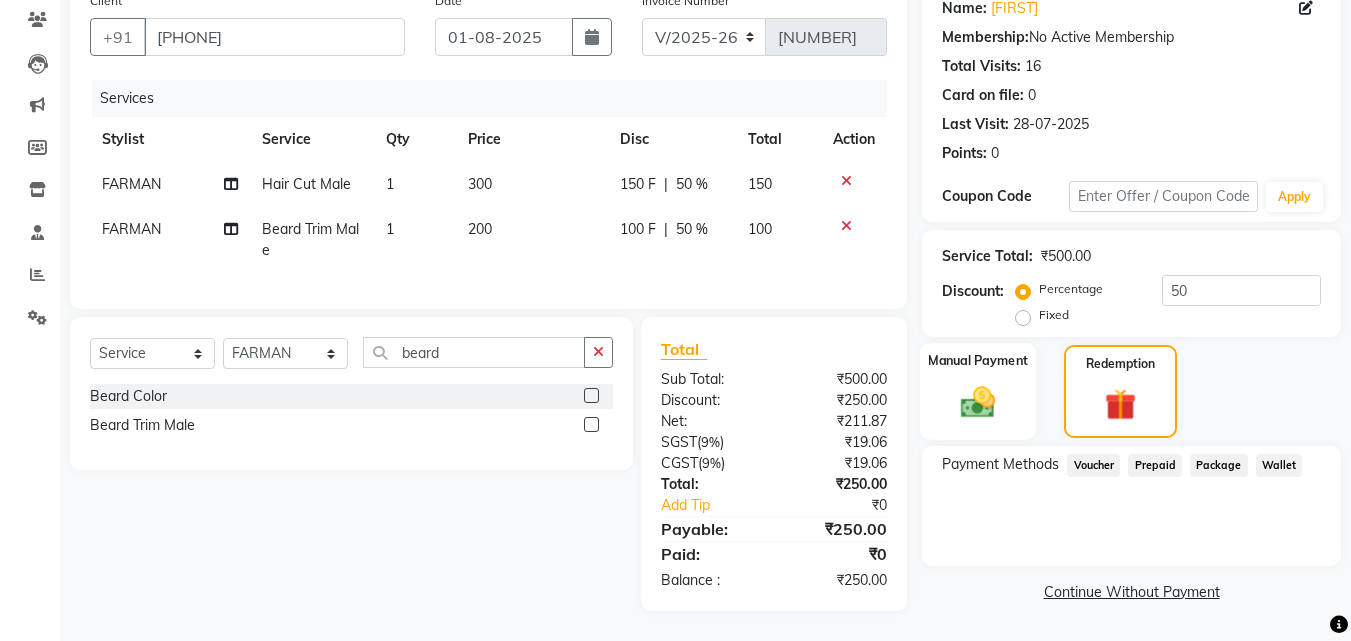 click on "Manual Payment" 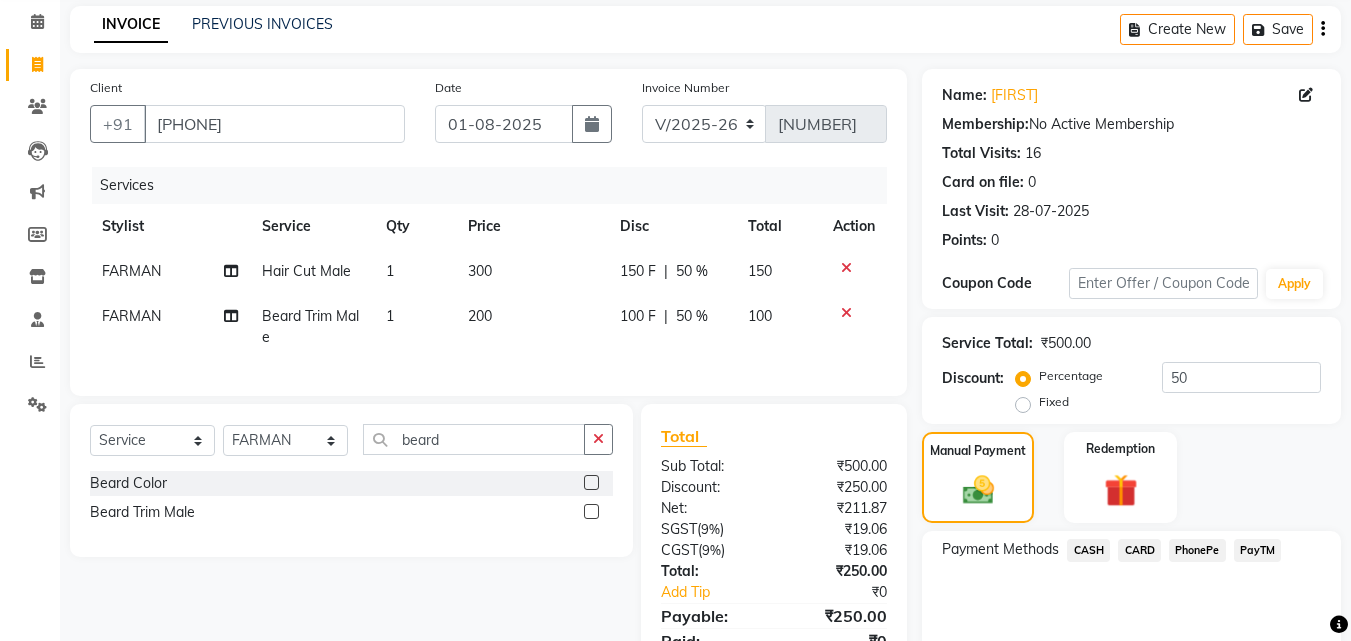 scroll, scrollTop: 74, scrollLeft: 0, axis: vertical 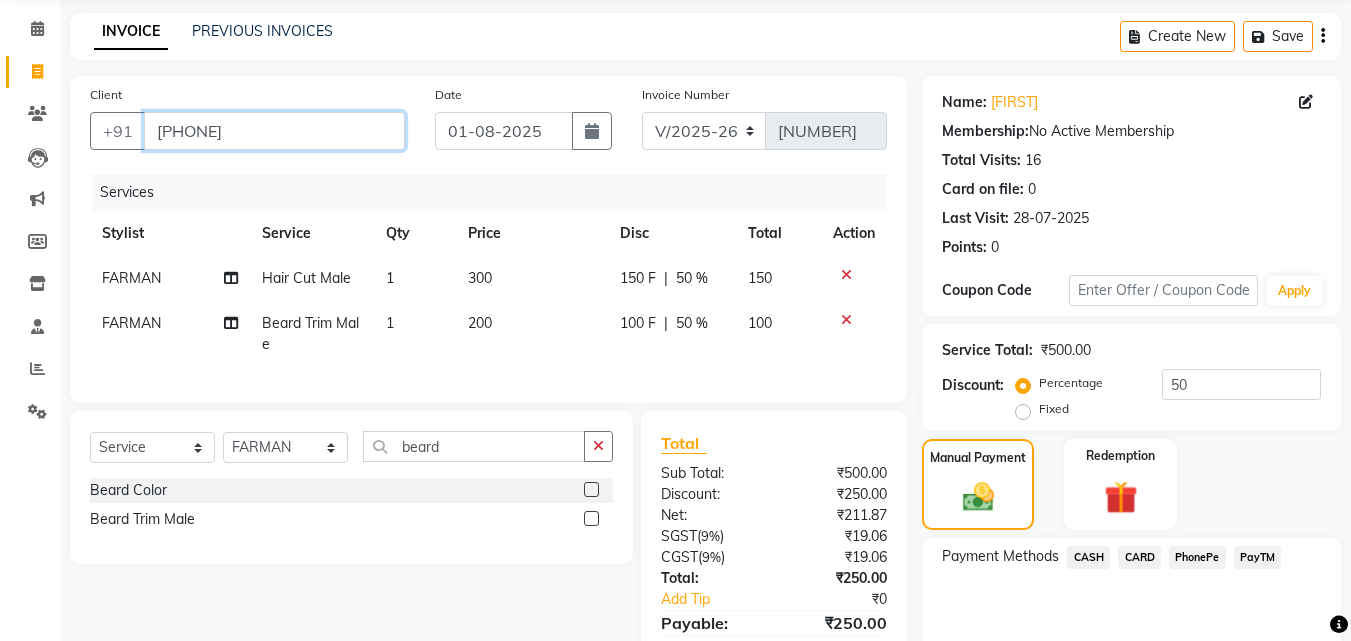 click on "9818960577" at bounding box center [274, 131] 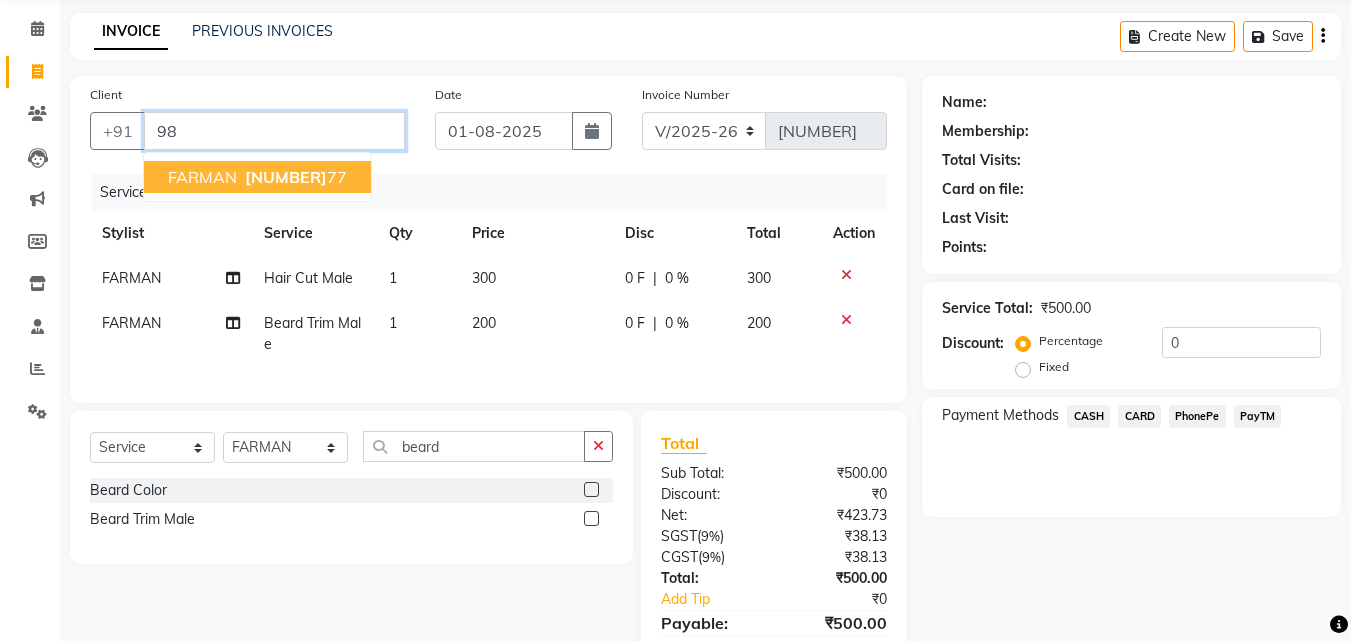 type on "9" 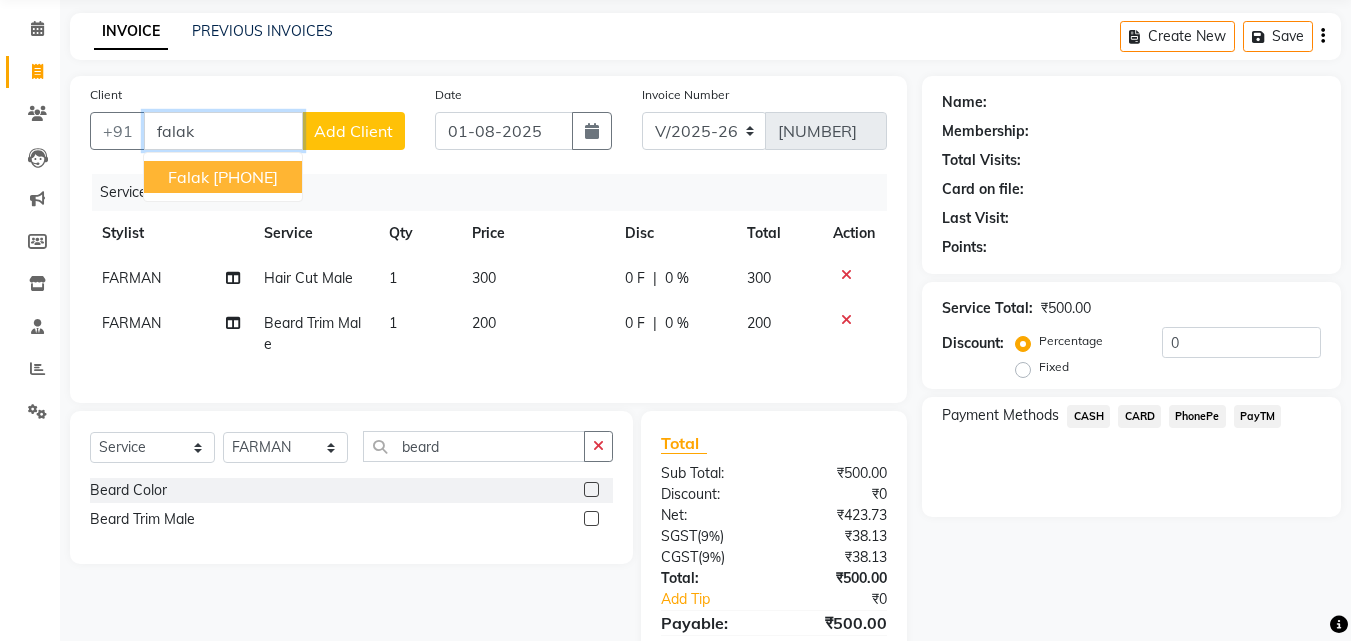 click on "[PHONE]" at bounding box center (245, 177) 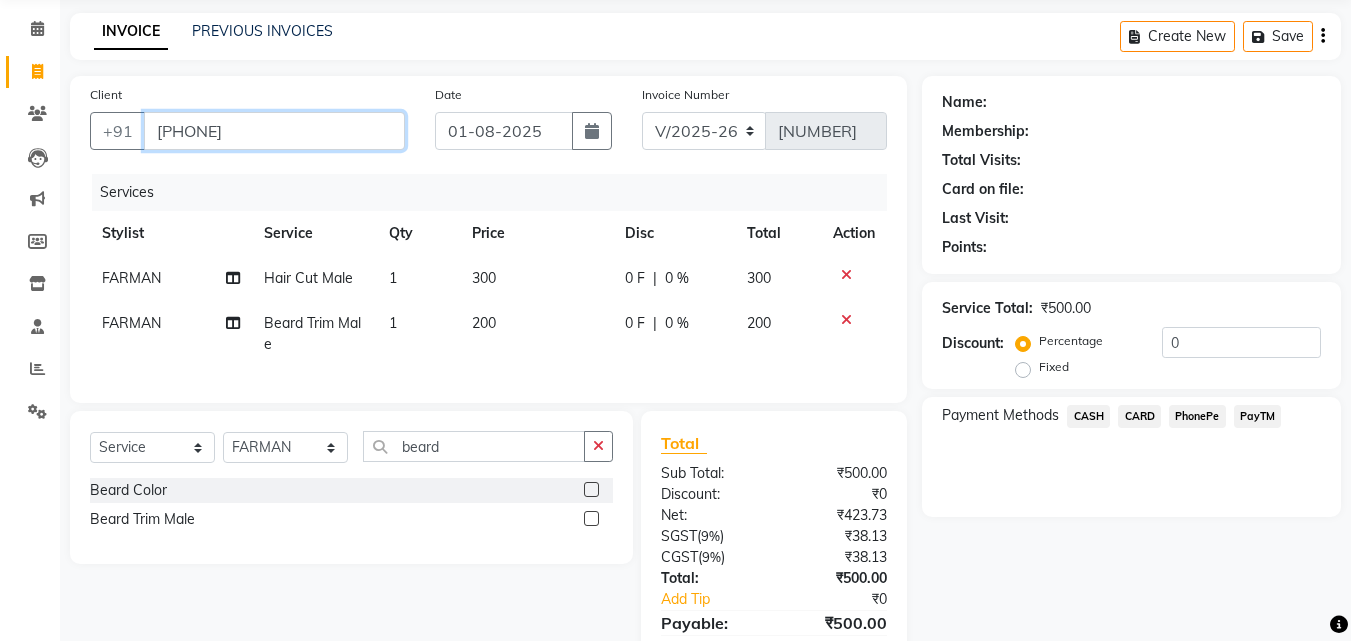 scroll, scrollTop: 183, scrollLeft: 0, axis: vertical 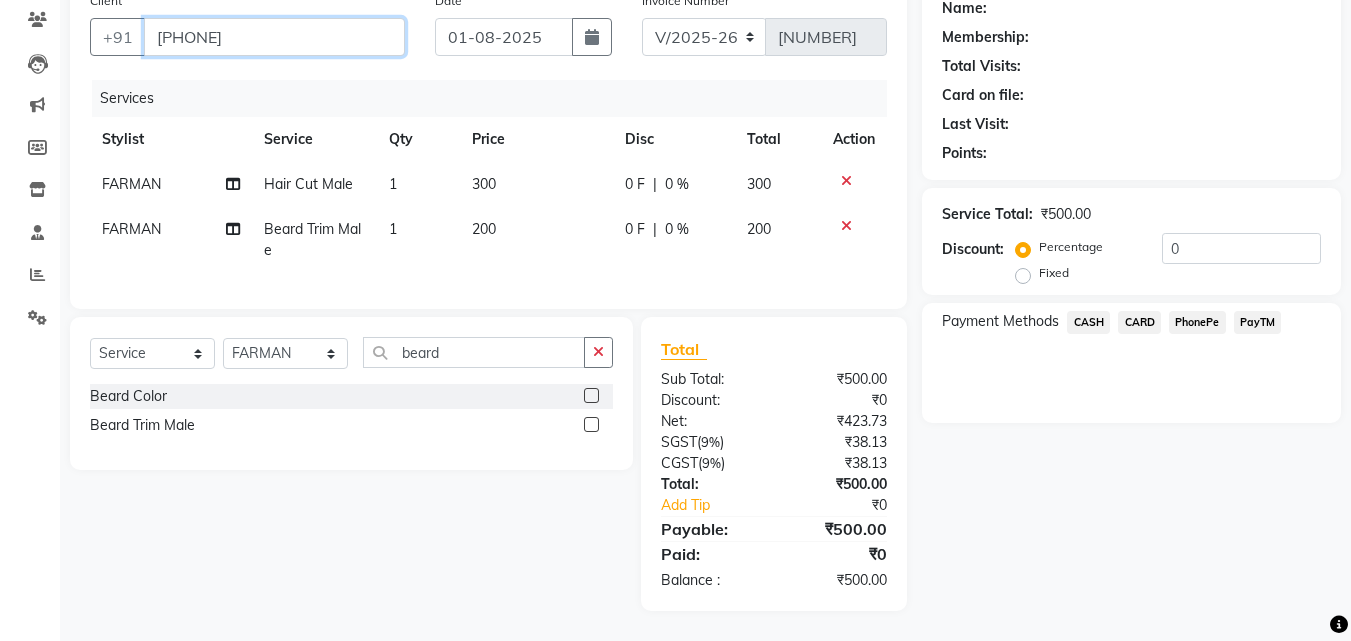 type on "[PHONE]" 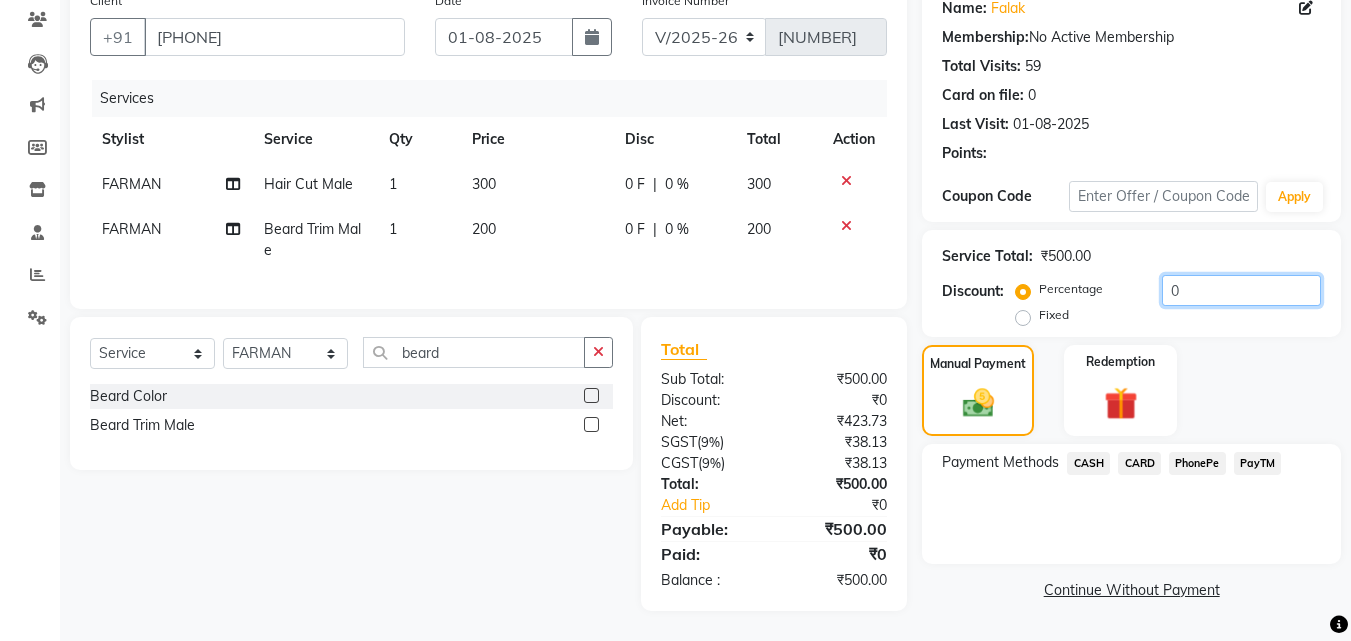 click on "0" 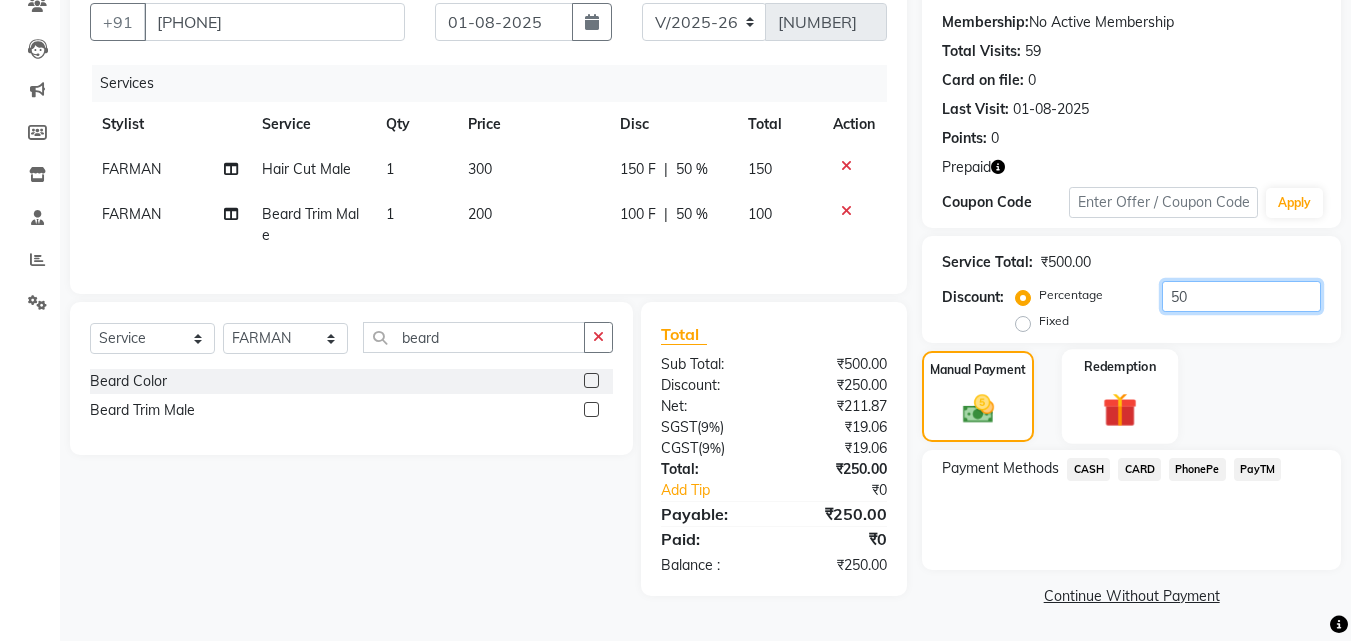 type on "50" 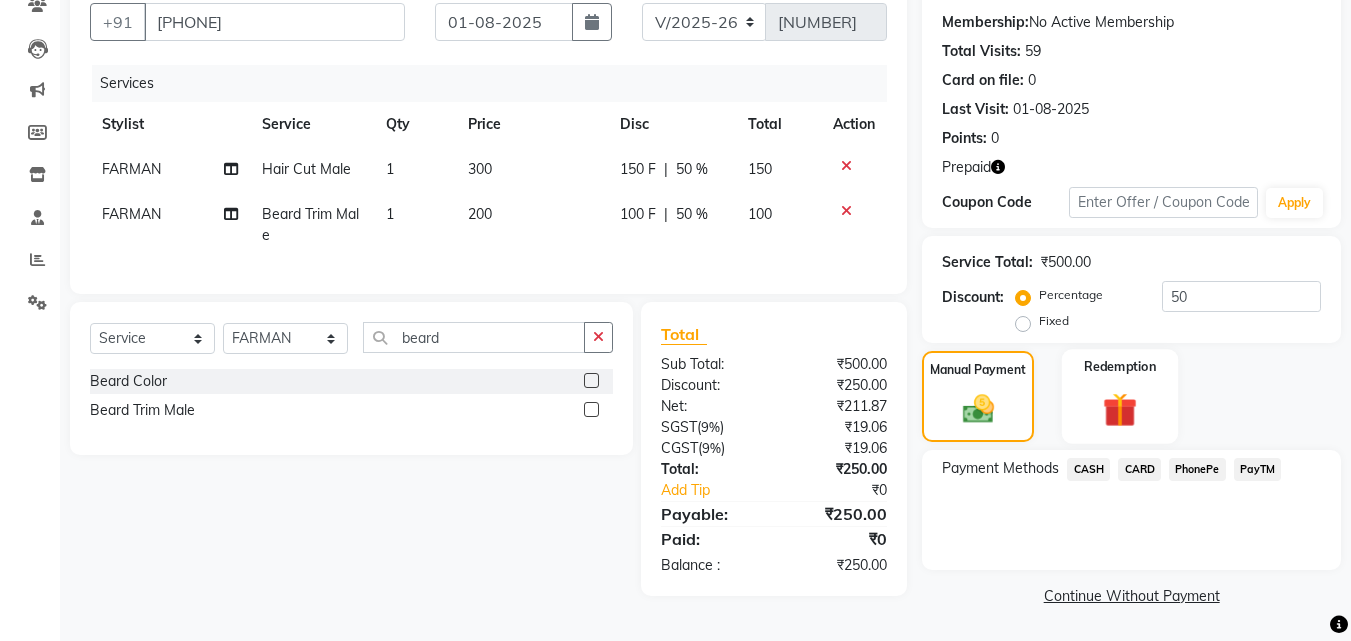 click on "Redemption" 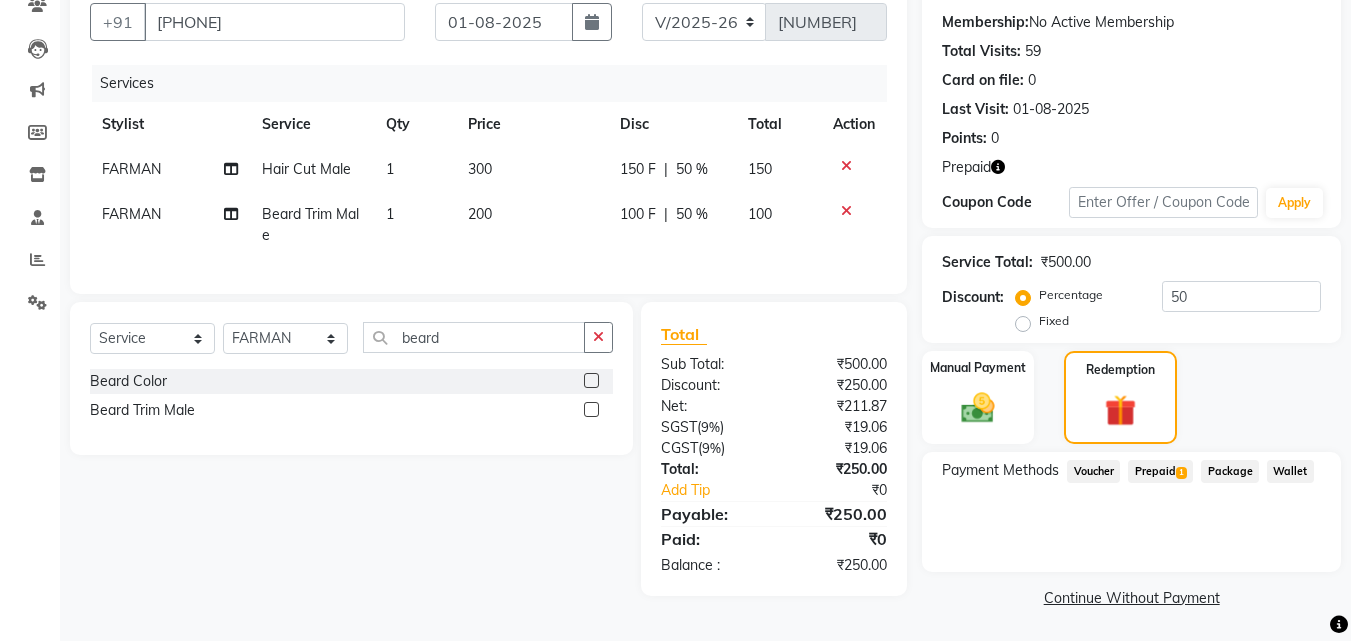 click on "Prepaid  1" 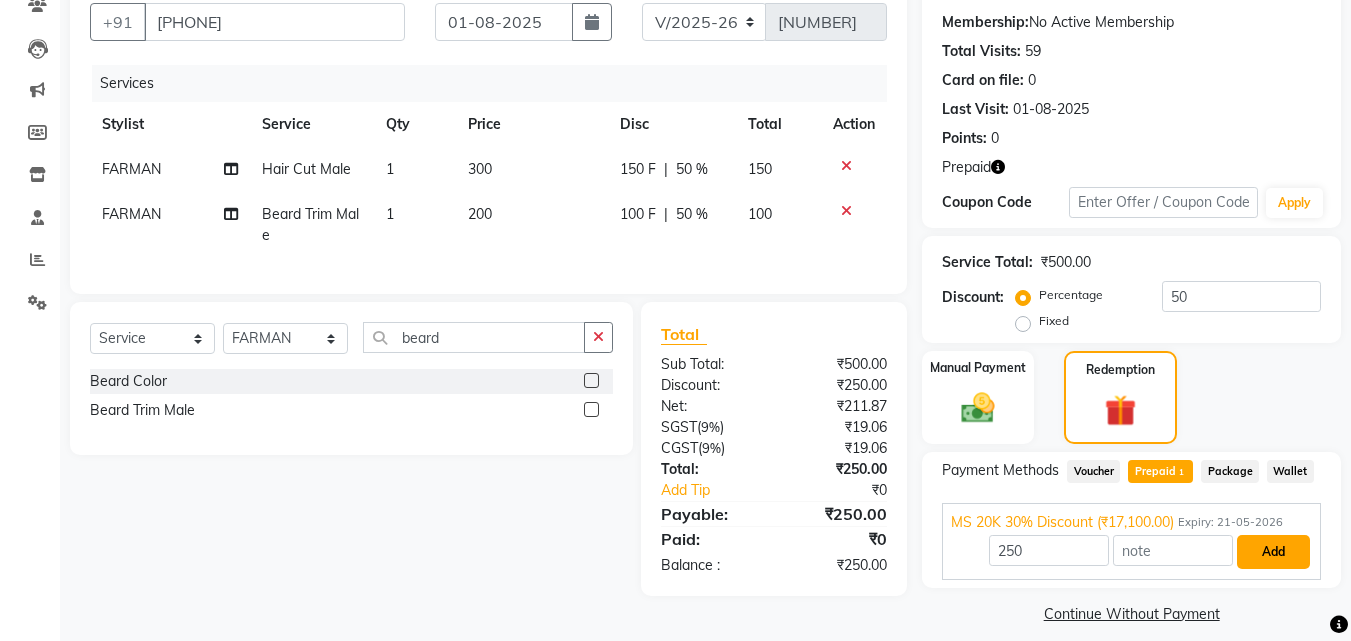 click on "Add" at bounding box center (1273, 552) 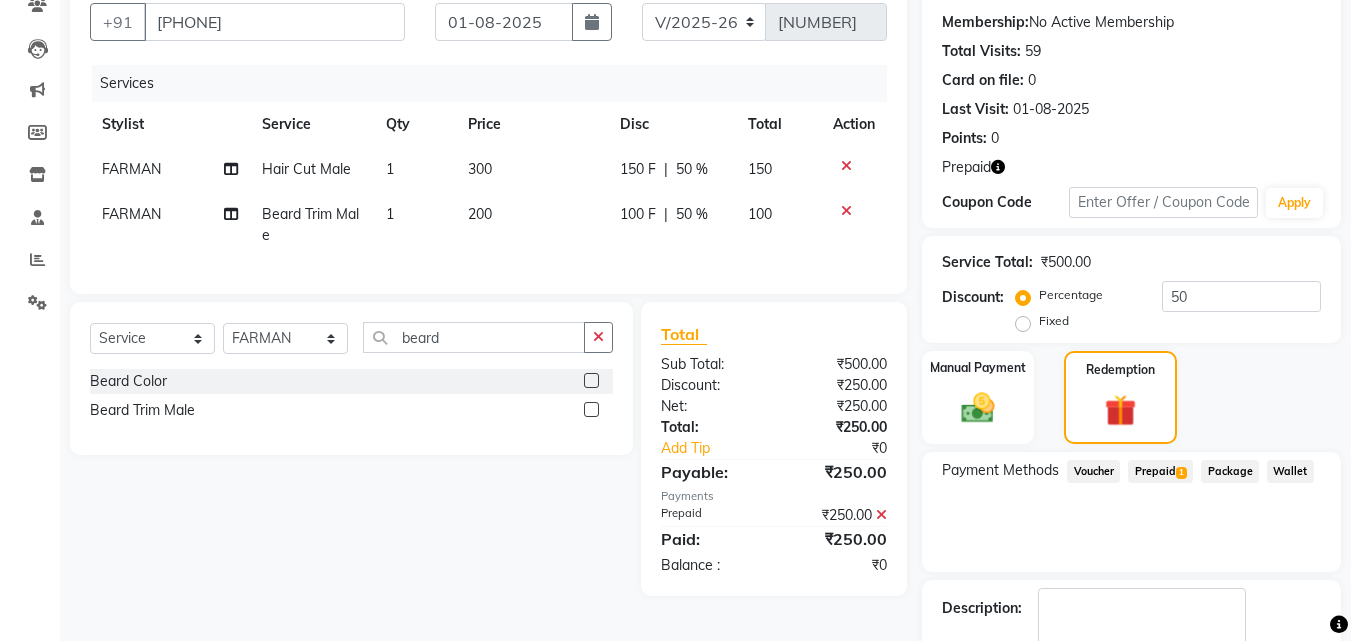 scroll, scrollTop: 298, scrollLeft: 0, axis: vertical 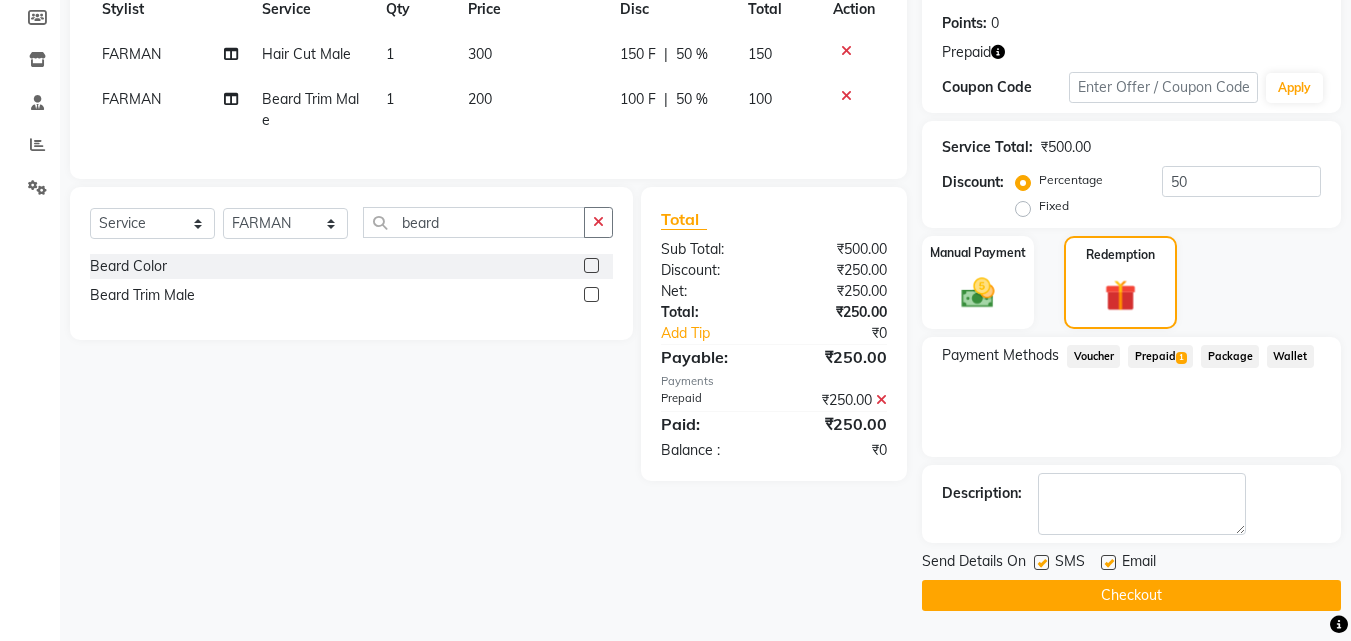 click on "Checkout" 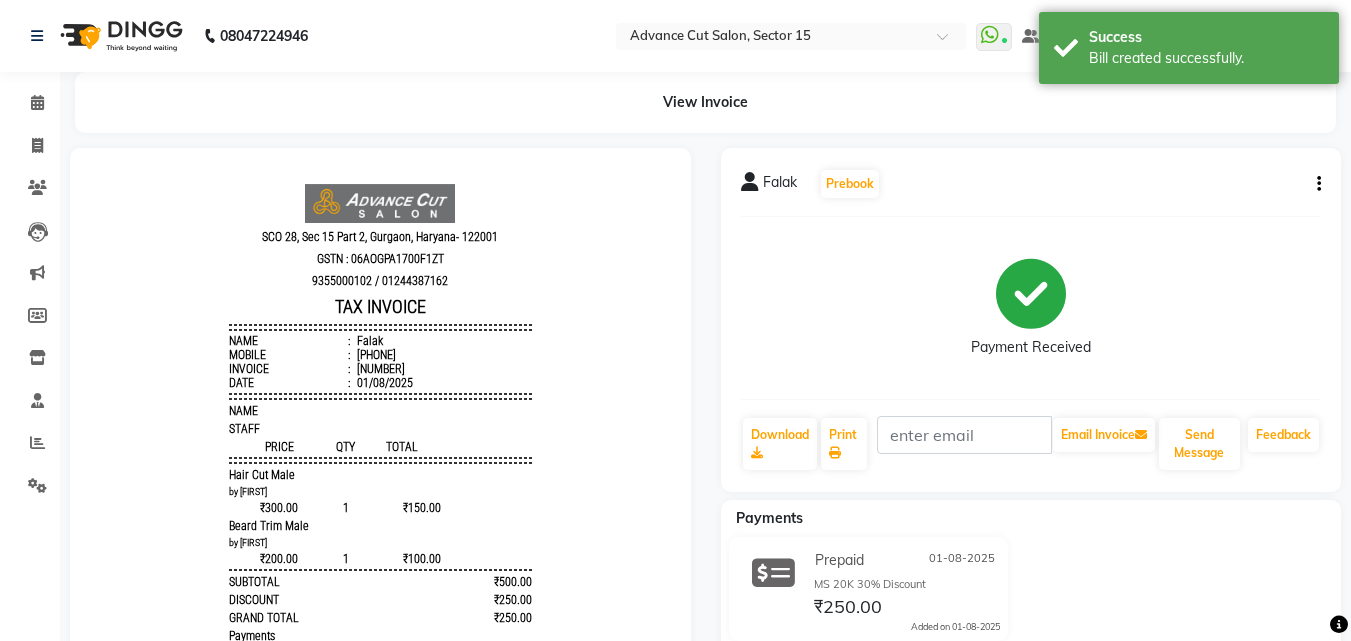 scroll, scrollTop: 0, scrollLeft: 0, axis: both 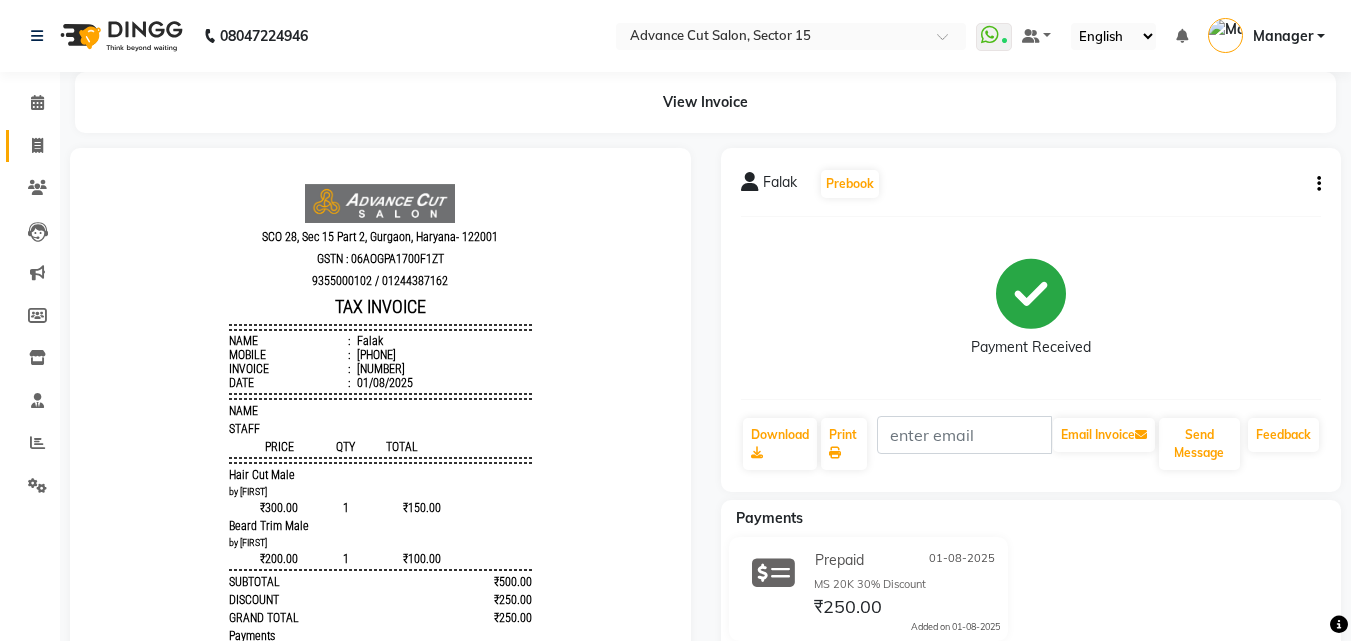 click on "Invoice" 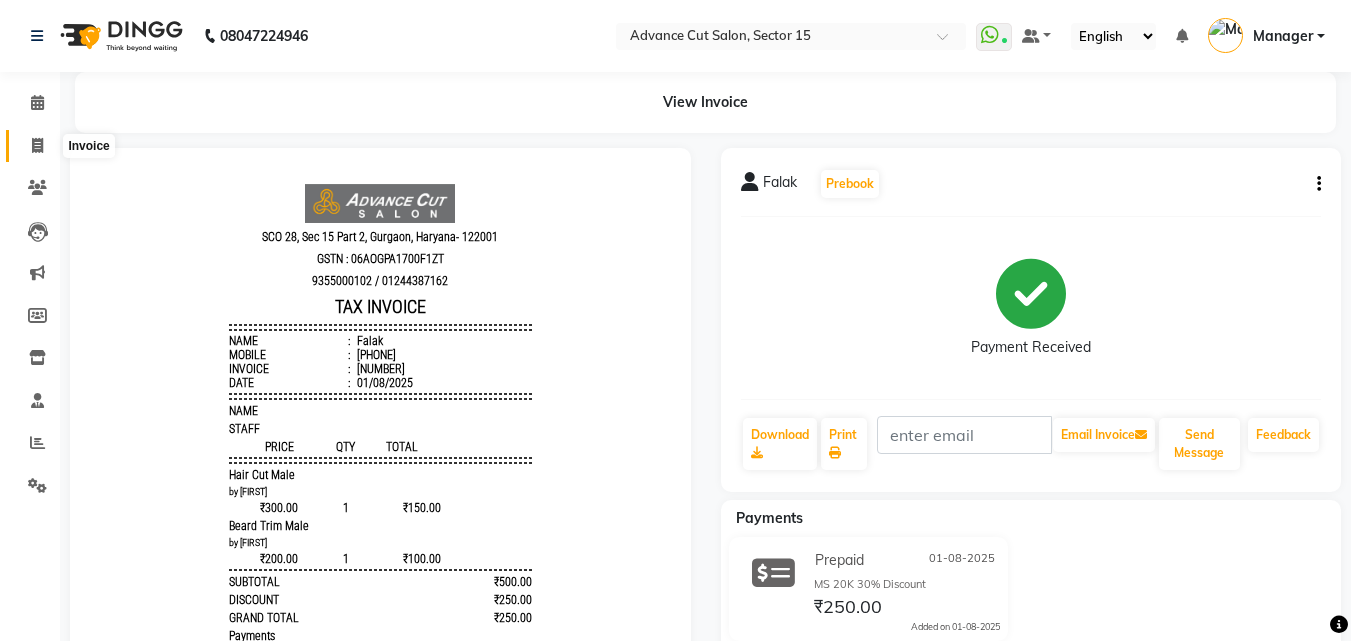 click 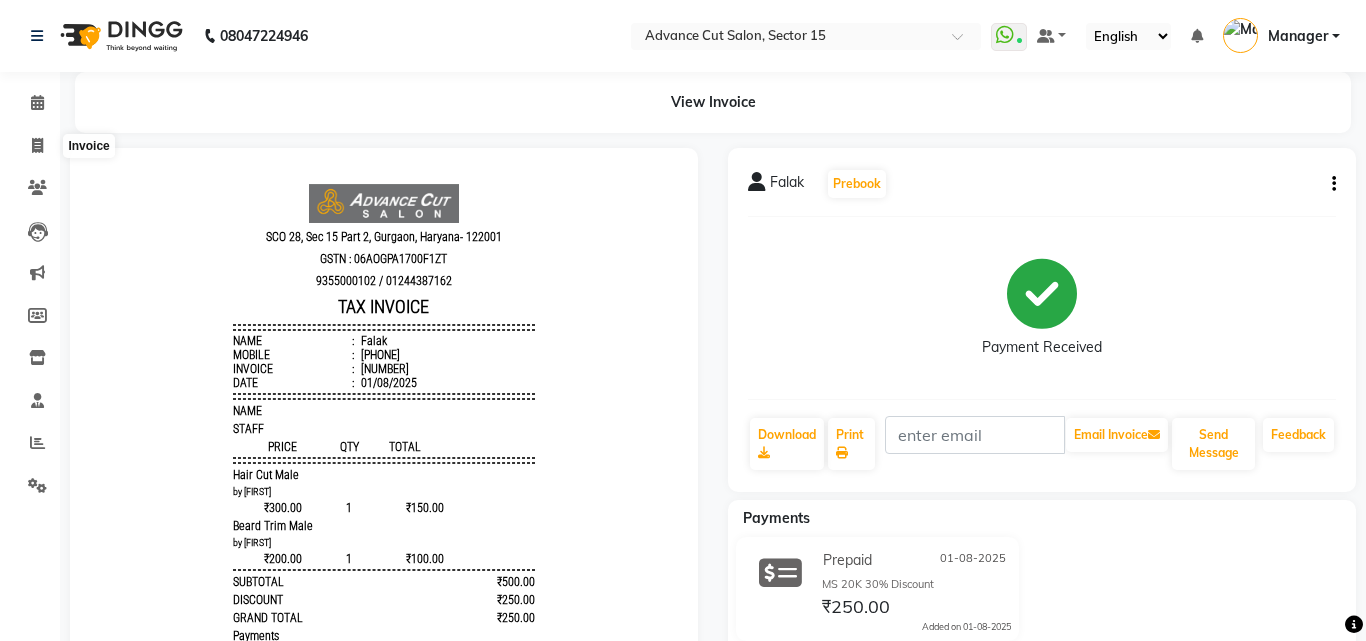select on "6255" 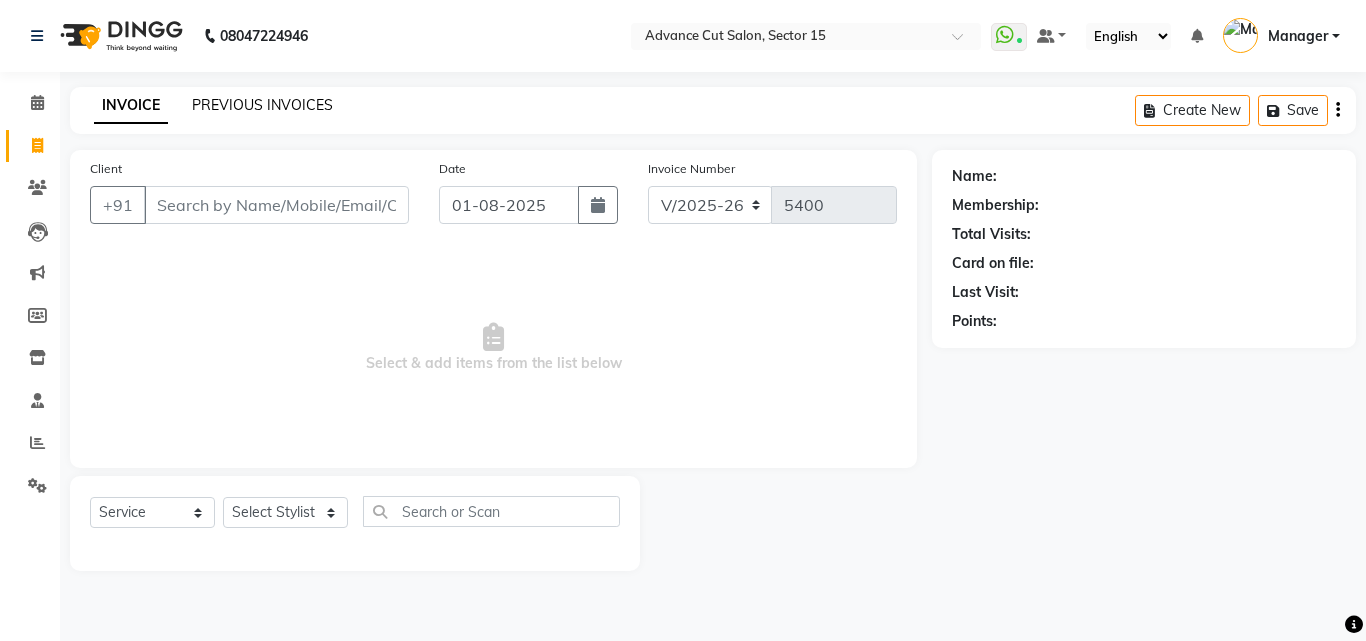 click on "PREVIOUS INVOICES" 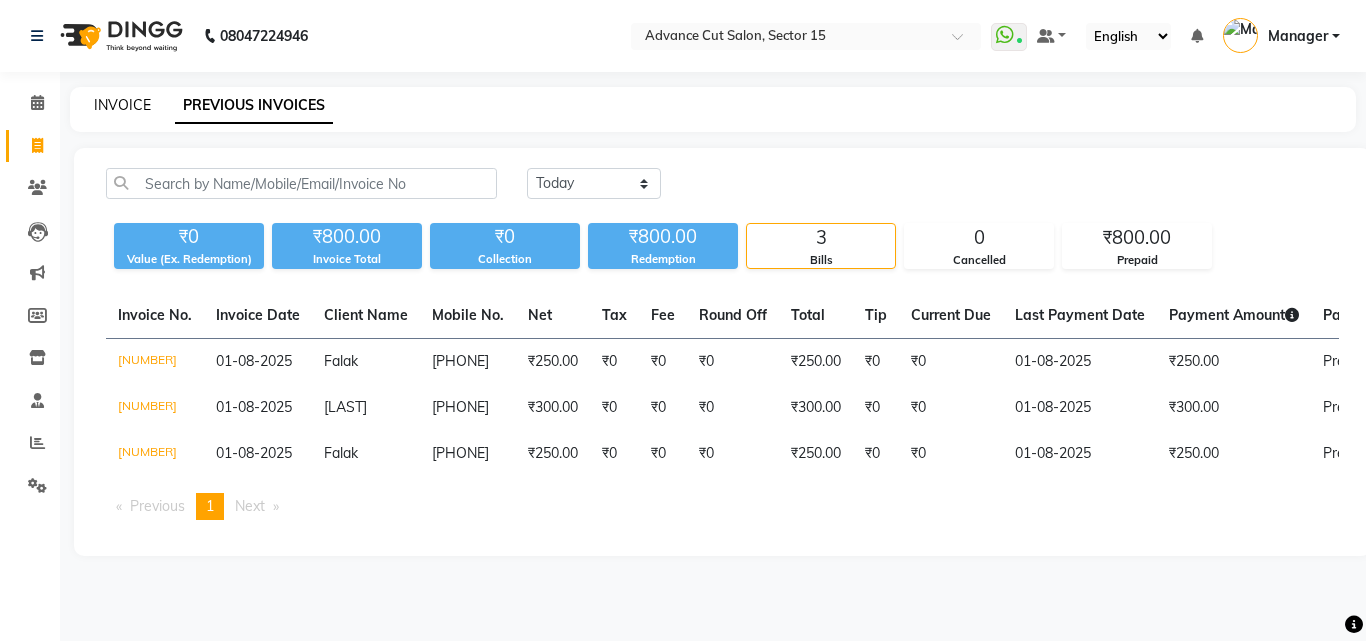 click on "INVOICE" 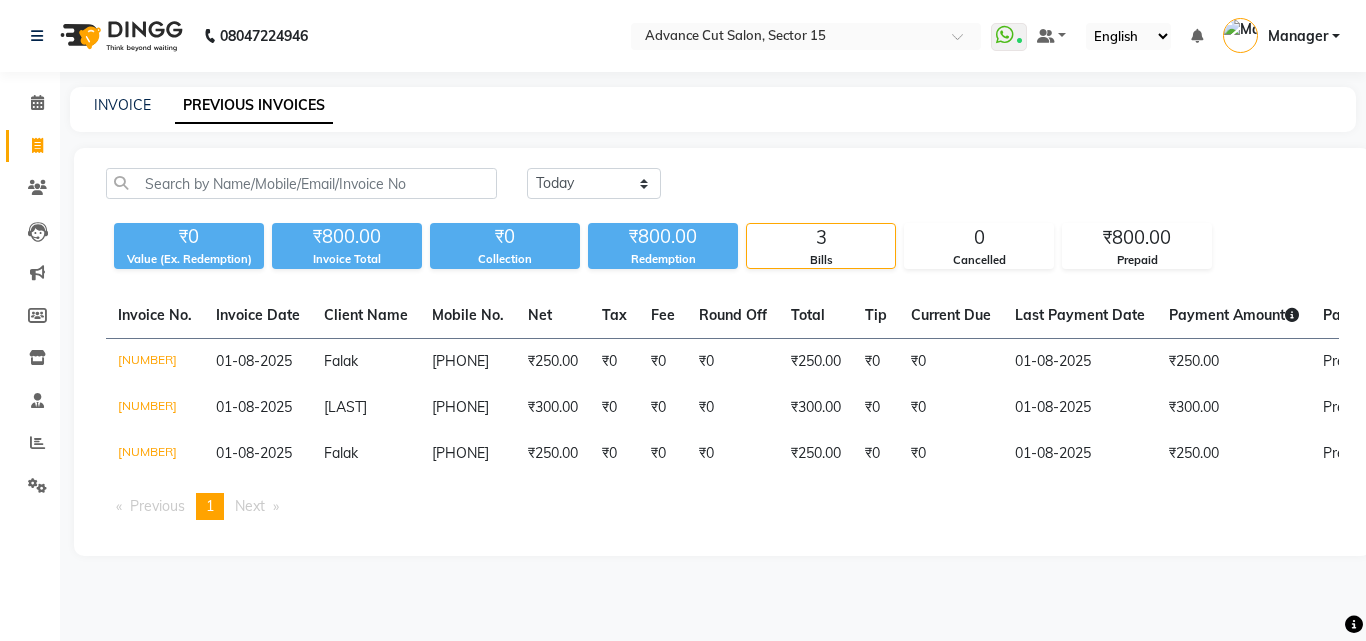 select on "6255" 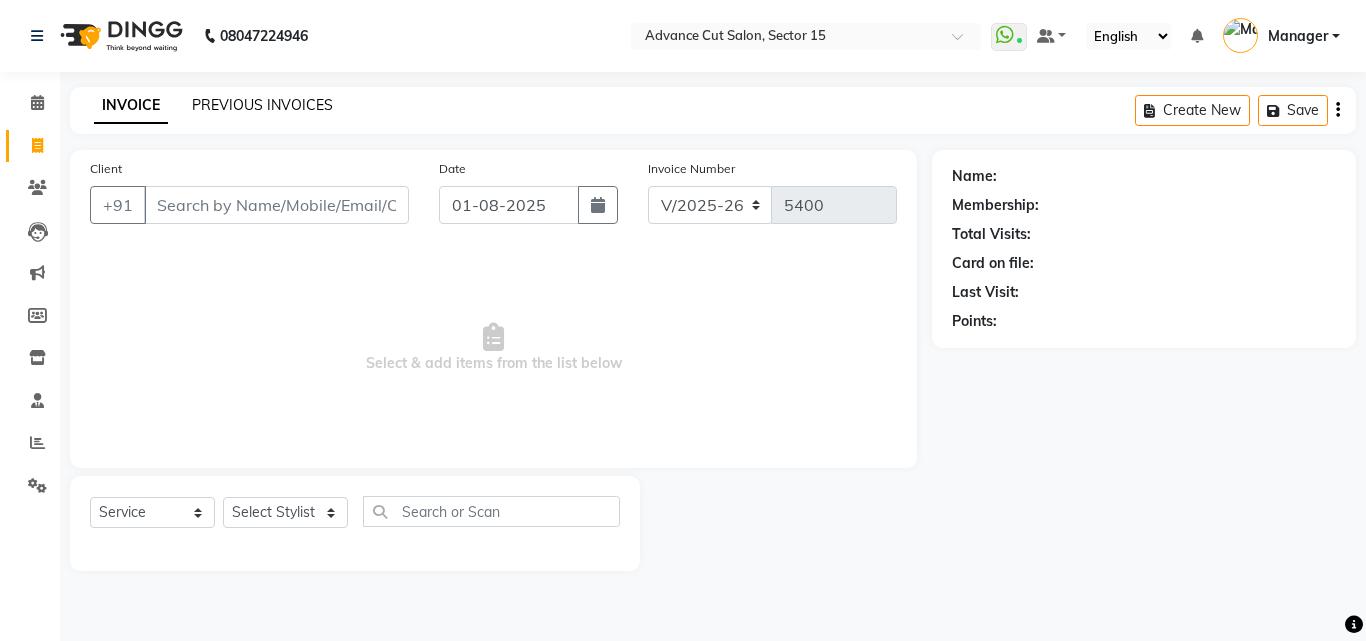 click on "PREVIOUS INVOICES" 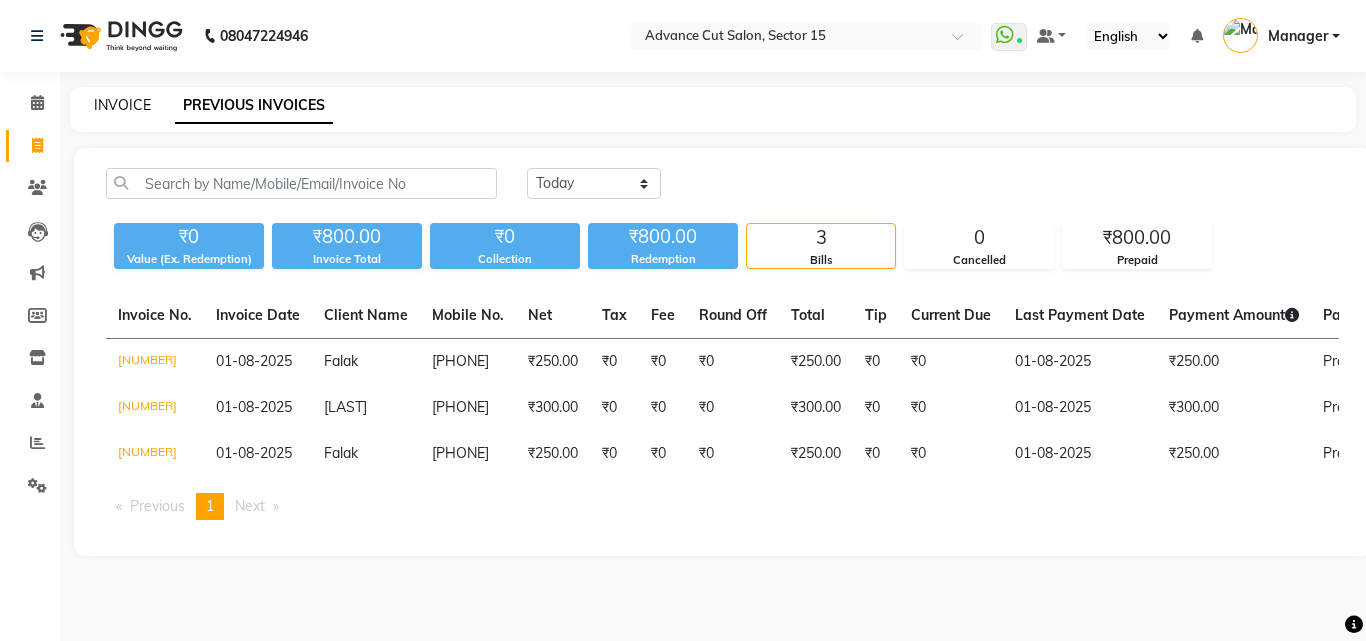 click on "INVOICE" 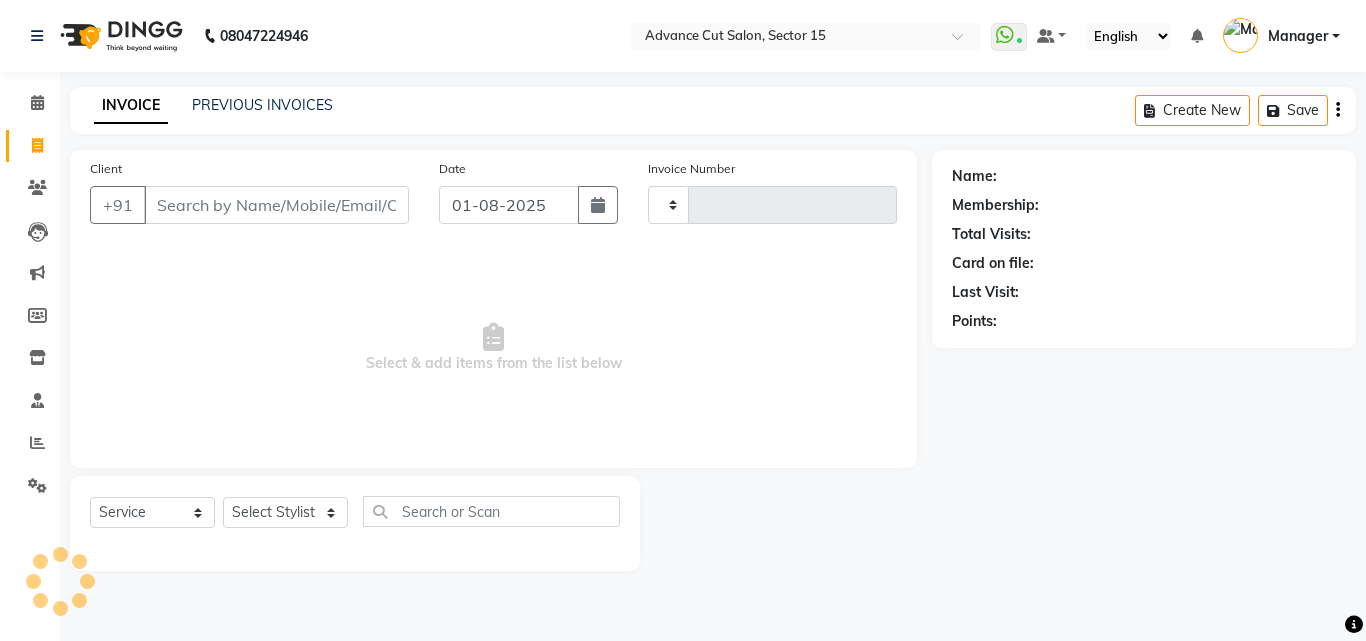 type on "5400" 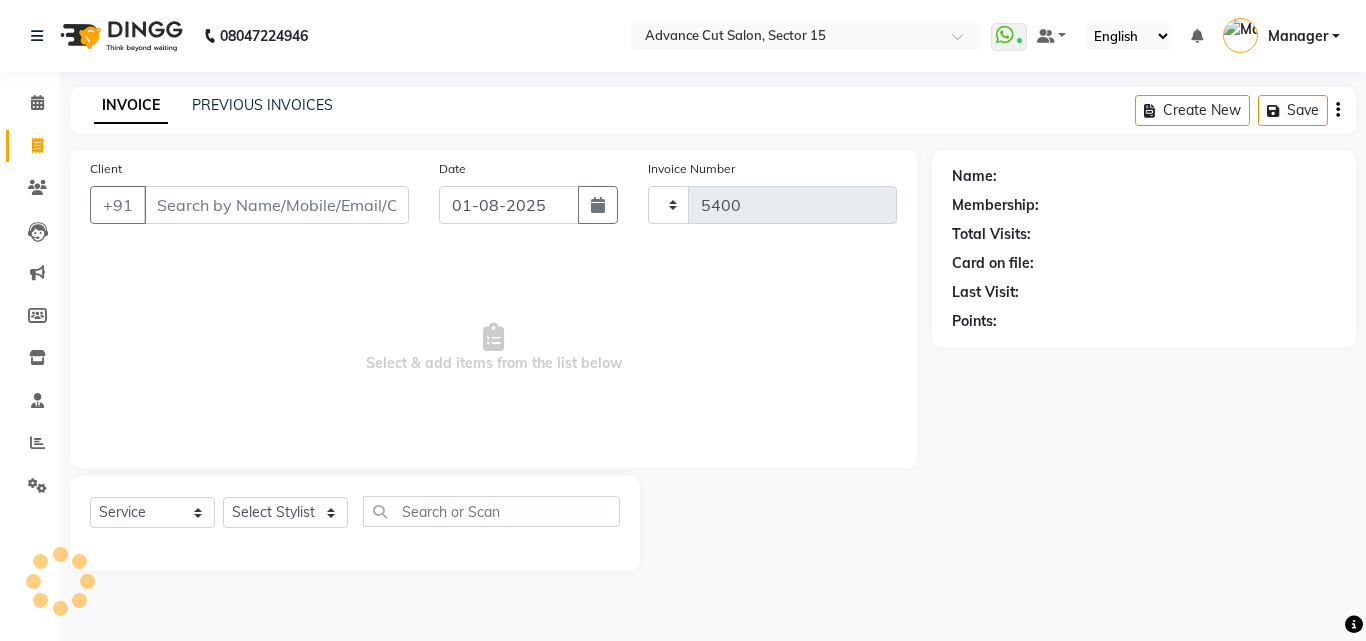select on "6255" 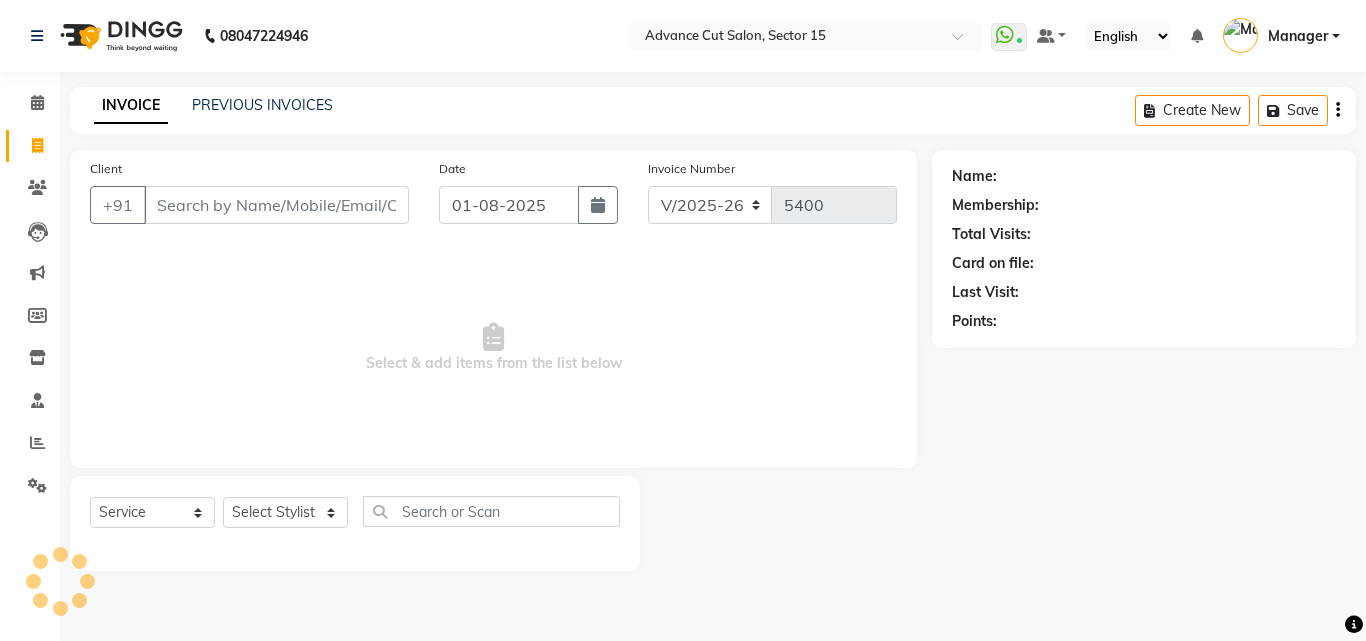 click on "Client" at bounding box center [276, 205] 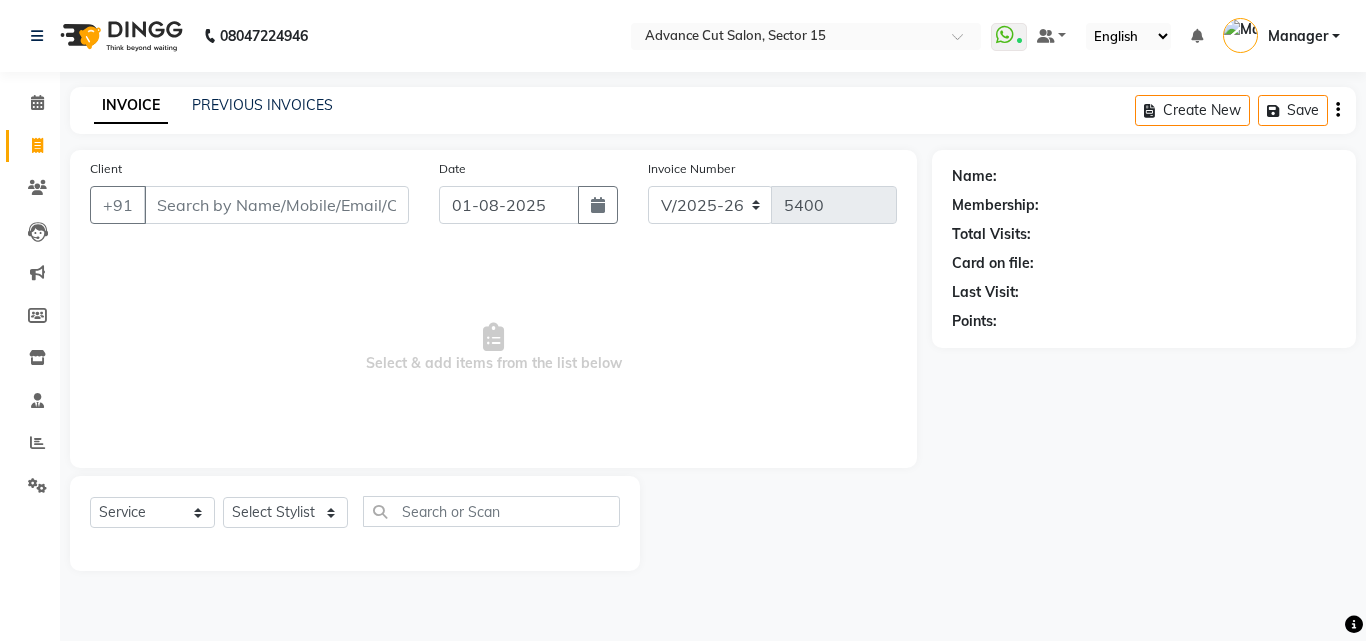 click on "Client" at bounding box center (276, 205) 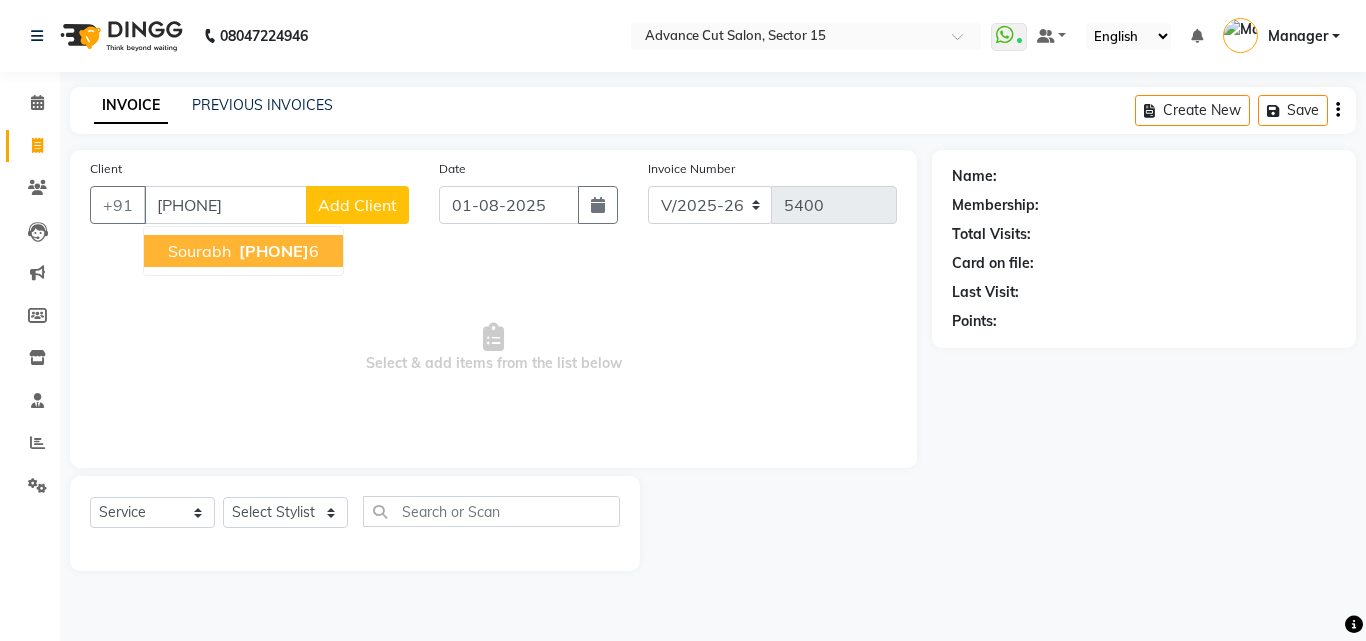 click on "971139100" at bounding box center [274, 251] 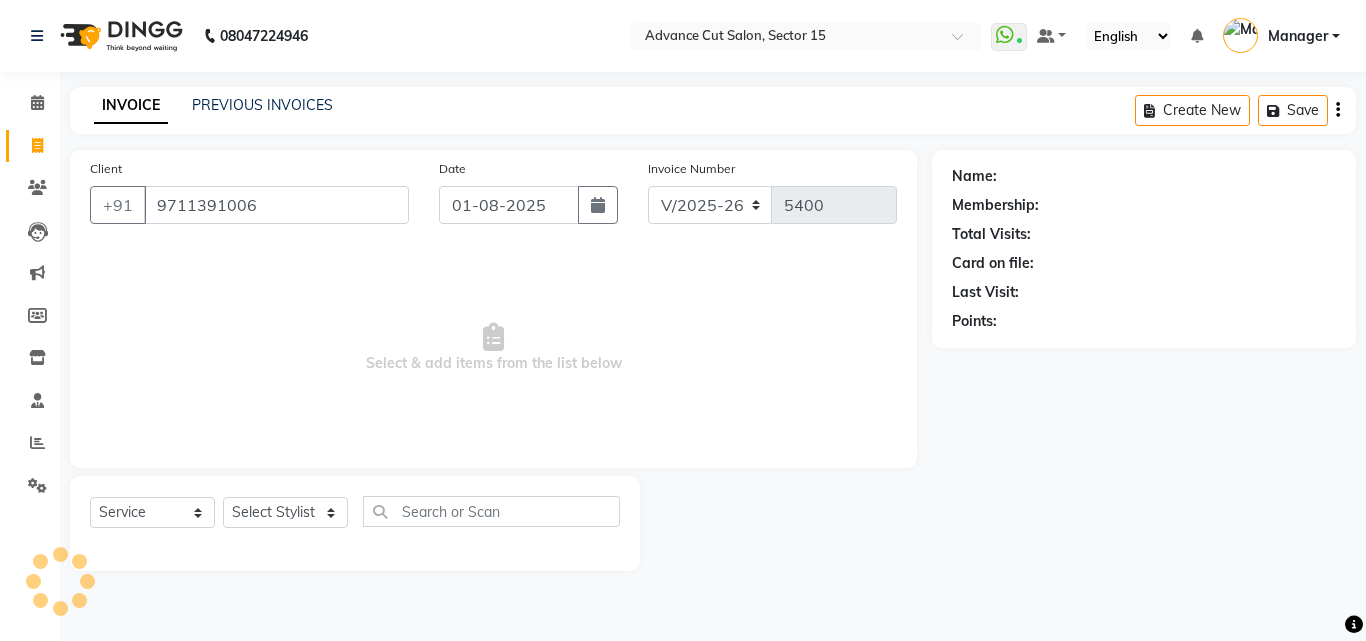 type on "9711391006" 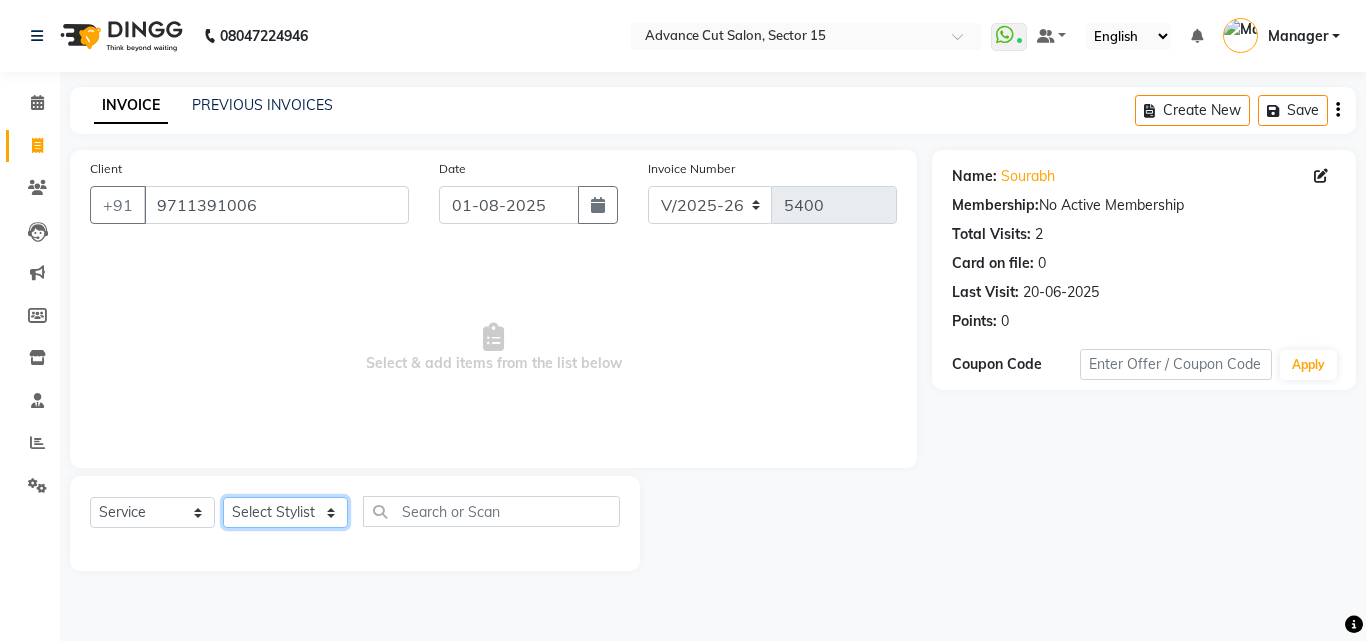 click on "Select Stylist Advance Cut  ASIF FARMAN HAIDER Iqbal KASHISH LUCKY Manager MANOJ NASEEM NASIR Nidhi Pooja  PRIYA RAEES RANI RASHID RIZWAN SACHIN SALMAN SANJAY Shahjad Shankar shuaib SONI" 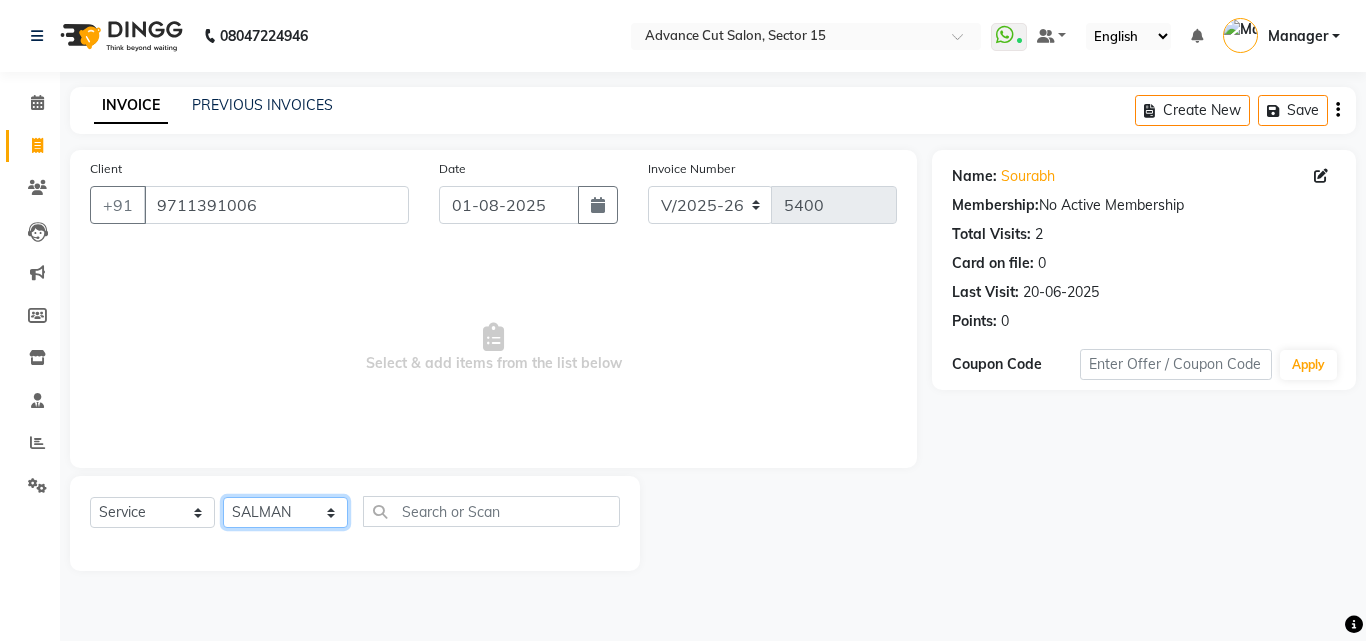 click on "Select Stylist Advance Cut  ASIF FARMAN HAIDER Iqbal KASHISH LUCKY Manager MANOJ NASEEM NASIR Nidhi Pooja  PRIYA RAEES RANI RASHID RIZWAN SACHIN SALMAN SANJAY Shahjad Shankar shuaib SONI" 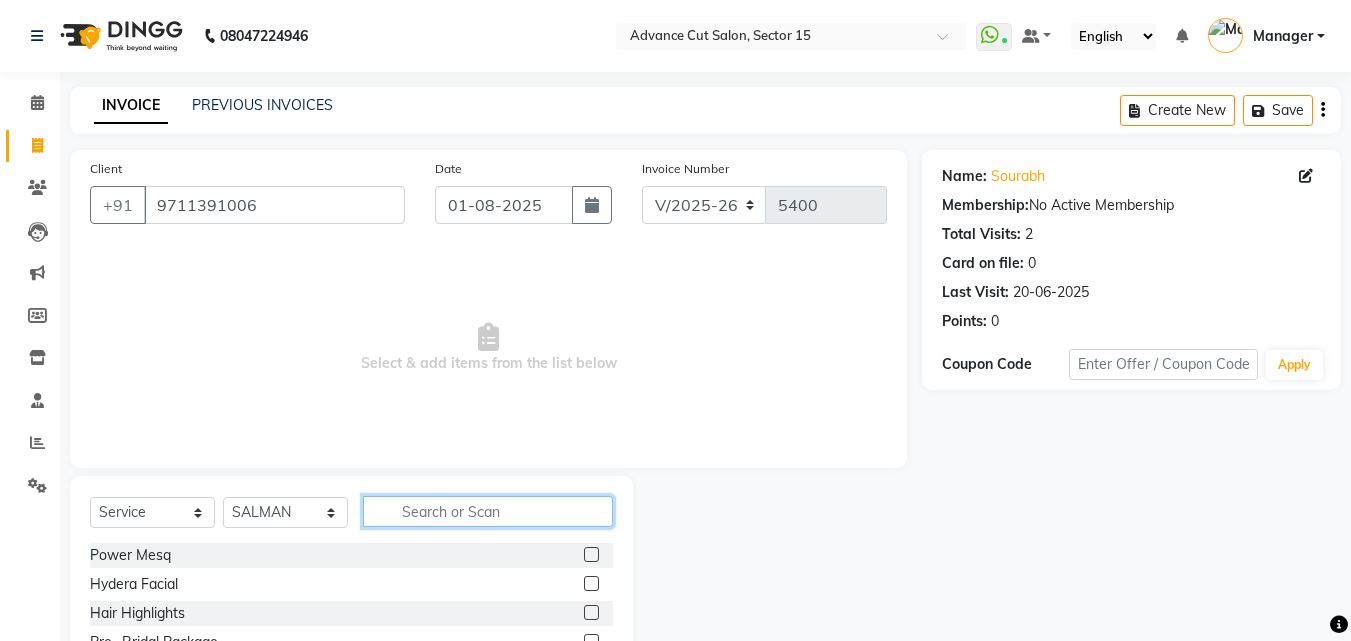 click 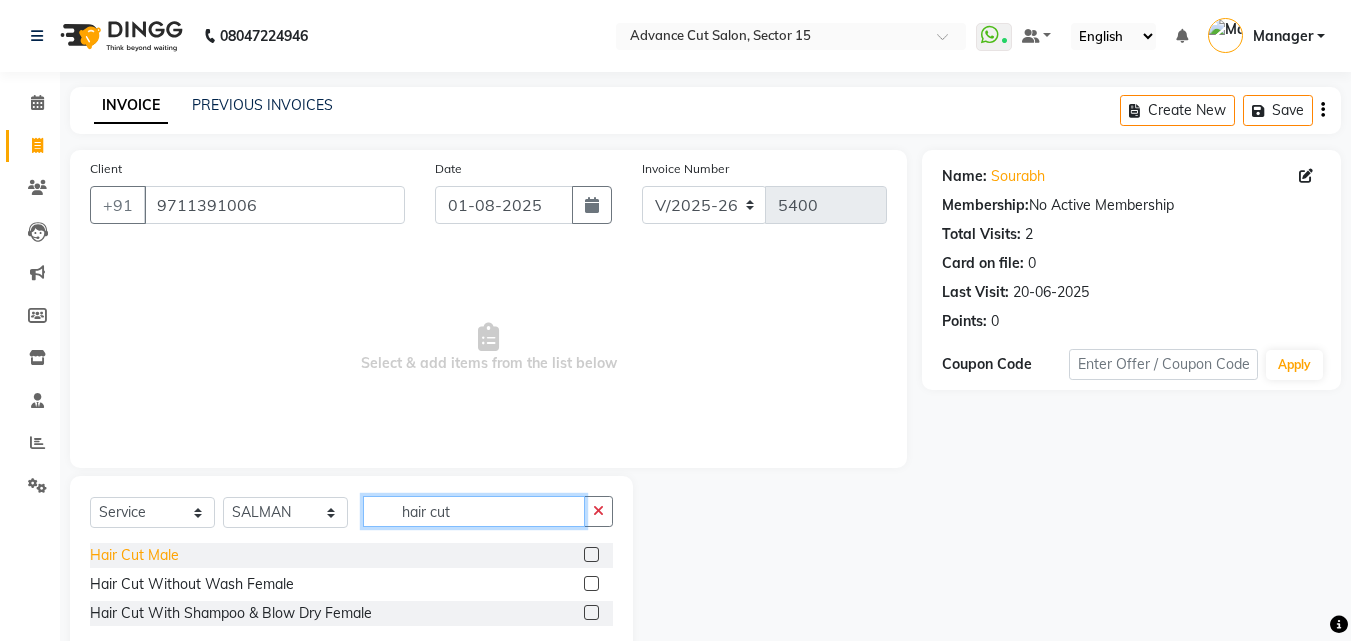 type on "hair cut" 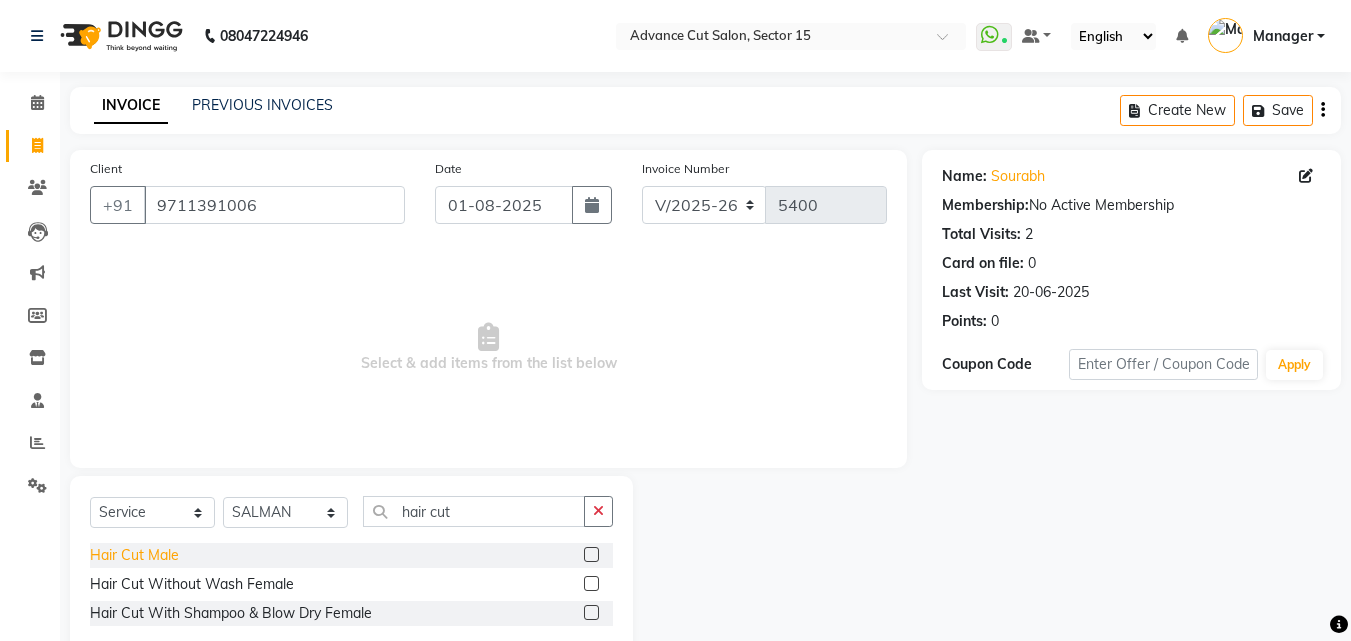 click on "Hair Cut  Male" 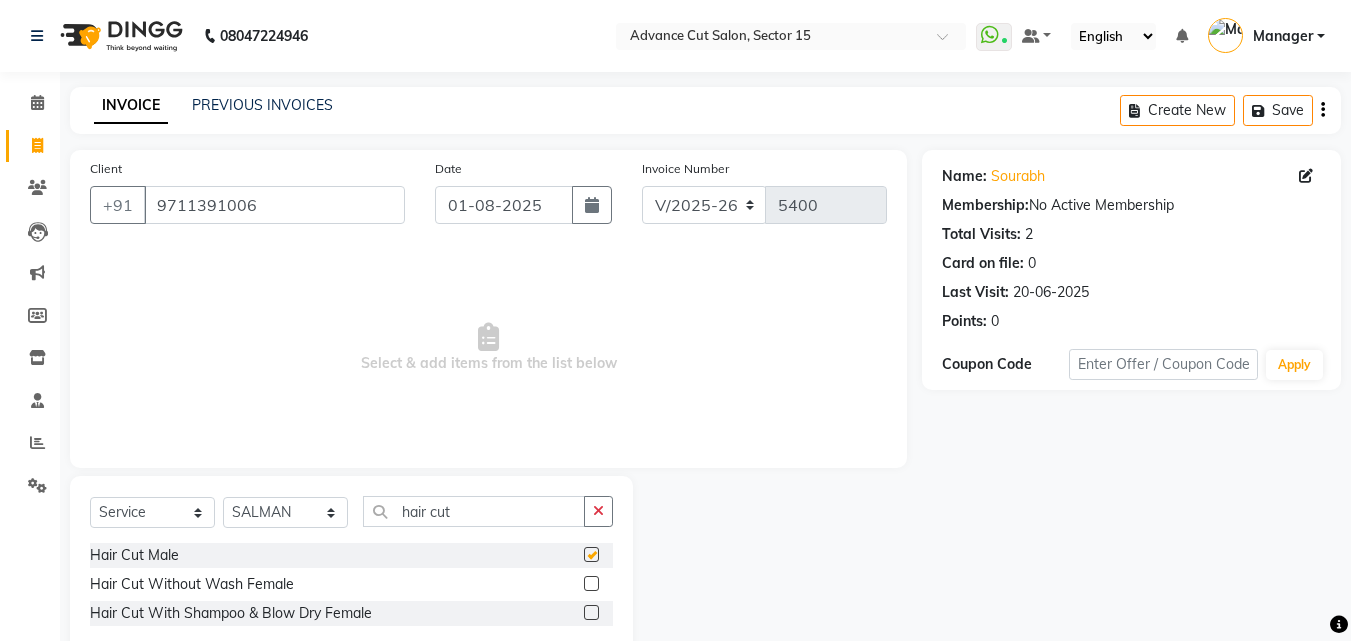 checkbox on "false" 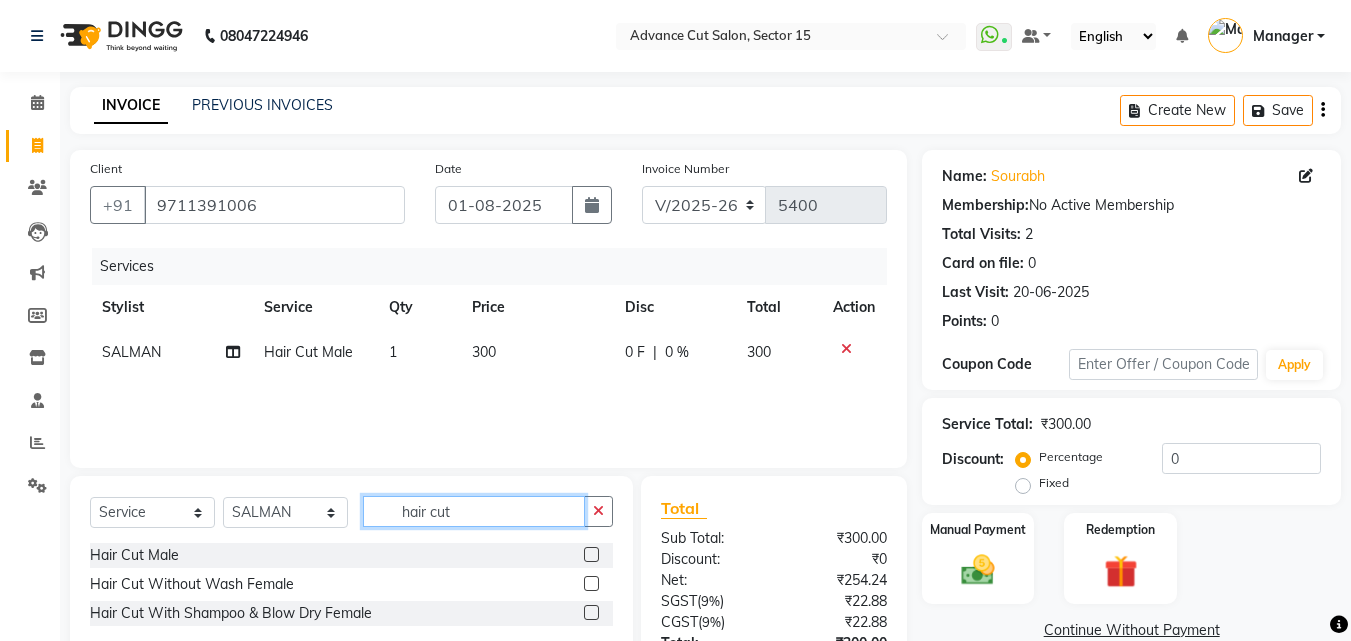 click on "hair cut" 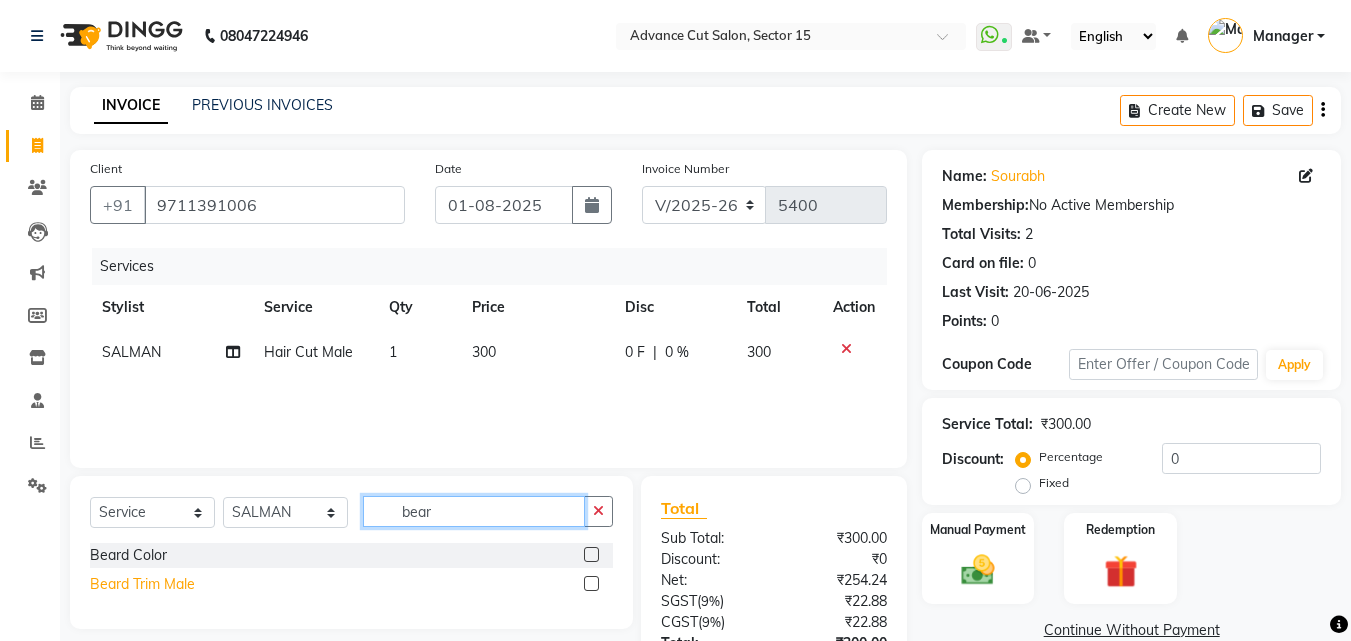 type on "bear" 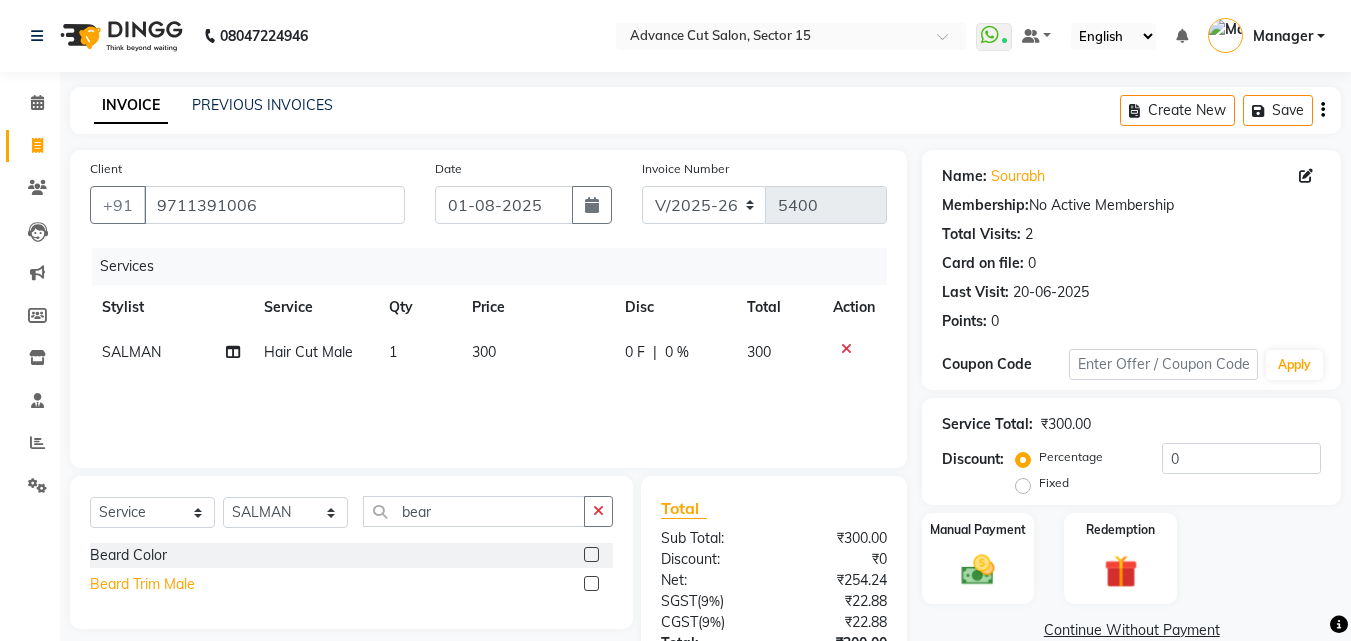 click on "Beard Trim Male" 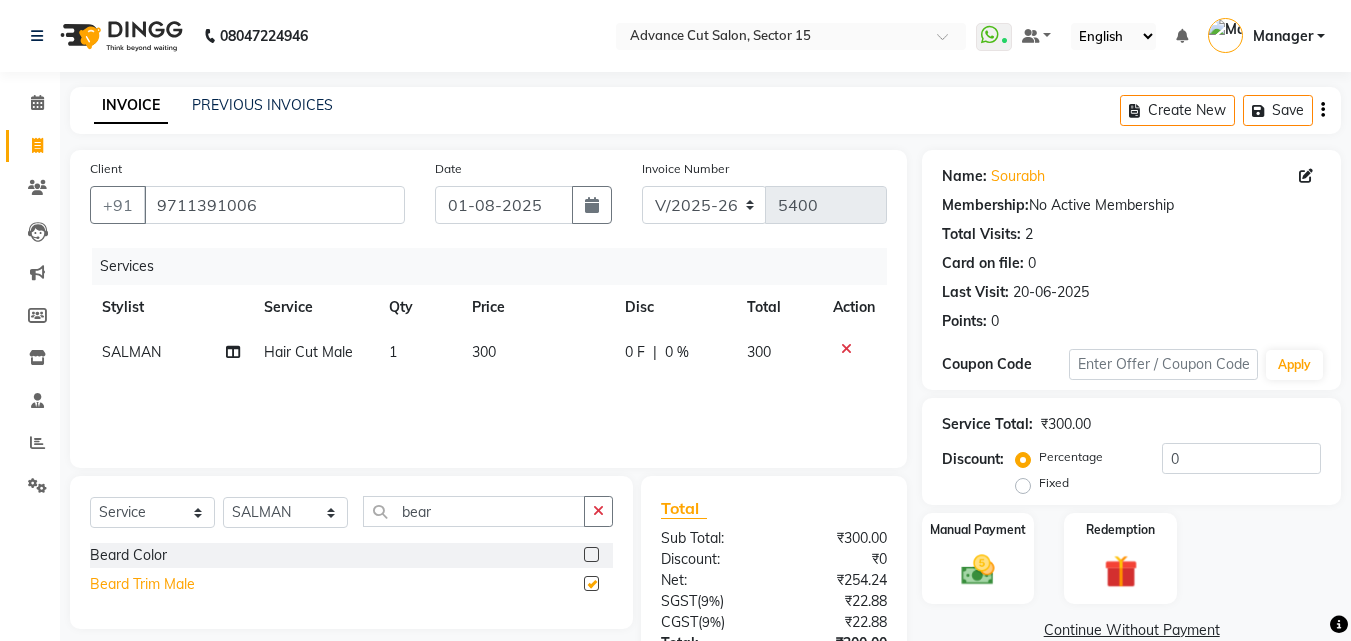 checkbox on "false" 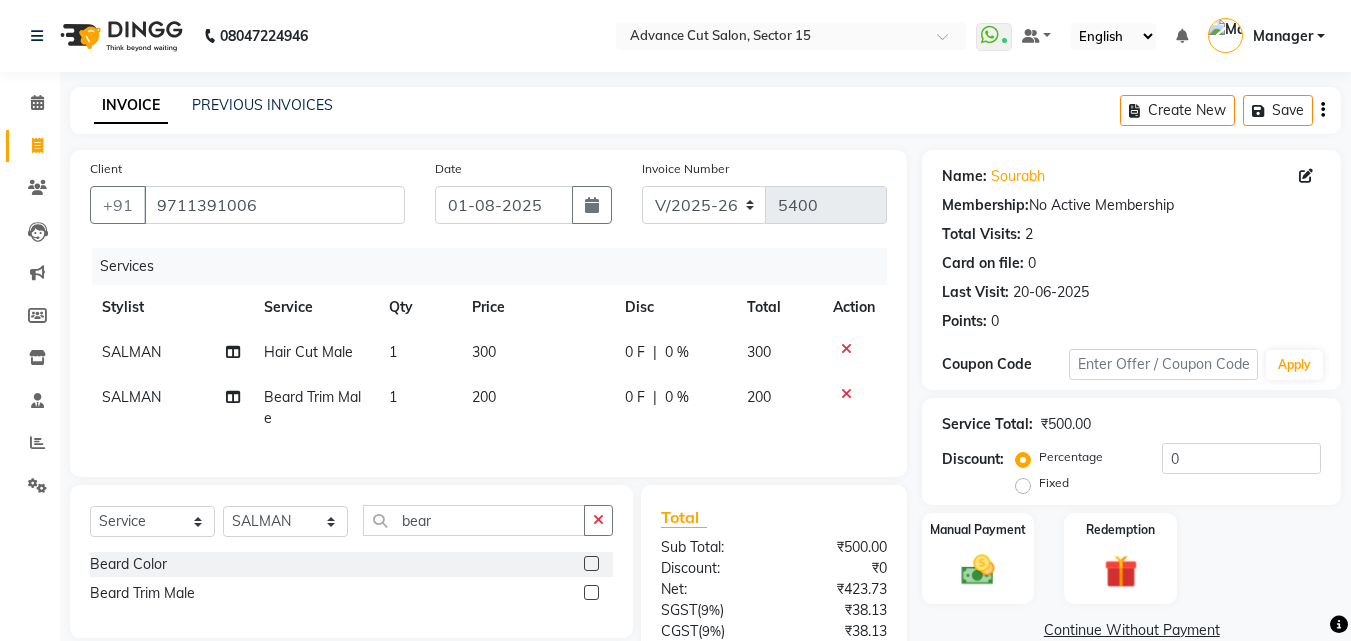 scroll, scrollTop: 183, scrollLeft: 0, axis: vertical 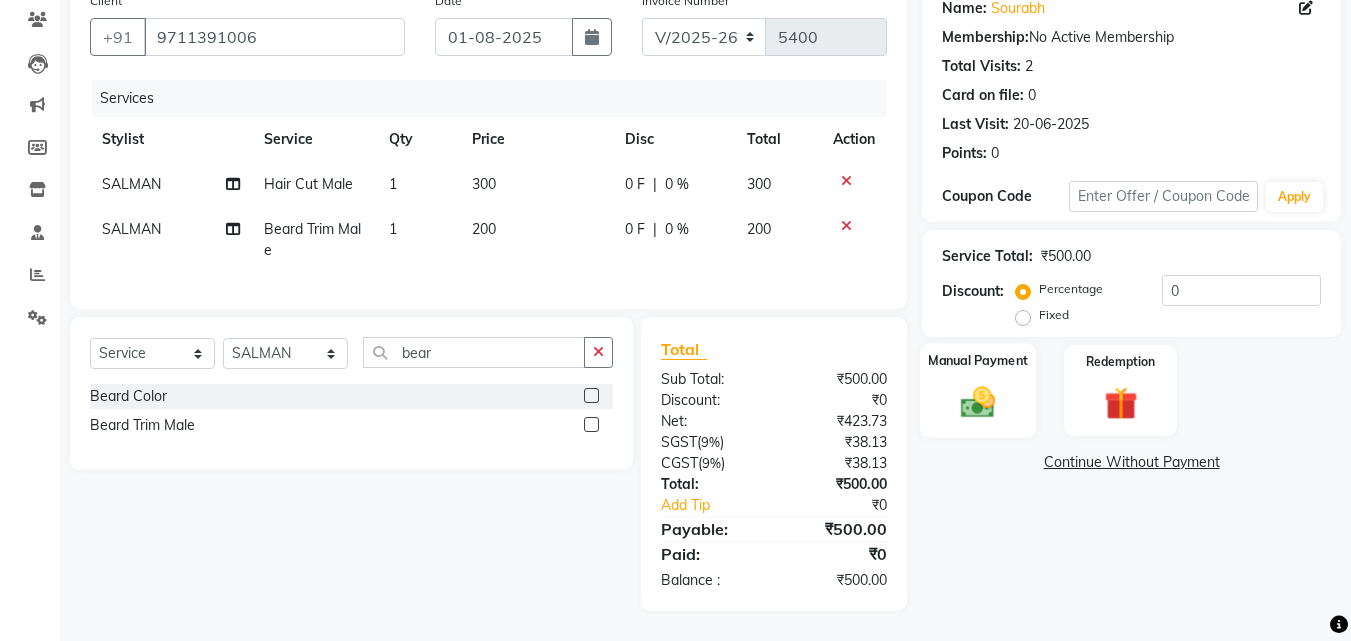 click 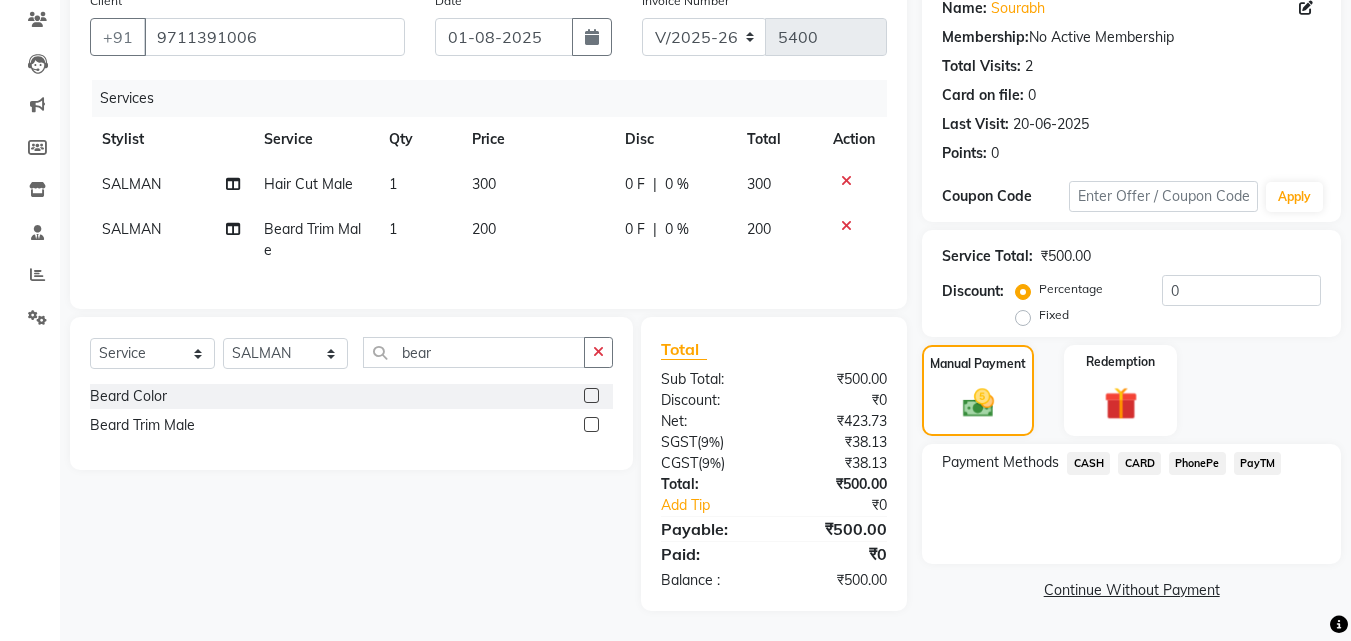 click on "PayTM" 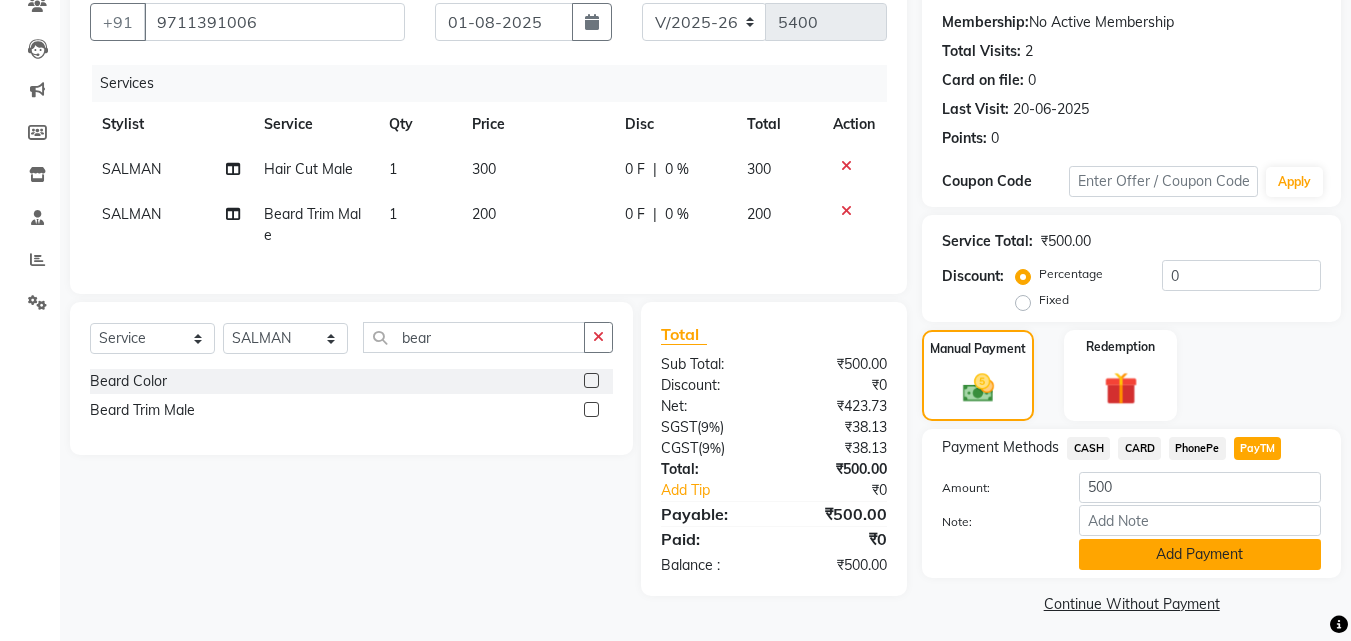 click on "Add Payment" 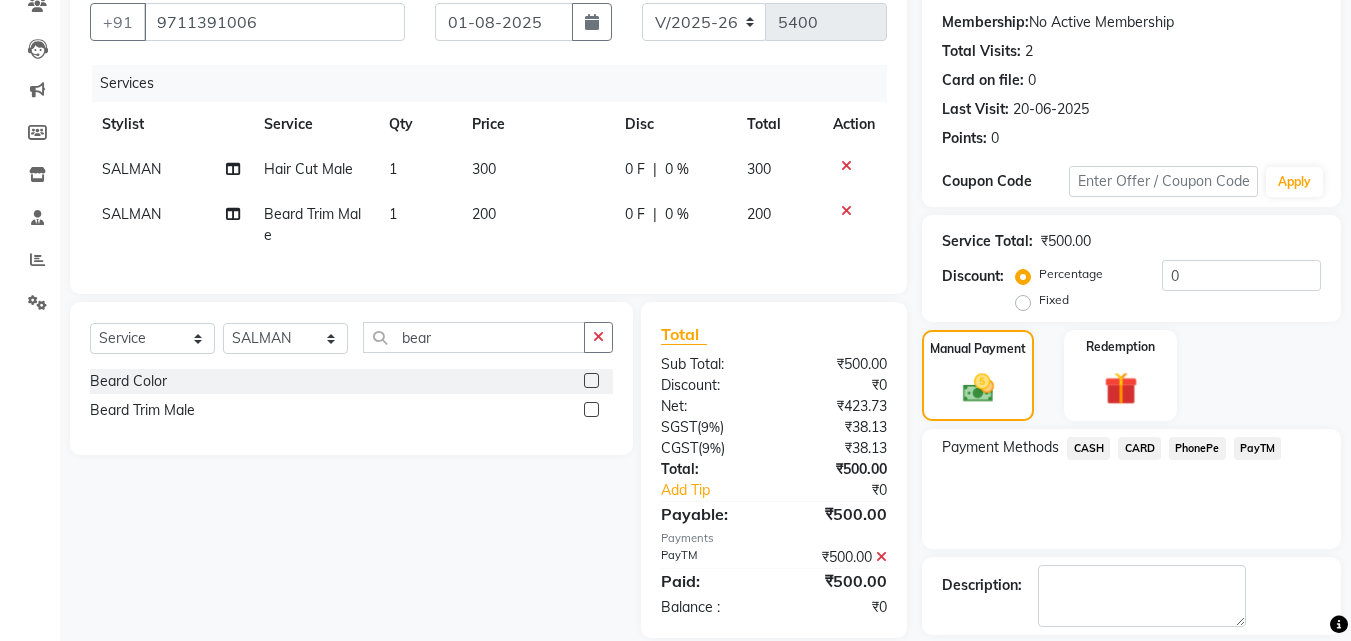 scroll, scrollTop: 275, scrollLeft: 0, axis: vertical 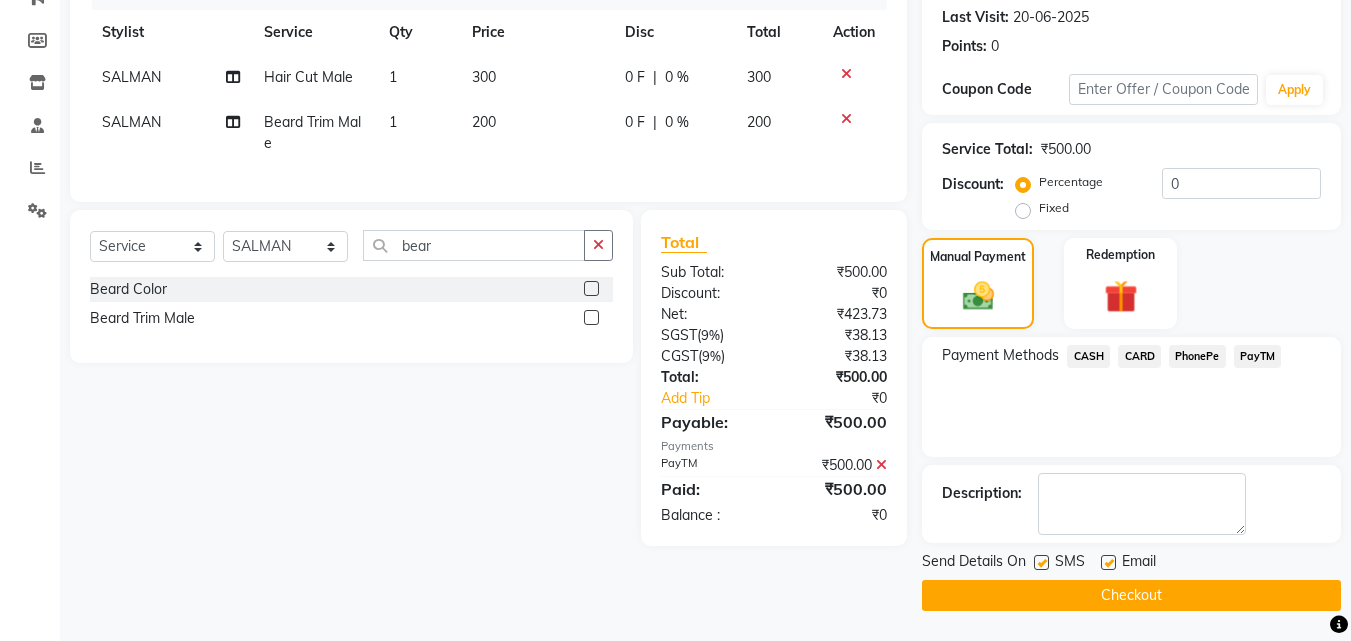 click on "Checkout" 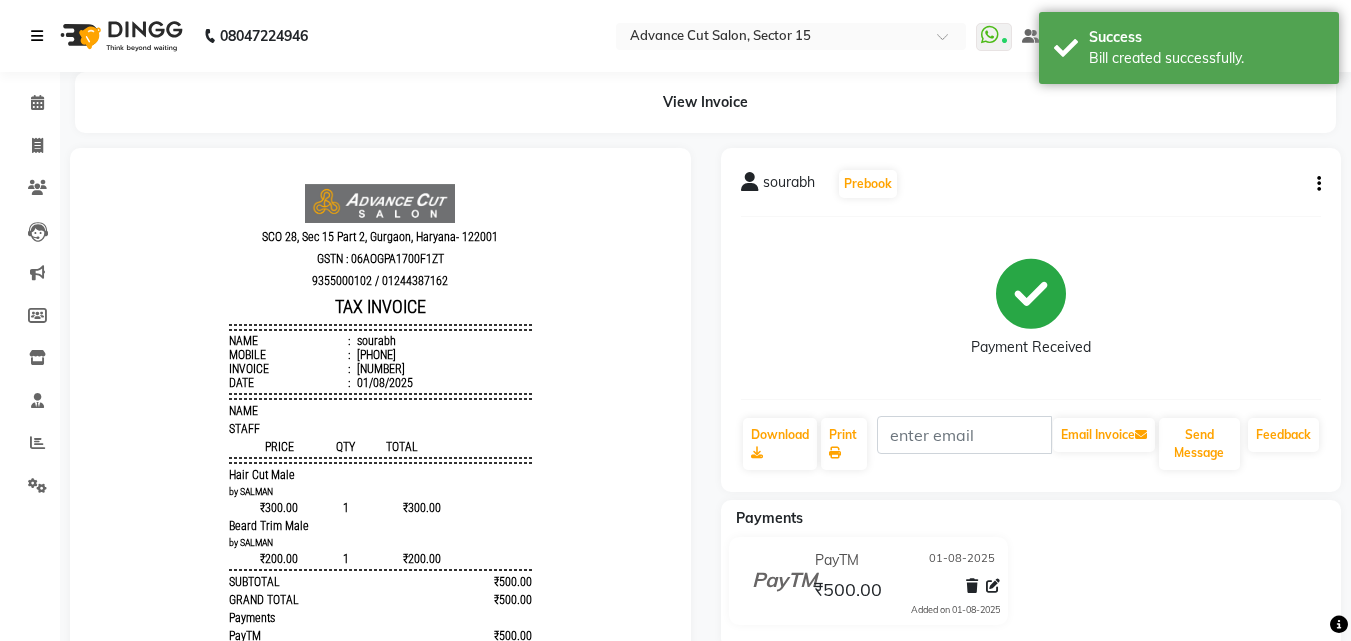 scroll, scrollTop: 0, scrollLeft: 0, axis: both 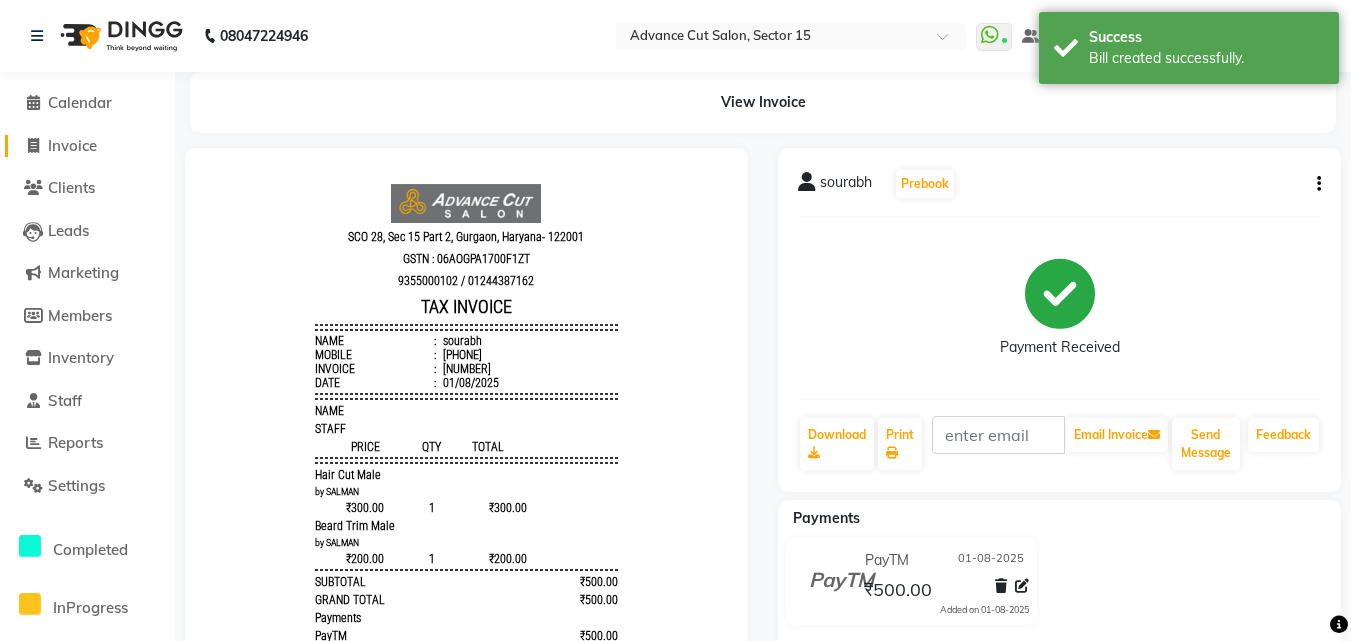 click on "Invoice" 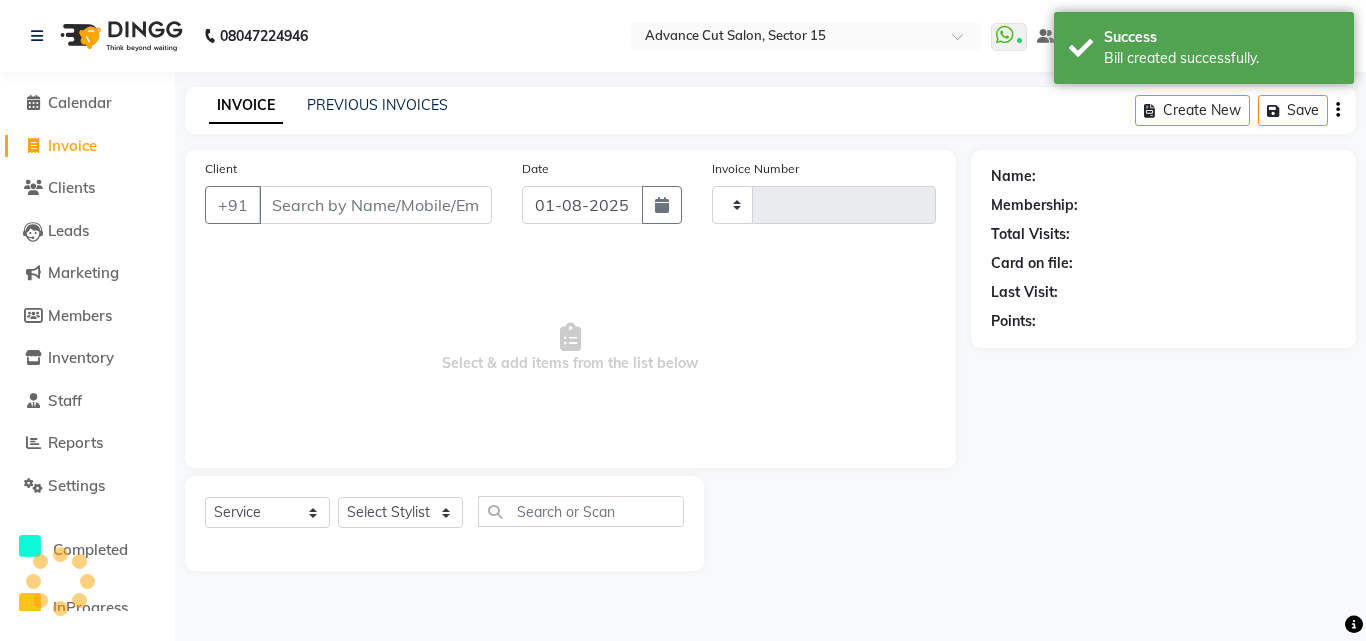 type on "5401" 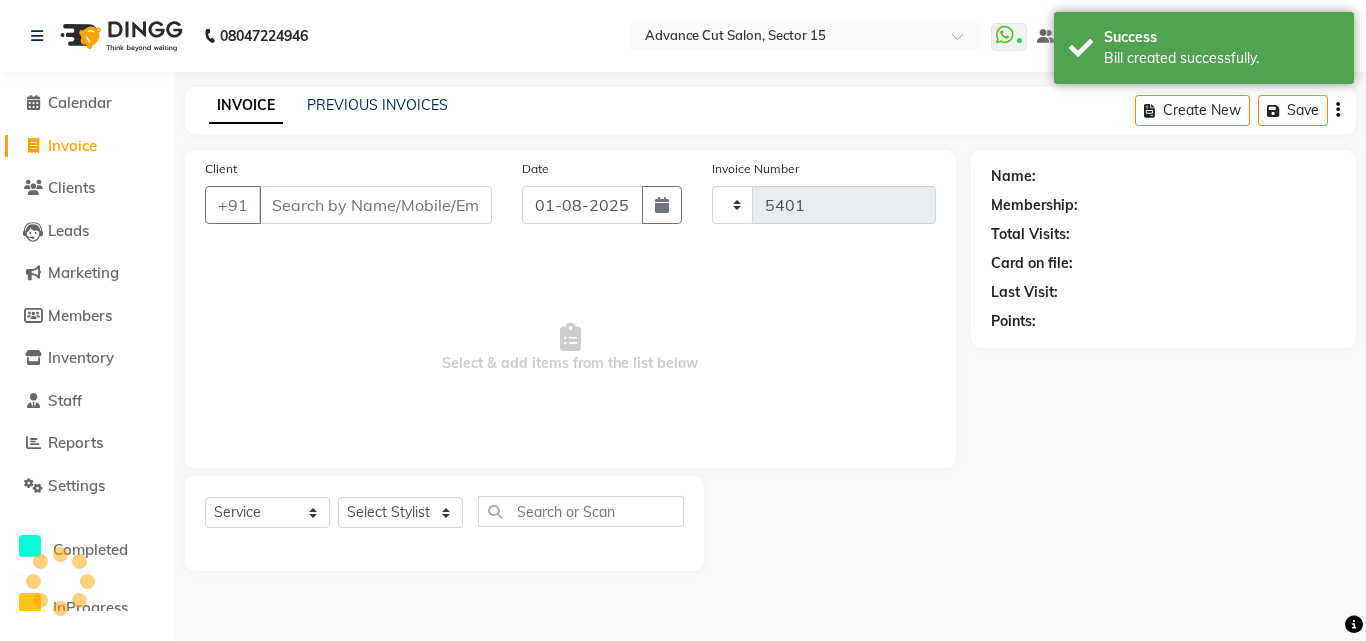 select on "6255" 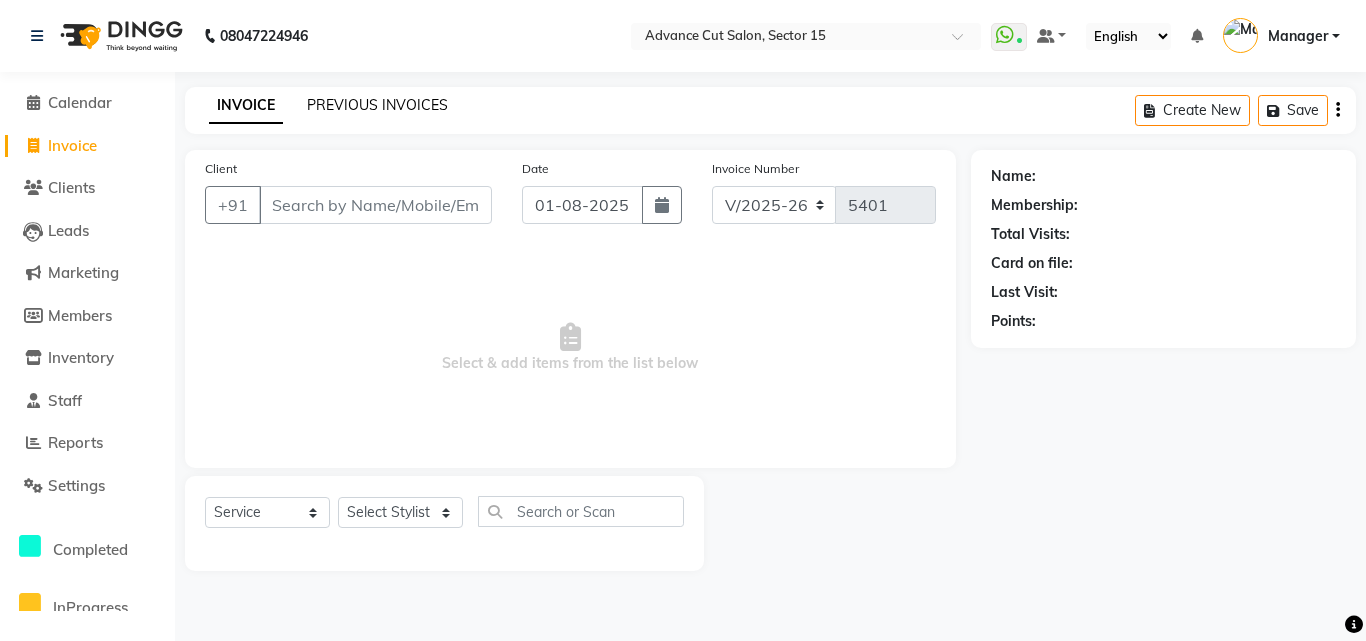 click on "PREVIOUS INVOICES" 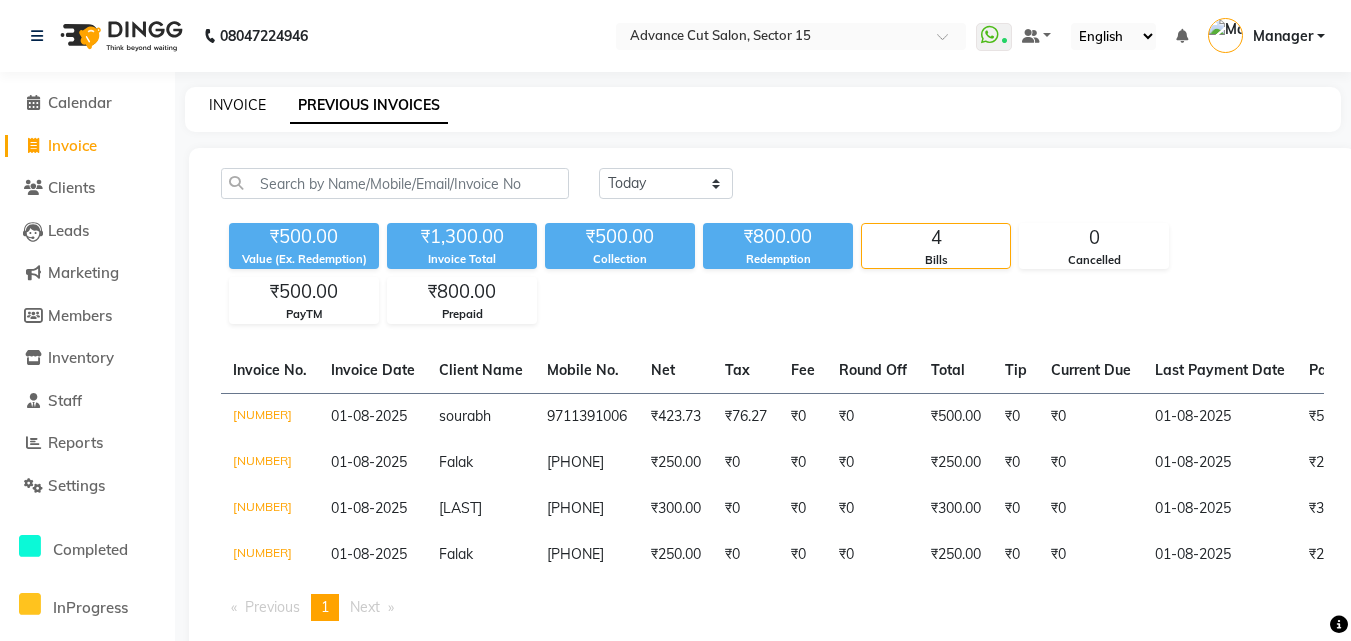 click on "INVOICE" 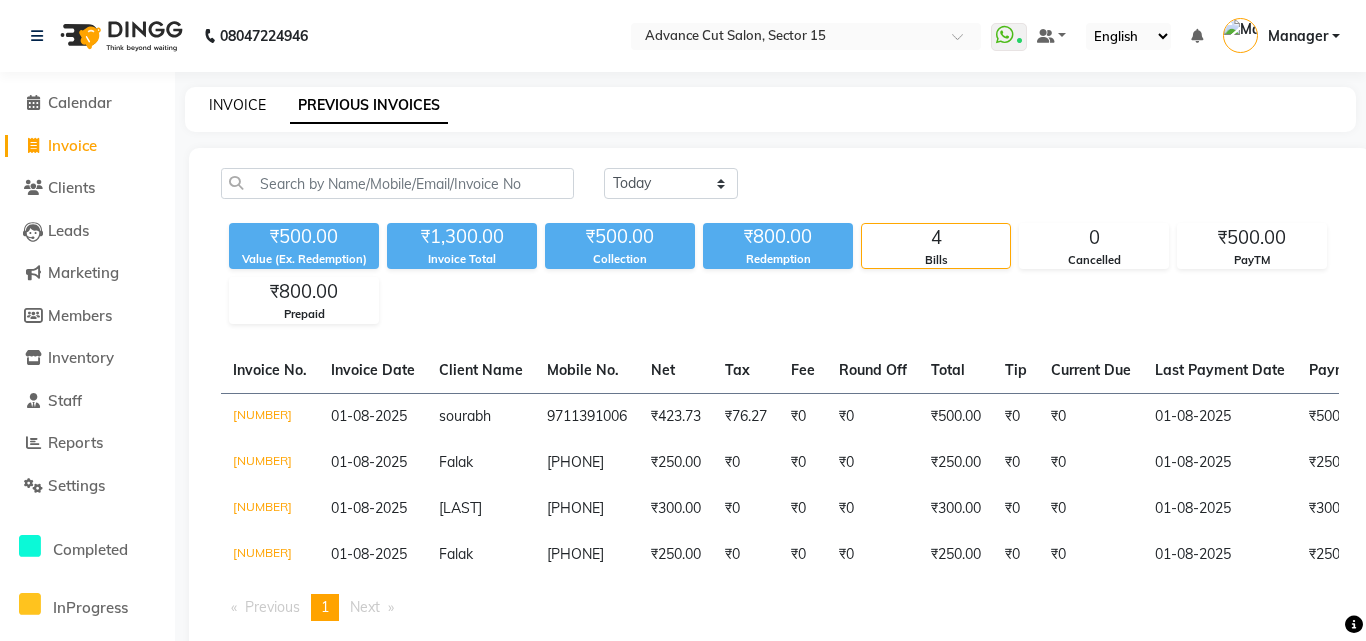 select on "service" 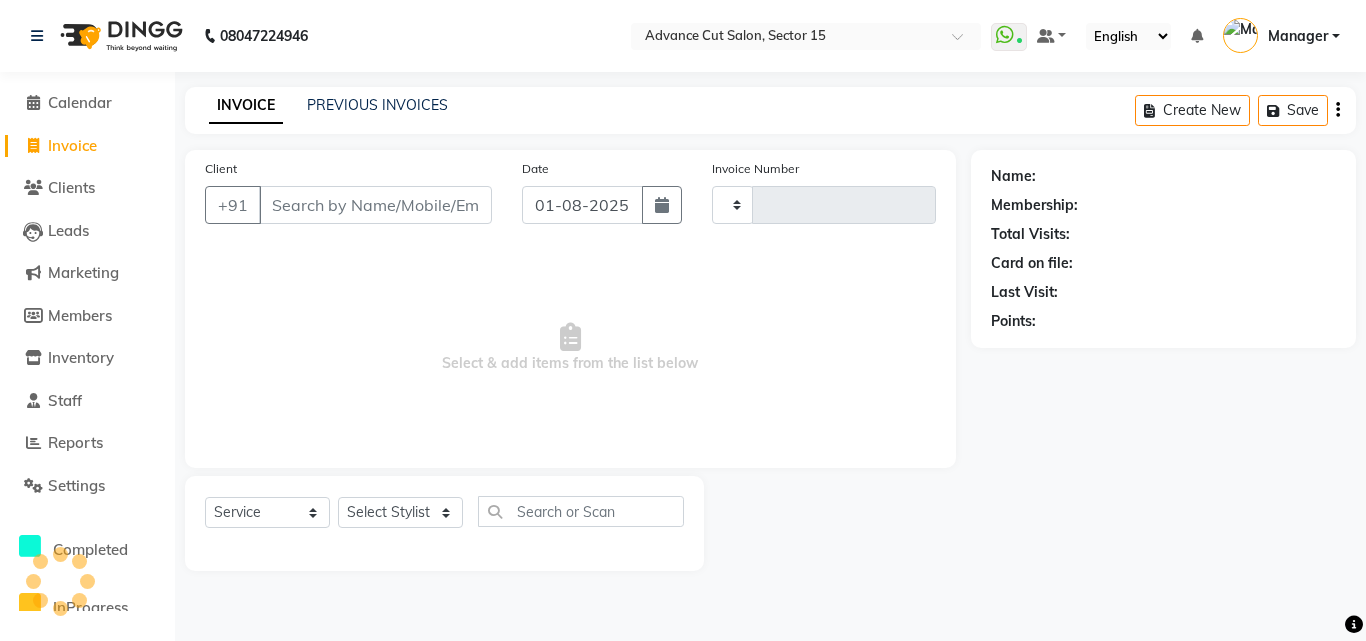 type on "5401" 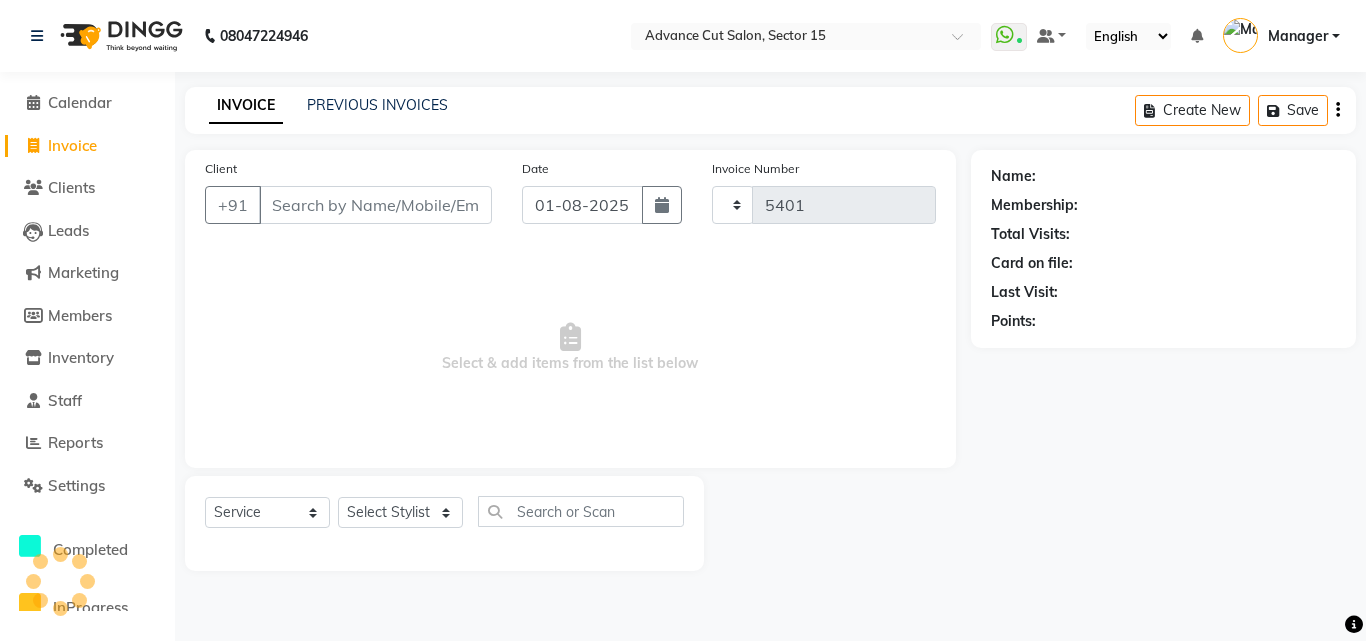 select on "6255" 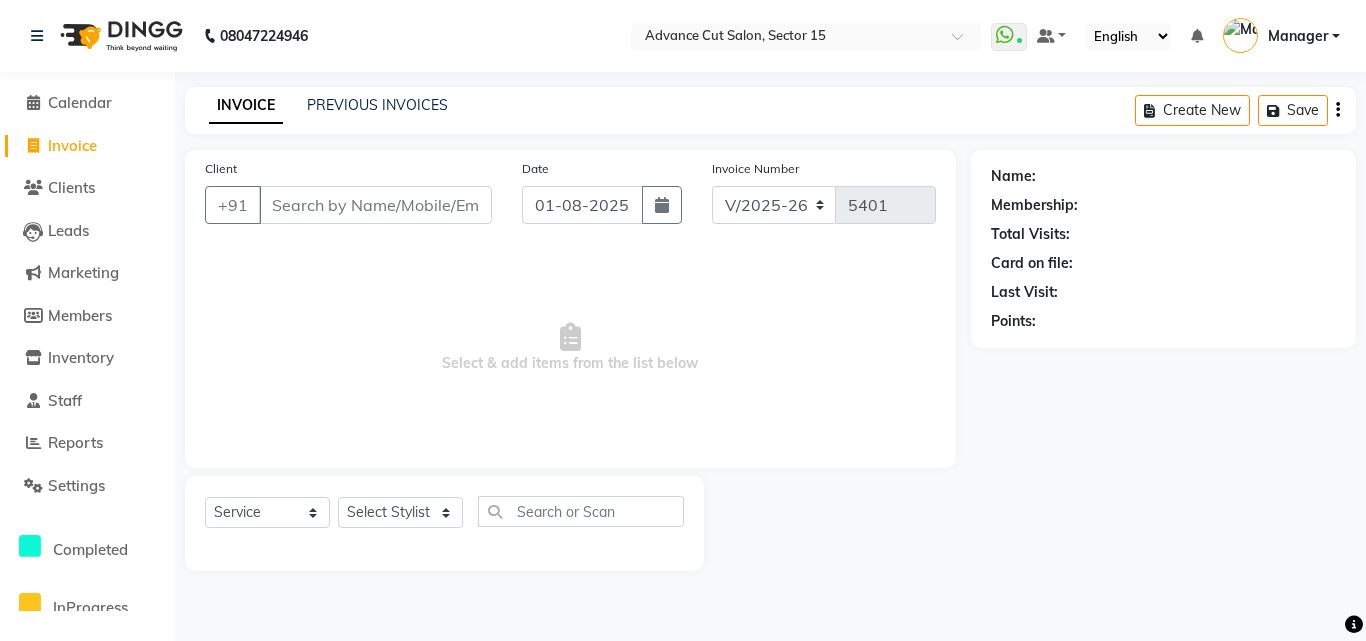 click on "Client" at bounding box center (375, 205) 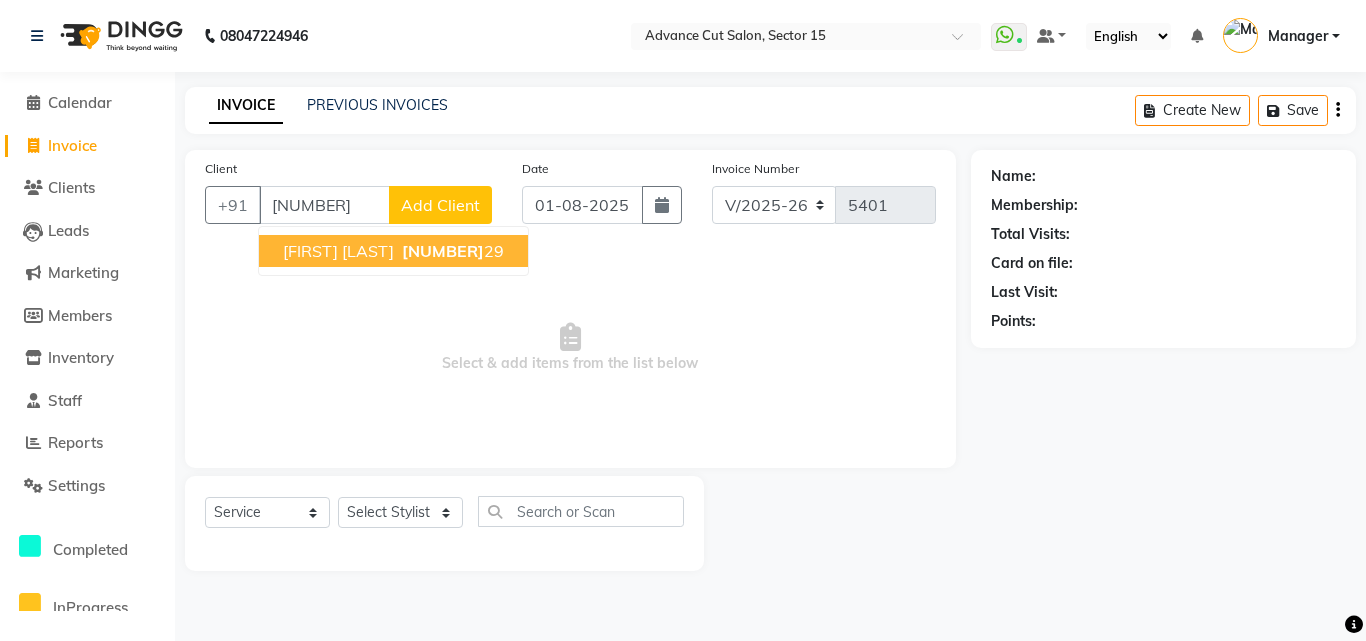 click on "88001123" at bounding box center (443, 251) 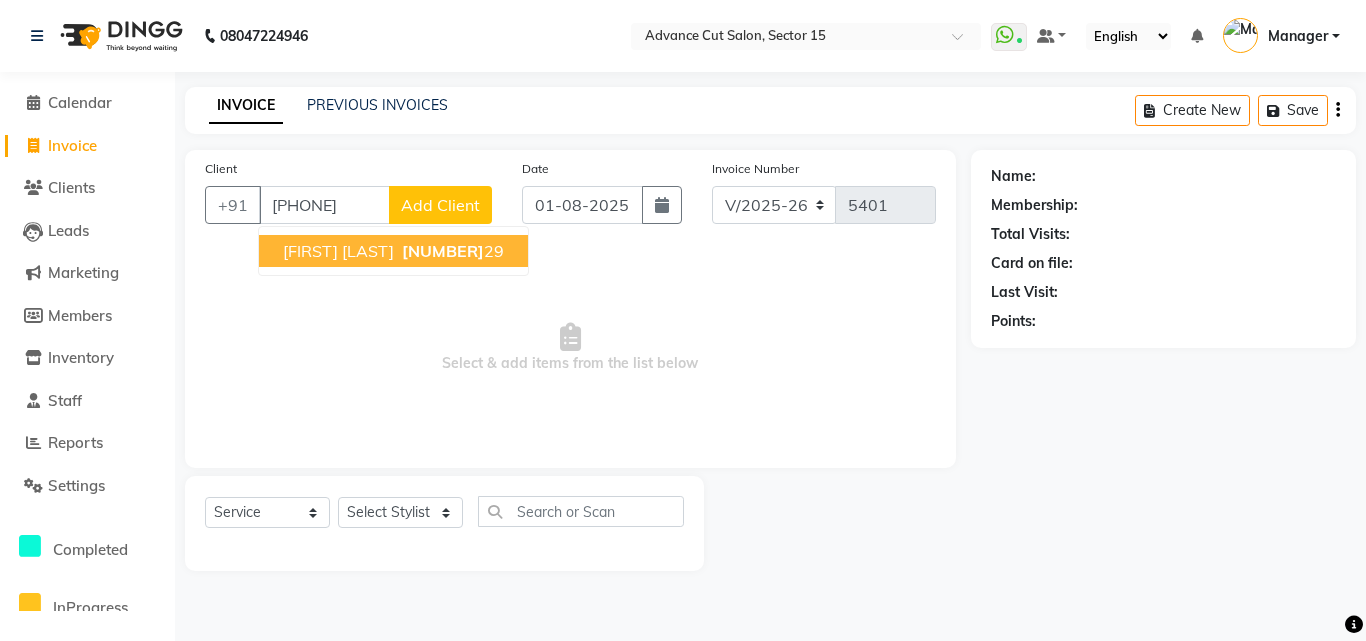 type on "[PHONE]" 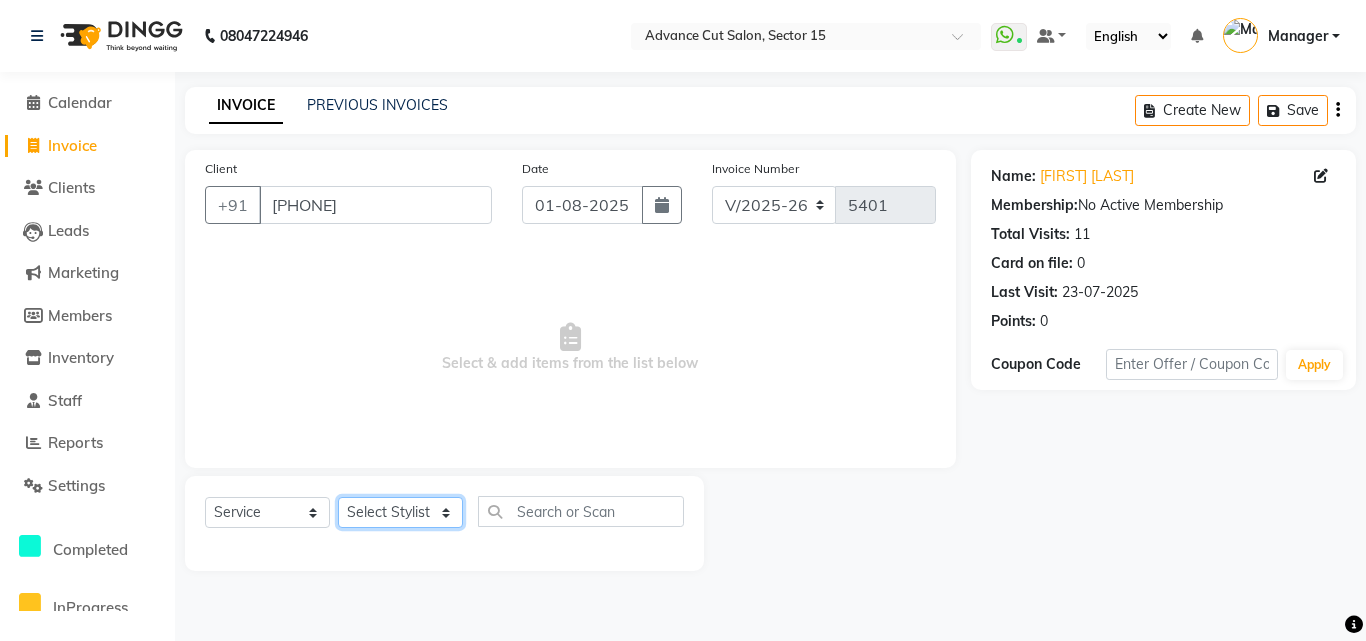 click on "Select Stylist Advance Cut  ASIF FARMAN HAIDER Iqbal KASHISH LUCKY Manager MANOJ NASEEM NASIR Nidhi Pooja  PRIYA RAEES RANI RASHID RIZWAN SACHIN SALMAN SANJAY Shahjad Shankar shuaib SONI" 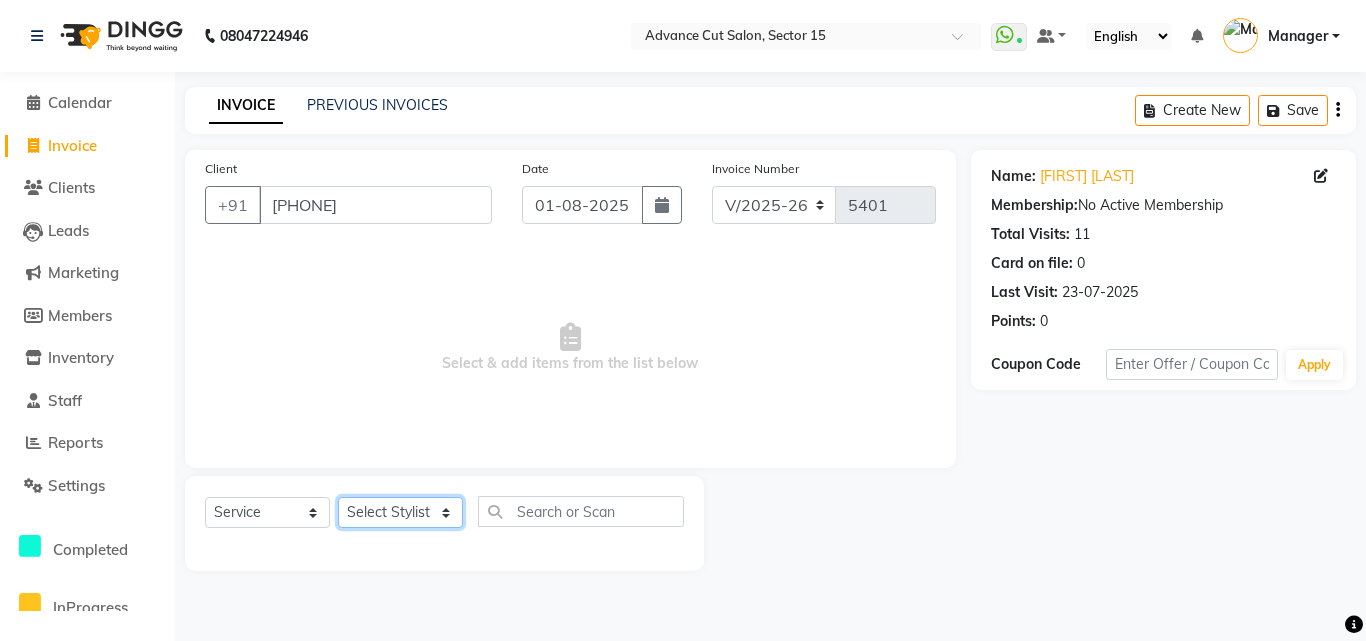select on "48002" 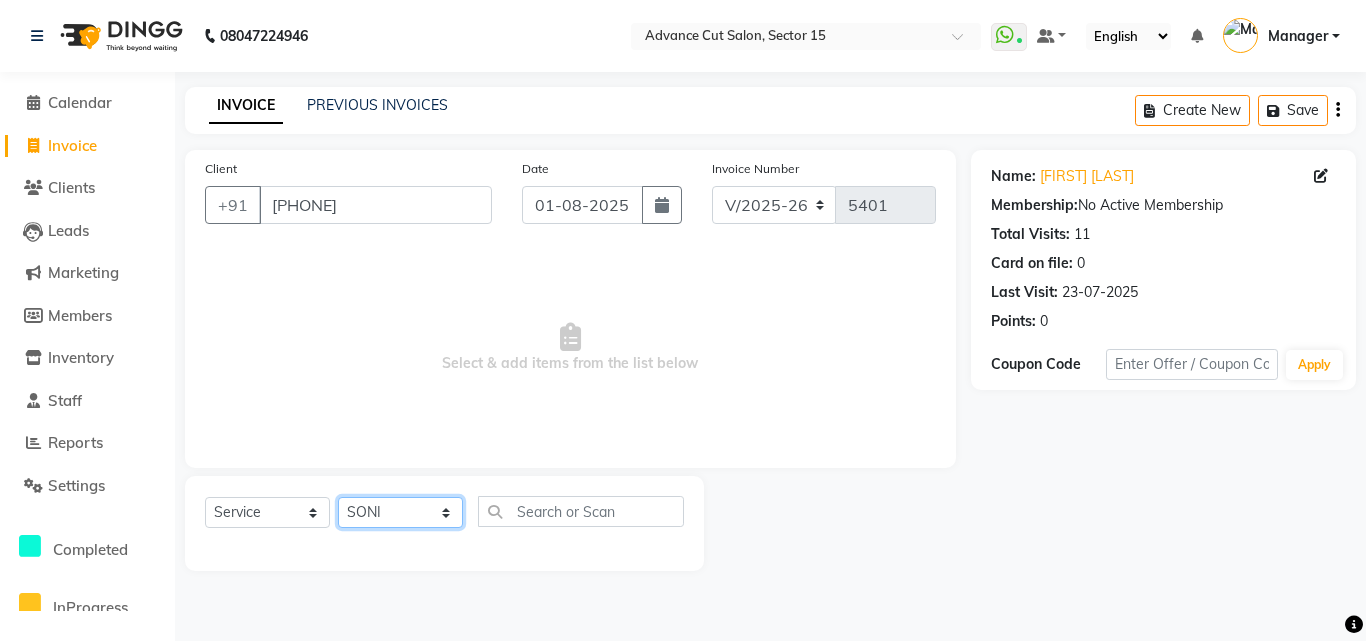 click on "Select Stylist Advance Cut  ASIF FARMAN HAIDER Iqbal KASHISH LUCKY Manager MANOJ NASEEM NASIR Nidhi Pooja  PRIYA RAEES RANI RASHID RIZWAN SACHIN SALMAN SANJAY Shahjad Shankar shuaib SONI" 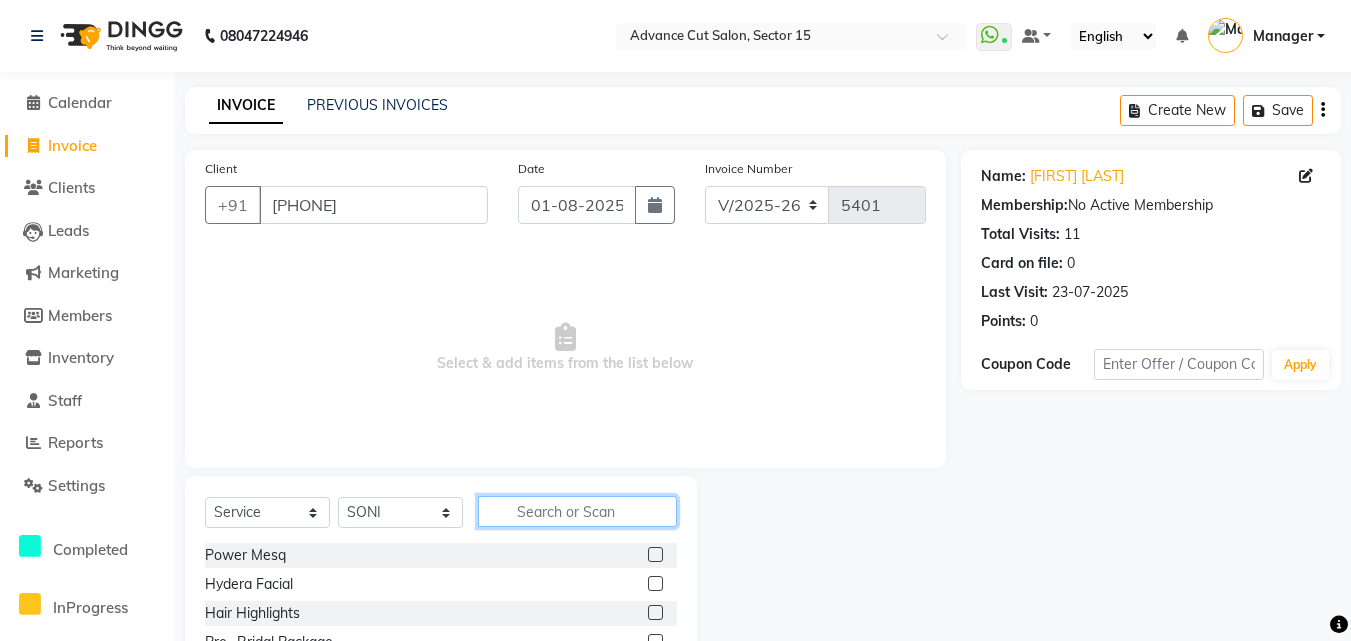 click 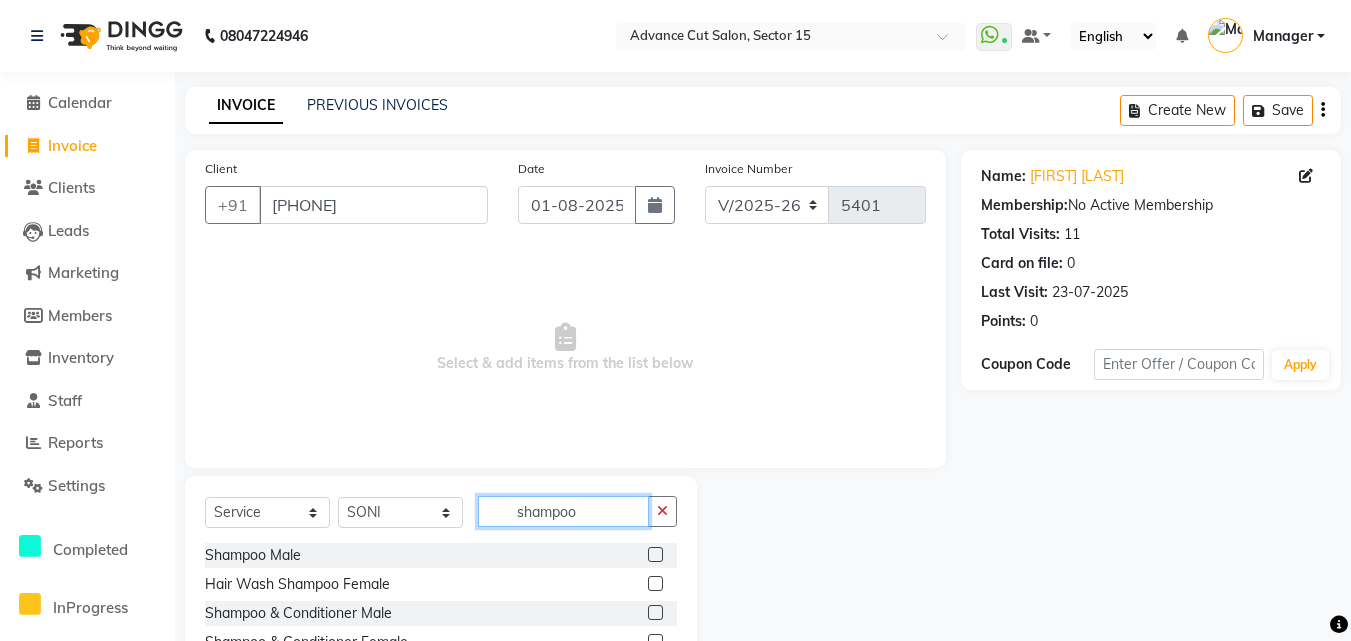 scroll, scrollTop: 105, scrollLeft: 0, axis: vertical 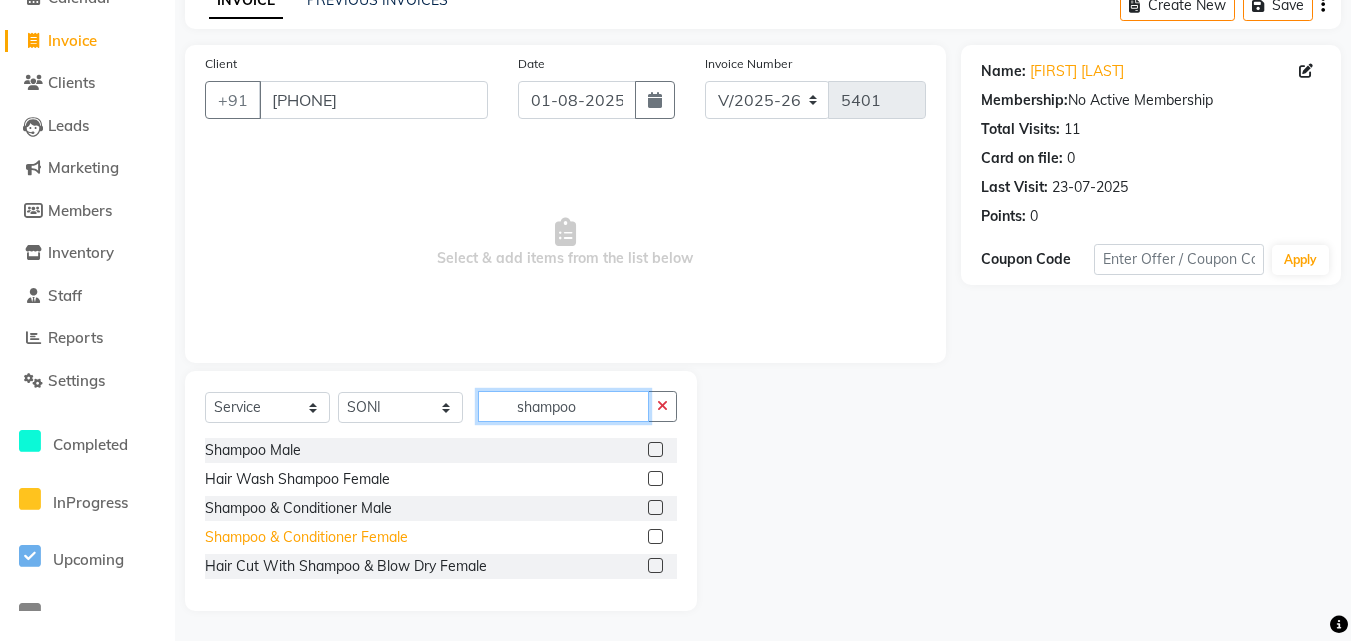 type on "shampoo" 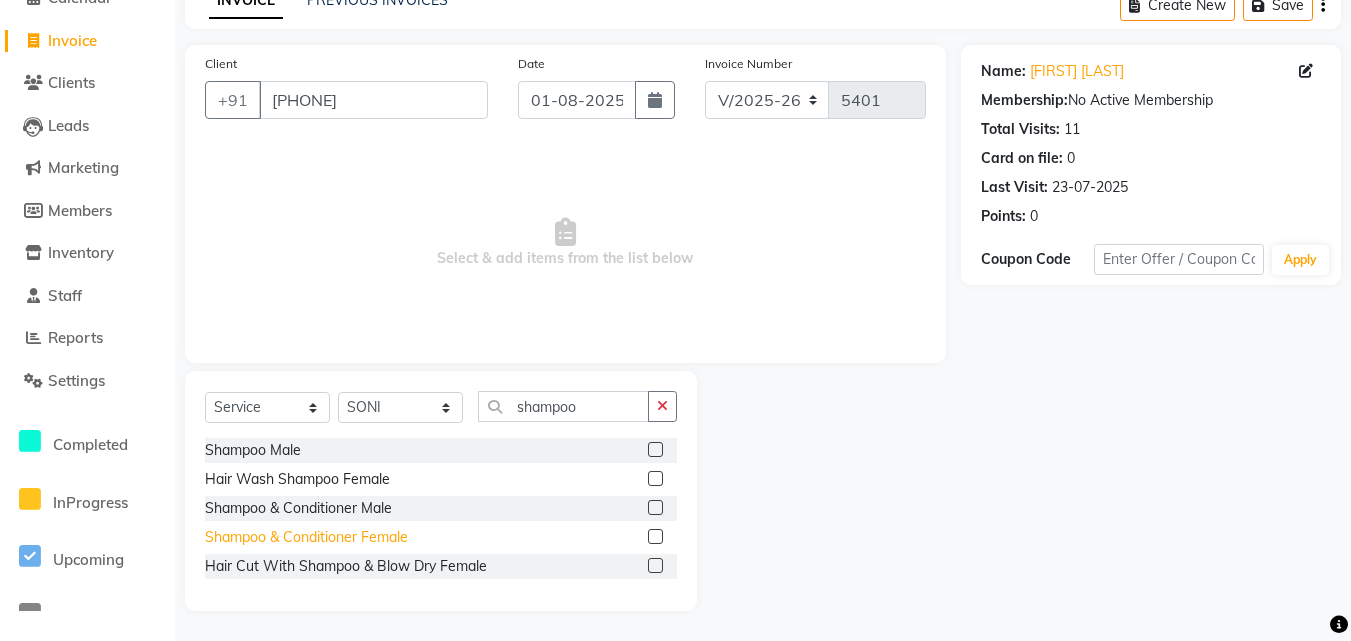click on "Shampoo & Conditioner Female" 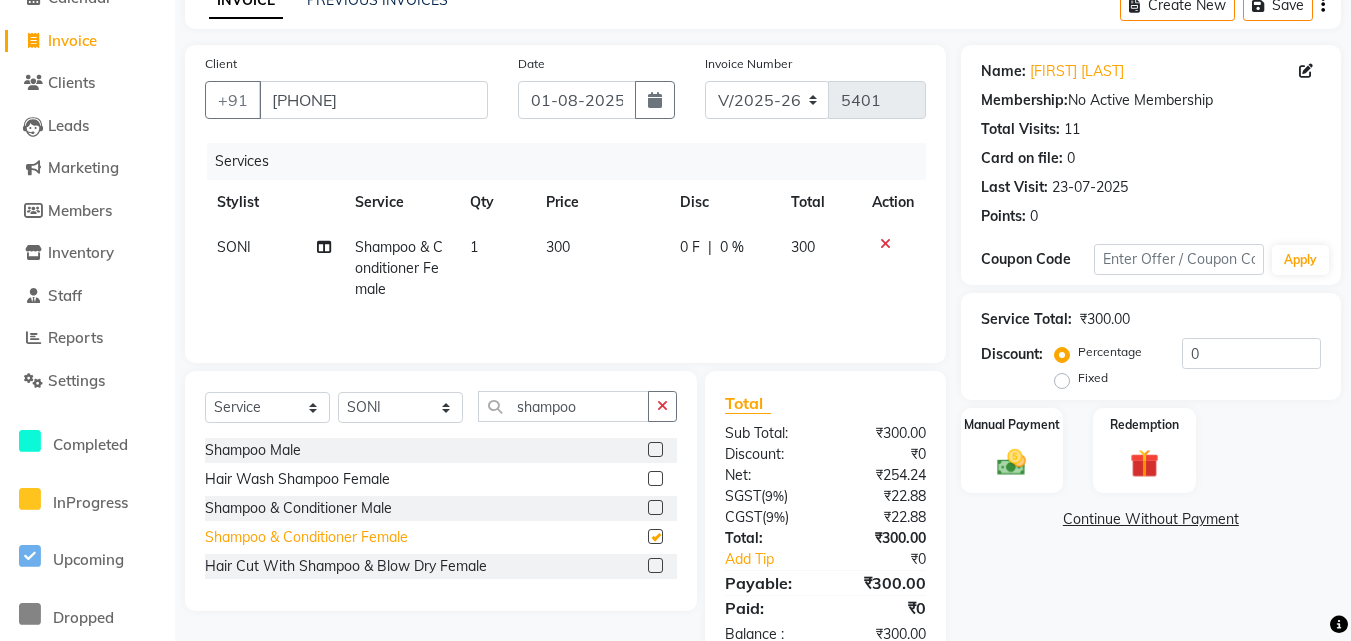 checkbox on "false" 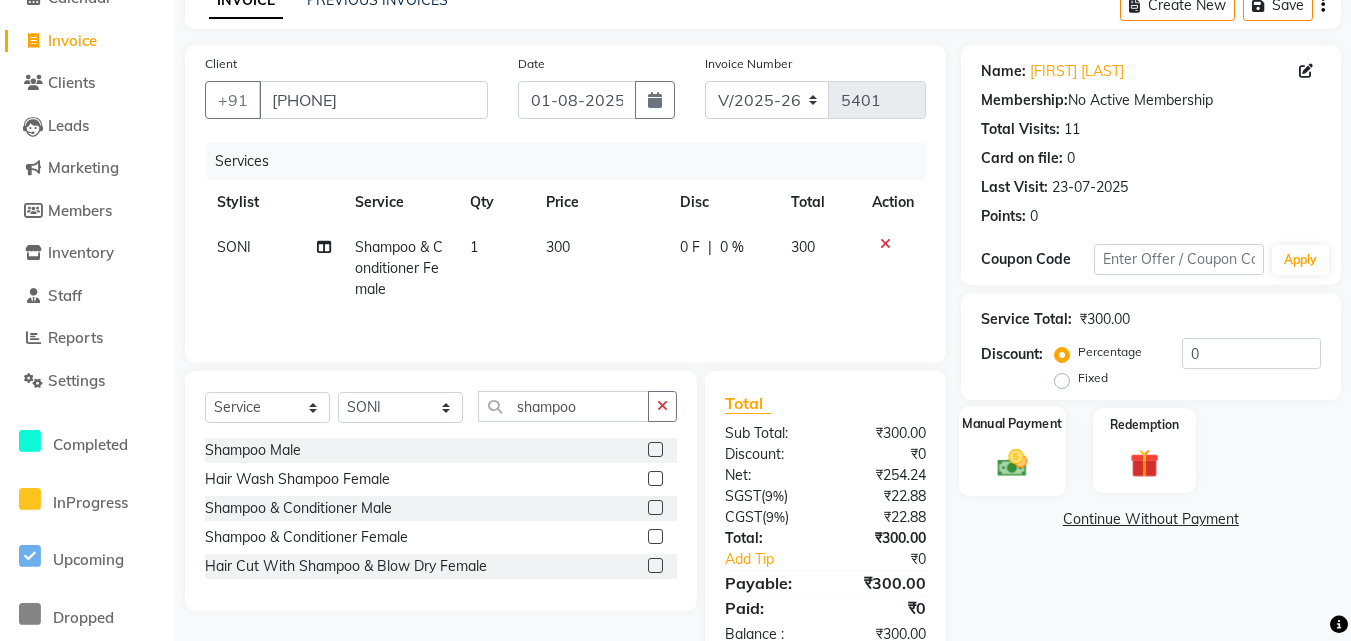 click 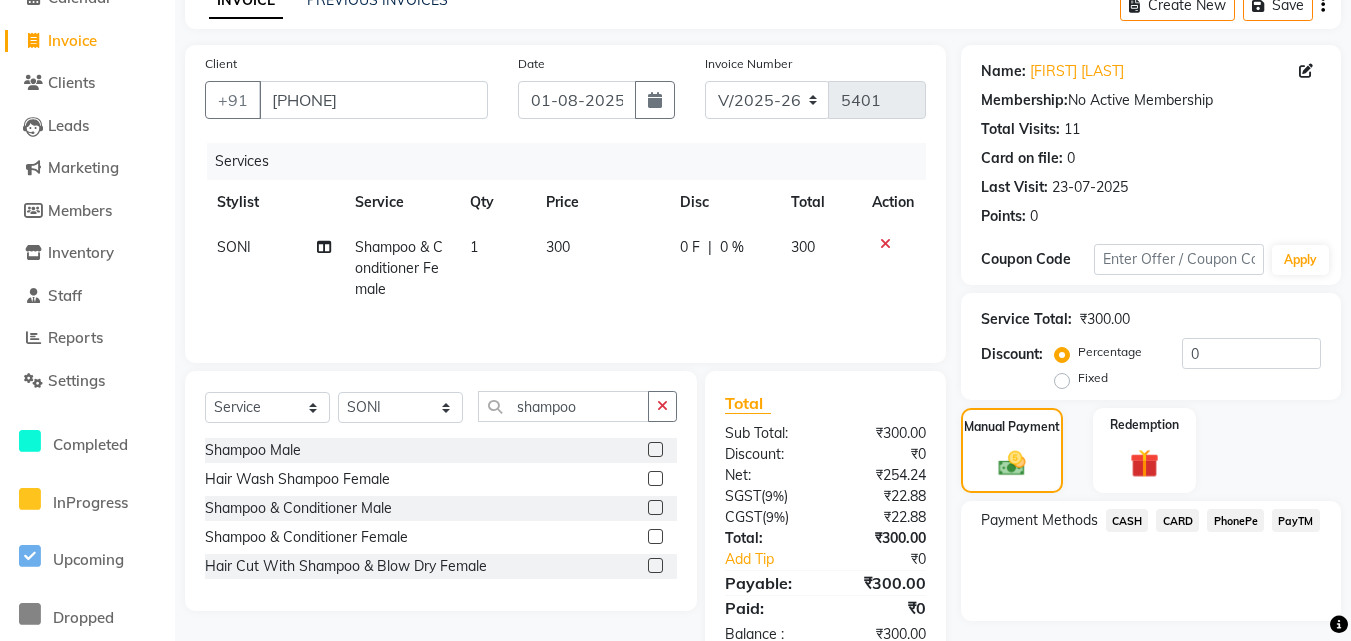 click on "PayTM" 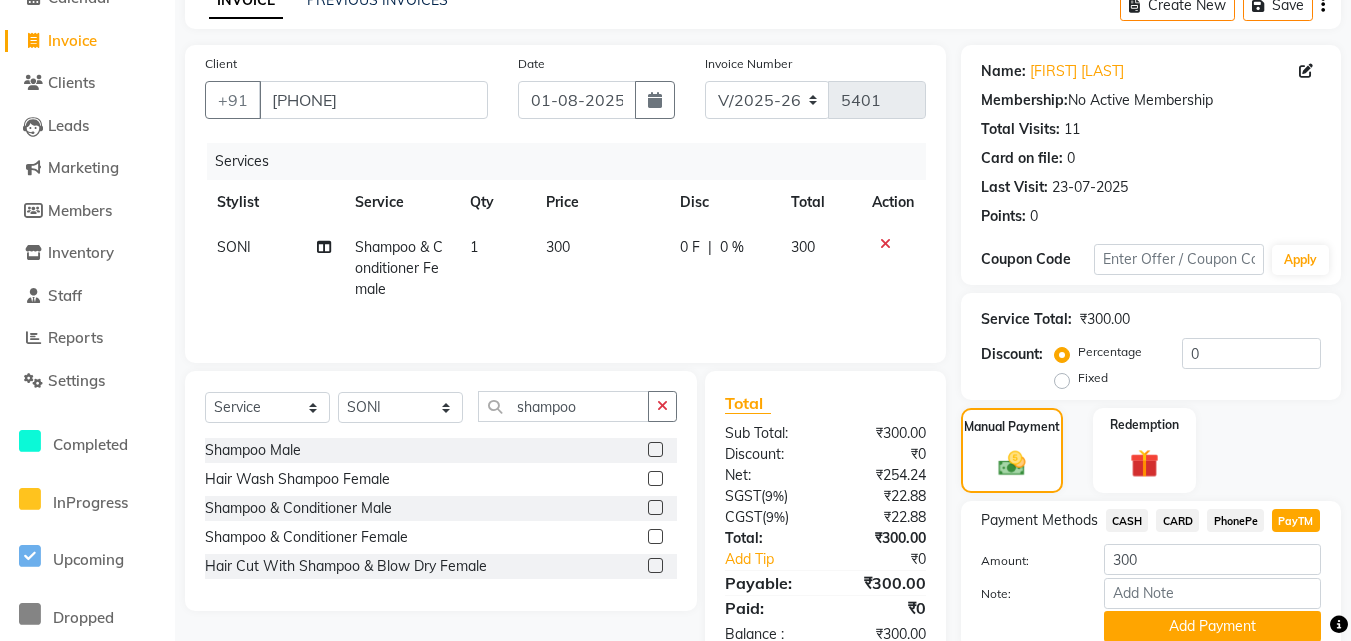 scroll, scrollTop: 185, scrollLeft: 0, axis: vertical 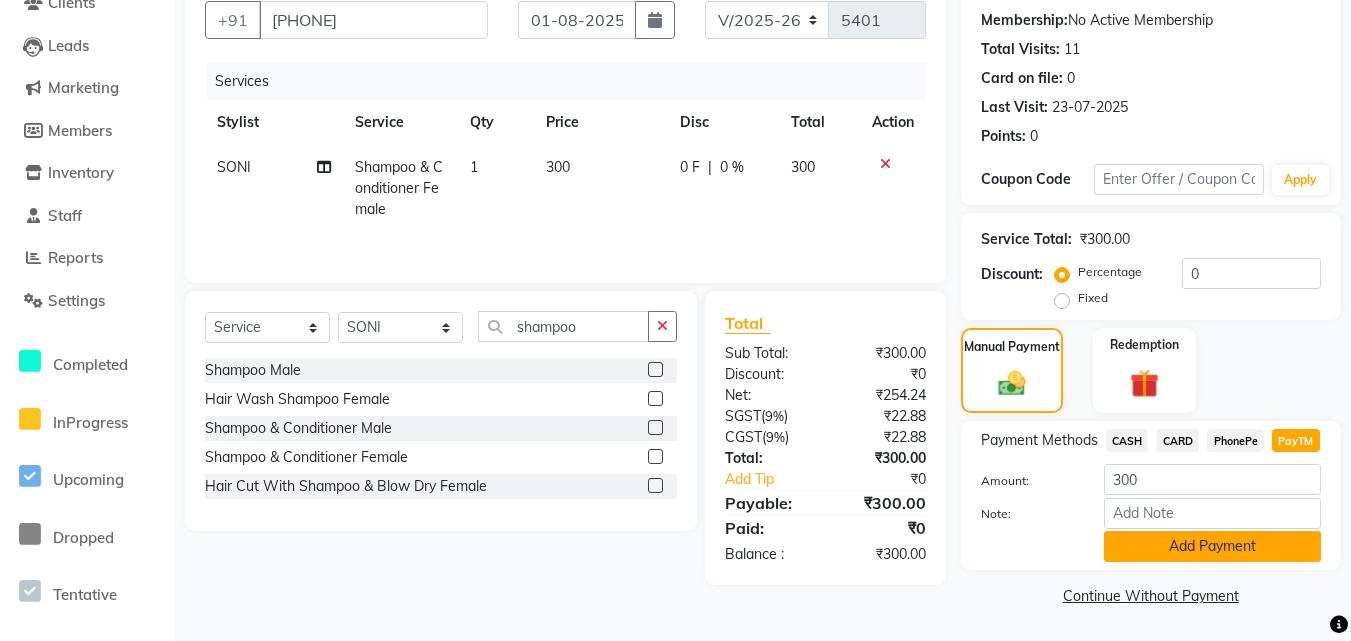 click on "Add Payment" 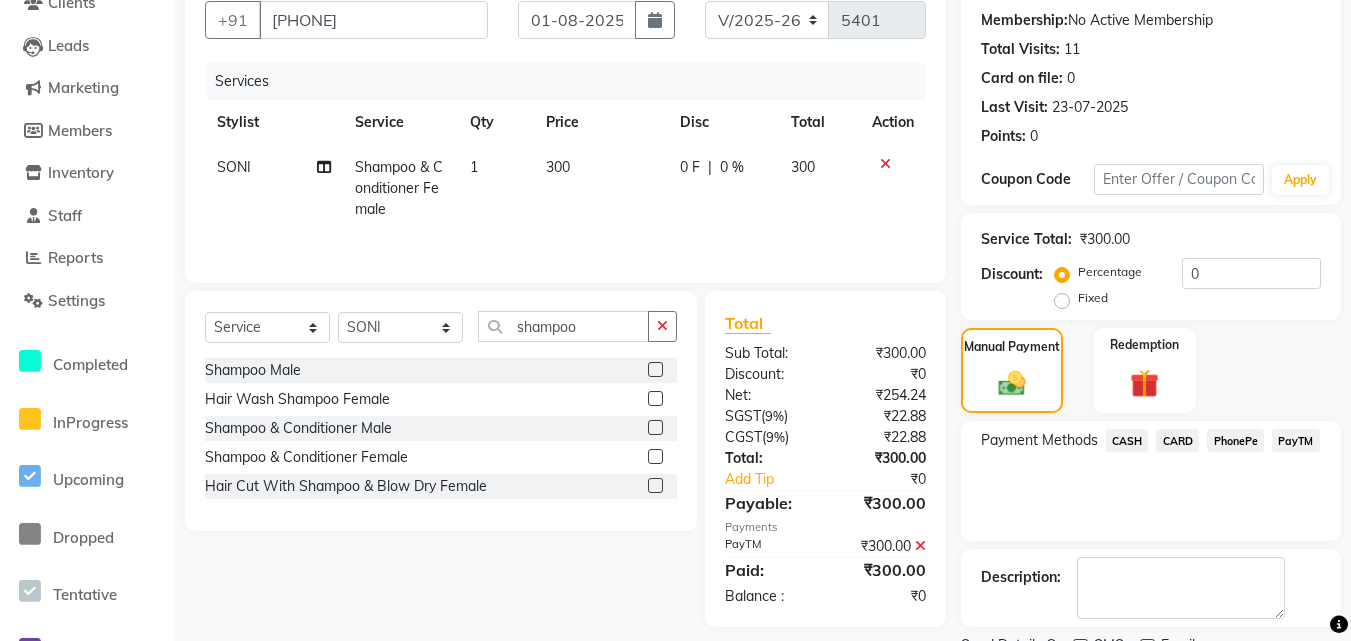 scroll, scrollTop: 269, scrollLeft: 0, axis: vertical 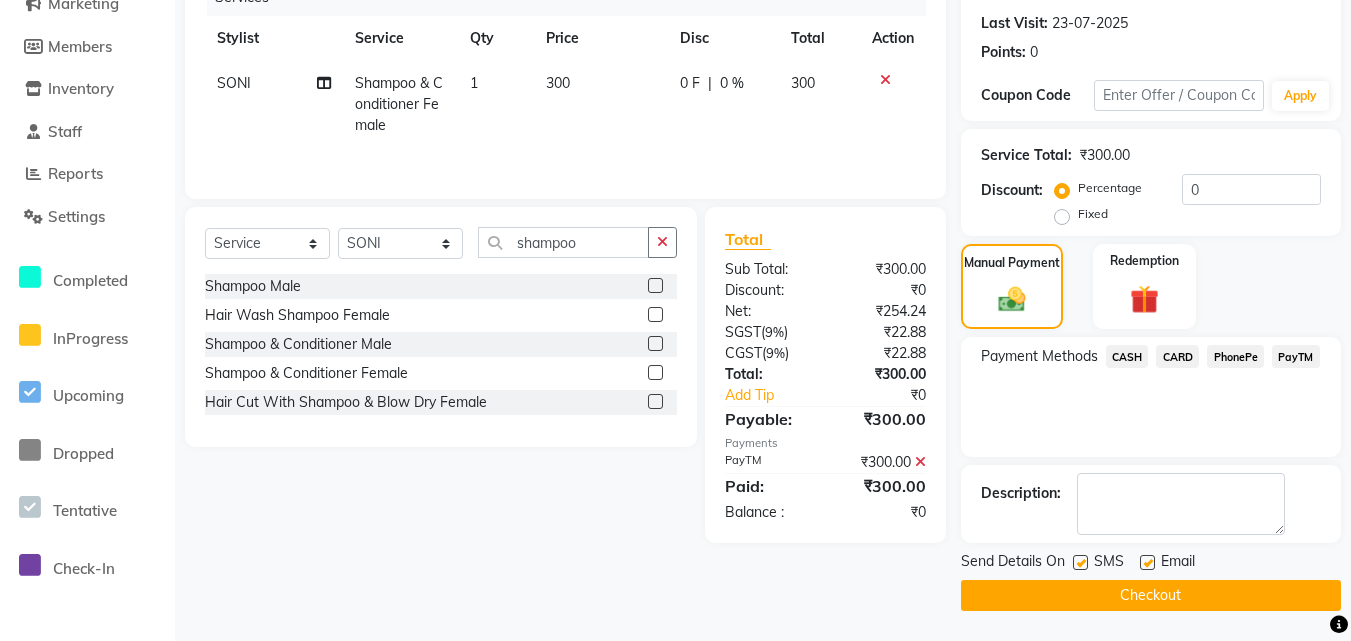 click on "Checkout" 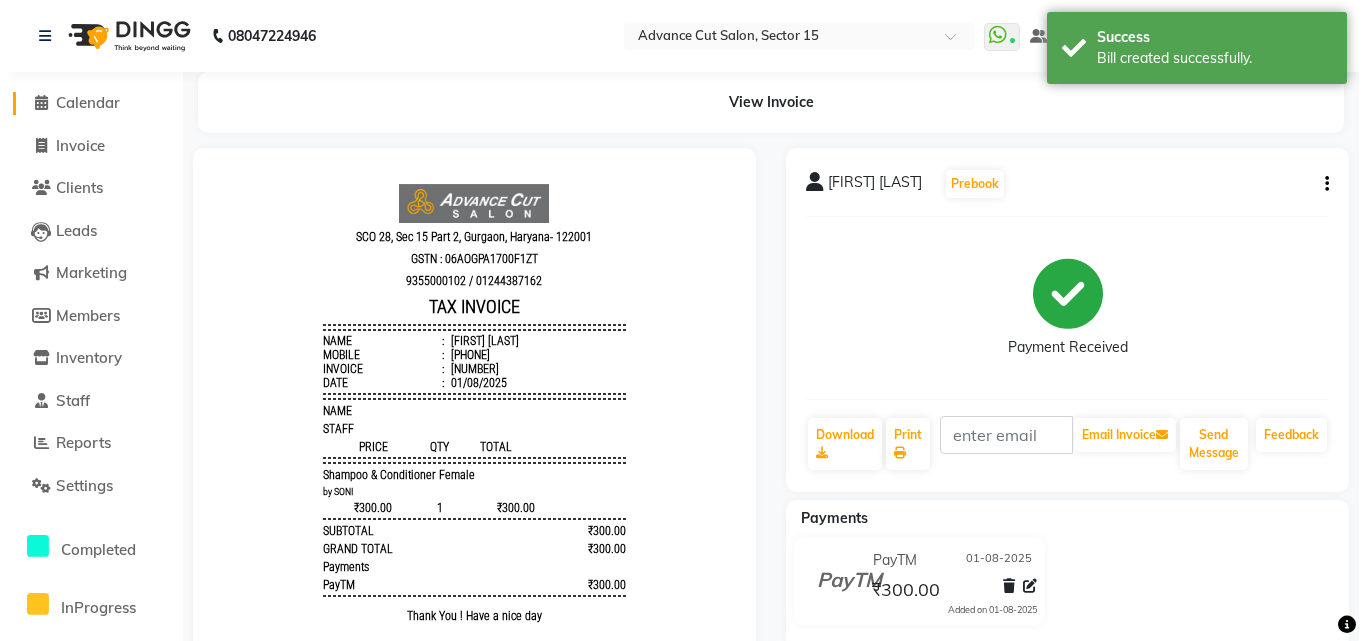 scroll, scrollTop: 0, scrollLeft: 0, axis: both 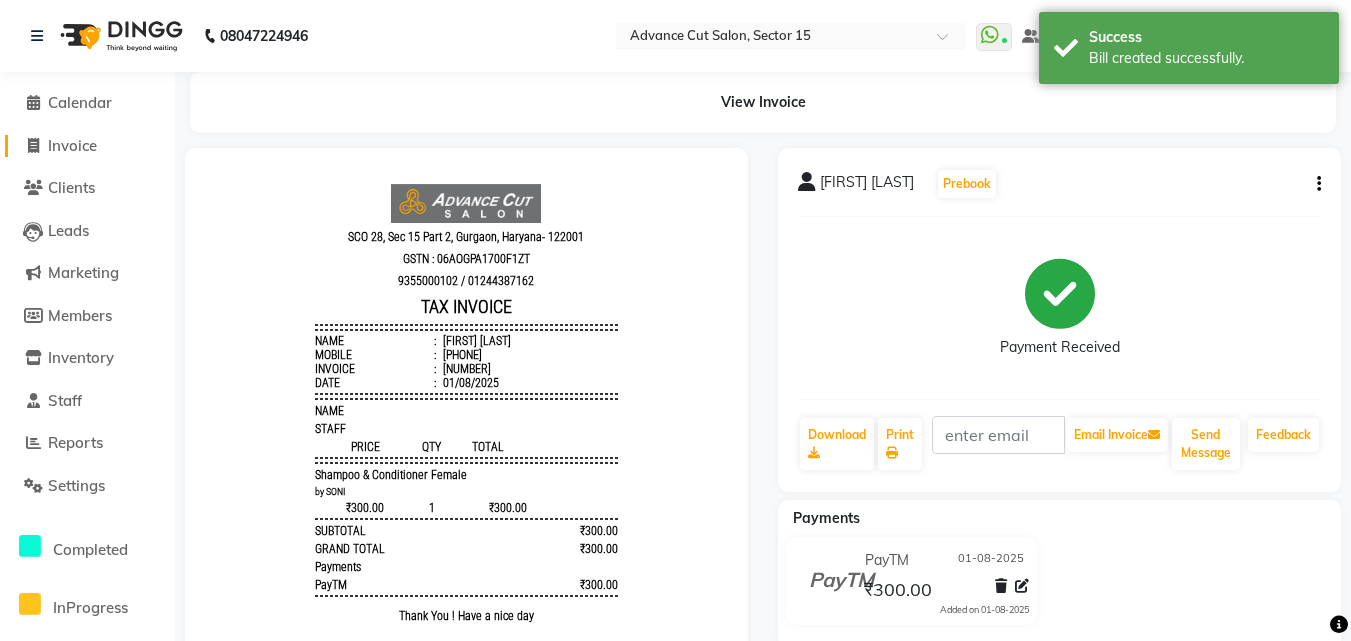 click on "Invoice" 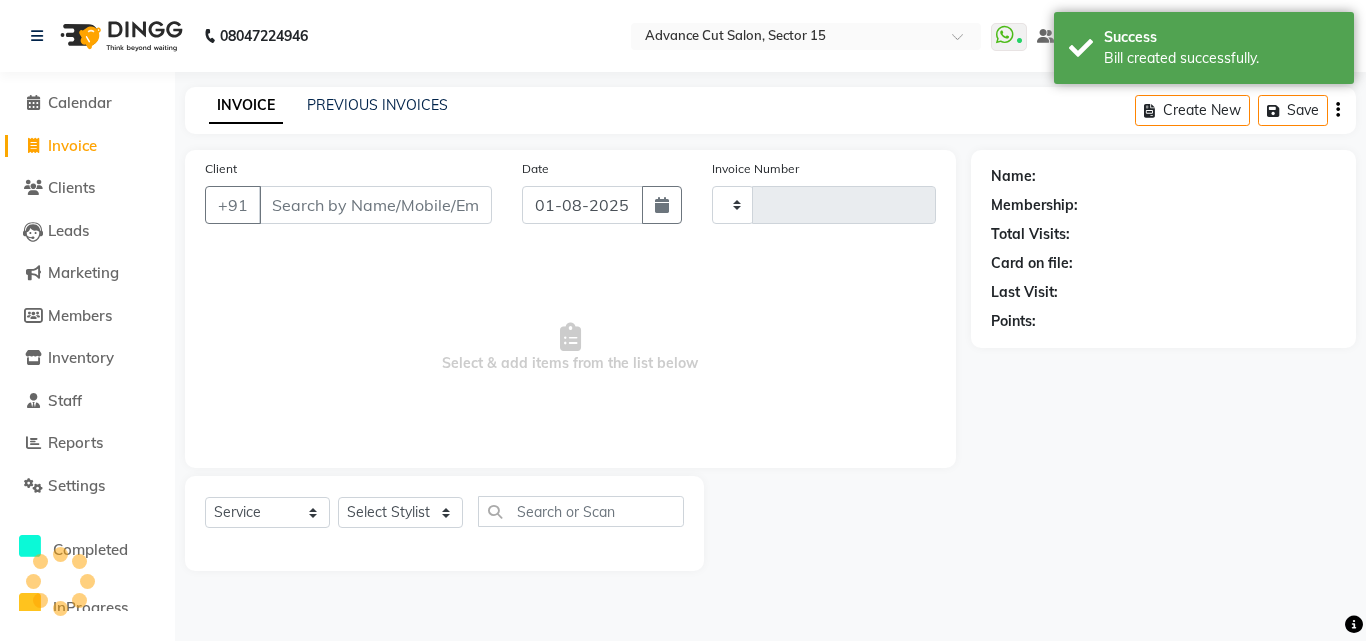 type on "5402" 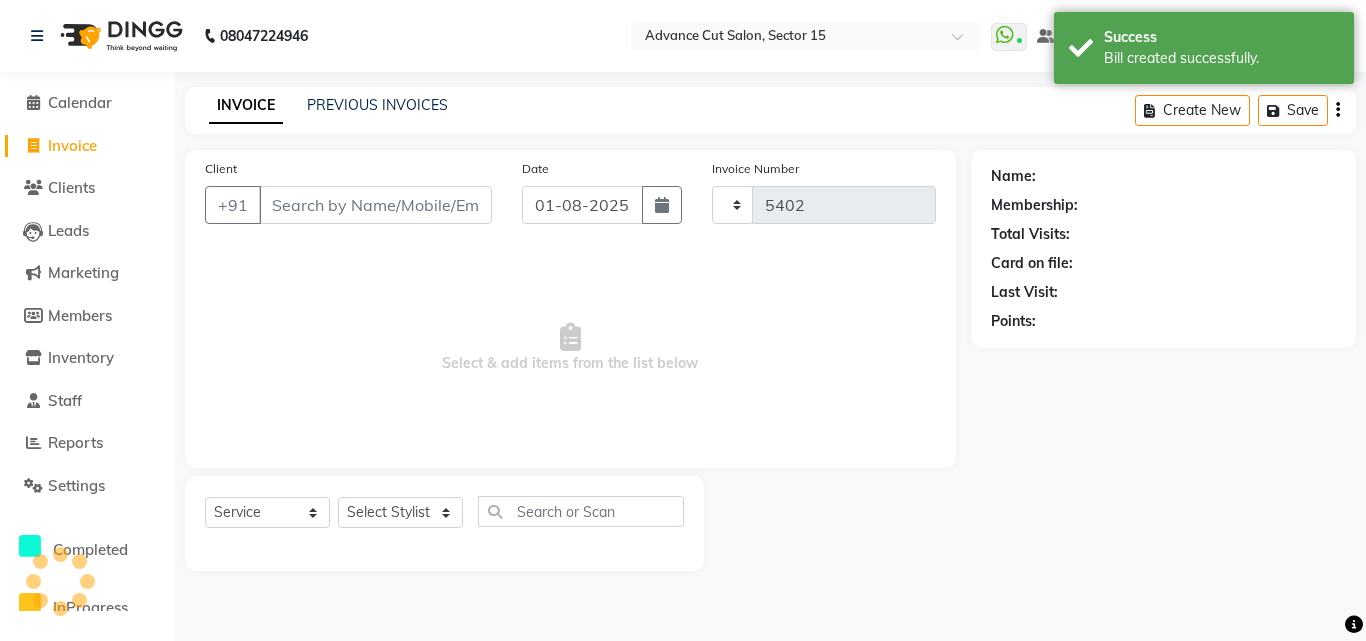 select on "6255" 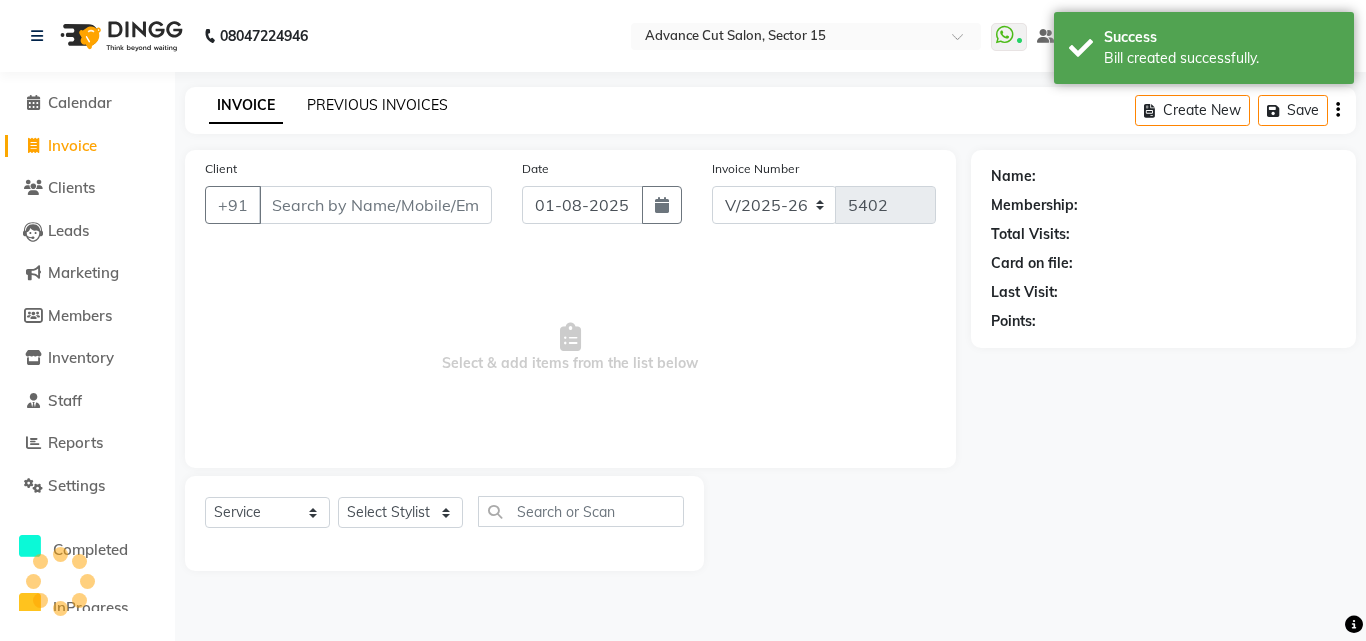 click on "PREVIOUS INVOICES" 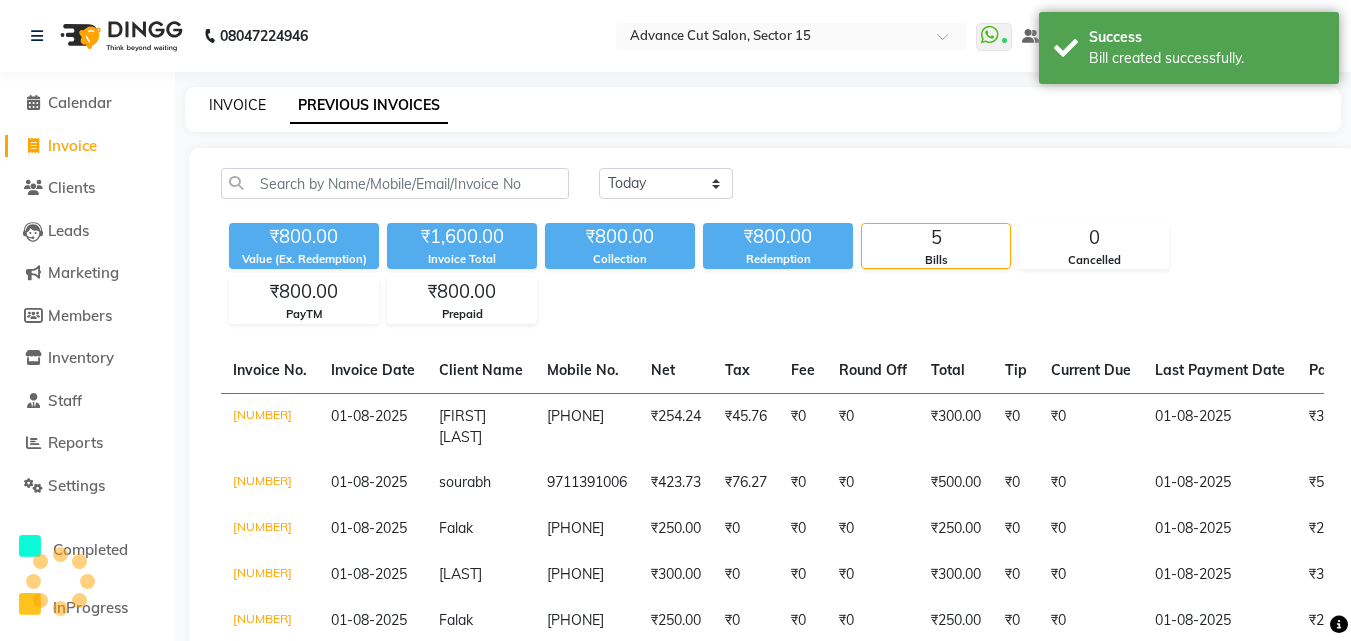 click on "INVOICE" 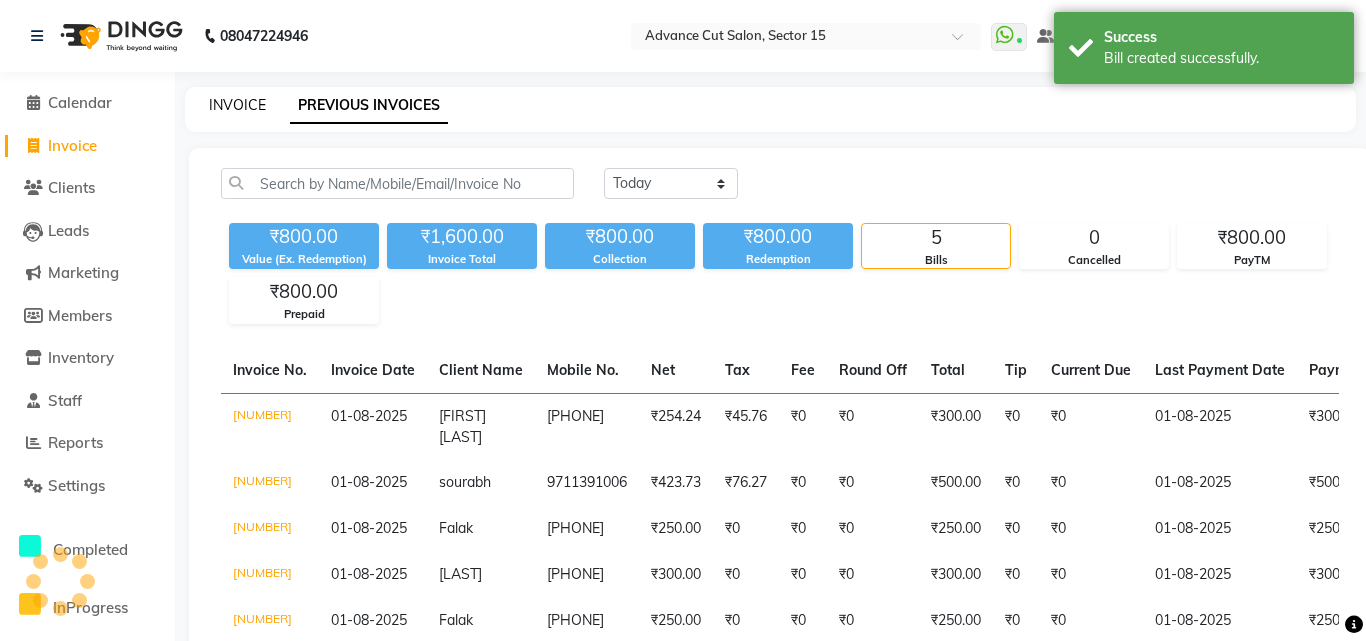 select on "6255" 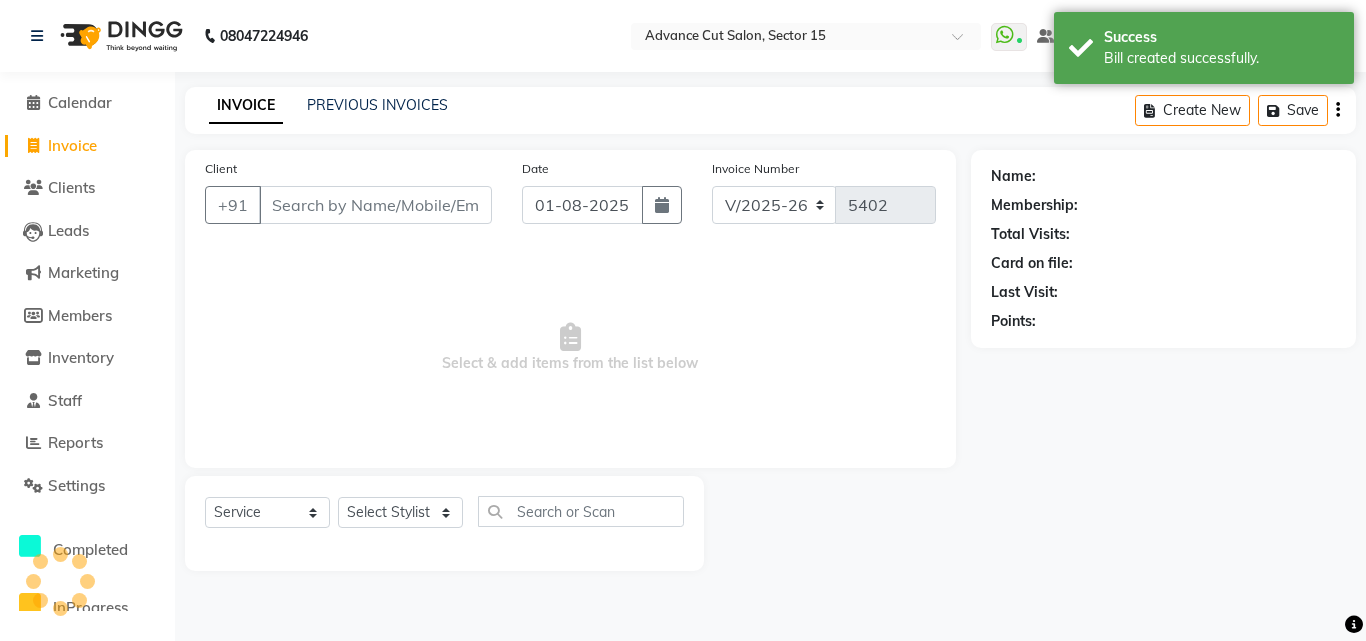 click on "Client" at bounding box center (375, 205) 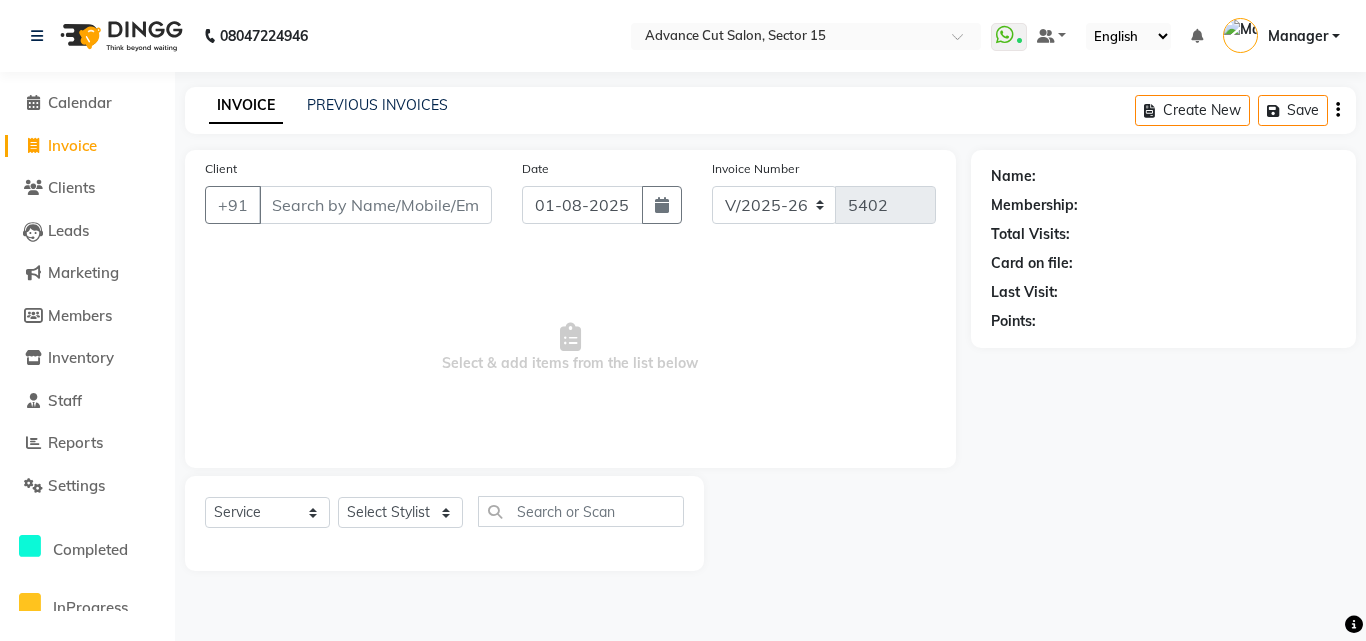 click on "Client" at bounding box center (375, 205) 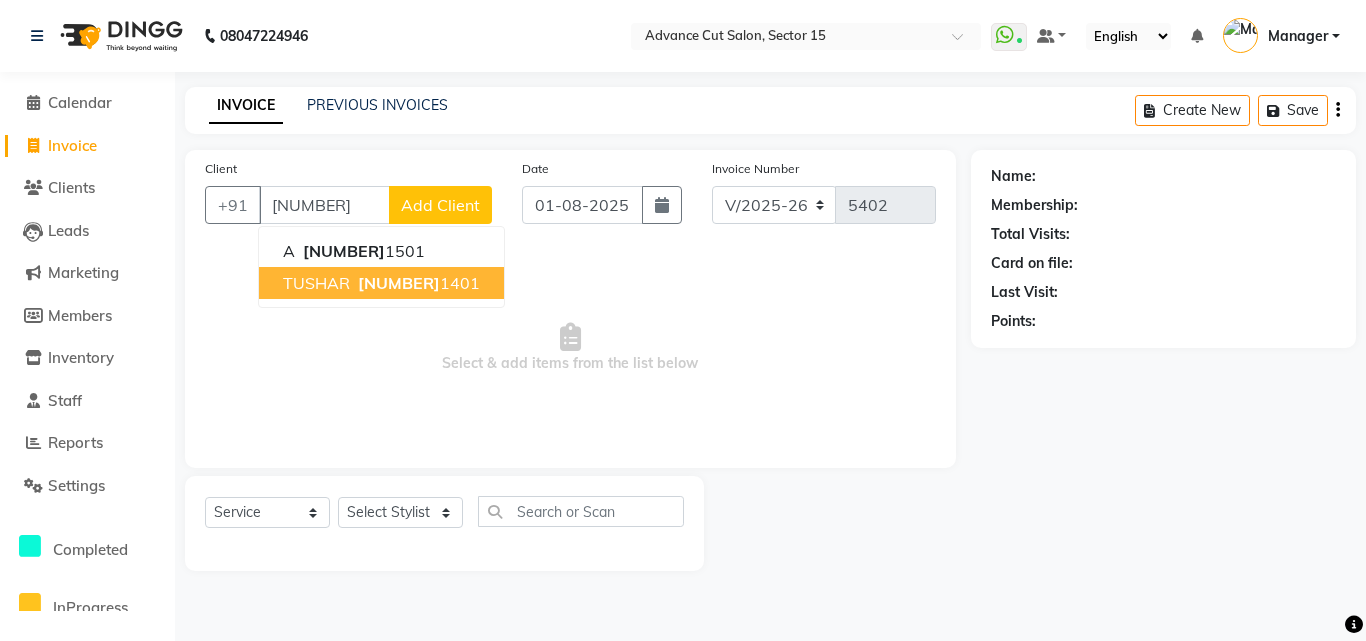click on "817828" at bounding box center (399, 283) 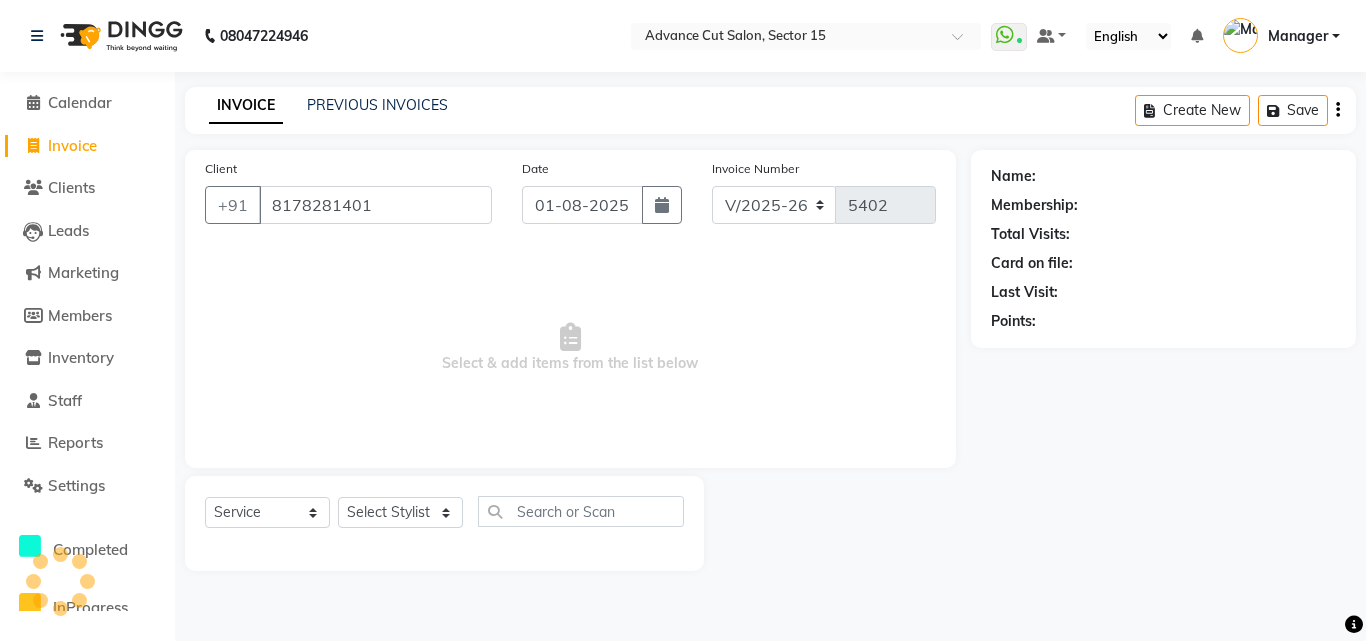type on "8178281401" 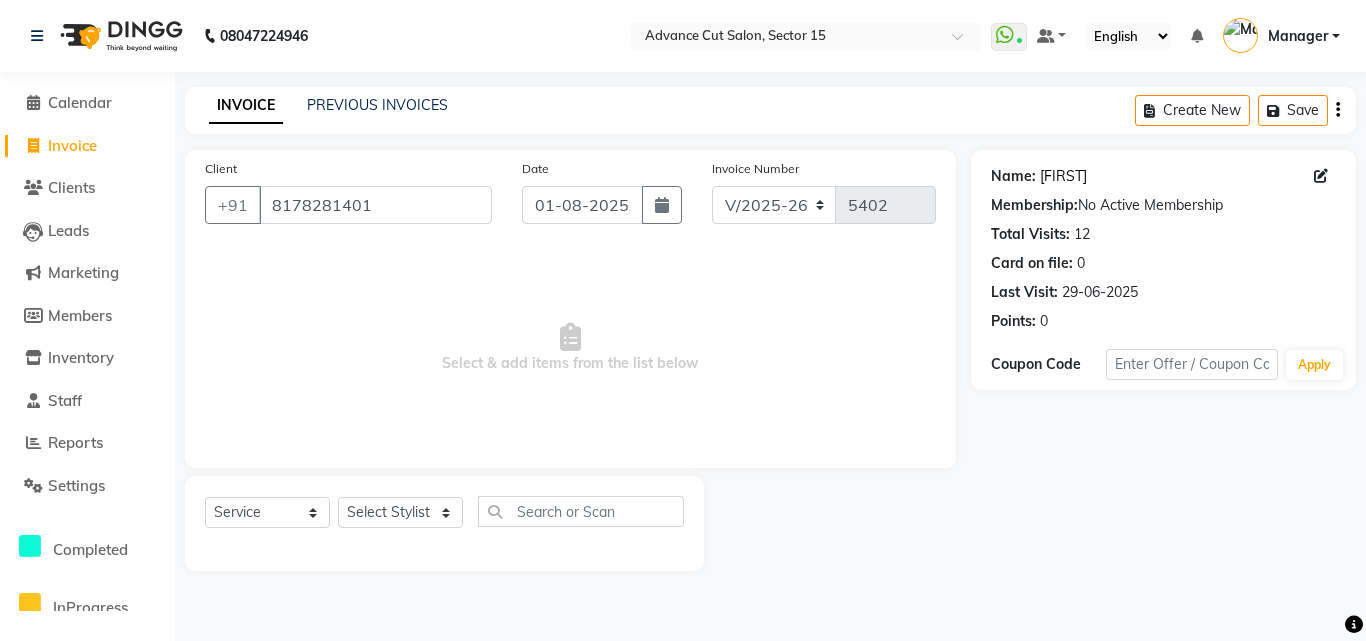 click on "Tushar" 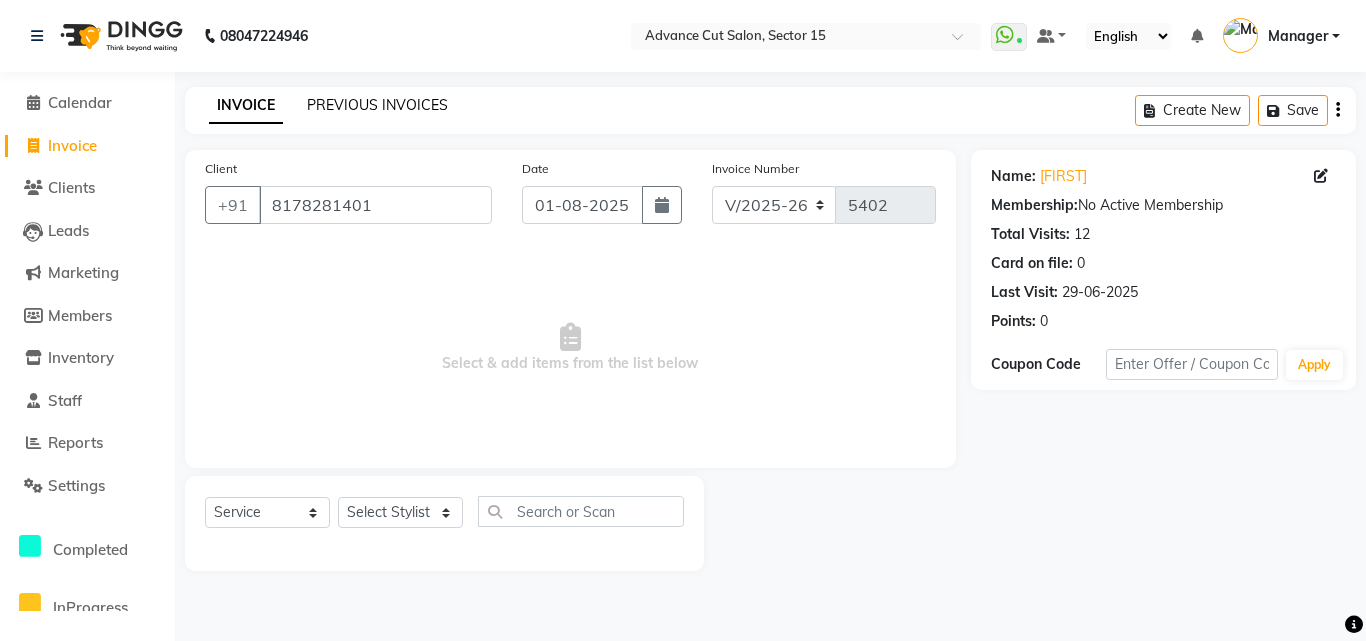 click on "PREVIOUS INVOICES" 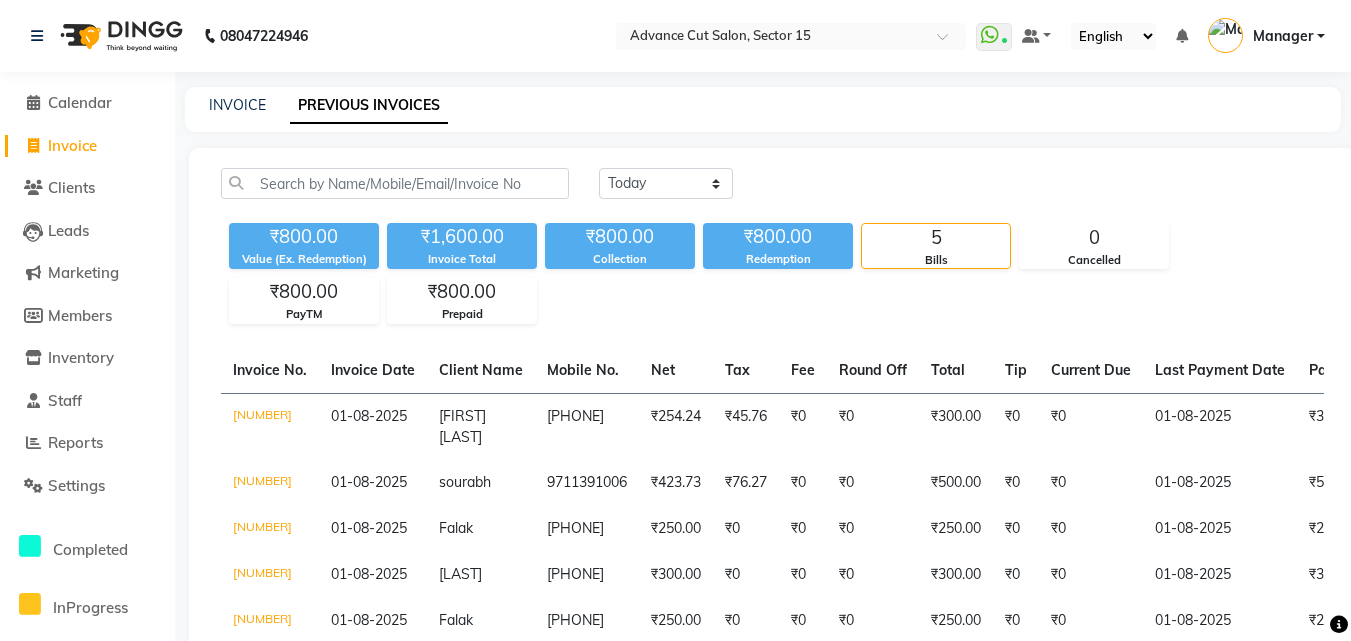 click on "INVOICE PREVIOUS INVOICES" 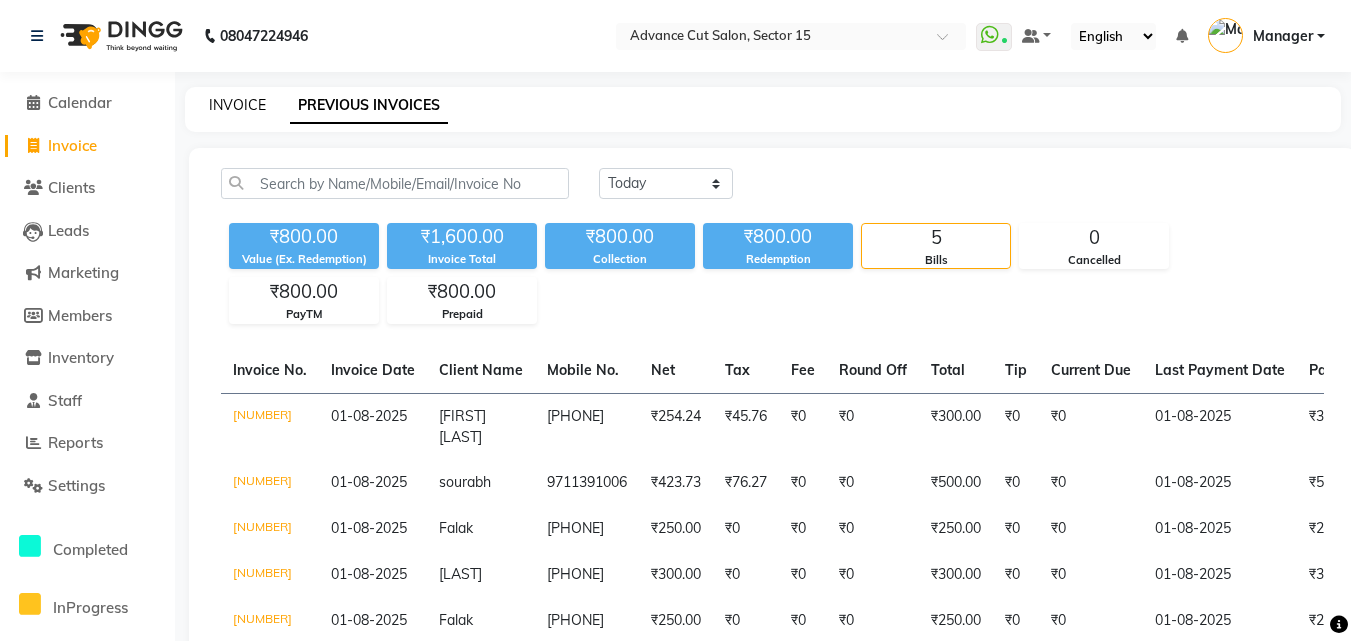 click on "INVOICE" 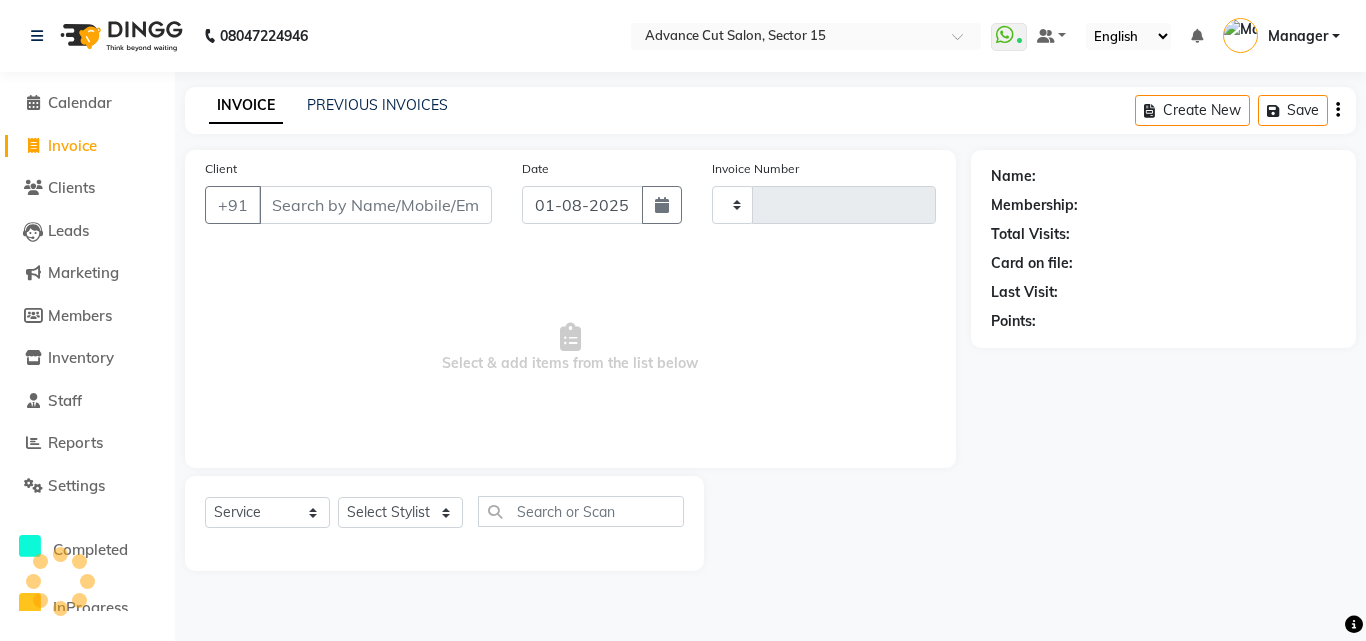 type on "5402" 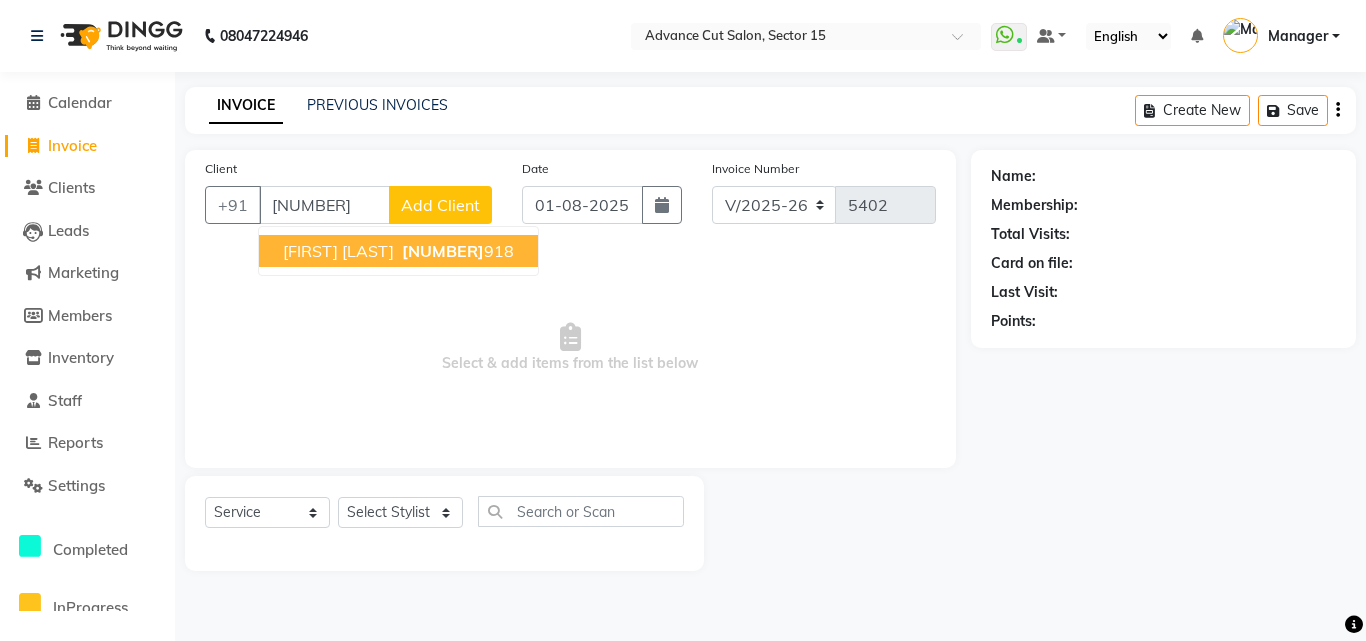 click on "SUDHIR Kumar" at bounding box center (338, 251) 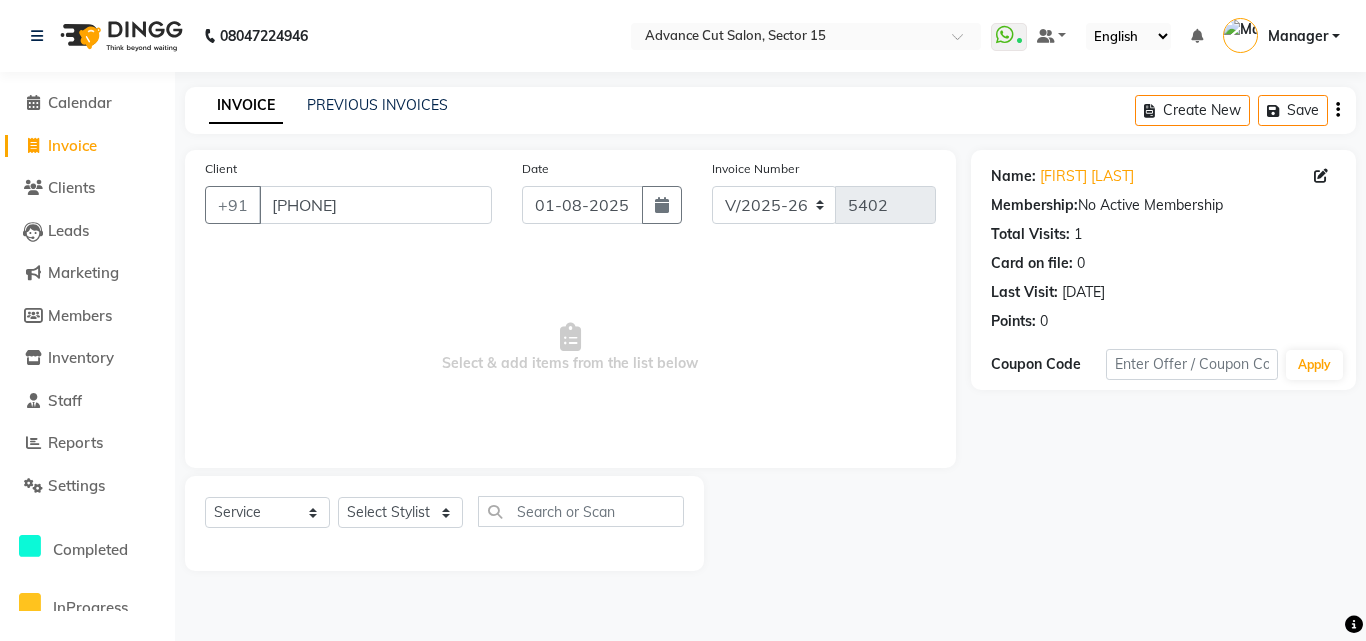 drag, startPoint x: 1089, startPoint y: 324, endPoint x: 1099, endPoint y: 319, distance: 11.18034 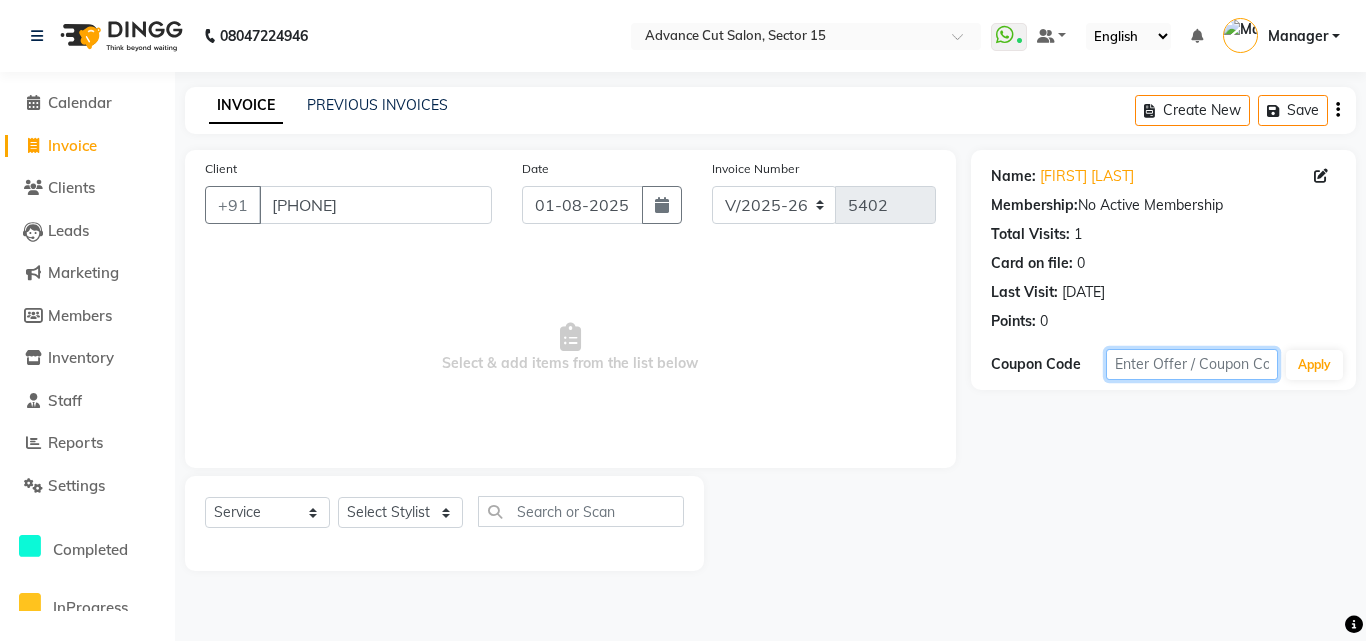 drag, startPoint x: 1115, startPoint y: 319, endPoint x: 1219, endPoint y: 347, distance: 107.70329 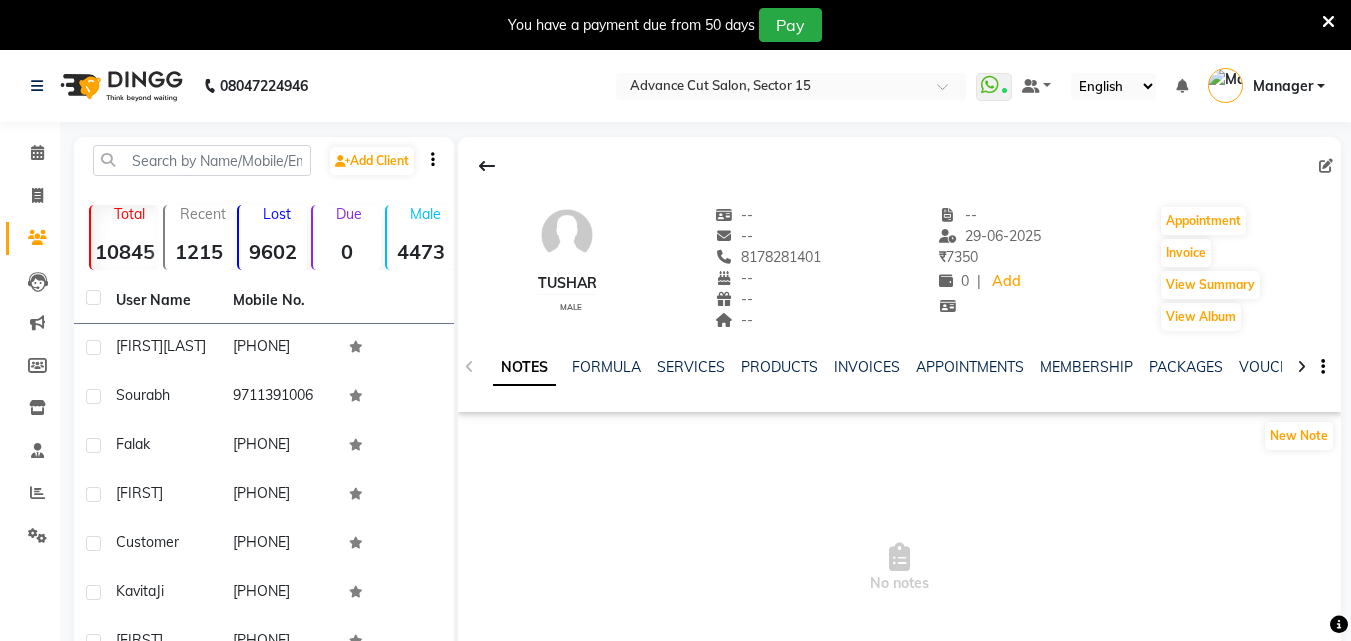 scroll, scrollTop: 0, scrollLeft: 0, axis: both 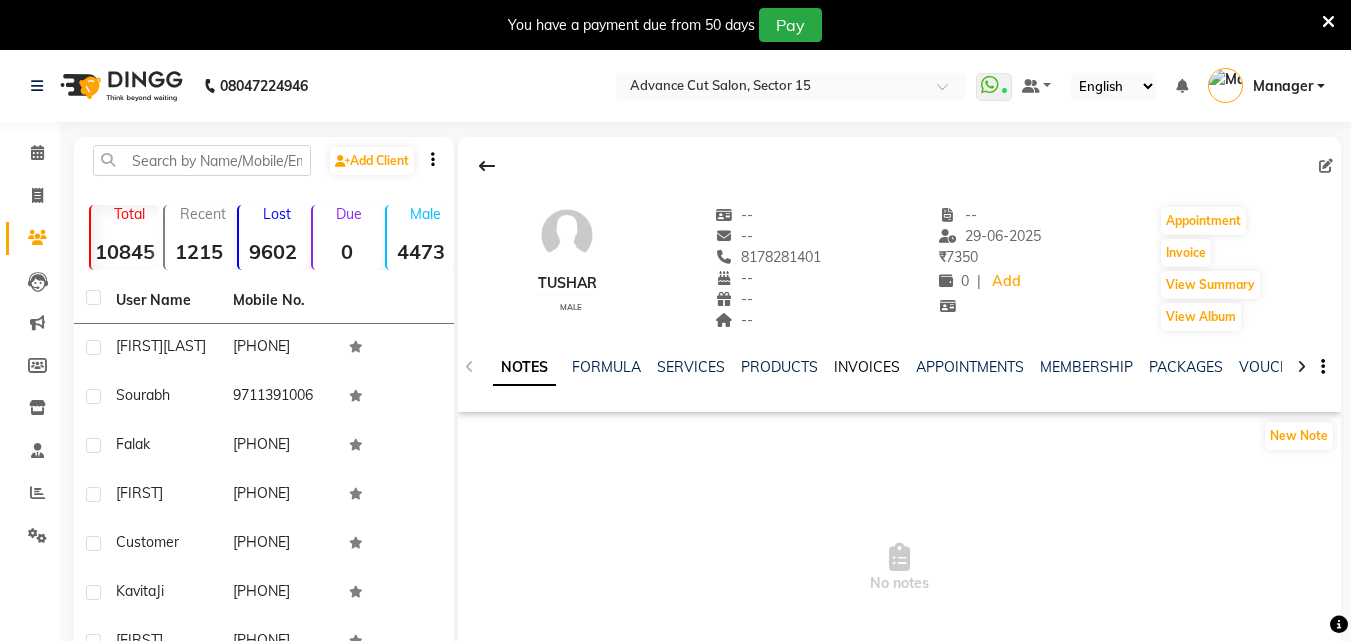 click on "INVOICES" 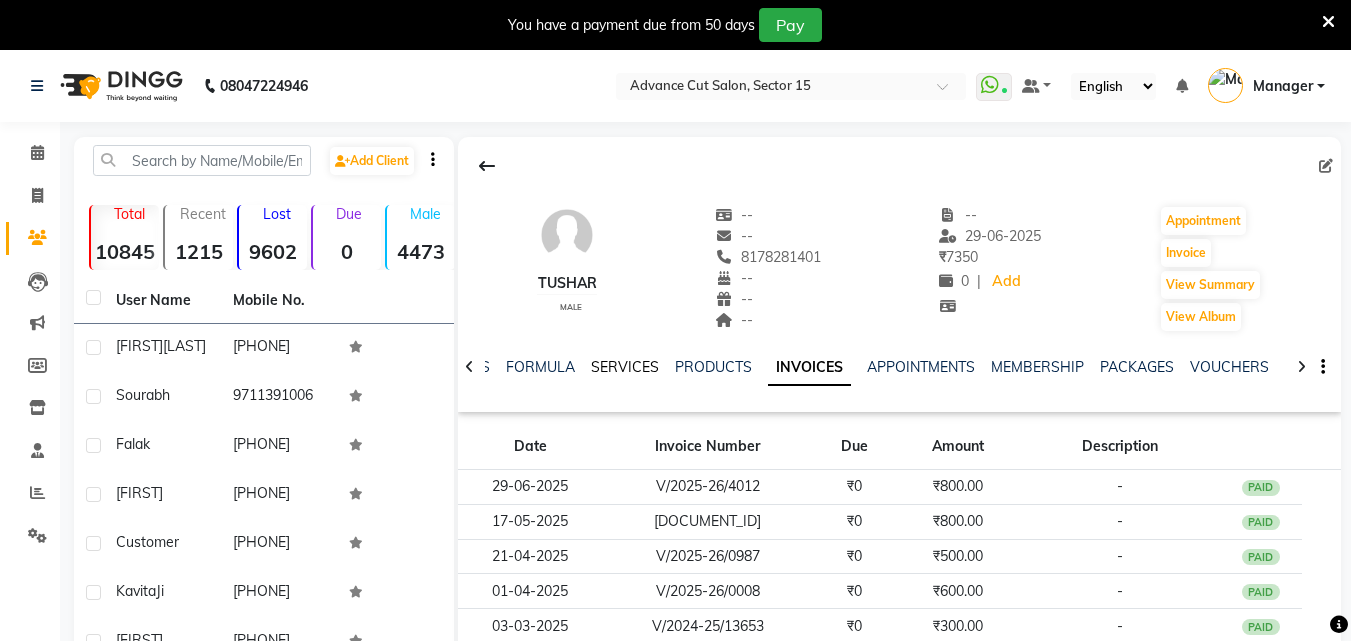 click on "SERVICES" 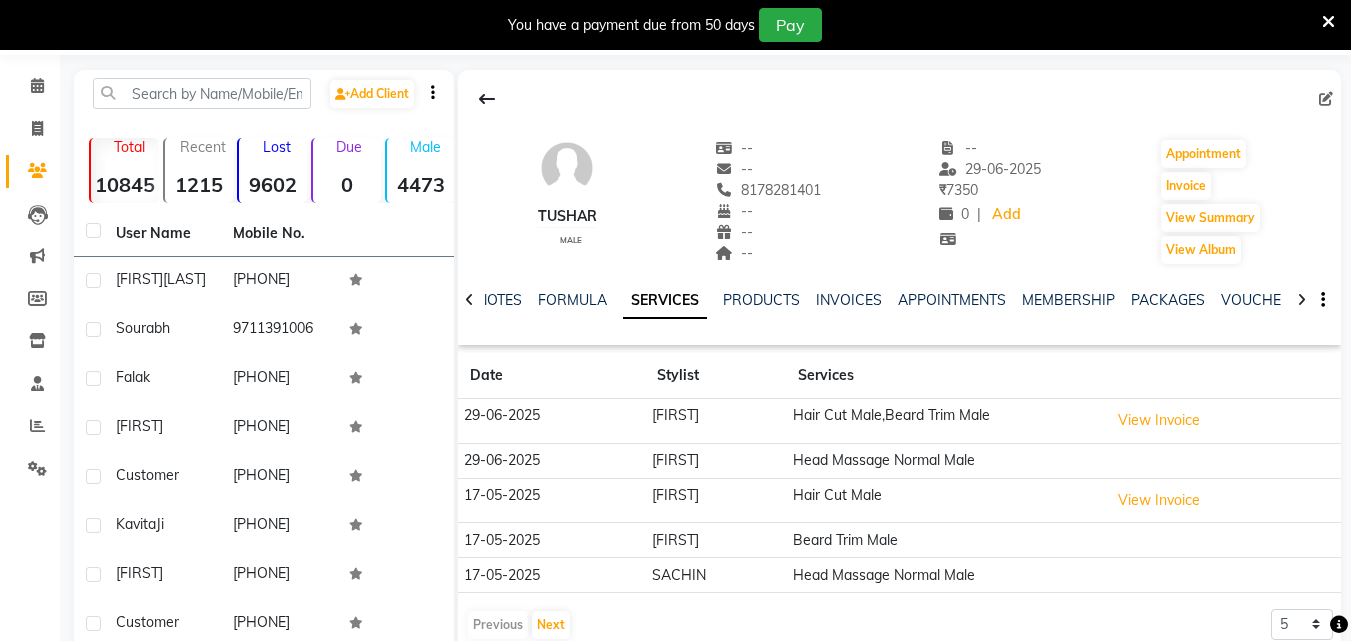 scroll, scrollTop: 100, scrollLeft: 0, axis: vertical 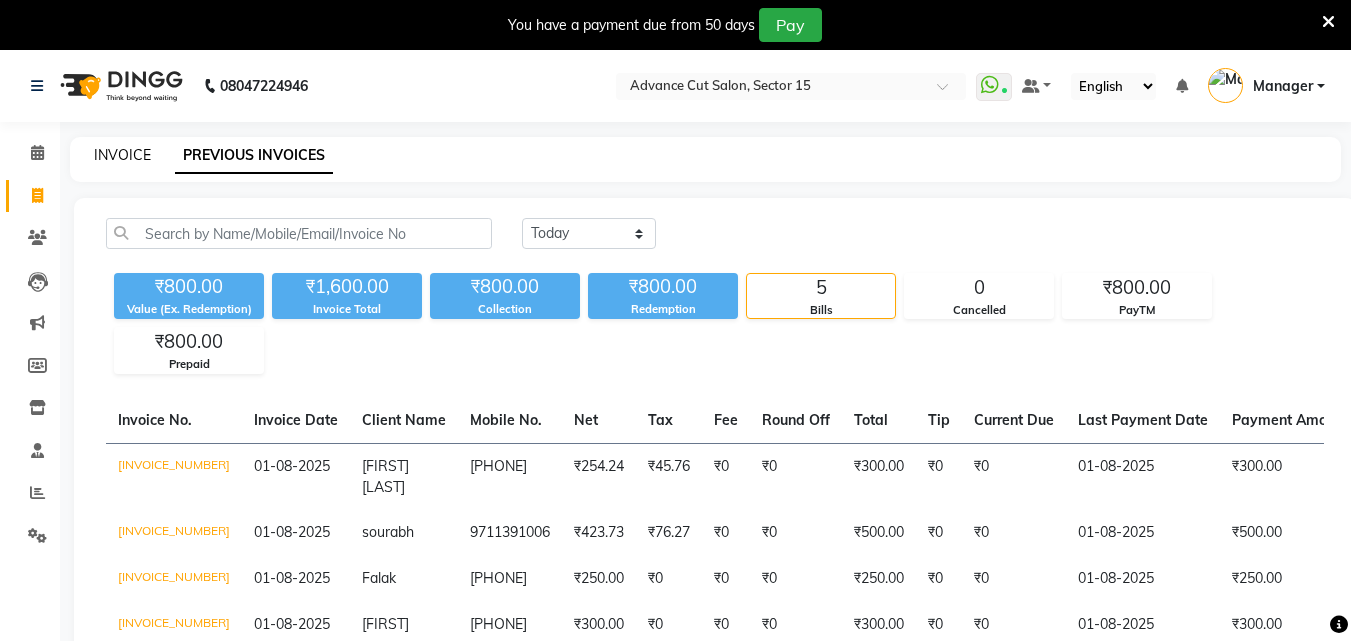 click on "INVOICE" 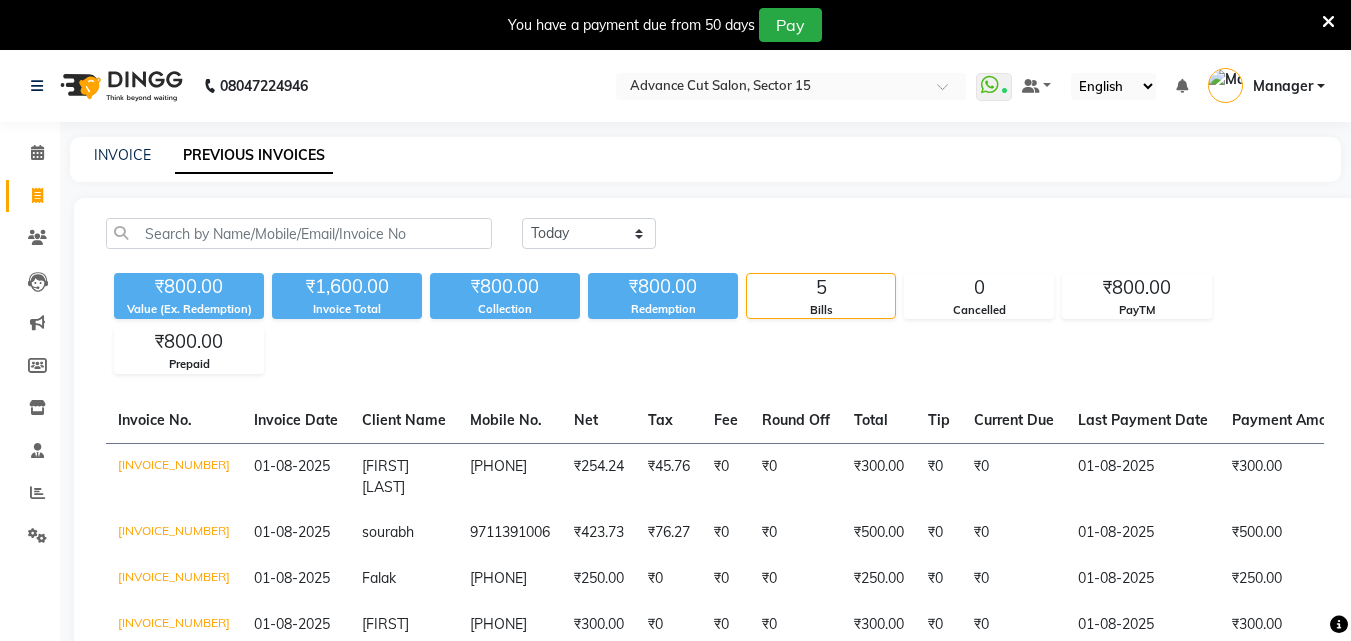 select on "service" 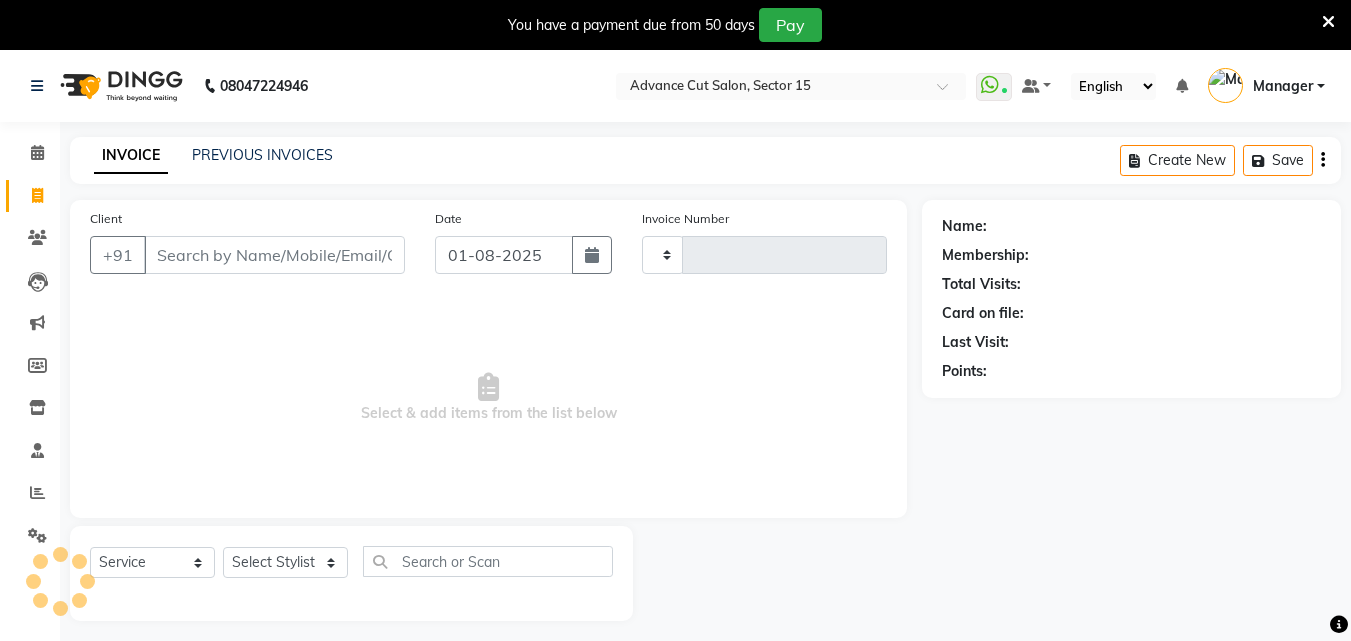 scroll, scrollTop: 50, scrollLeft: 0, axis: vertical 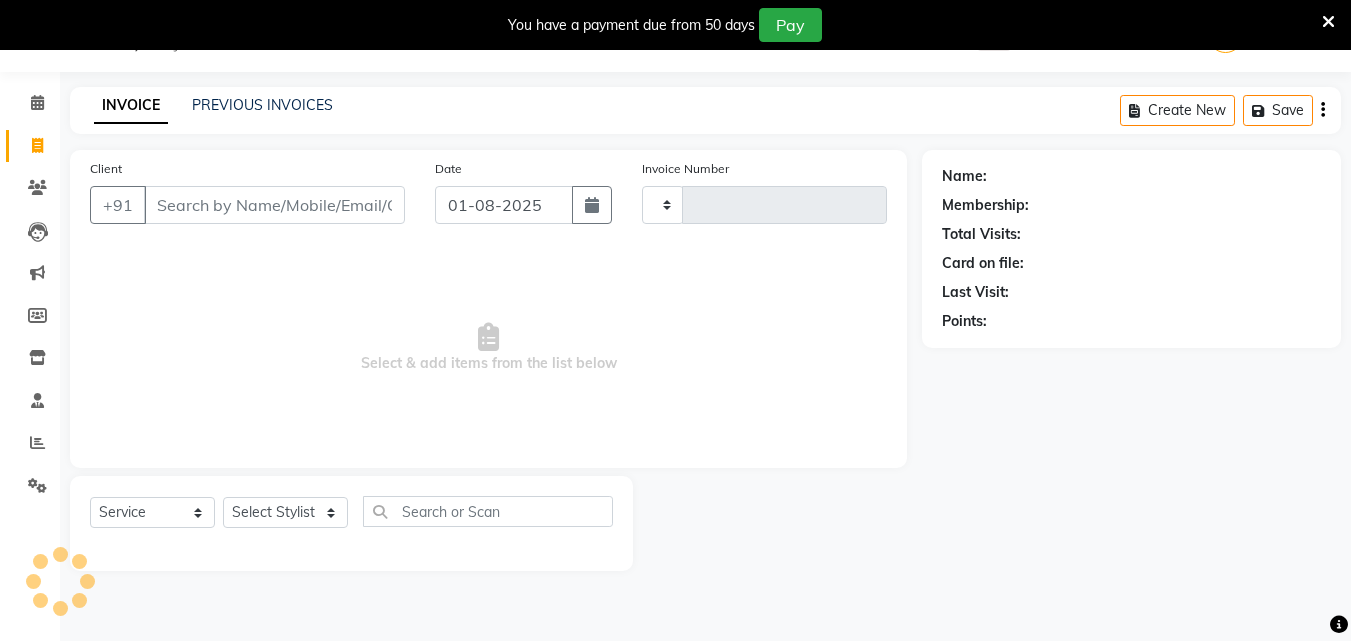 type on "5402" 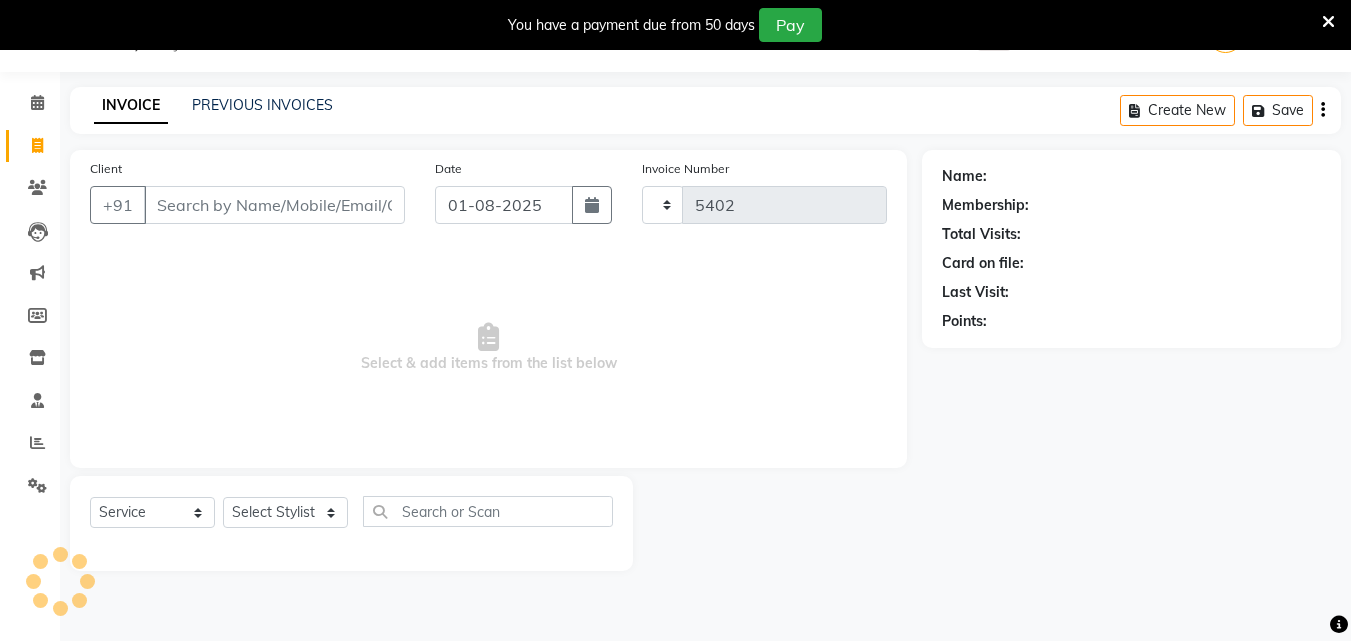 select on "6255" 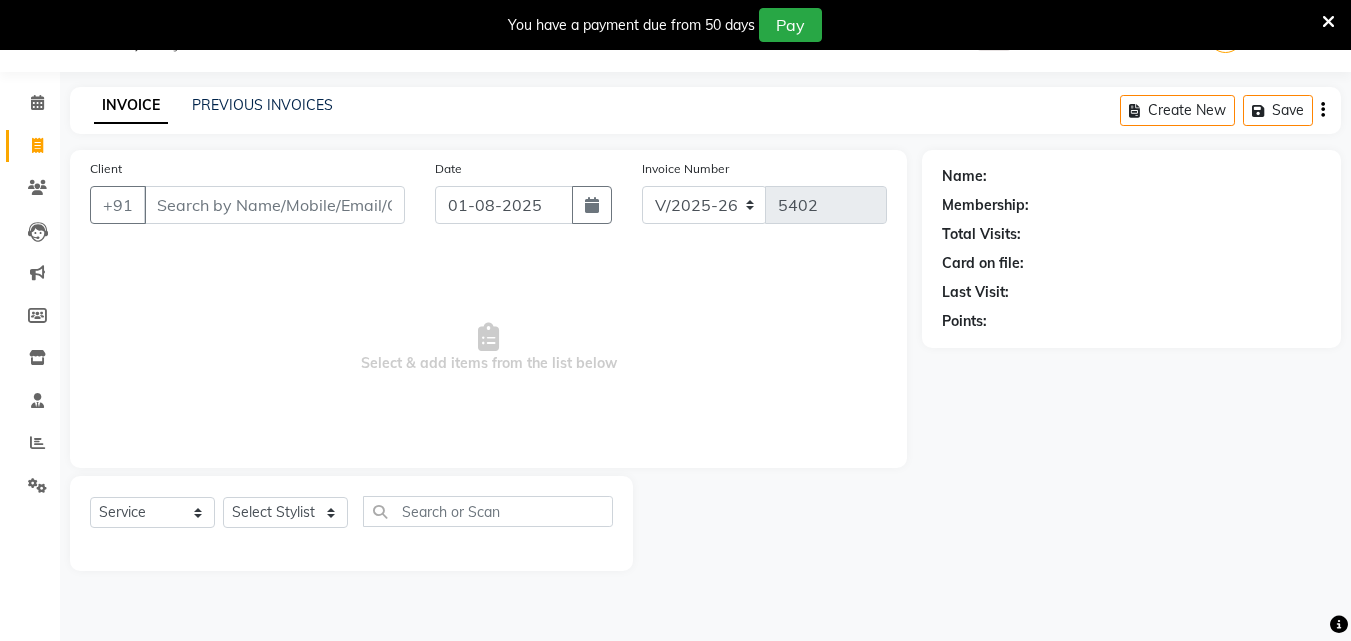 click at bounding box center [1328, 22] 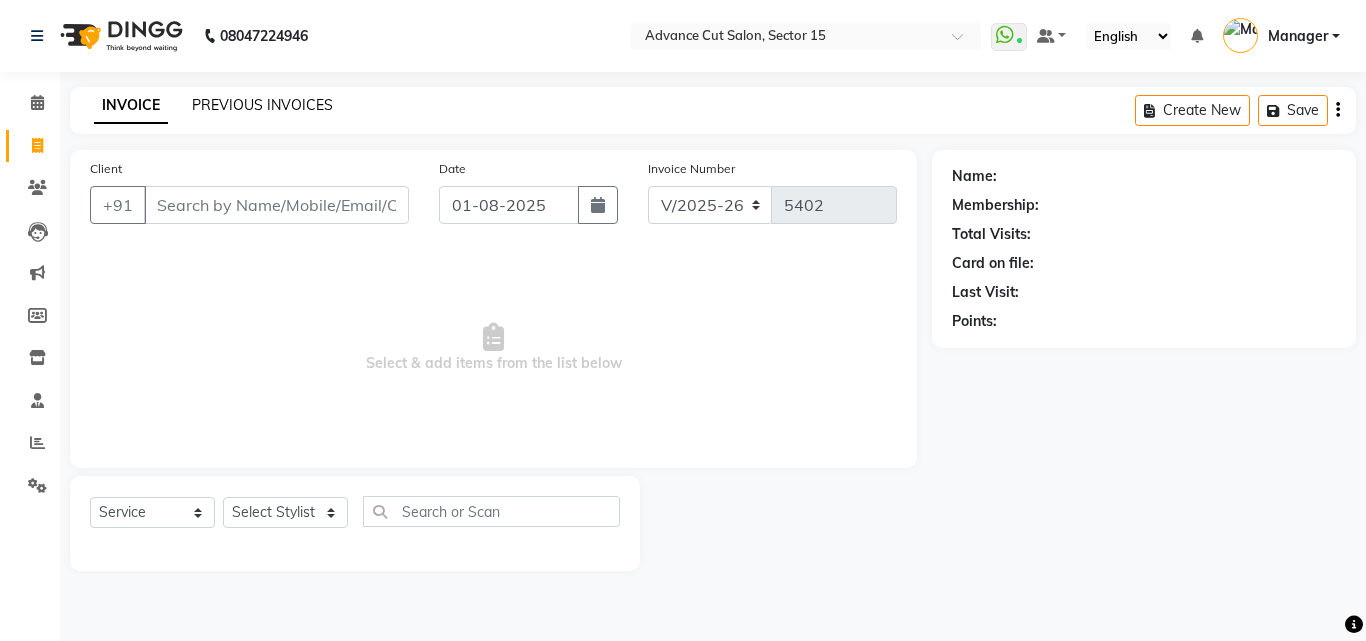 click on "PREVIOUS INVOICES" 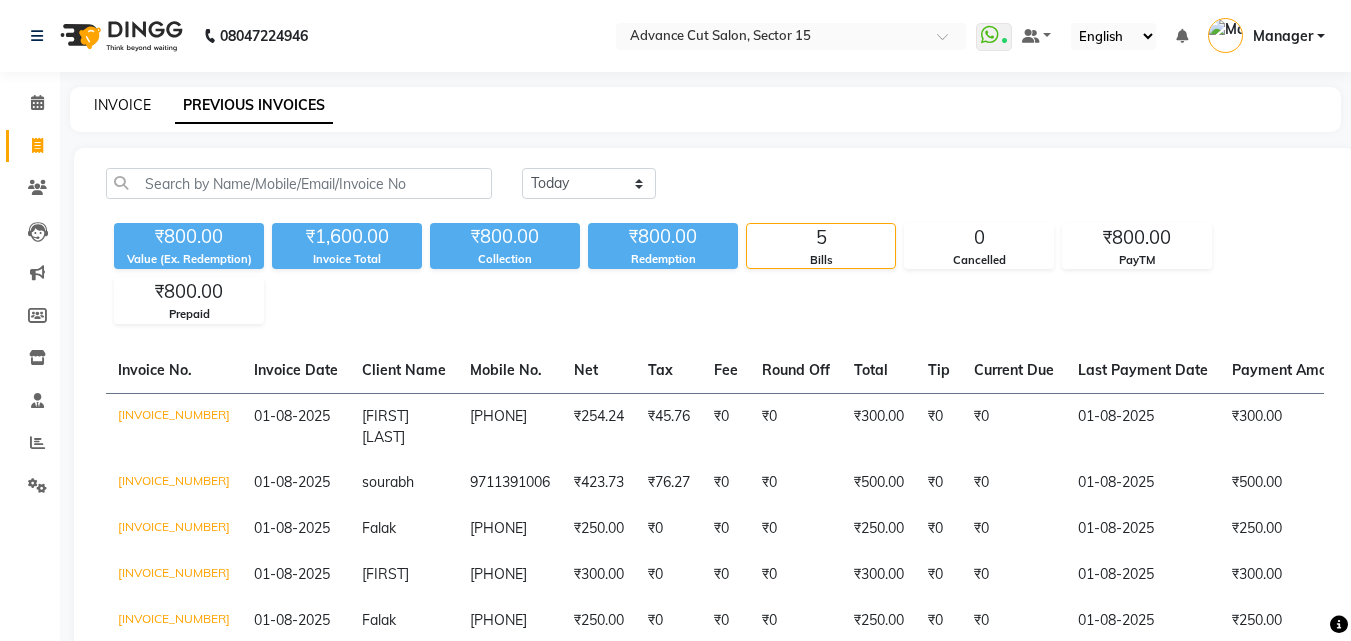 click on "INVOICE" 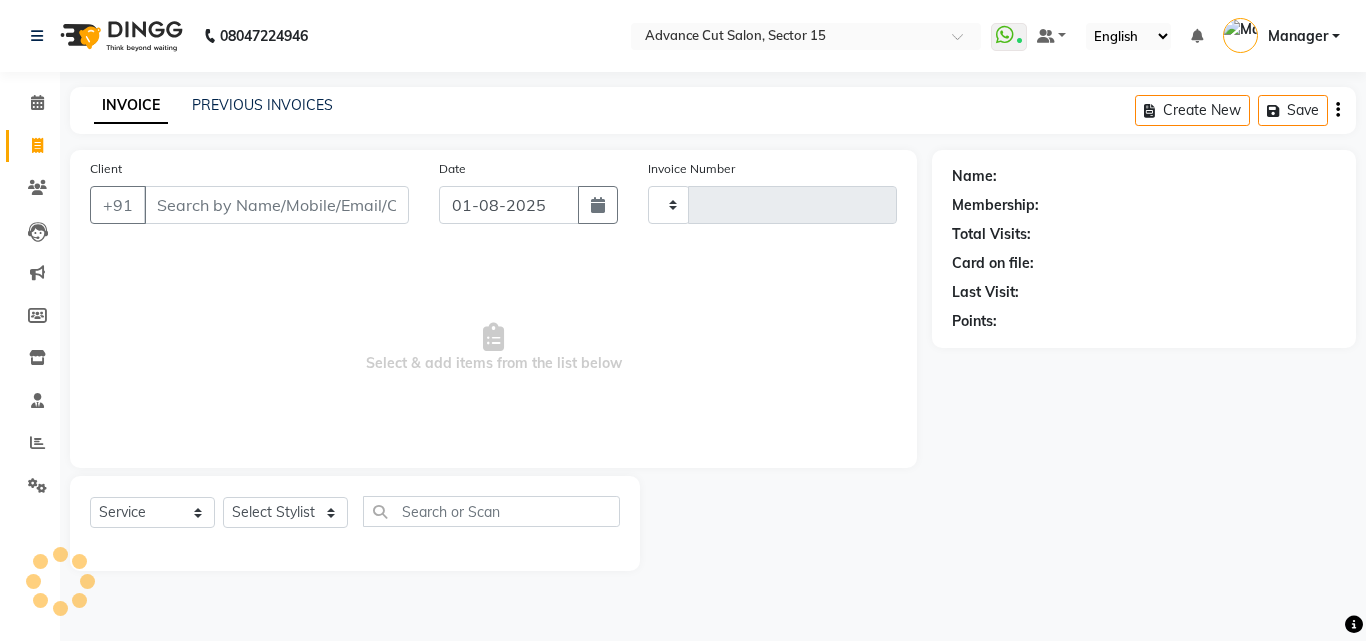 type on "5402" 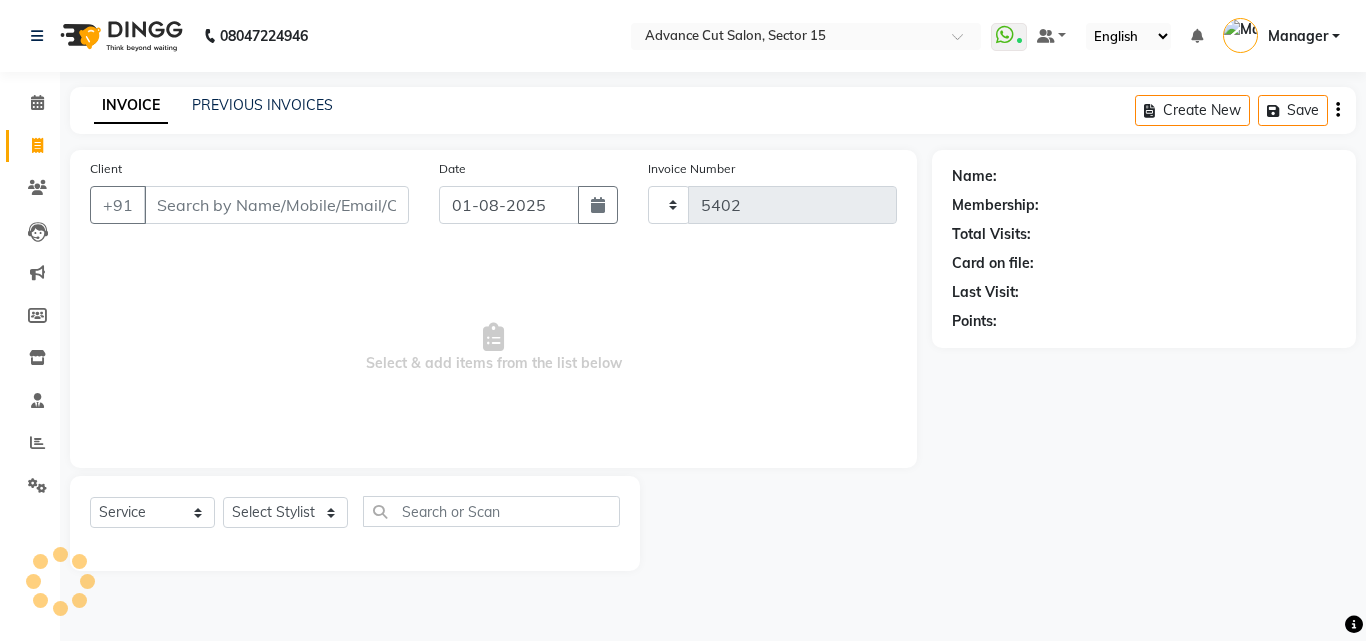 select on "6255" 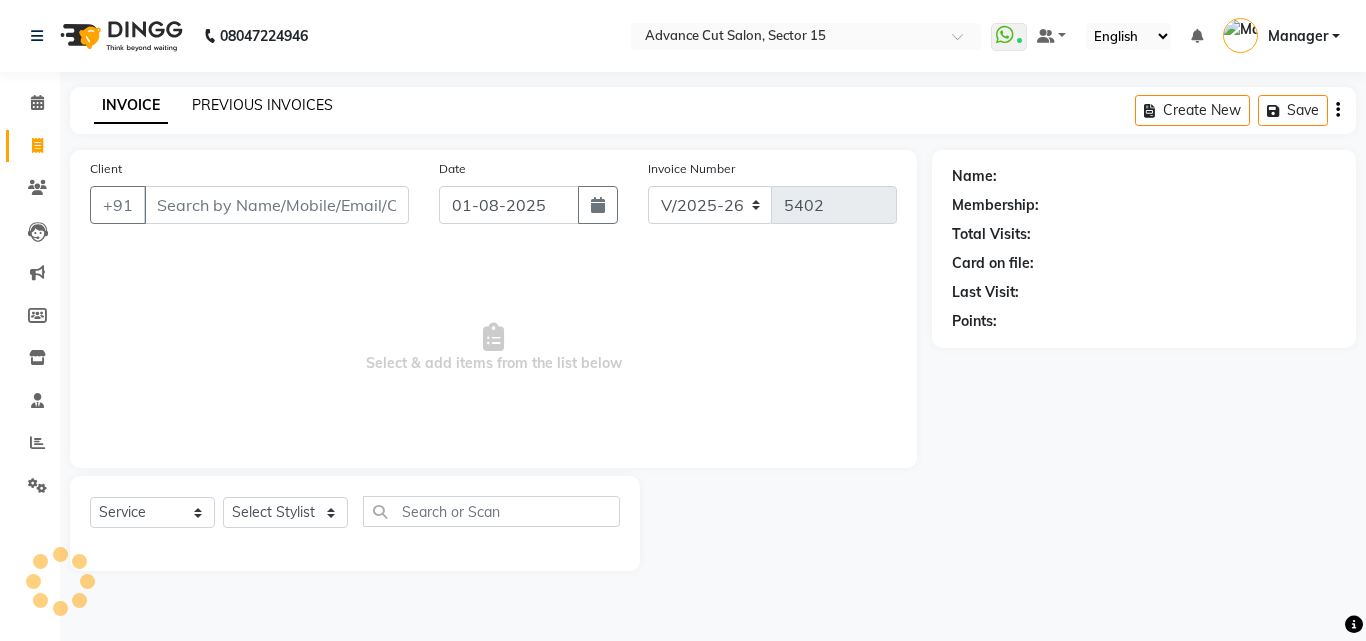 click on "PREVIOUS INVOICES" 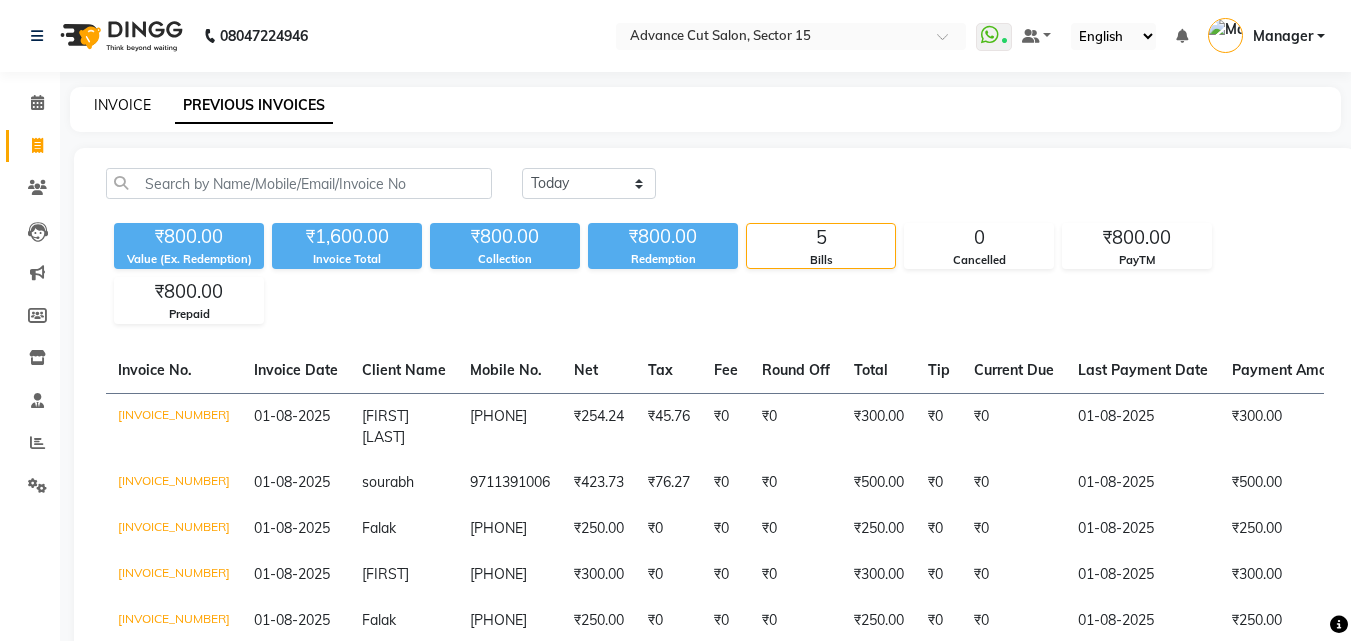 click on "INVOICE" 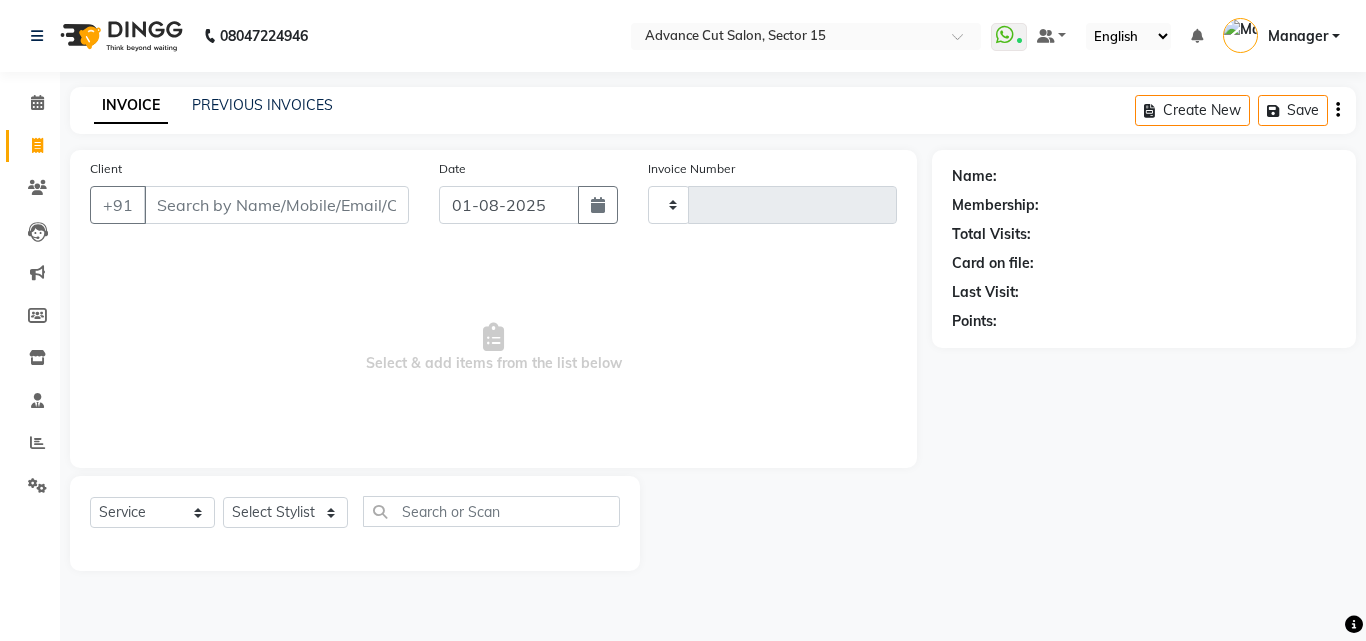 type on "5402" 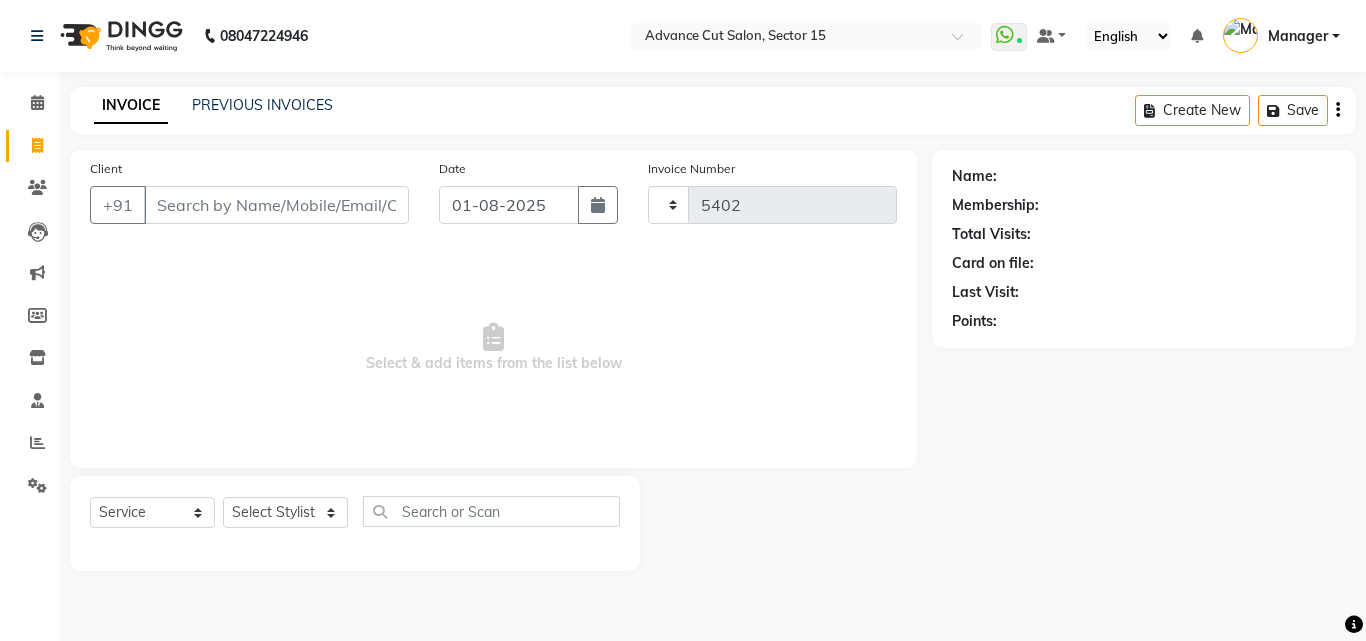 select on "6255" 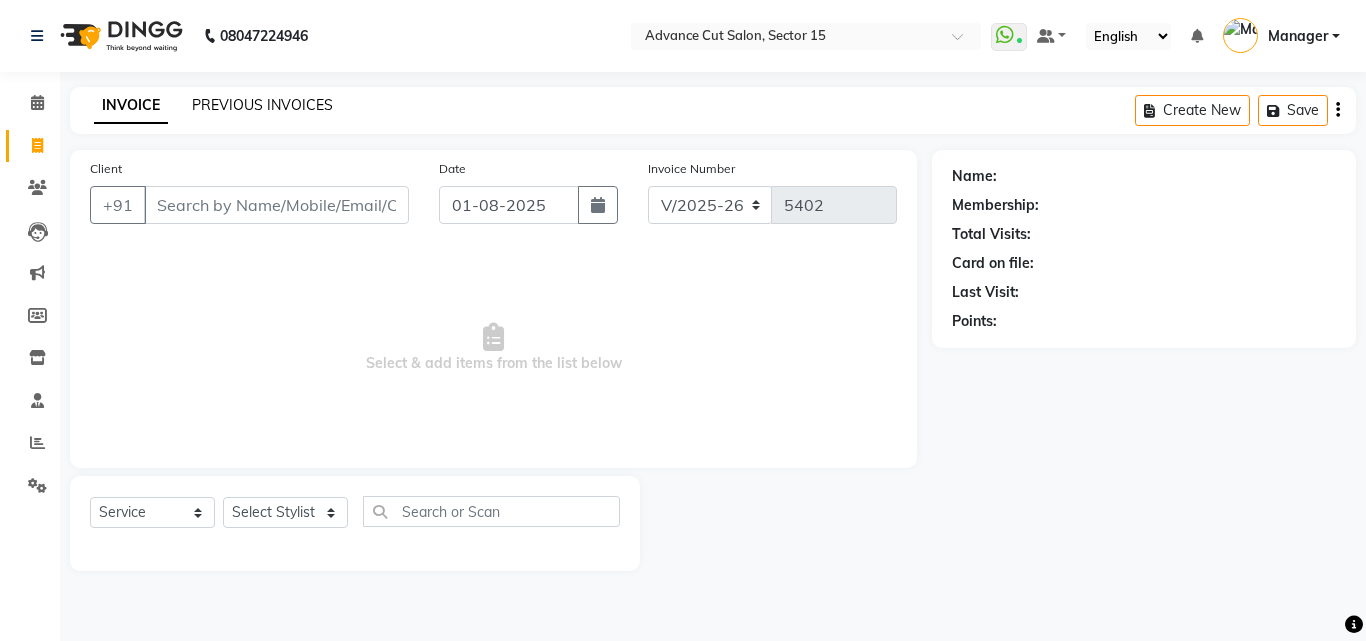 click on "PREVIOUS INVOICES" 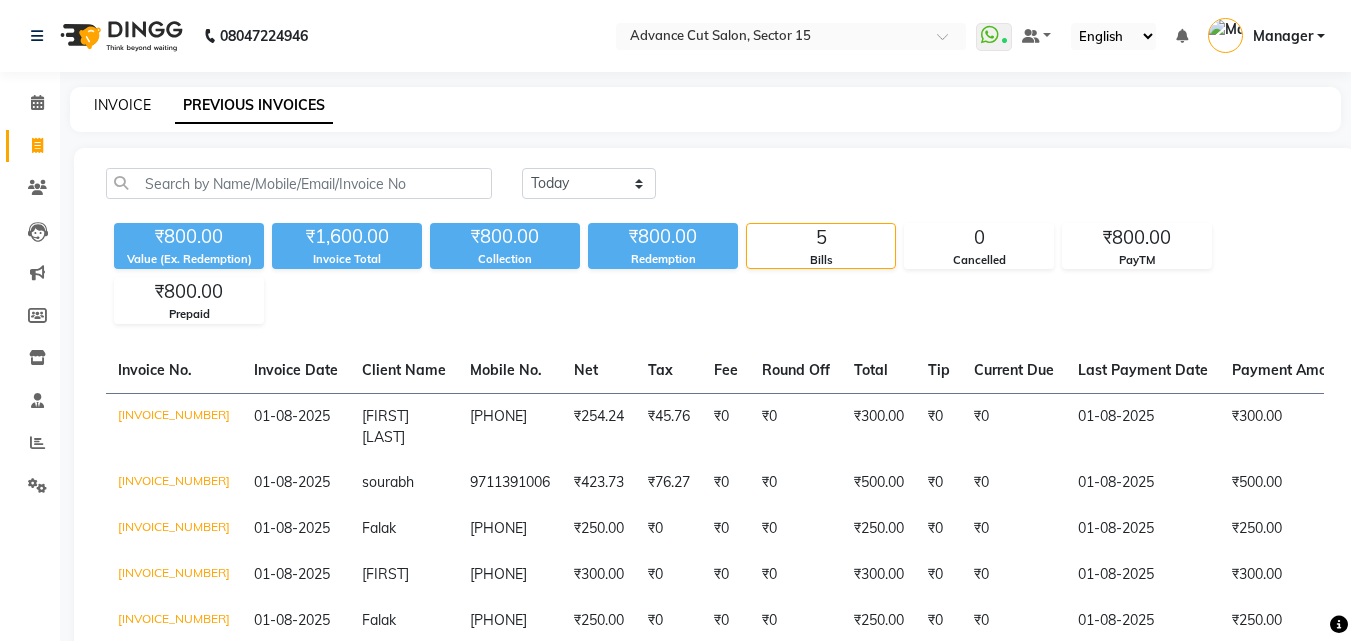 click on "INVOICE" 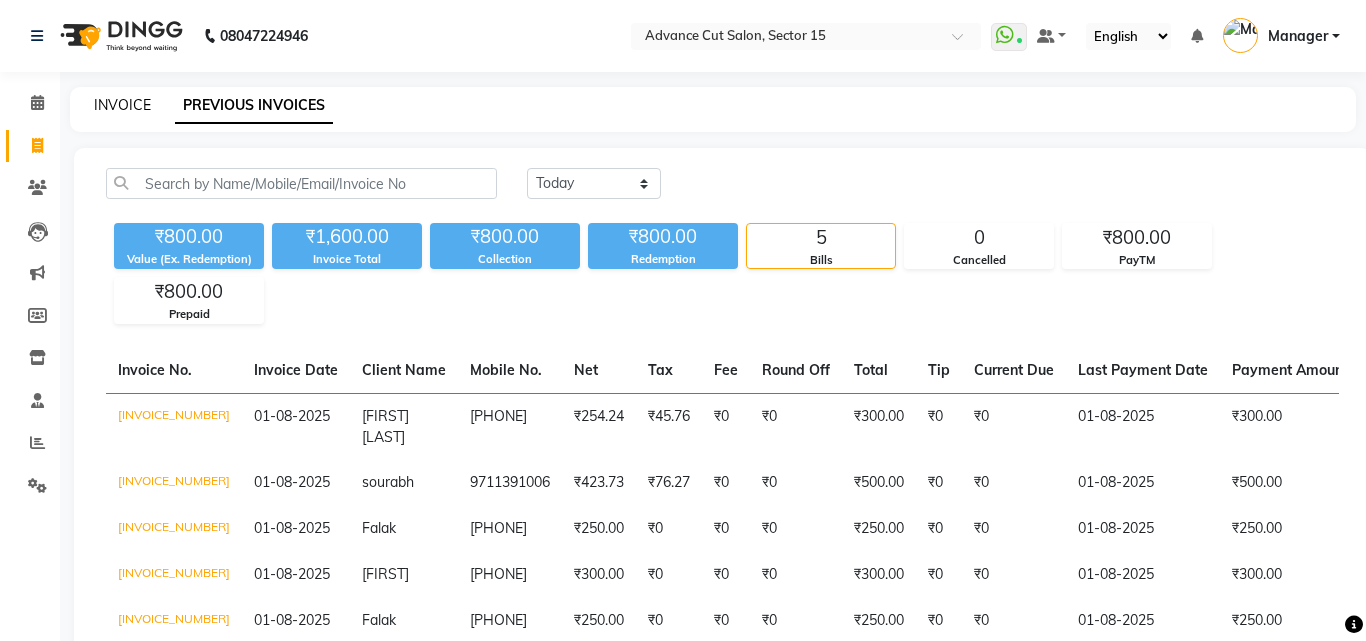 select on "service" 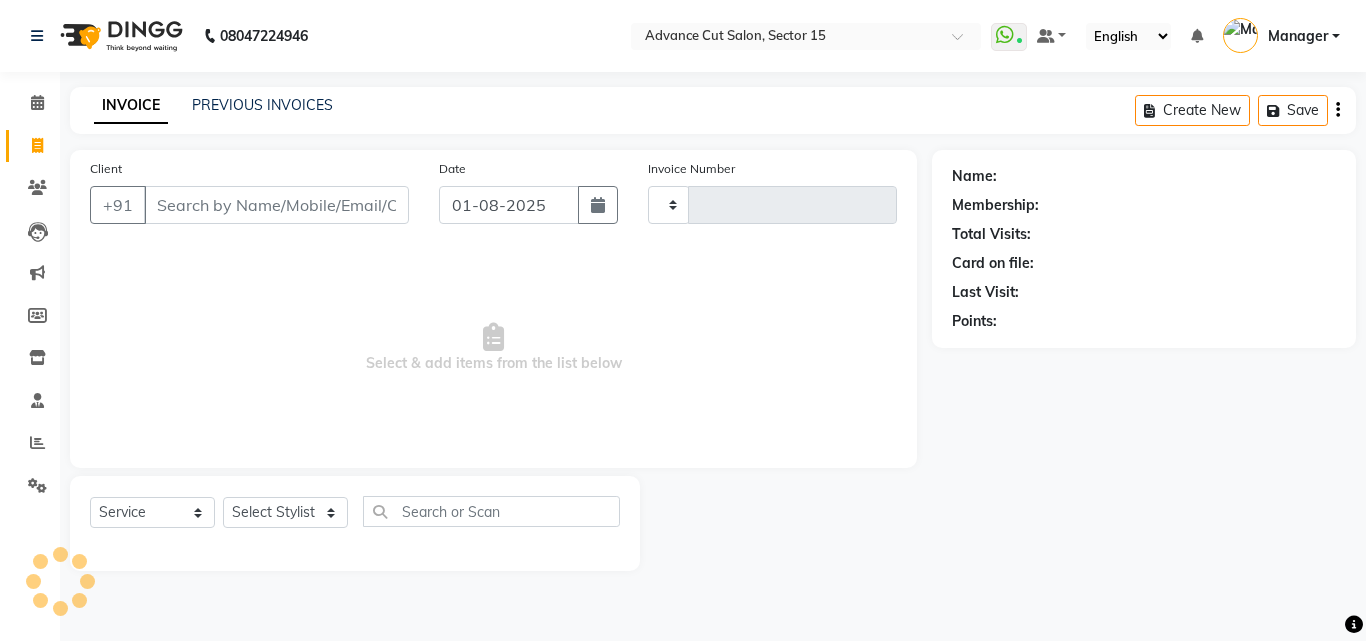 type on "5402" 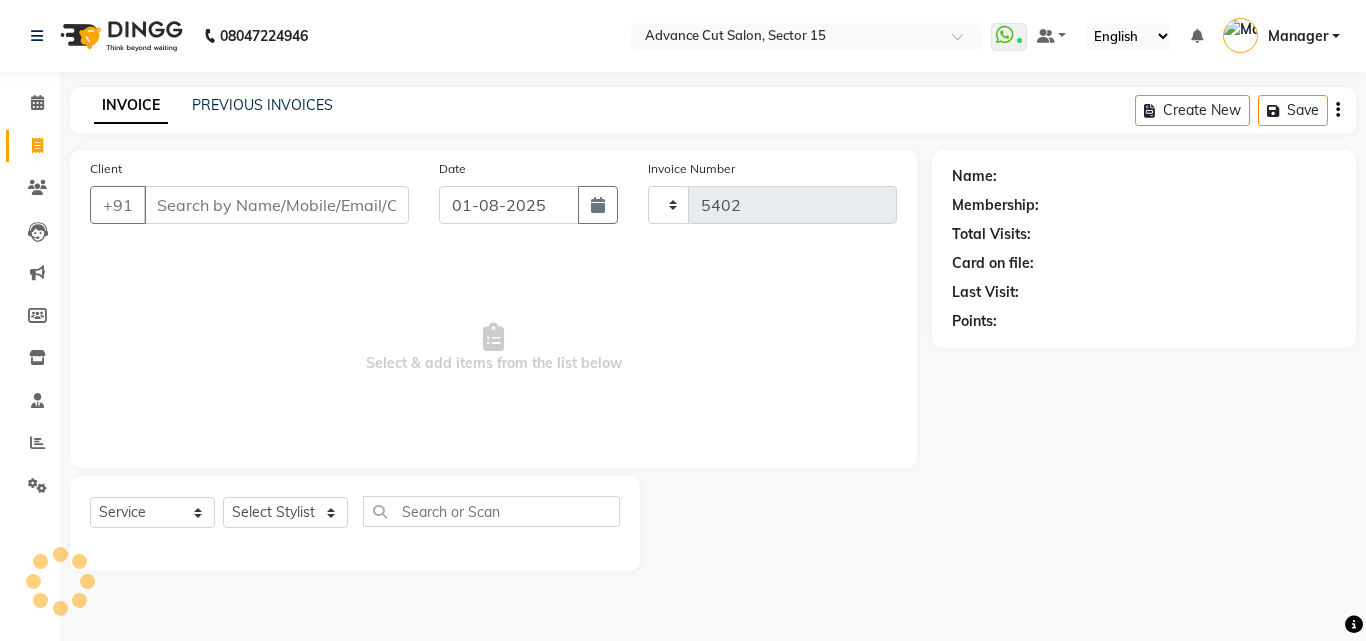 select on "6255" 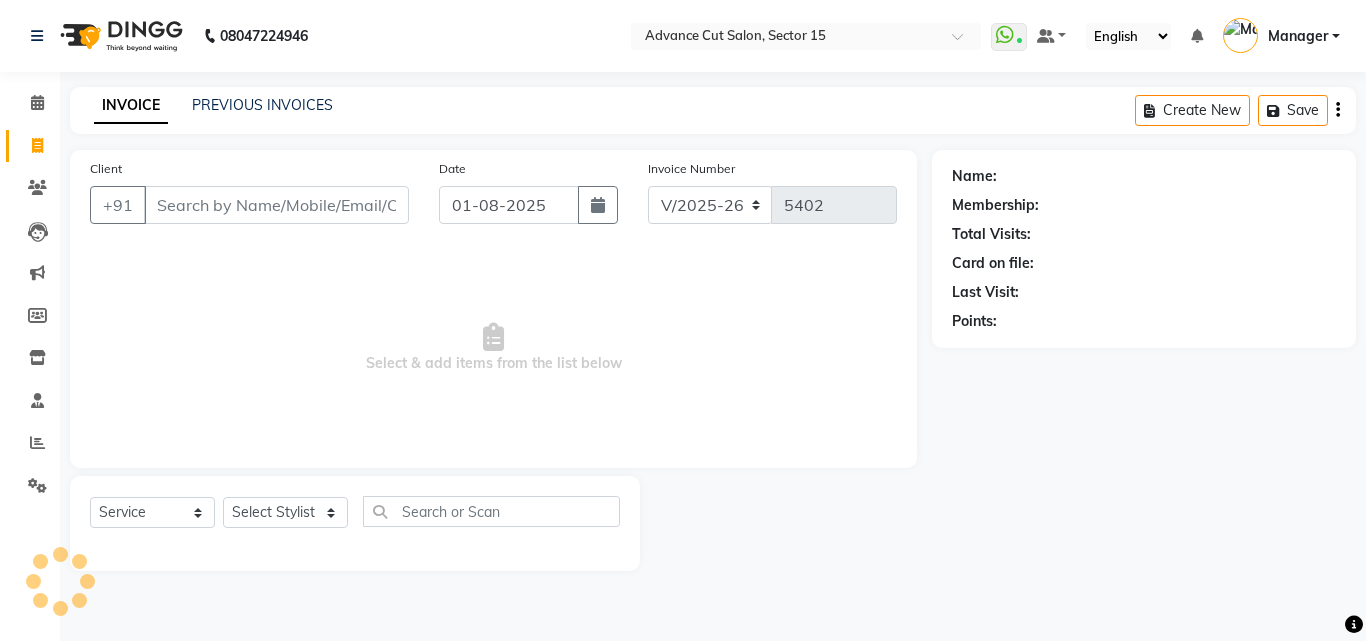 click on "Client" at bounding box center [276, 205] 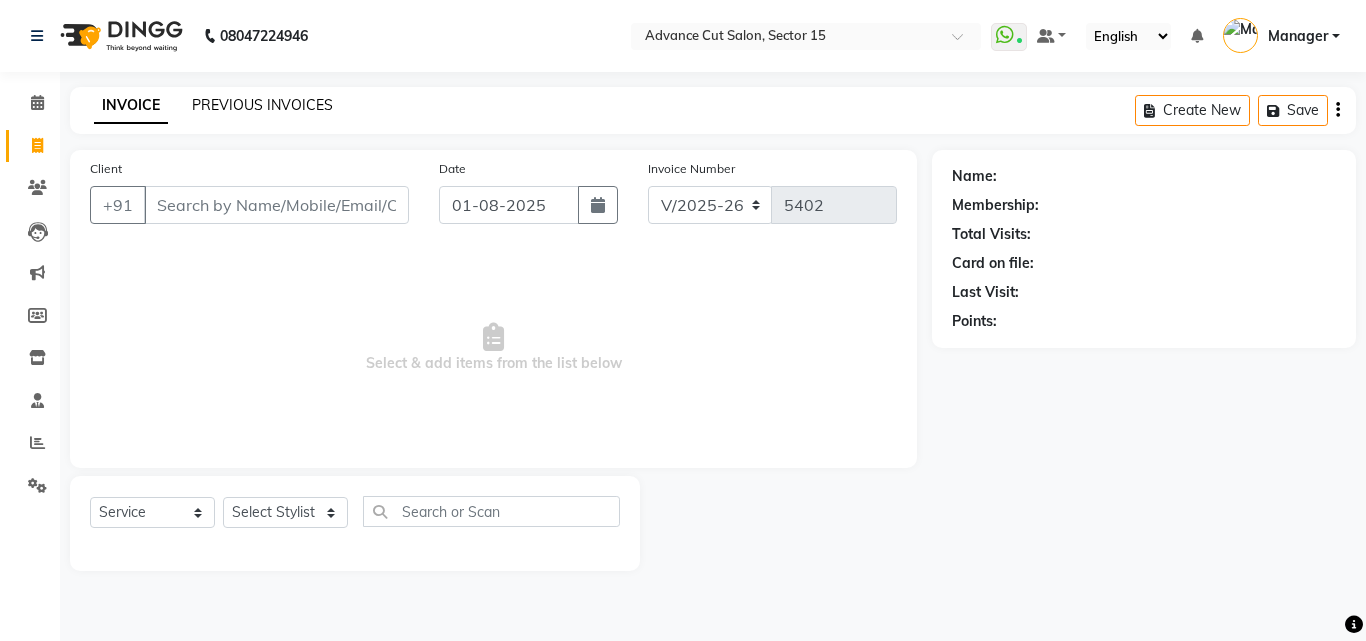 click on "PREVIOUS INVOICES" 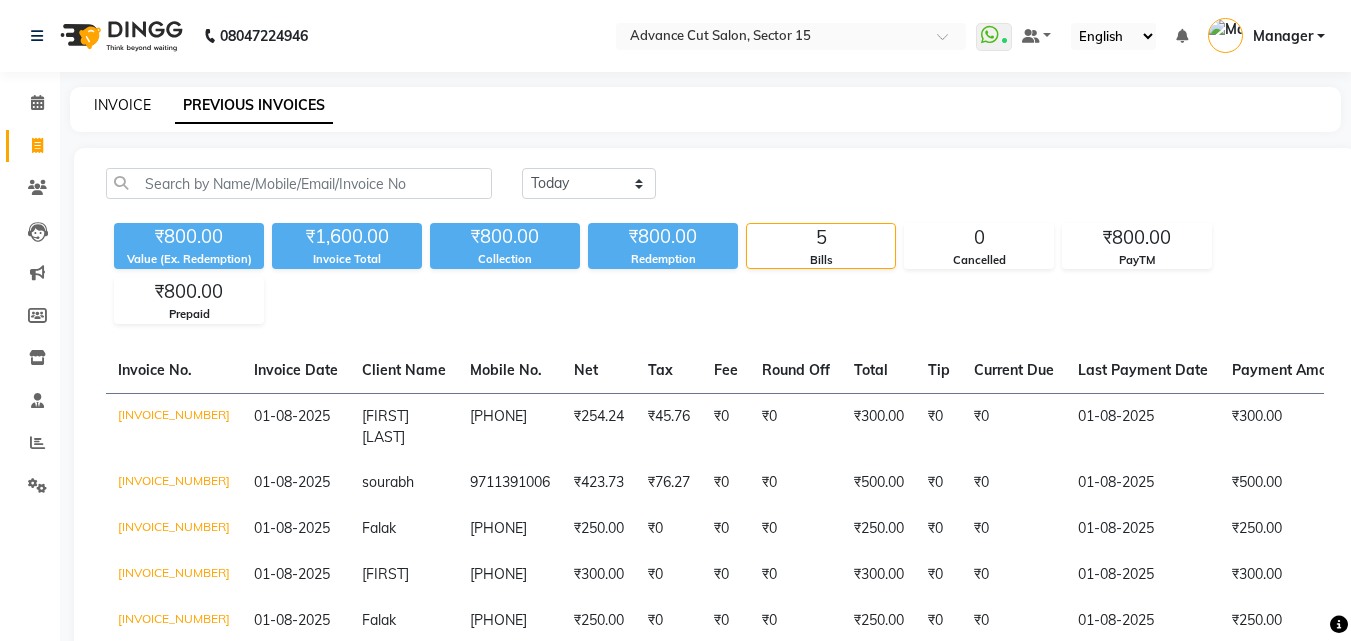 click on "INVOICE" 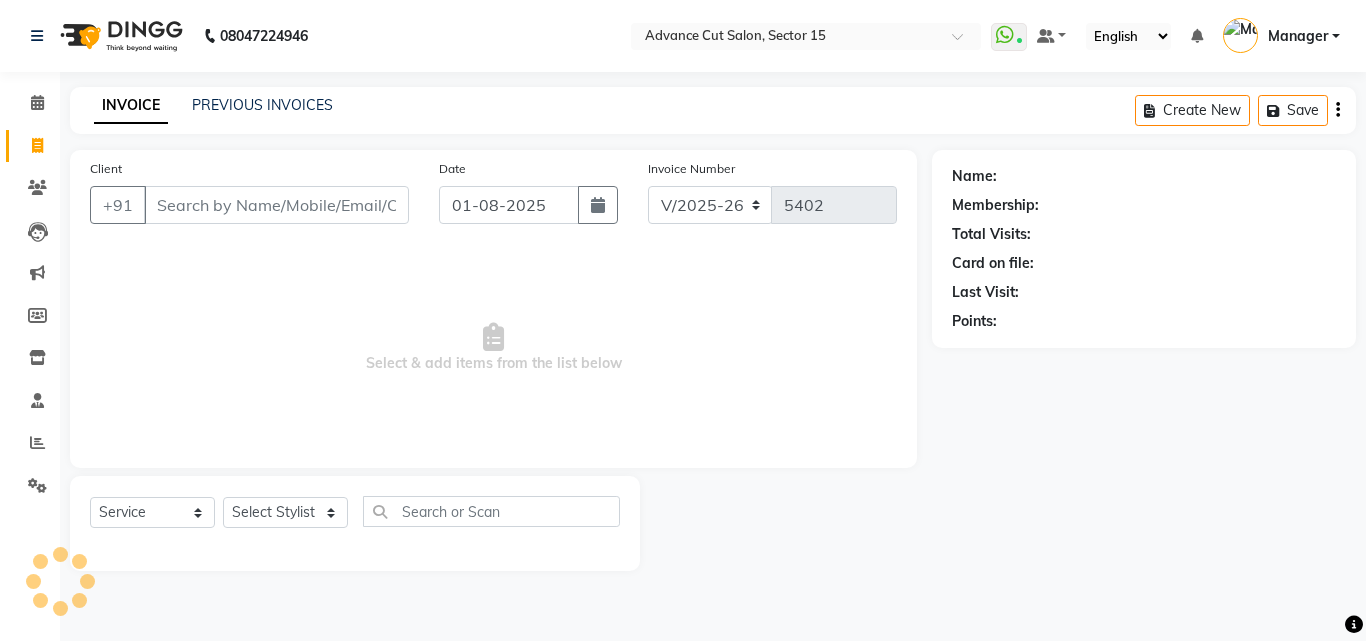 drag, startPoint x: 188, startPoint y: 204, endPoint x: 223, endPoint y: 157, distance: 58.60034 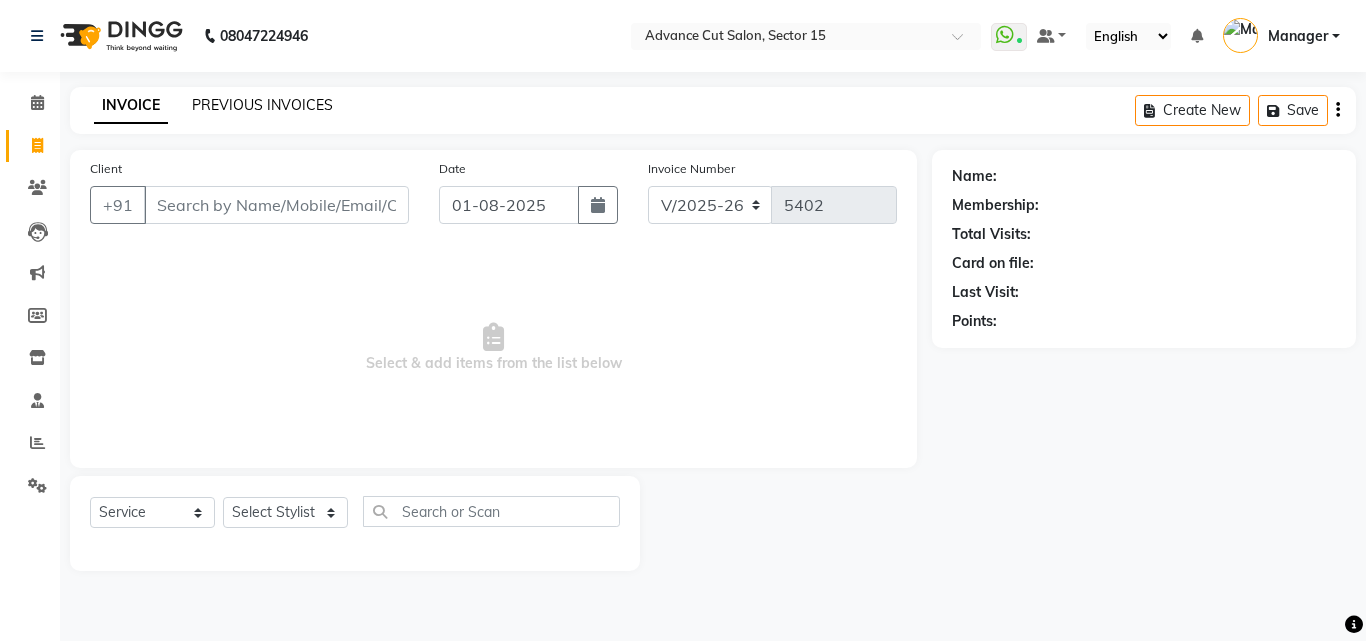click on "PREVIOUS INVOICES" 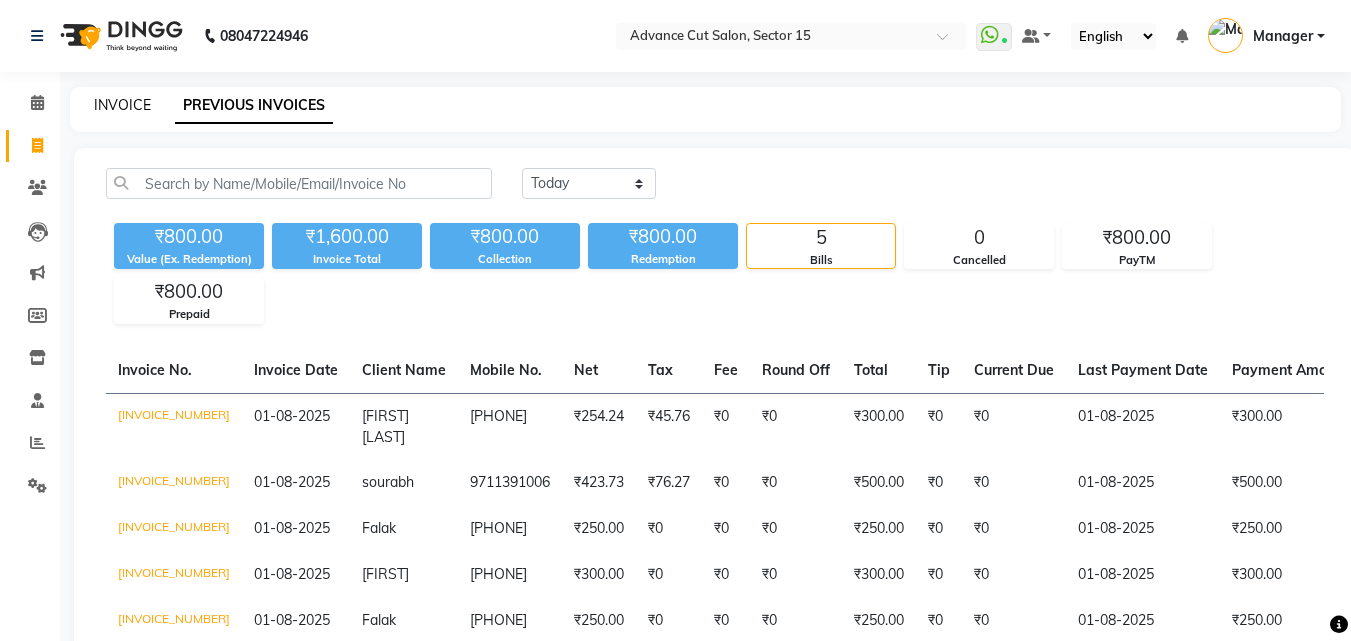 click on "INVOICE" 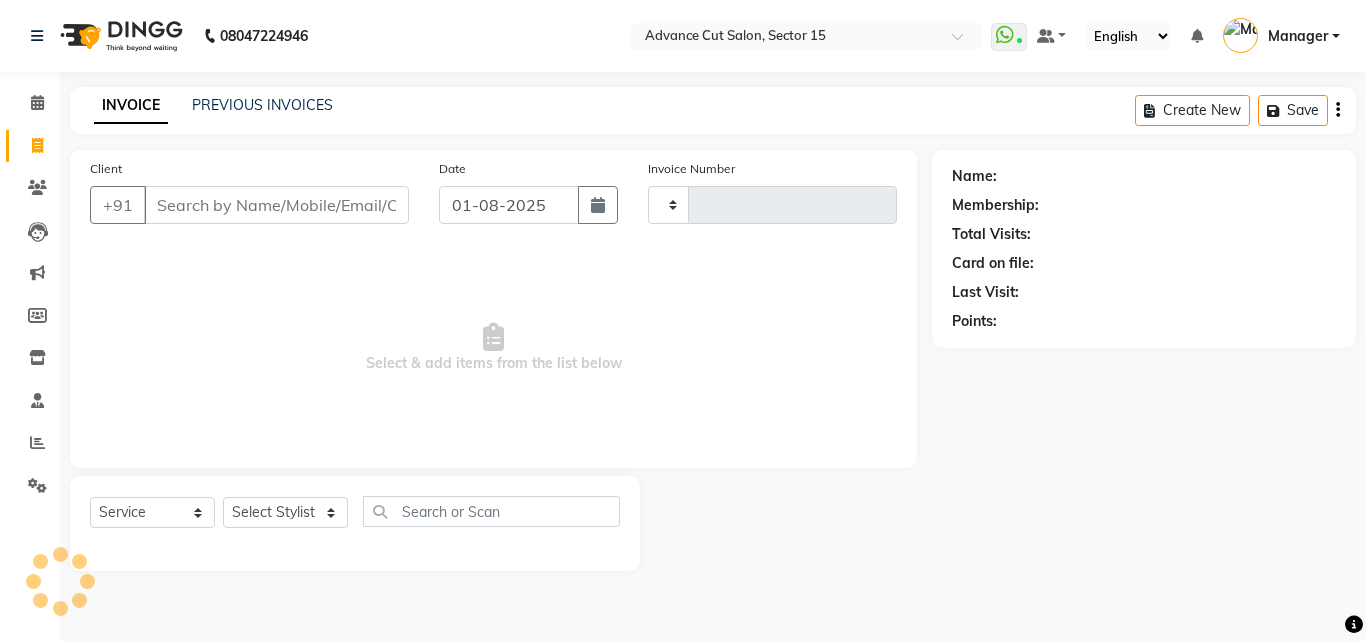 type on "5402" 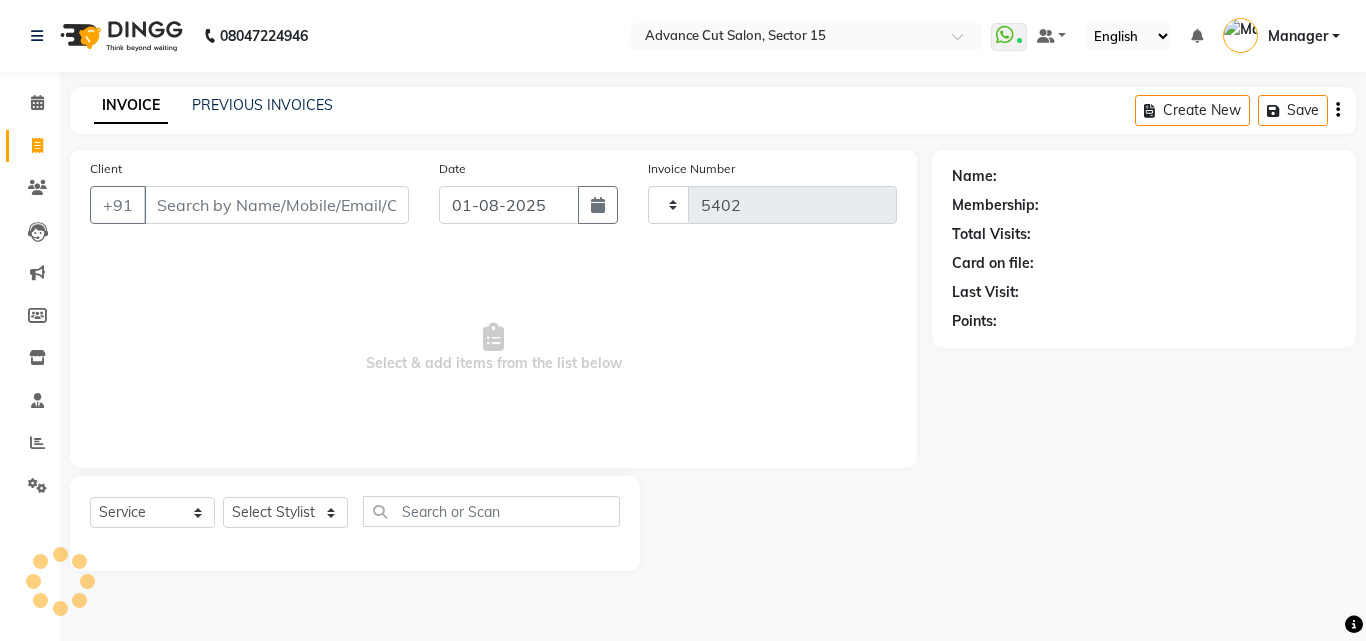 select on "6255" 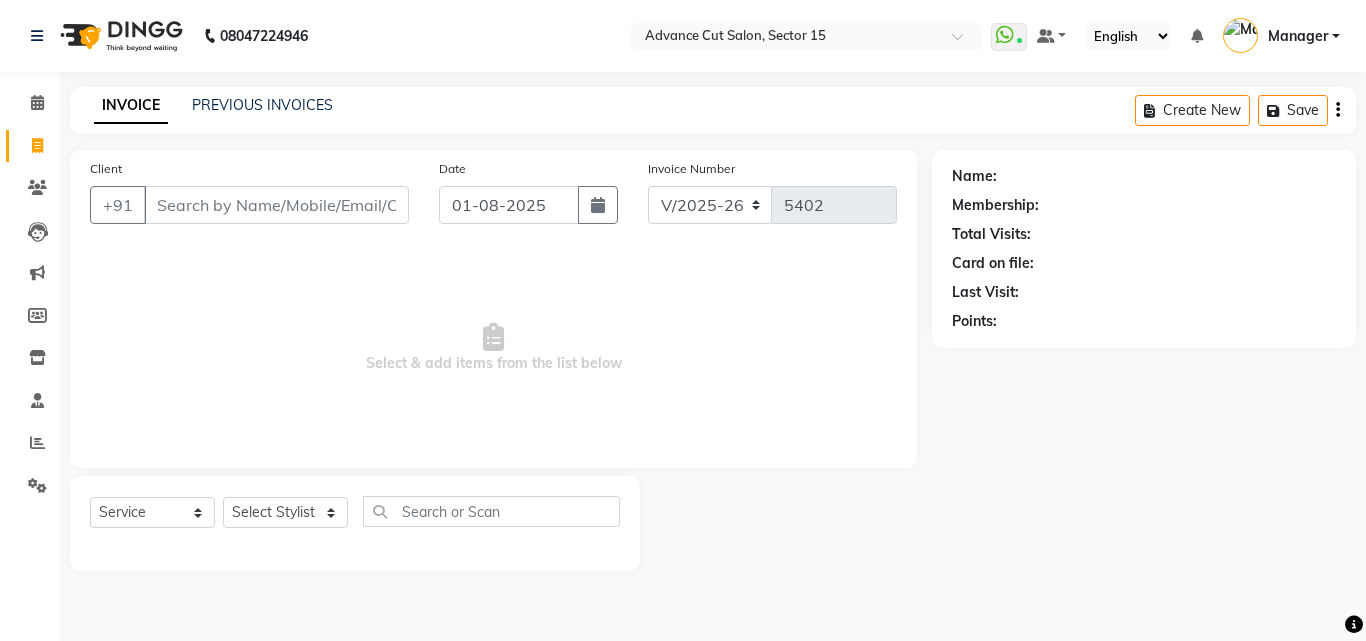click on "Client" at bounding box center (276, 205) 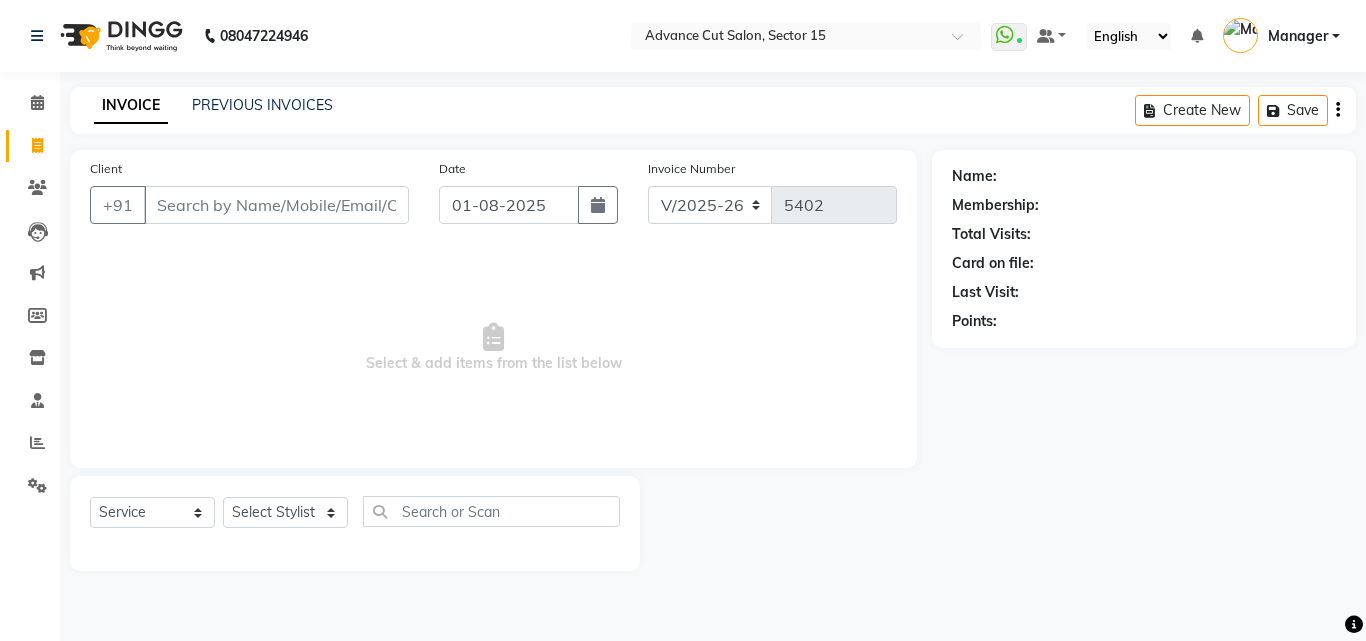 click on "INVOICE PREVIOUS INVOICES Create New   Save" 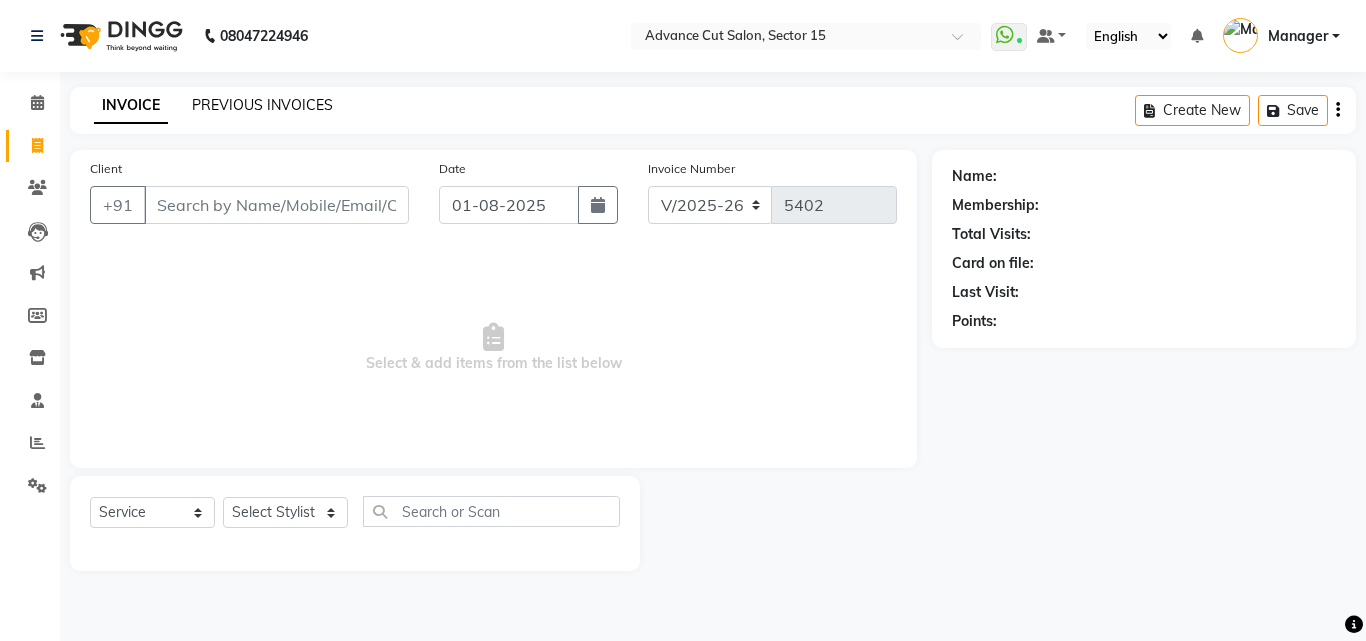 click on "PREVIOUS INVOICES" 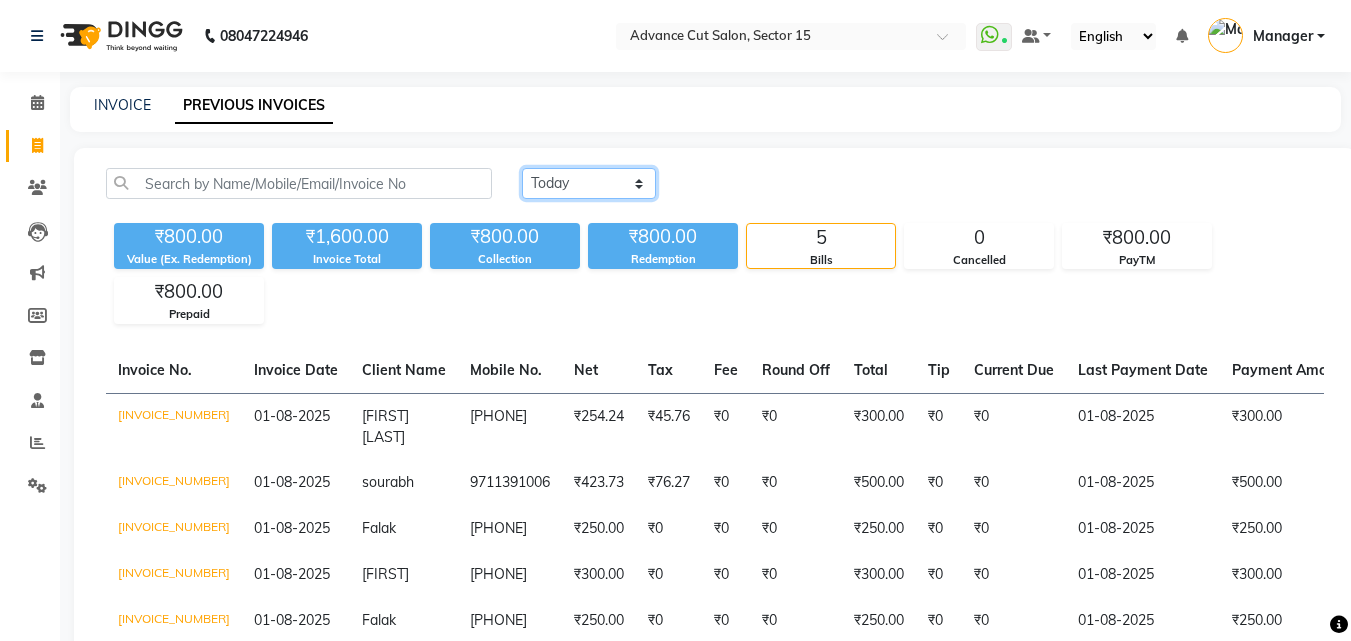 click on "Today Yesterday Custom Range" 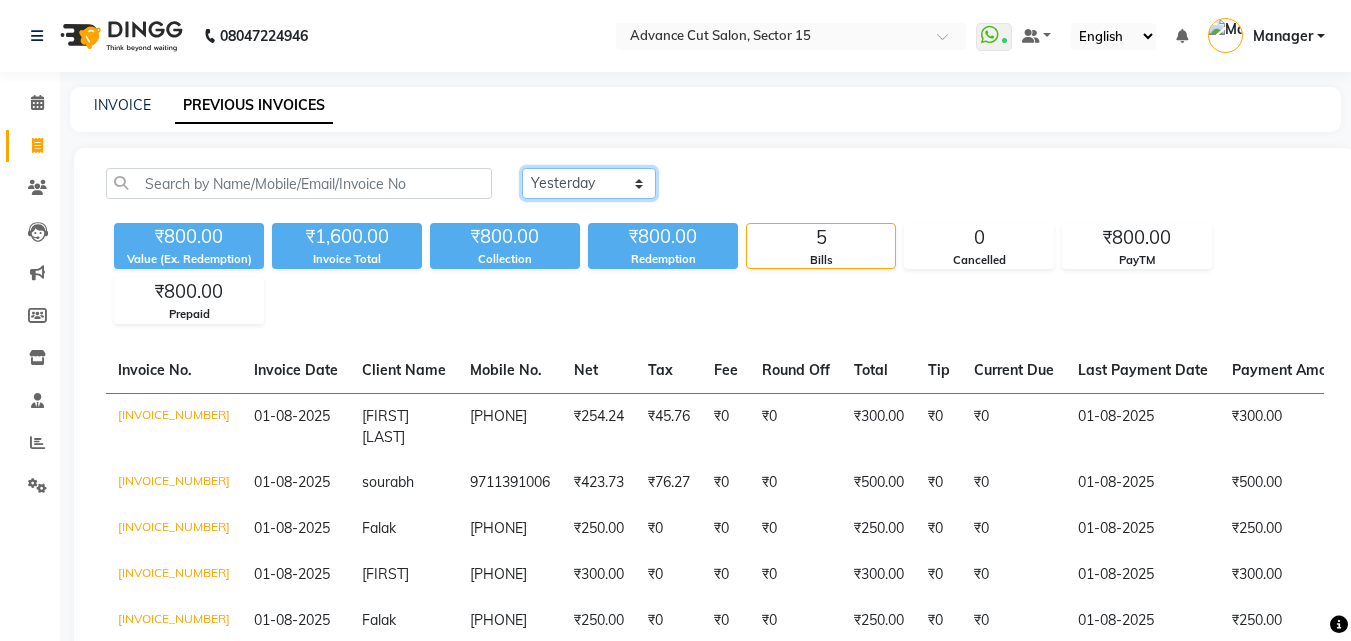 click on "Today Yesterday Custom Range" 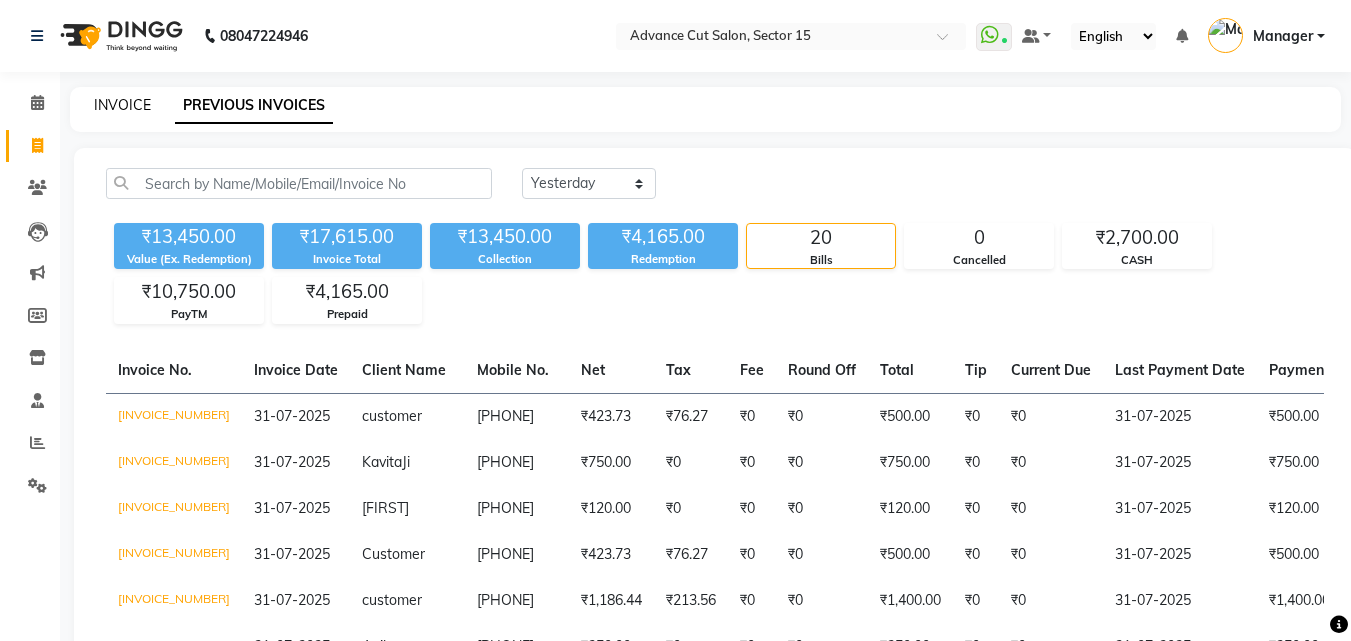 click on "INVOICE" 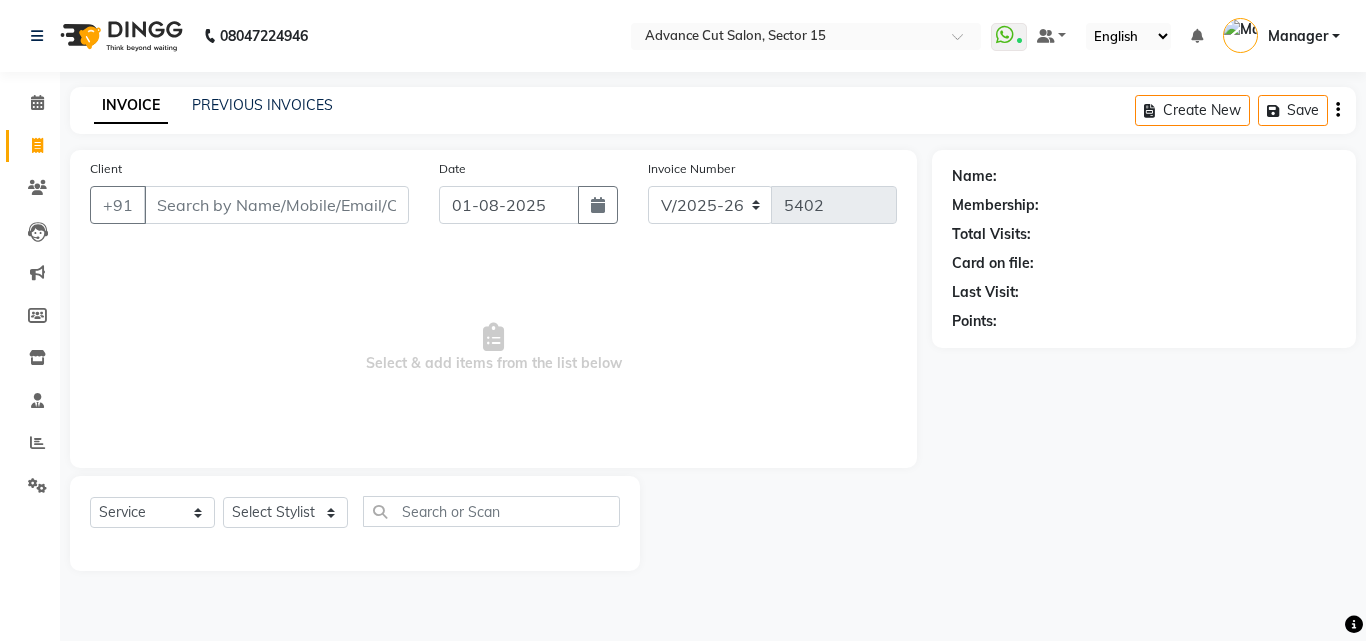 click on "Client" at bounding box center [276, 205] 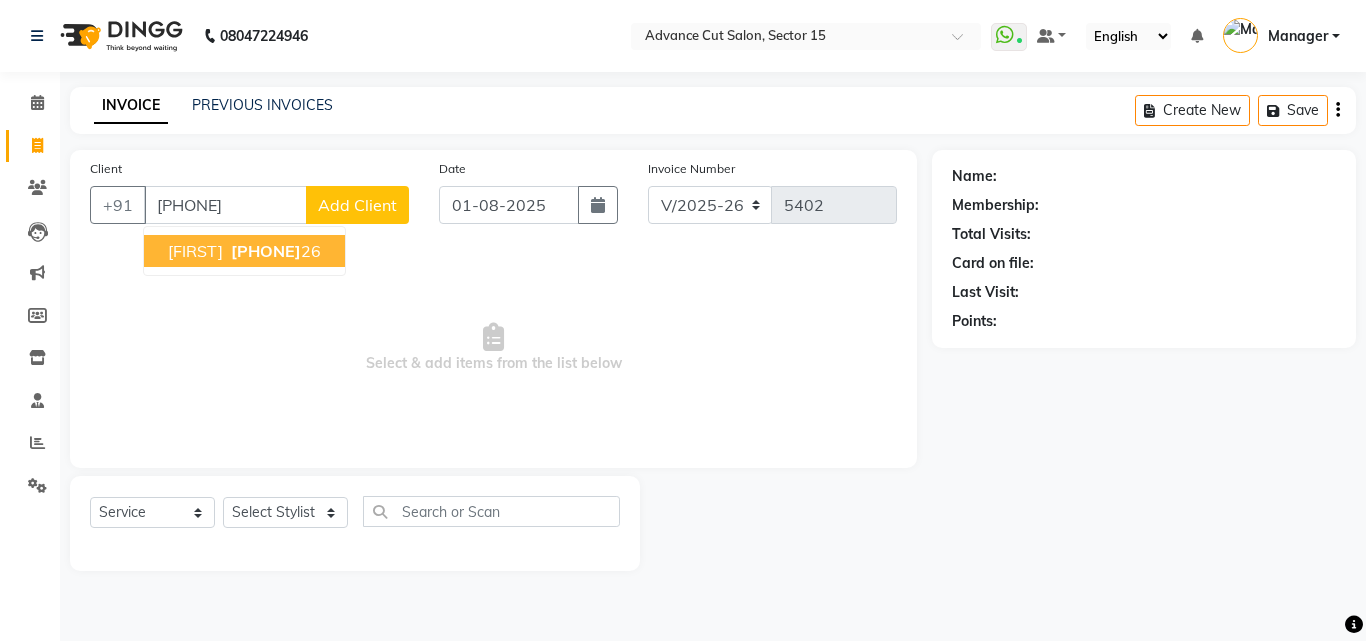 click on "99589437" at bounding box center (266, 251) 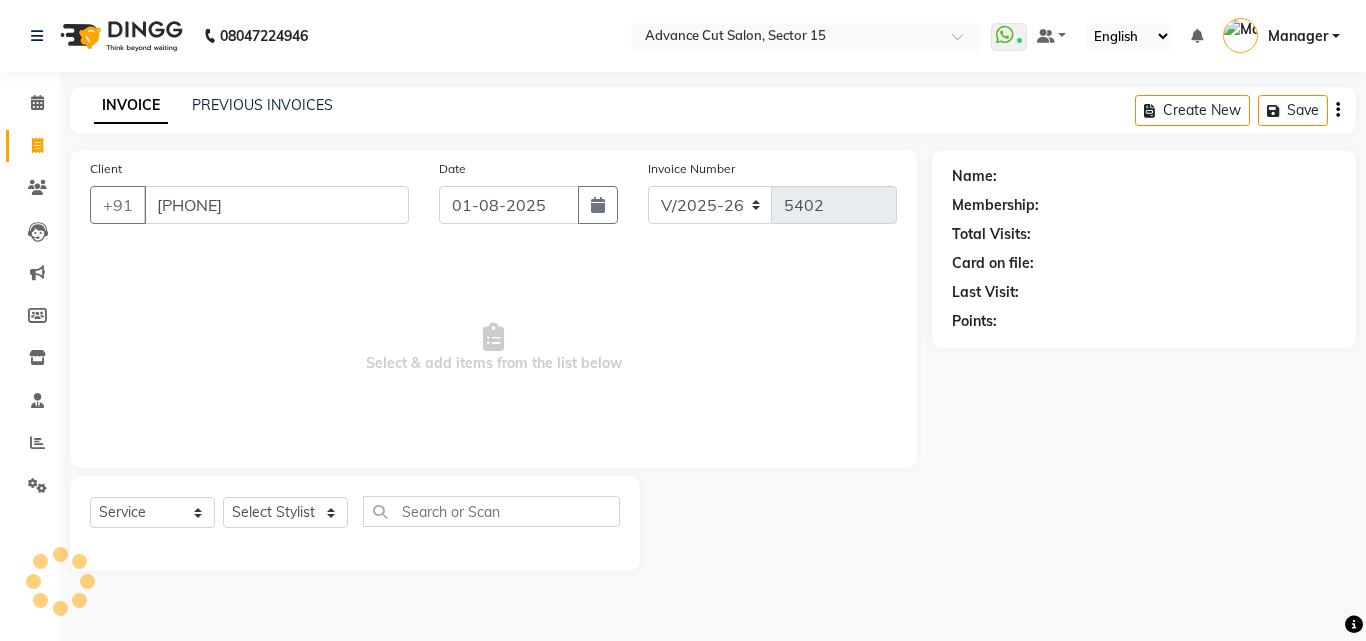 type on "[PHONE]" 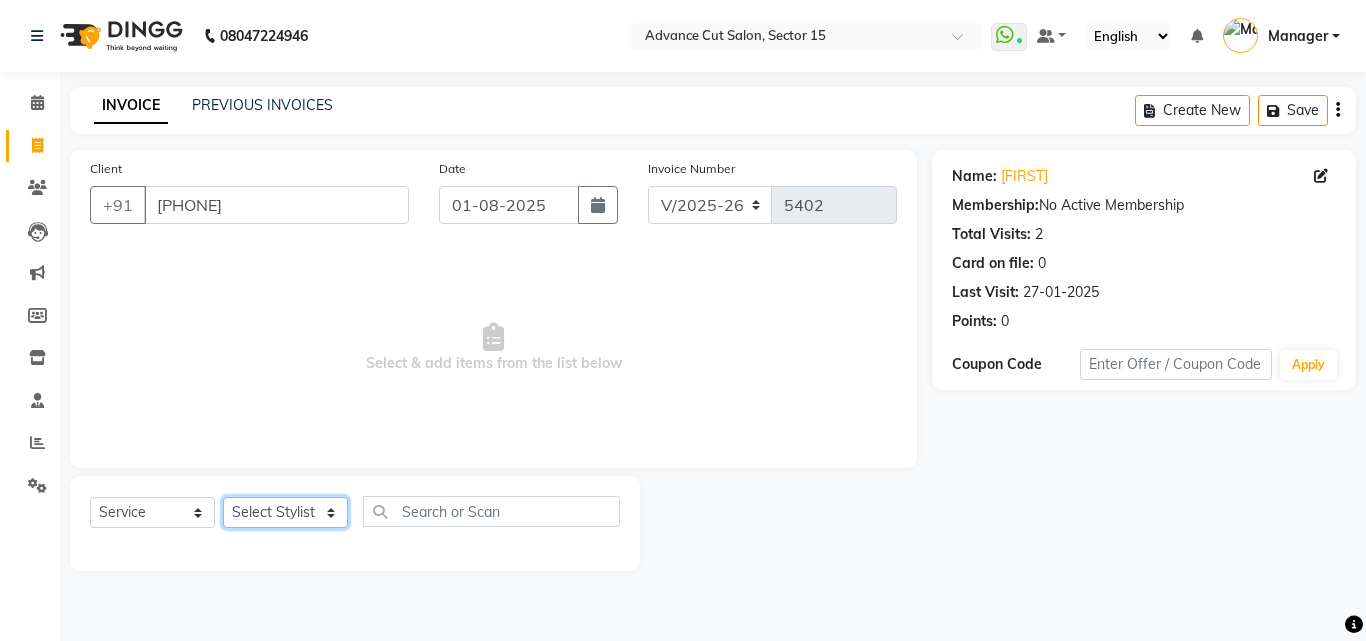 click on "Select Stylist Advance Cut  ASIF FARMAN HAIDER Iqbal KASHISH LUCKY Manager MANOJ NASEEM NASIR Nidhi Pooja  PRIYA RAEES RANI RASHID RIZWAN SACHIN SALMAN SANJAY Shahjad Shankar shuaib SONI" 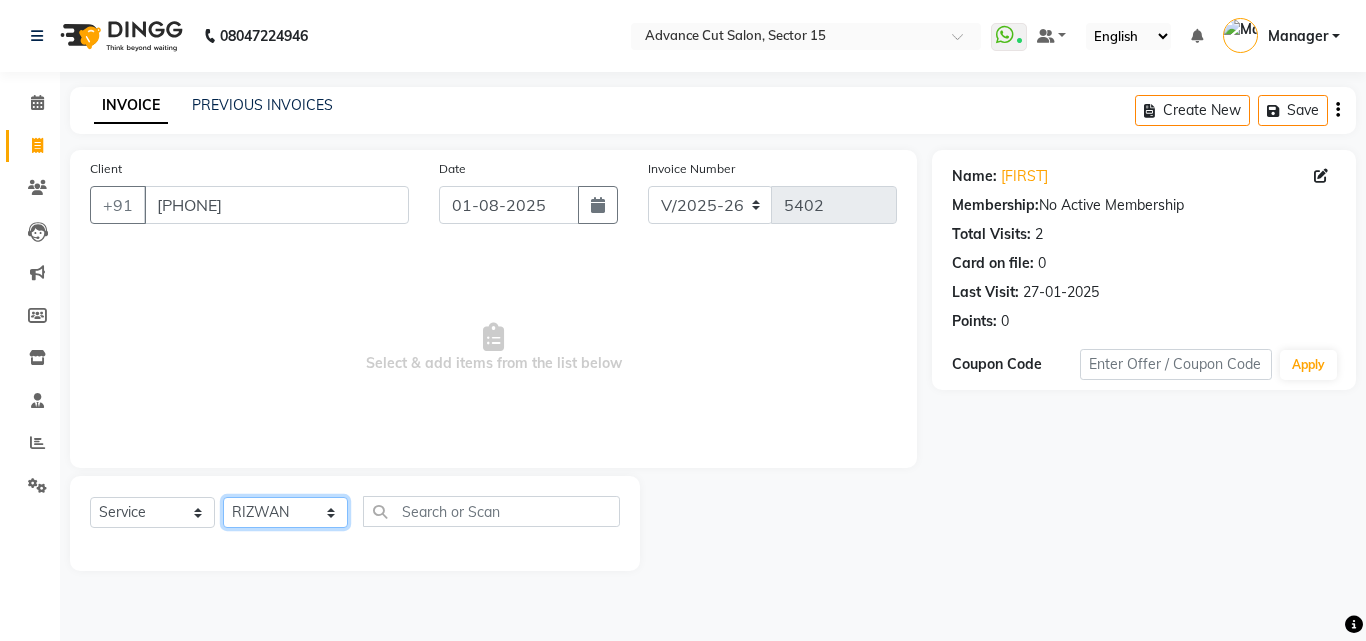 click on "Select Stylist Advance Cut  ASIF FARMAN HAIDER Iqbal KASHISH LUCKY Manager MANOJ NASEEM NASIR Nidhi Pooja  PRIYA RAEES RANI RASHID RIZWAN SACHIN SALMAN SANJAY Shahjad Shankar shuaib SONI" 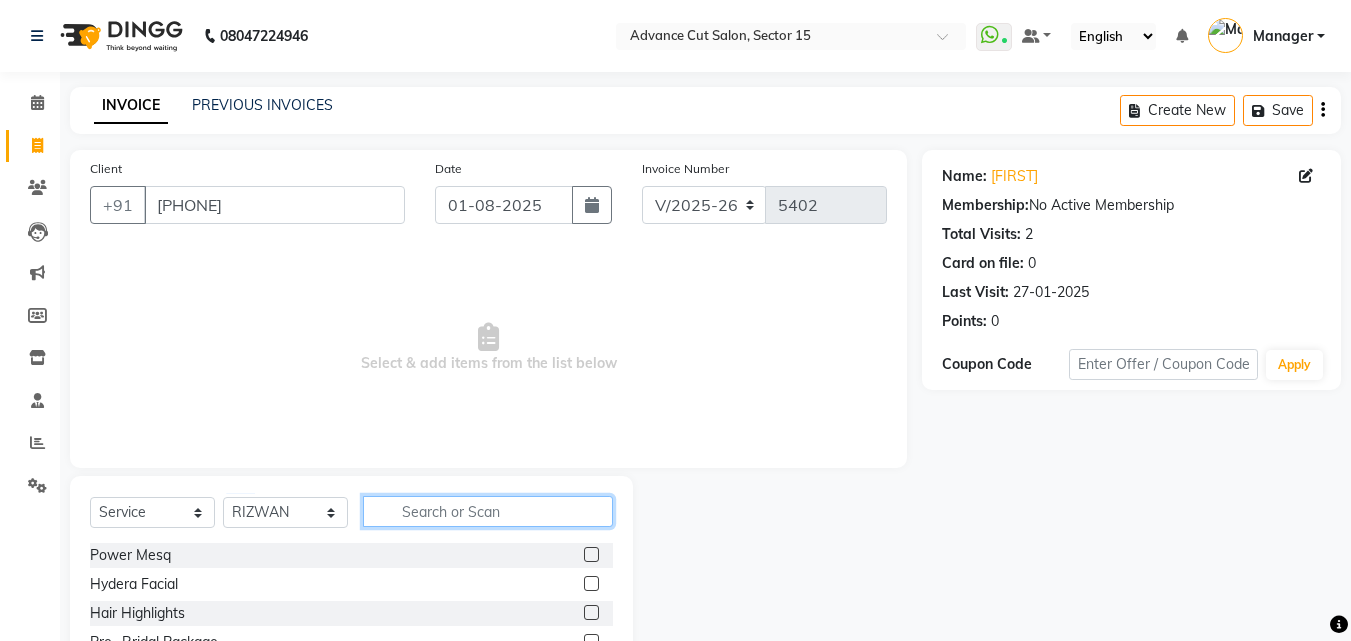 click 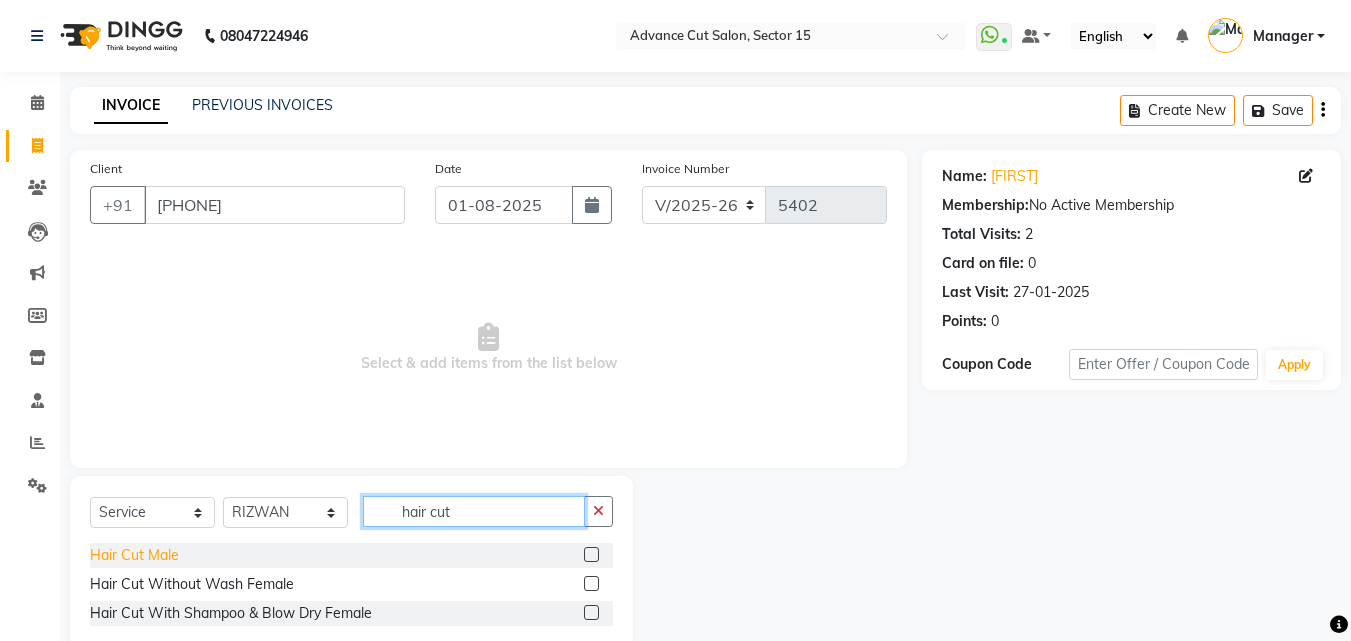 type on "hair cut" 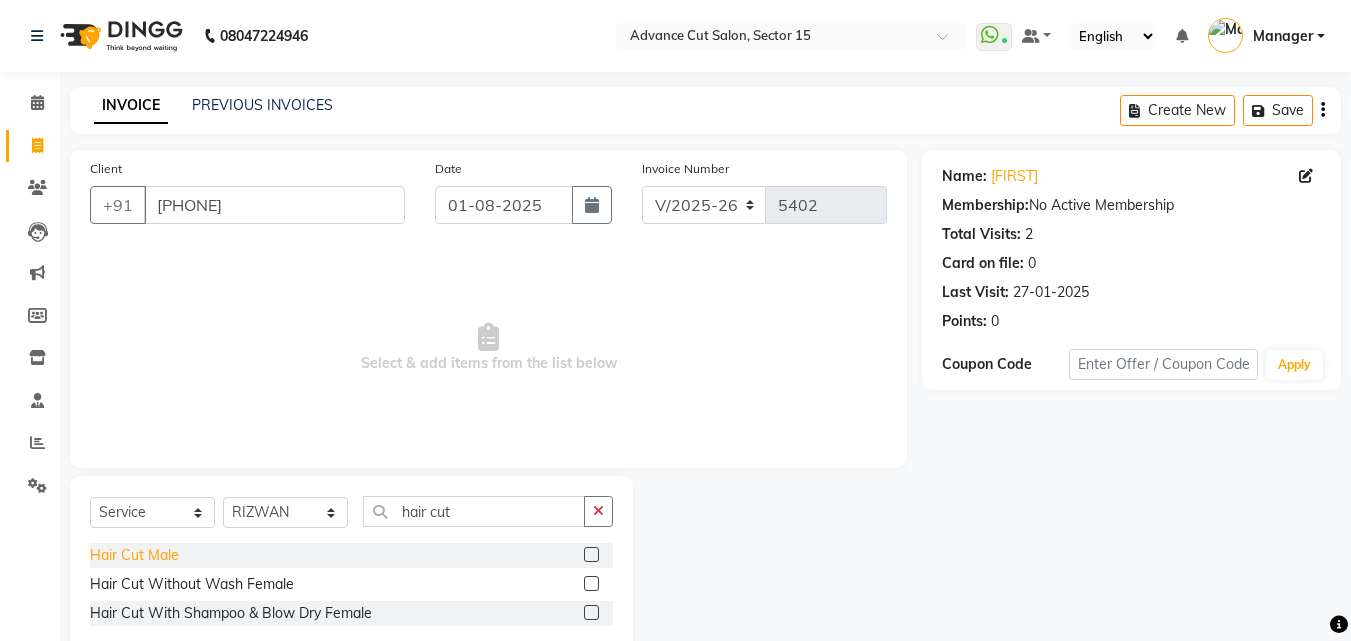 click on "Hair Cut  Male" 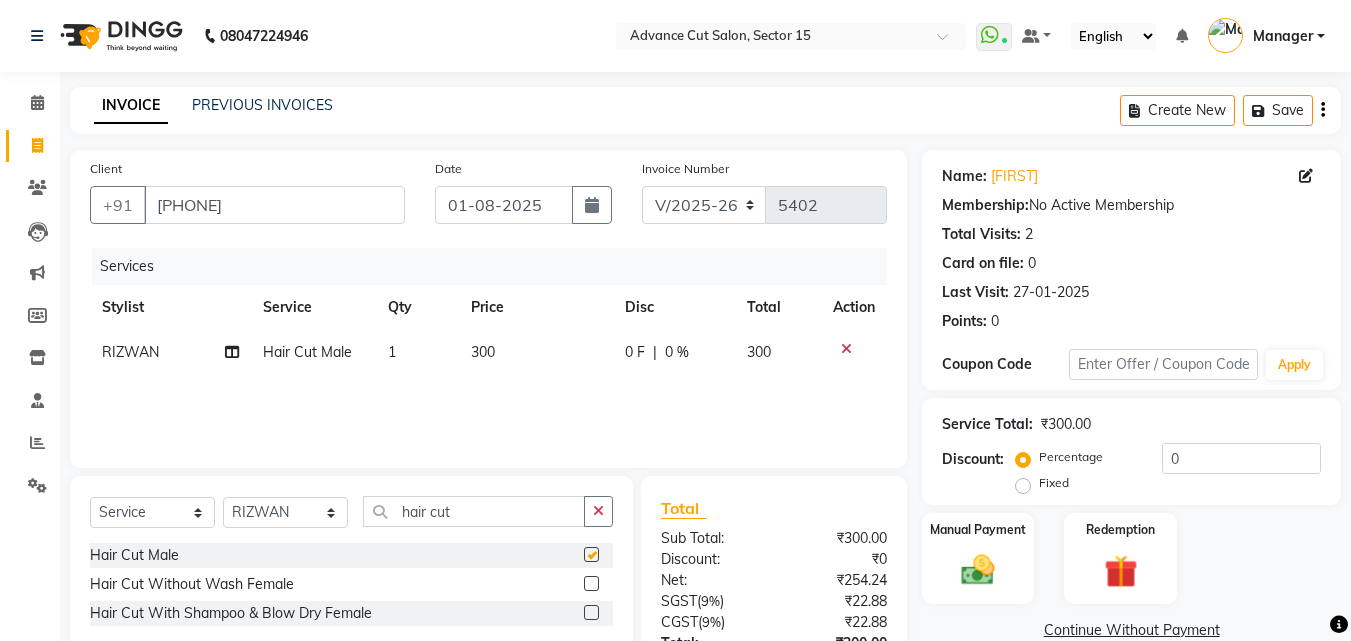 checkbox on "false" 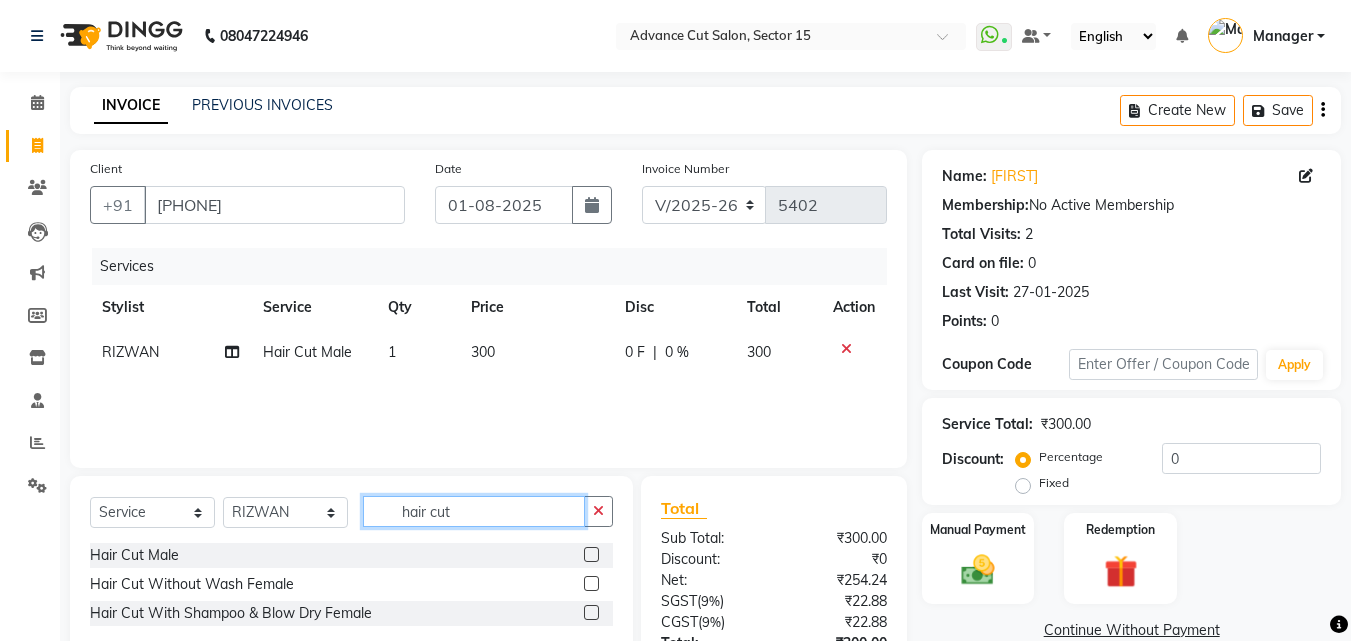click on "hair cut" 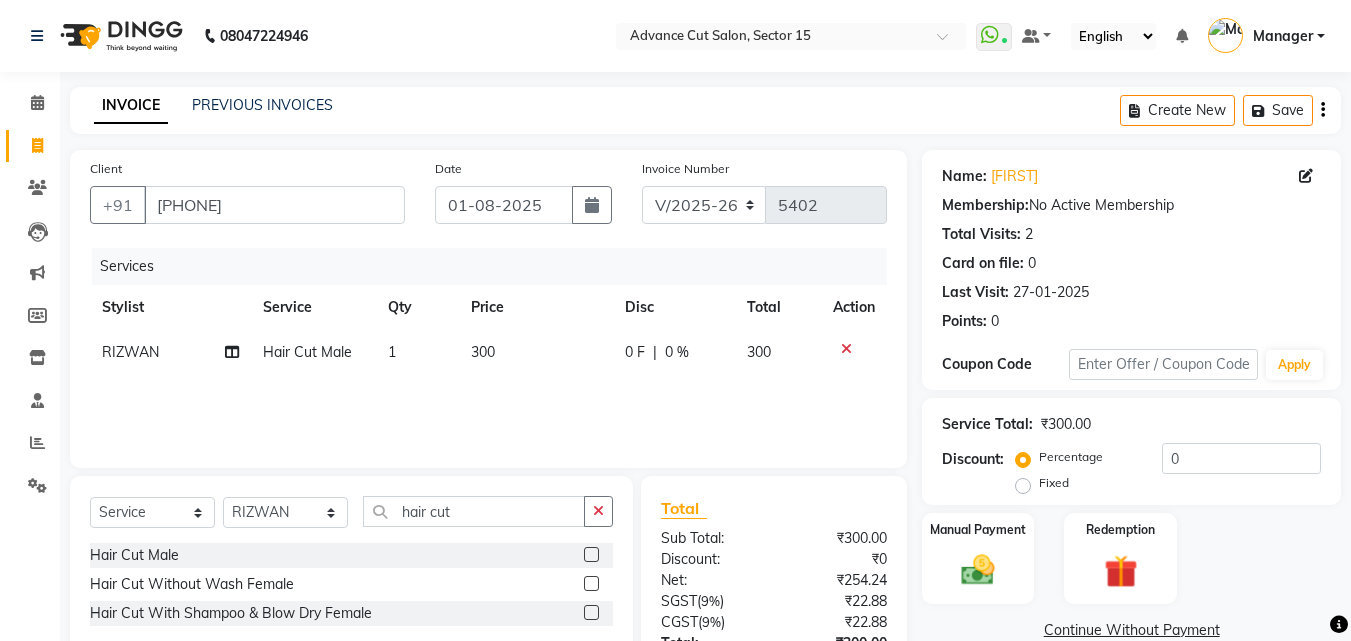 drag, startPoint x: 917, startPoint y: 114, endPoint x: 891, endPoint y: 146, distance: 41.231056 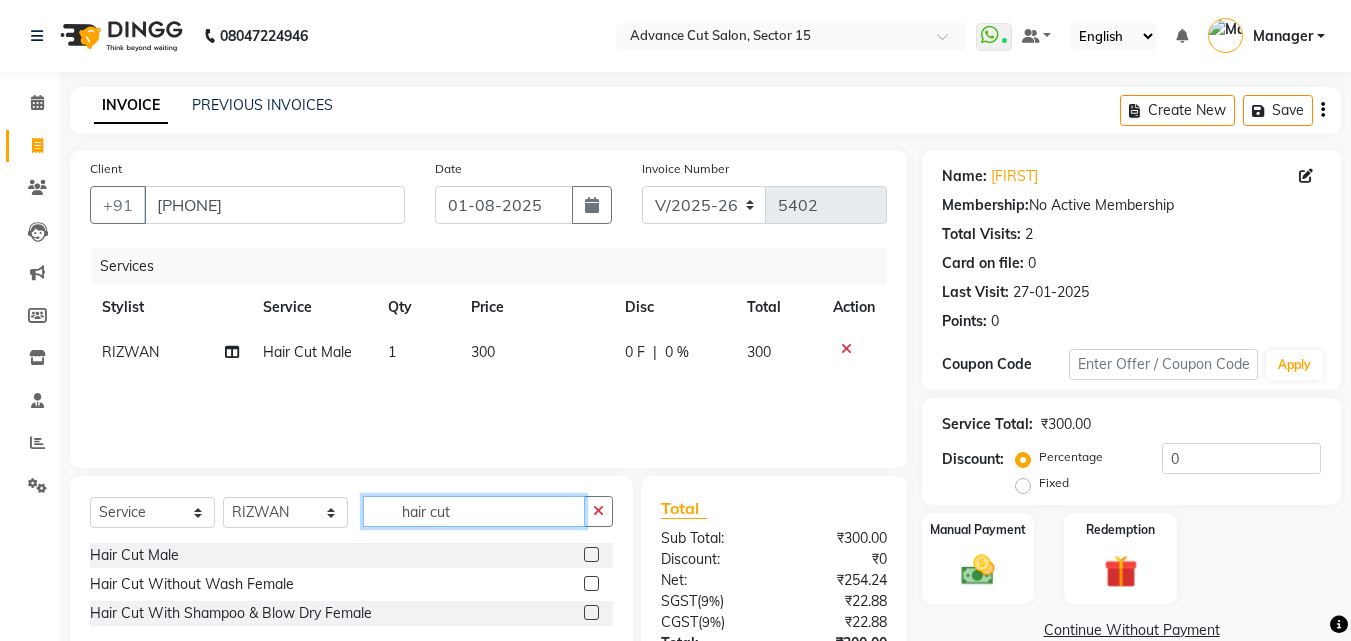 click on "hair cut" 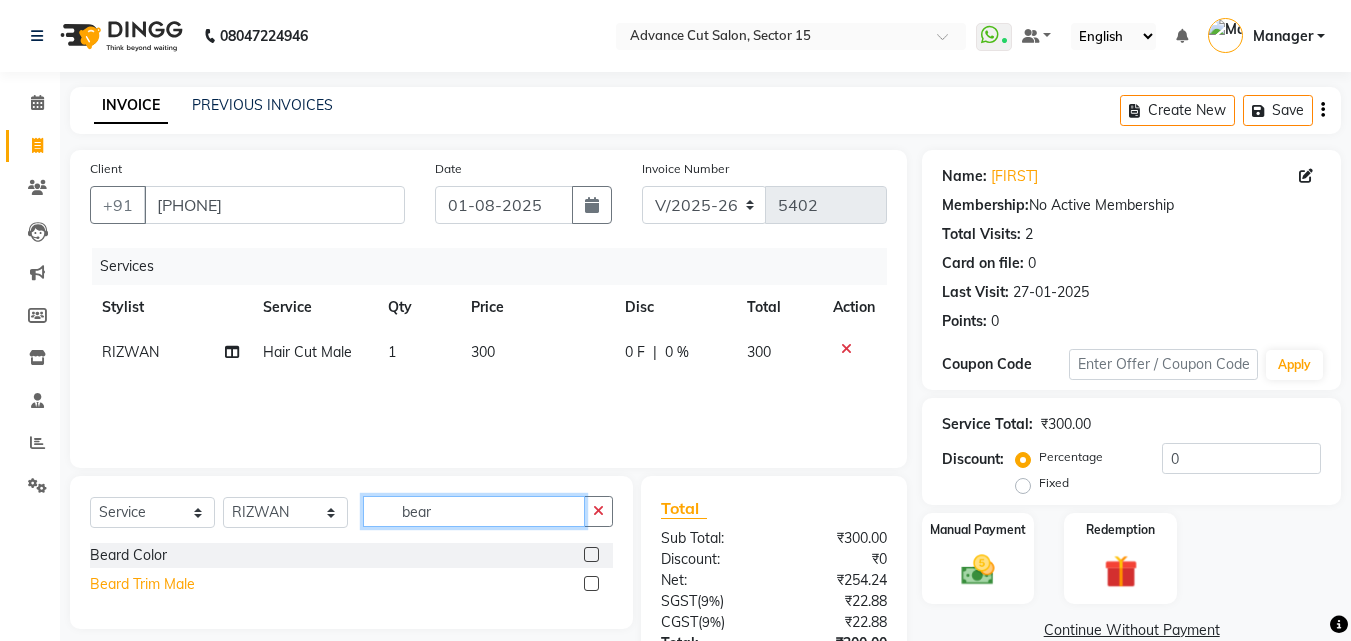 type on "bear" 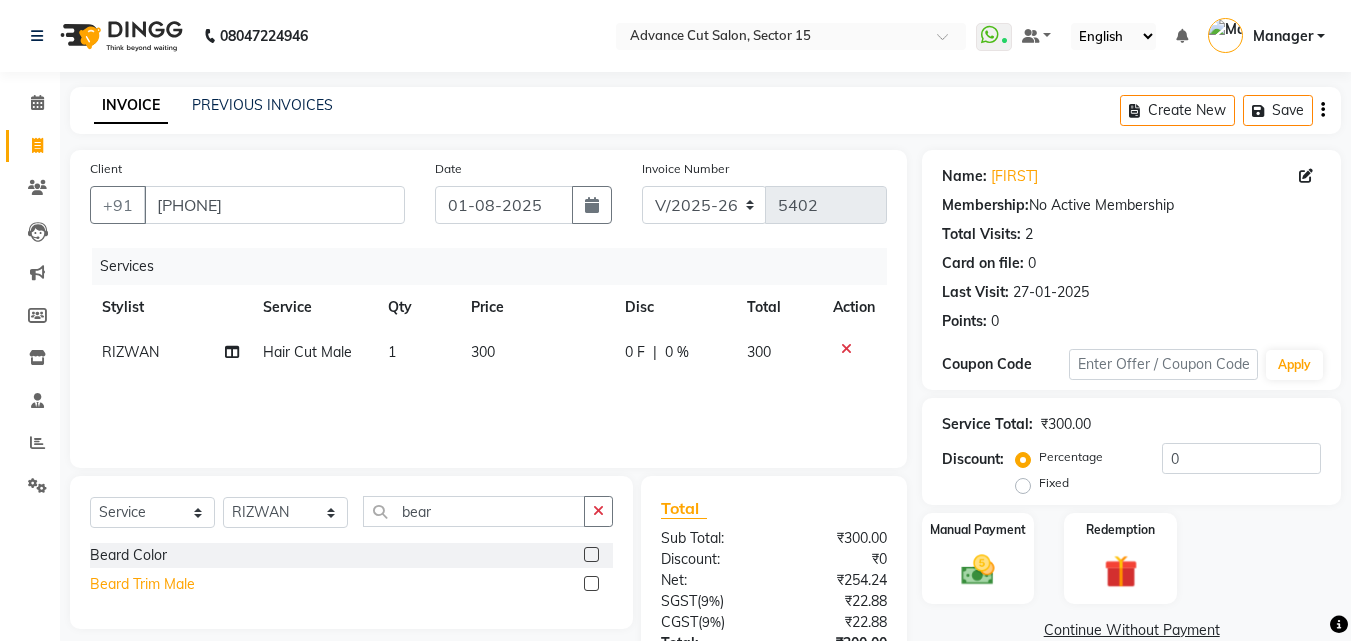 click on "Beard Trim Male" 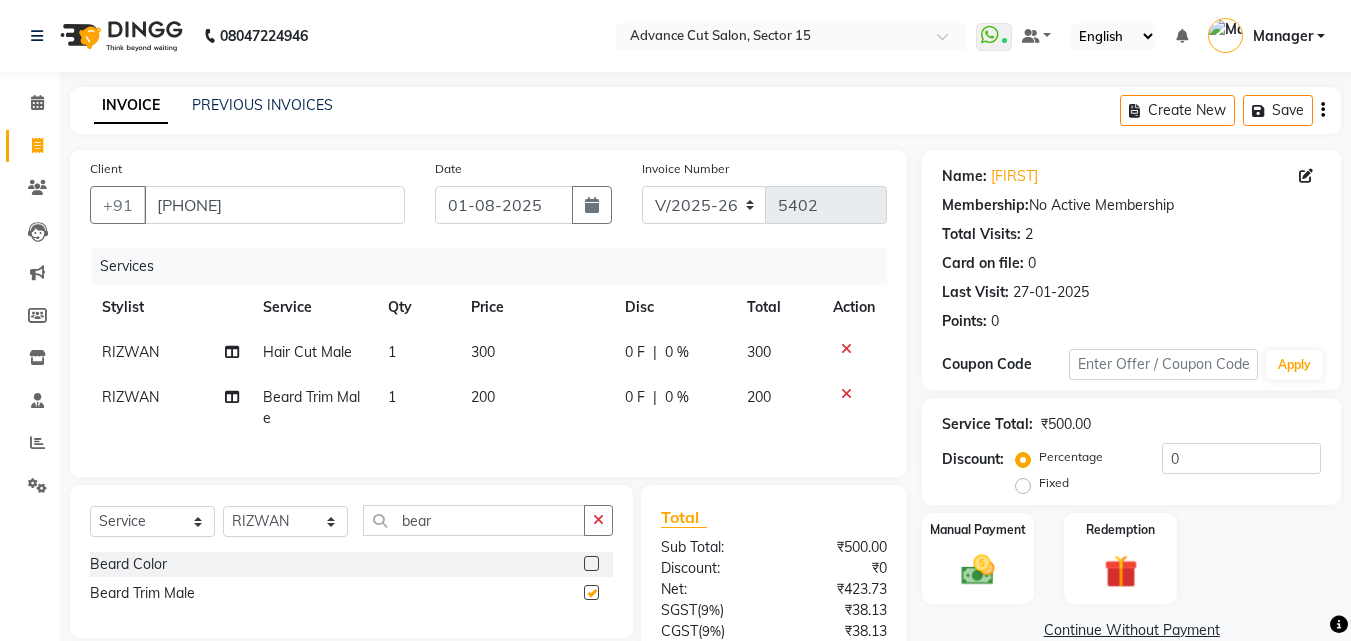 checkbox on "false" 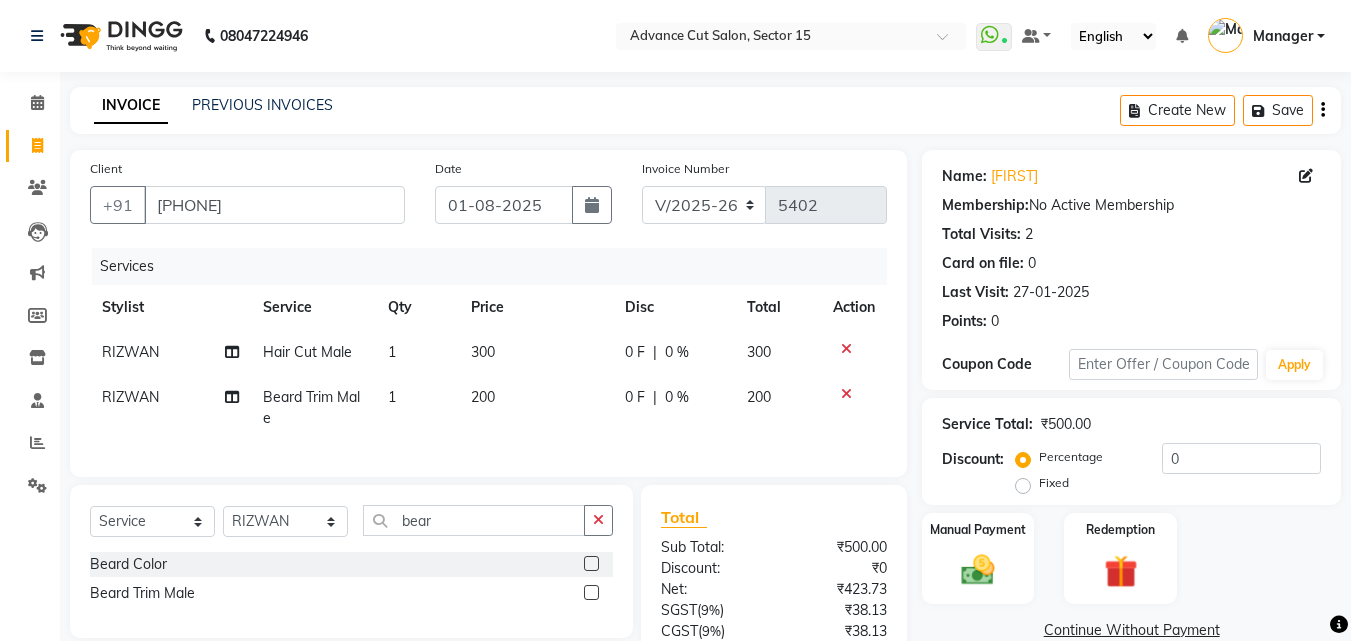 scroll, scrollTop: 183, scrollLeft: 0, axis: vertical 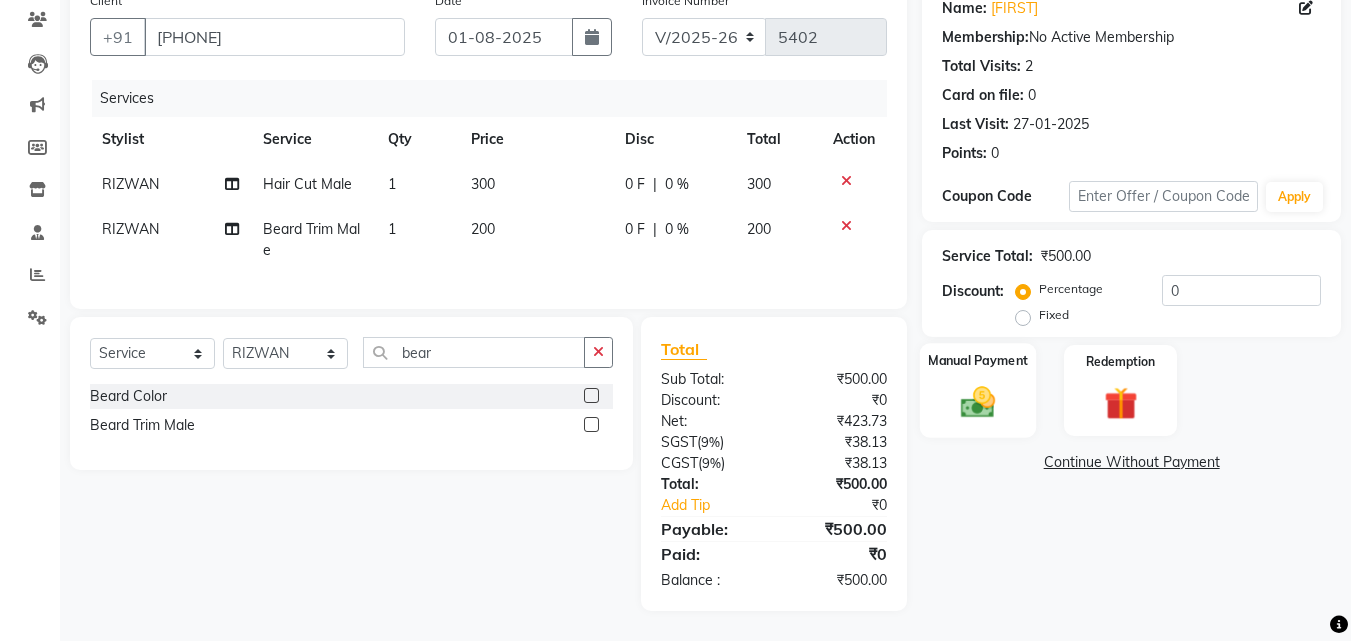 click 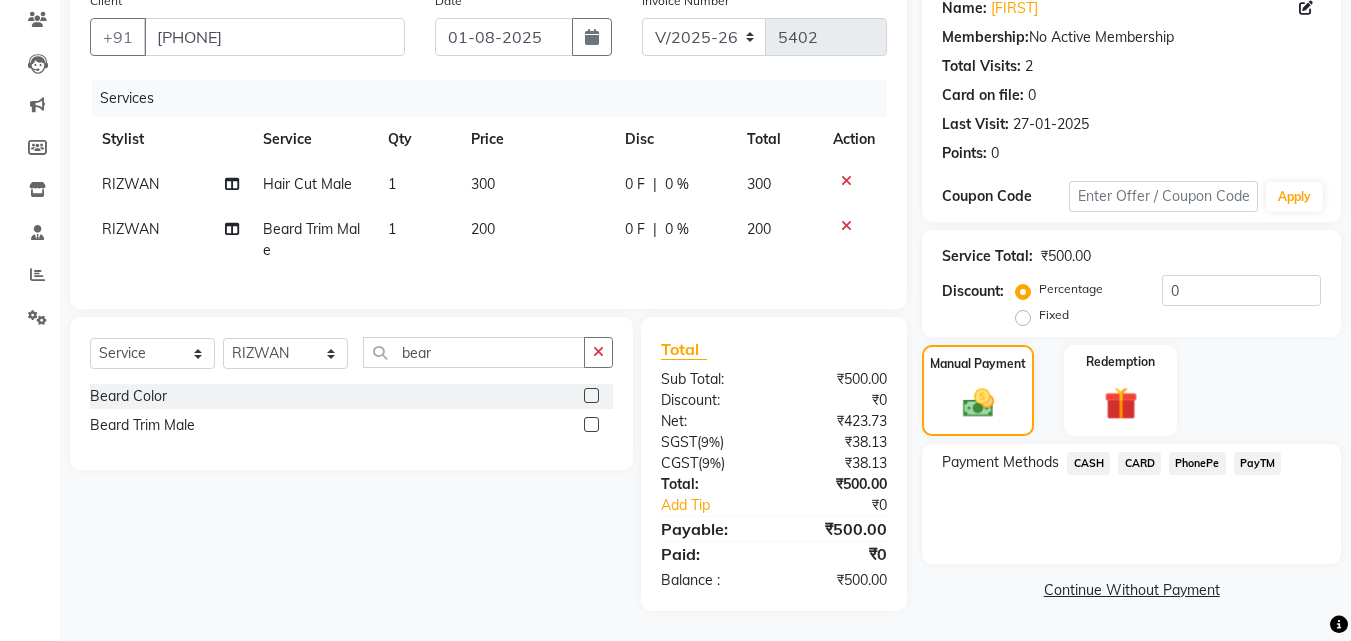 click on "PayTM" 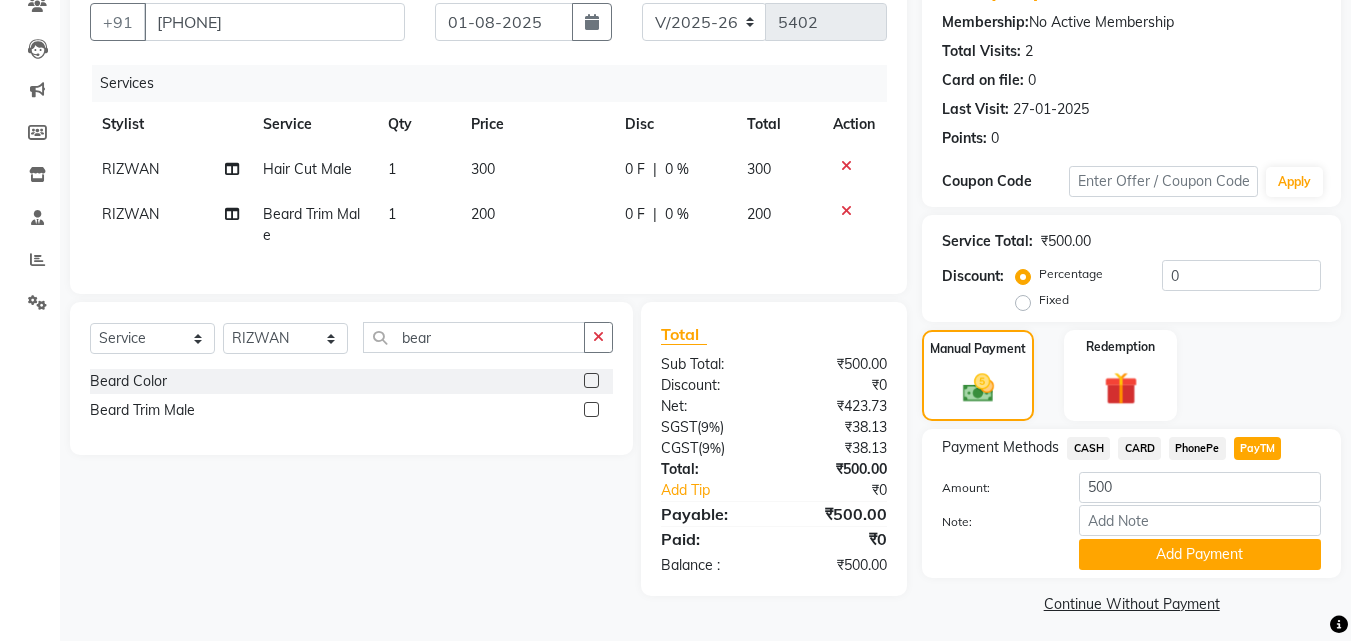 click on "CASH" 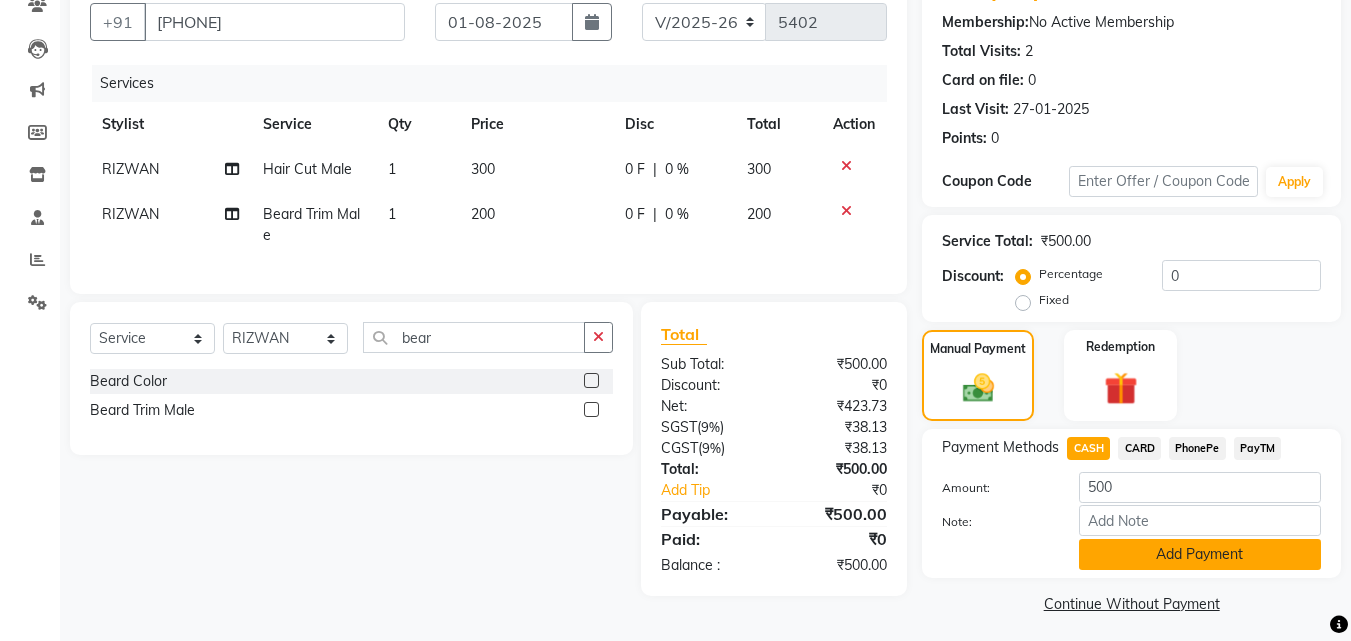 click on "Add Payment" 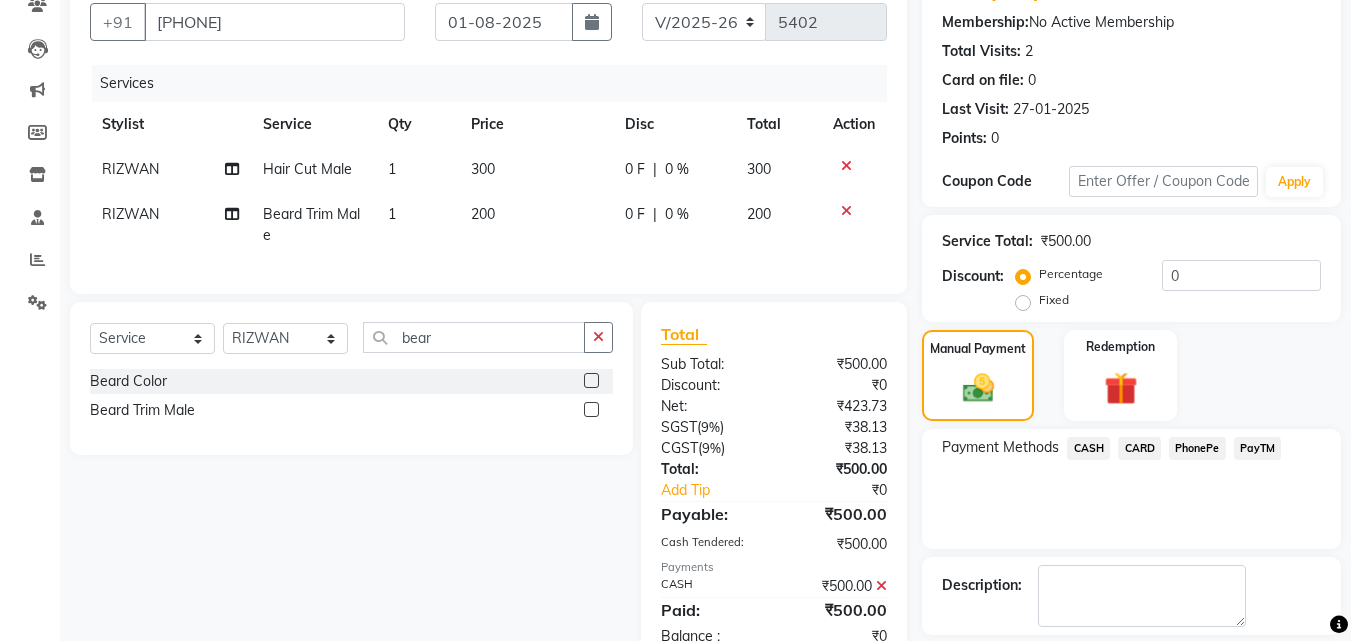scroll, scrollTop: 275, scrollLeft: 0, axis: vertical 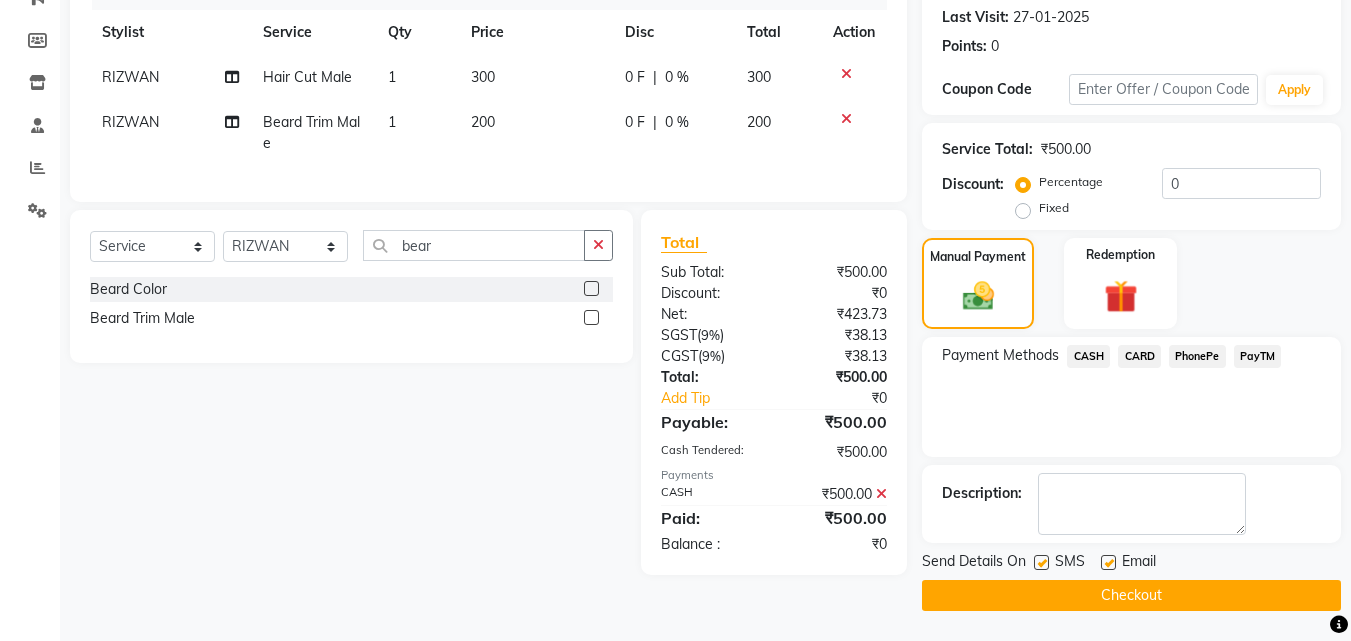 click on "Checkout" 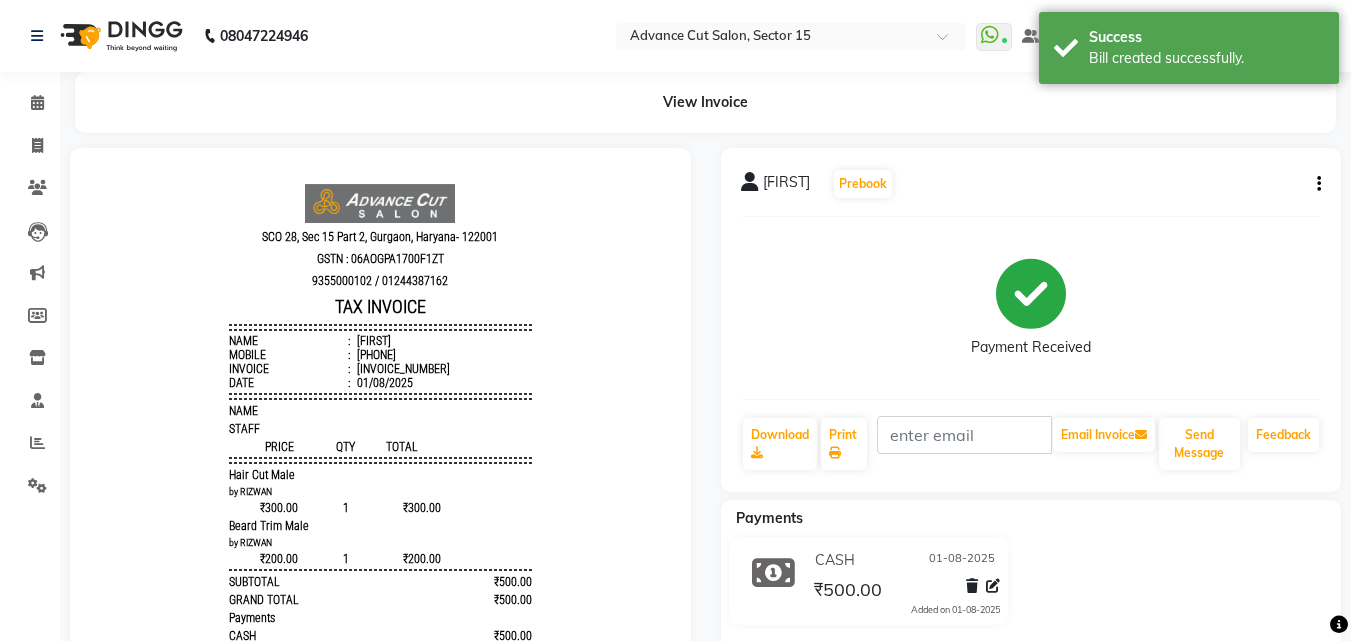 scroll, scrollTop: 0, scrollLeft: 0, axis: both 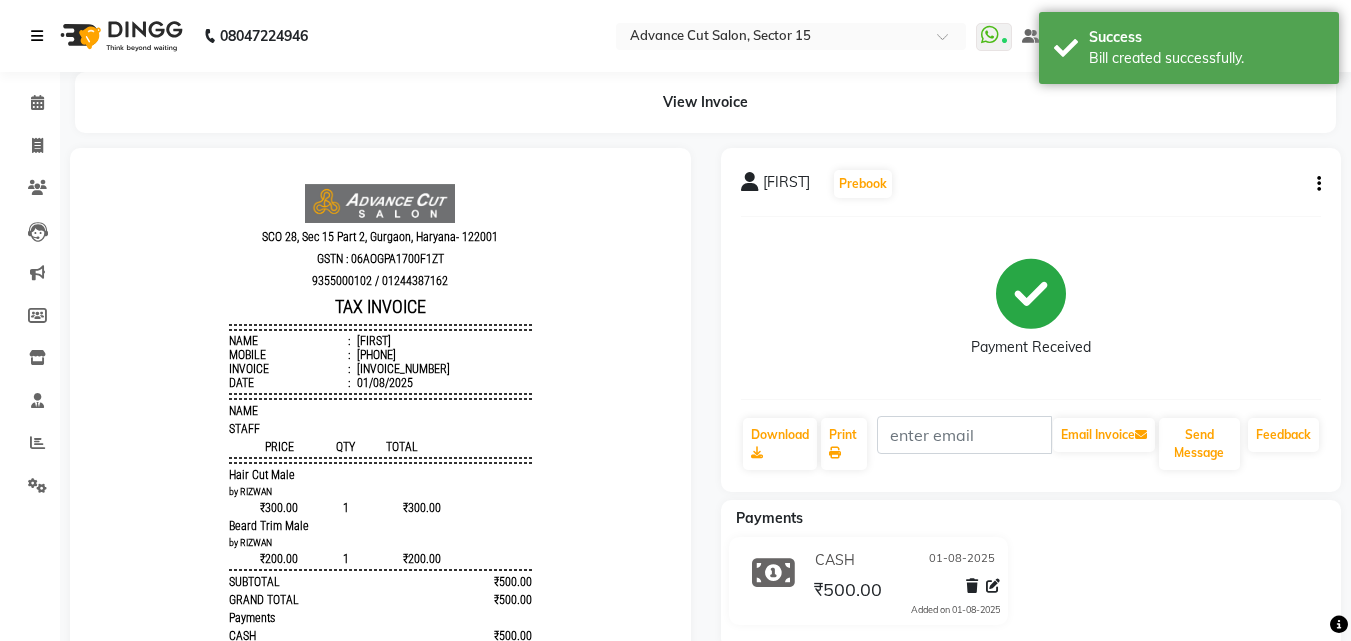 click at bounding box center [37, 36] 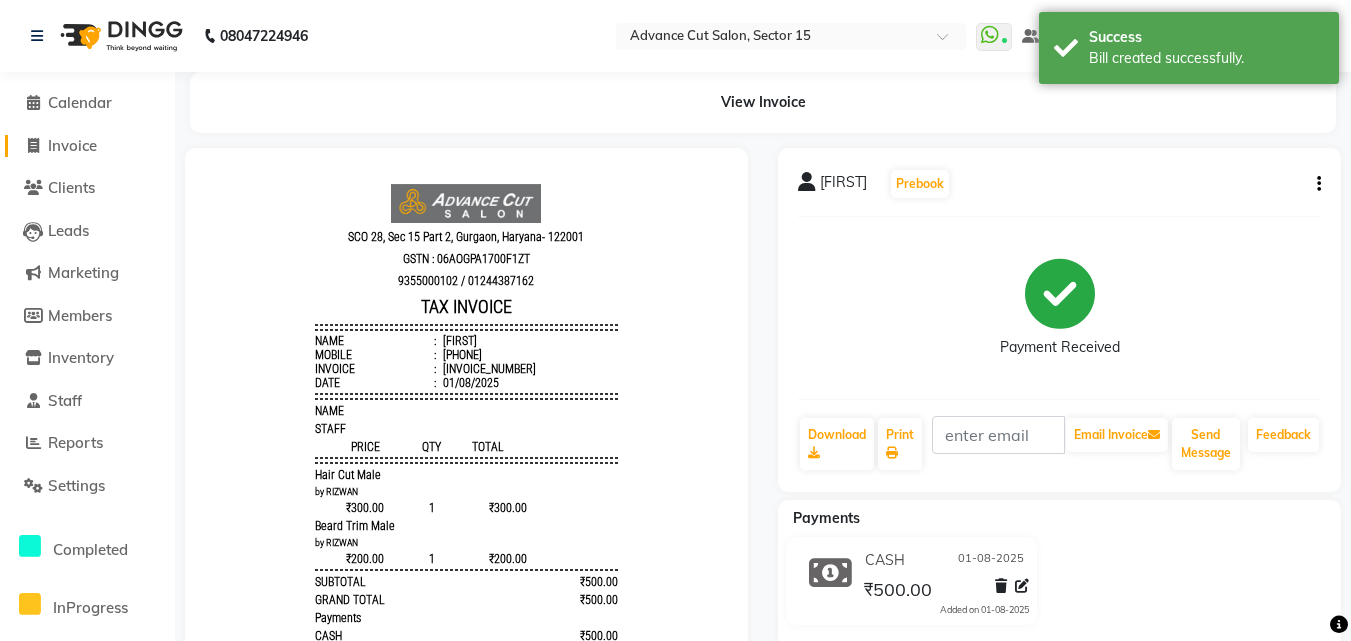 click on "Invoice" 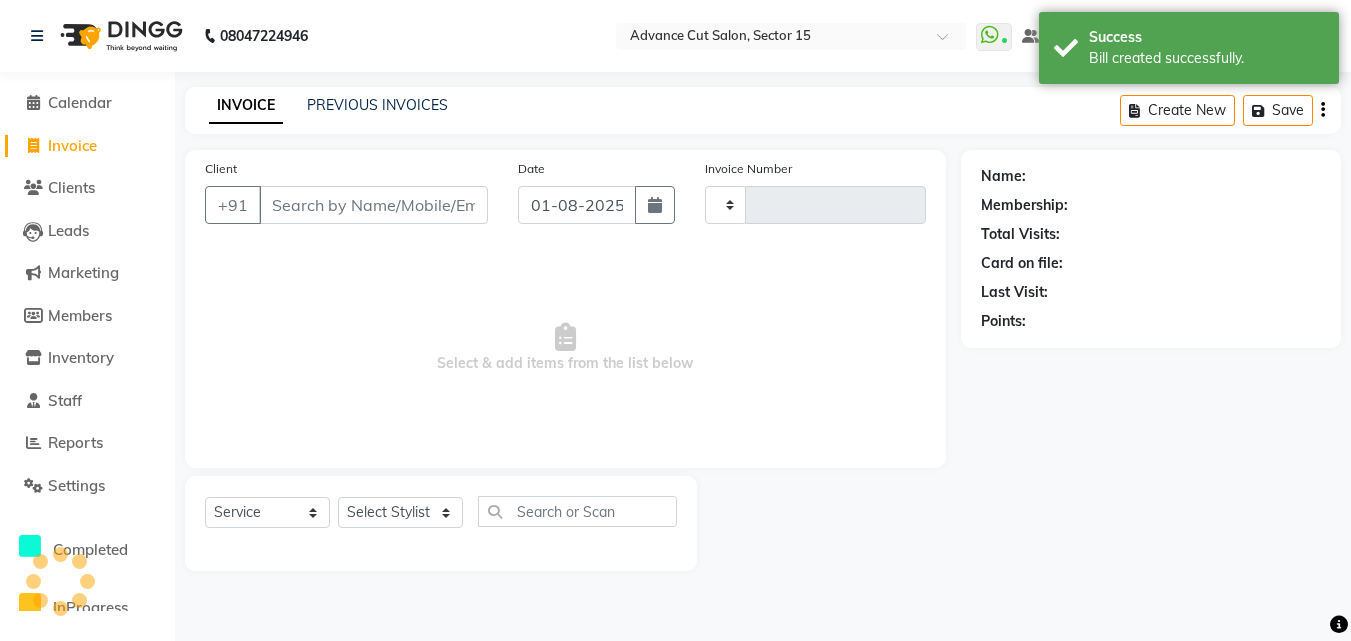 type on "5403" 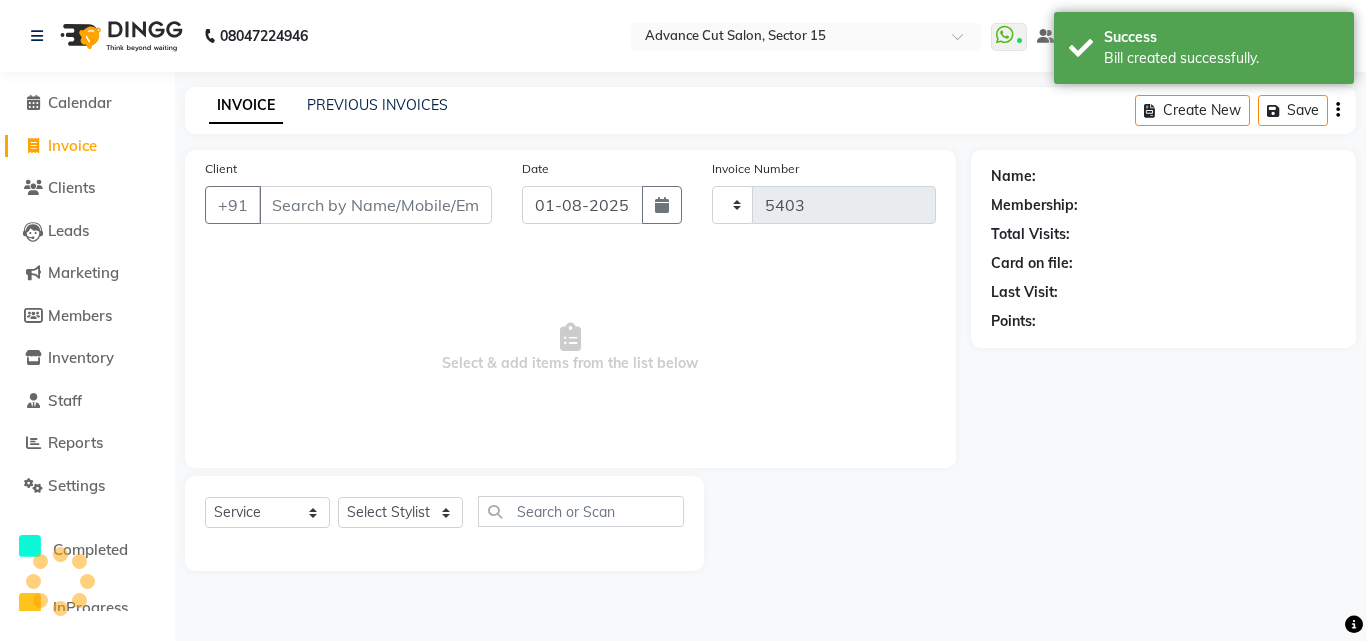 select on "6255" 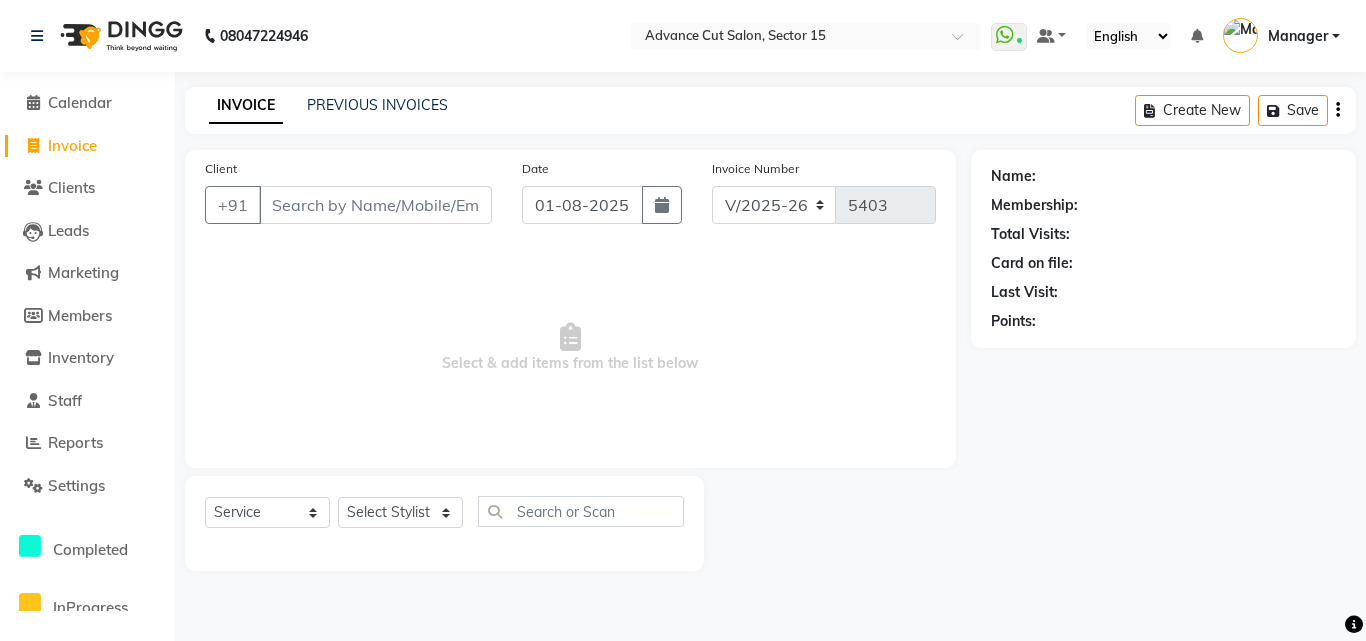 click on "Client" at bounding box center (375, 205) 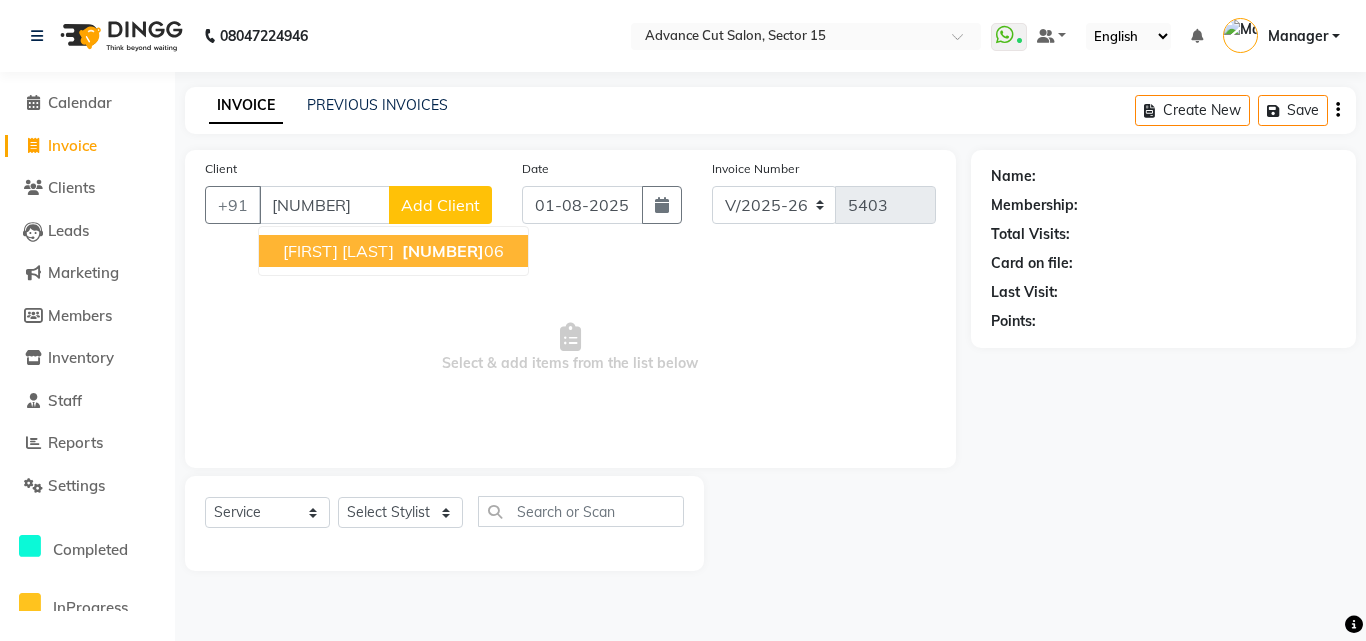 click on "Kanika Khulbe   95600218 06" at bounding box center [393, 251] 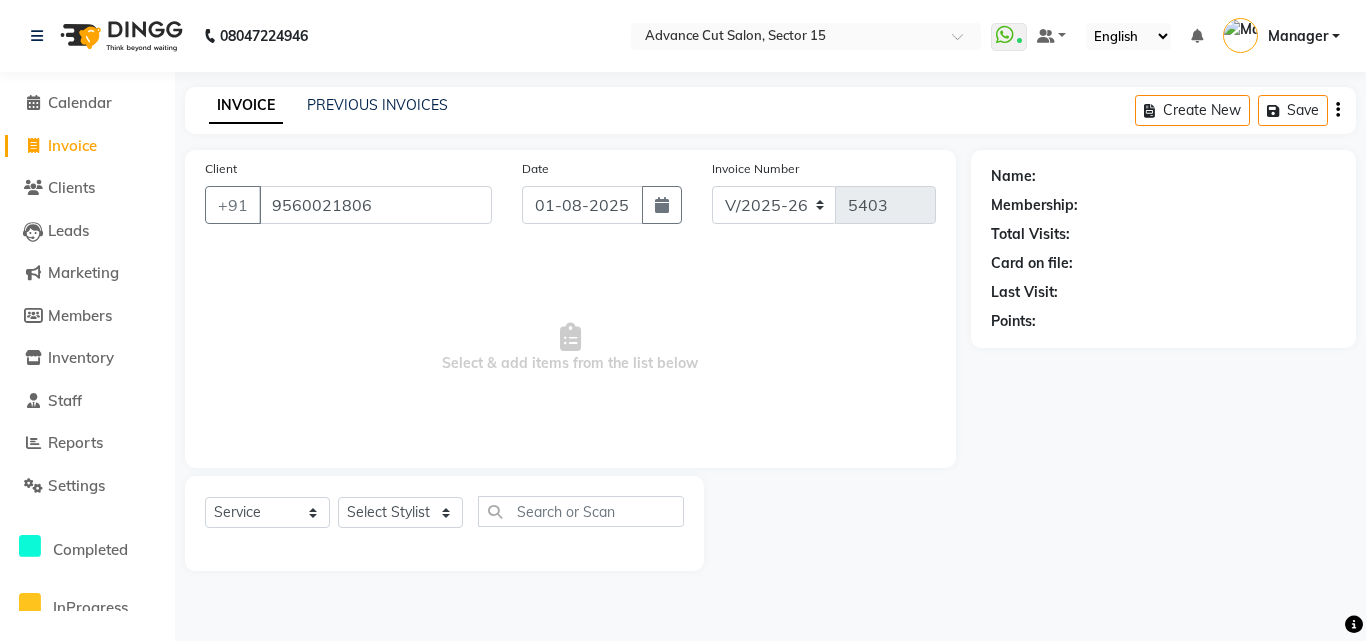 type on "9560021806" 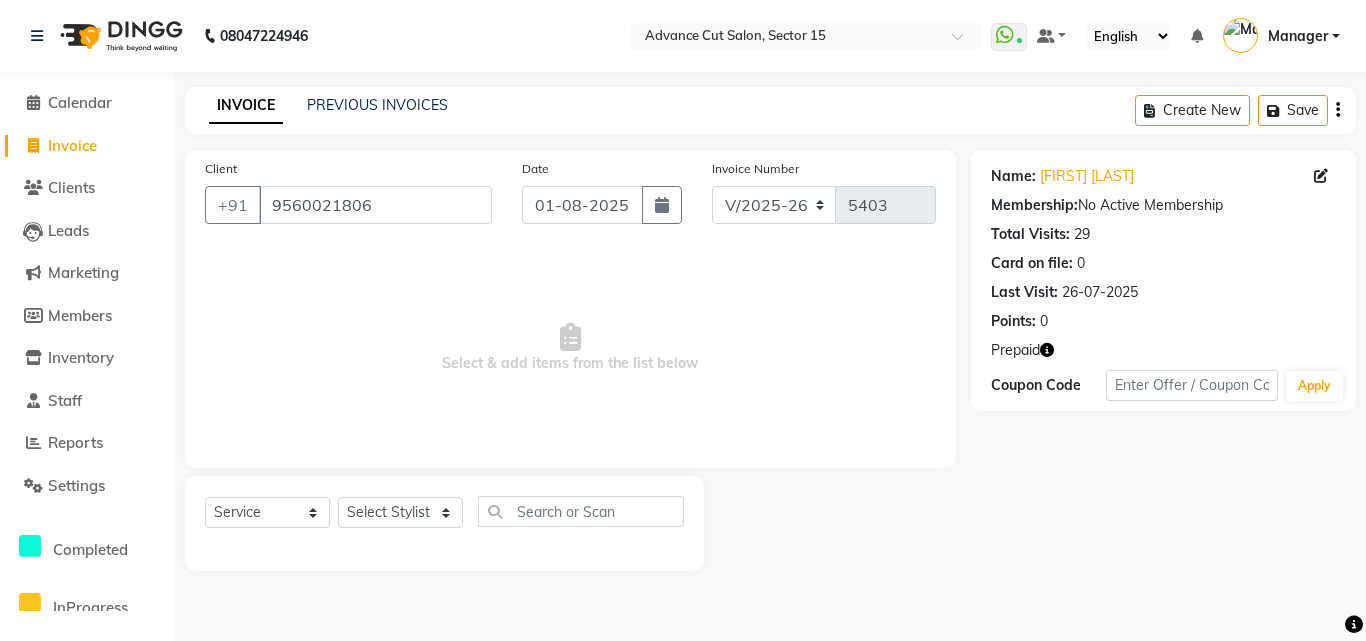 click 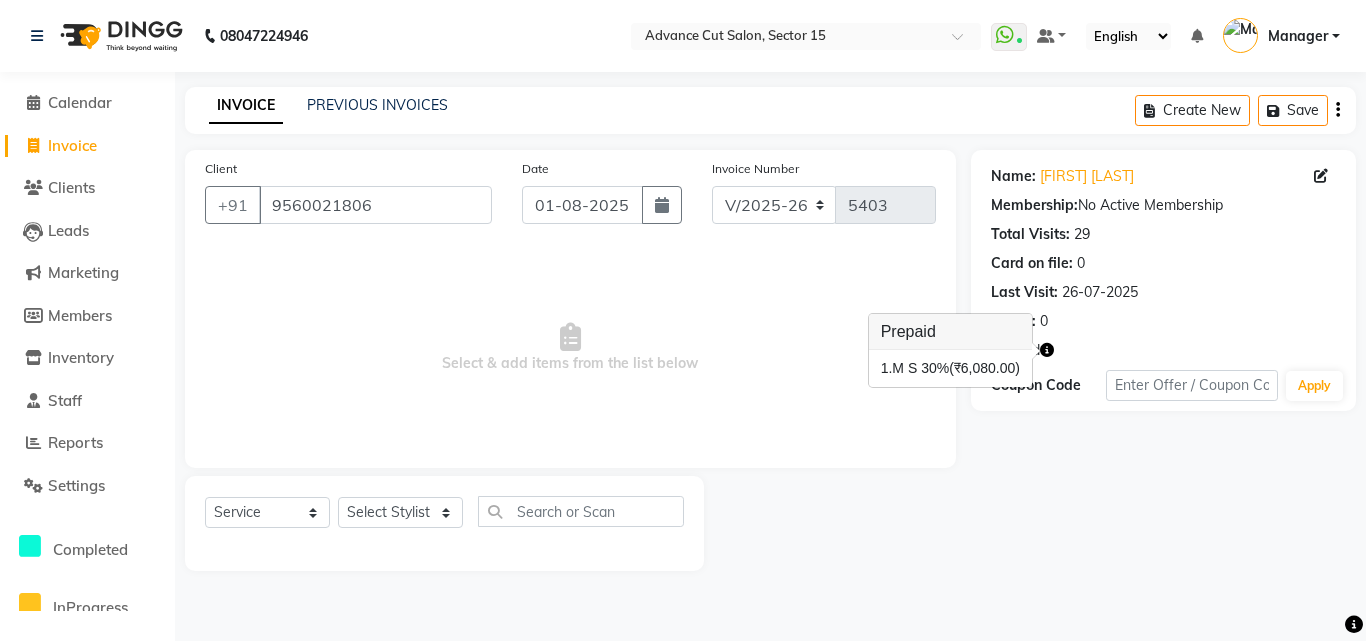 type 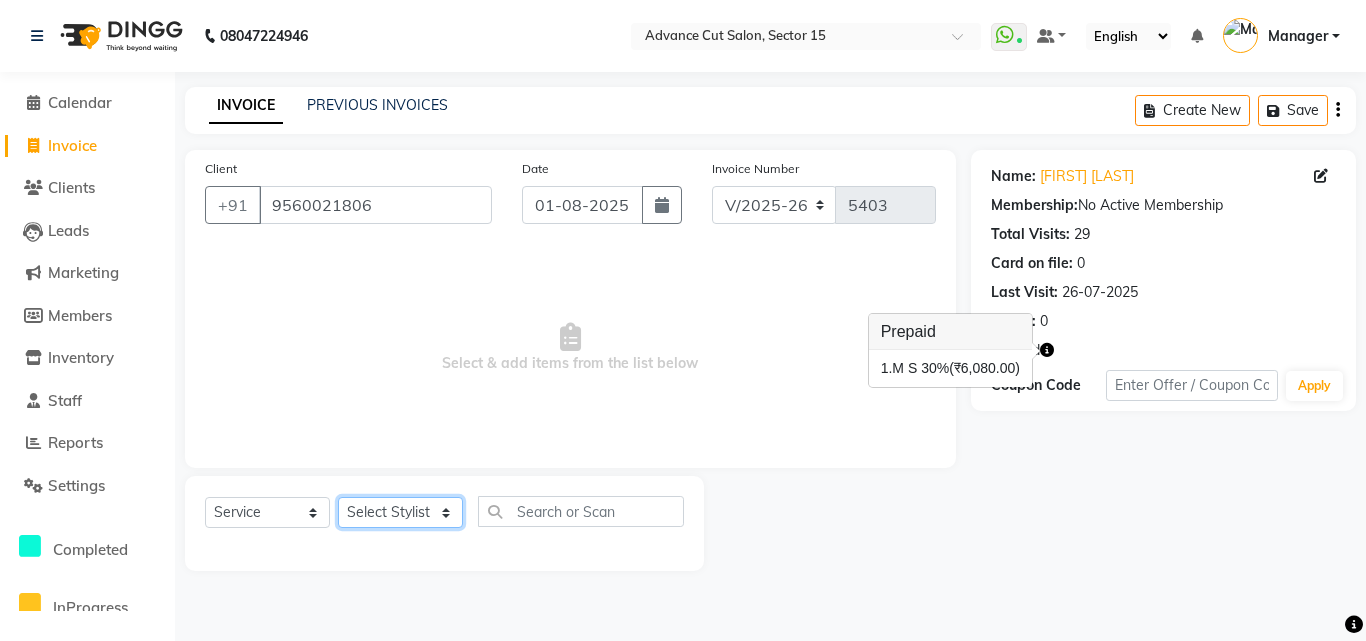 click on "Select Stylist Advance Cut  ASIF FARMAN HAIDER Iqbal KASHISH LUCKY Manager MANOJ NASEEM NASIR Nidhi Pooja  PRIYA RAEES RANI RASHID RIZWAN SACHIN SALMAN SANJAY Shahjad Shankar shuaib SONI" 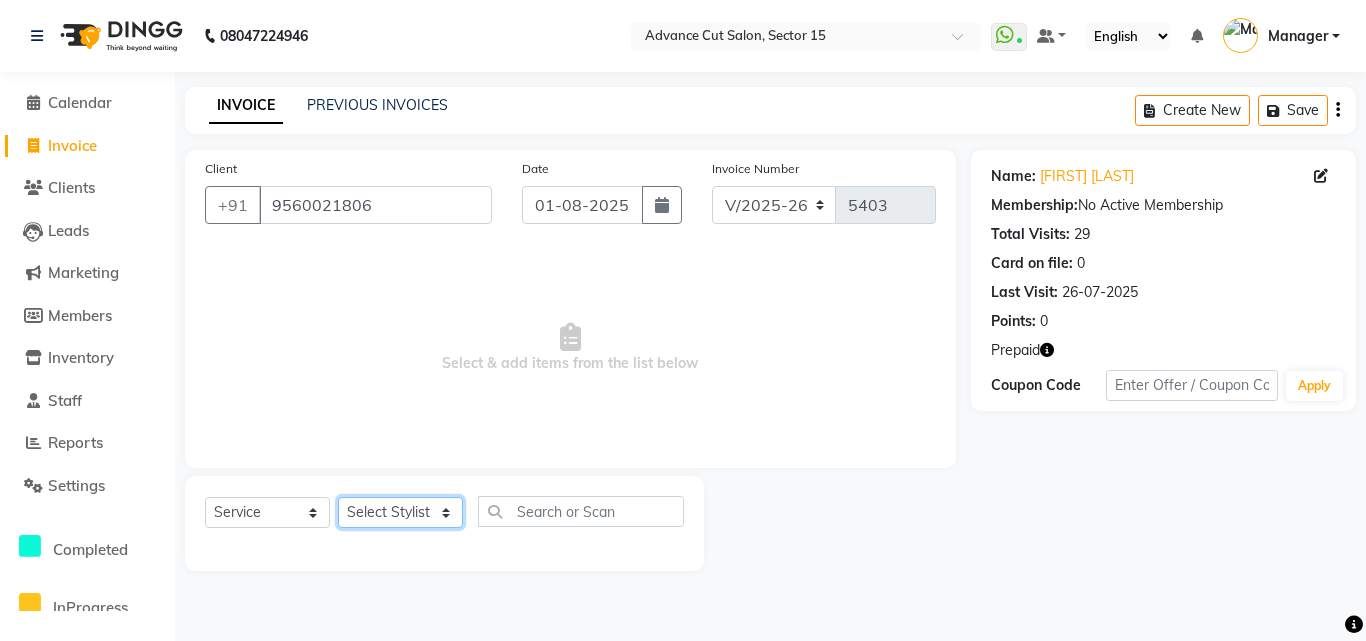 select on "46511" 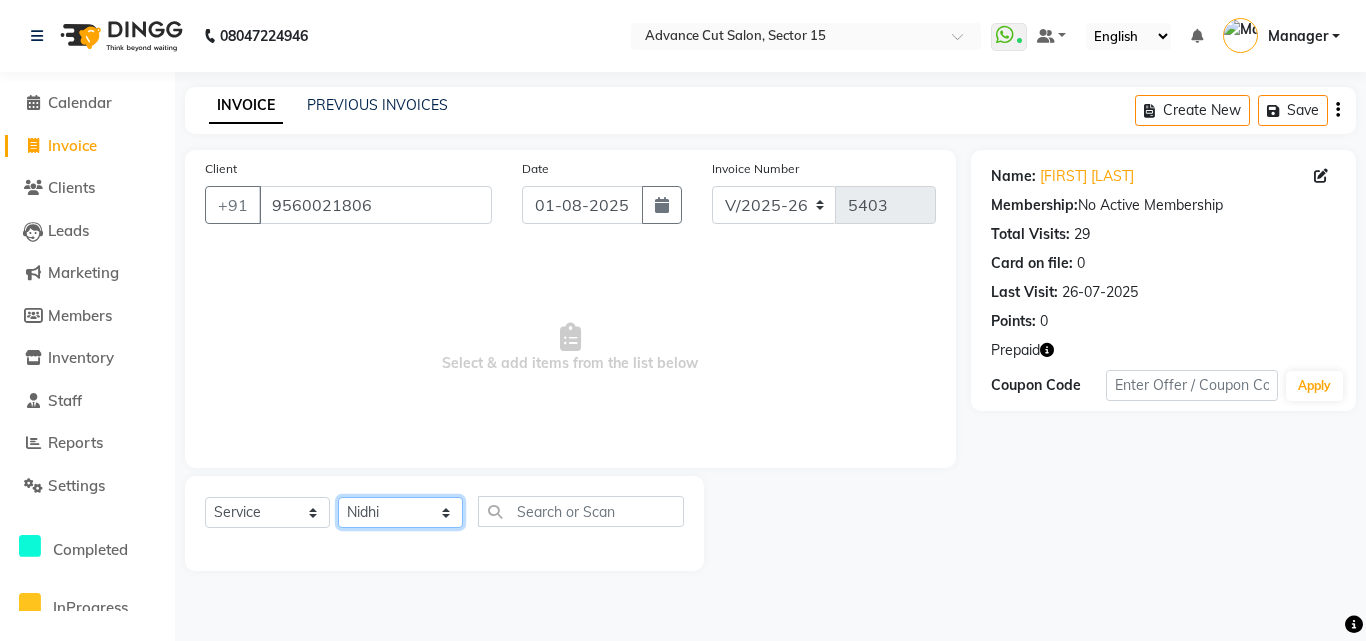 click on "Select Stylist Advance Cut  ASIF FARMAN HAIDER Iqbal KASHISH LUCKY Manager MANOJ NASEEM NASIR Nidhi Pooja  PRIYA RAEES RANI RASHID RIZWAN SACHIN SALMAN SANJAY Shahjad Shankar shuaib SONI" 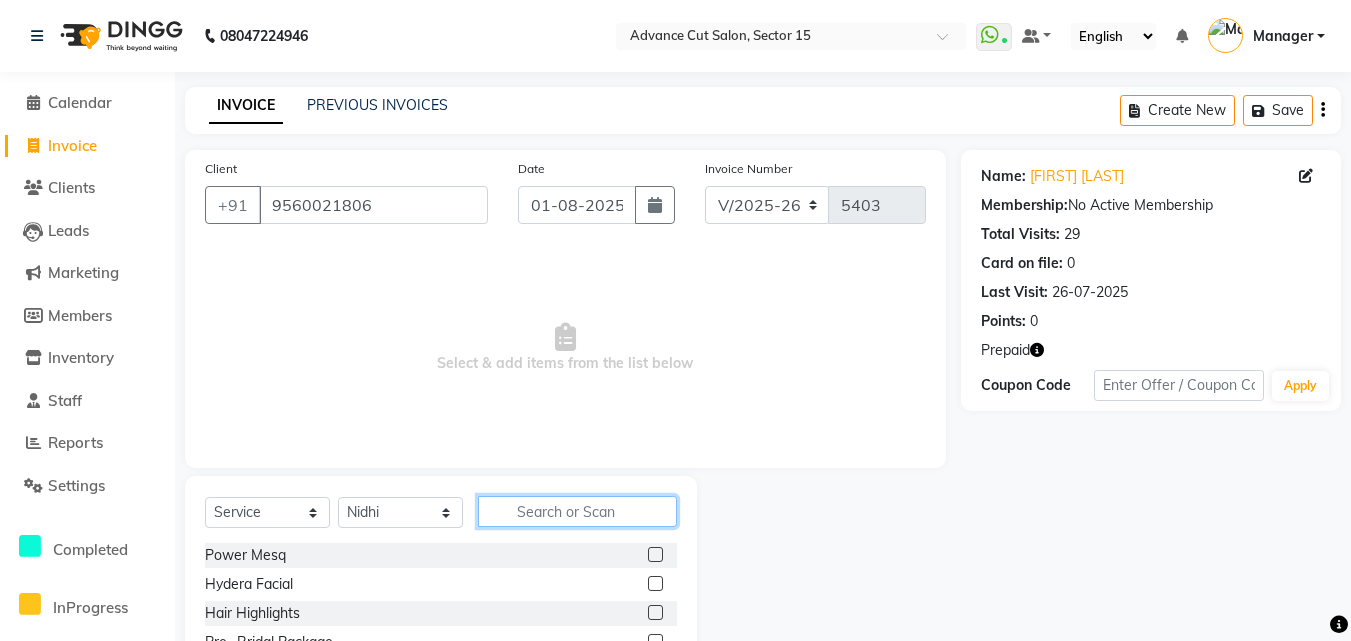 click 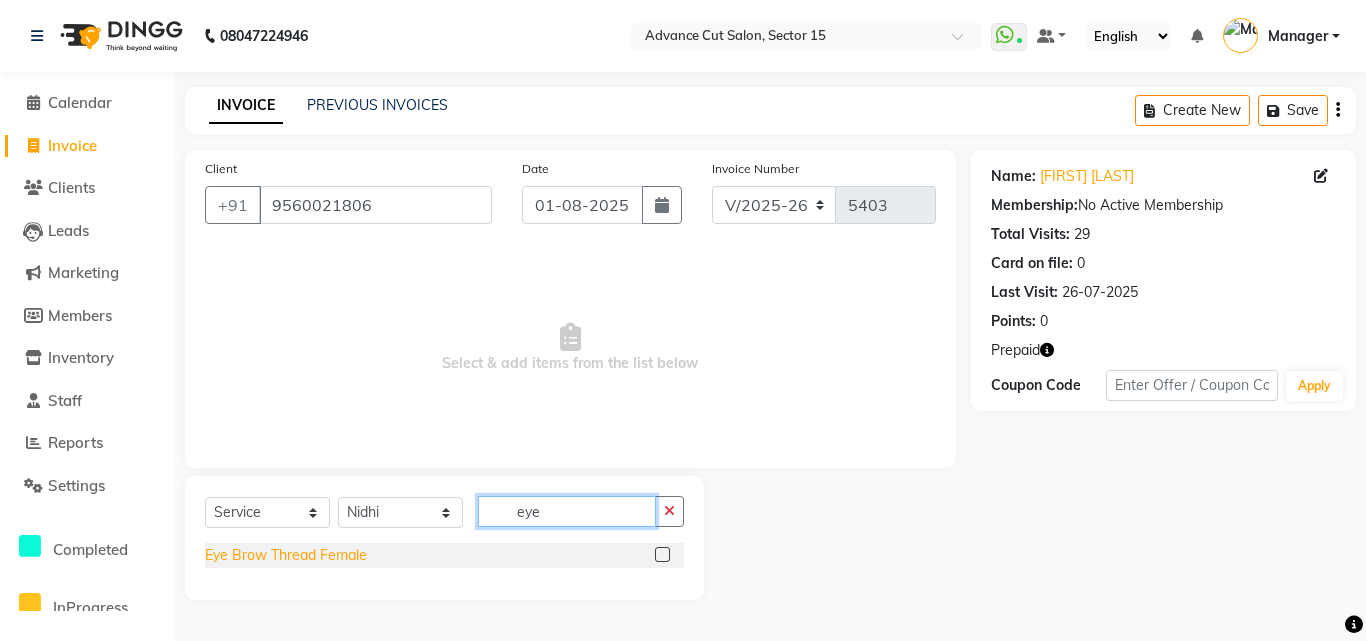 type on "eye" 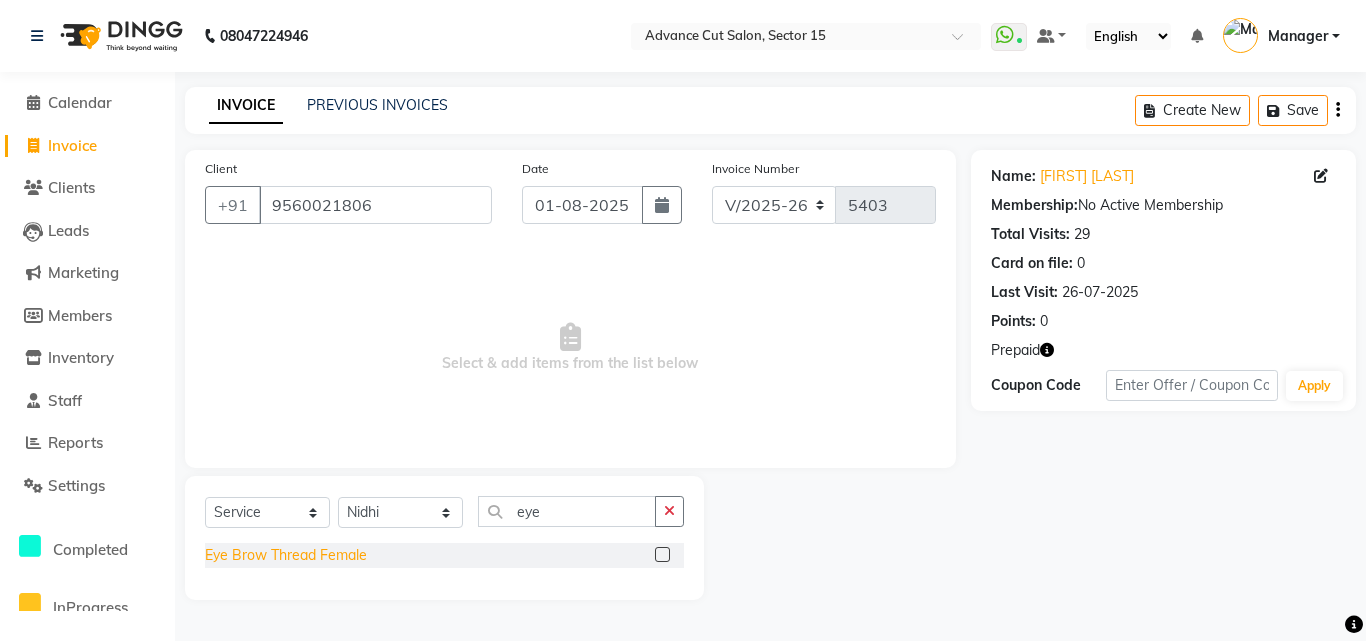 click on "Eye Brow Thread Female" 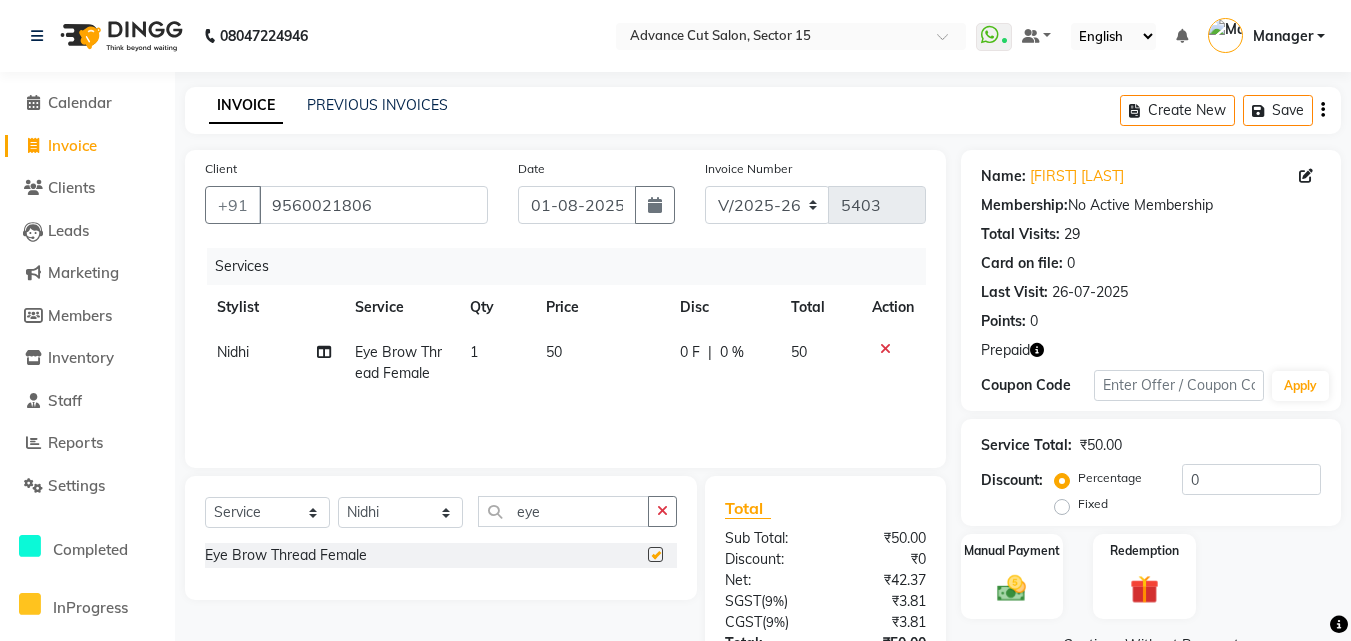 checkbox on "false" 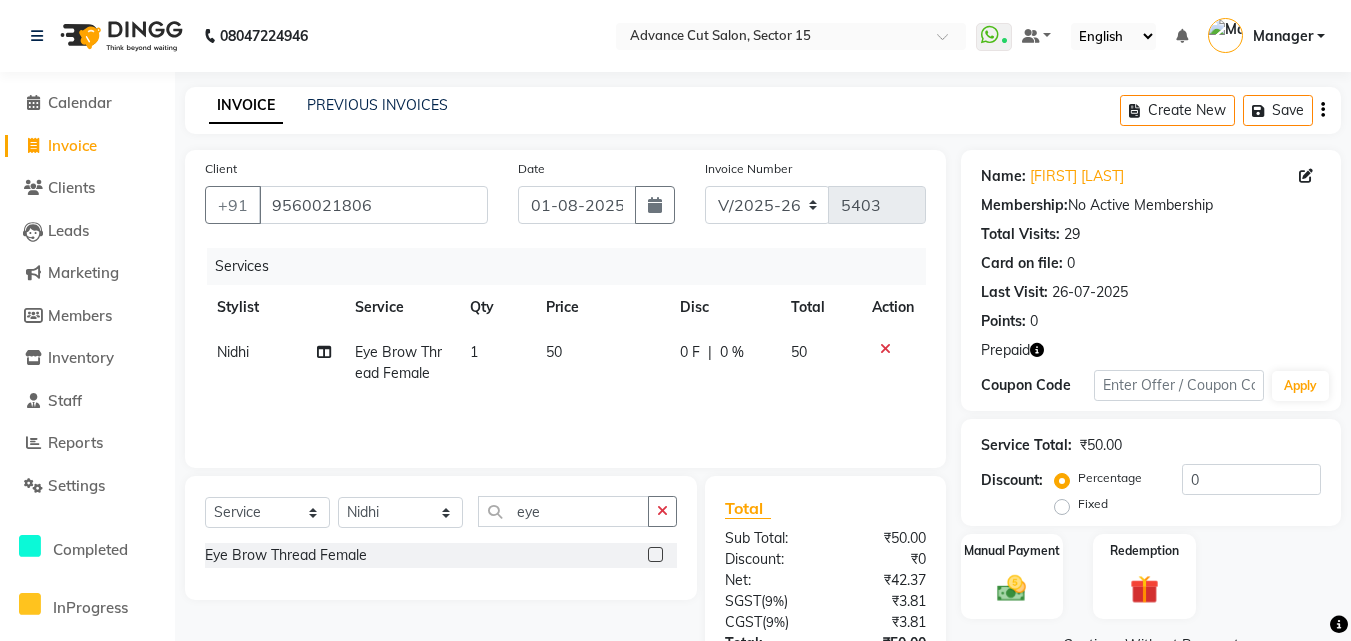 drag, startPoint x: 492, startPoint y: 343, endPoint x: 513, endPoint y: 360, distance: 27.018513 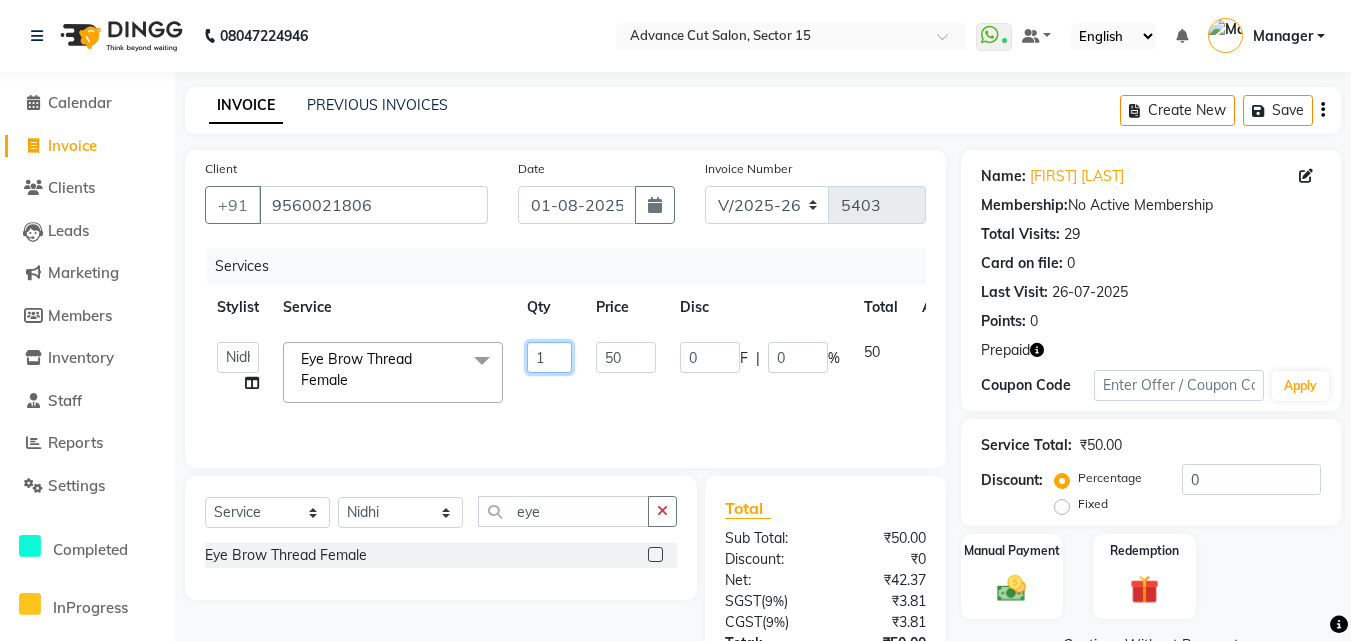 click on "1" 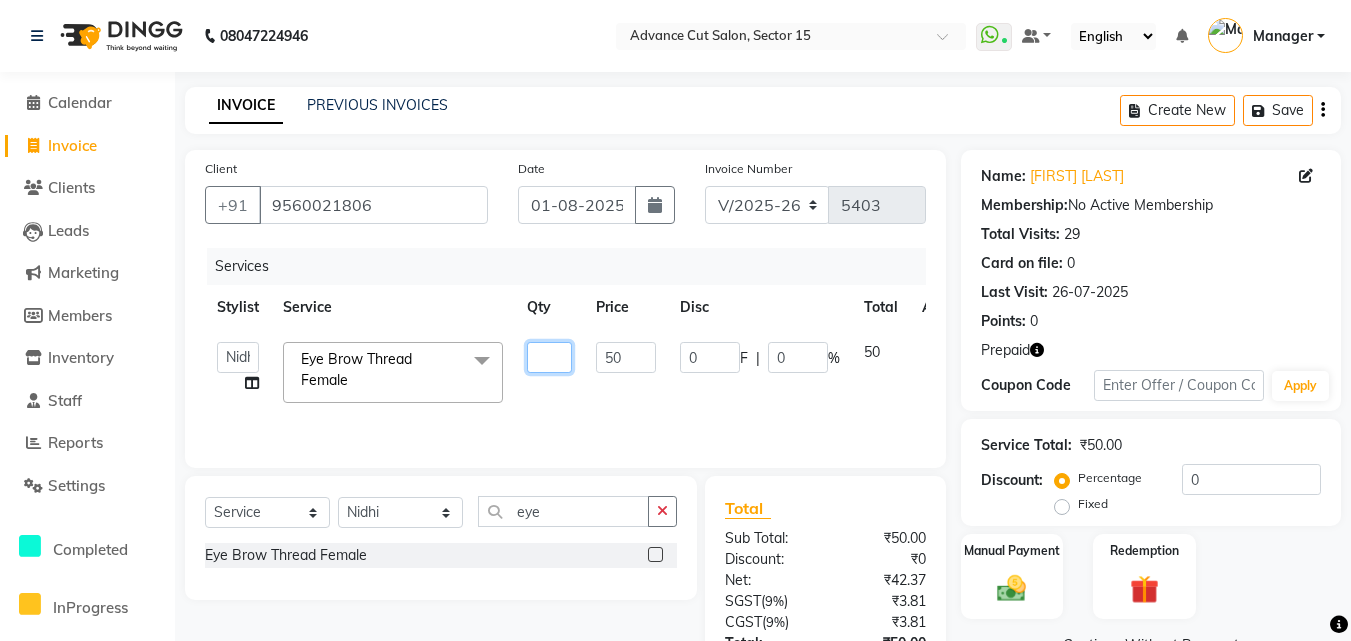 type on "2" 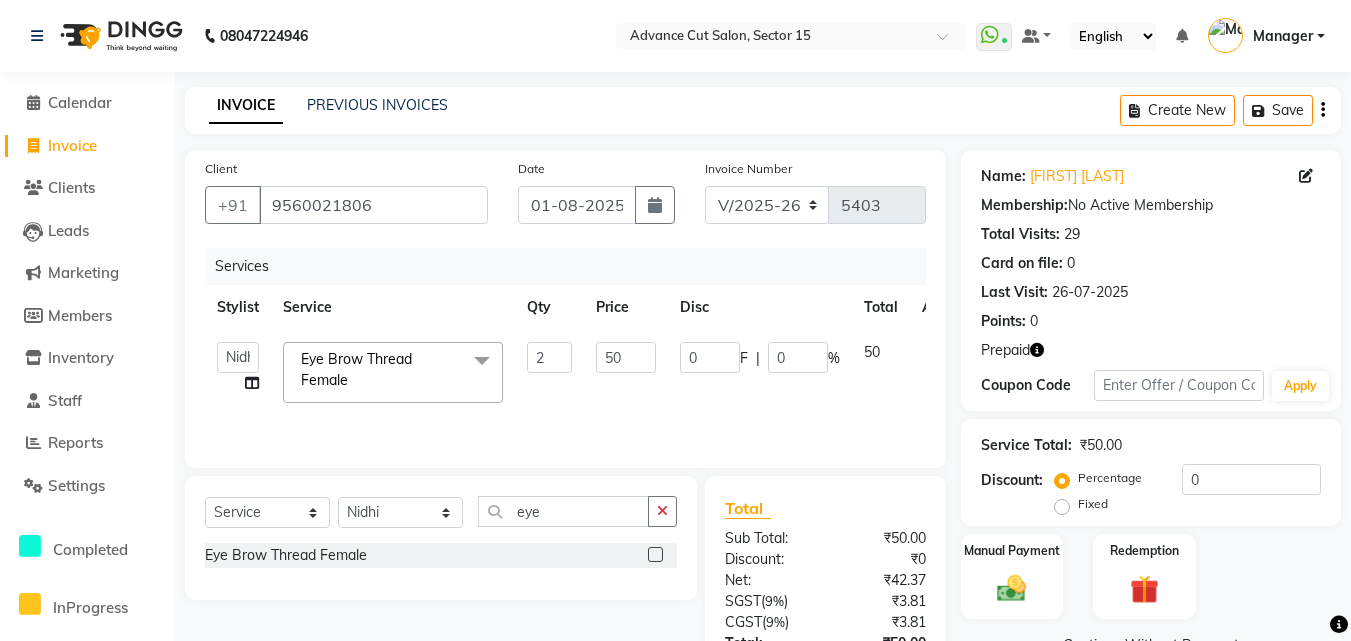 click on "Services" 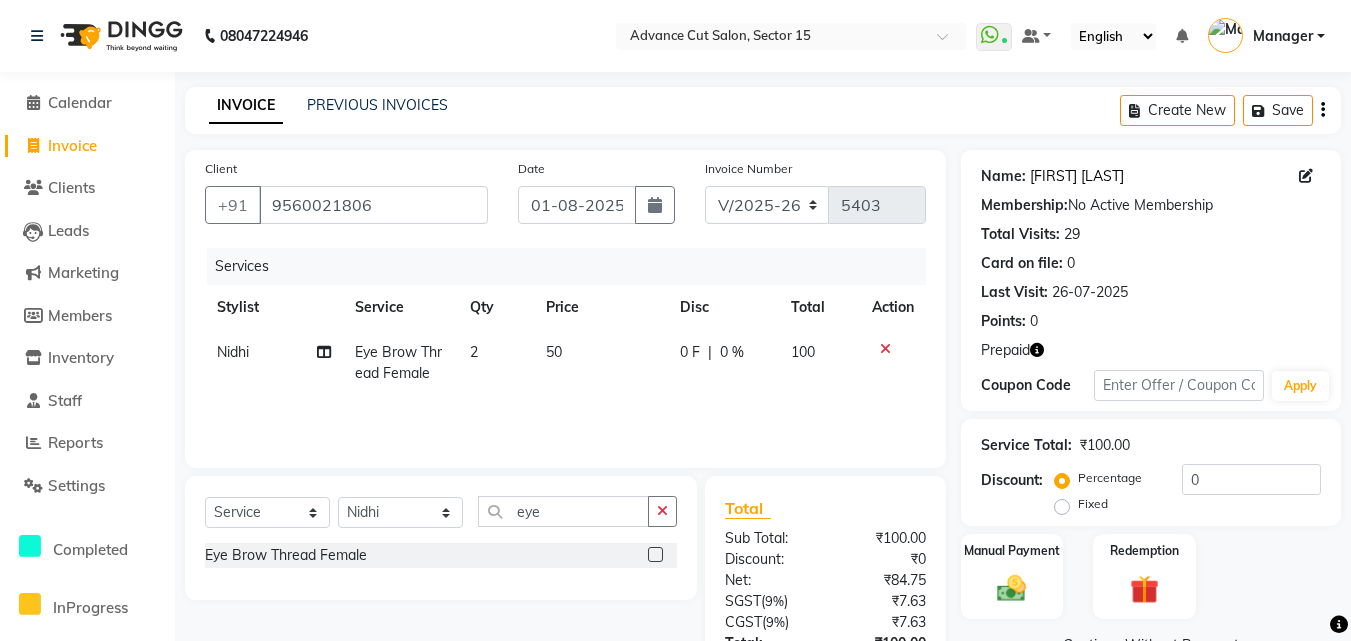 click on "Kanika Khulbe" 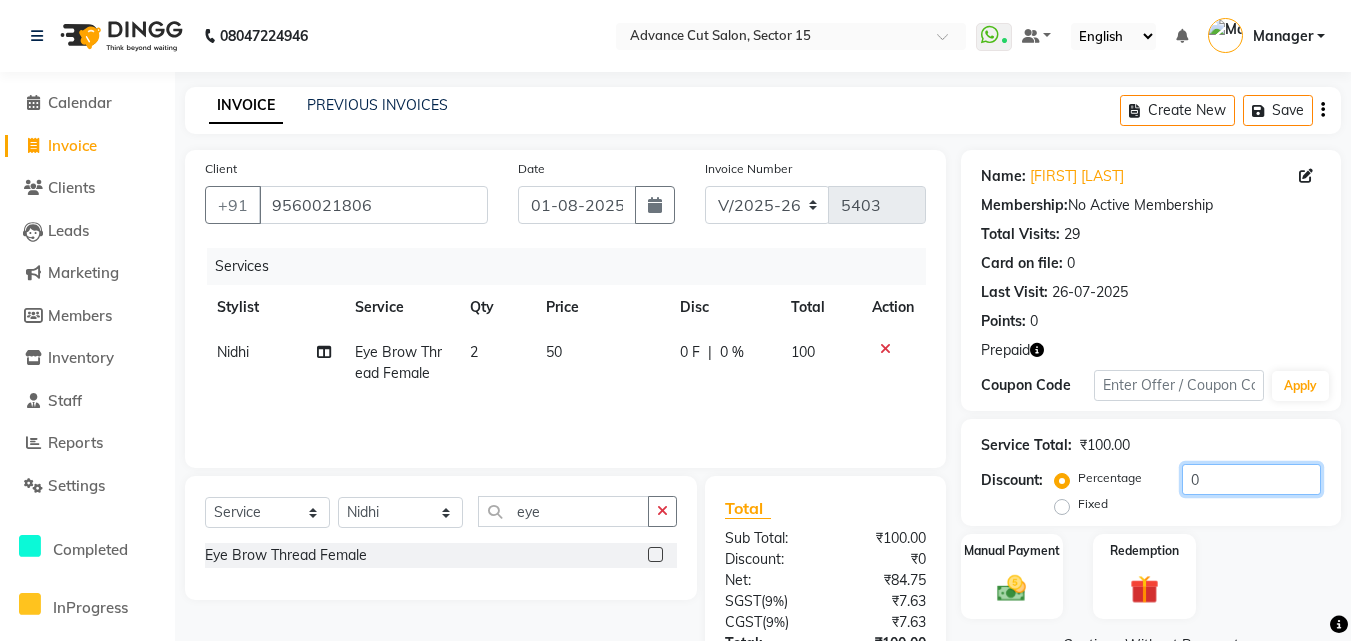 click on "0" 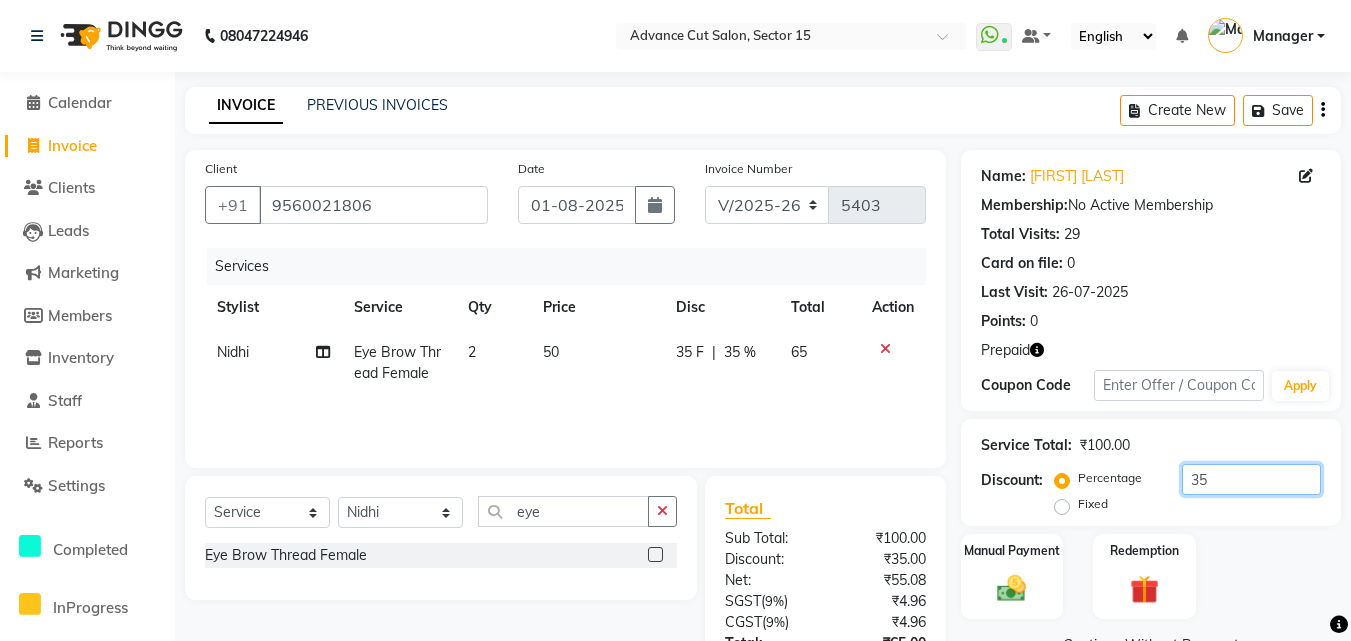 scroll, scrollTop: 159, scrollLeft: 0, axis: vertical 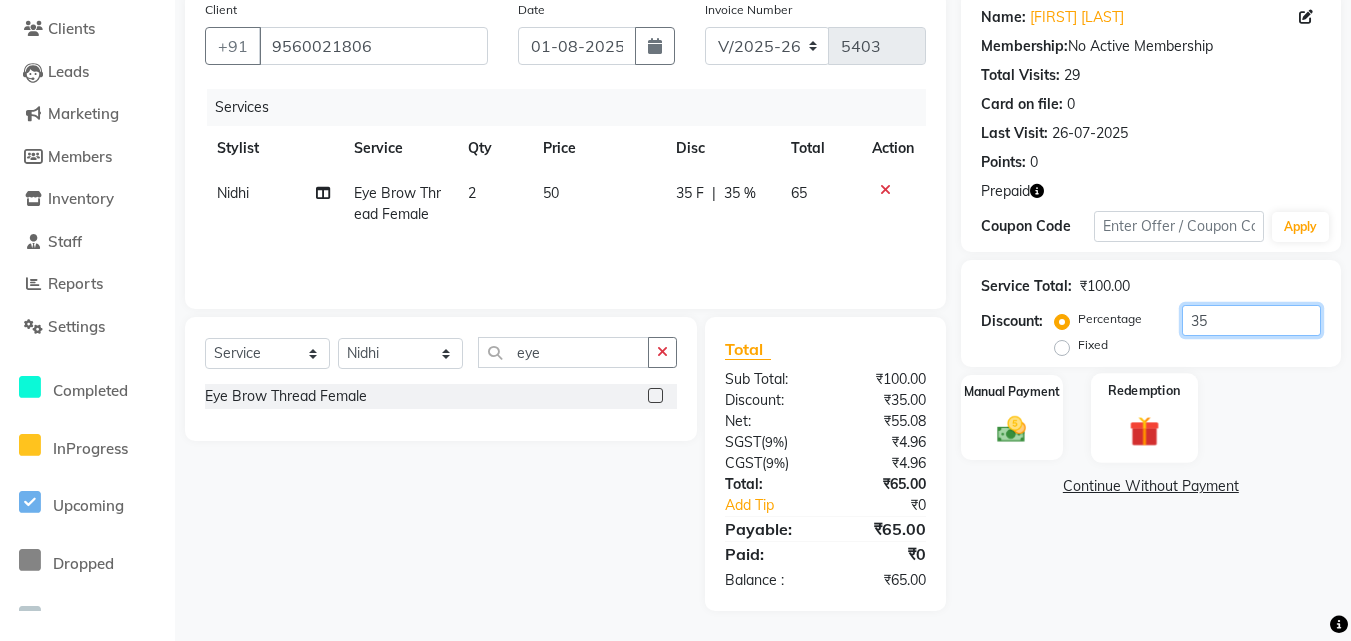 type on "35" 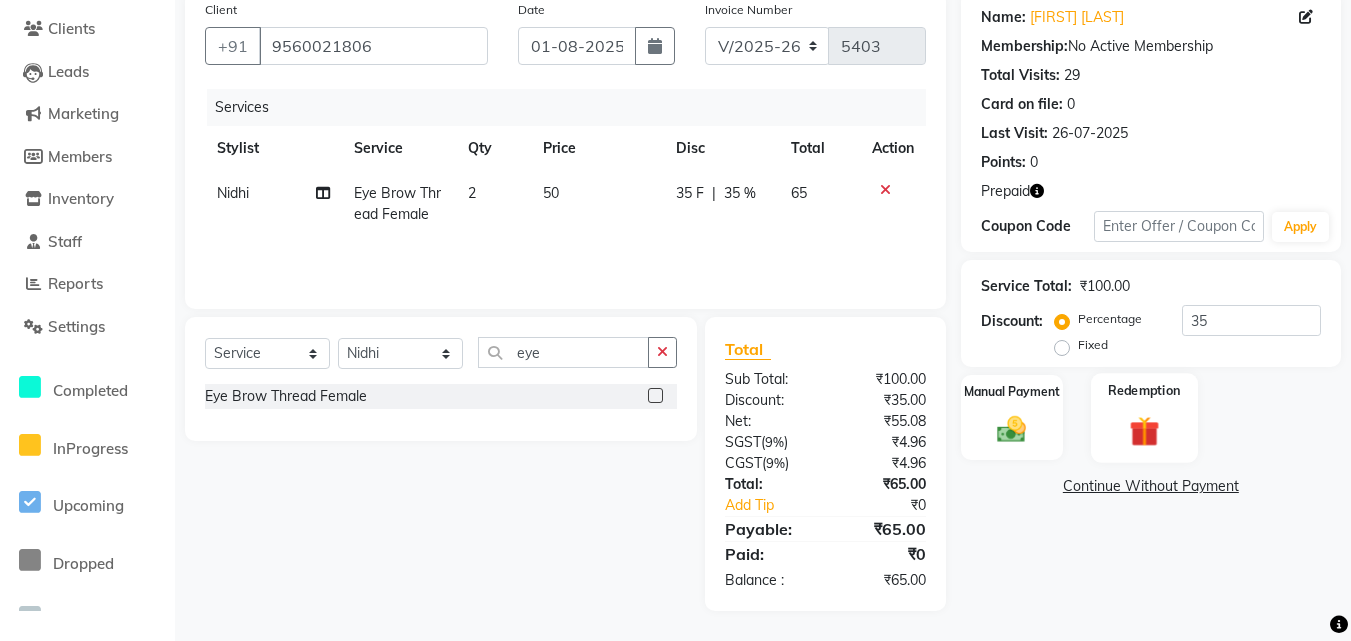 click on "Redemption" 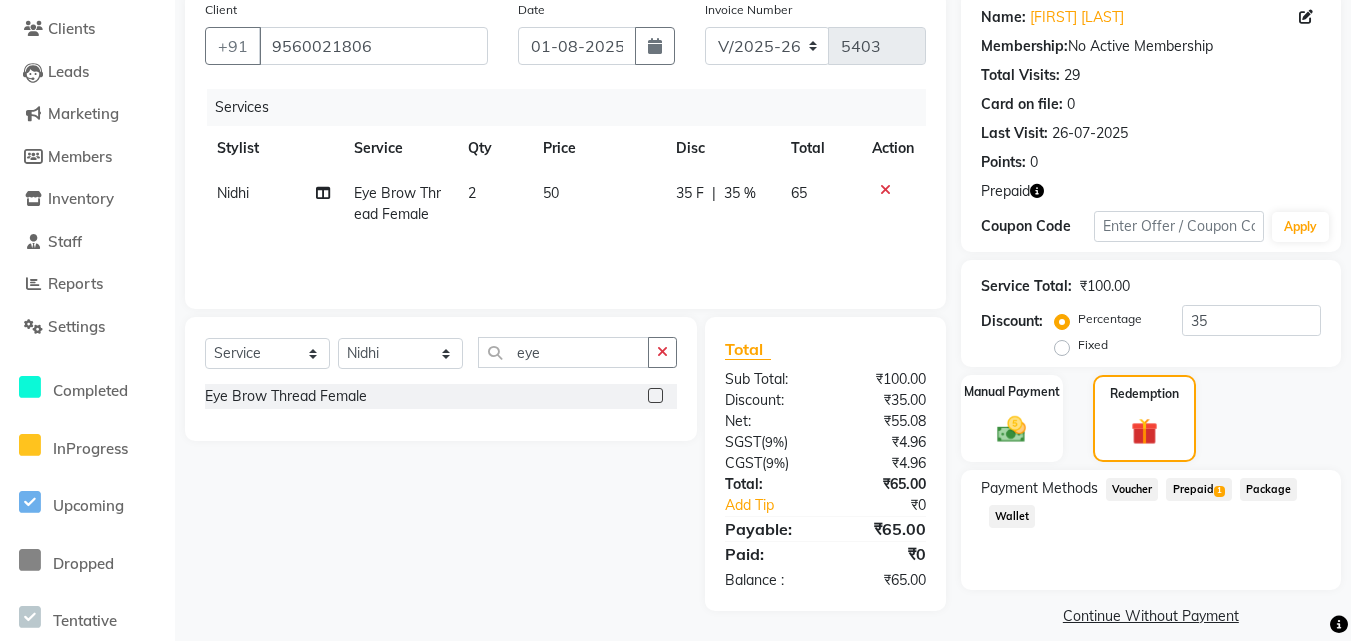 click on "Prepaid  1" 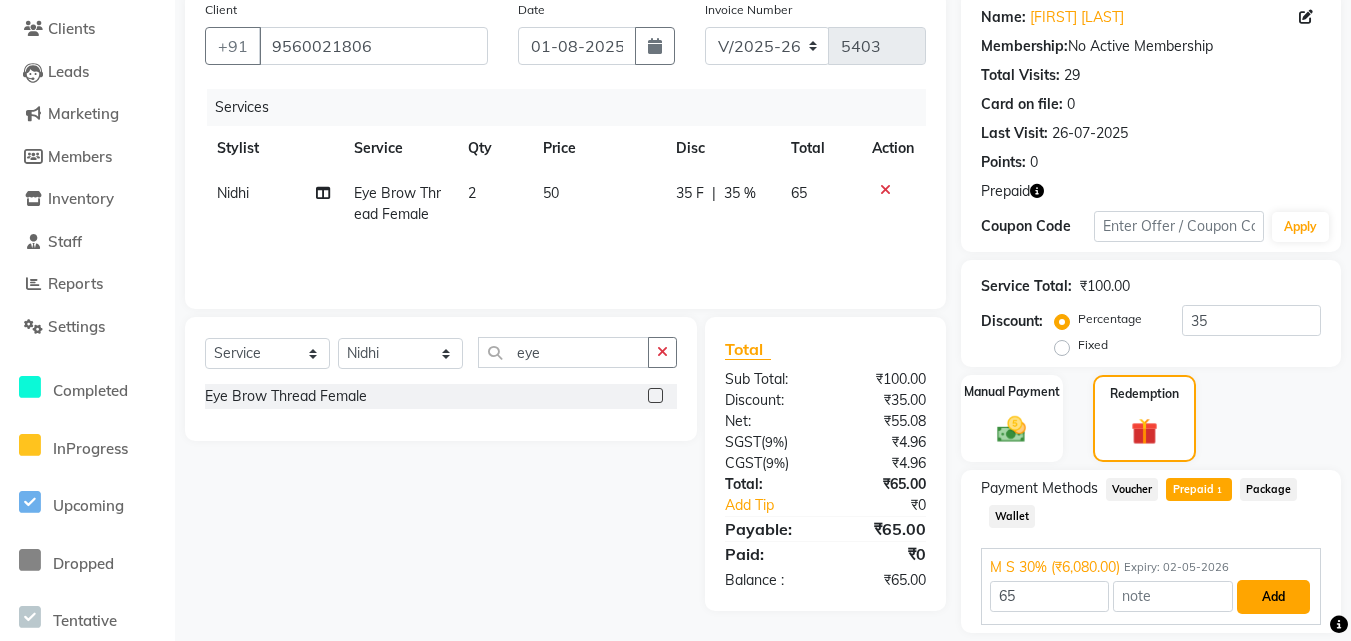 click on "Add" at bounding box center [1273, 597] 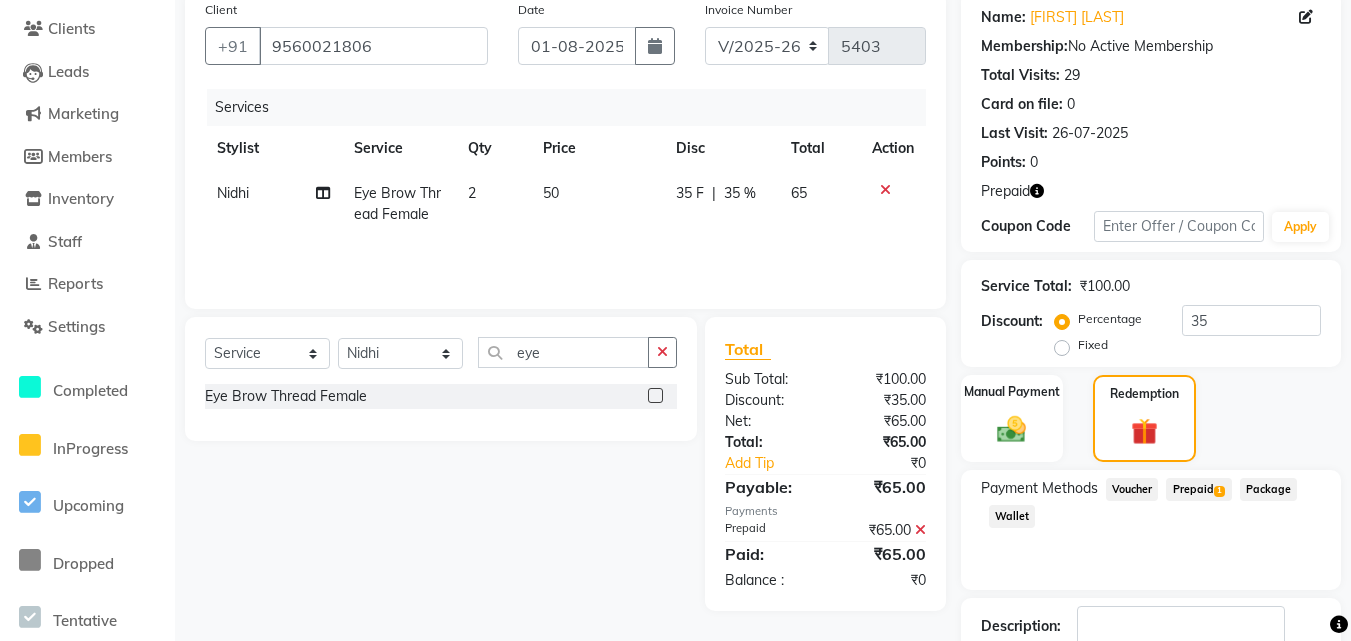 scroll, scrollTop: 292, scrollLeft: 0, axis: vertical 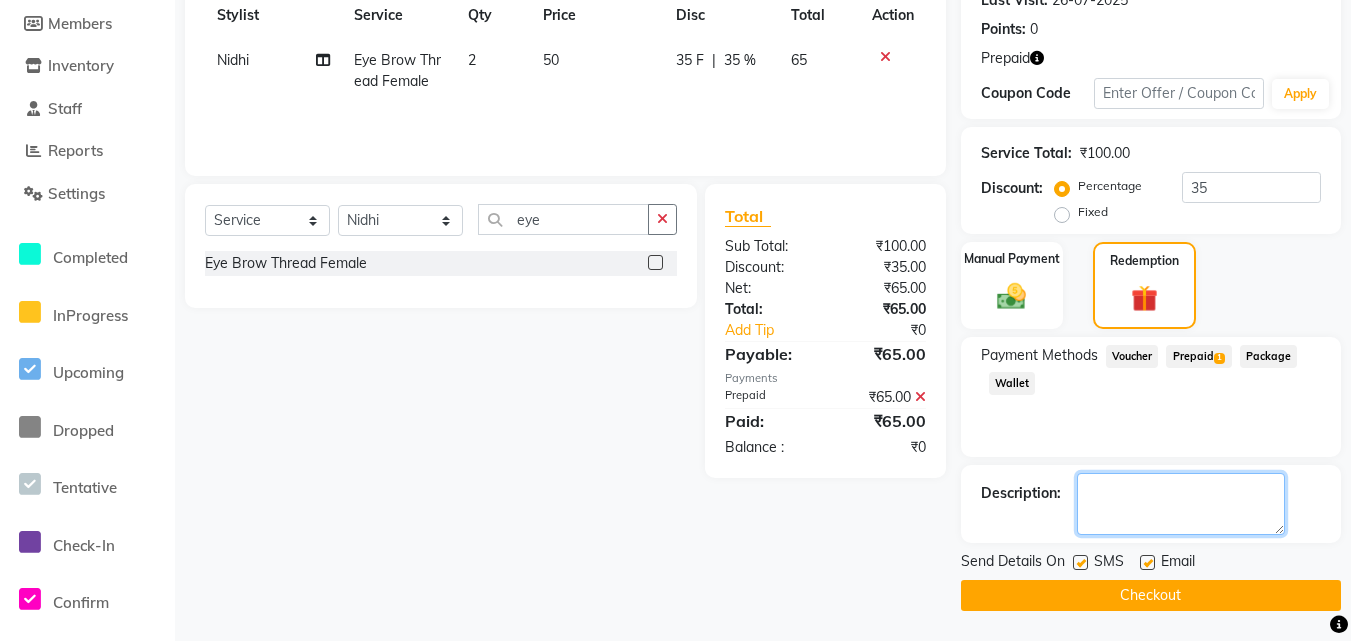click 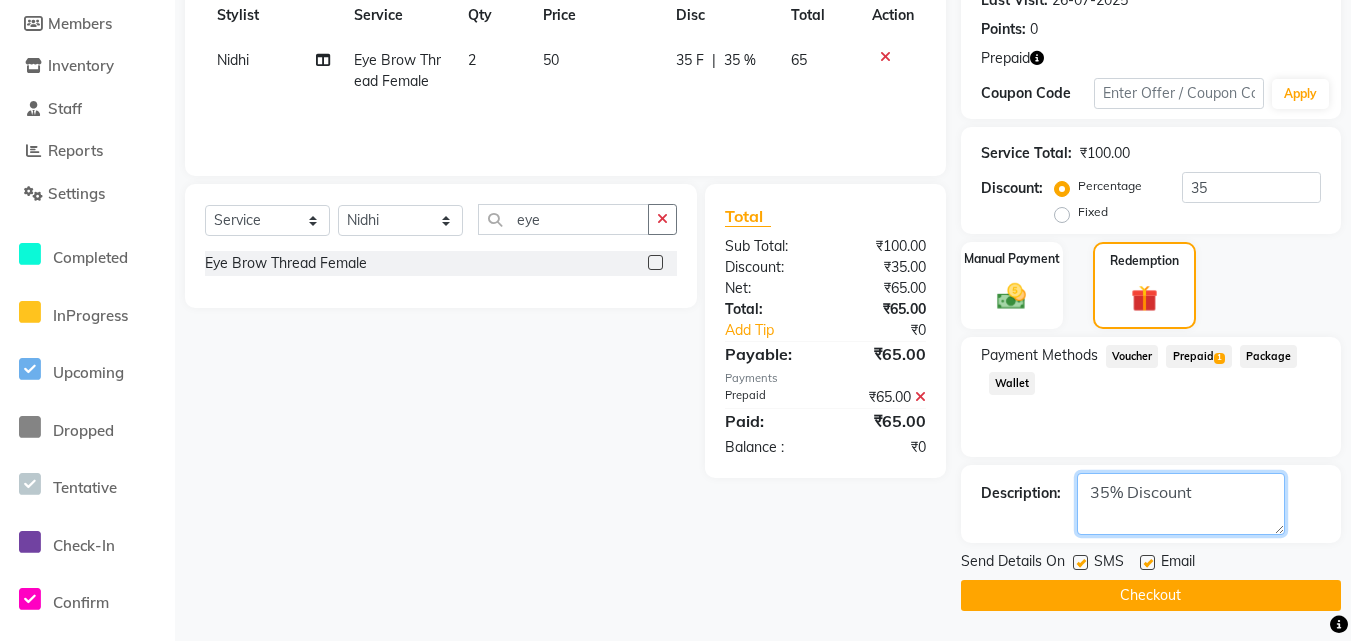 type on "35% Discount" 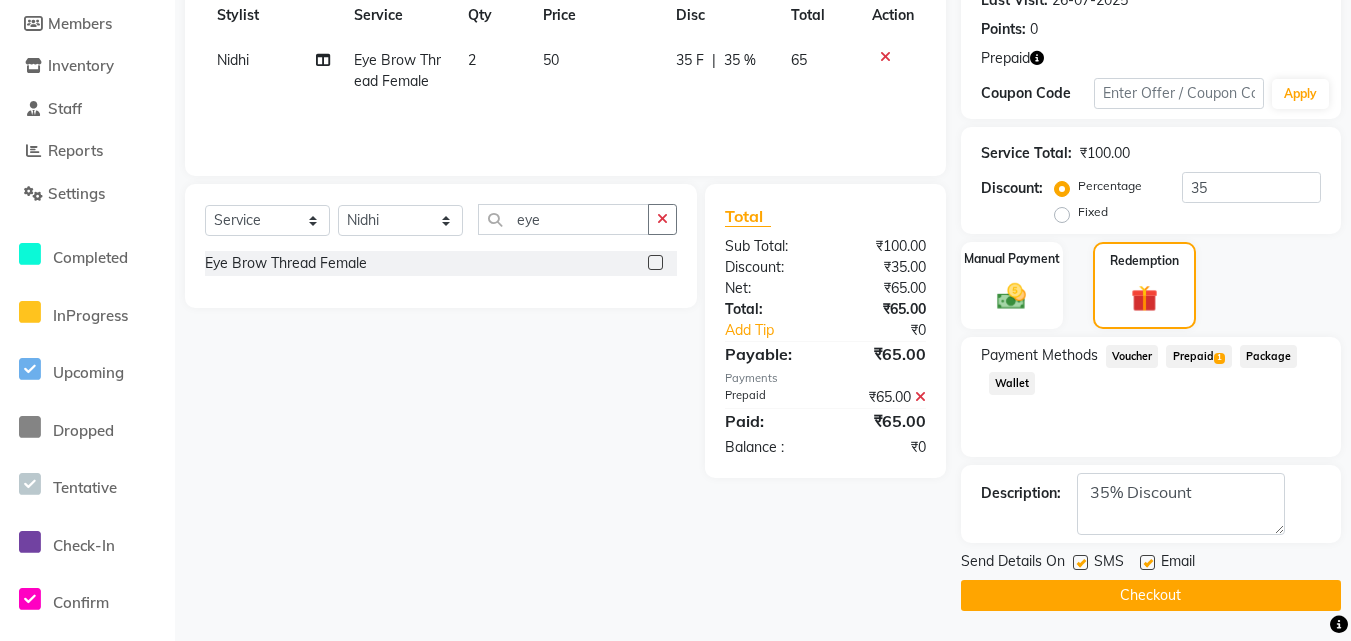click on "Checkout" 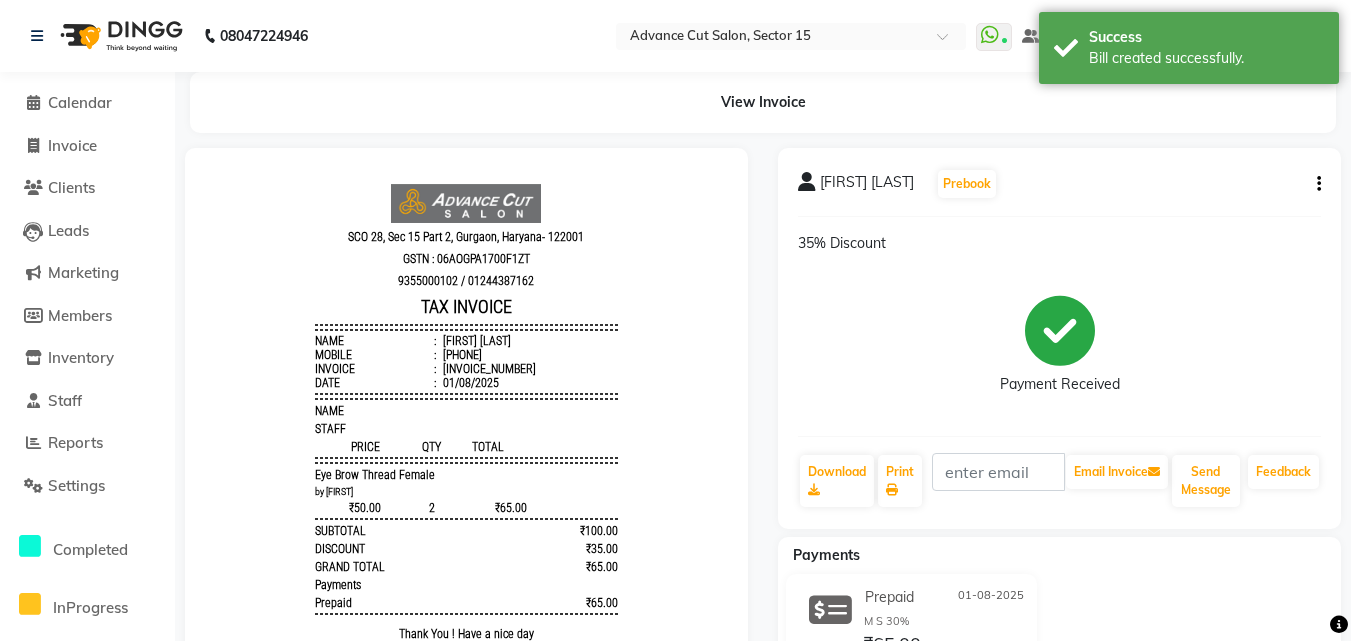 scroll, scrollTop: 0, scrollLeft: 0, axis: both 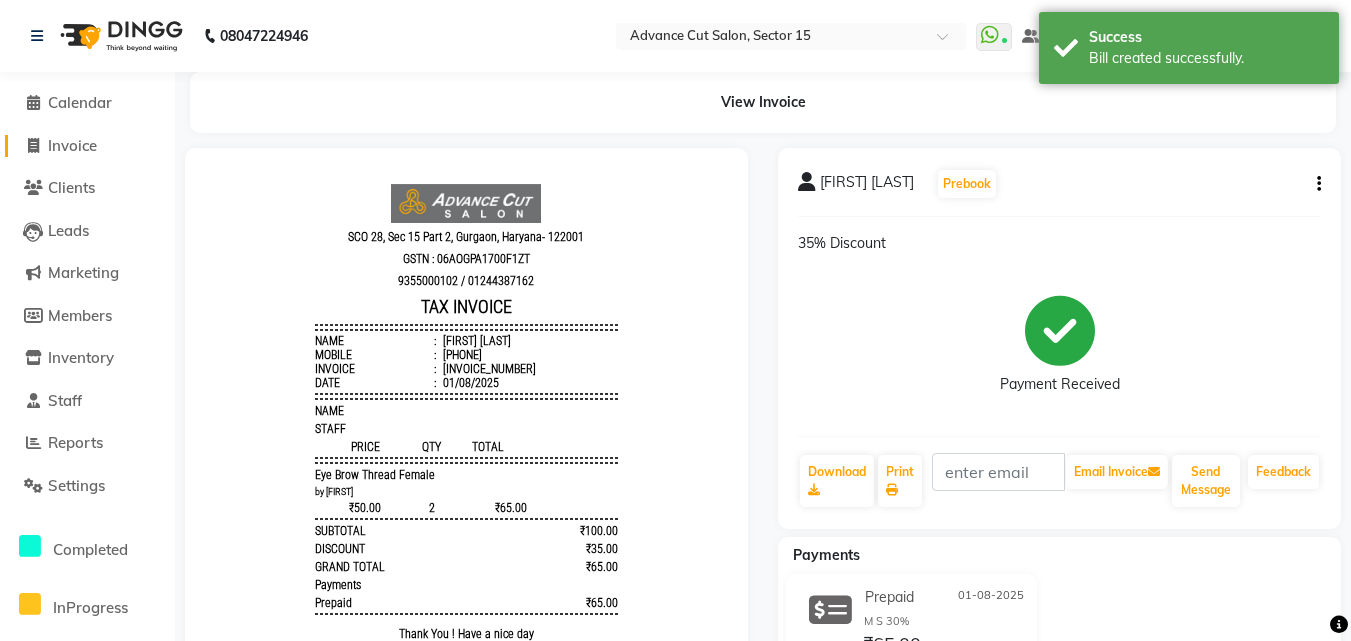 click on "Invoice" 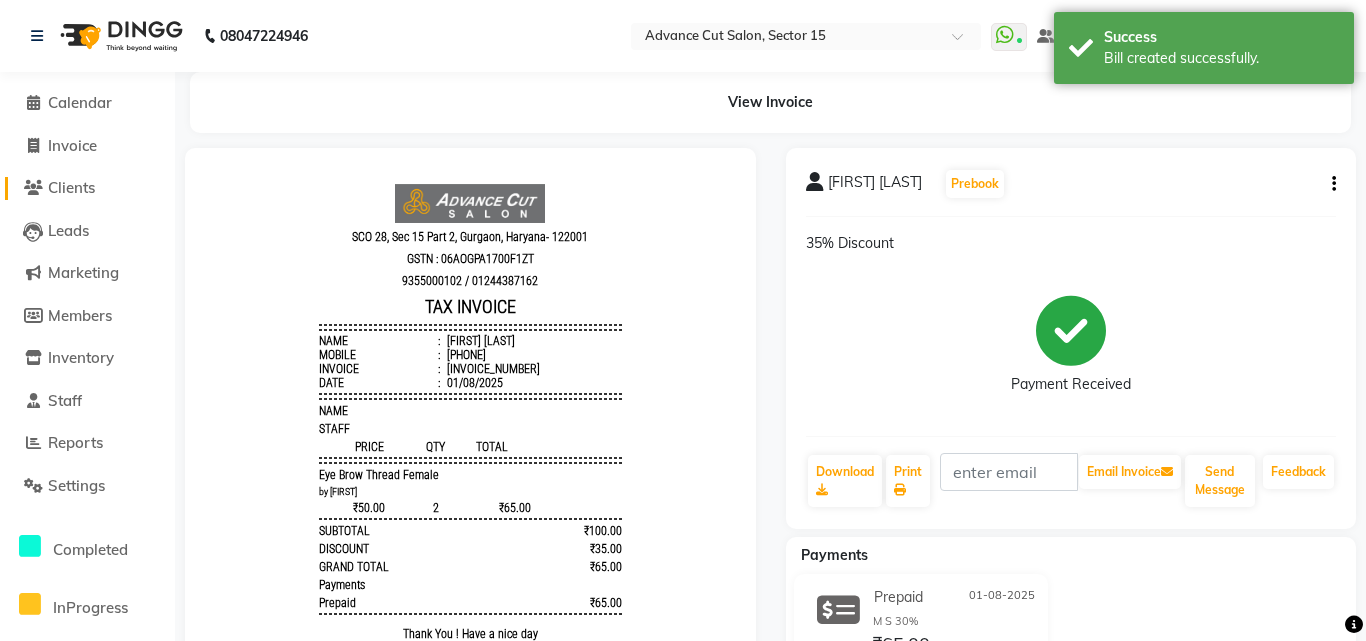 select on "service" 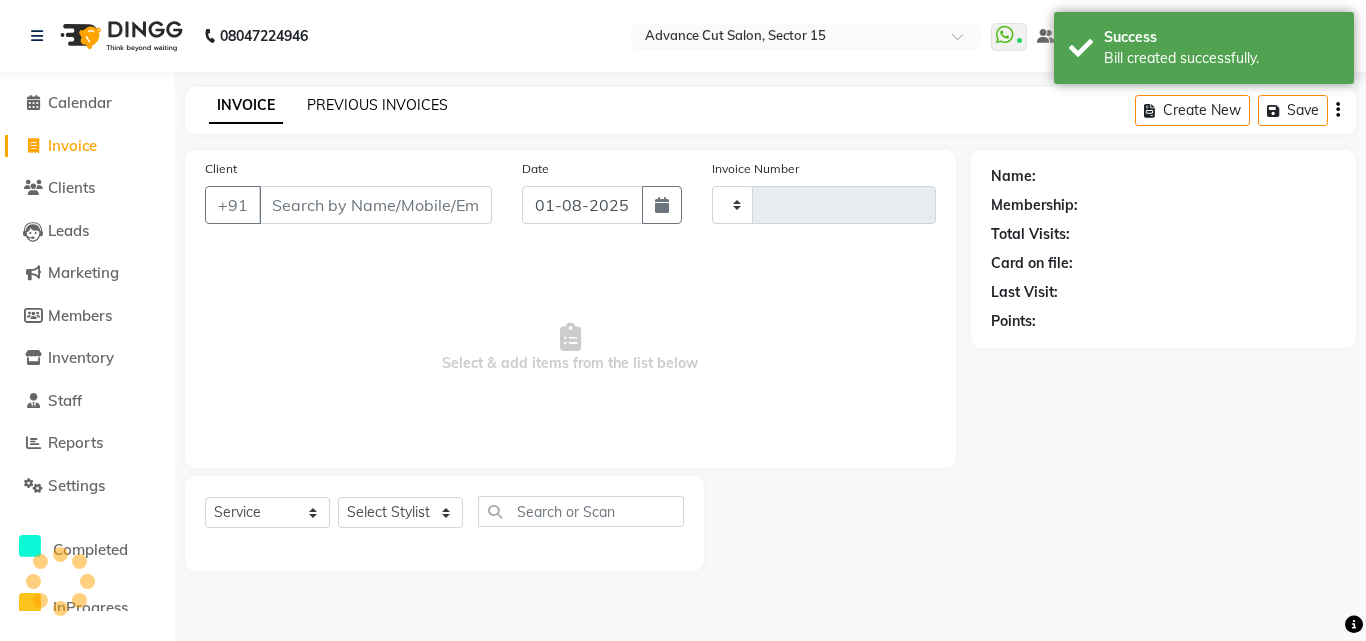 type on "5404" 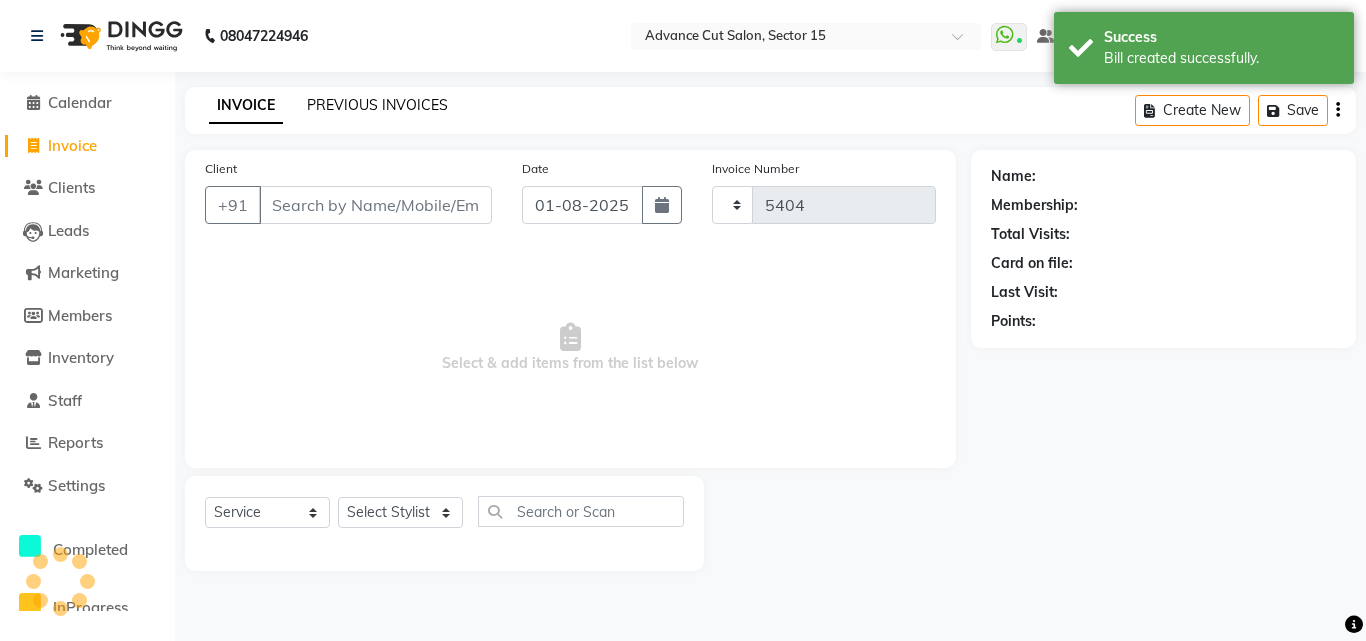select on "6255" 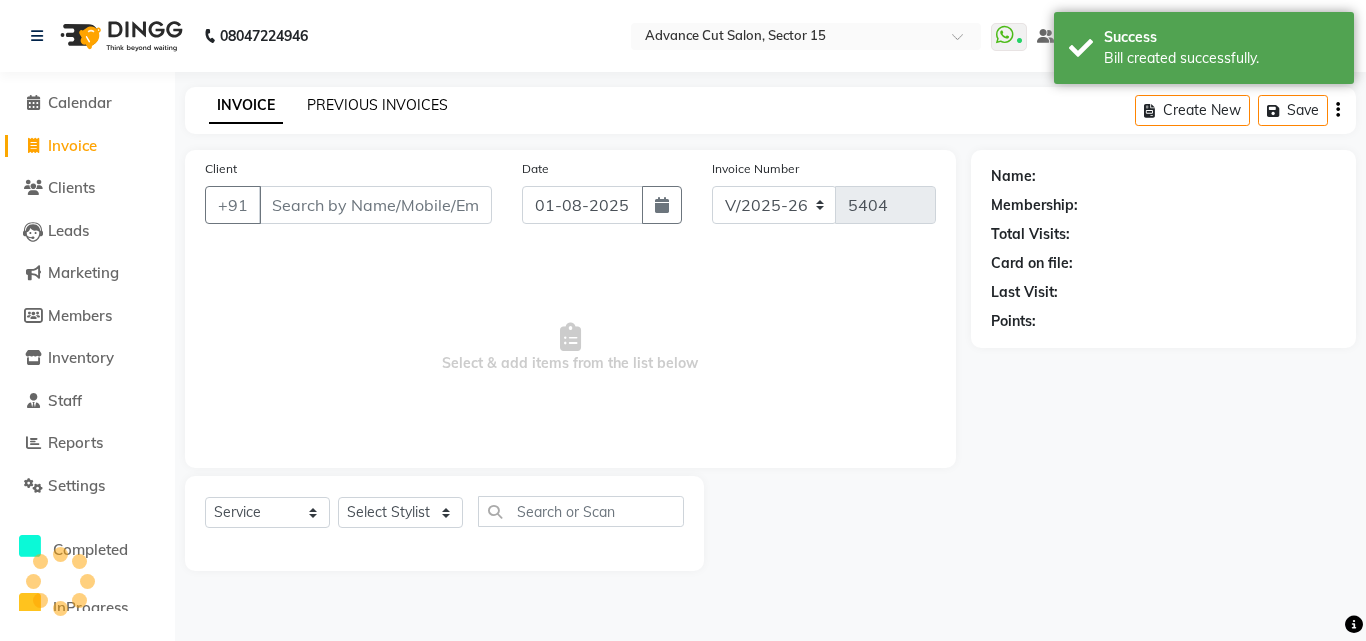 click on "PREVIOUS INVOICES" 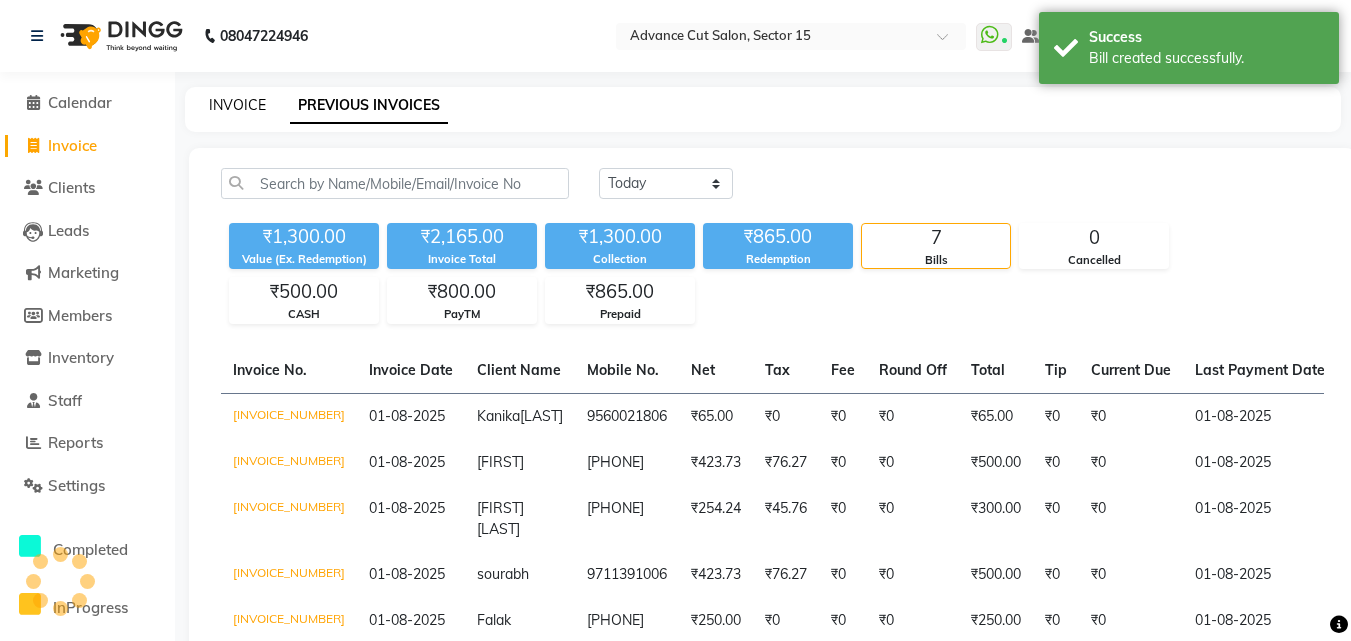 click on "INVOICE" 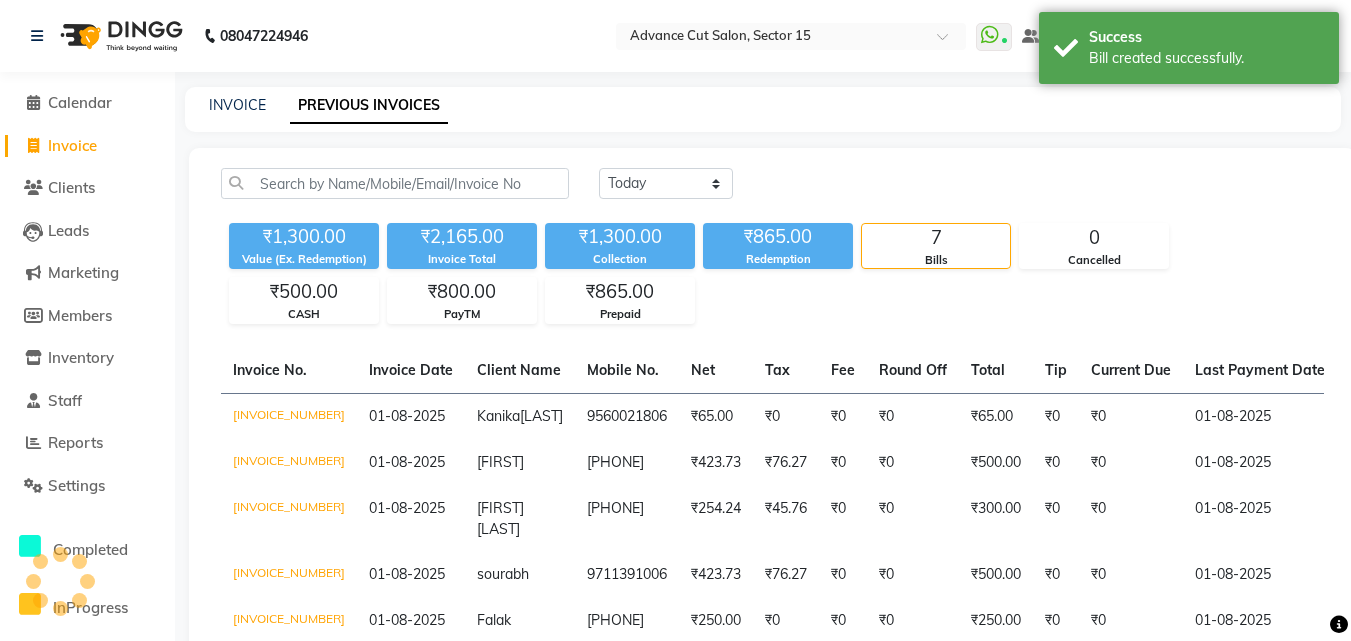 select on "service" 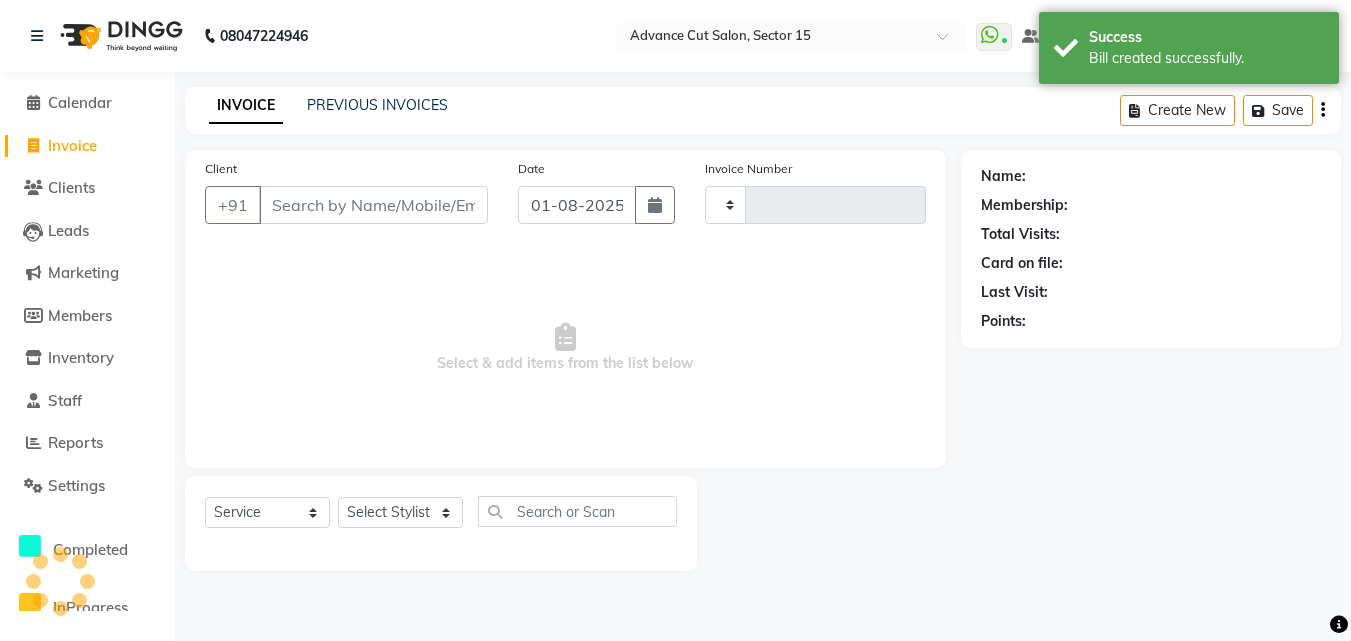 type on "5404" 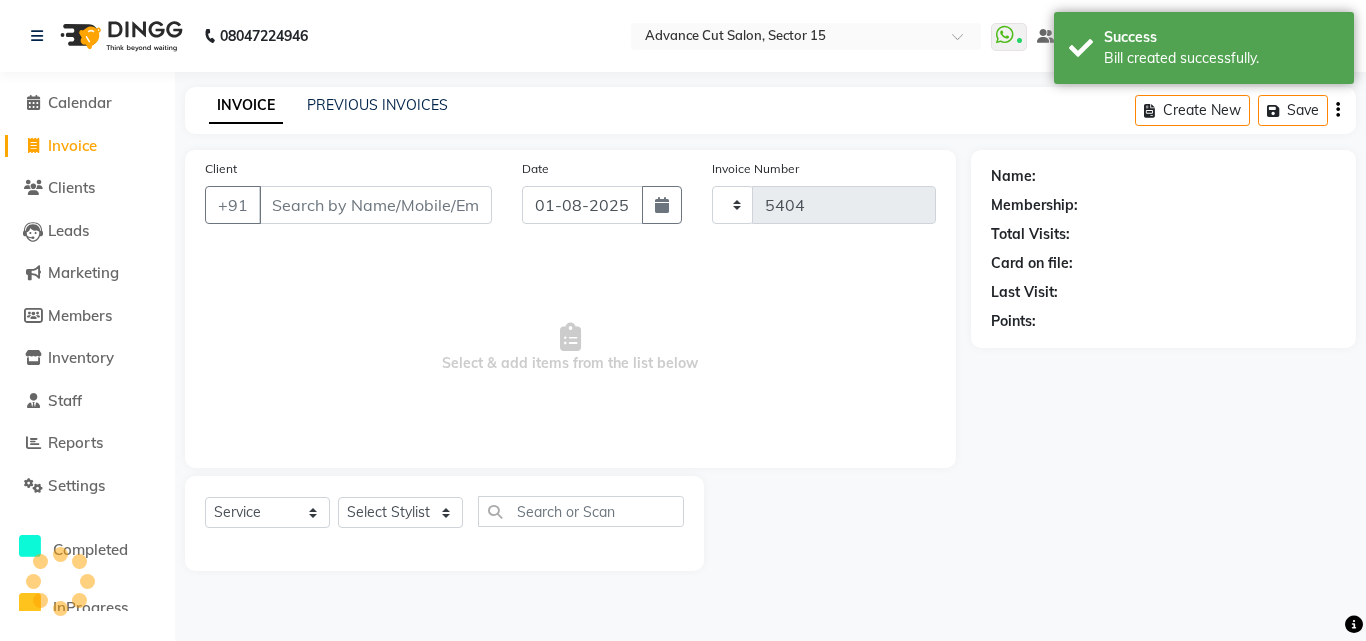 select on "6255" 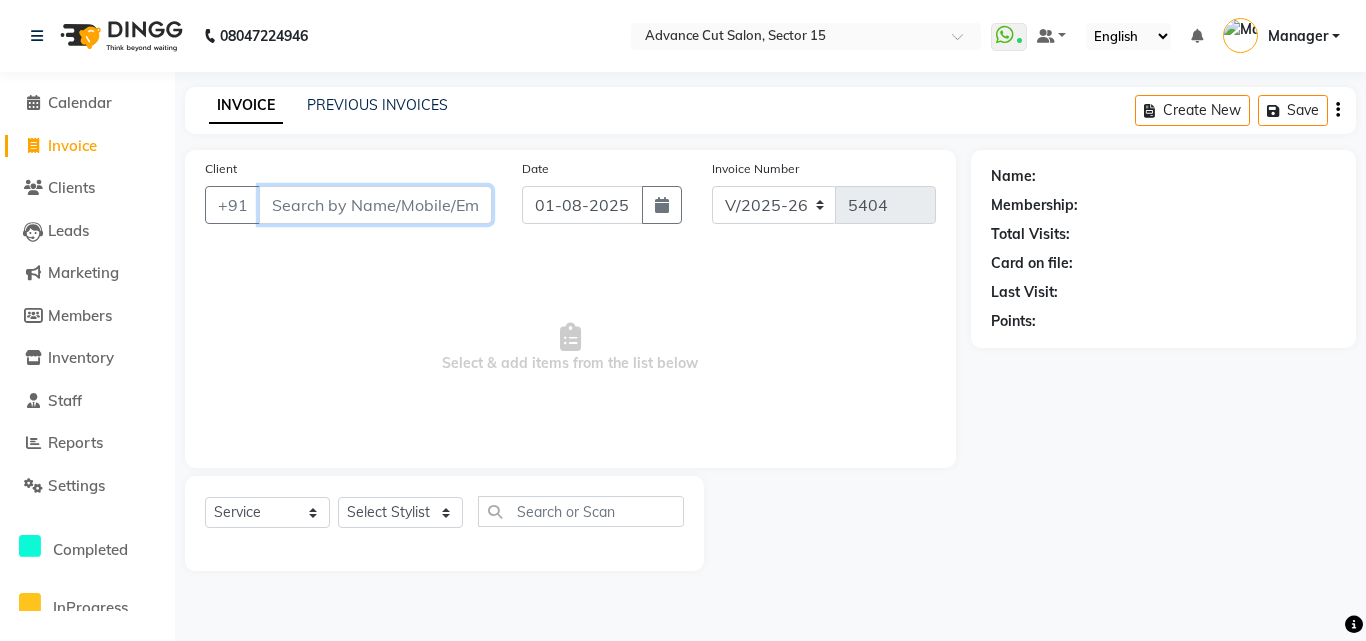 click on "Client" at bounding box center [375, 205] 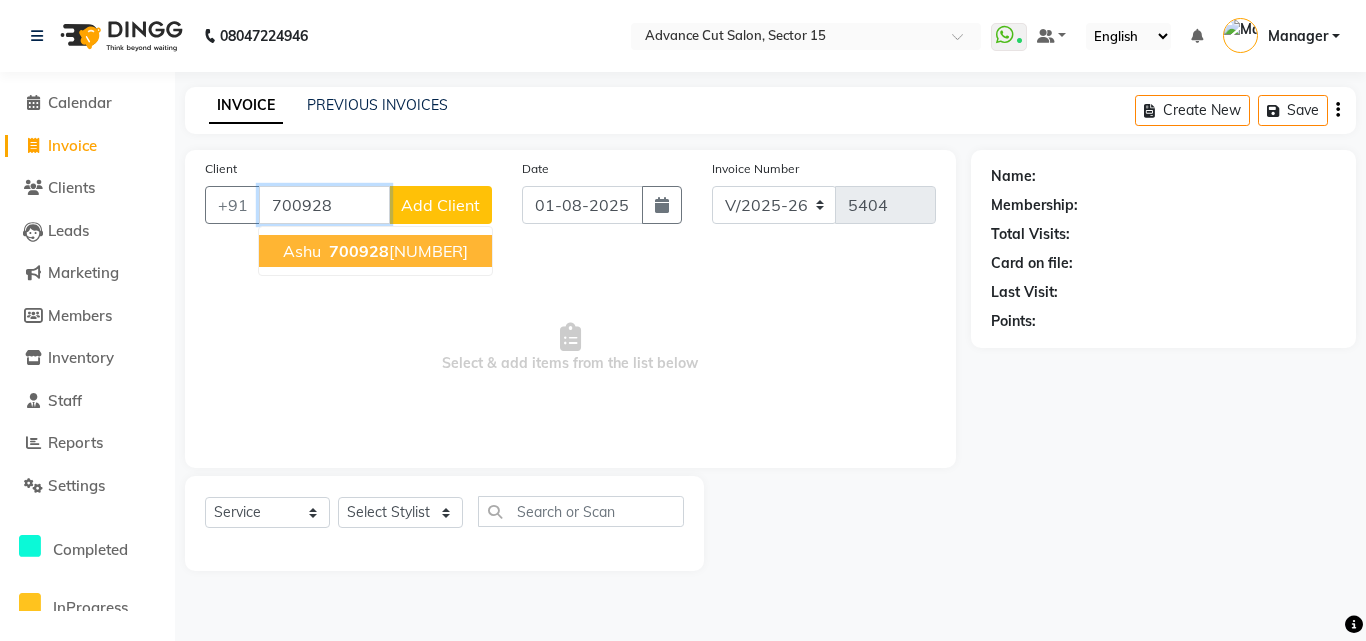 click on "Ashu" at bounding box center [302, 251] 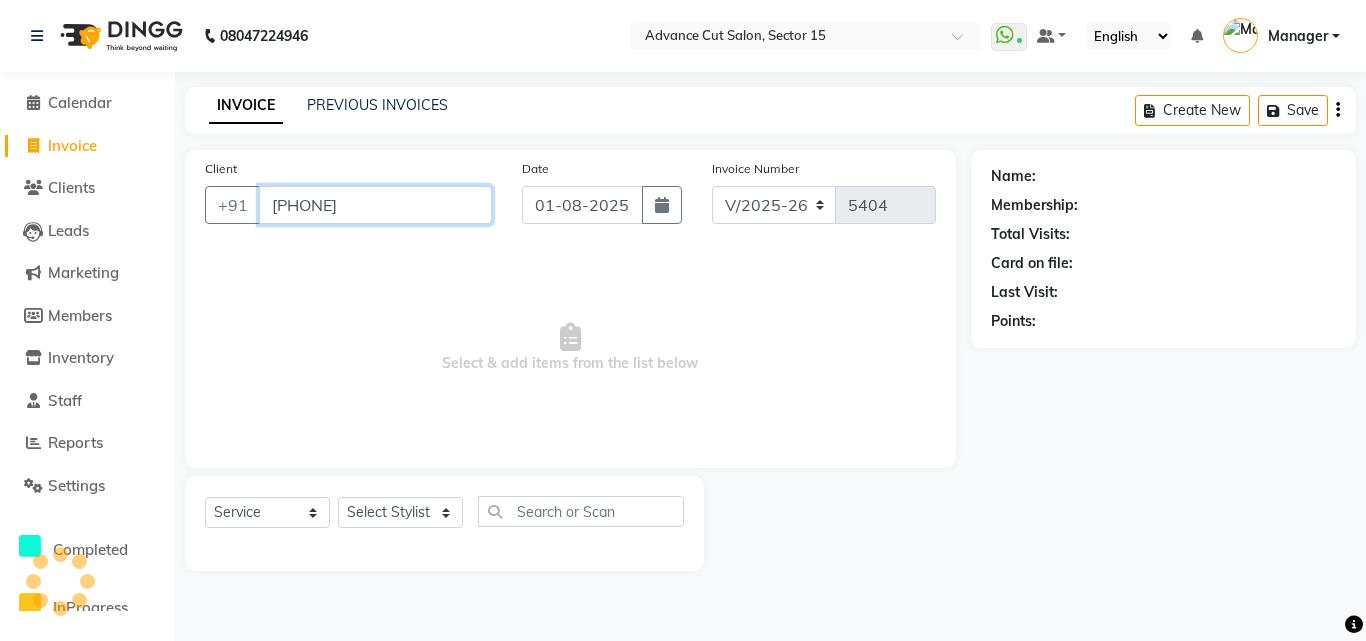 type on "7009282248" 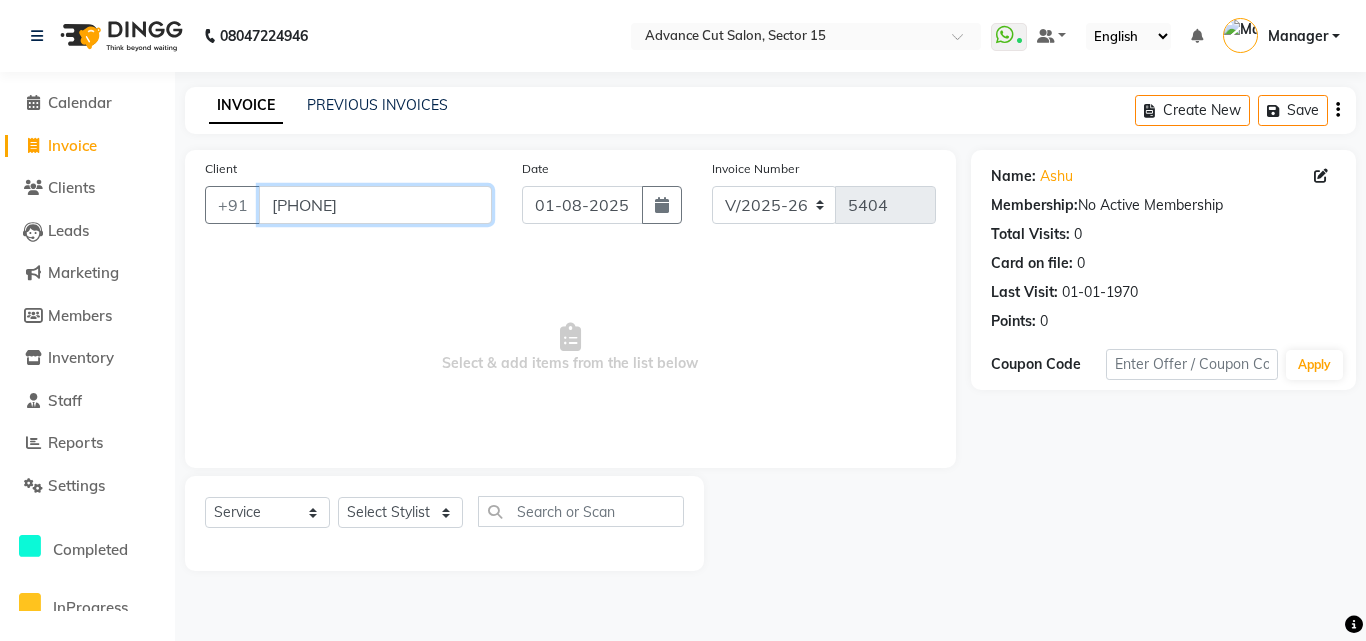 click on "7009282248" at bounding box center [375, 205] 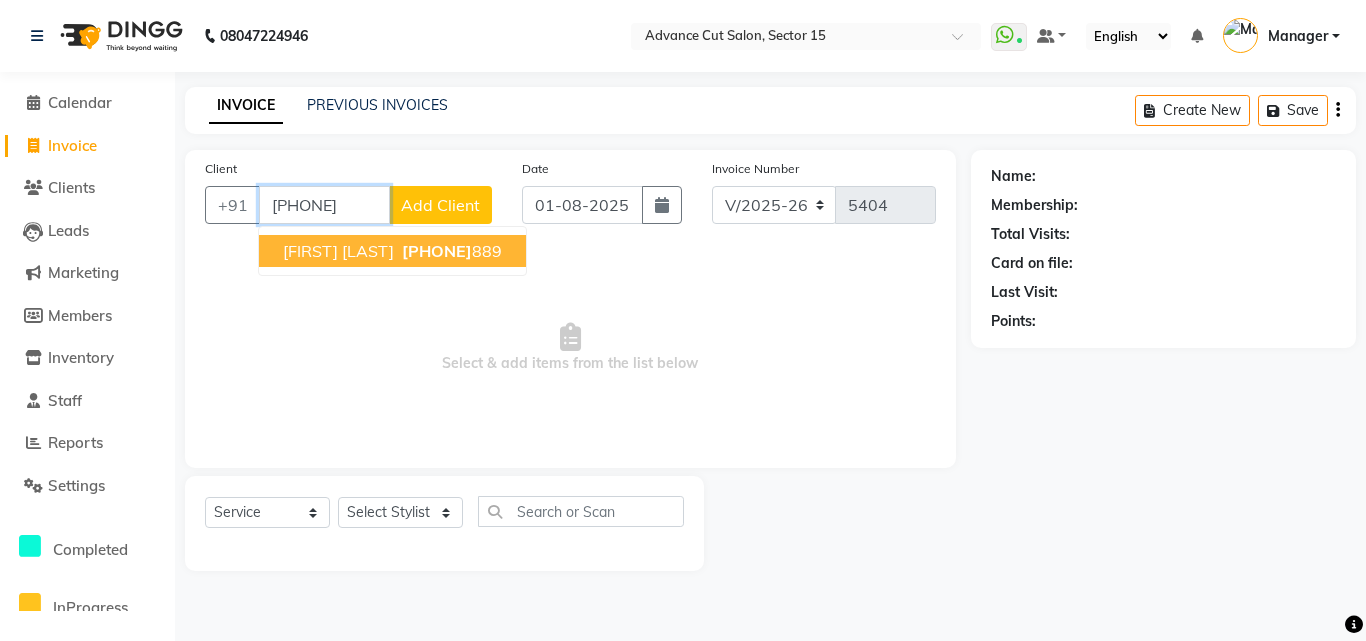 click on "7009390" at bounding box center [437, 251] 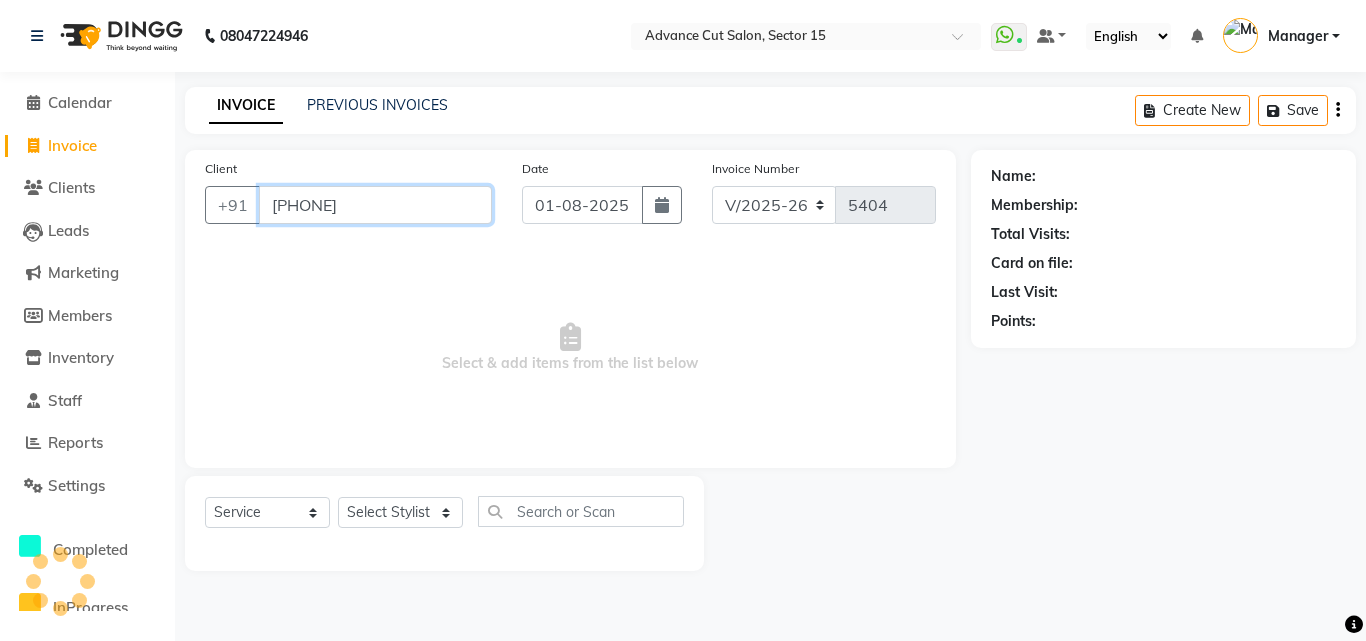type on "[PHONE]" 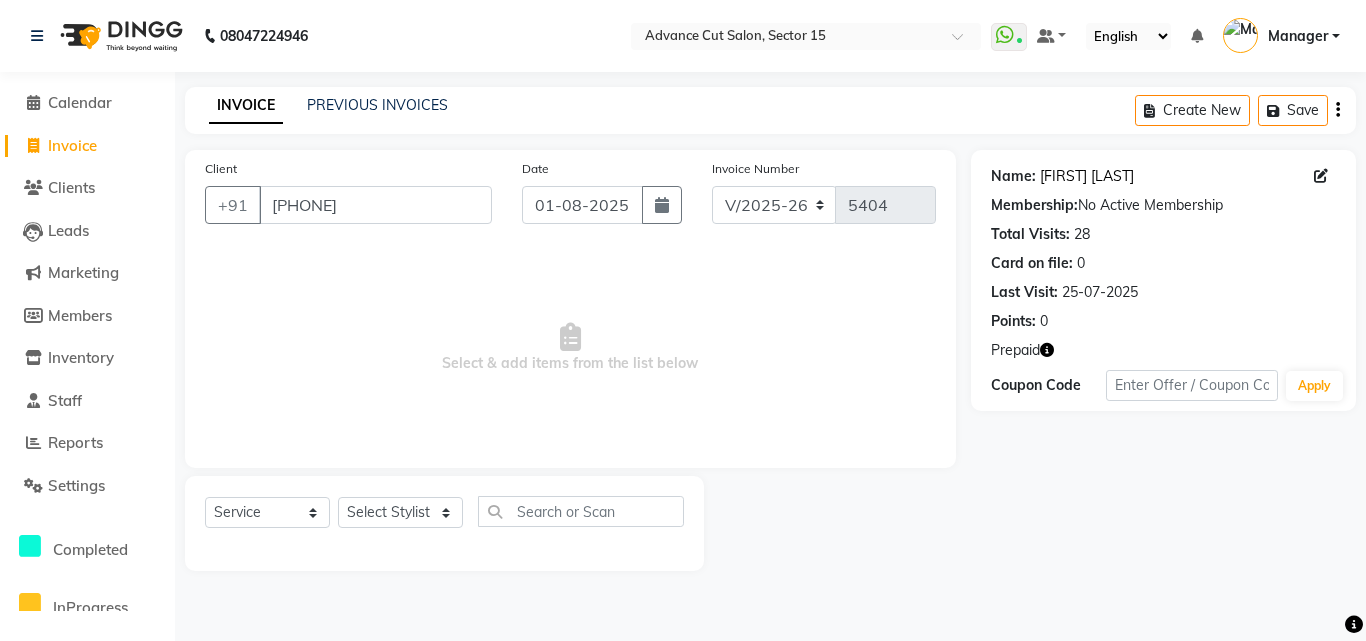 click on "Safali Ji" 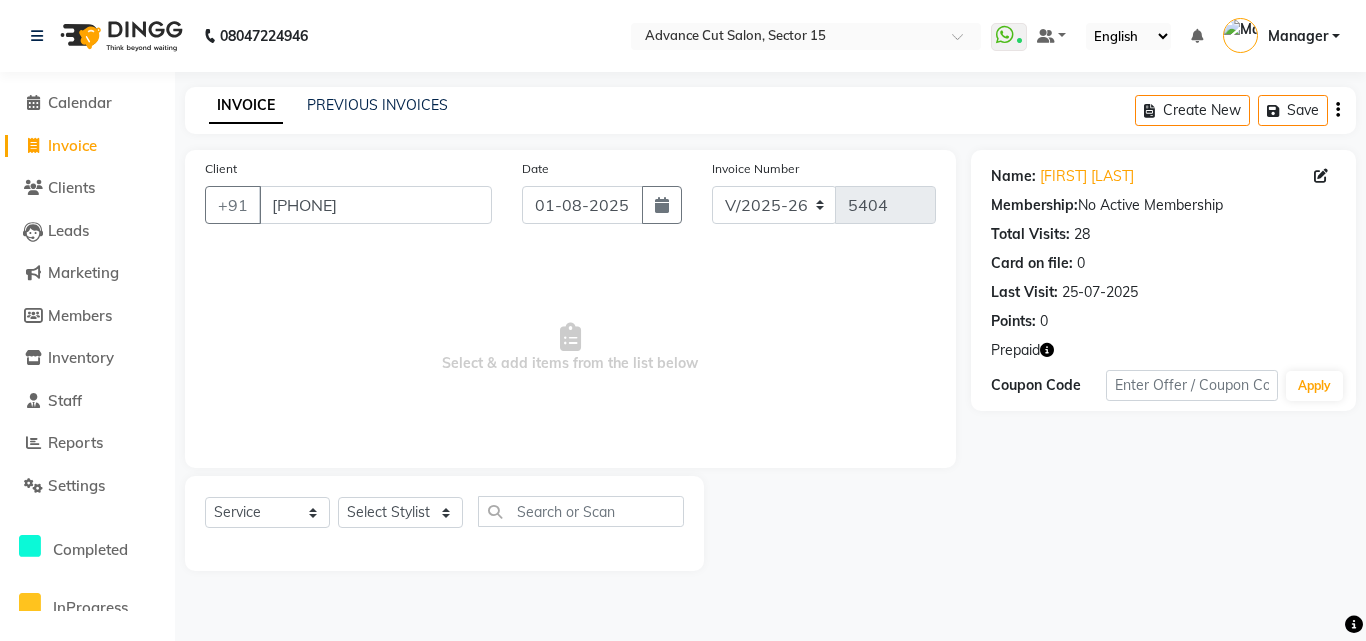 click 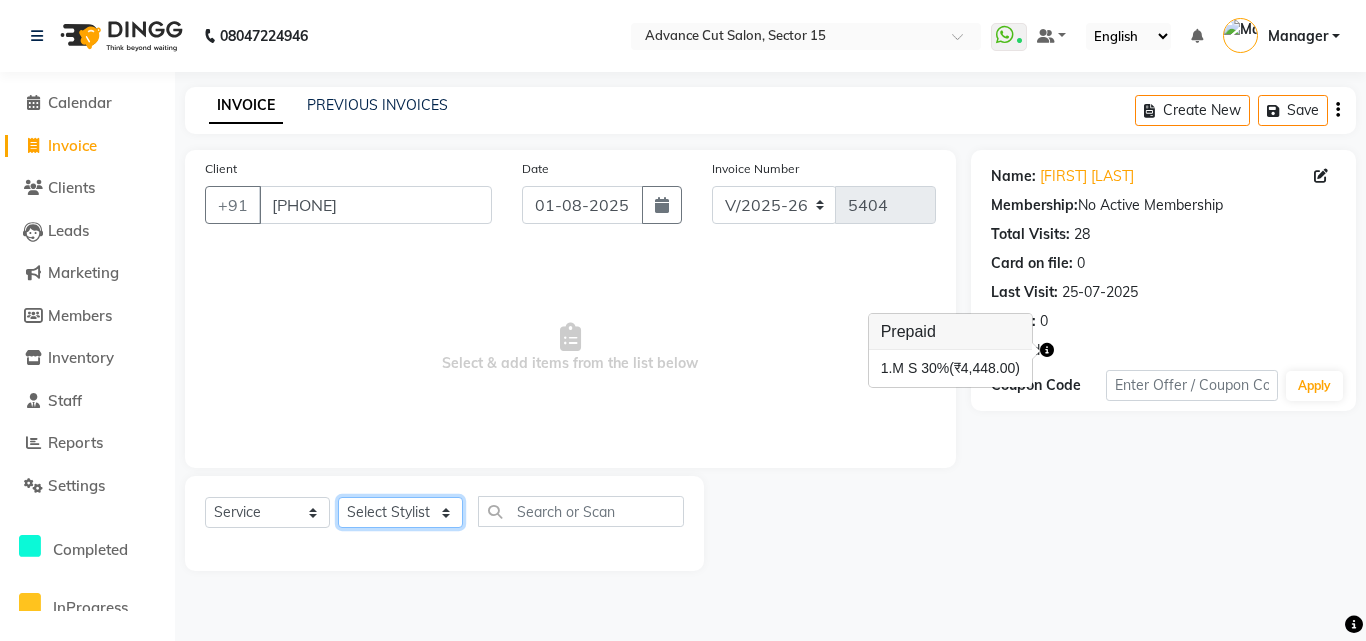 click on "Select Stylist Advance Cut  ASIF FARMAN HAIDER Iqbal KASHISH LUCKY Manager MANOJ NASEEM NASIR Nidhi Pooja  PRIYA RAEES RANI RASHID RIZWAN SACHIN SALMAN SANJAY Shahjad Shankar shuaib SONI" 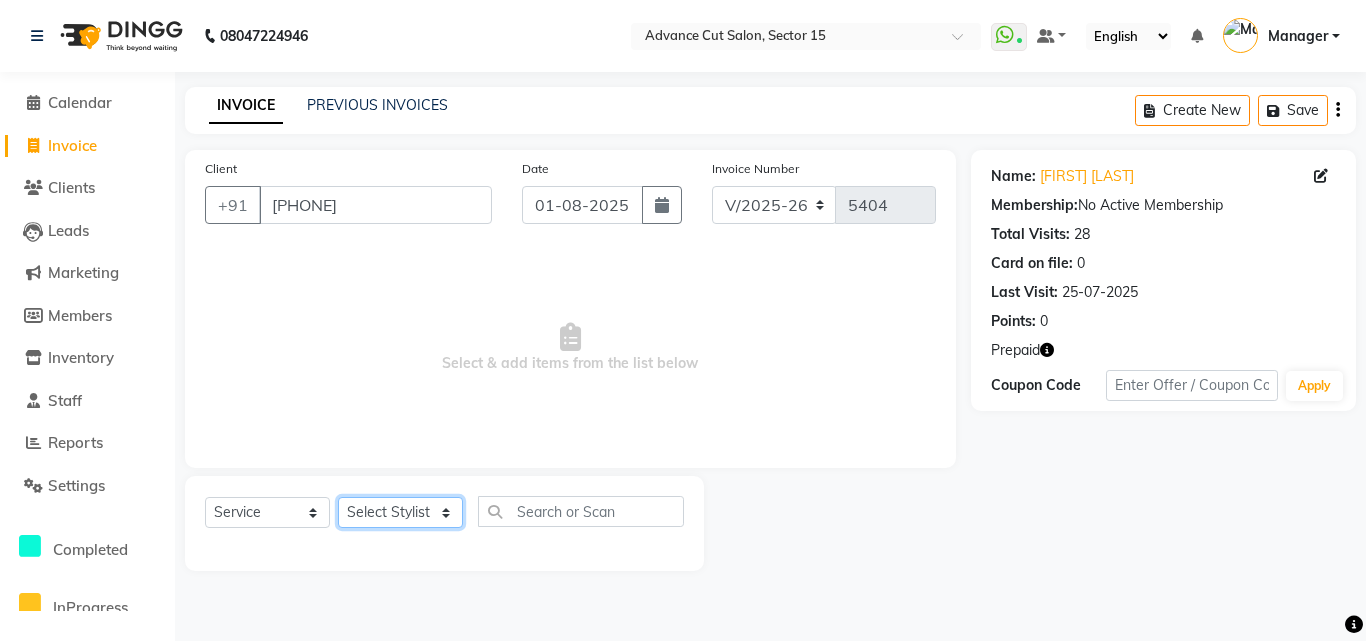 select on "46510" 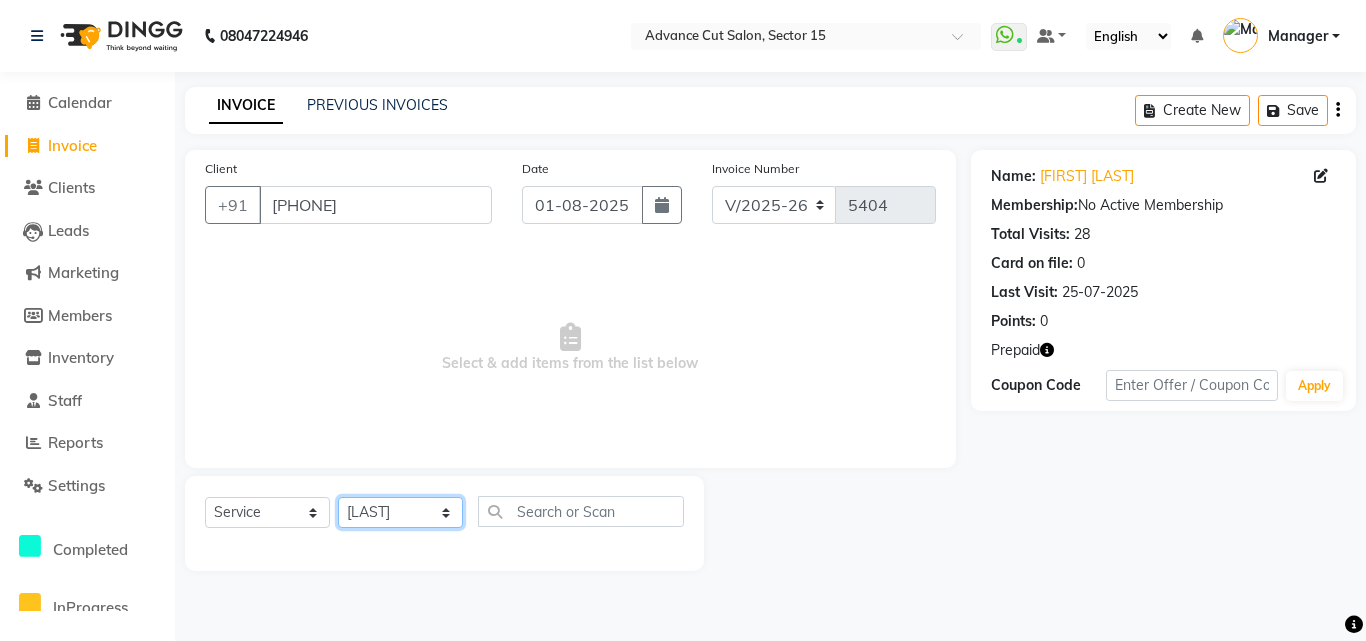 click on "Select Stylist Advance Cut  ASIF FARMAN HAIDER Iqbal KASHISH LUCKY Manager MANOJ NASEEM NASIR Nidhi Pooja  PRIYA RAEES RANI RASHID RIZWAN SACHIN SALMAN SANJAY Shahjad Shankar shuaib SONI" 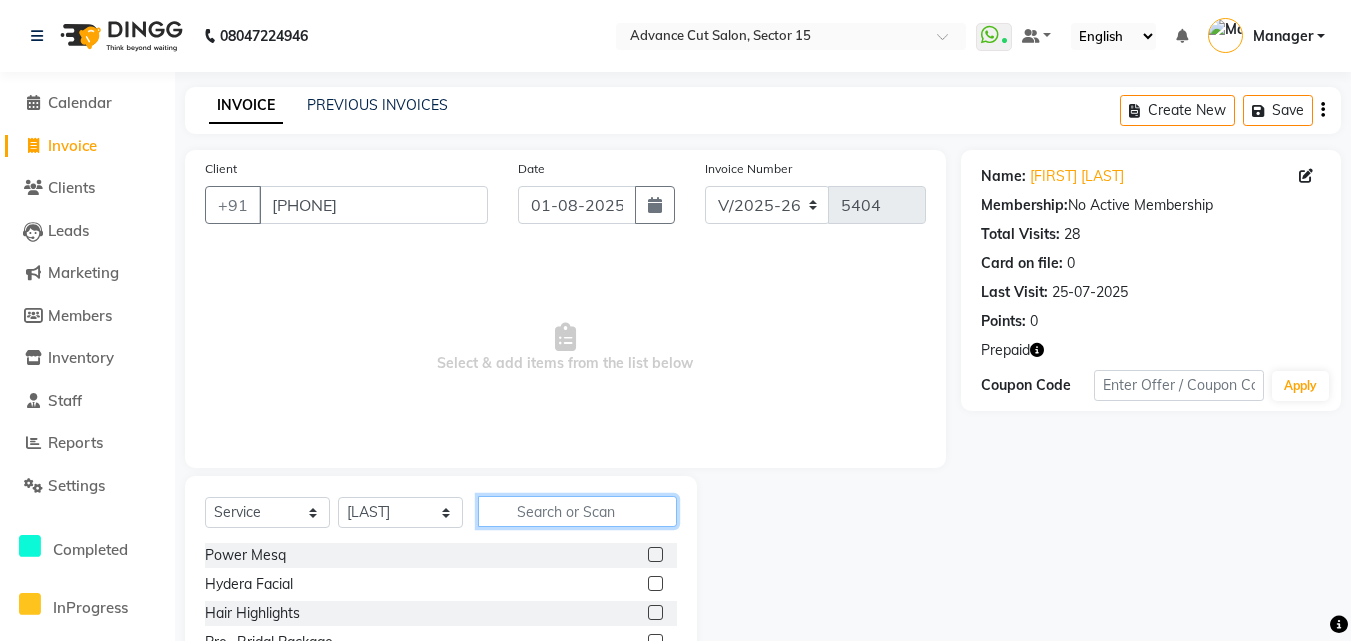 click 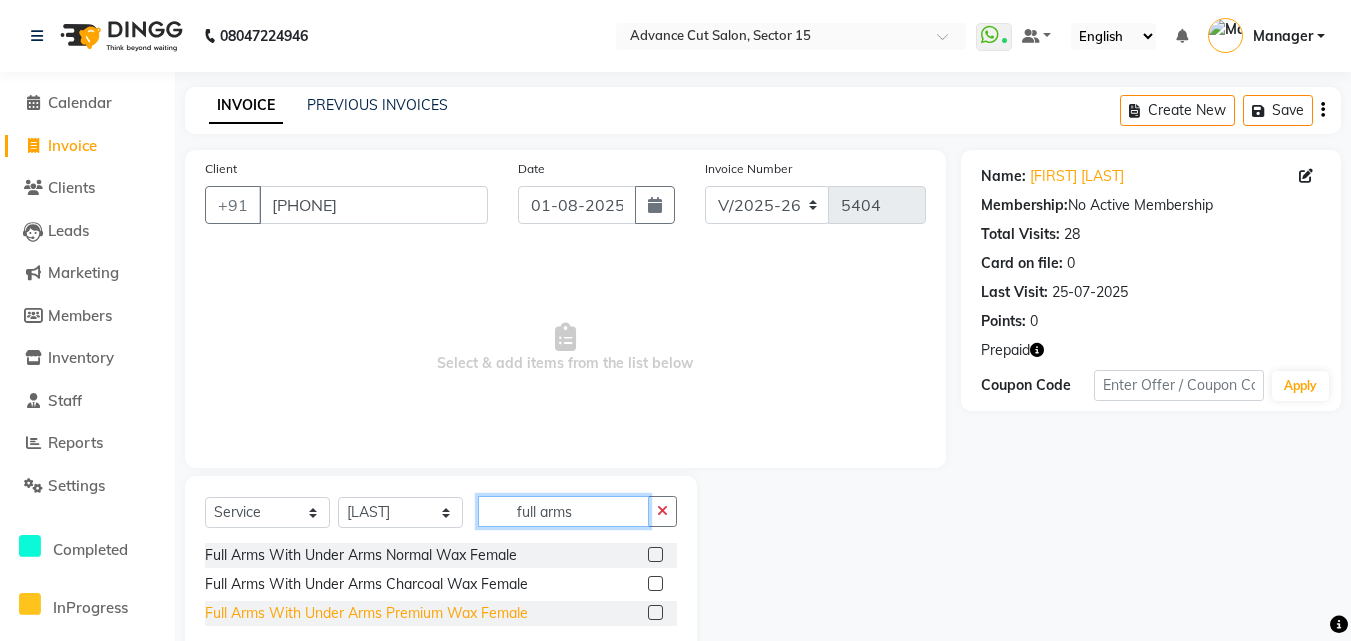 type on "full arms" 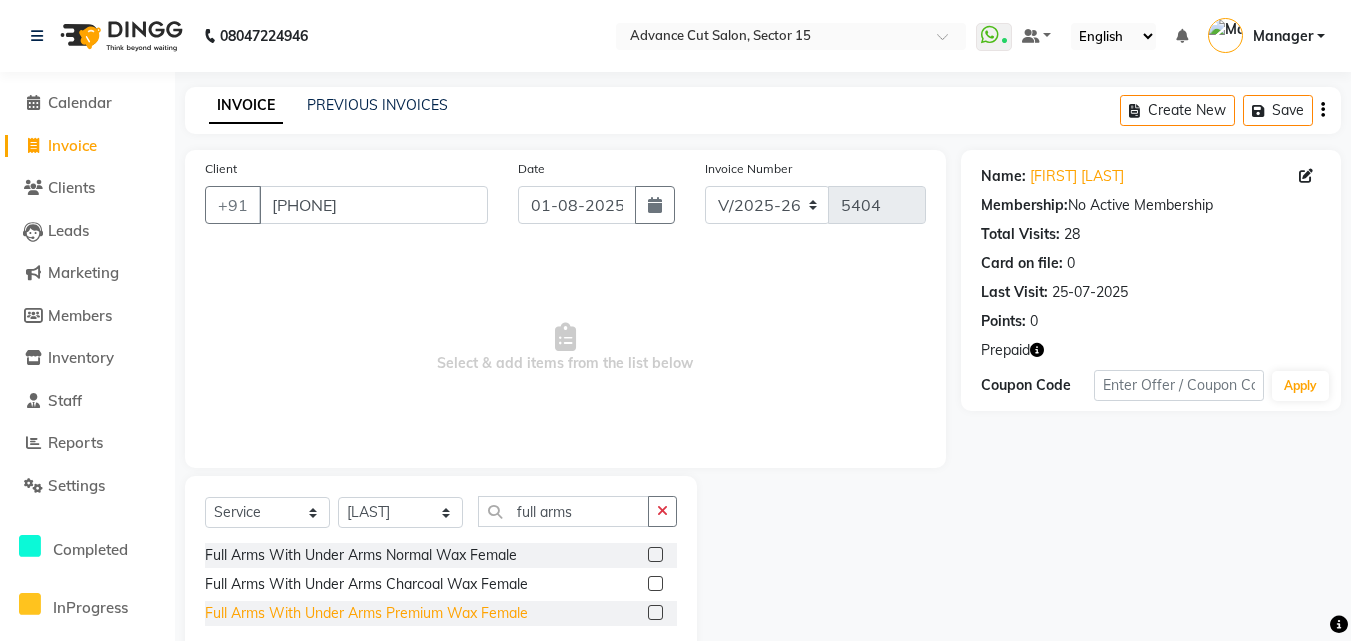 click on "Full Arms With Under Arms Premium Wax Female" 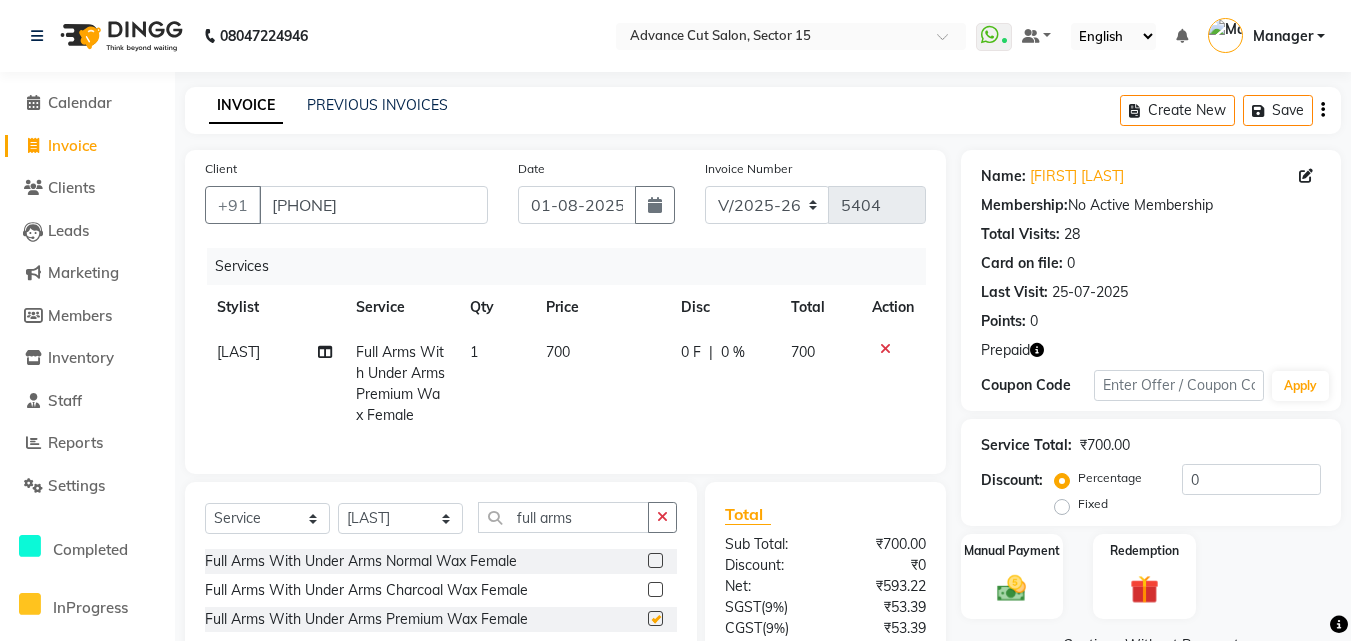 checkbox on "false" 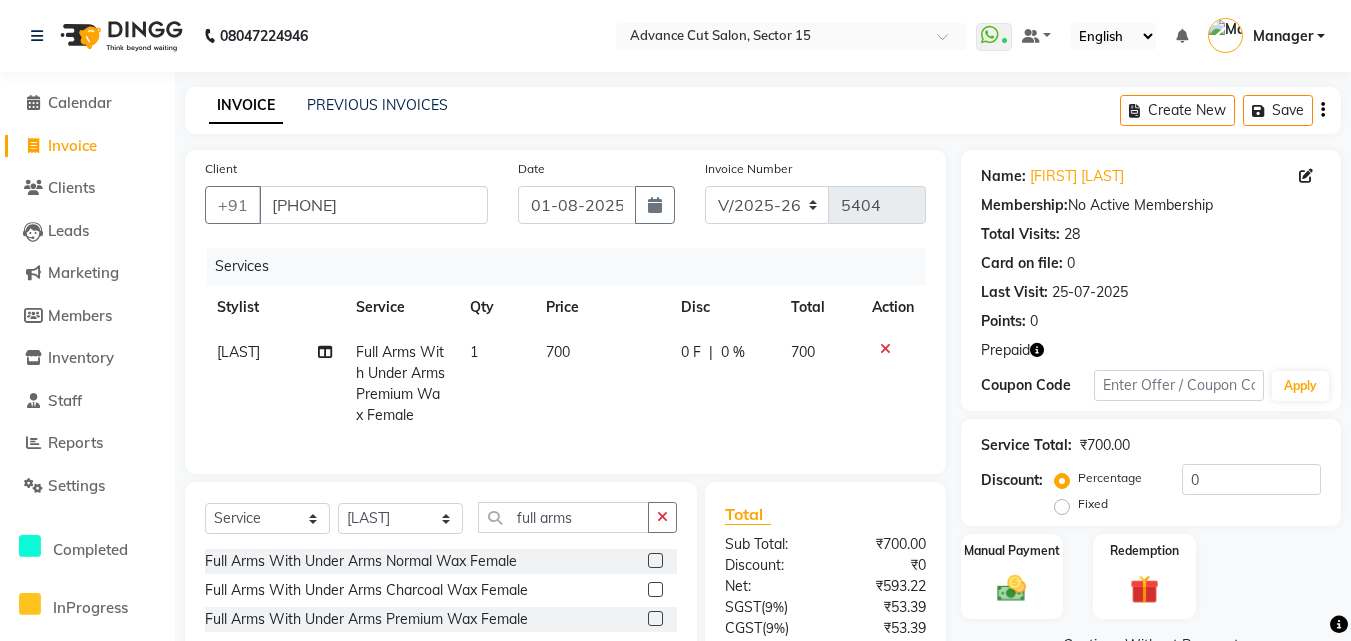scroll, scrollTop: 180, scrollLeft: 0, axis: vertical 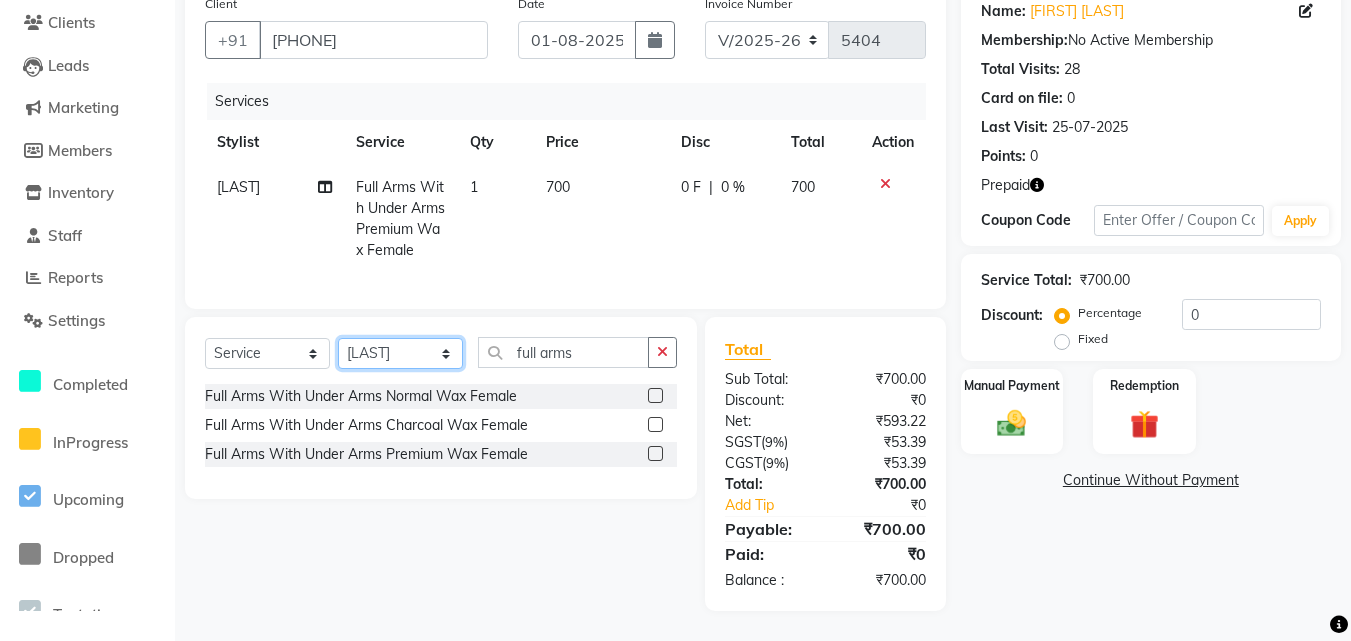 click on "Select Stylist Advance Cut  ASIF FARMAN HAIDER Iqbal KASHISH LUCKY Manager MANOJ NASEEM NASIR Nidhi Pooja  PRIYA RAEES RANI RASHID RIZWAN SACHIN SALMAN SANJAY Shahjad Shankar shuaib SONI" 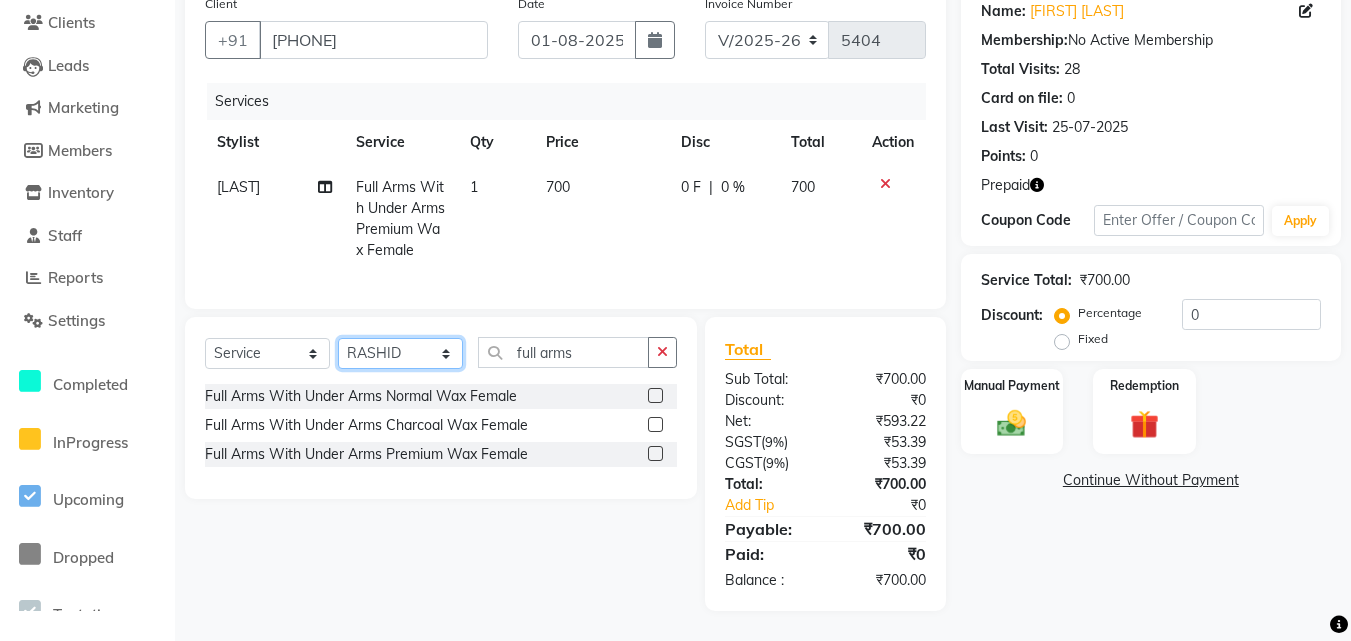 click on "Select Stylist Advance Cut  ASIF FARMAN HAIDER Iqbal KASHISH LUCKY Manager MANOJ NASEEM NASIR Nidhi Pooja  PRIYA RAEES RANI RASHID RIZWAN SACHIN SALMAN SANJAY Shahjad Shankar shuaib SONI" 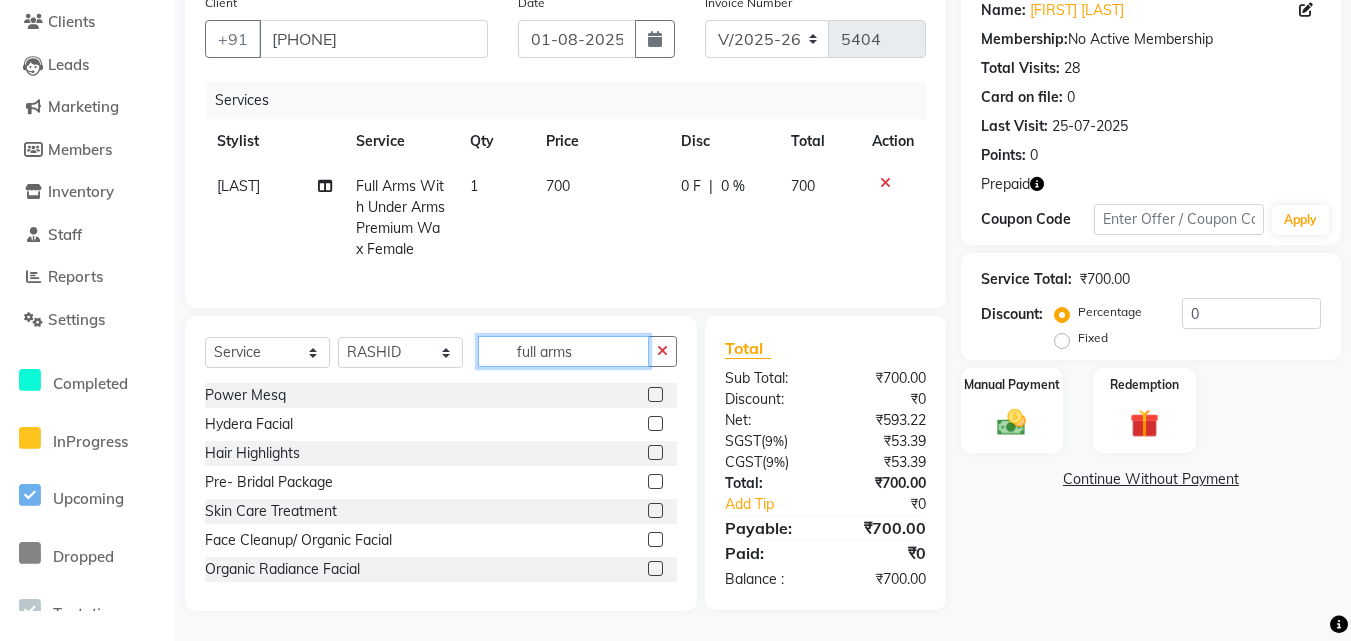click on "full arms" 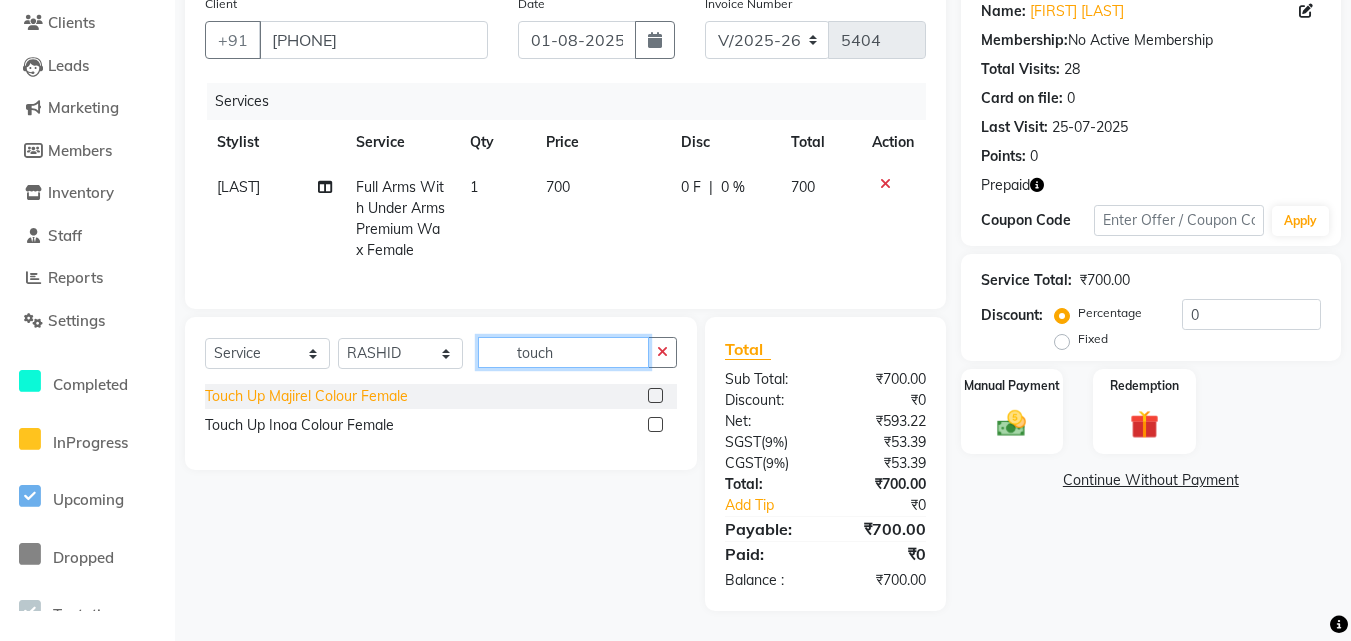 type on "touch" 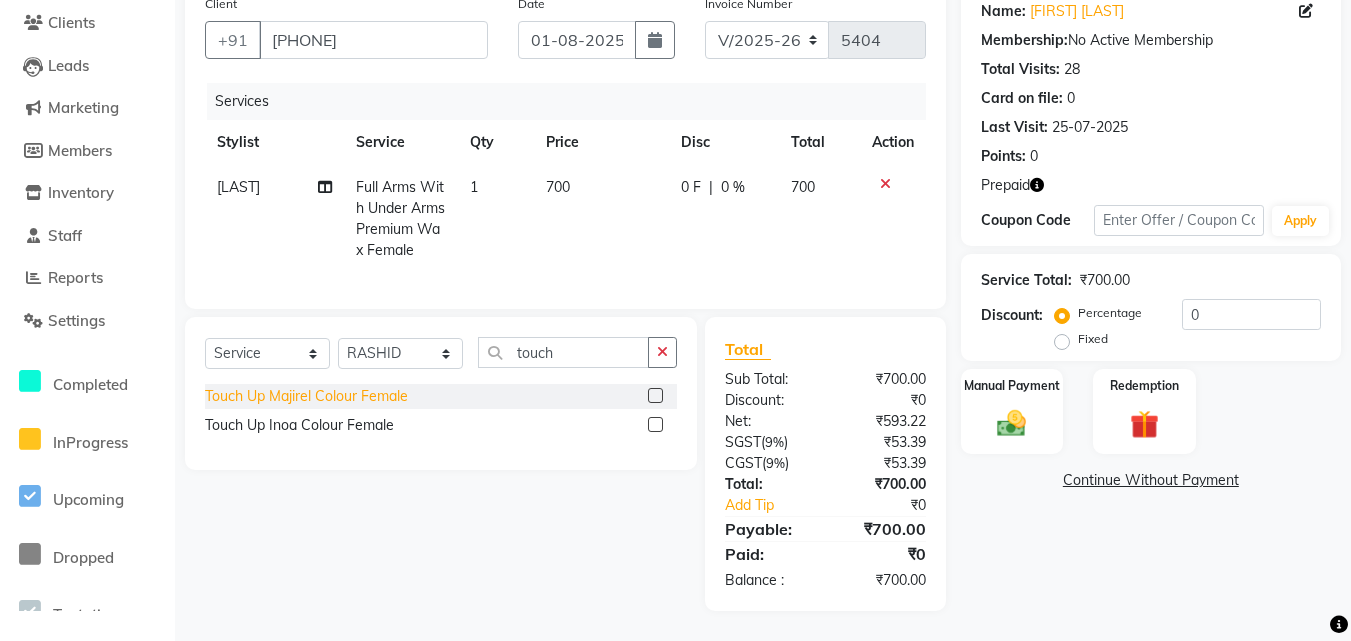 click on "Touch Up Majirel Colour Female" 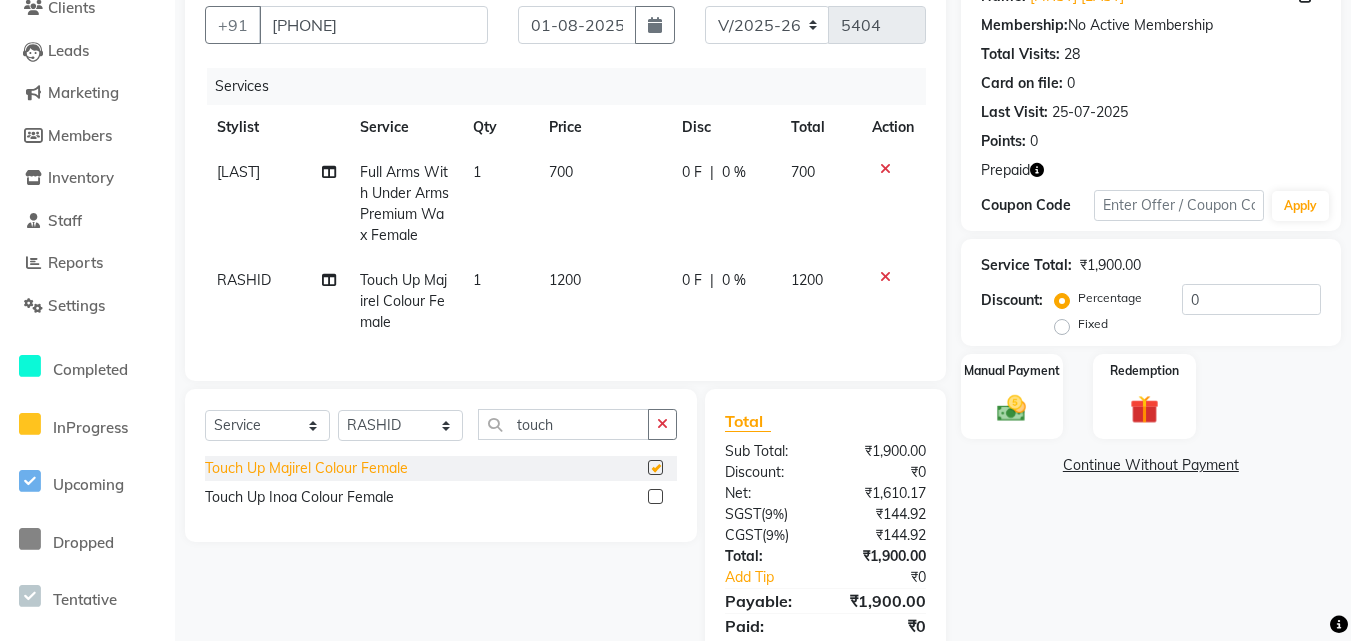 checkbox on "false" 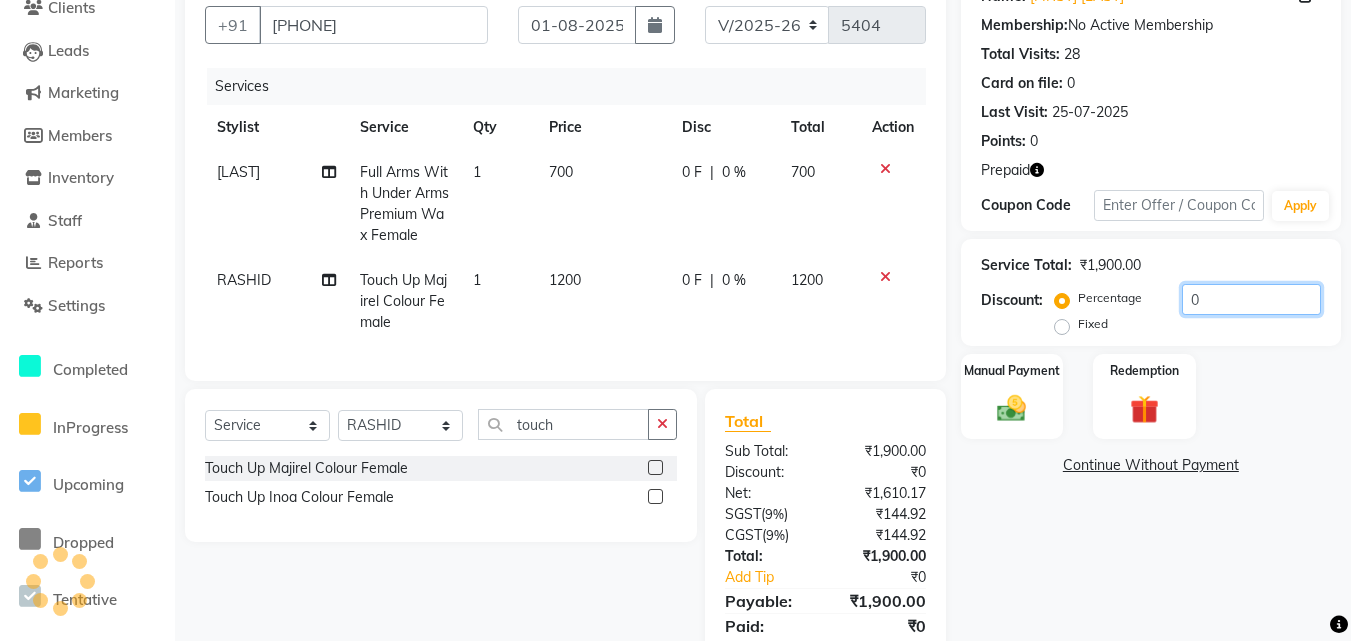 click on "0" 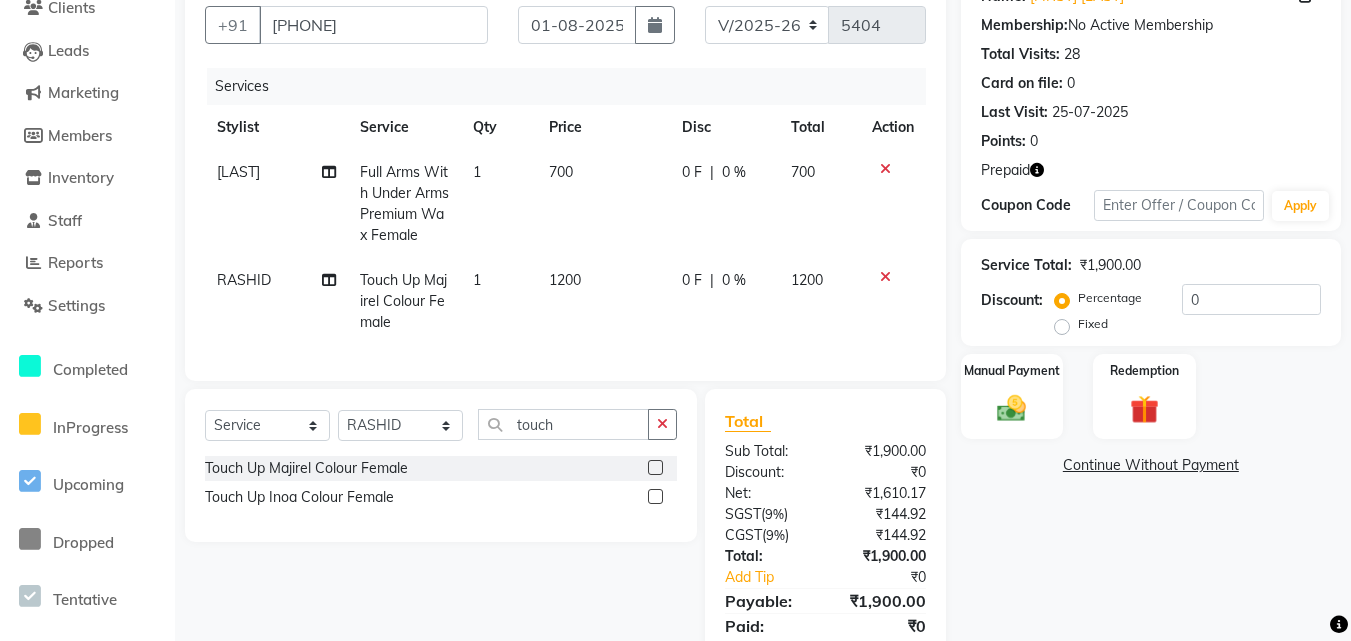 click on "0 %" 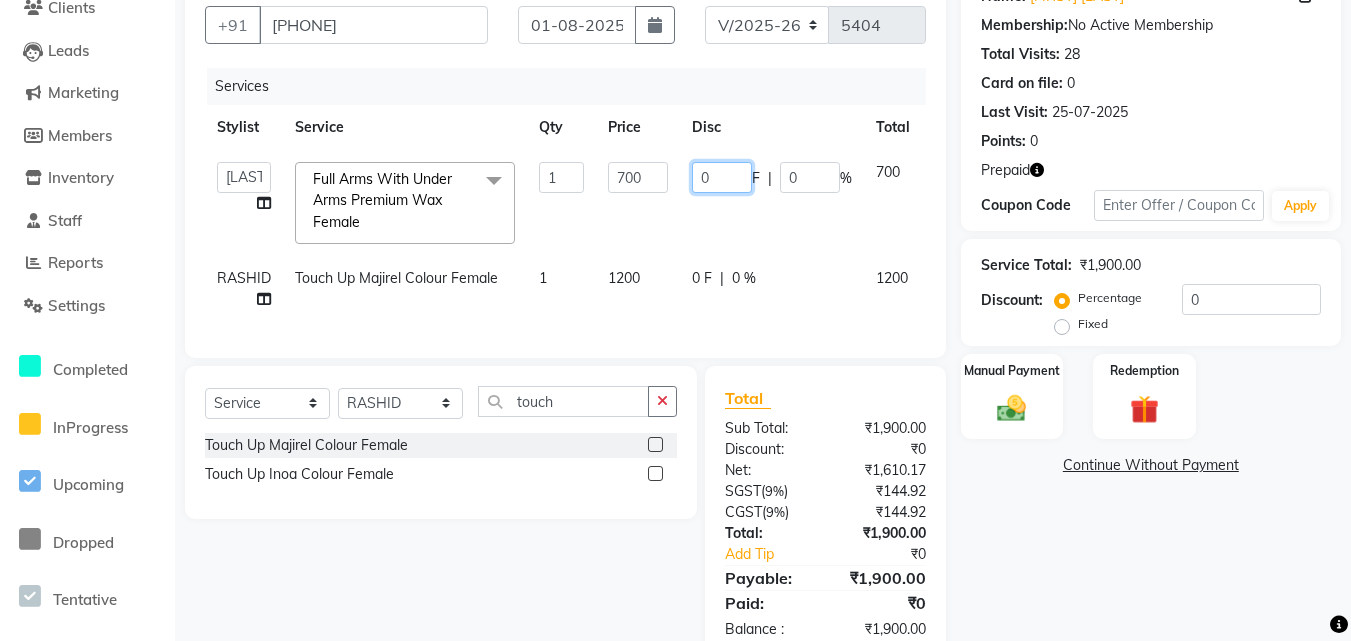 drag, startPoint x: 700, startPoint y: 175, endPoint x: 715, endPoint y: 193, distance: 23.43075 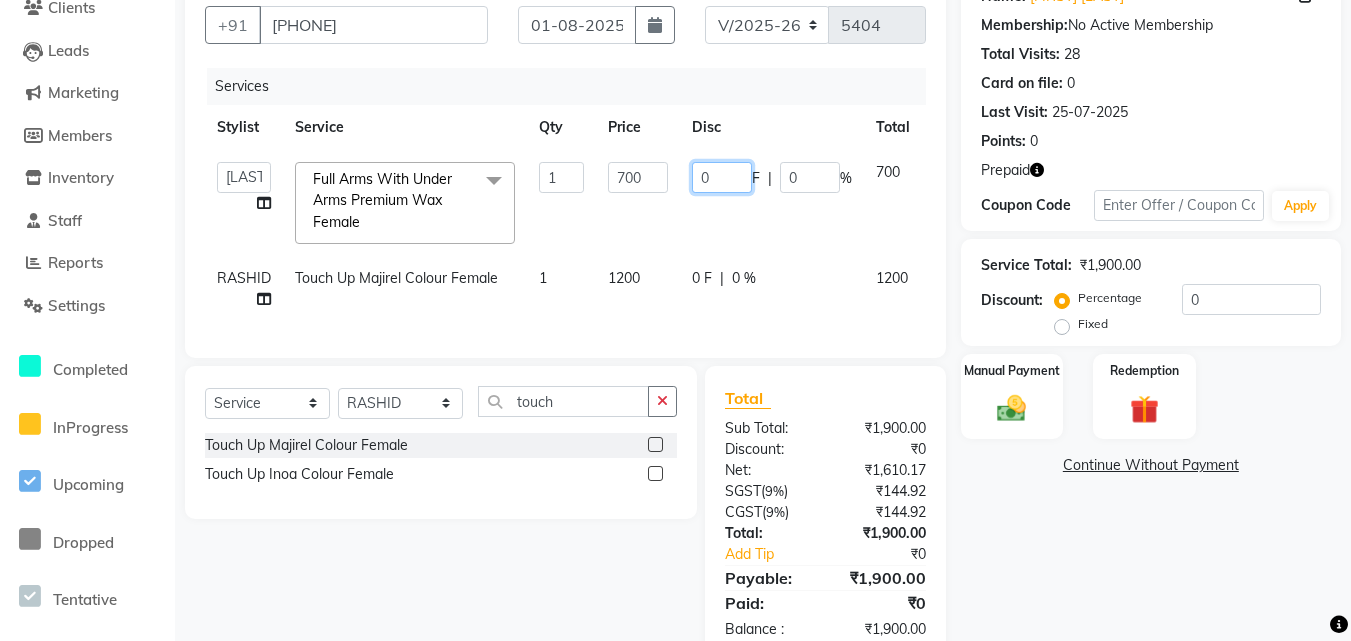 type on "40" 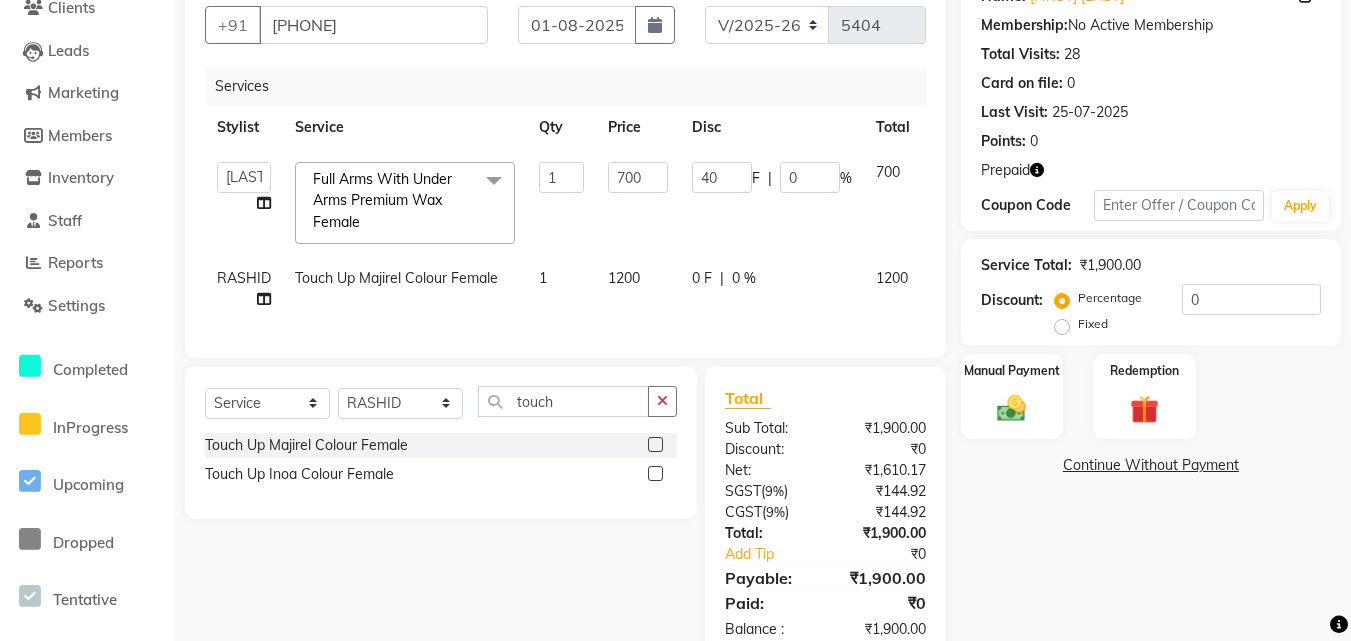 click on "0 F | 0 %" 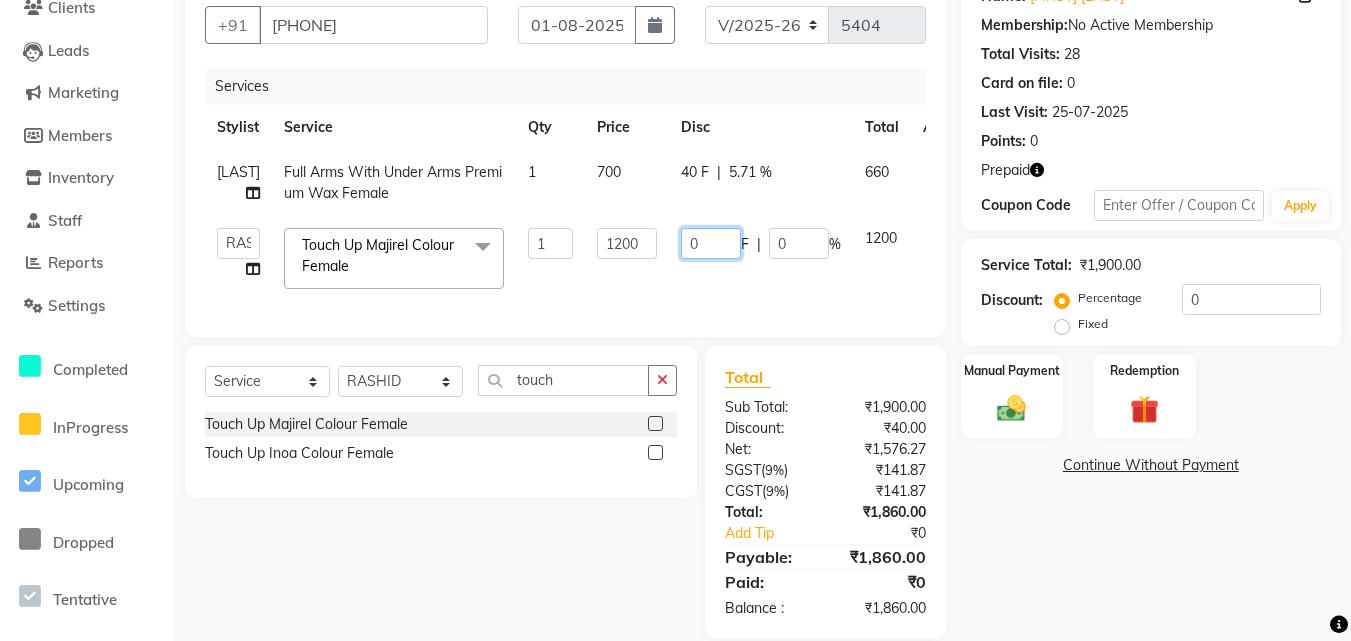 click on "0" 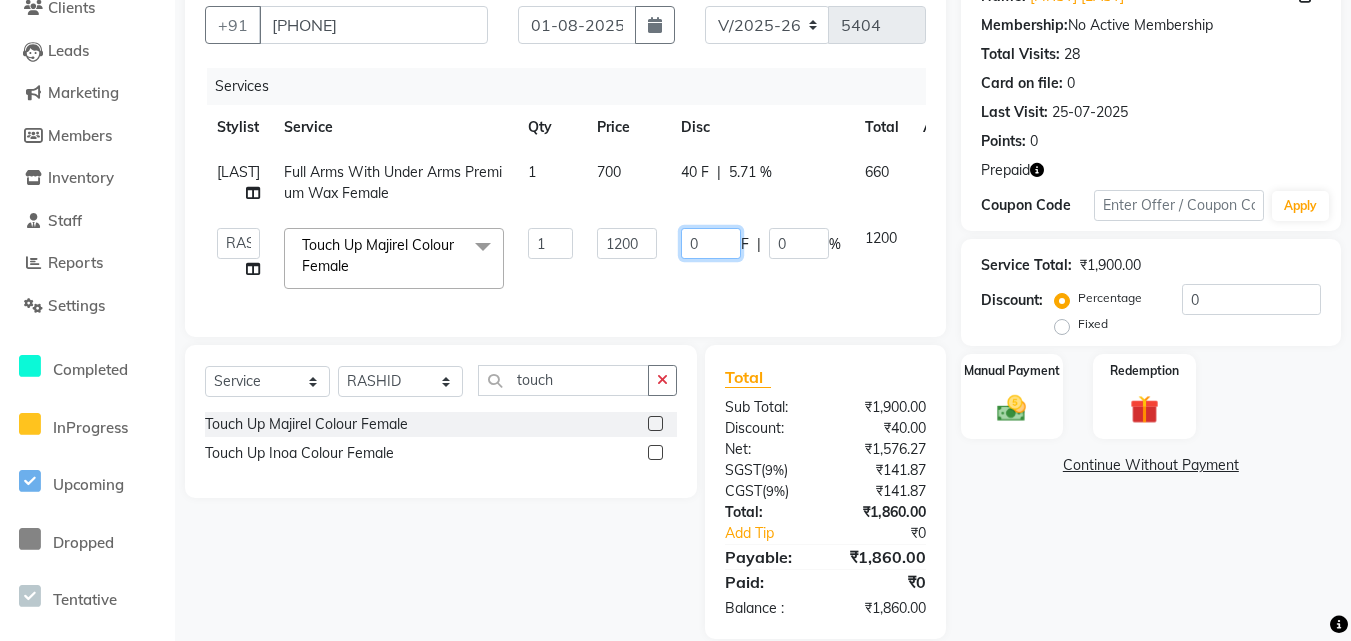 type on "20" 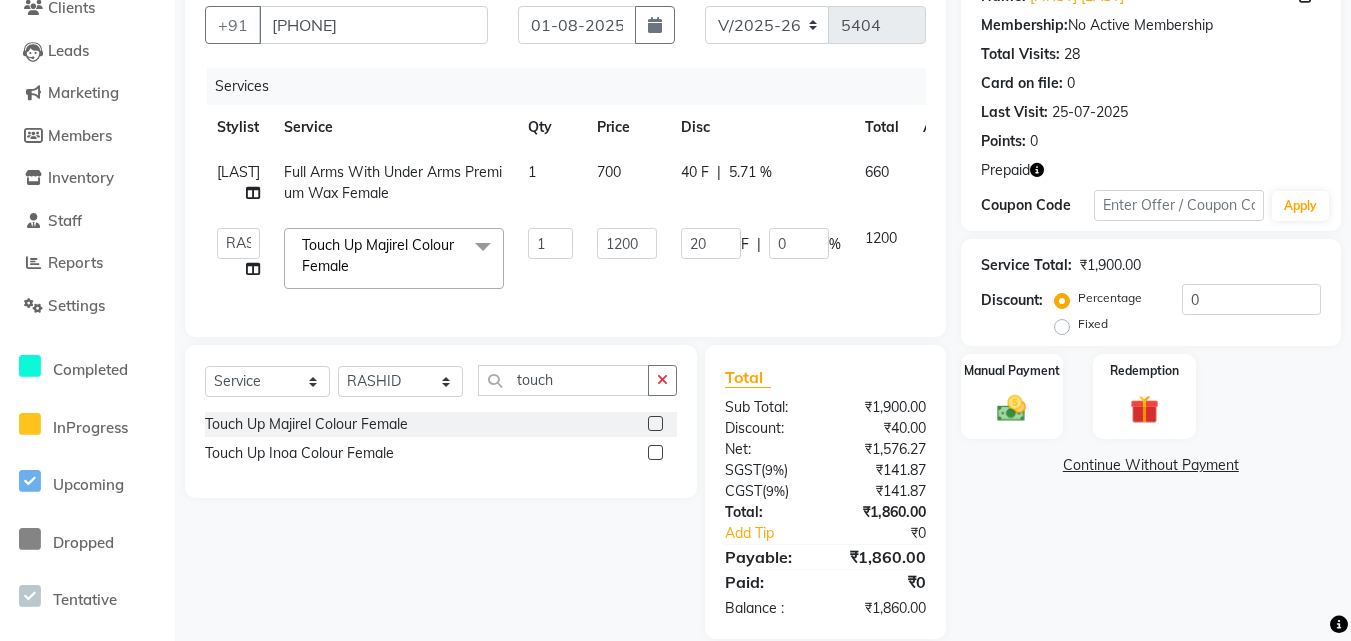 click on "Name: Safali Ji Membership:  No Active Membership  Total Visits:  28 Card on file:  0 Last Visit:   25-07-2025 Points:   0  Prepaid Coupon Code Apply Service Total:  ₹1,900.00  Discount:  Percentage   Fixed  0 Manual Payment Redemption  Continue Without Payment" 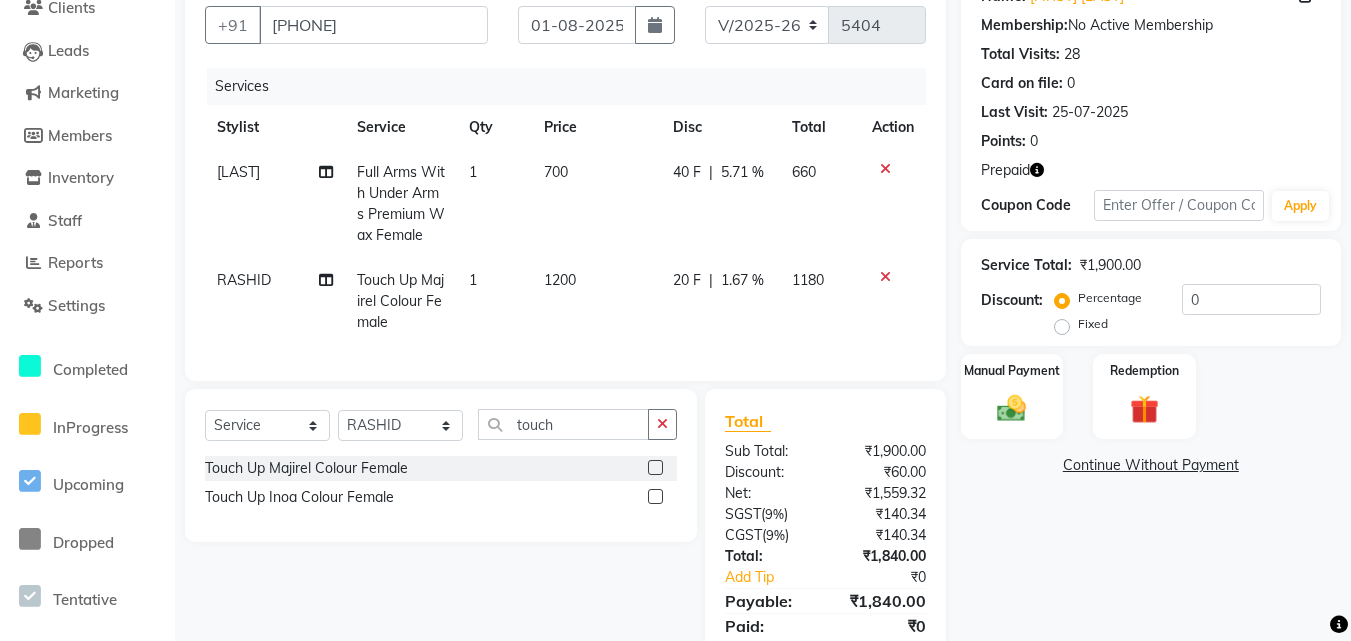 click on "40 F | 5.71 %" 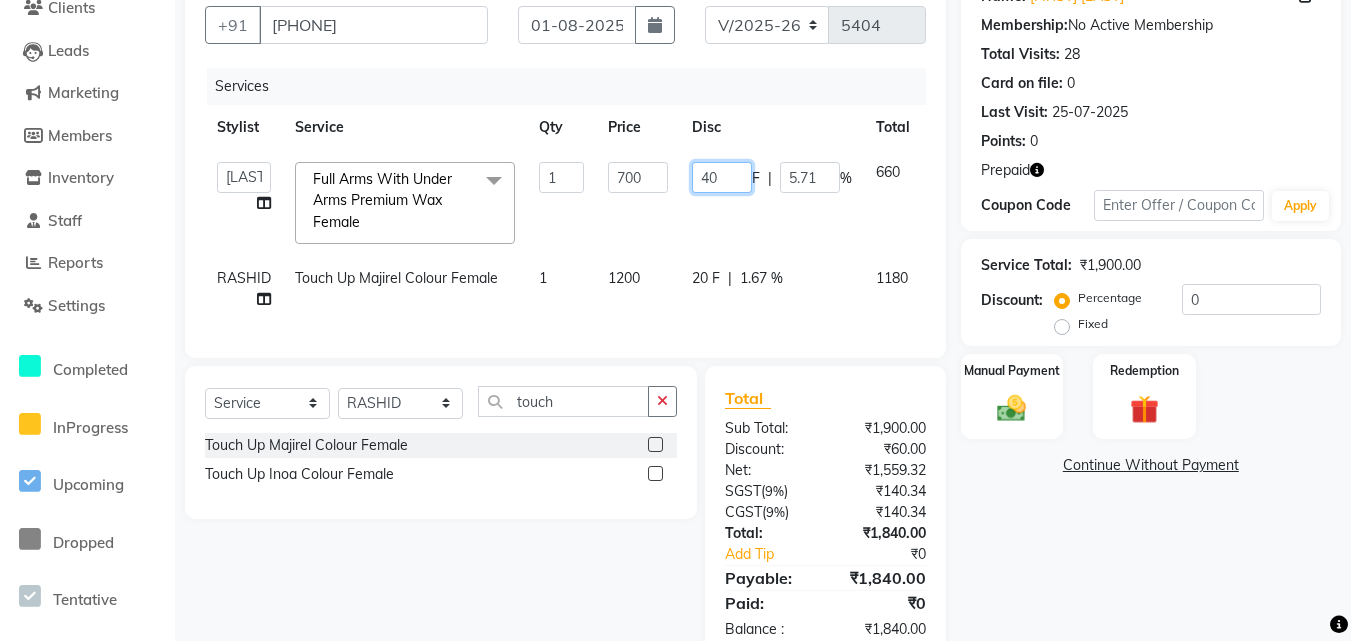 click on "40" 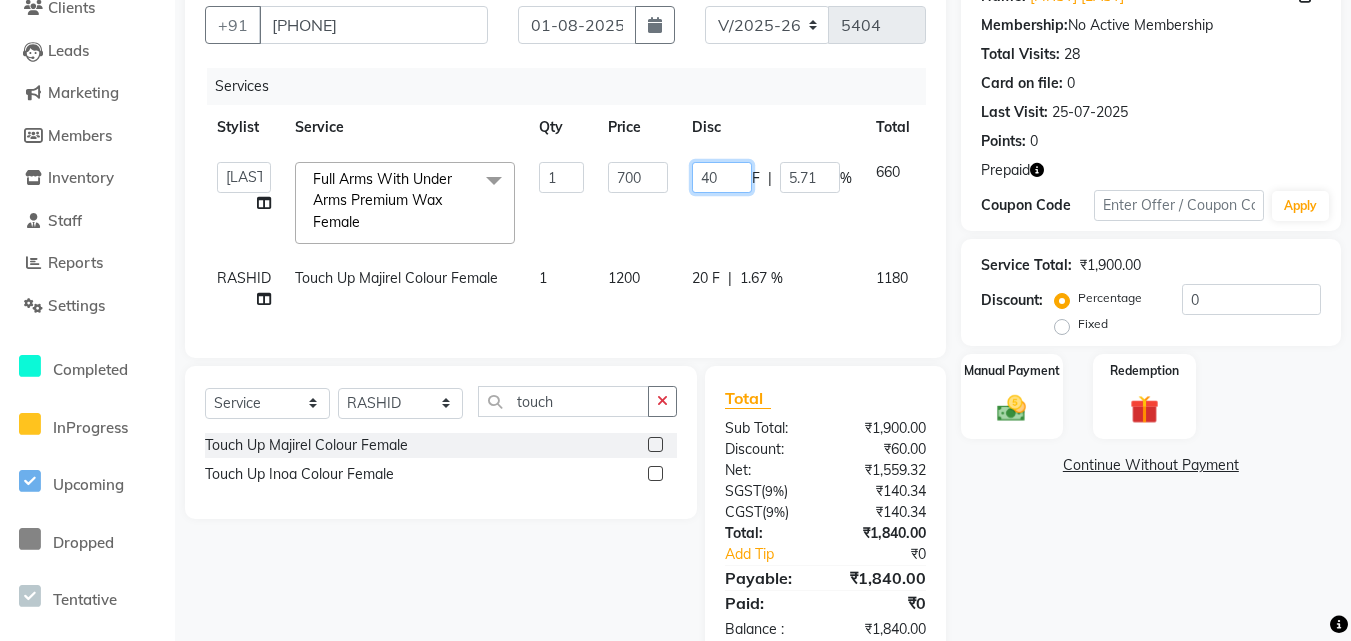 type on "4" 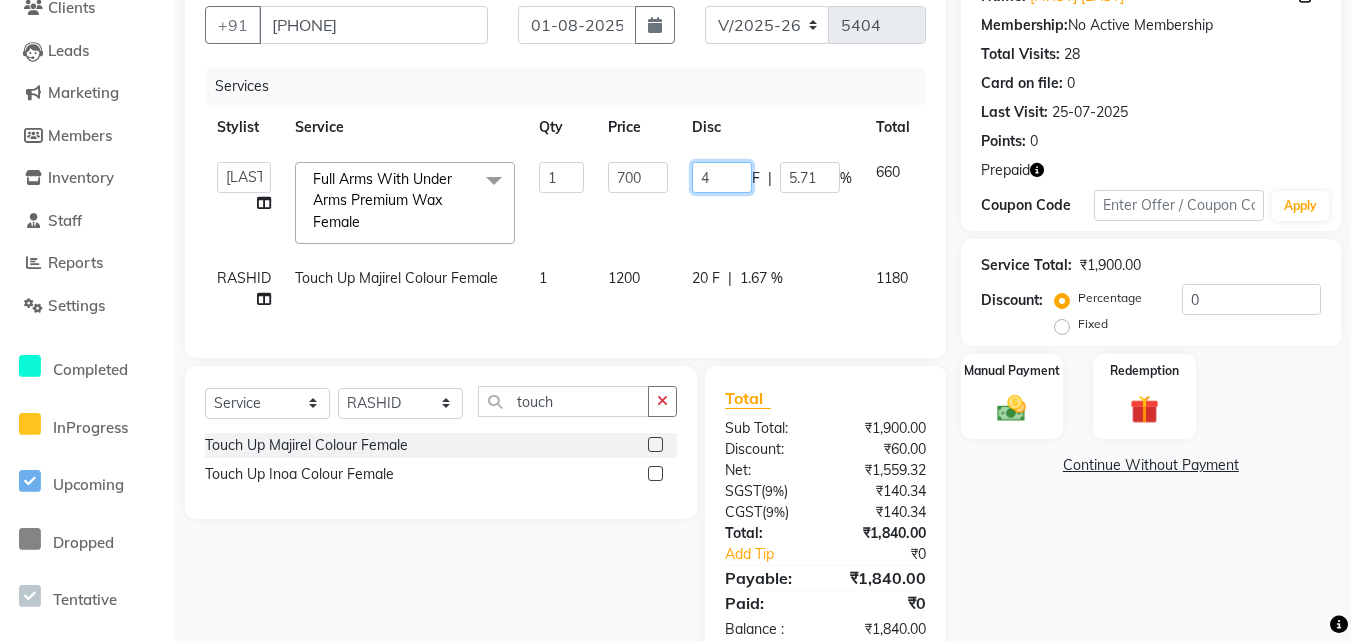 type 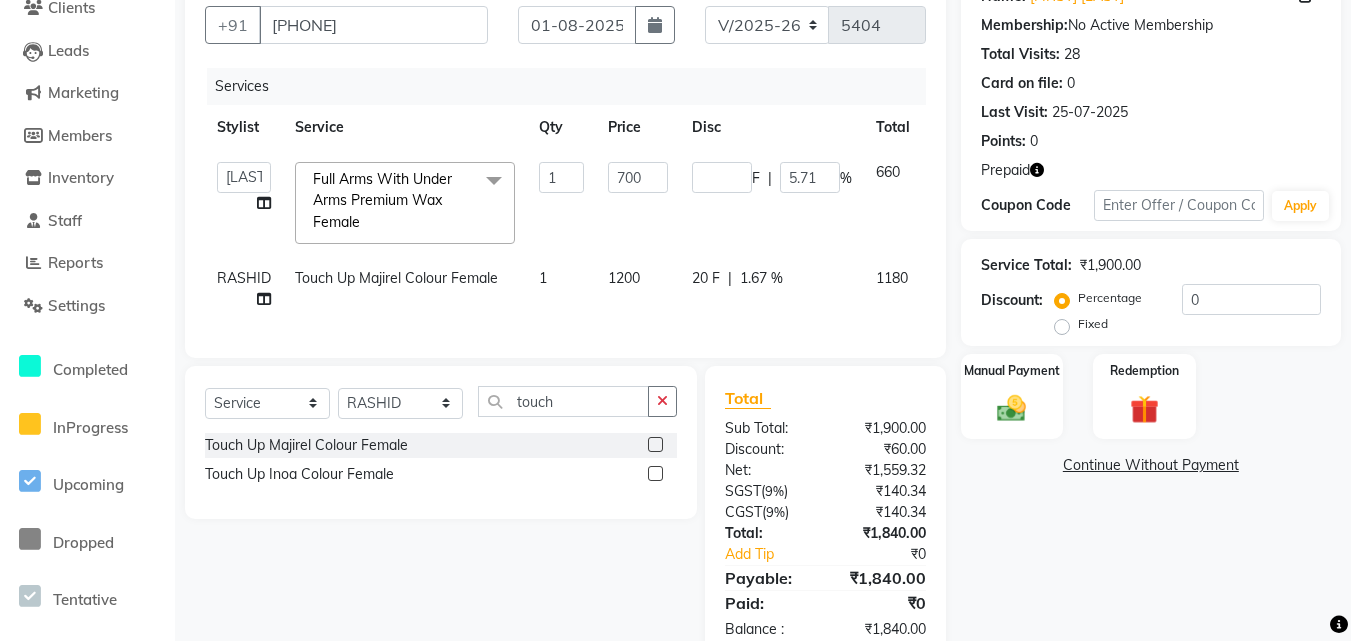 click on "20 F | 1.67 %" 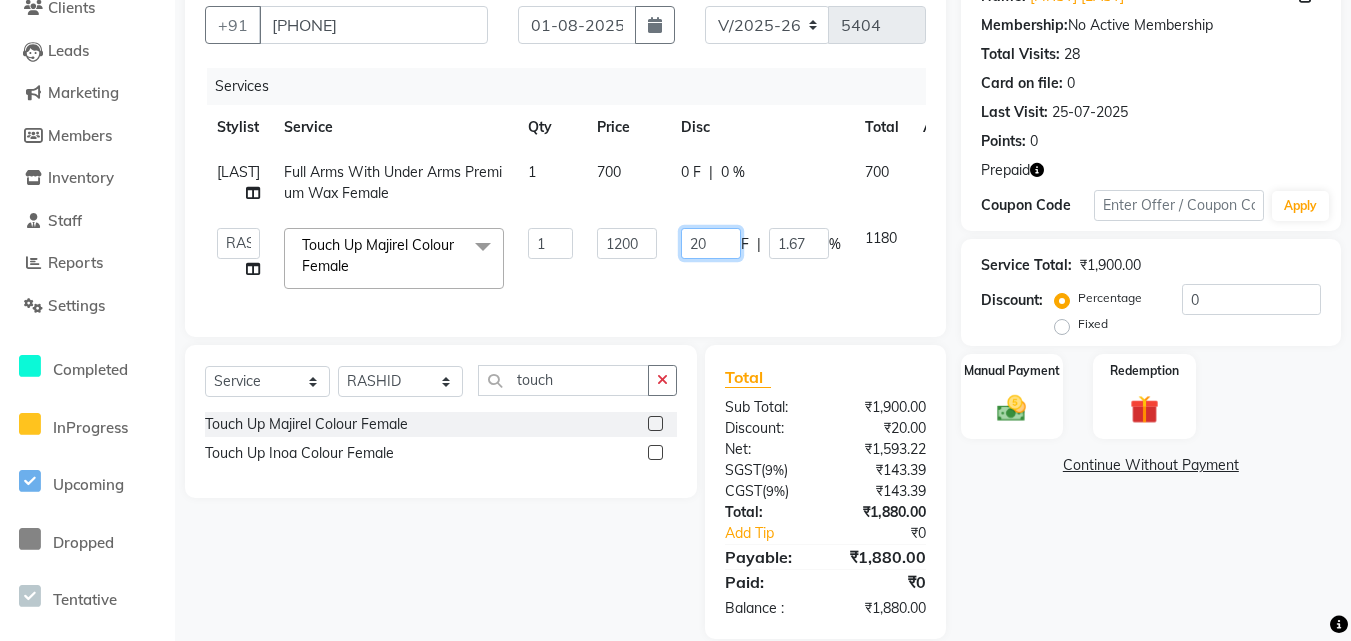 click on "20" 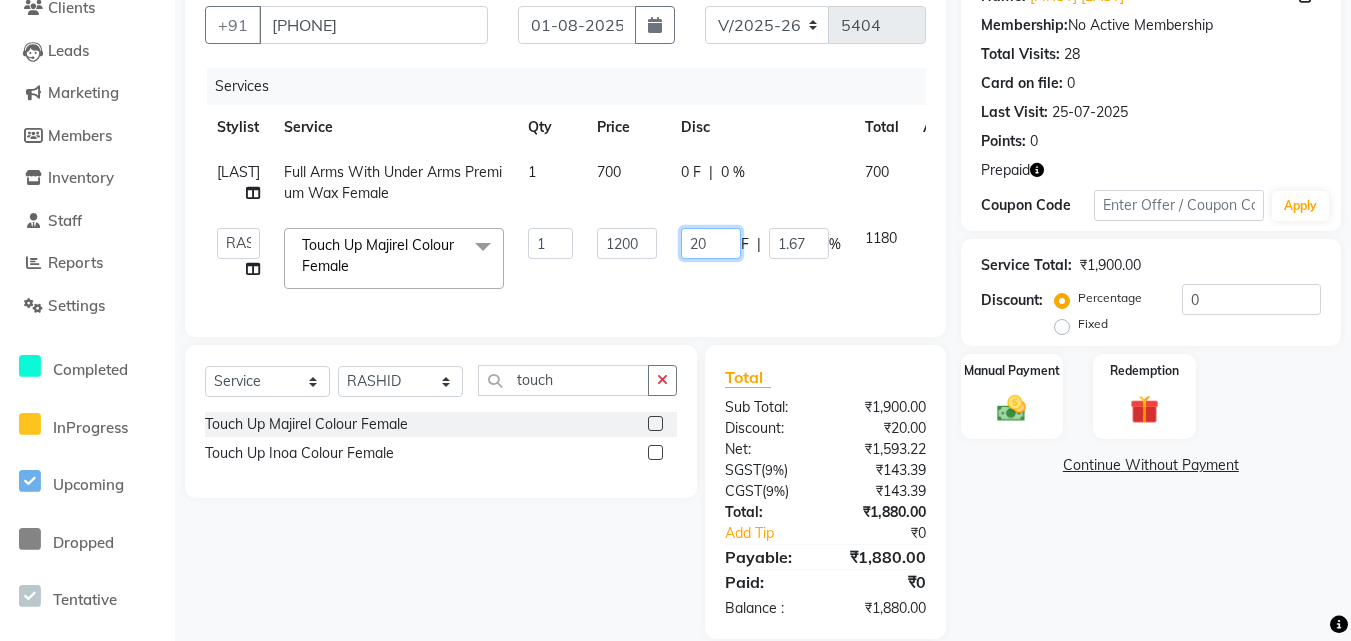 type on "2" 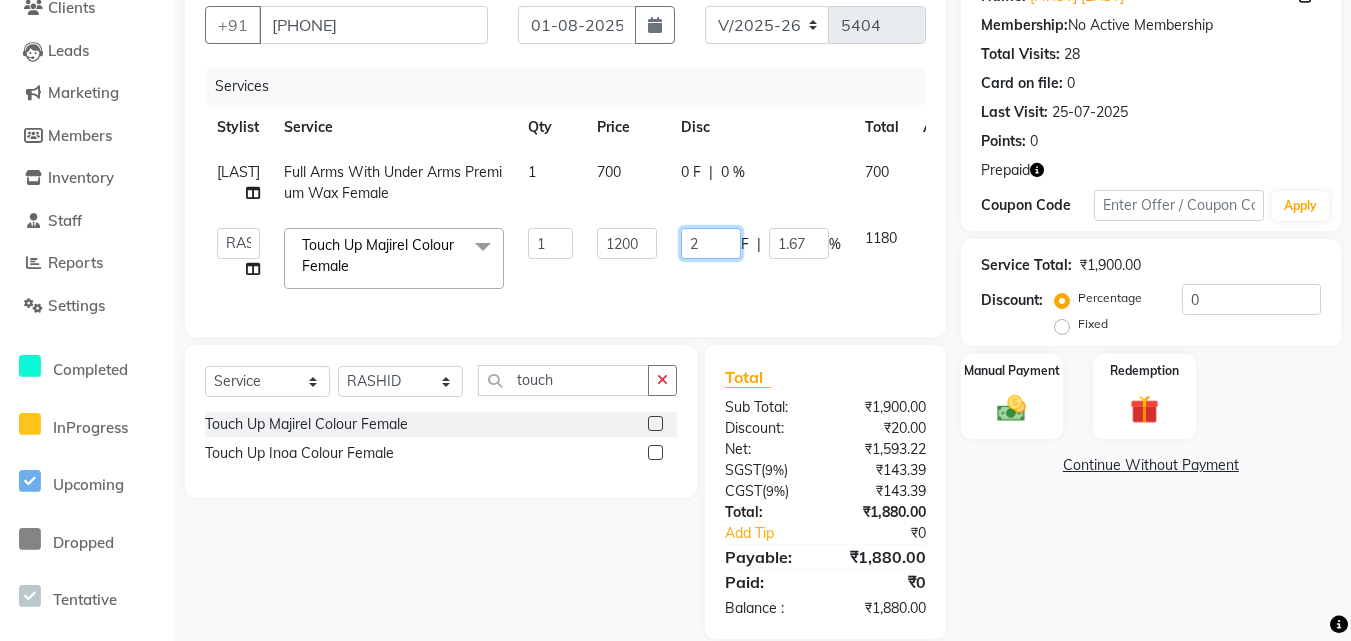 type 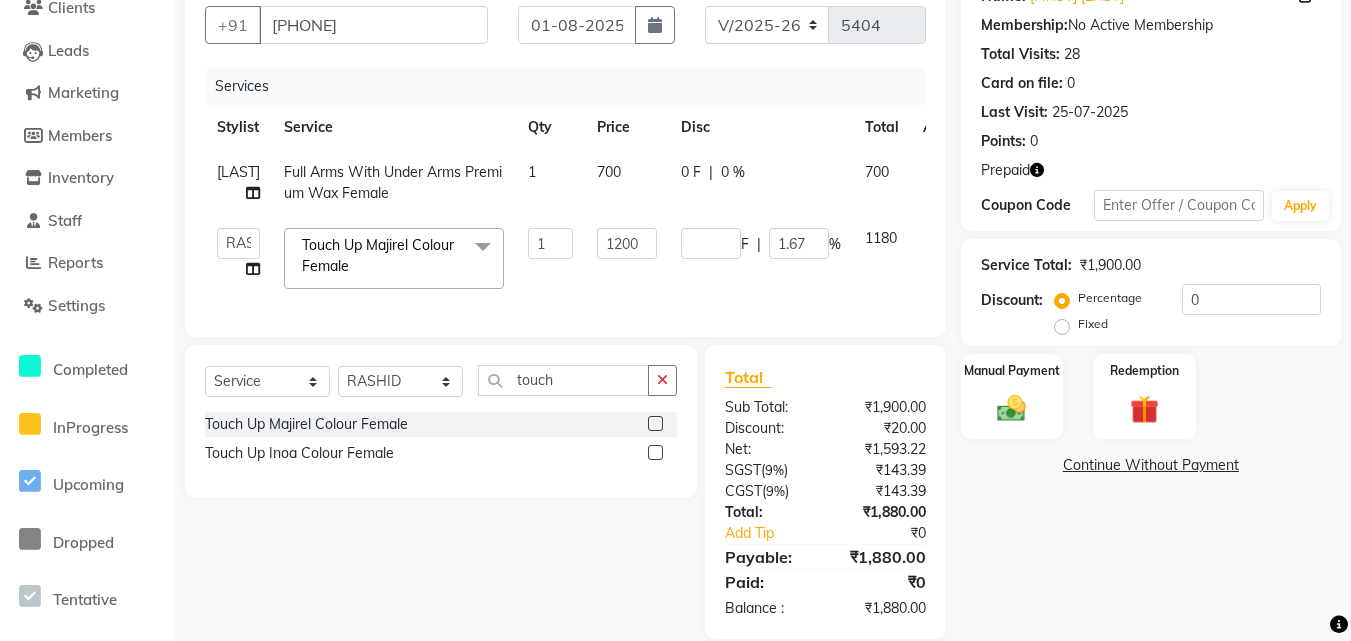 click on "0 F | 0 %" 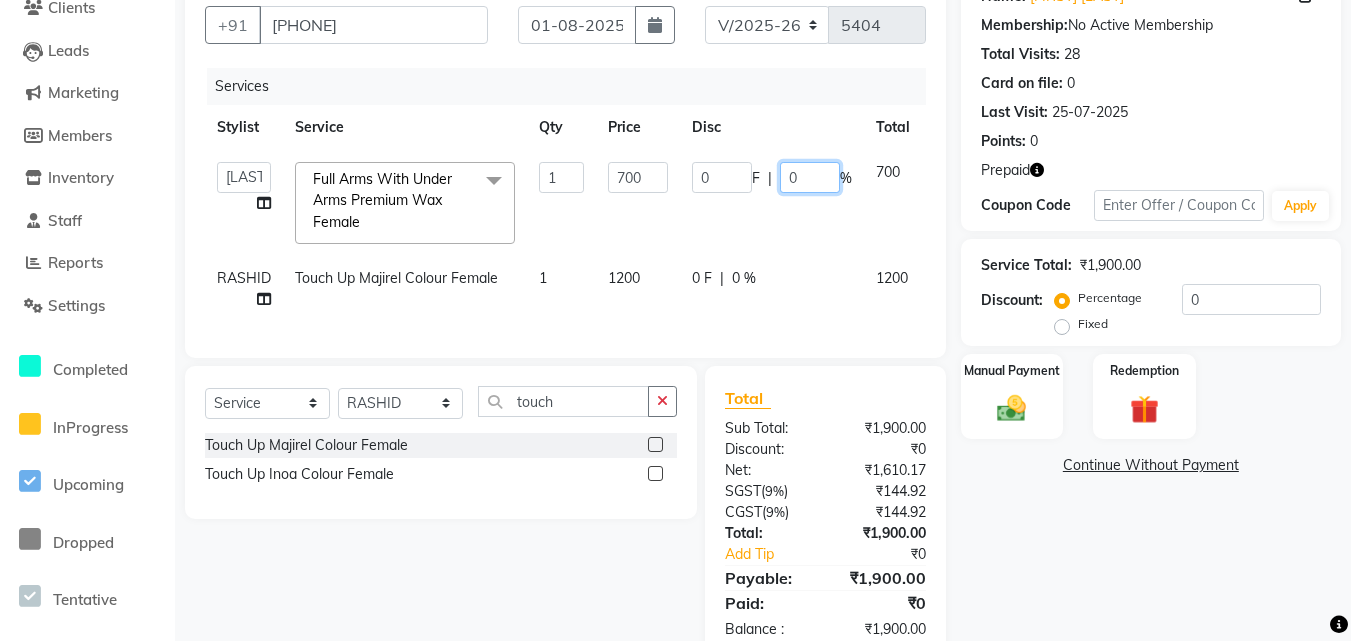 click on "0" 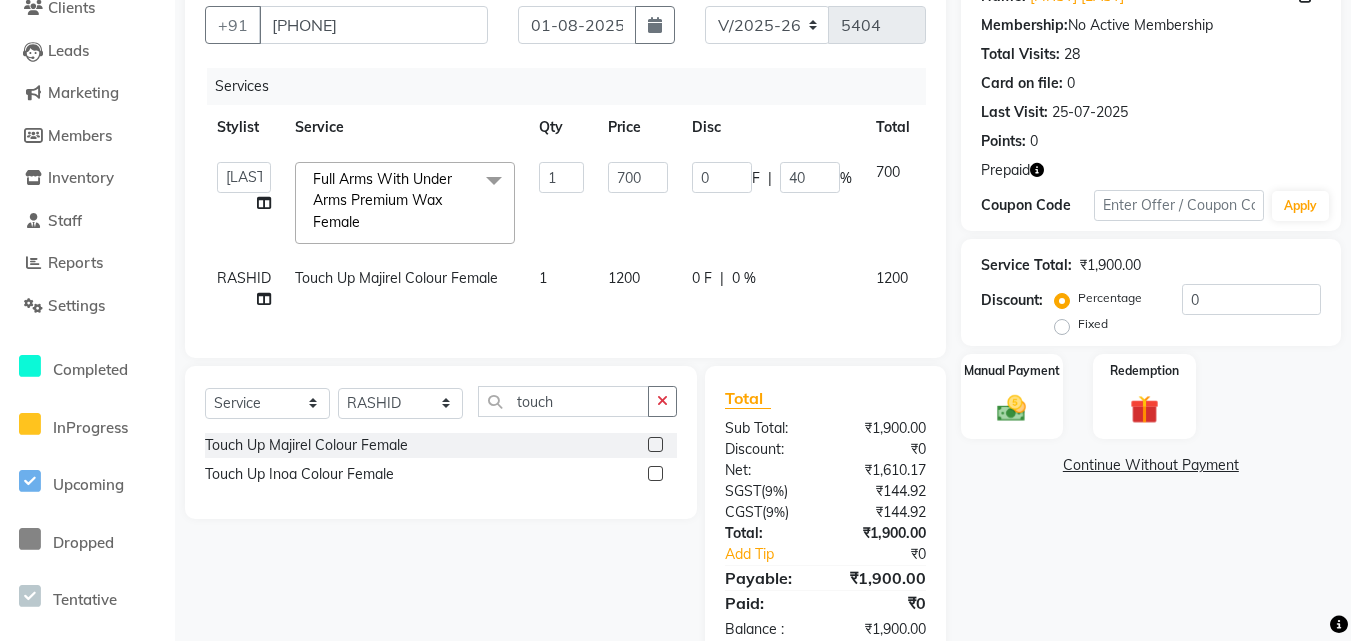 click on "0 F | 0 %" 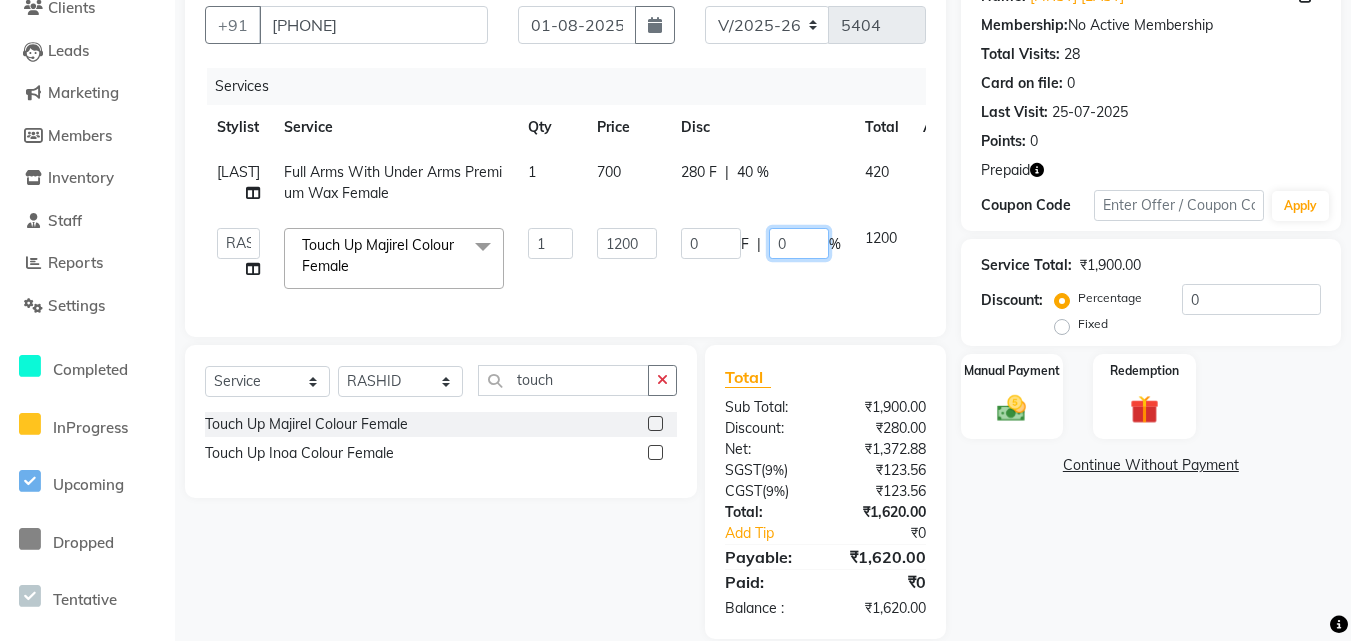 click on "0" 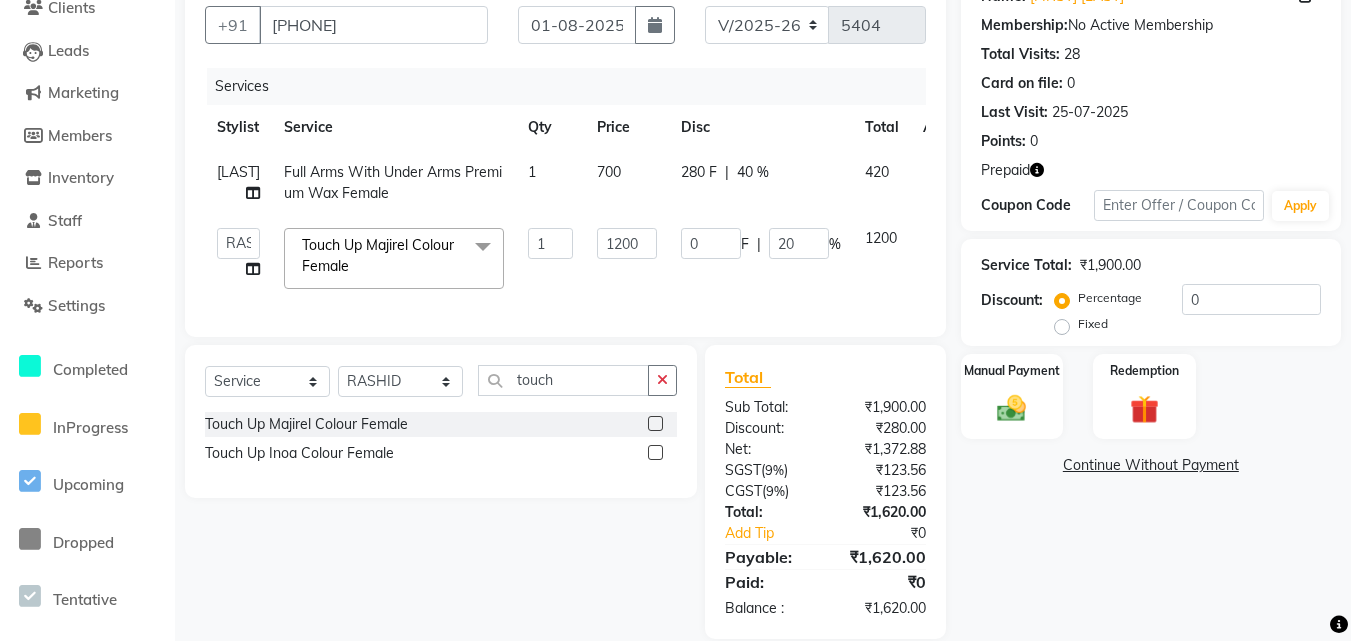 click on "Name: Safali Ji Membership:  No Active Membership  Total Visits:  28 Card on file:  0 Last Visit:   25-07-2025 Points:   0  Prepaid Coupon Code Apply Service Total:  ₹1,900.00  Discount:  Percentage   Fixed  0 Manual Payment Redemption  Continue Without Payment" 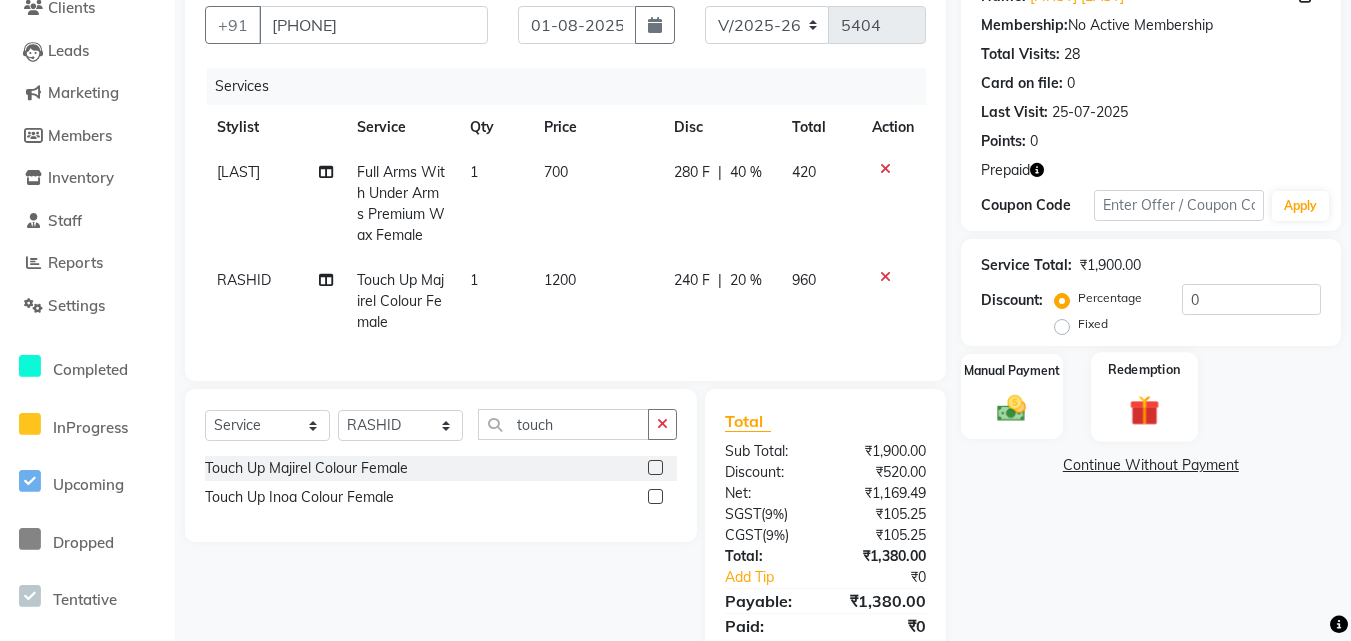 click 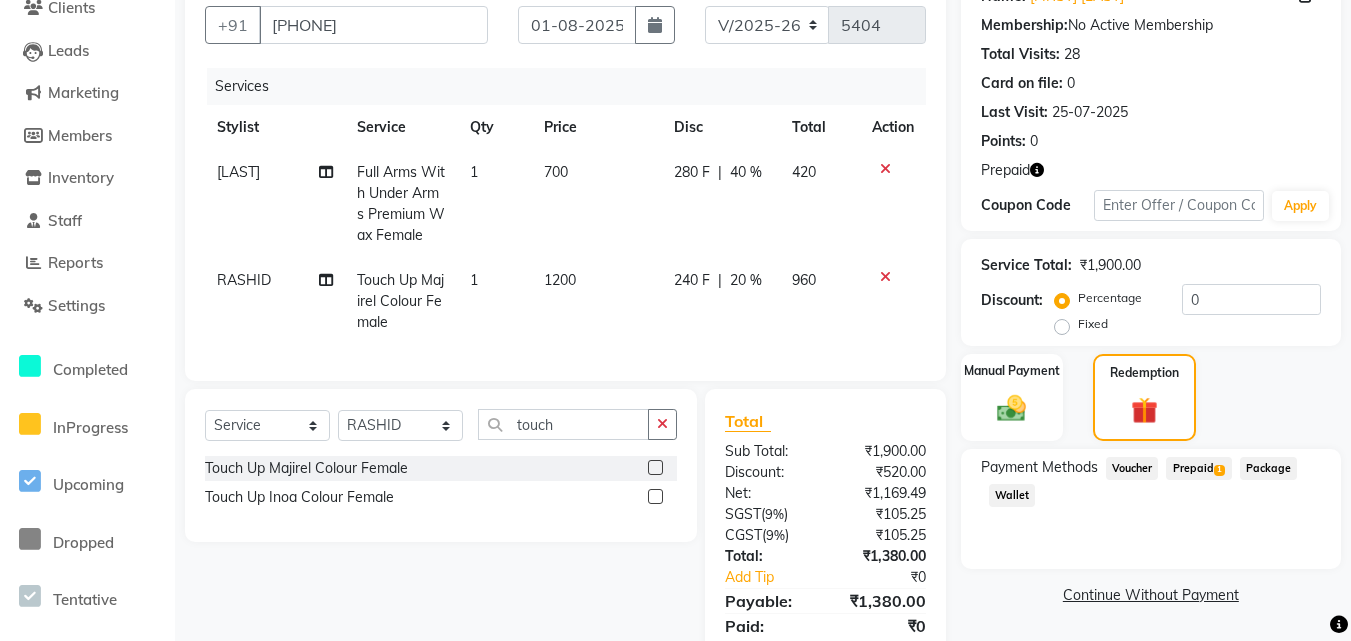 scroll, scrollTop: 264, scrollLeft: 0, axis: vertical 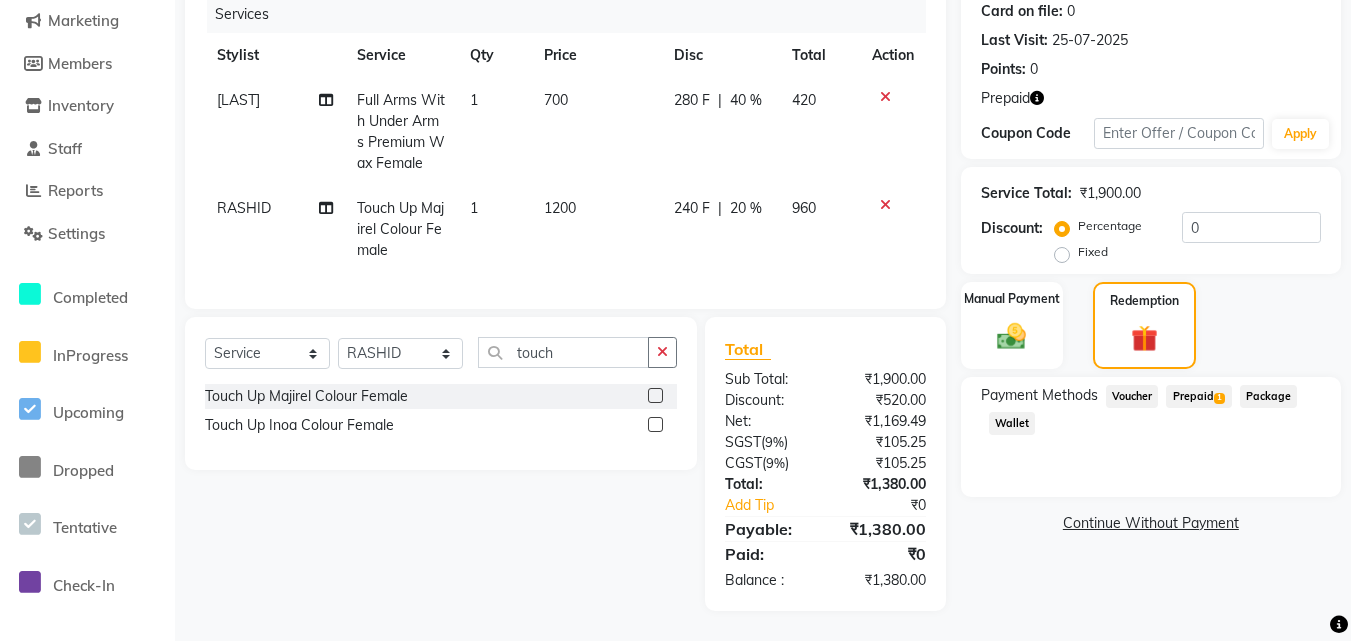 click on "Prepaid  1" 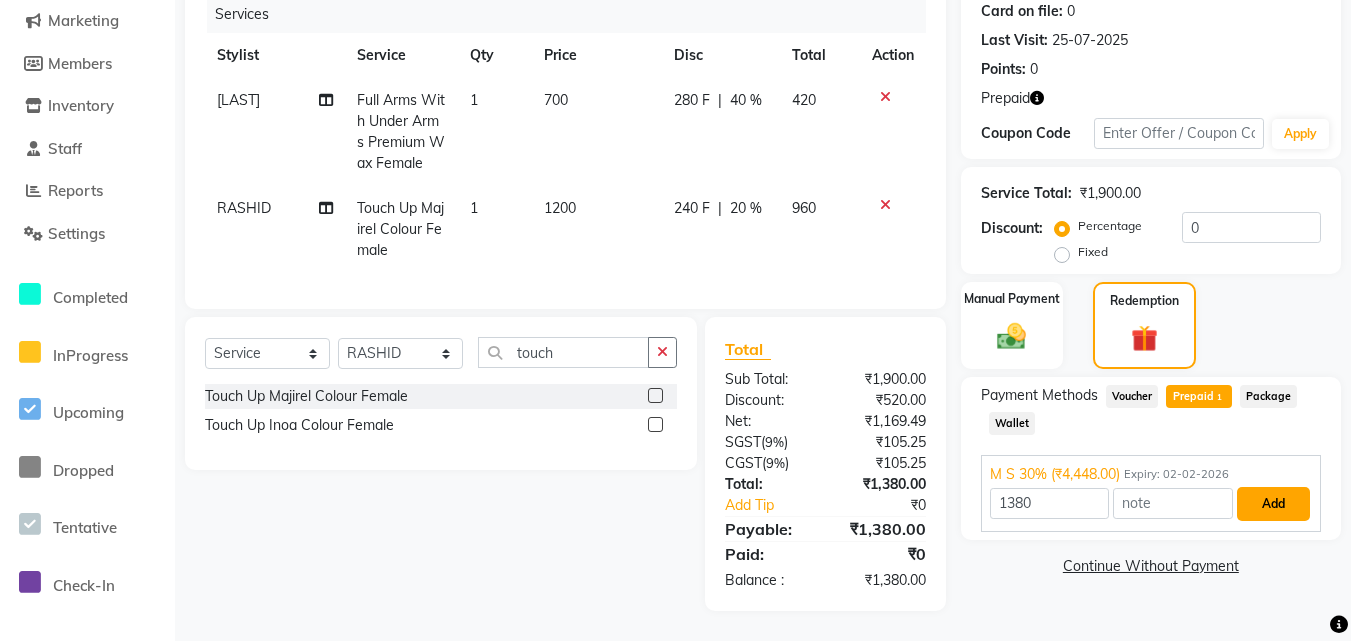 click on "Add" at bounding box center [1273, 504] 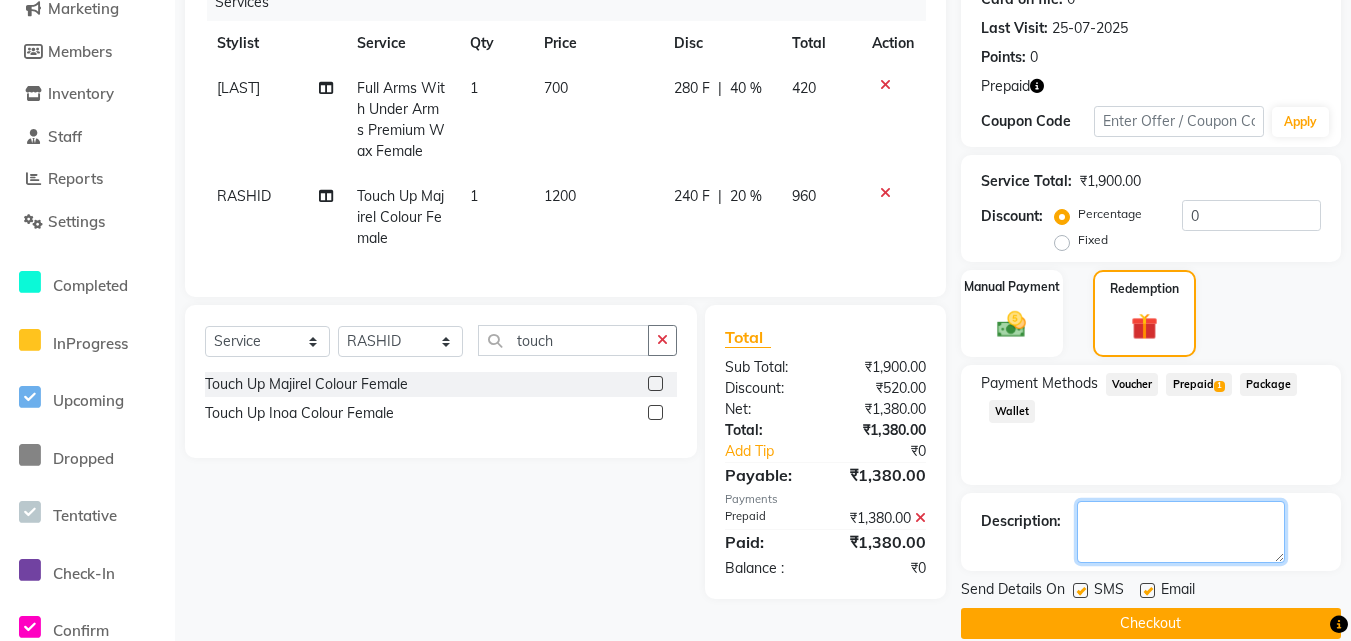 click 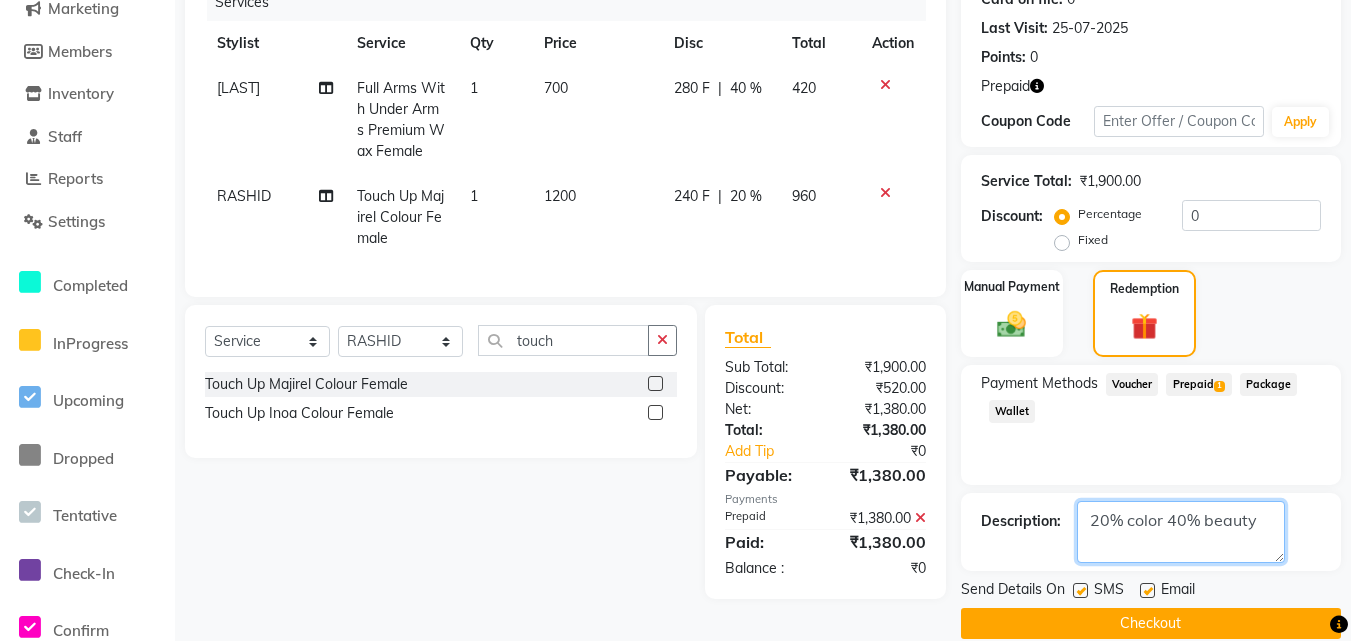 type on "20% color 40% beauty" 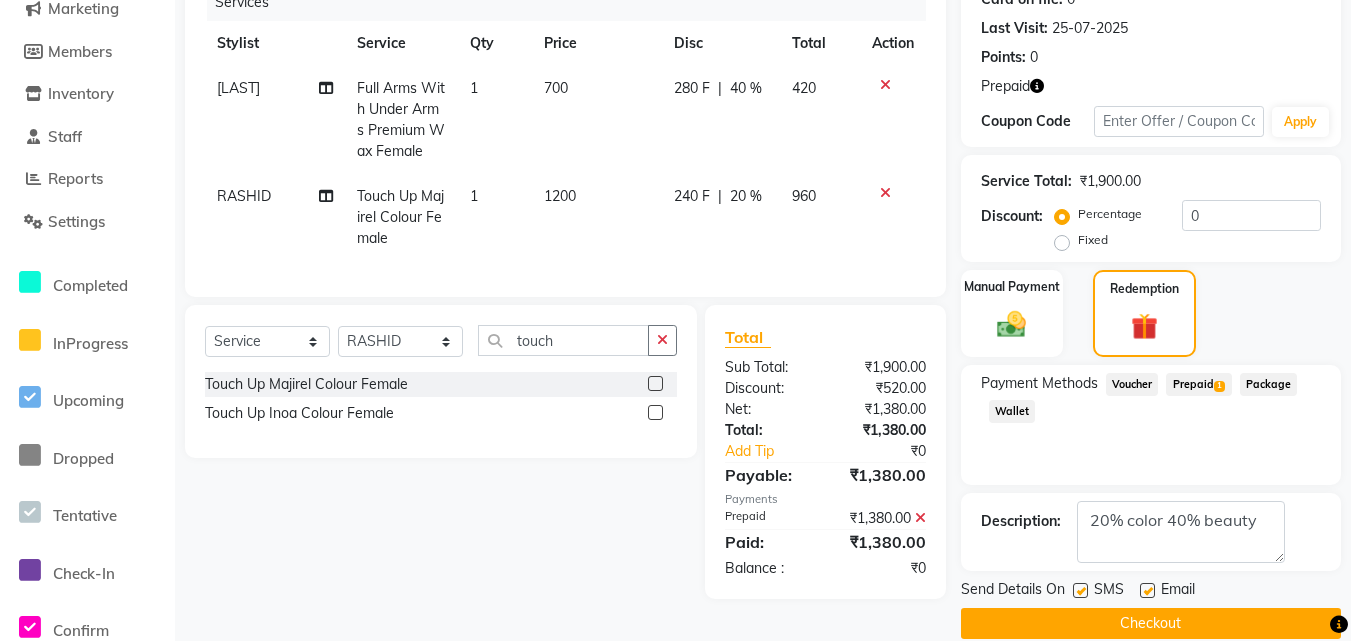 click on "Checkout" 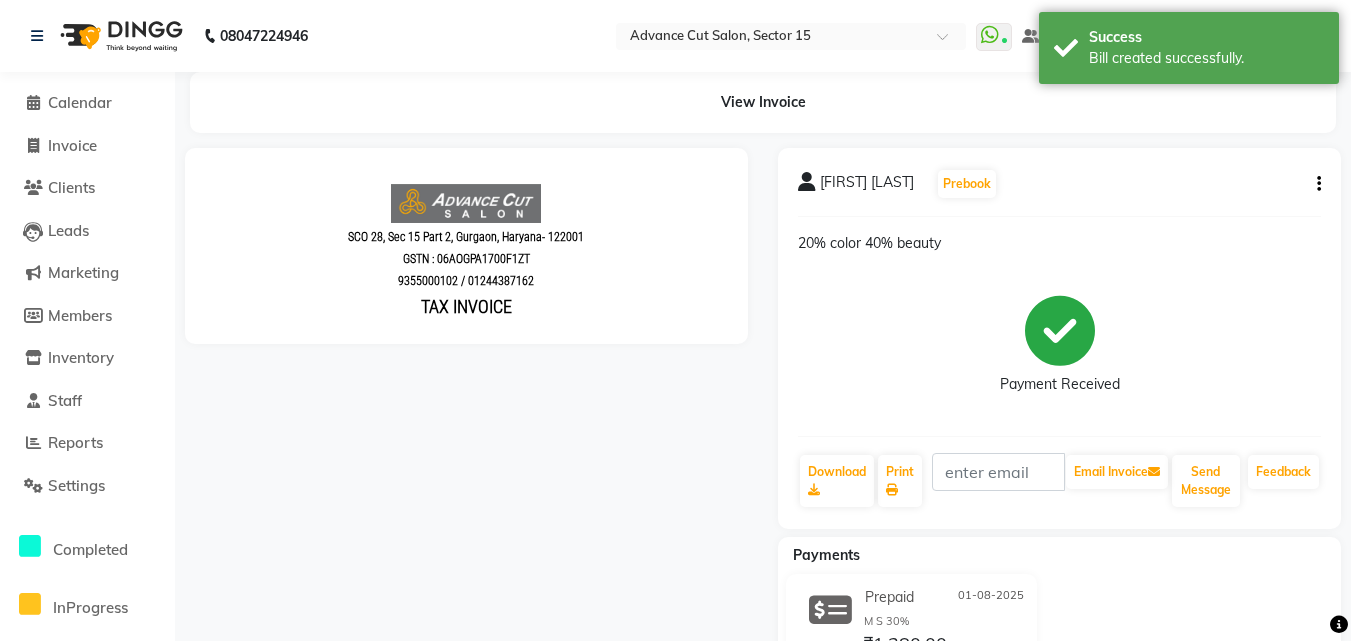 scroll, scrollTop: 0, scrollLeft: 0, axis: both 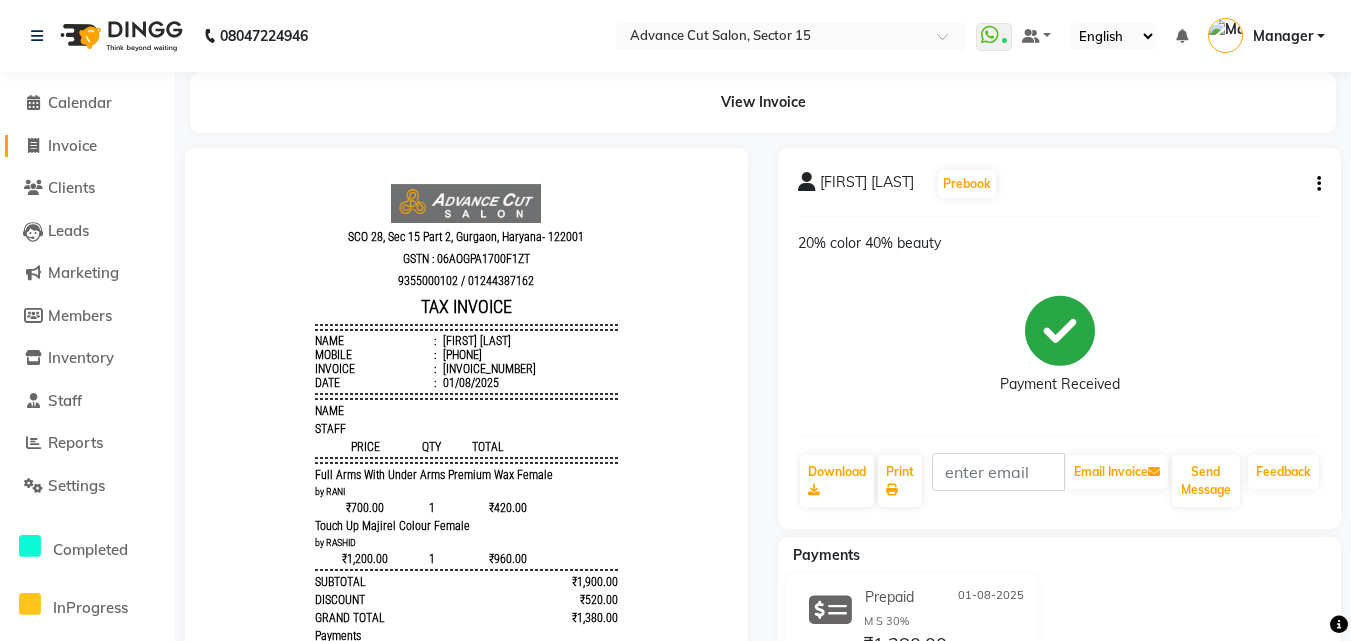 click on "Invoice" 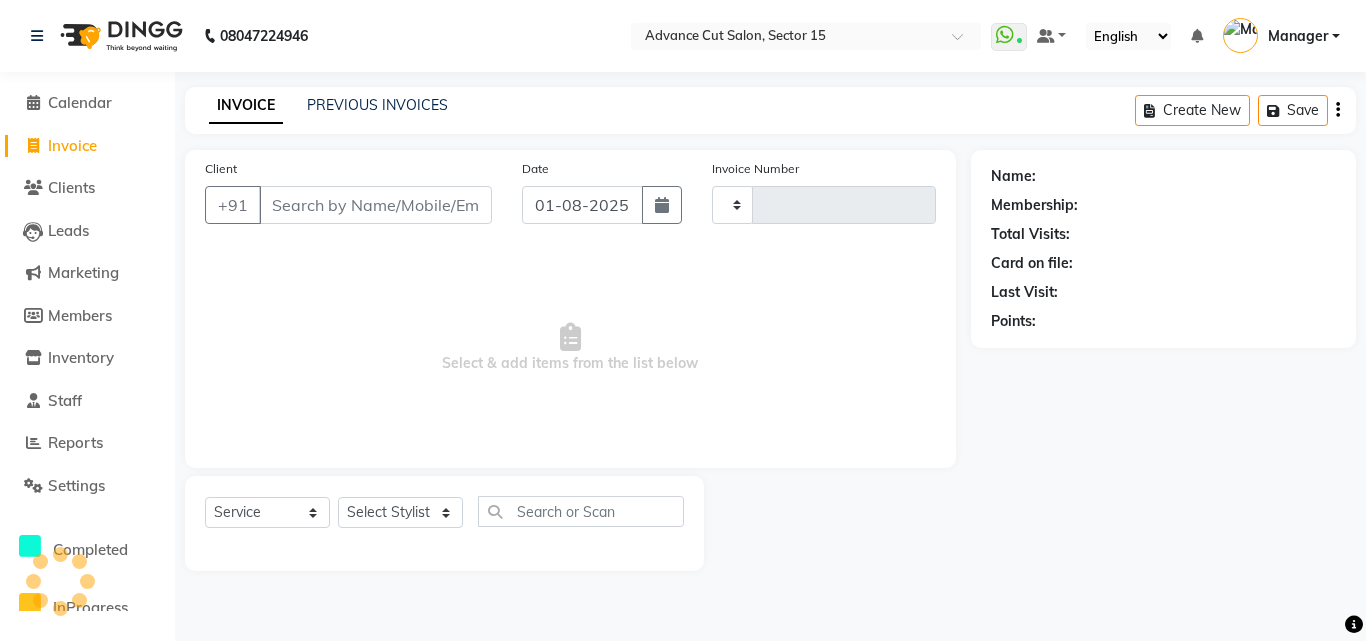 type on "5405" 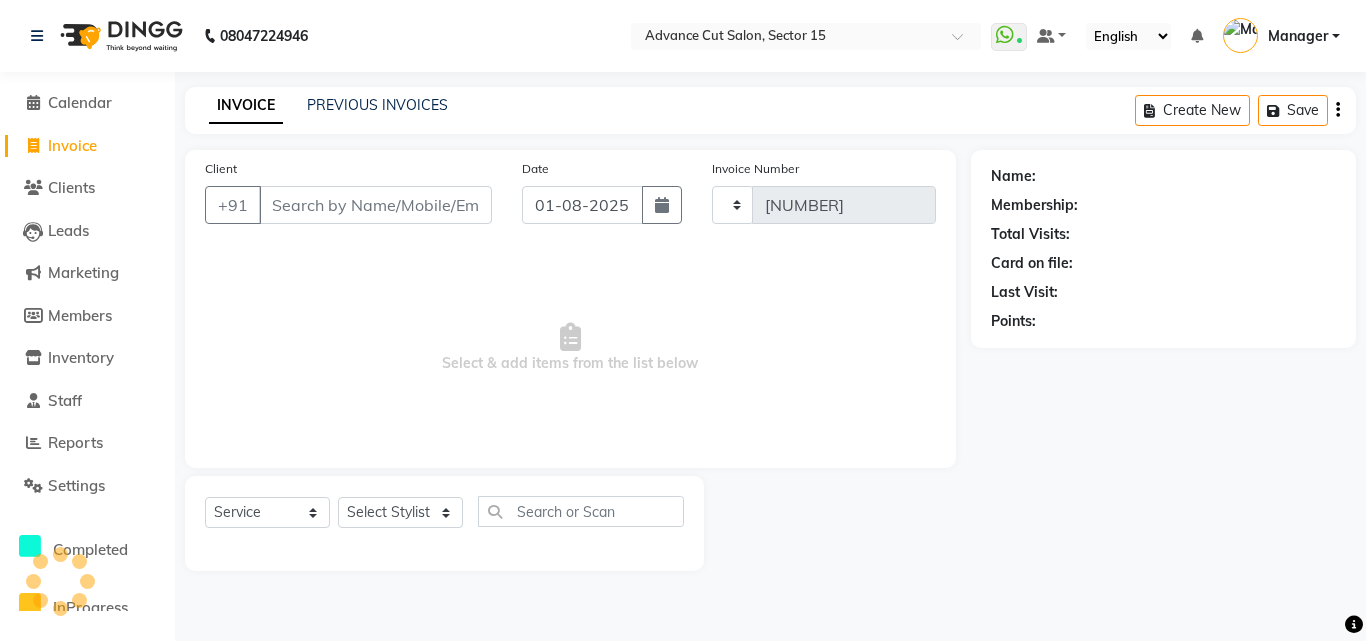 select on "6255" 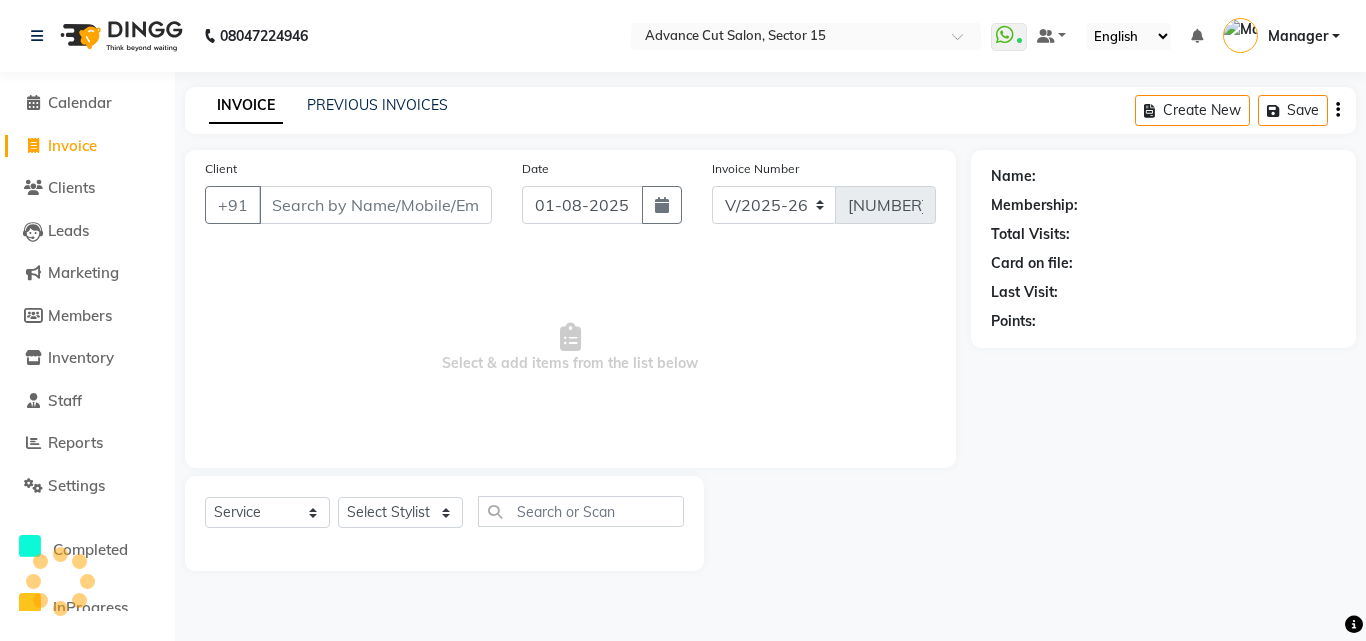 click on "Client" at bounding box center (375, 205) 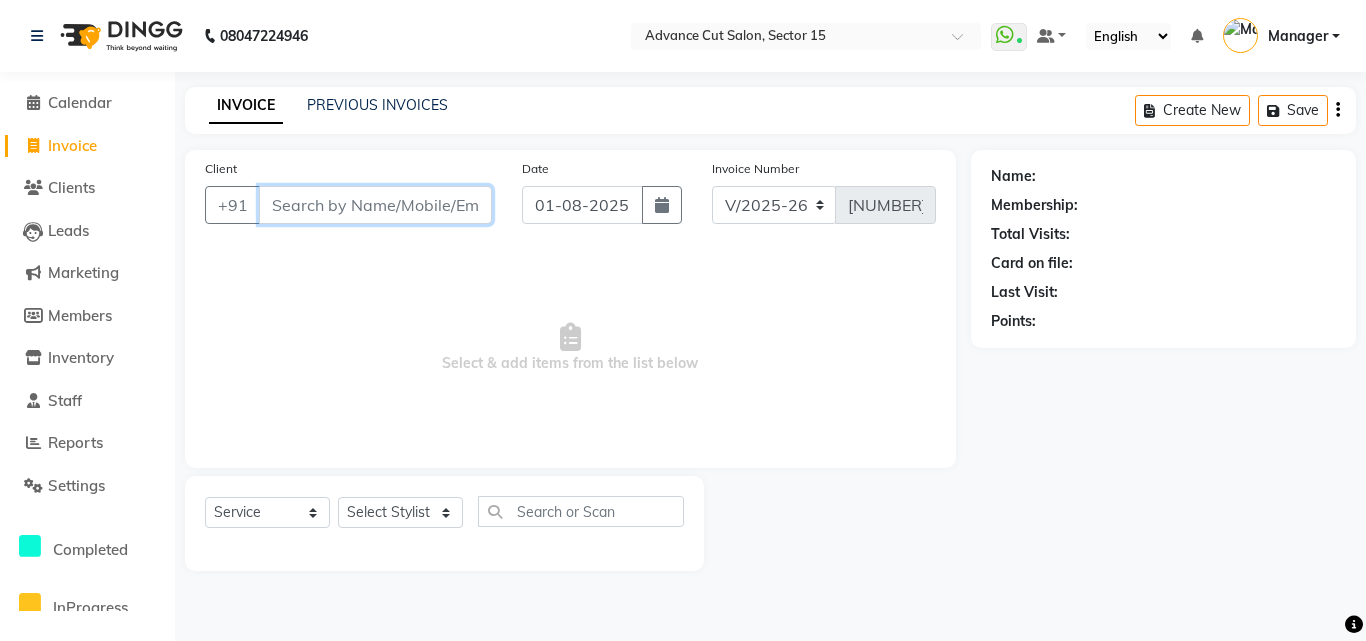 click on "Client" at bounding box center [375, 205] 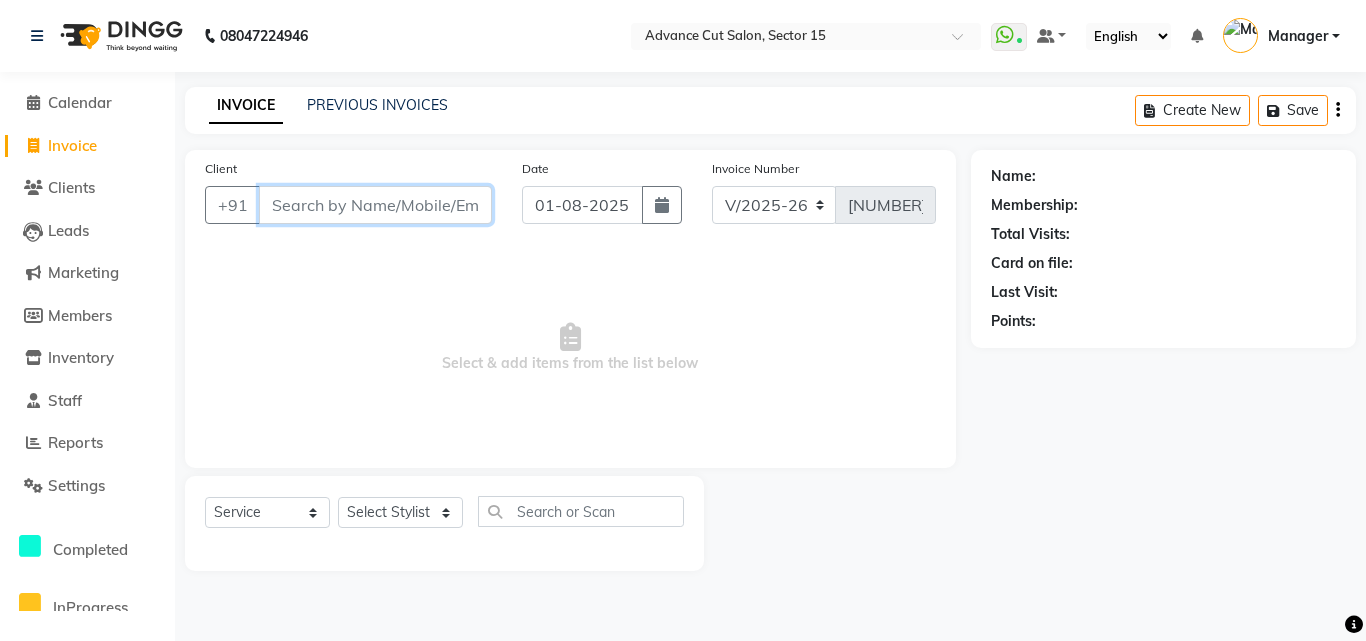 click on "Client" at bounding box center [375, 205] 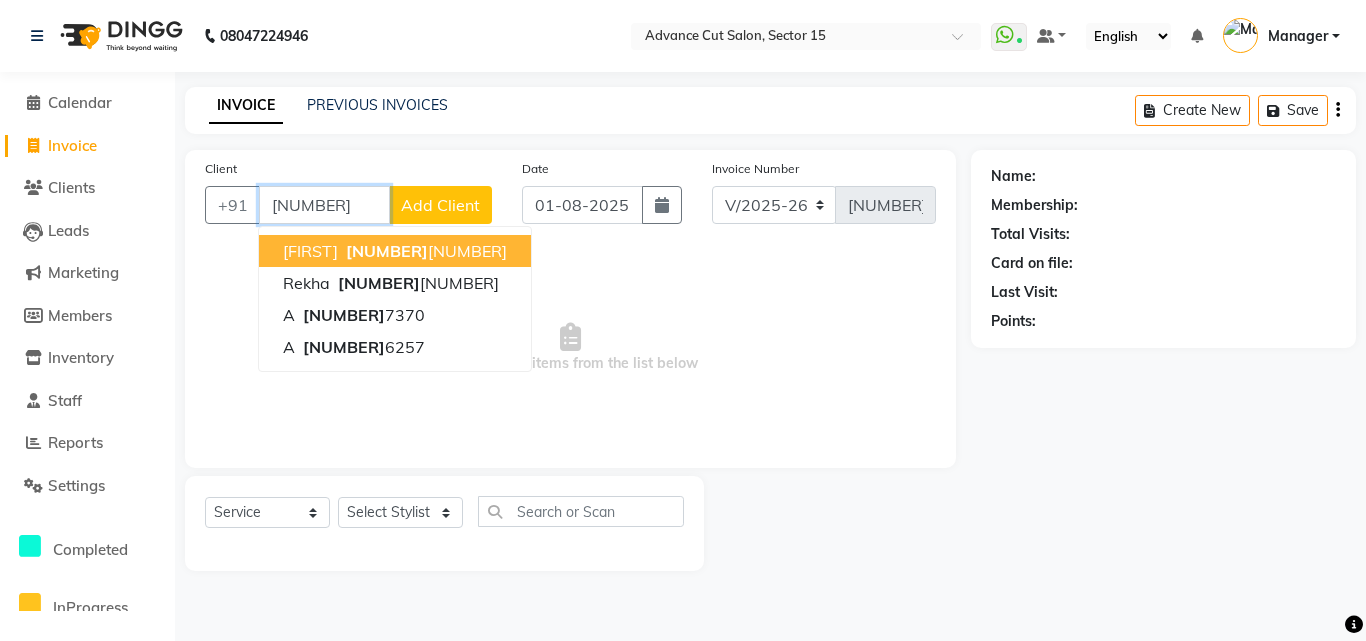 click on "991032" at bounding box center (387, 251) 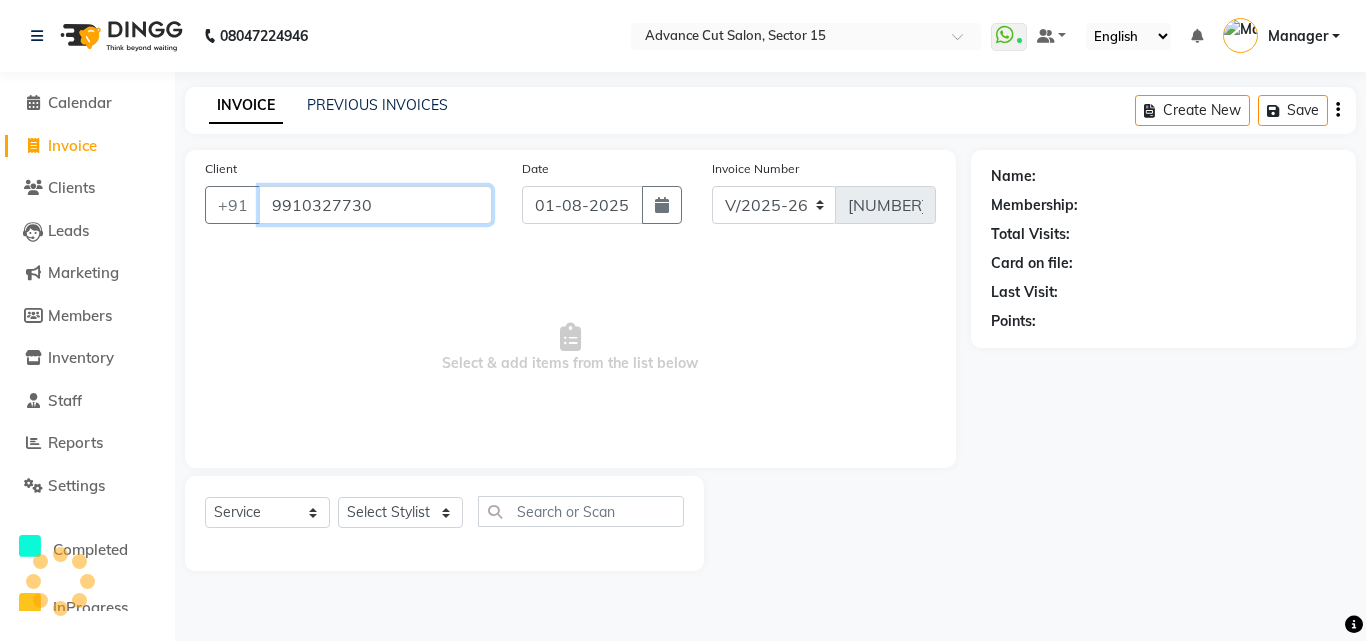 type on "9910327730" 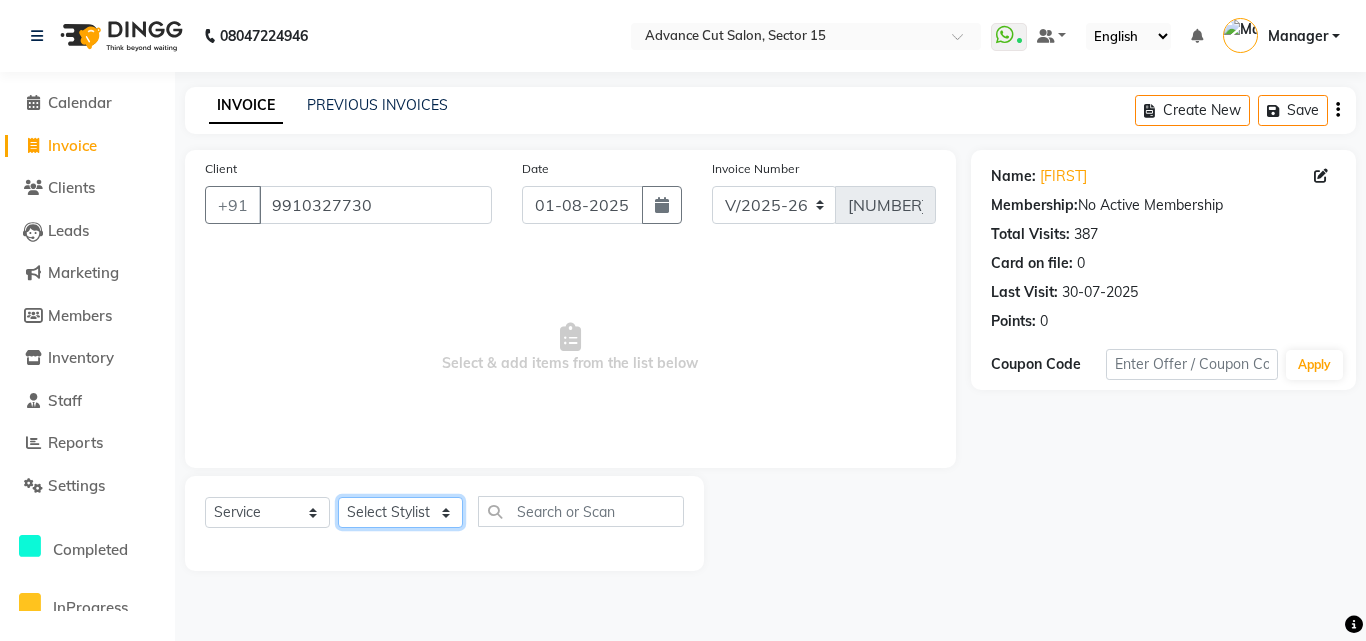 click on "Select Stylist Advance Cut  ASIF FARMAN HAIDER Iqbal KASHISH LUCKY Manager MANOJ NASEEM NASIR Nidhi Pooja  PRIYA RAEES RANI RASHID RIZWAN SACHIN SALMAN SANJAY Shahjad Shankar shuaib SONI" 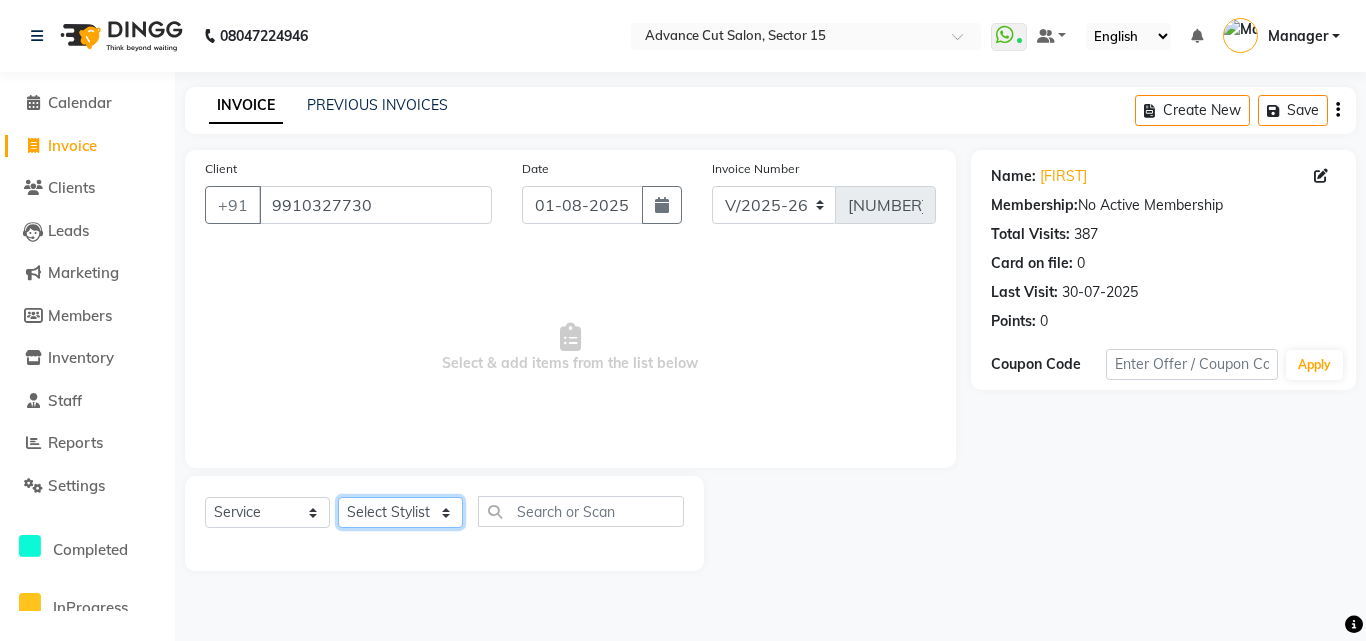 select on "46507" 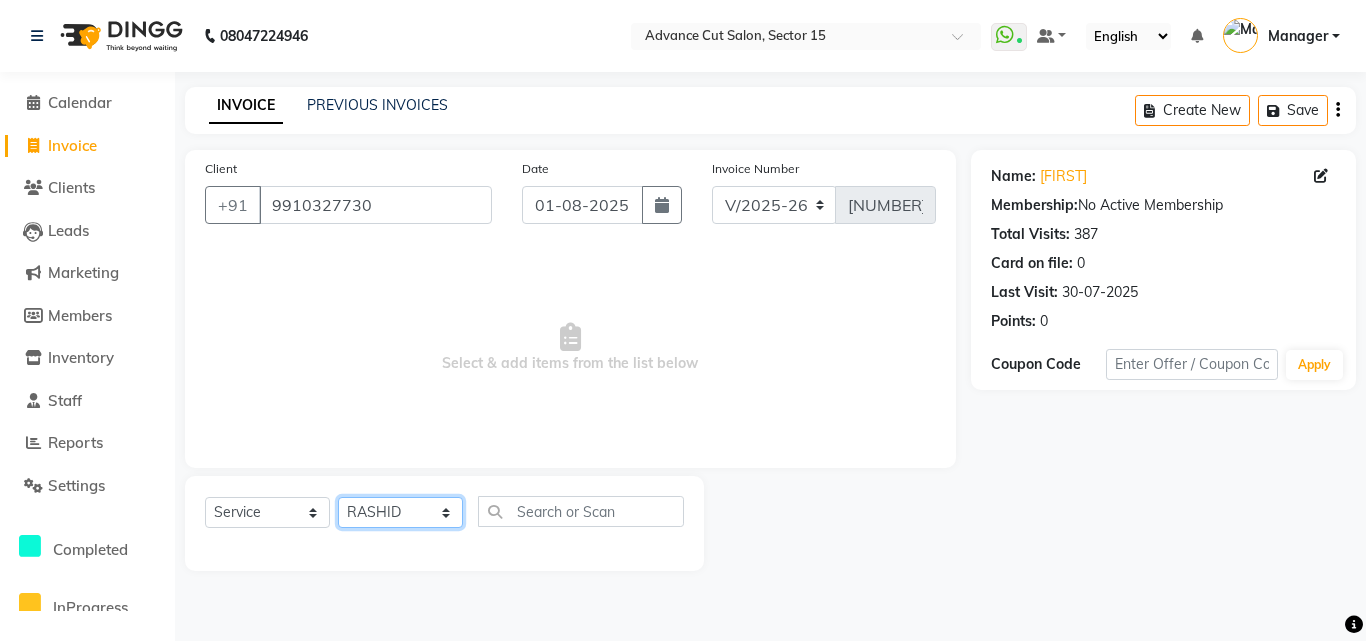 click on "Select Stylist Advance Cut  ASIF FARMAN HAIDER Iqbal KASHISH LUCKY Manager MANOJ NASEEM NASIR Nidhi Pooja  PRIYA RAEES RANI RASHID RIZWAN SACHIN SALMAN SANJAY Shahjad Shankar shuaib SONI" 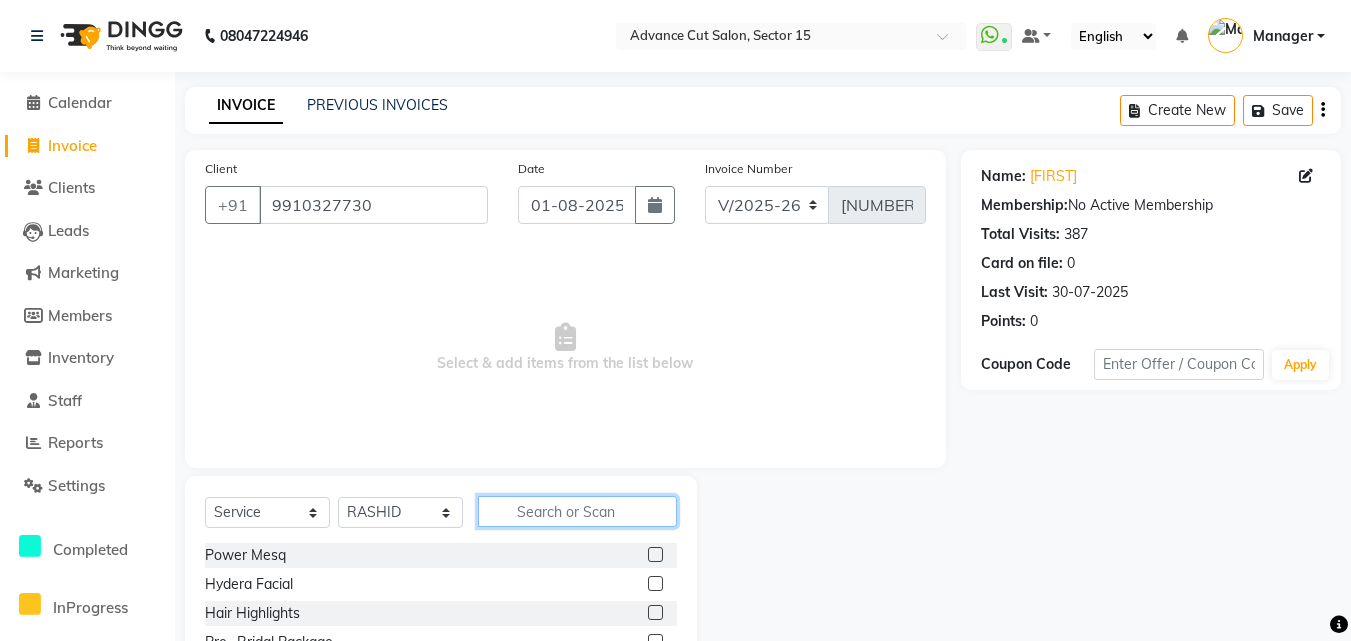 click 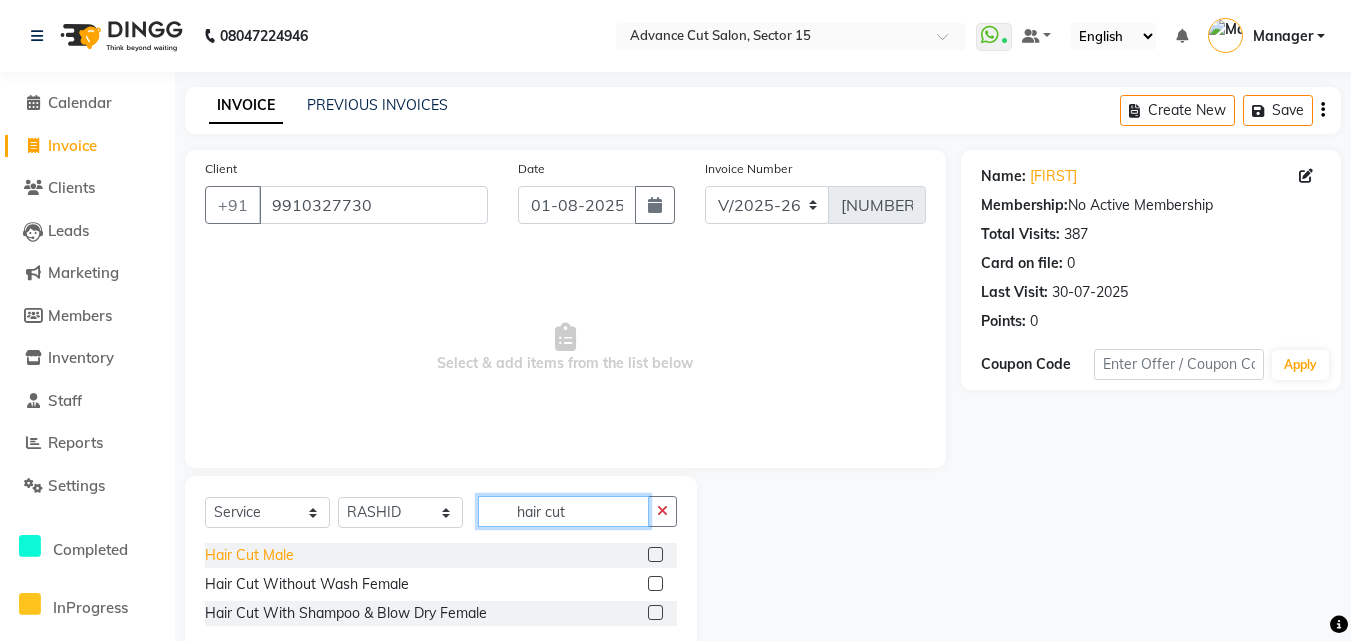 type on "hair cut" 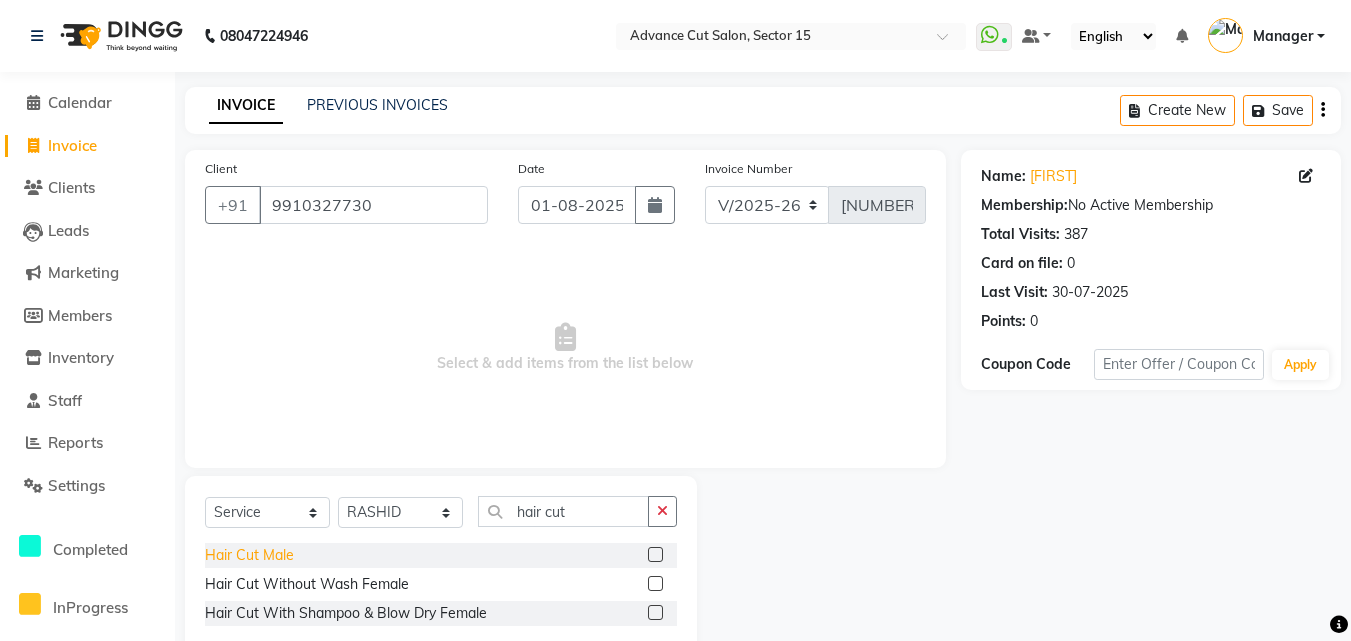 click on "Hair Cut  Male" 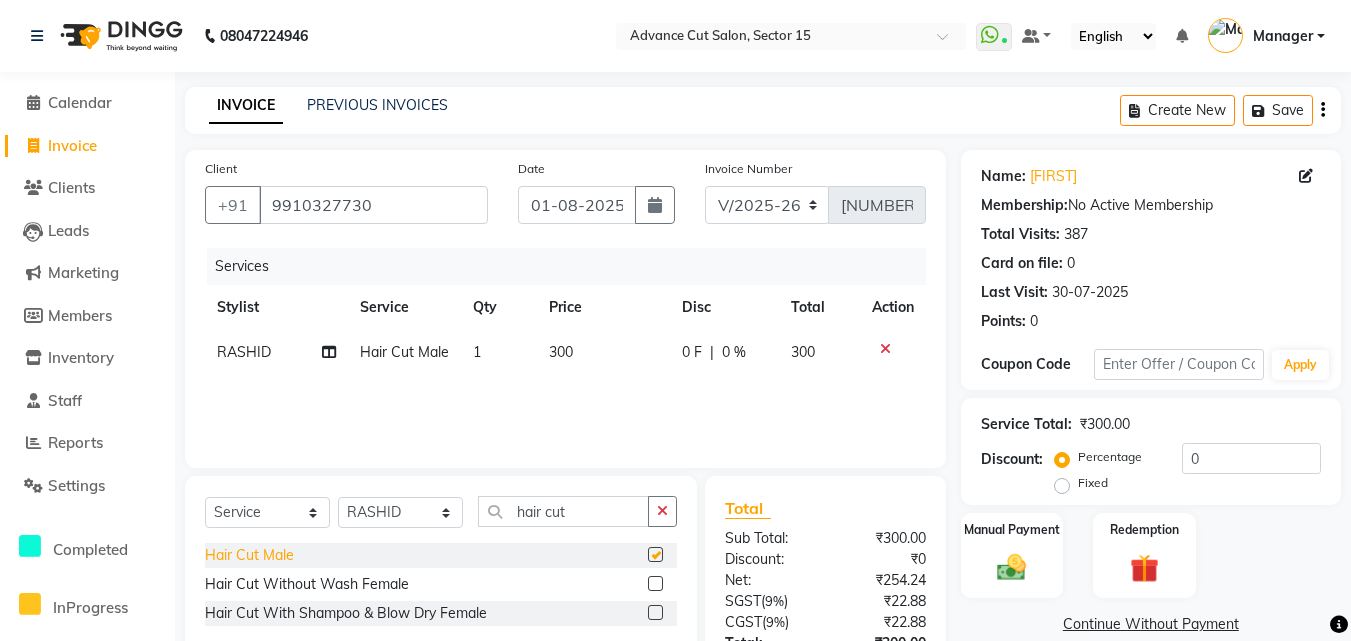 checkbox on "false" 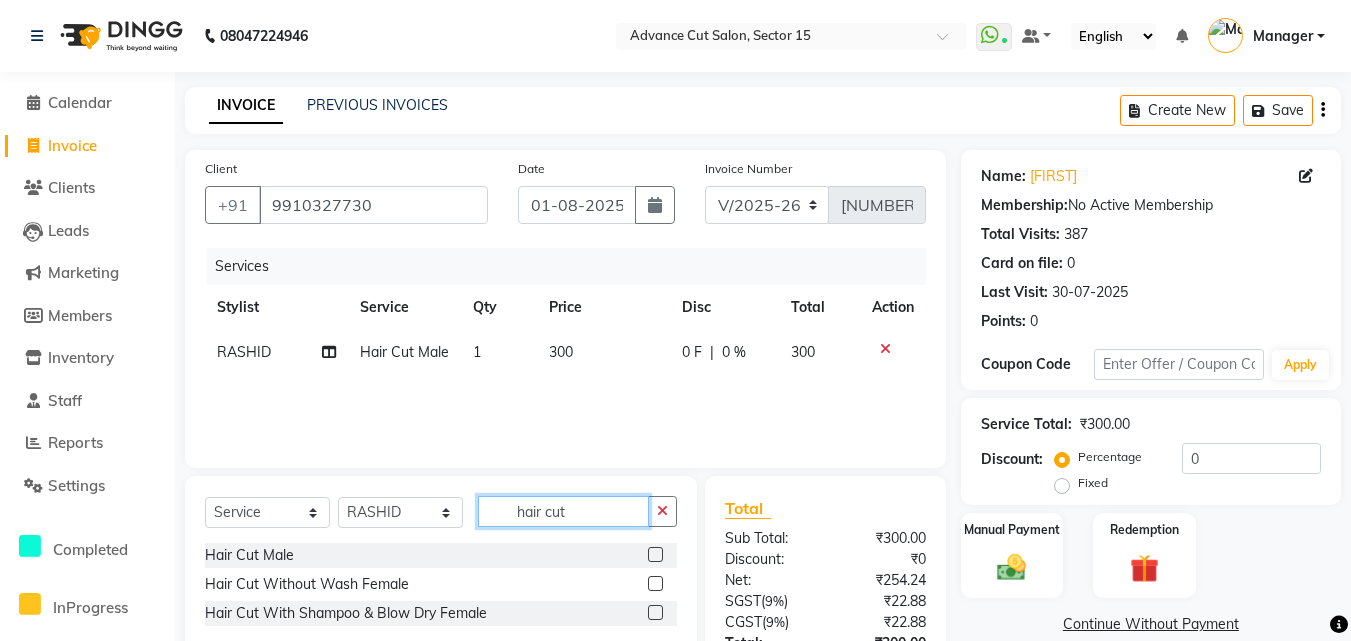 click on "hair cut" 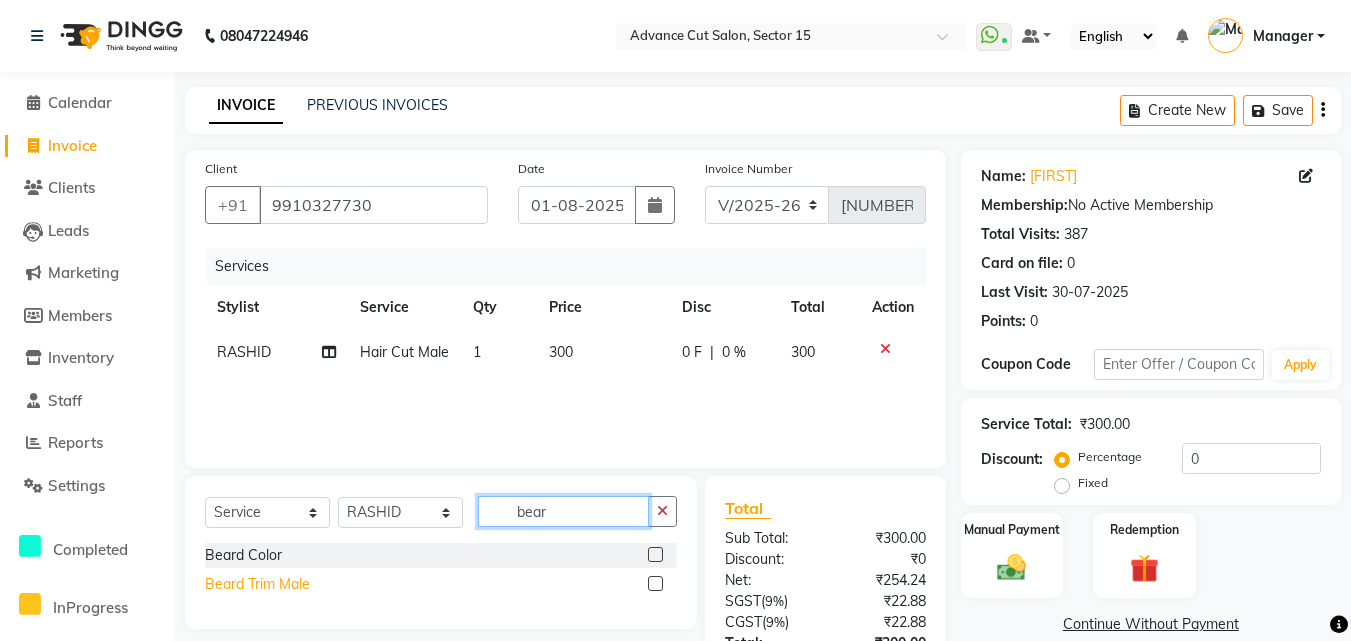 type on "bear" 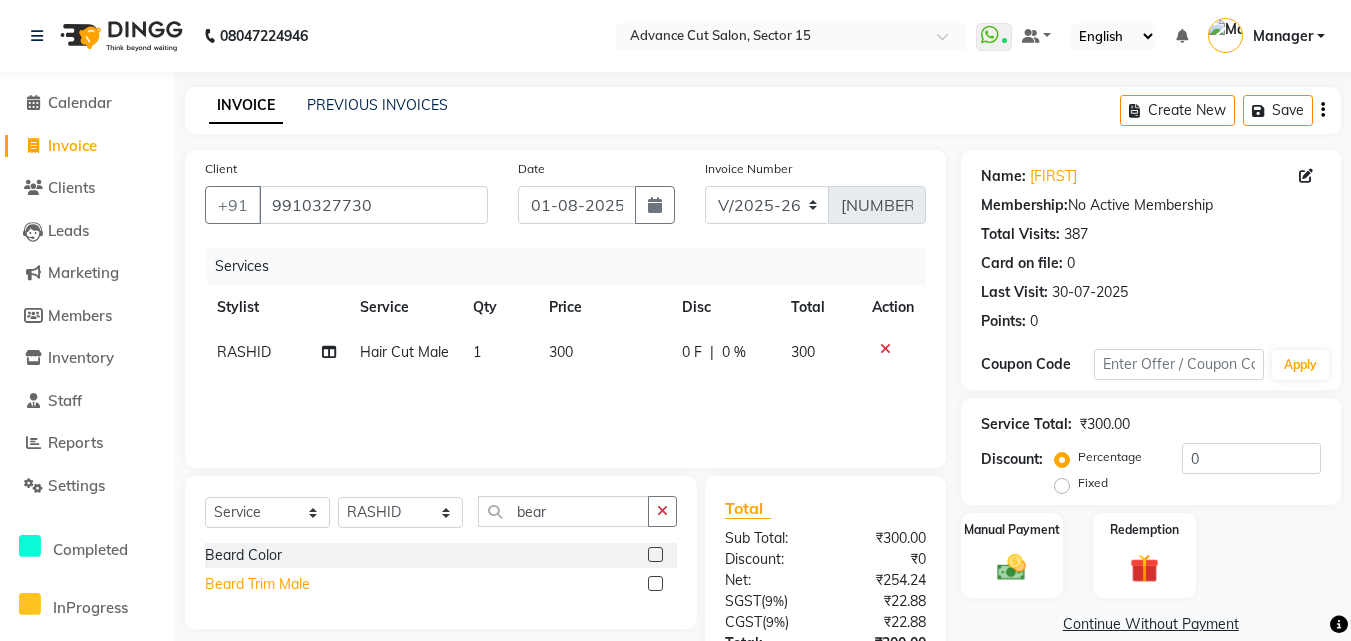 click on "Beard Trim Male" 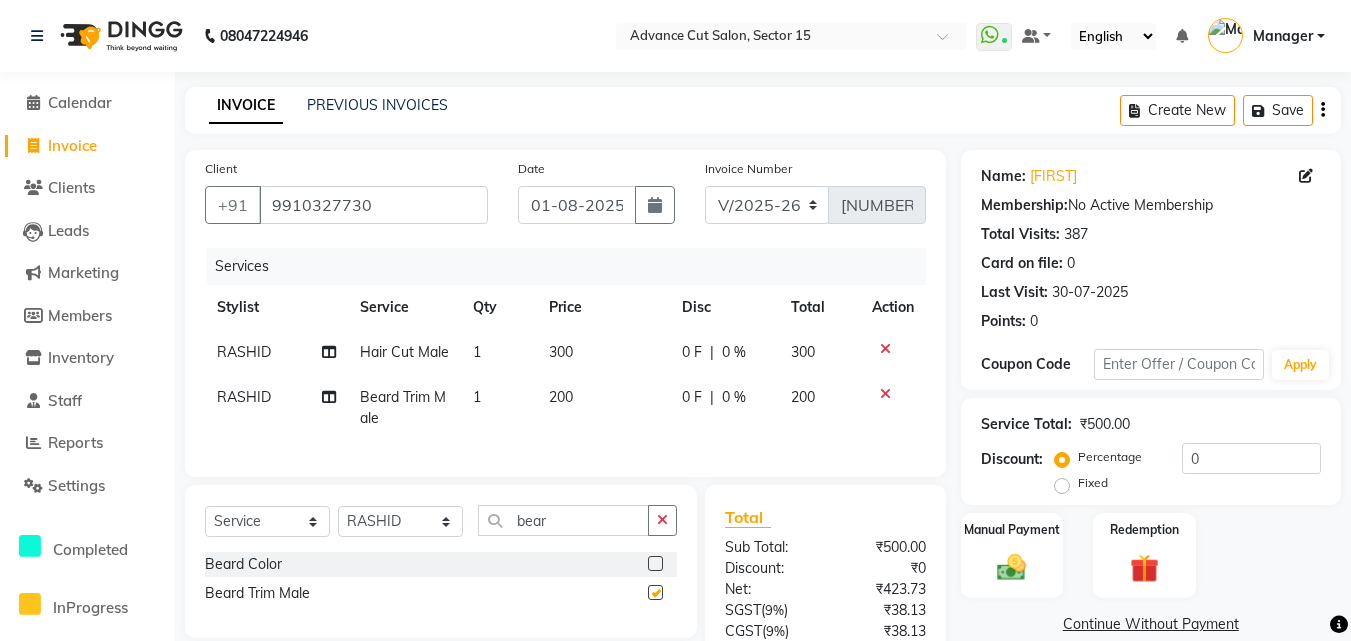checkbox on "false" 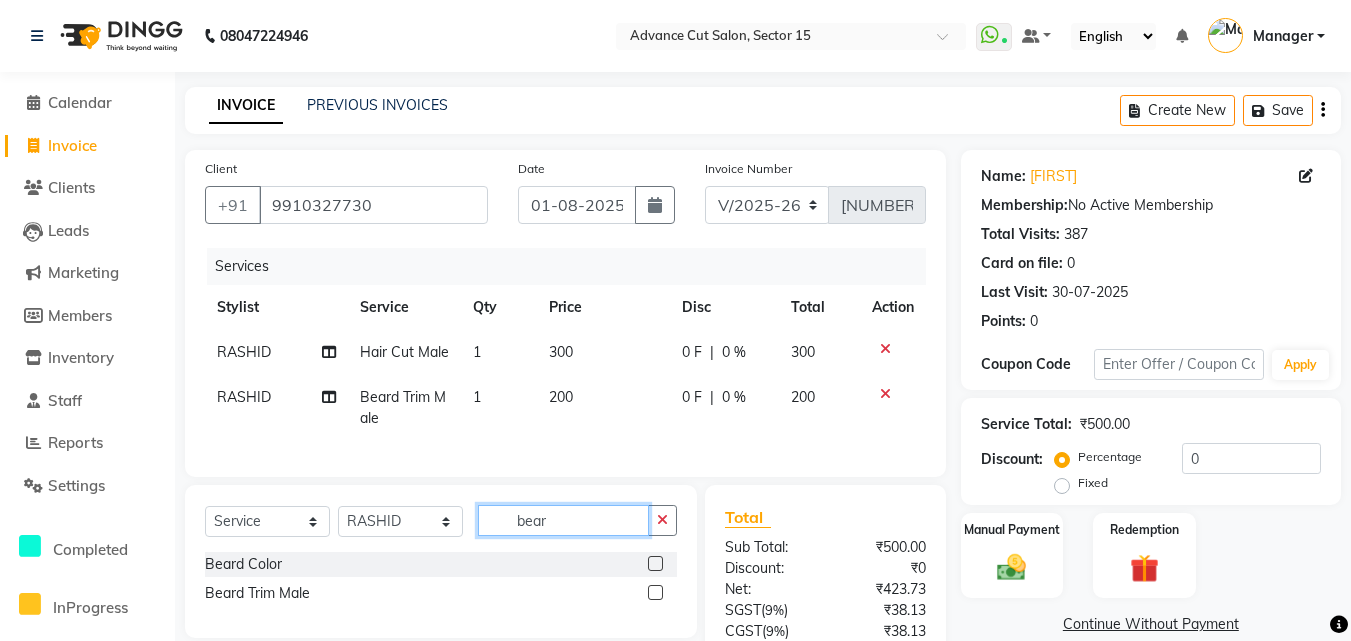 click on "bear" 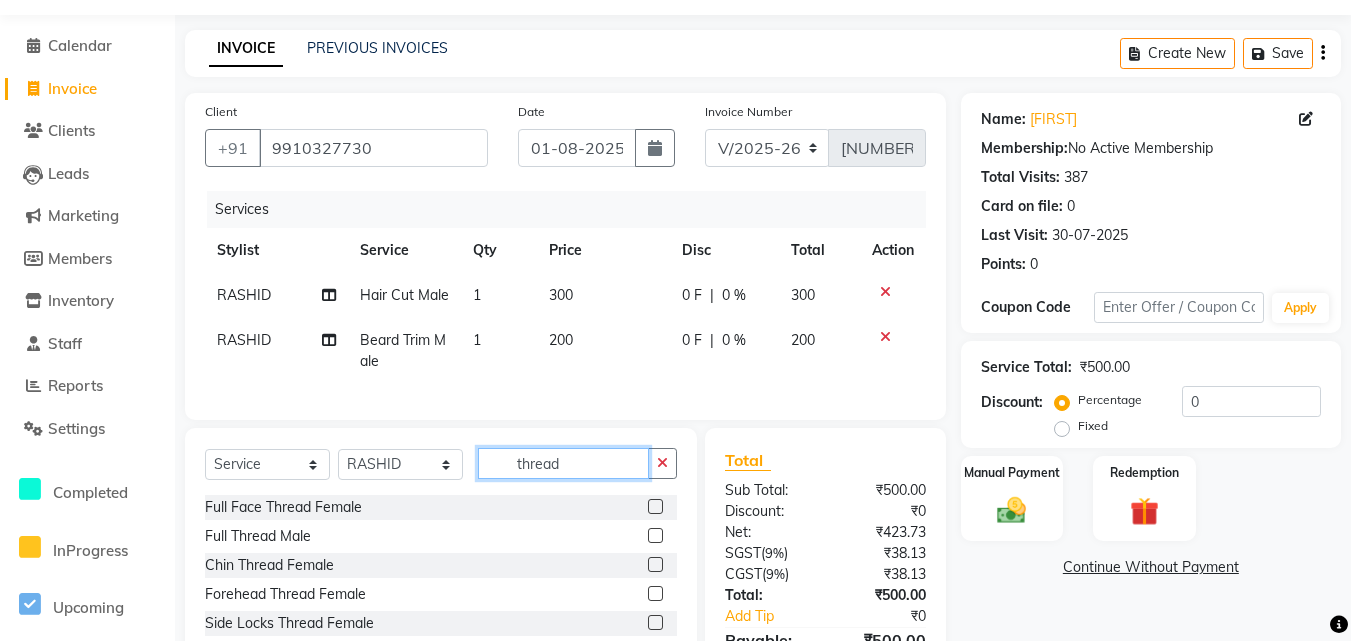 scroll, scrollTop: 129, scrollLeft: 0, axis: vertical 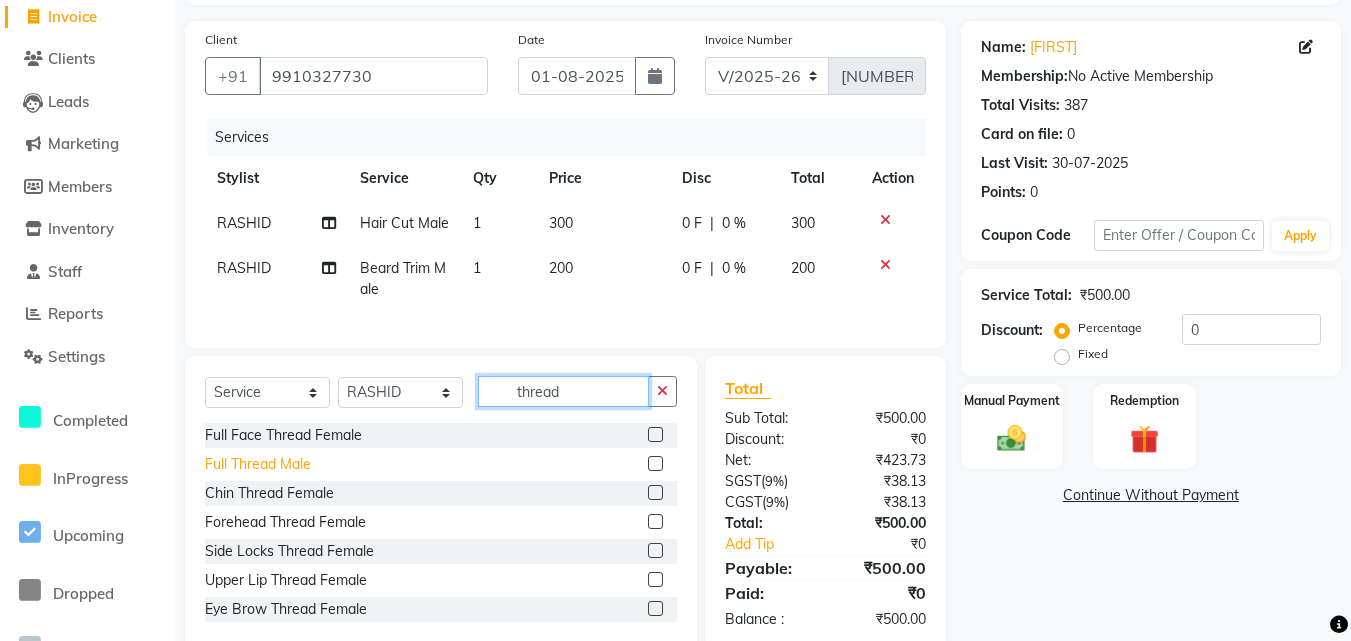 type on "thread" 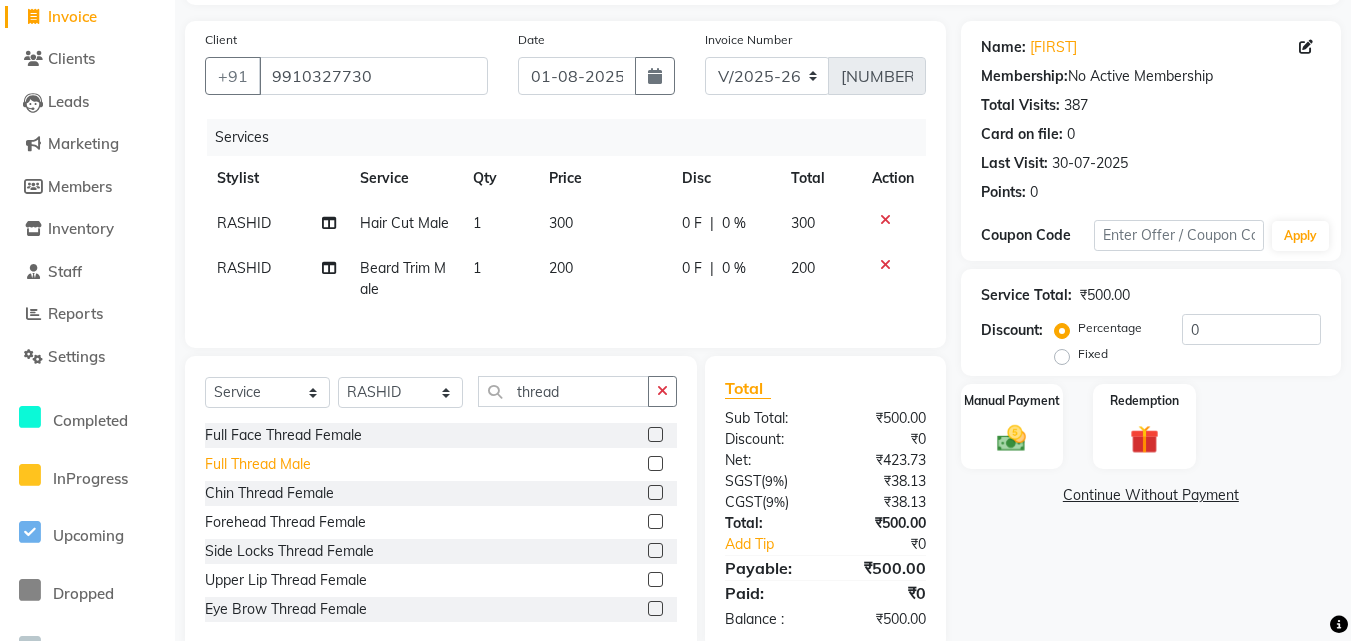 click on "Full Thread Male" 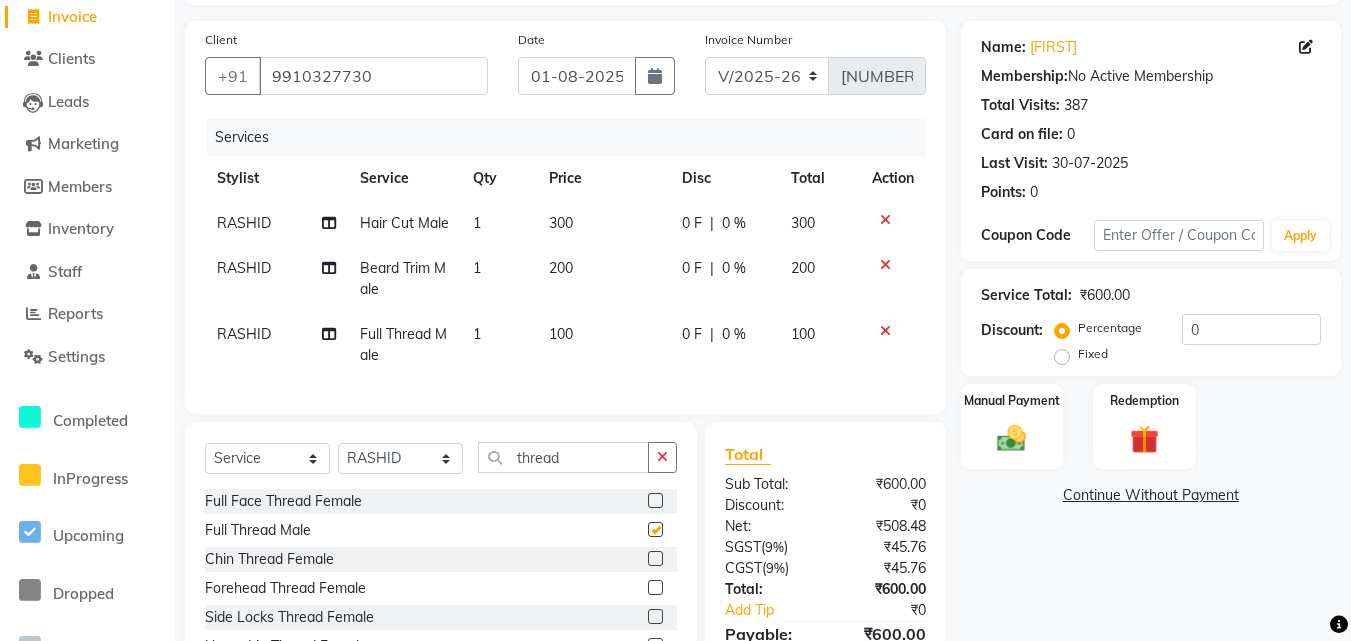 checkbox on "false" 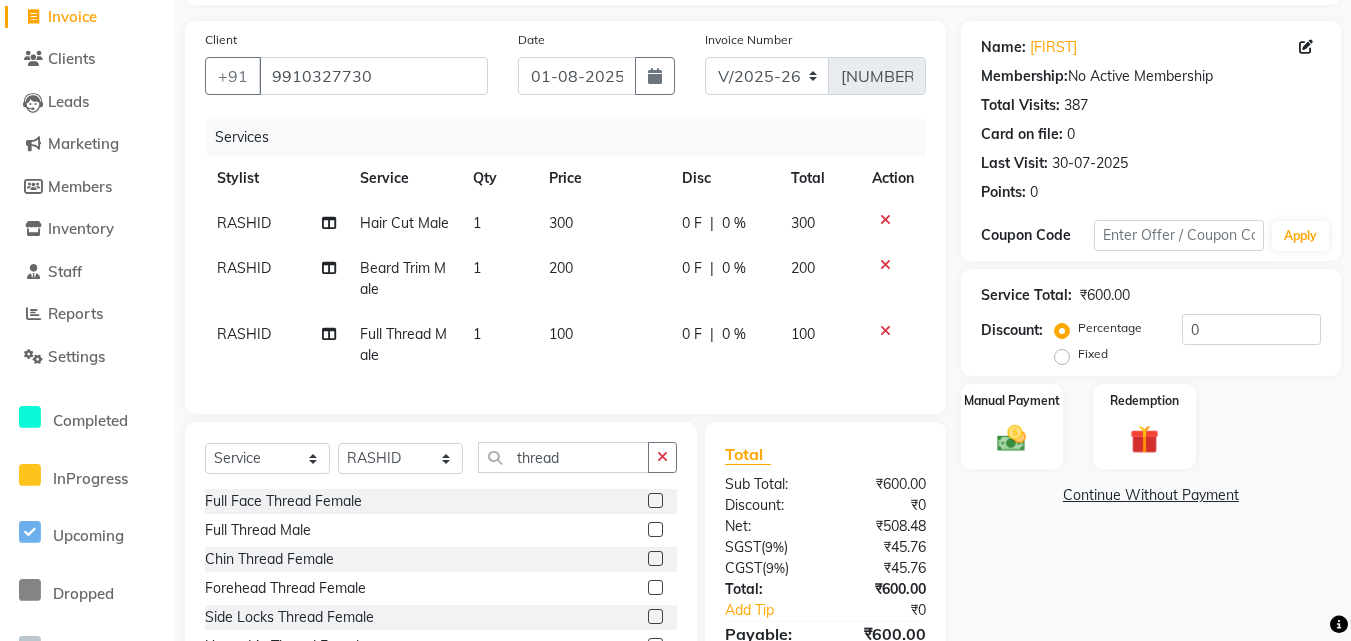 click on "100" 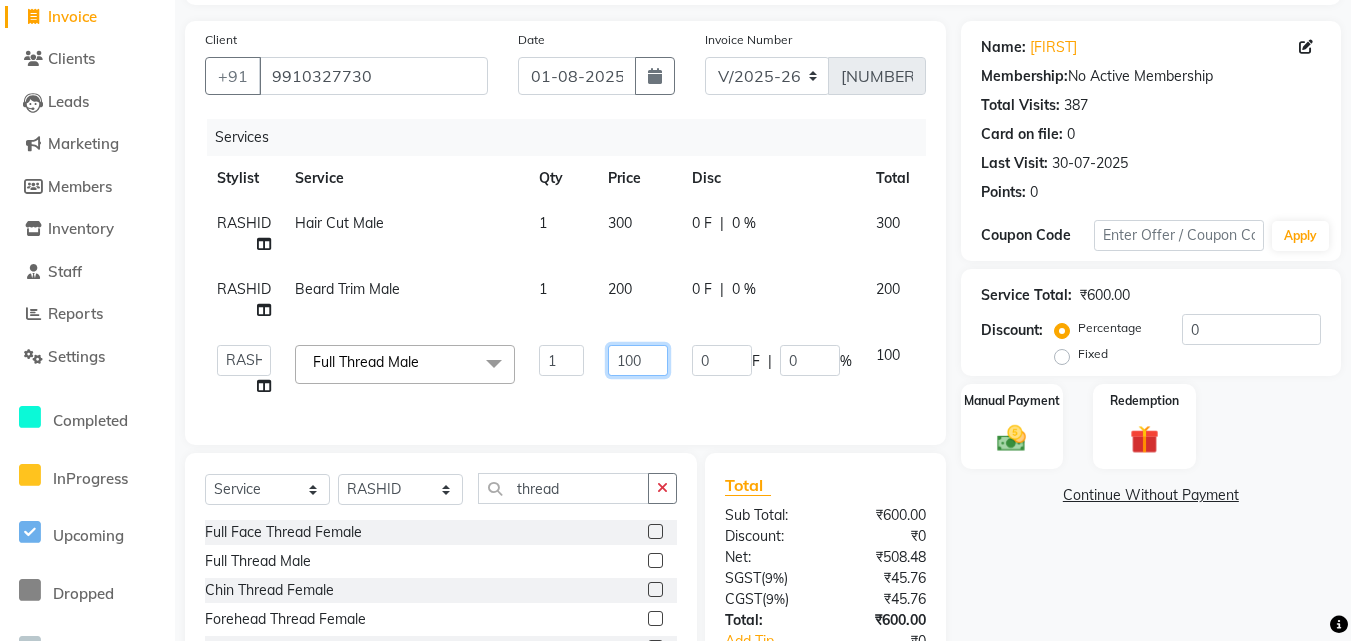 click on "100" 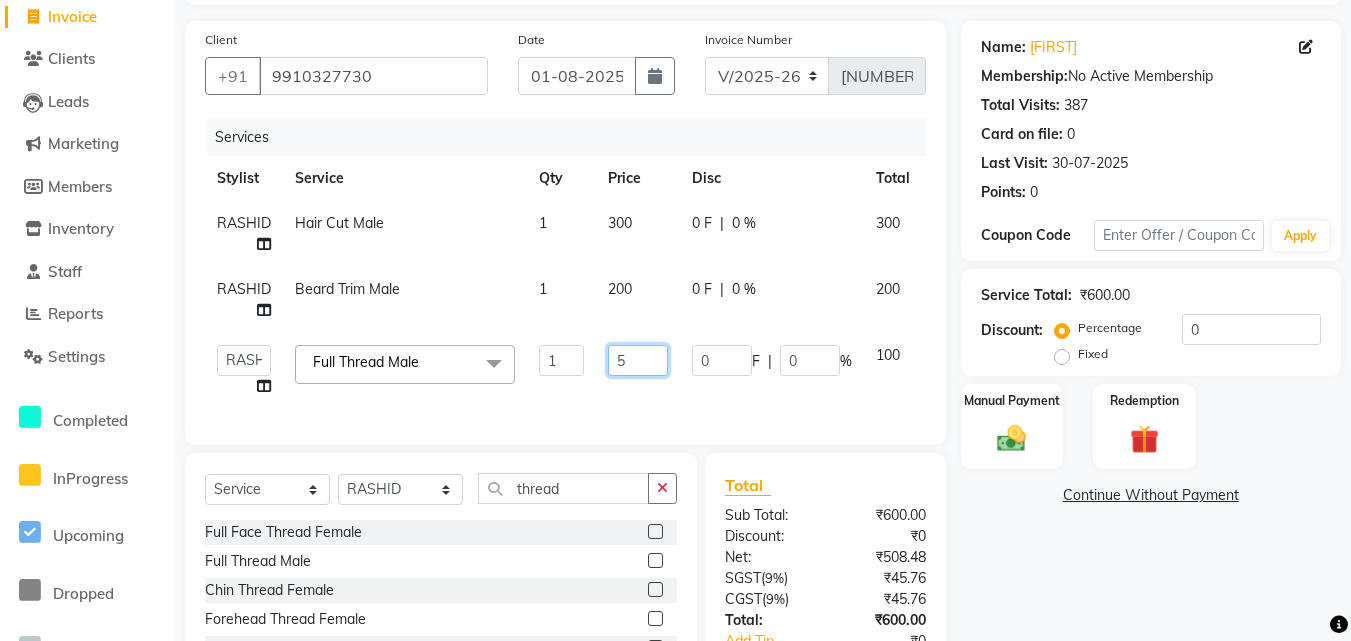 type on "50" 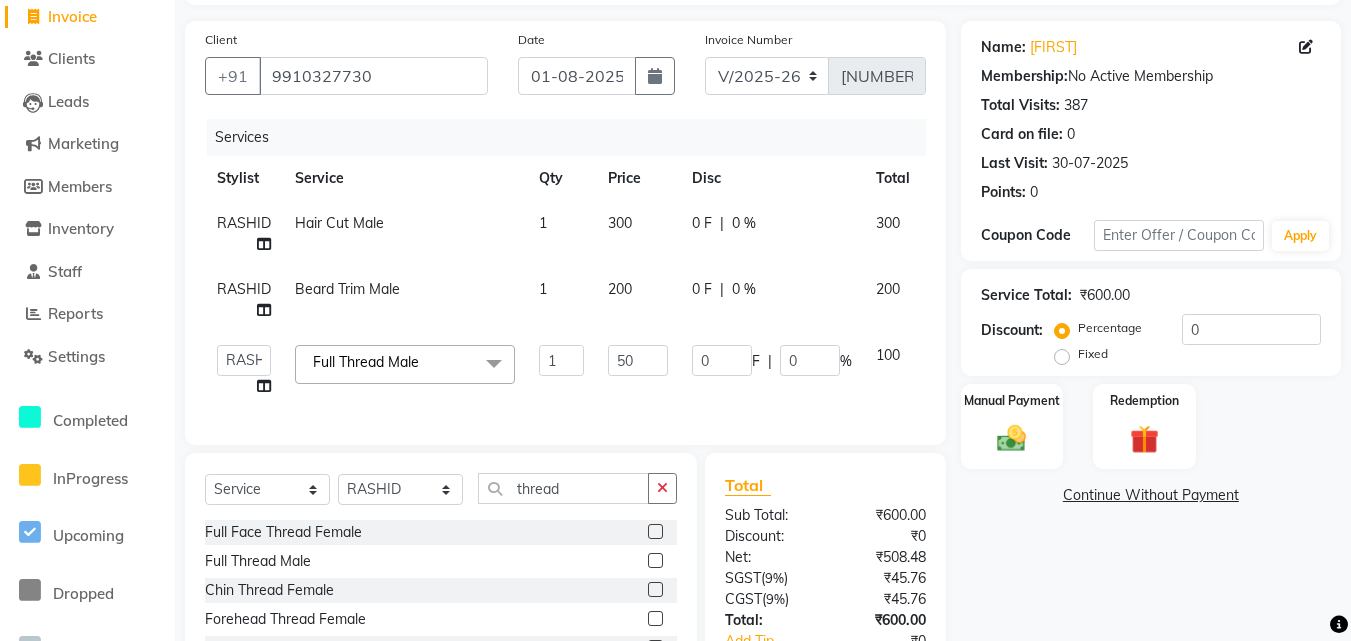 click on "Services" 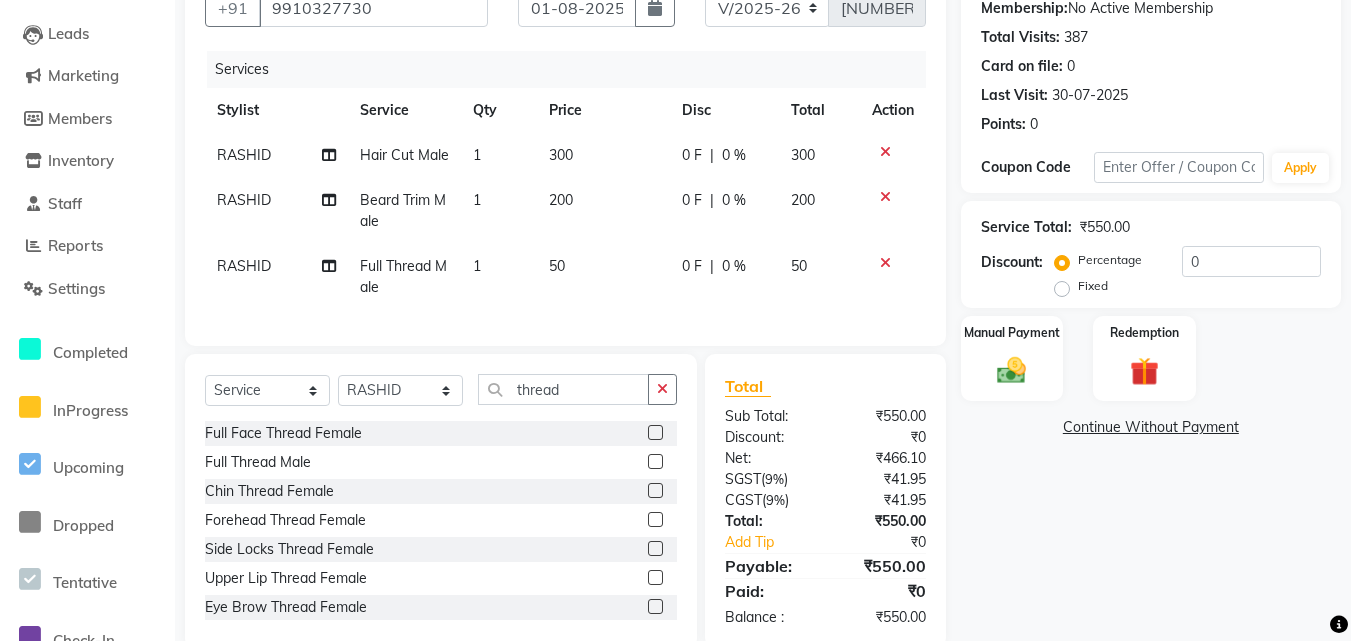 scroll, scrollTop: 250, scrollLeft: 0, axis: vertical 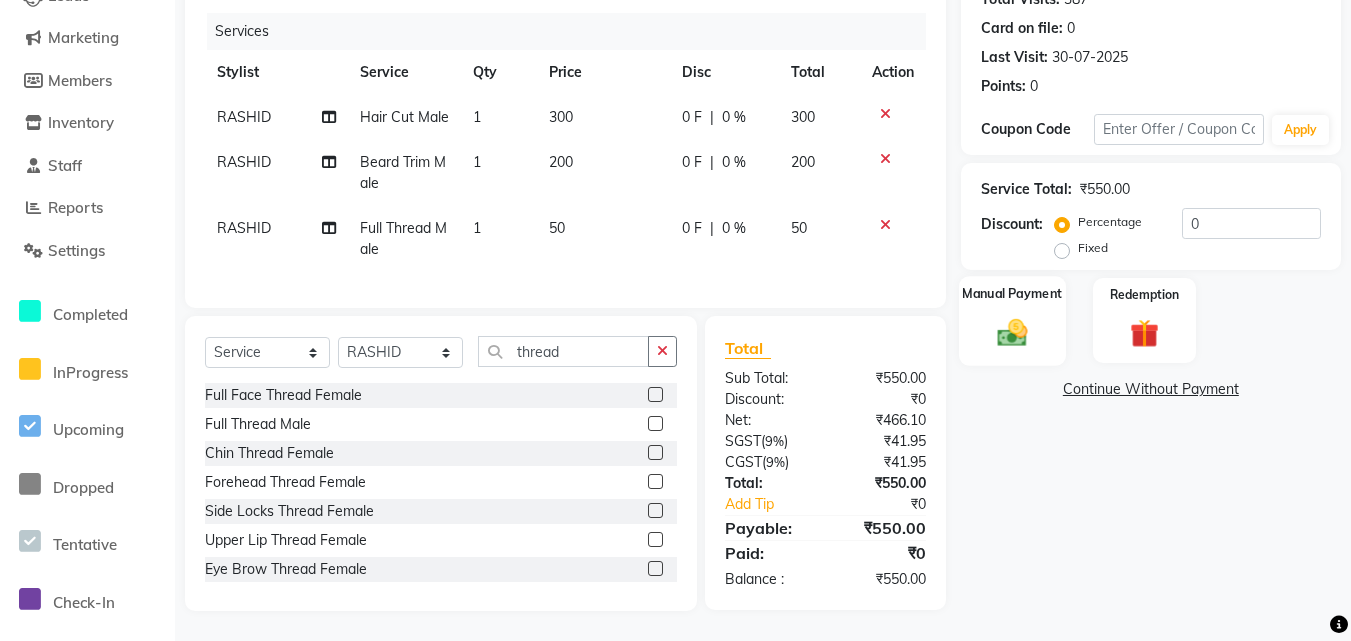 click 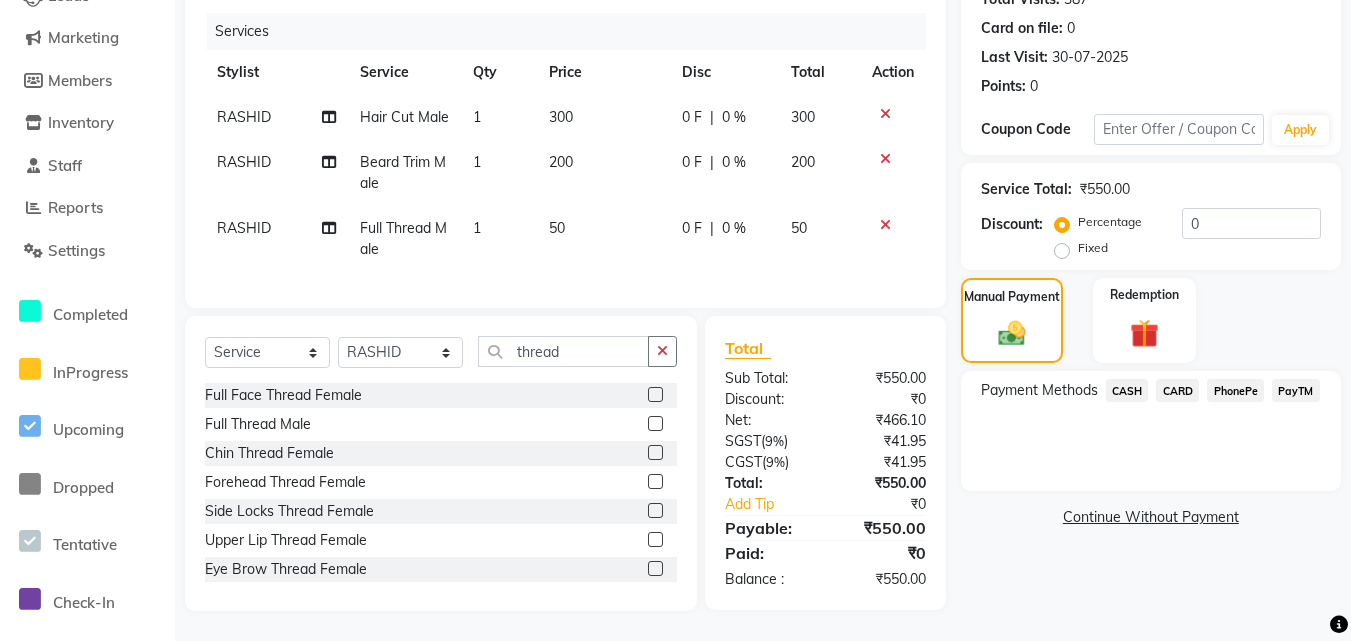 click on "CASH" 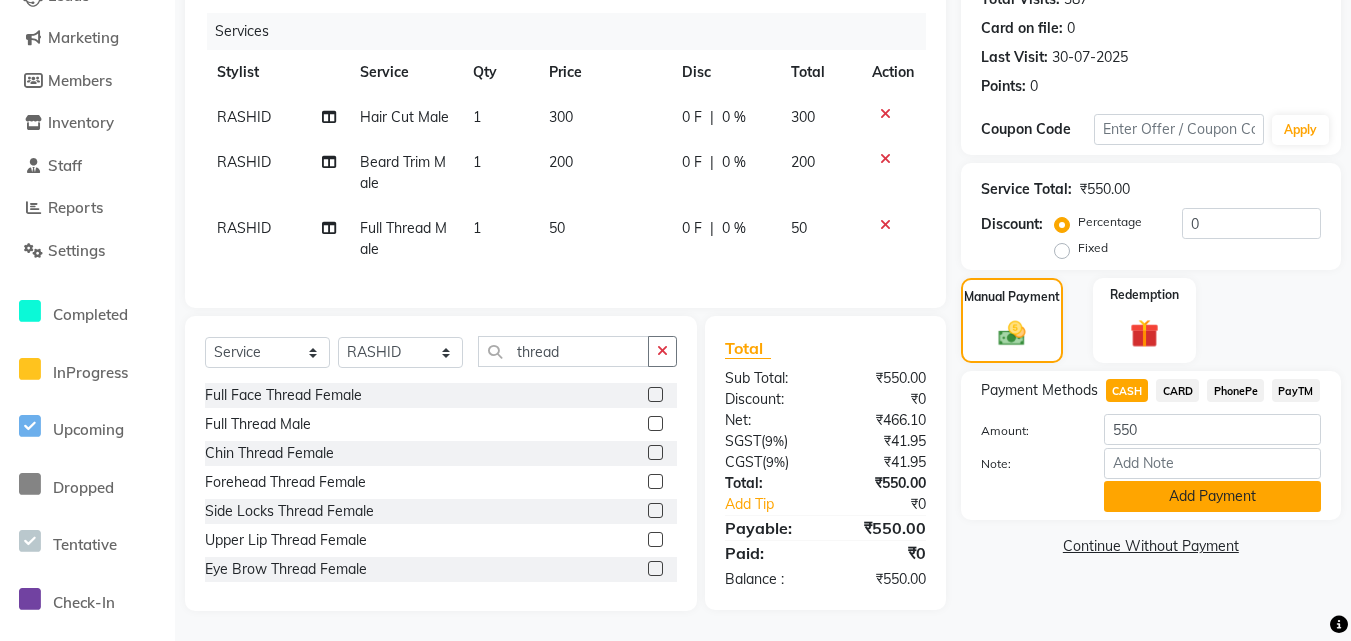 click on "Add Payment" 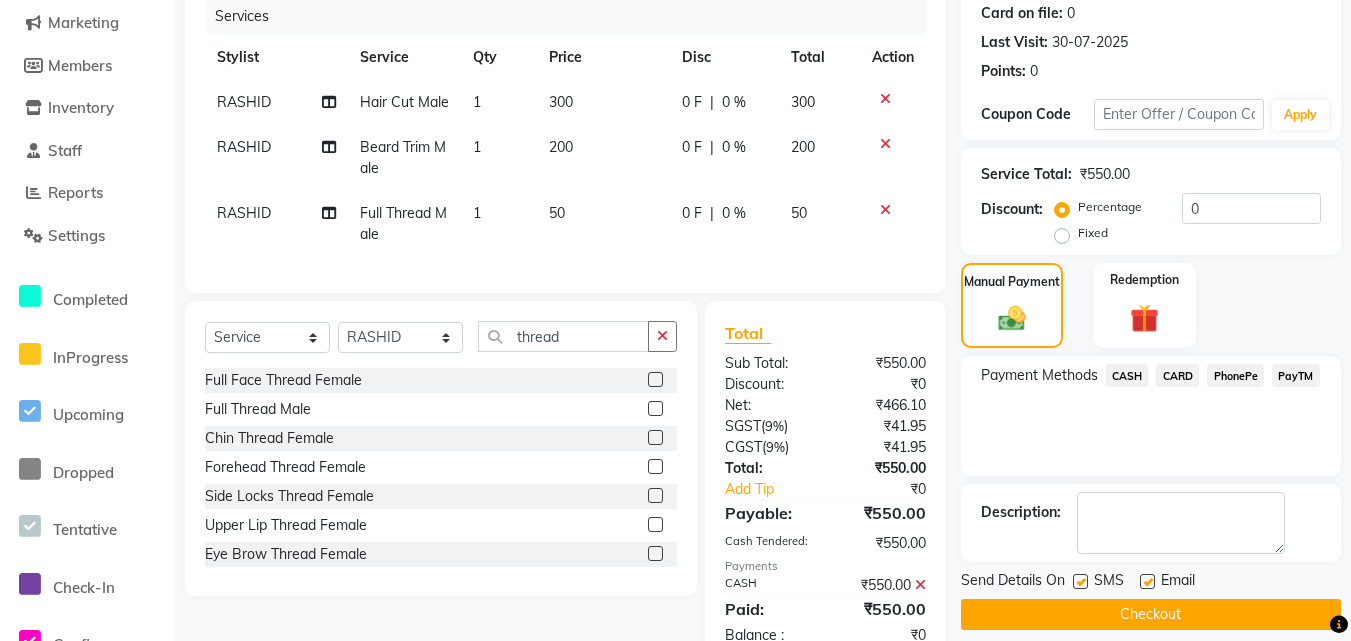 scroll, scrollTop: 320, scrollLeft: 0, axis: vertical 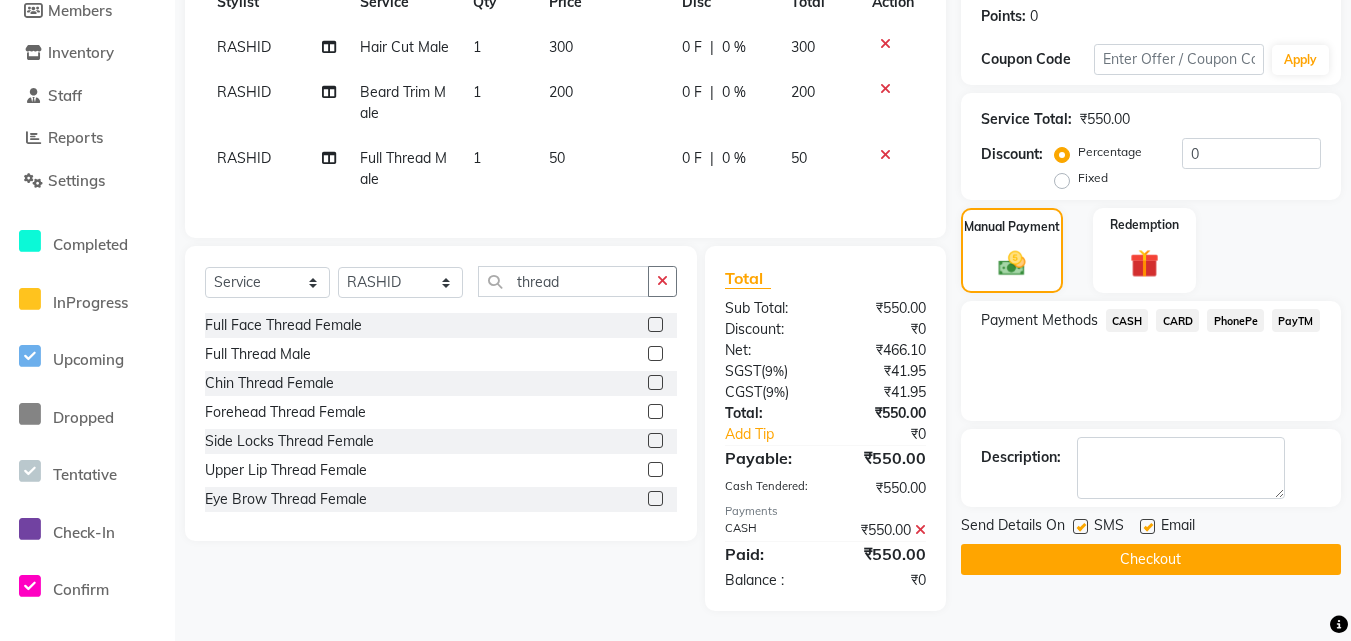 click 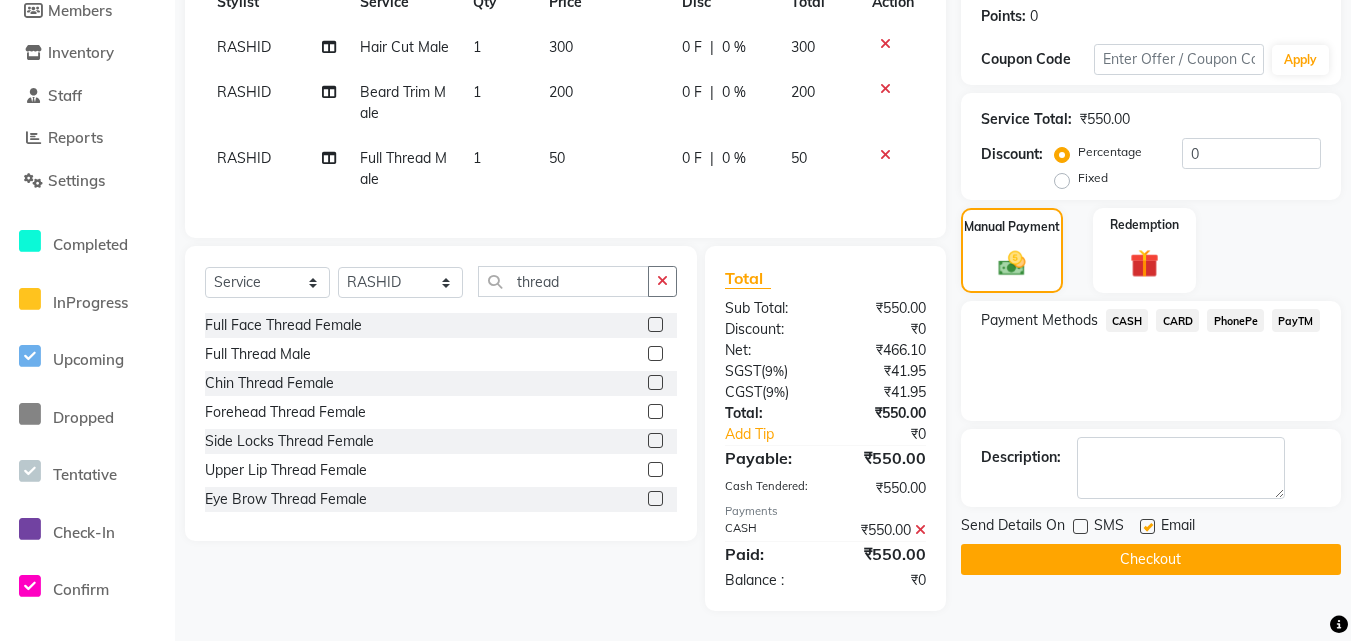 click 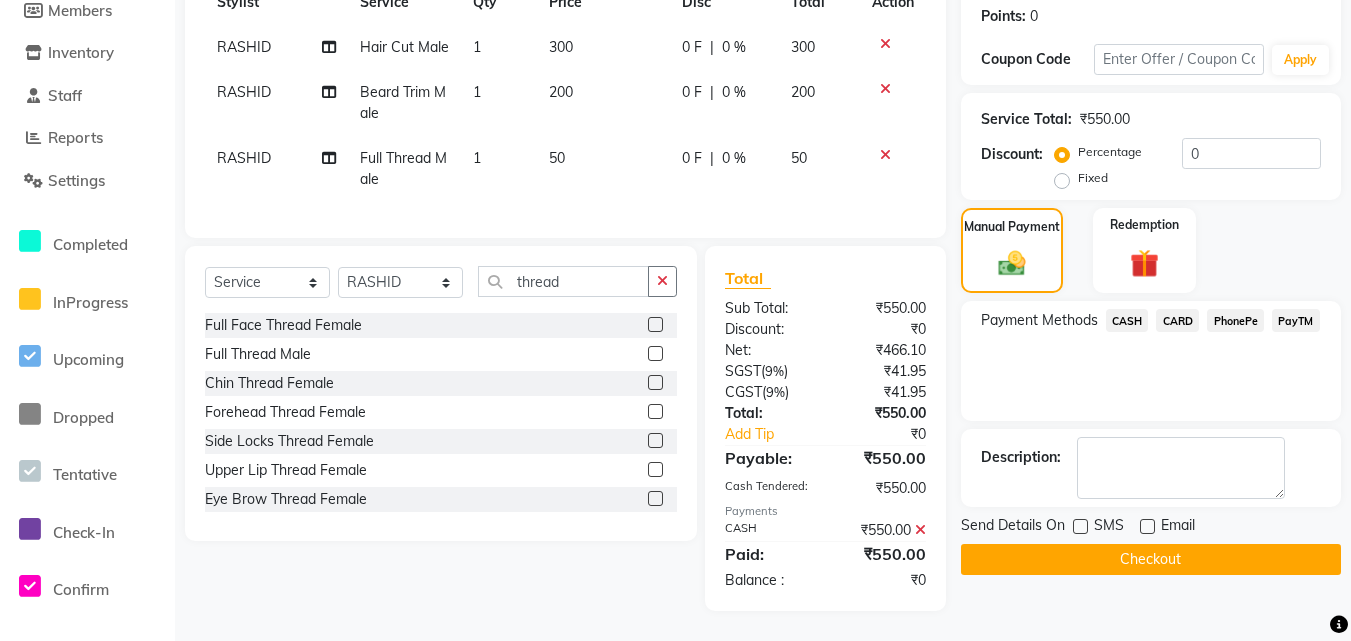 click on "Checkout" 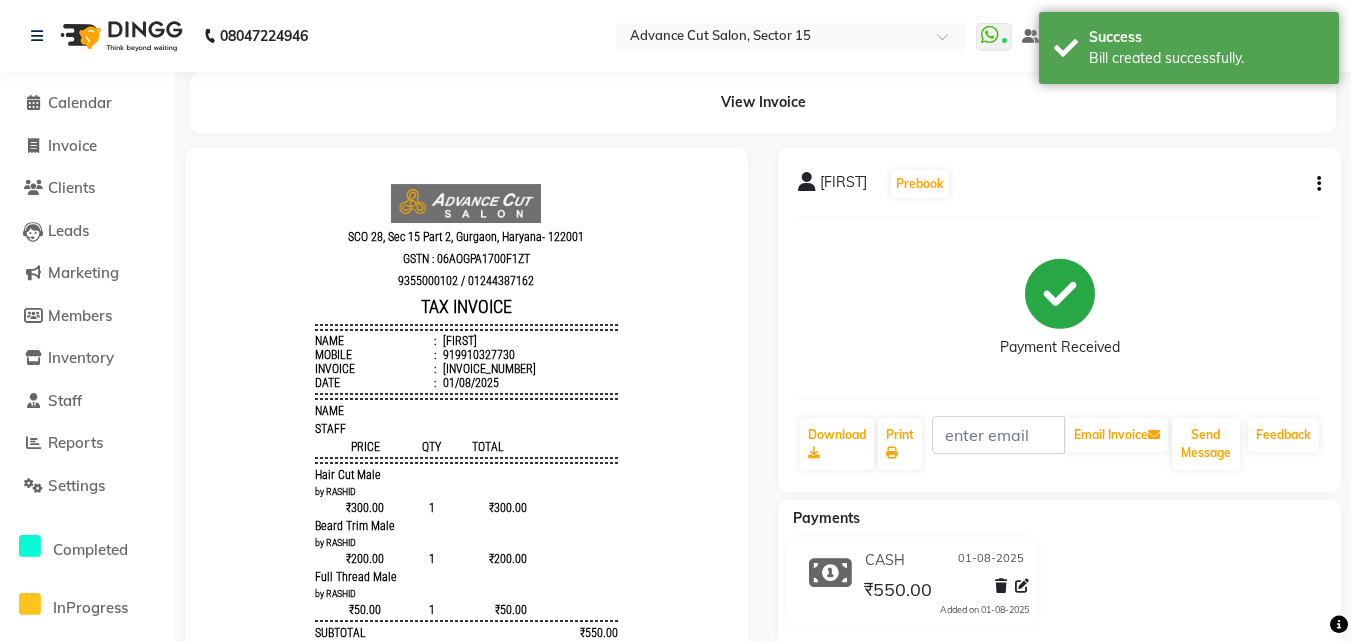 scroll, scrollTop: 0, scrollLeft: 0, axis: both 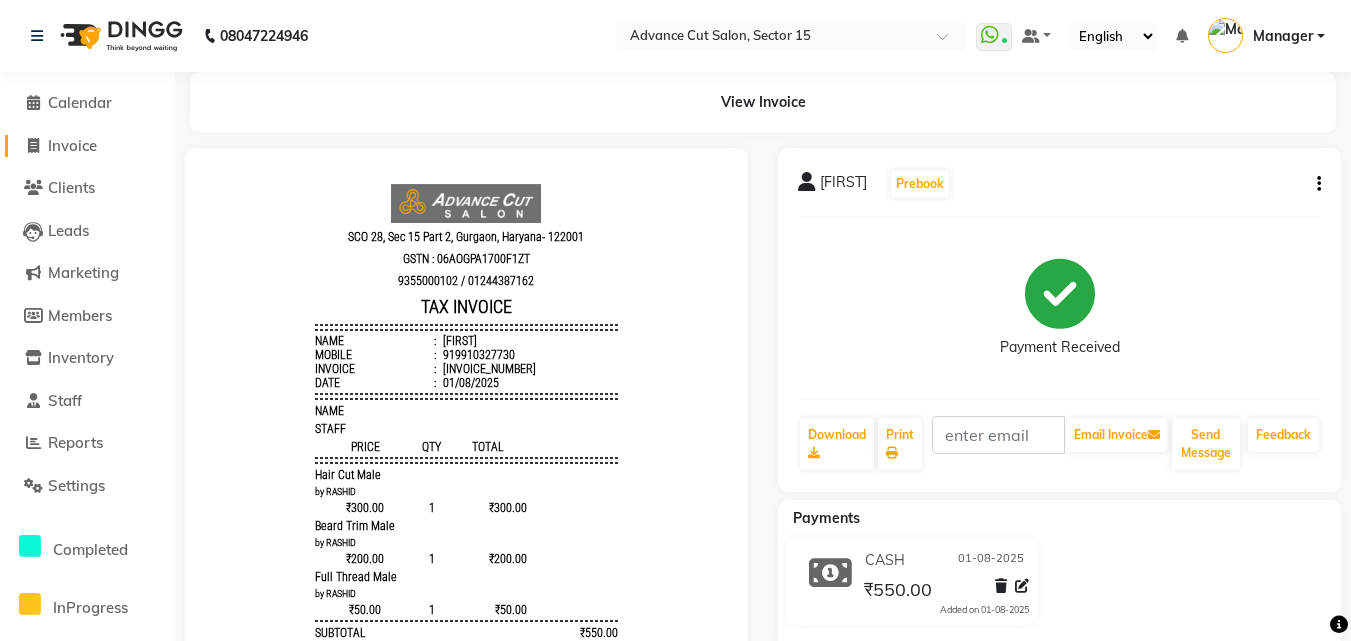 click on "Invoice" 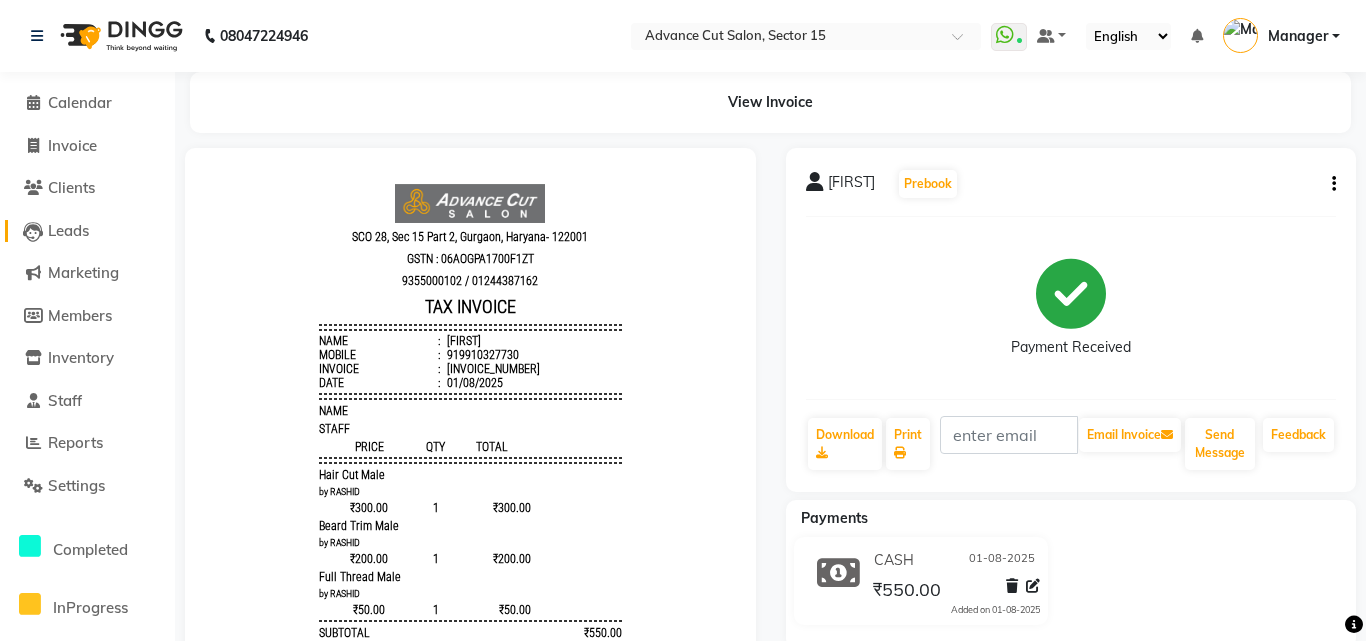 select on "service" 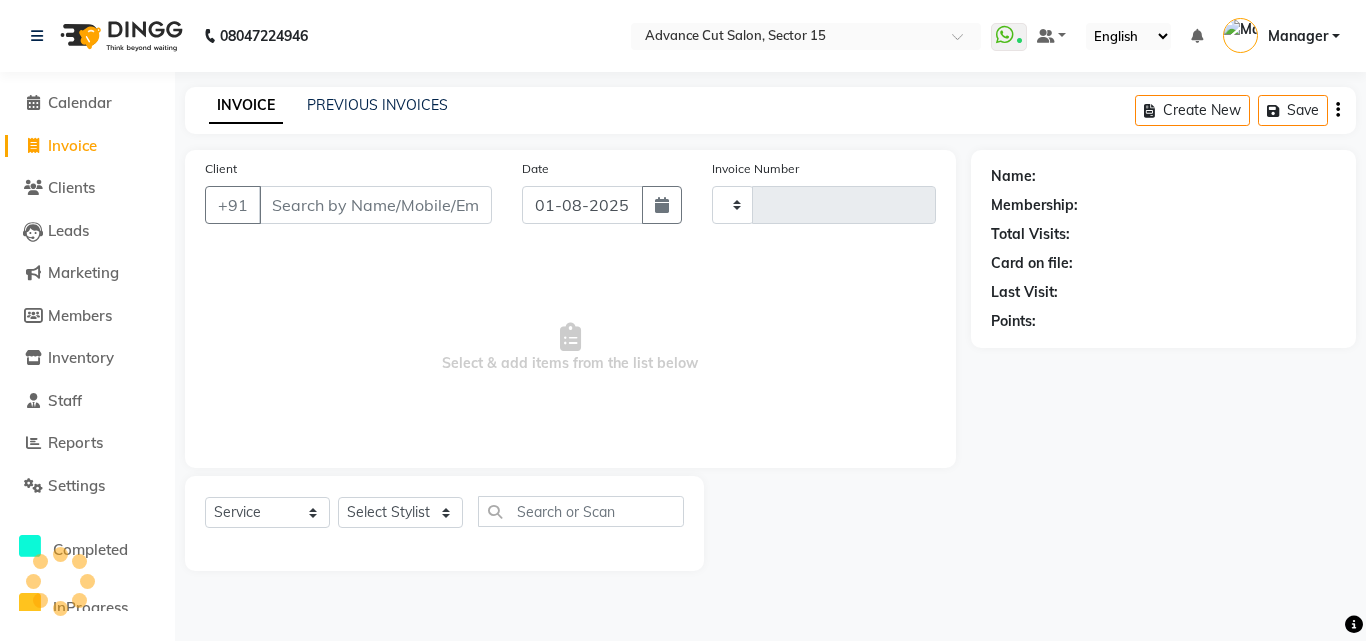 type on "5406" 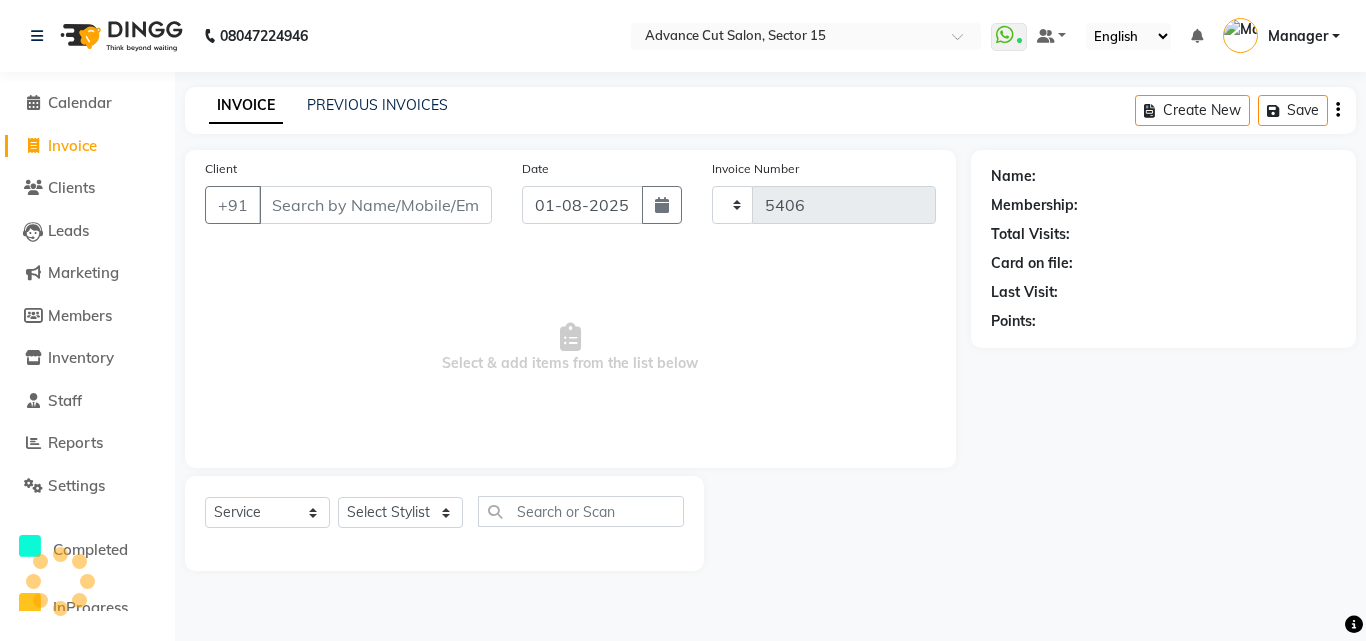 select on "6255" 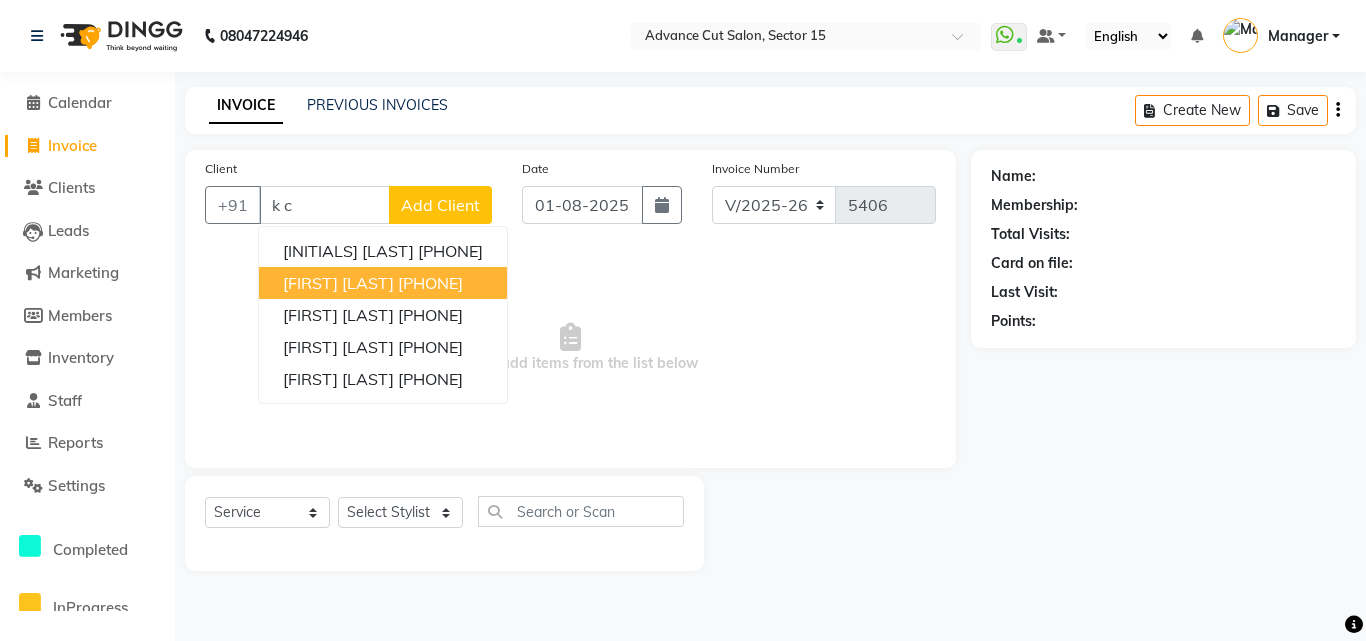 click on "[PHONE]" at bounding box center [430, 283] 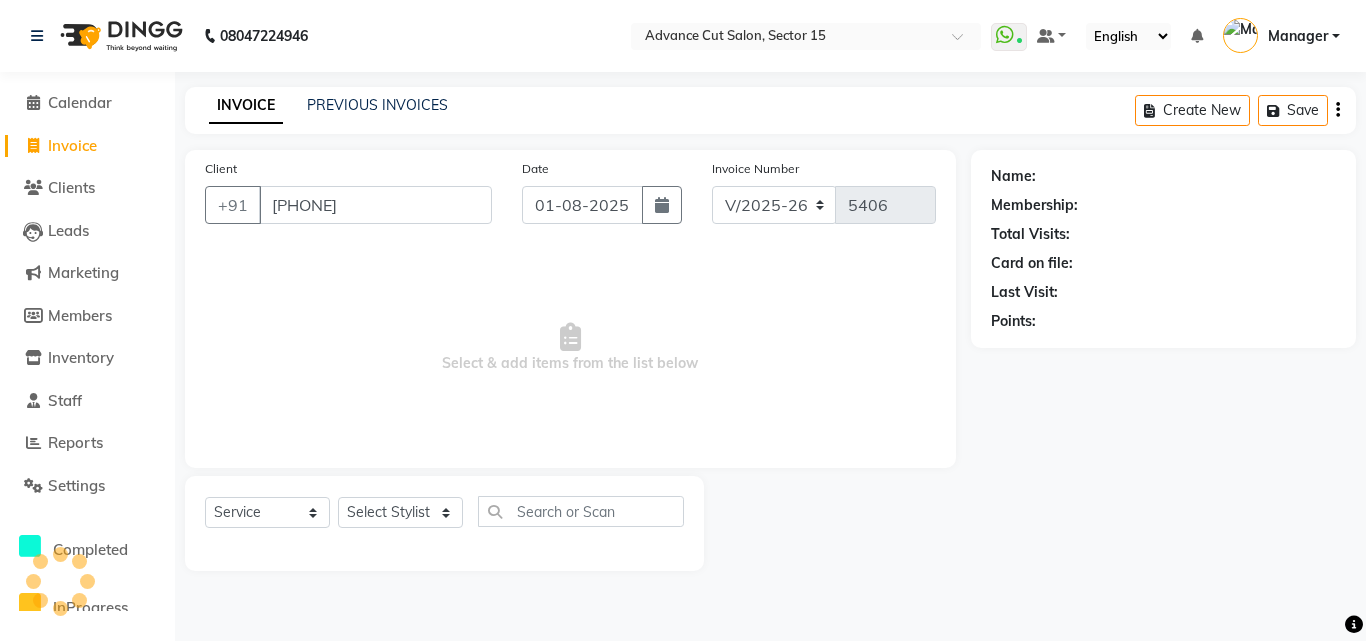 type on "[PHONE]" 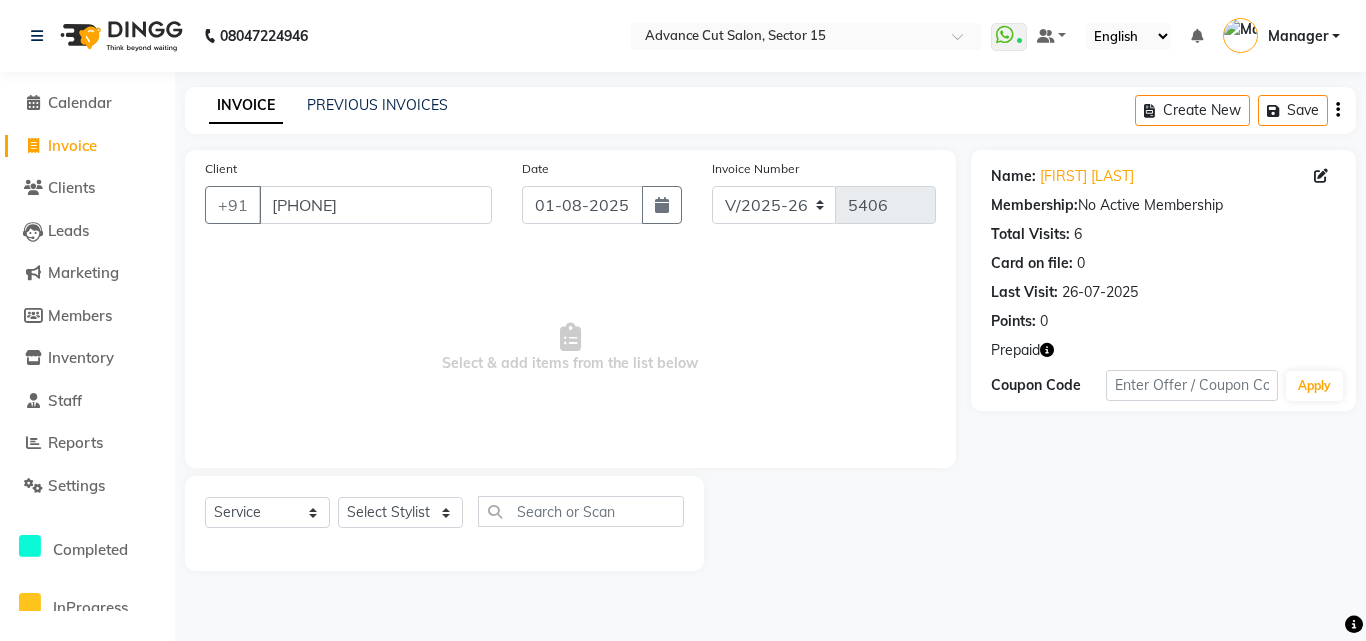 click 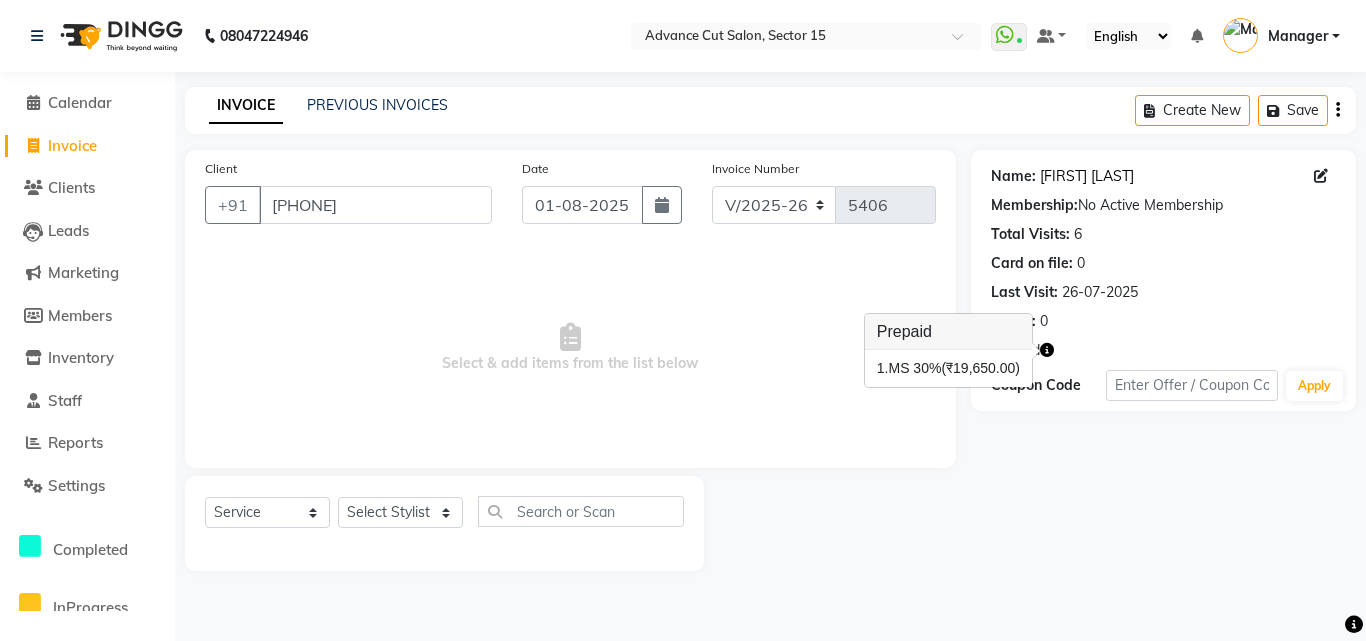 click on "K C Goyal" 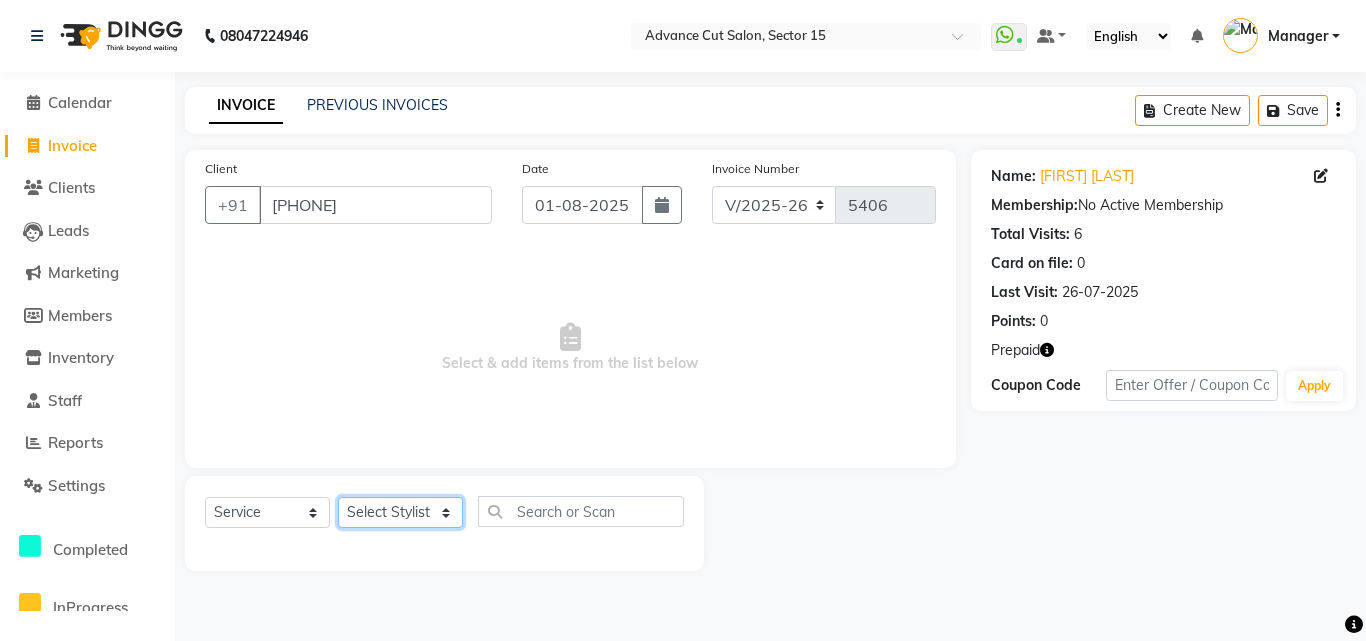 click on "Select Stylist Advance Cut  ASIF FARMAN HAIDER Iqbal KASHISH LUCKY Manager MANOJ NASEEM NASIR Nidhi Pooja  PRIYA RAEES RANI RASHID RIZWAN SACHIN SALMAN SANJAY Shahjad Shankar shuaib SONI" 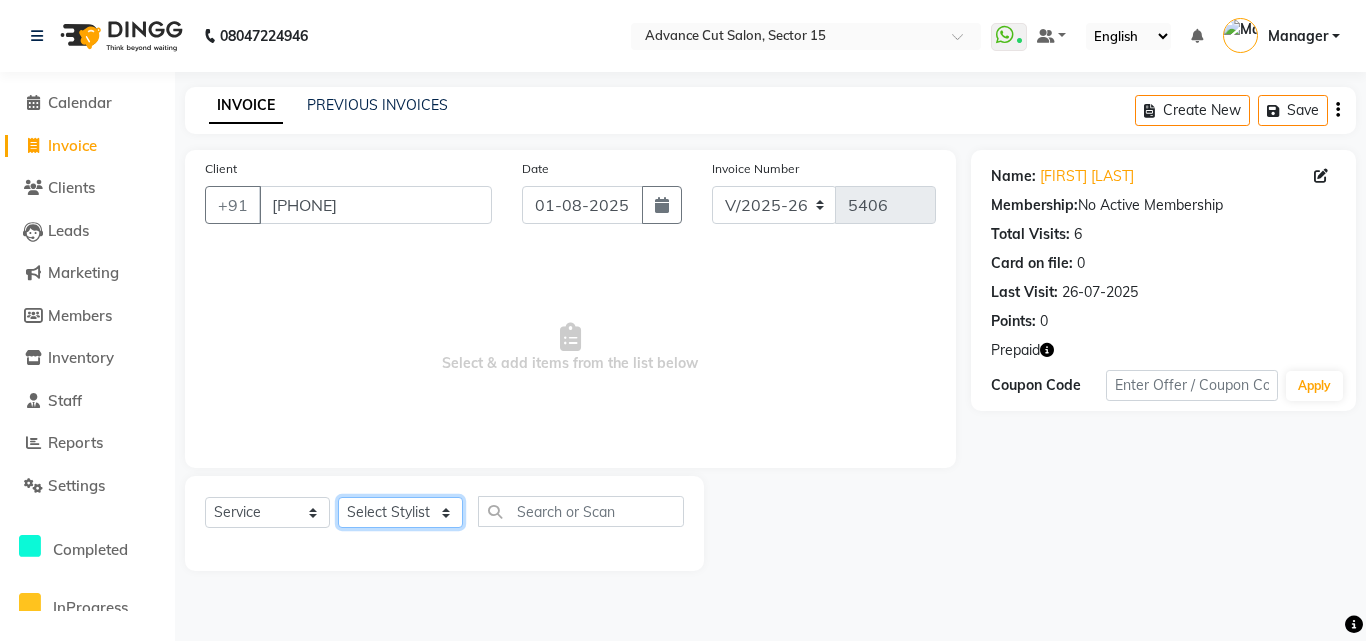select on "78122" 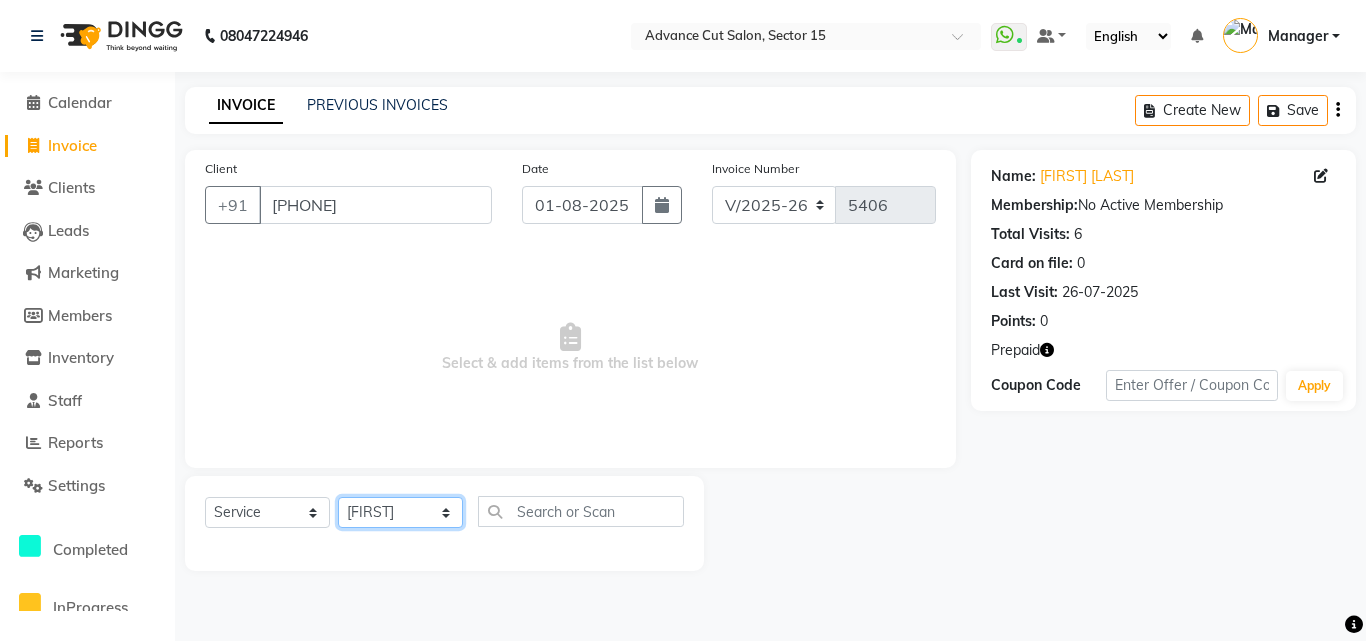 click on "Select Stylist Advance Cut  ASIF FARMAN HAIDER Iqbal KASHISH LUCKY Manager MANOJ NASEEM NASIR Nidhi Pooja  PRIYA RAEES RANI RASHID RIZWAN SACHIN SALMAN SANJAY Shahjad Shankar shuaib SONI" 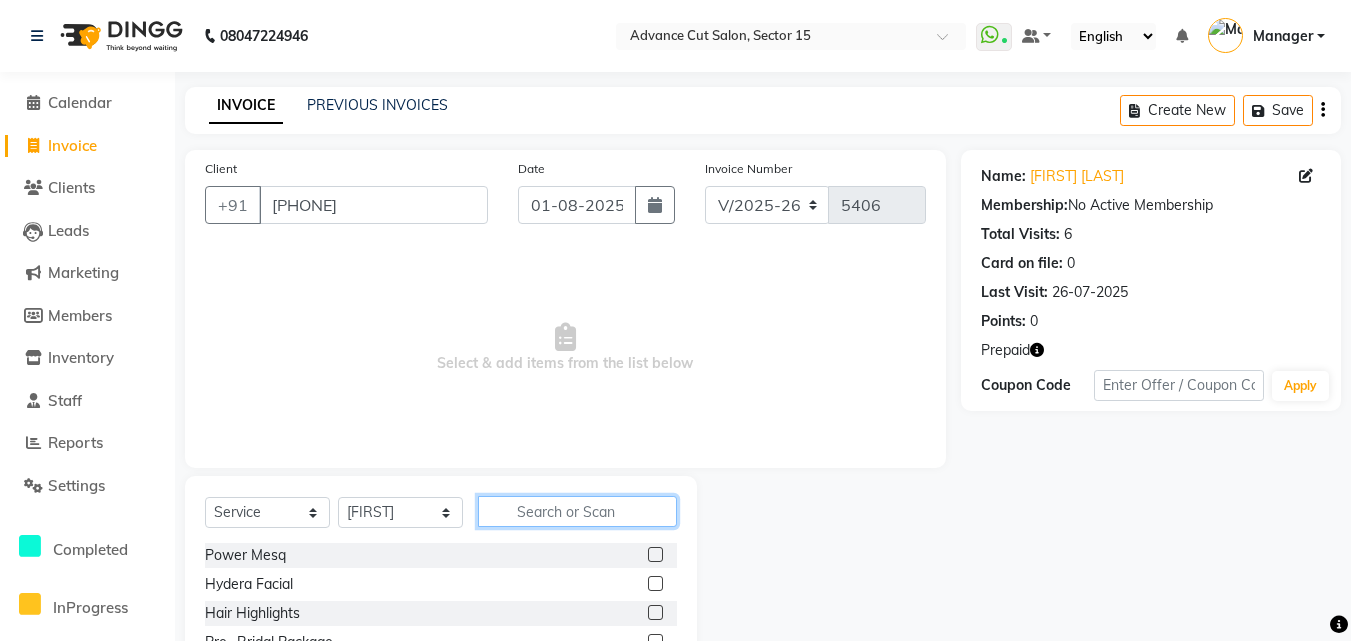click 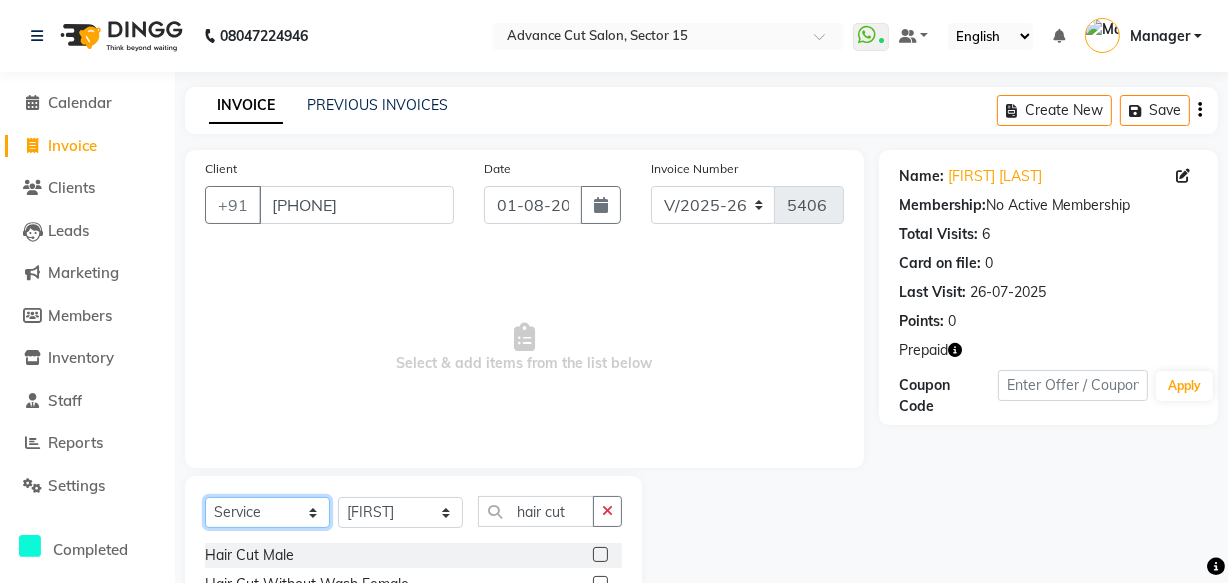 click on "Select  Service  Product  Membership  Package Voucher Prepaid Gift Card" 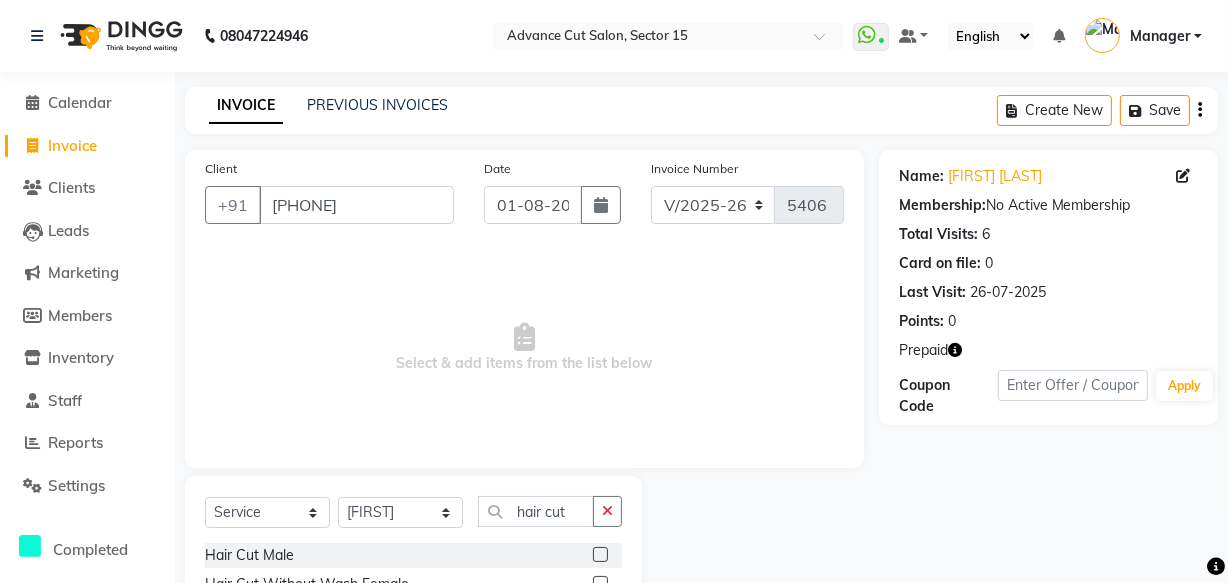 drag, startPoint x: 482, startPoint y: 411, endPoint x: 594, endPoint y: 363, distance: 121.85237 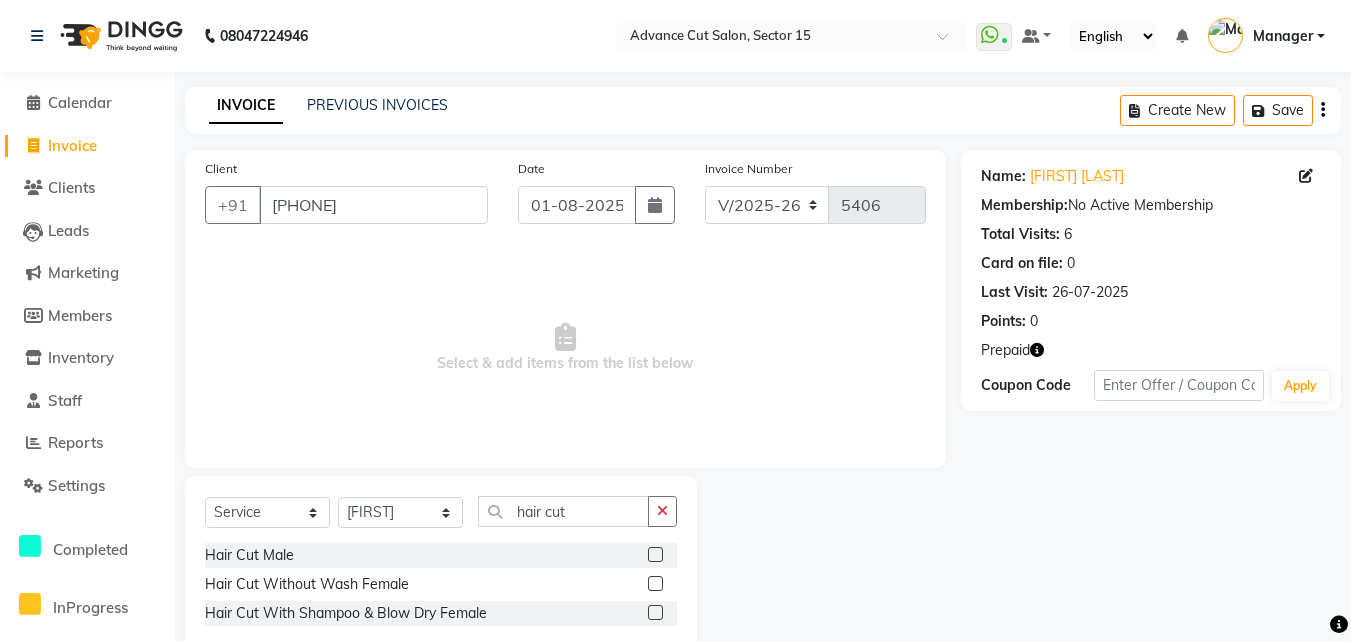 scroll, scrollTop: 47, scrollLeft: 0, axis: vertical 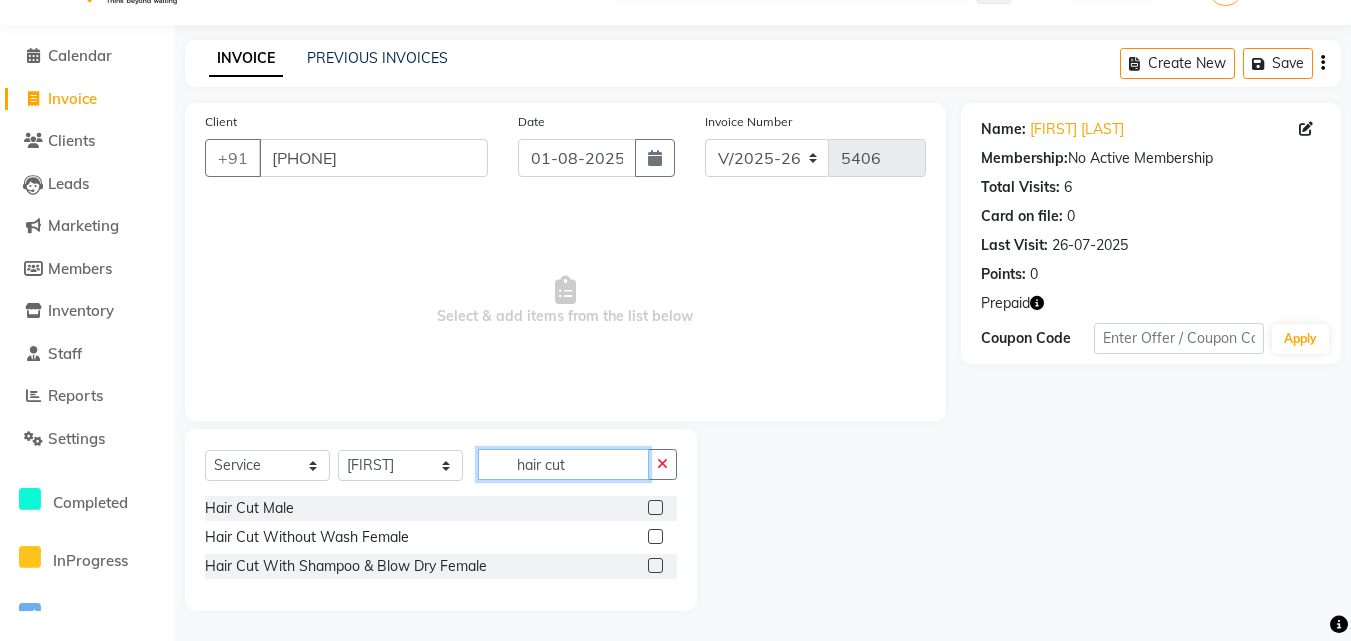 click on "hair cut" 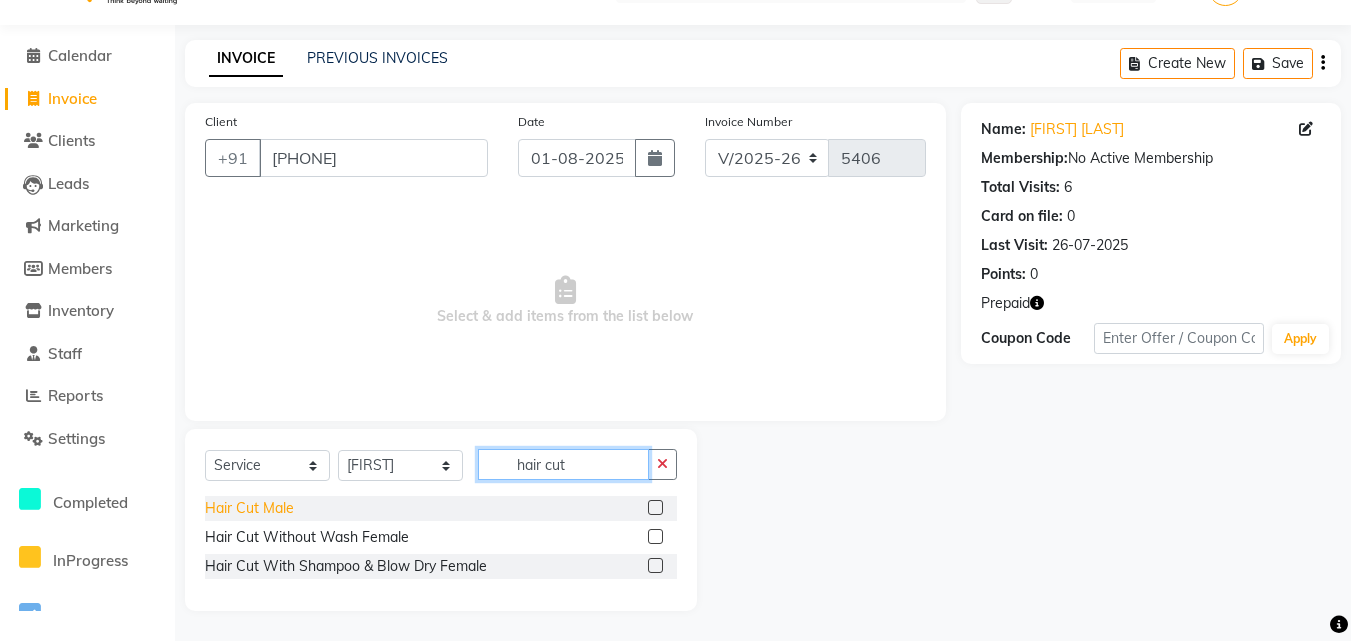 type on "hair cut" 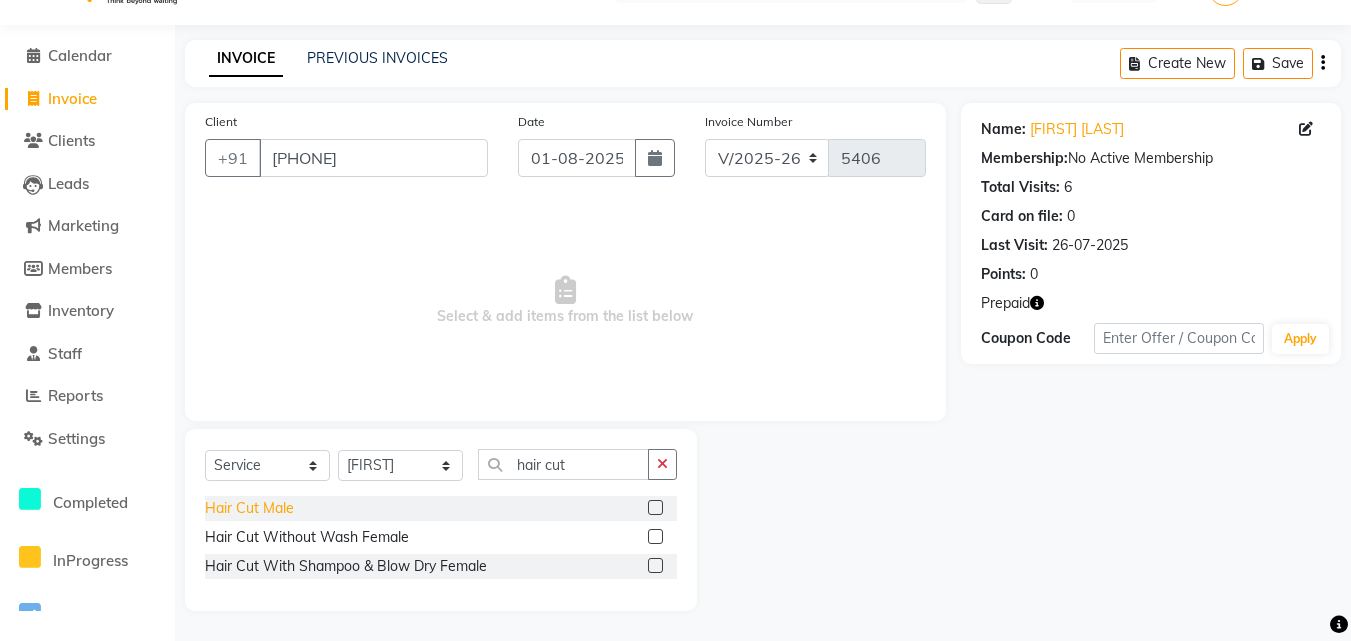 click on "Hair Cut  Male" 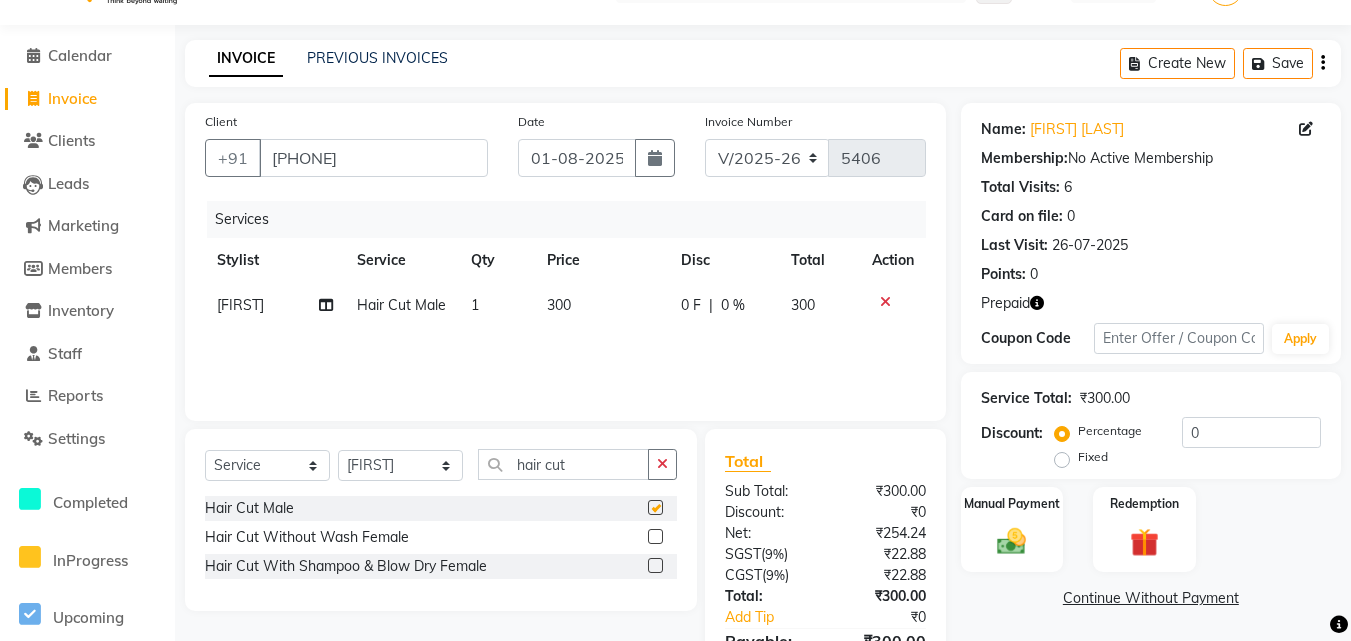 checkbox on "false" 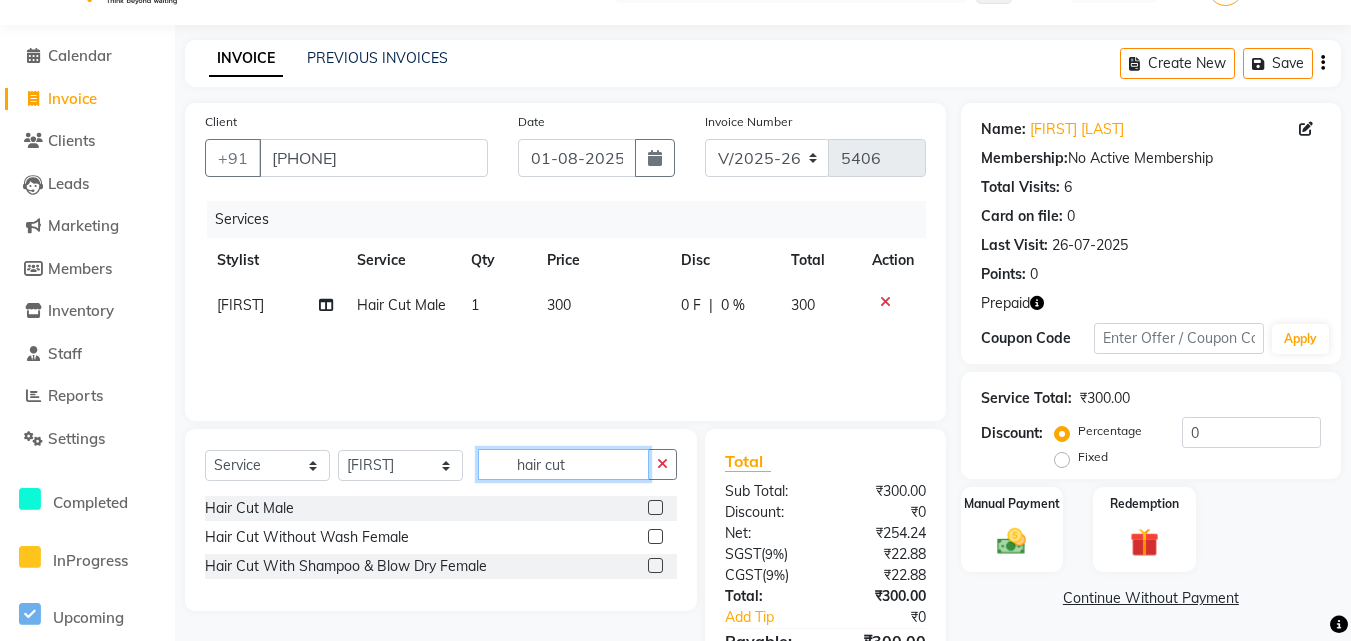 click on "hair cut" 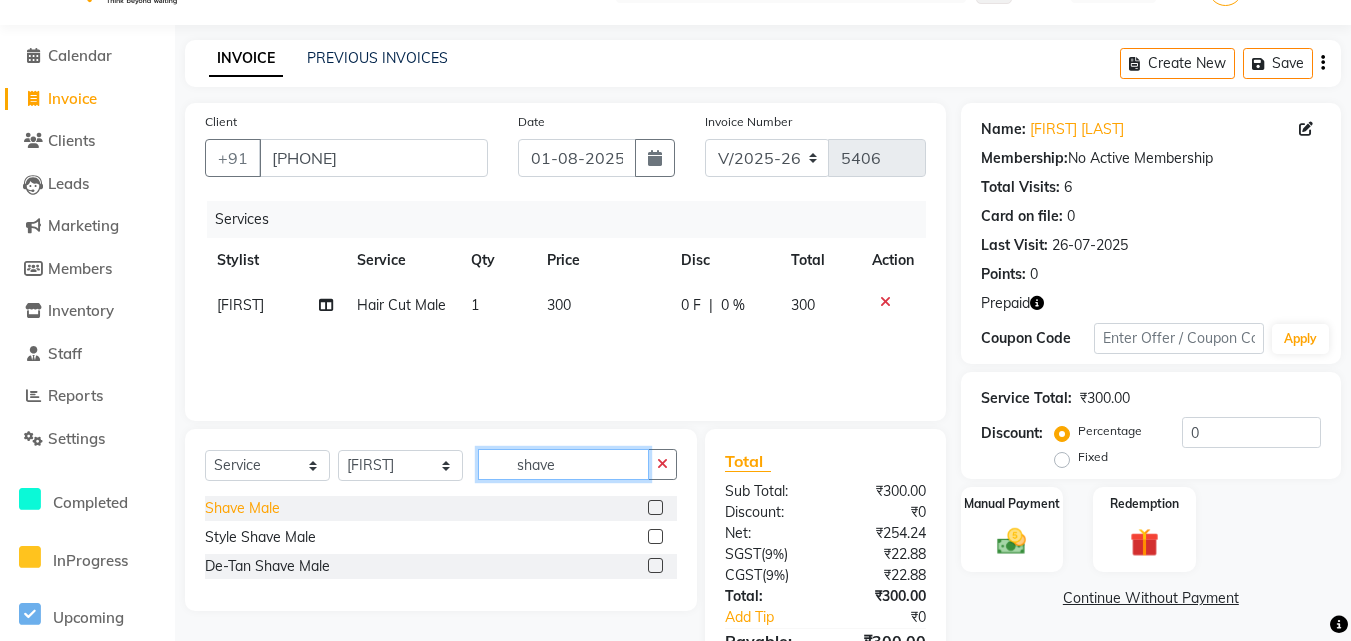 type on "shave" 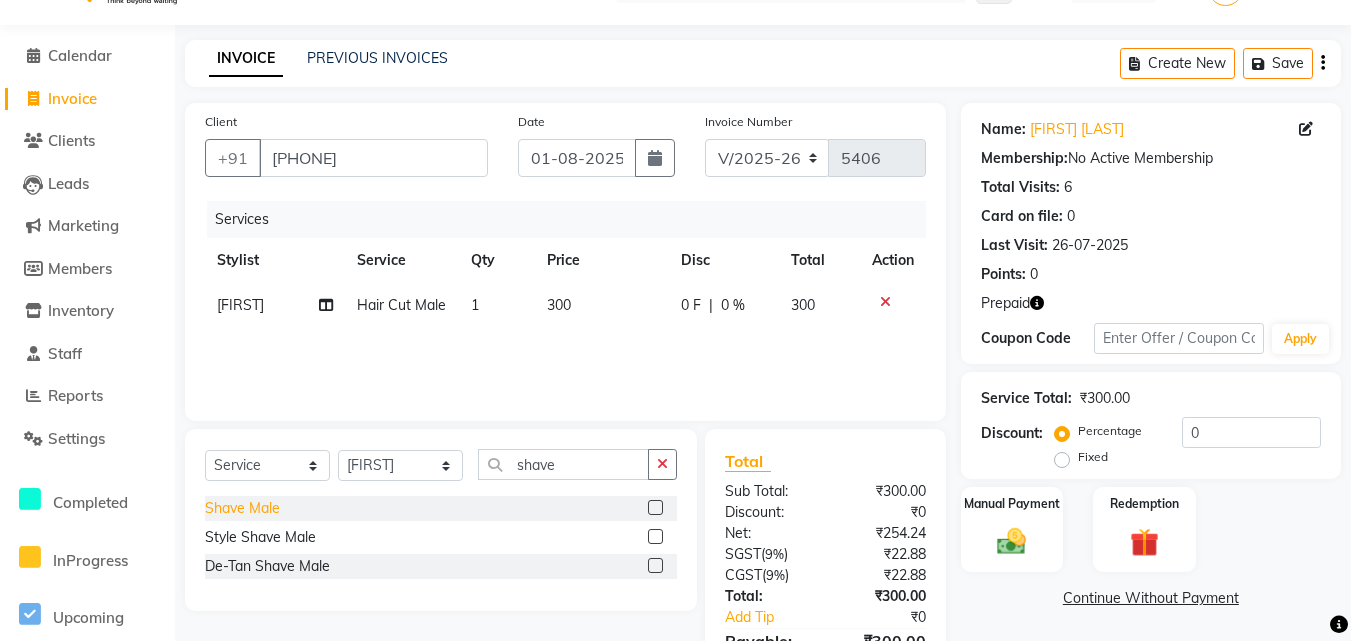 click on "Shave Male" 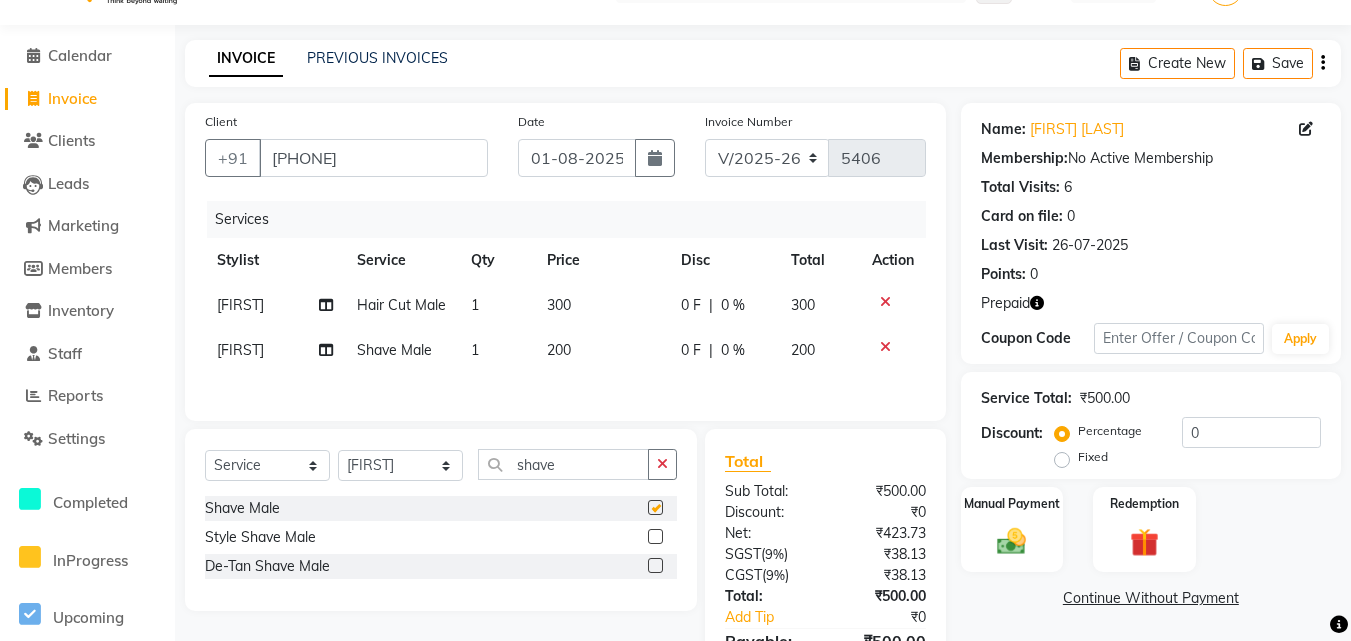checkbox on "false" 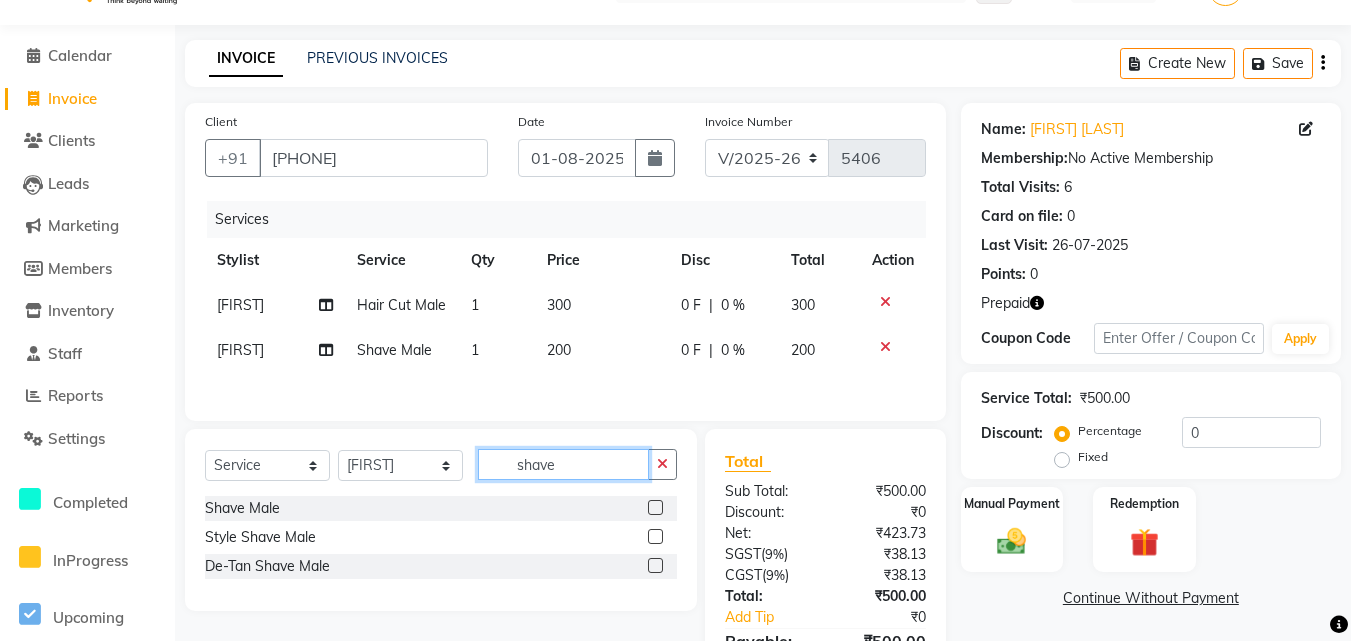click on "shave" 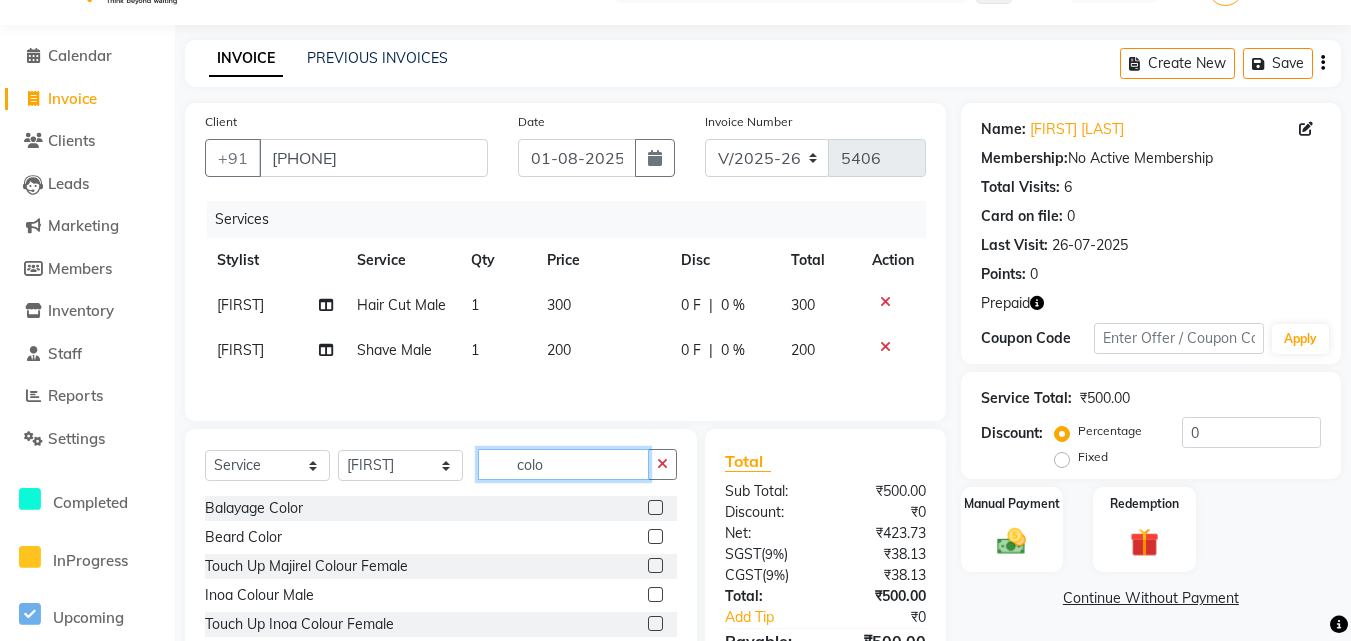 type on "colo" 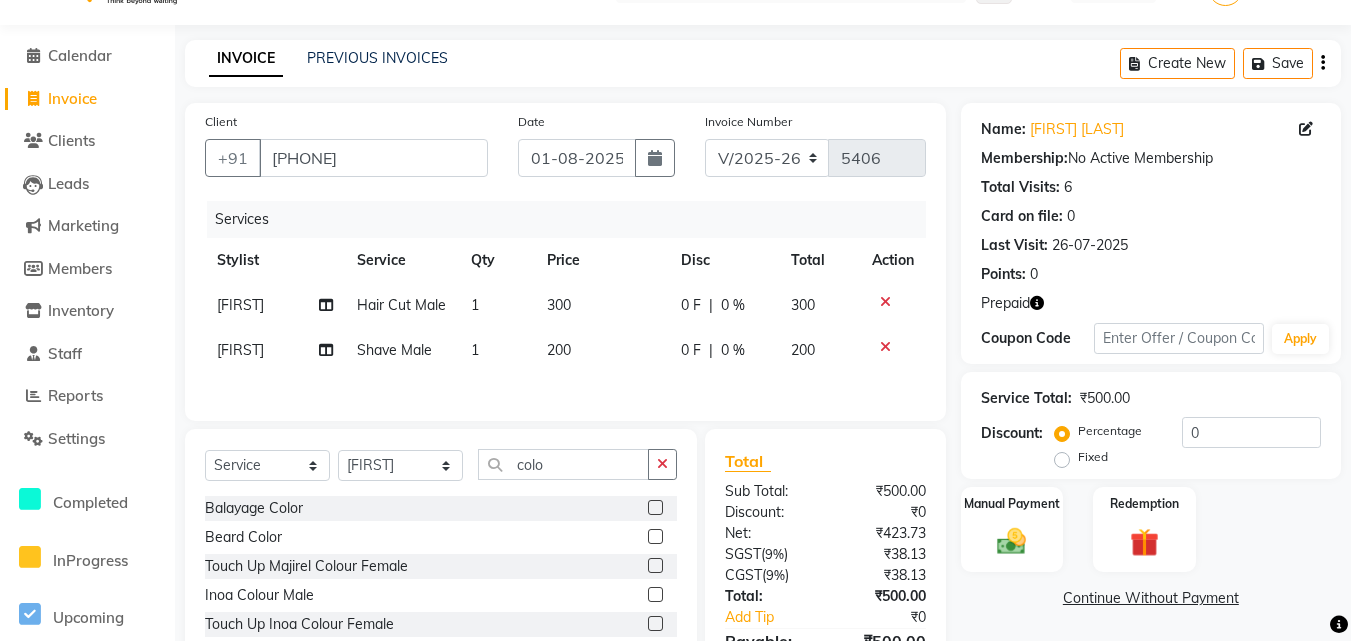 click on "Inoa Colour Male" 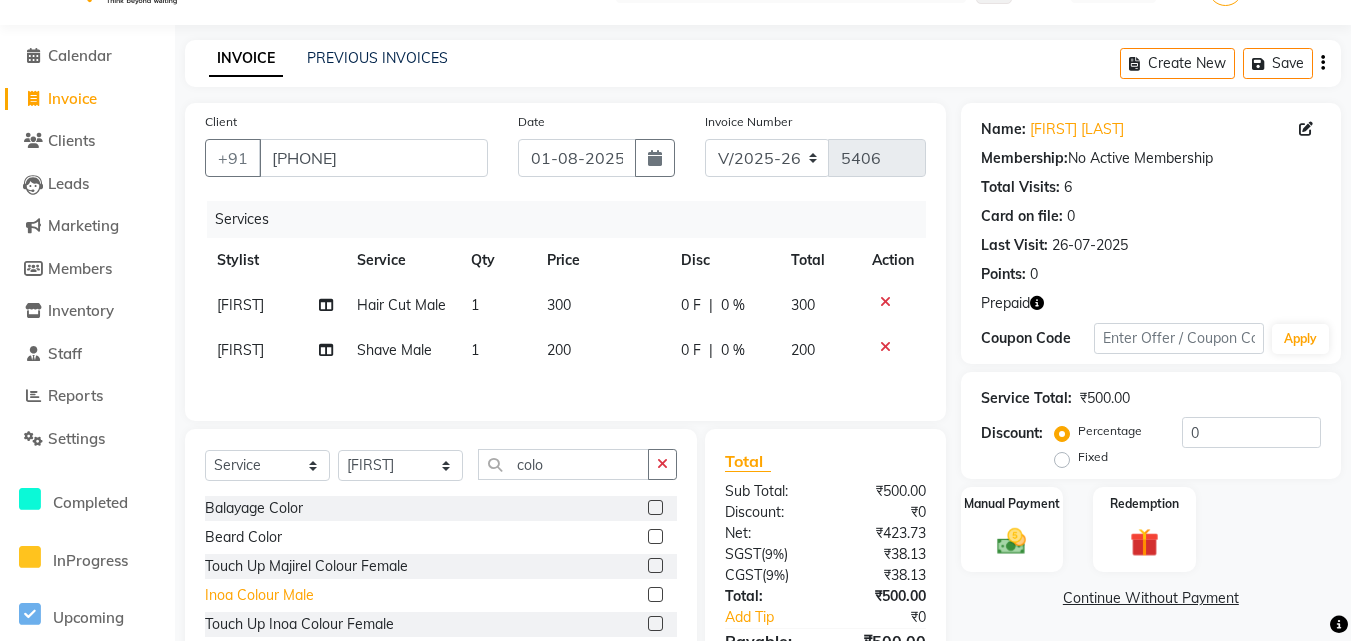 click on "Inoa Colour Male" 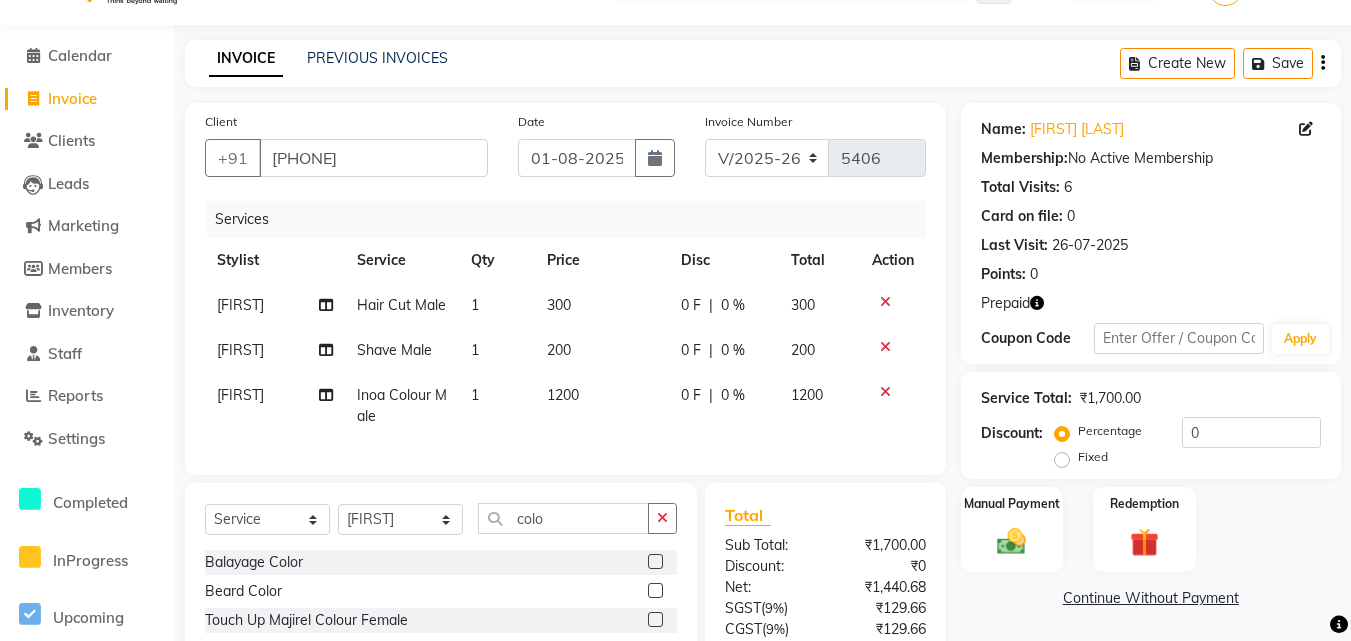 checkbox on "false" 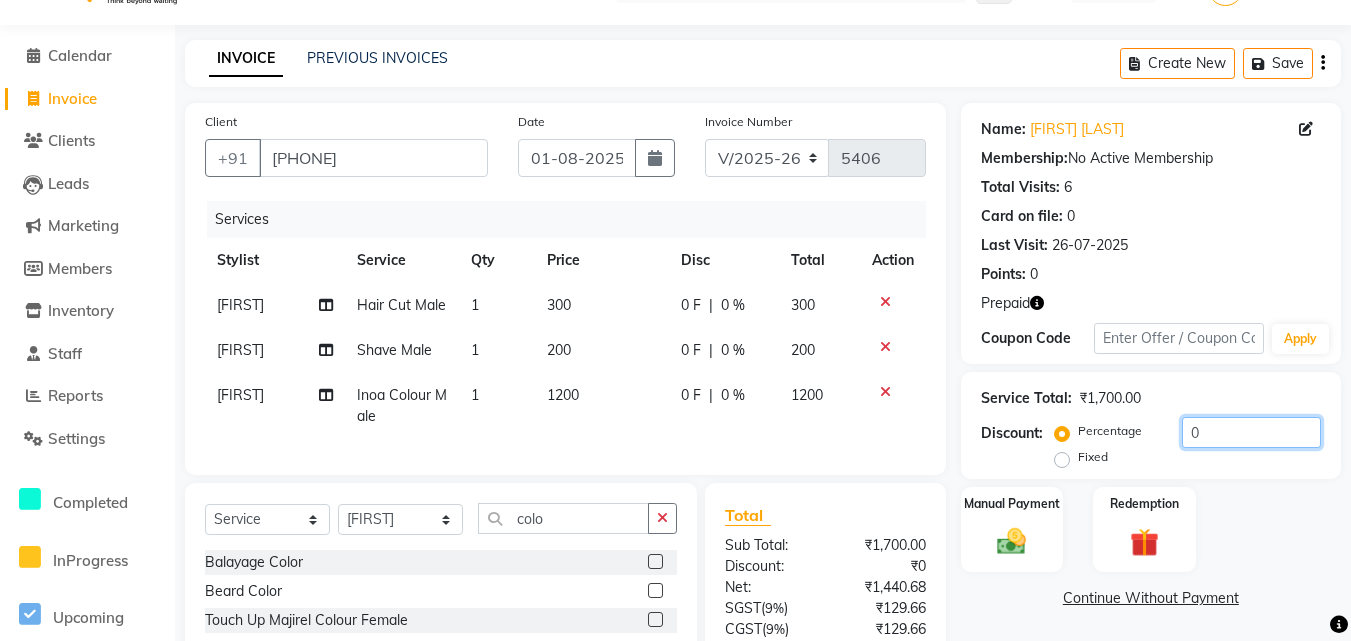 click on "0" 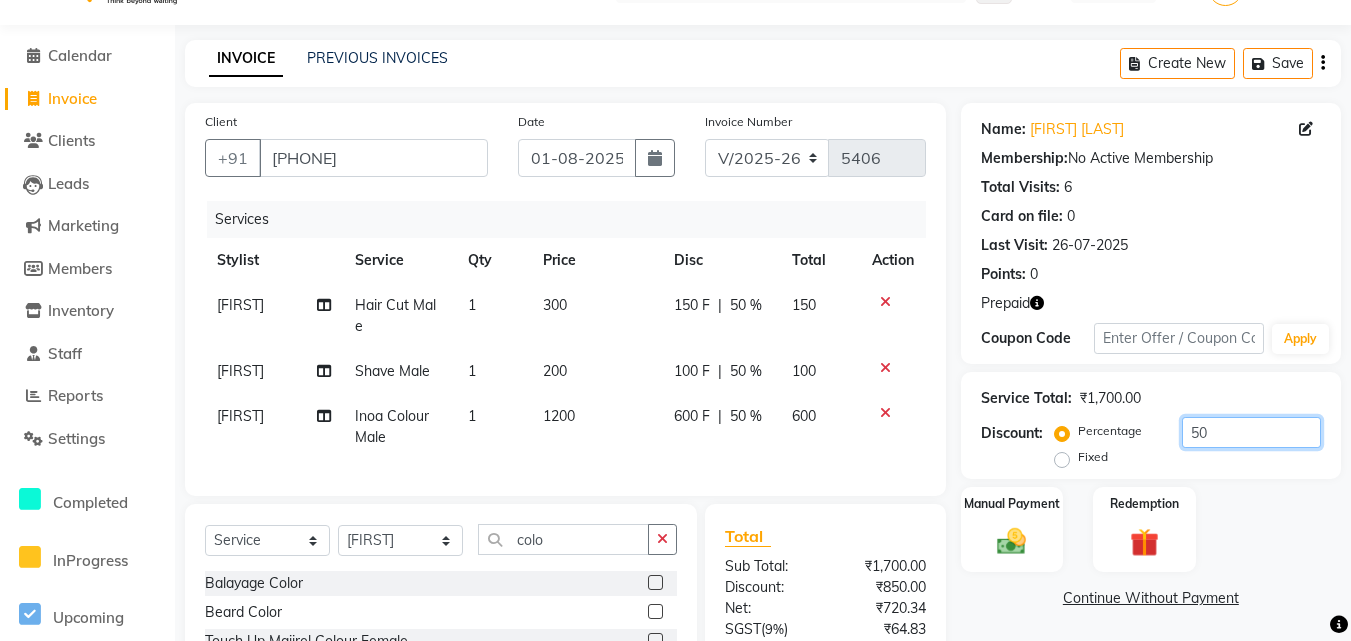 scroll, scrollTop: 229, scrollLeft: 0, axis: vertical 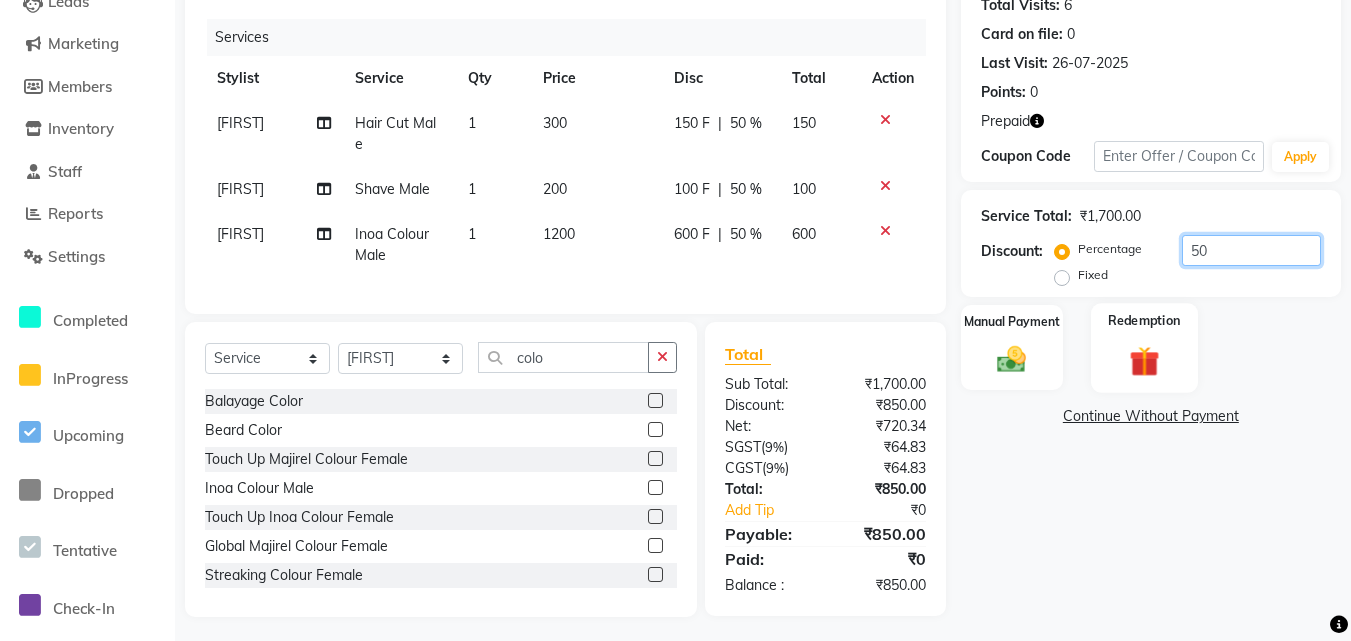 type on "50" 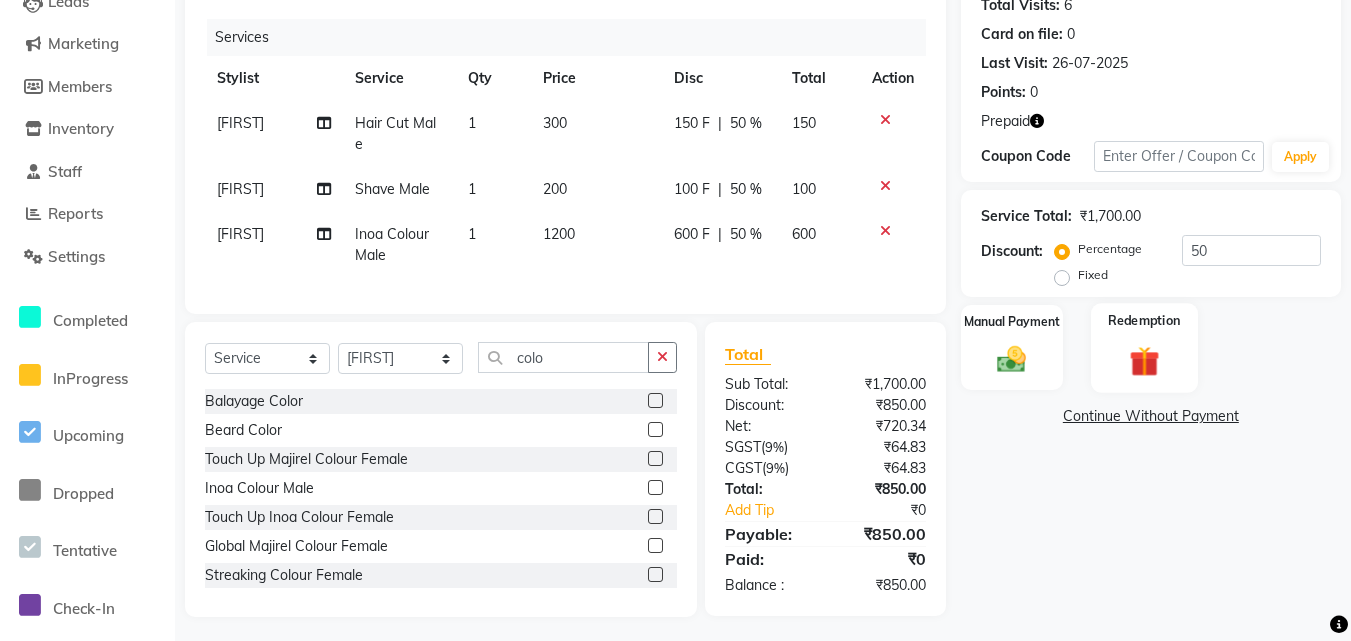 click on "Redemption" 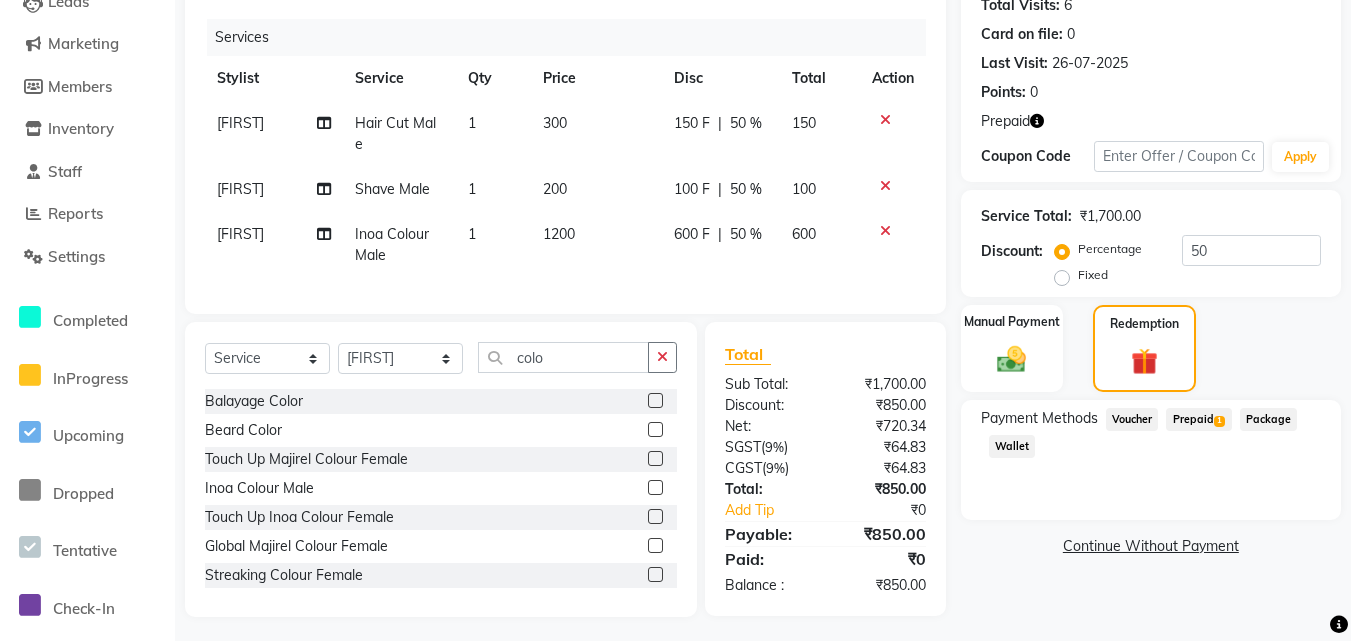click on "Prepaid  1" 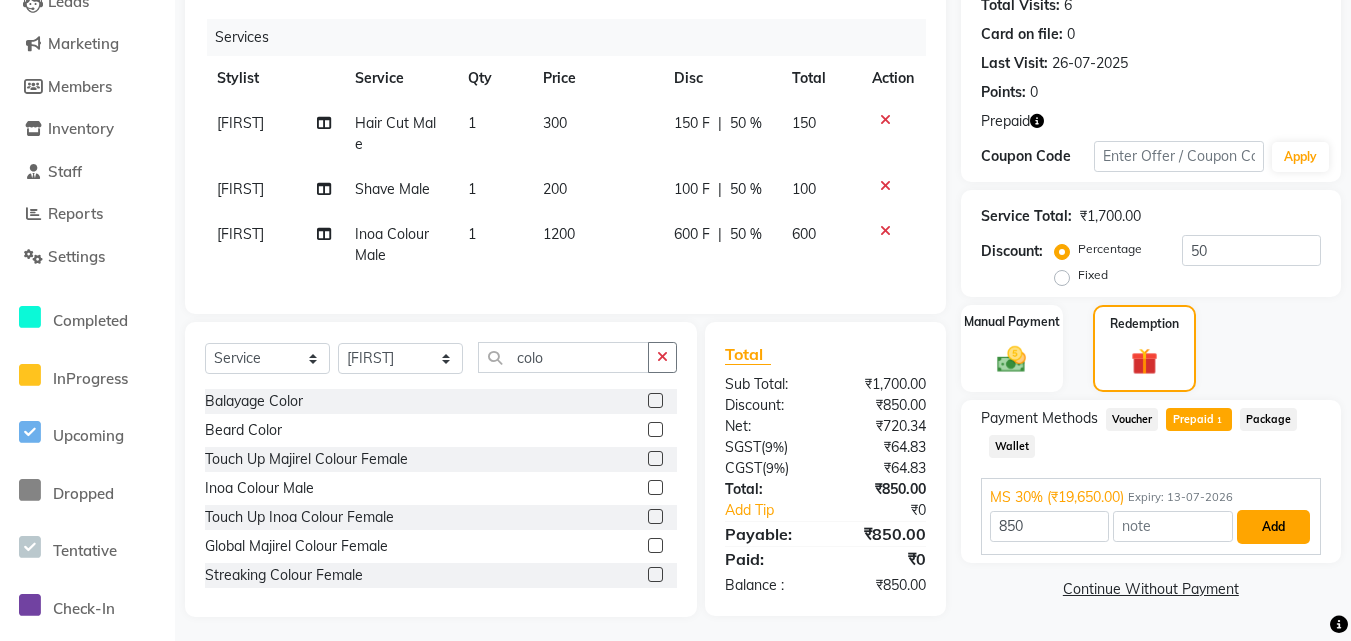click on "Add" at bounding box center [1273, 527] 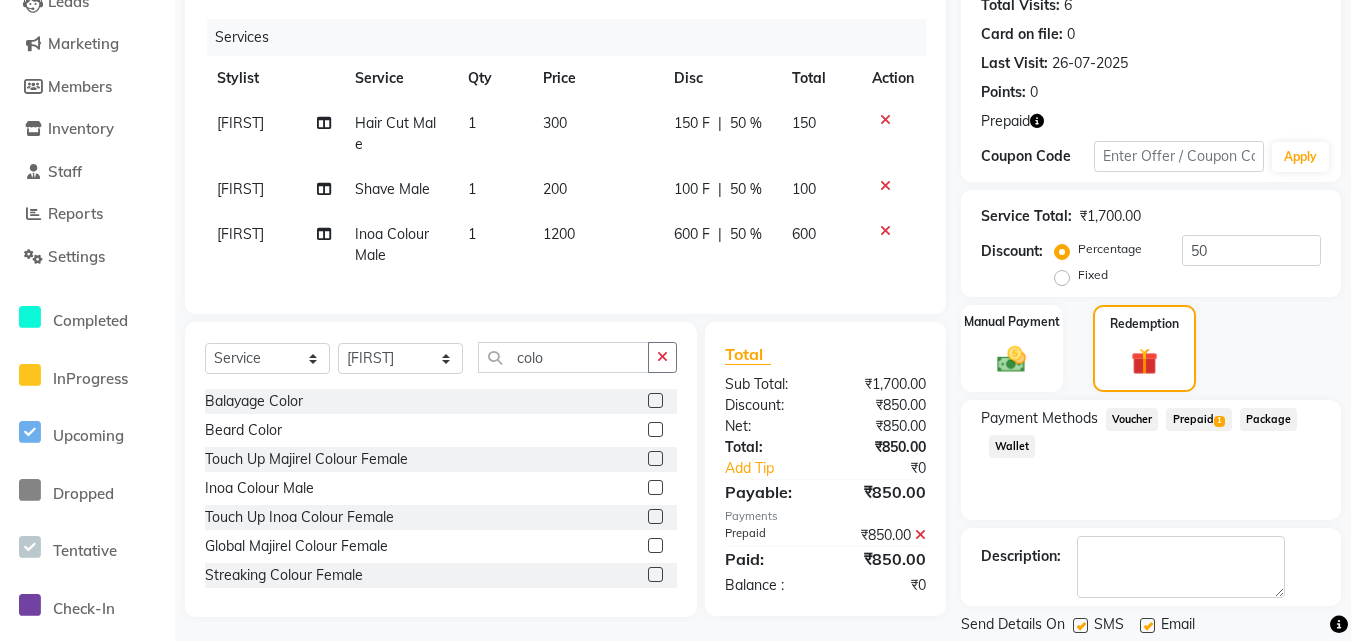 scroll, scrollTop: 292, scrollLeft: 0, axis: vertical 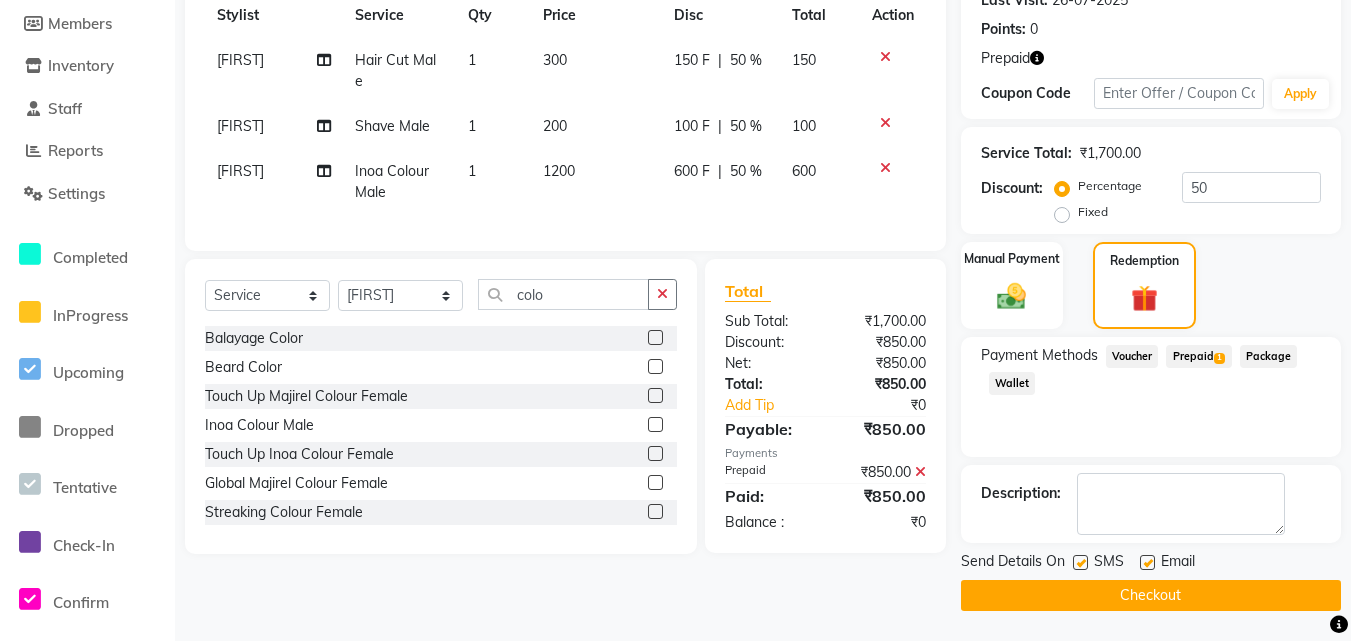 click on "Checkout" 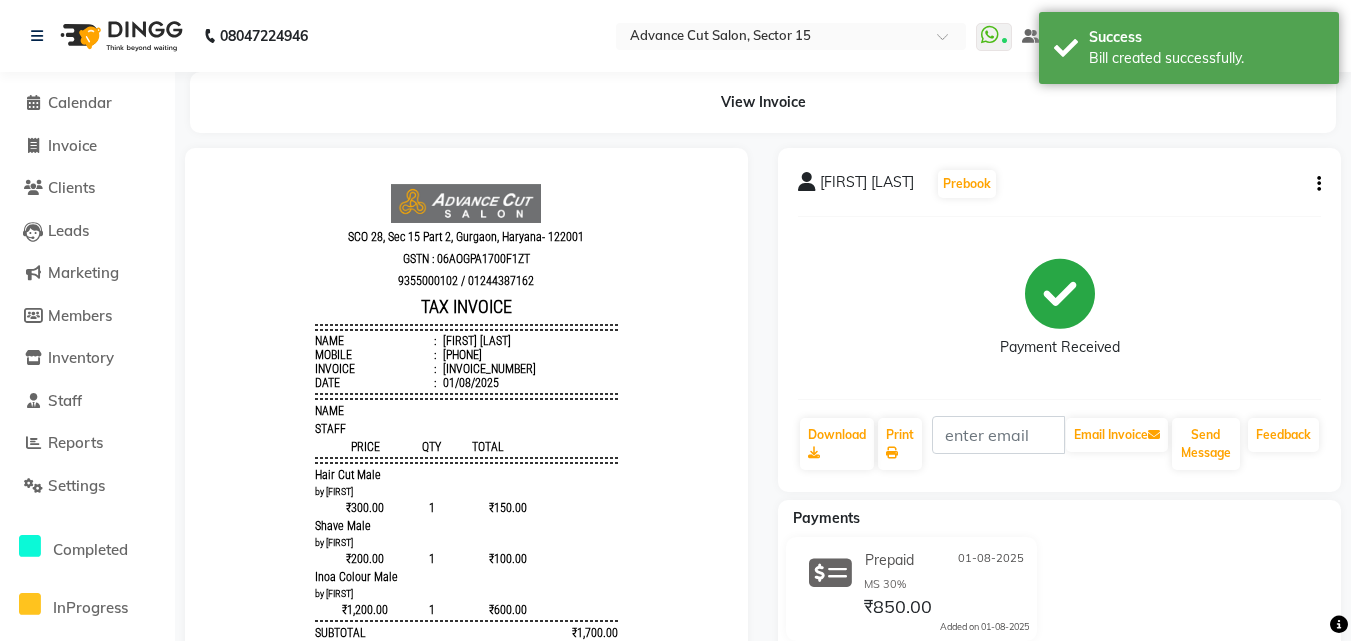 scroll, scrollTop: 0, scrollLeft: 0, axis: both 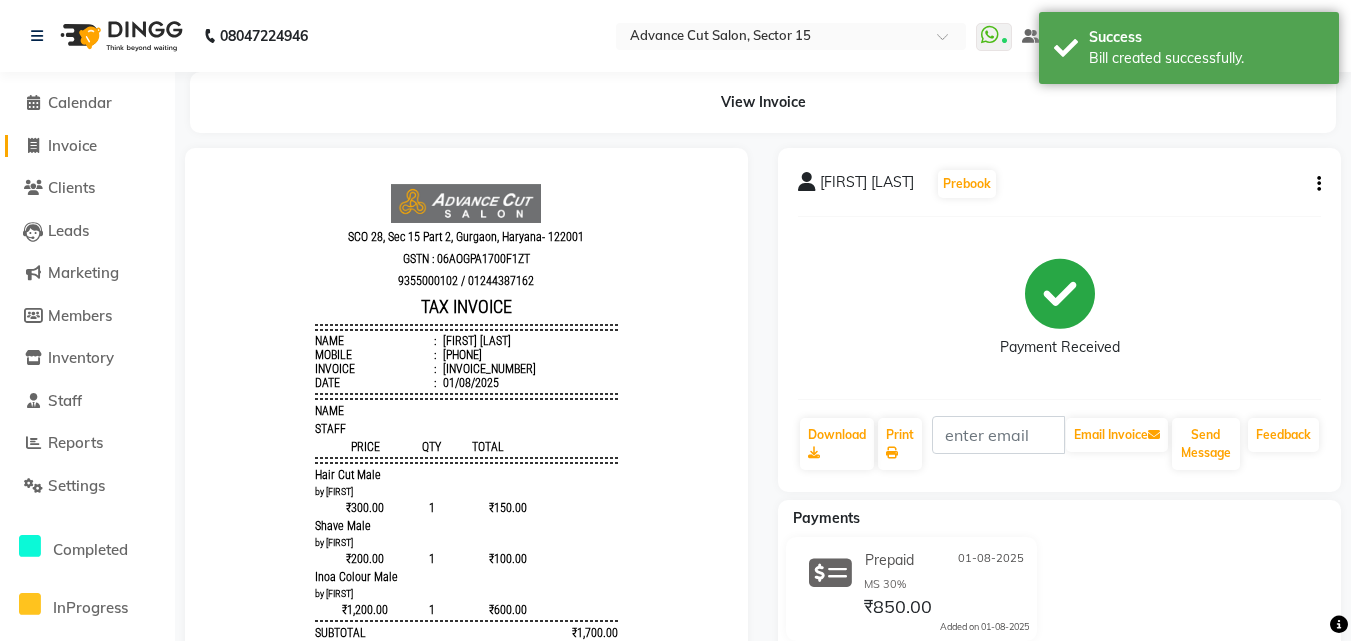 click on "Invoice" 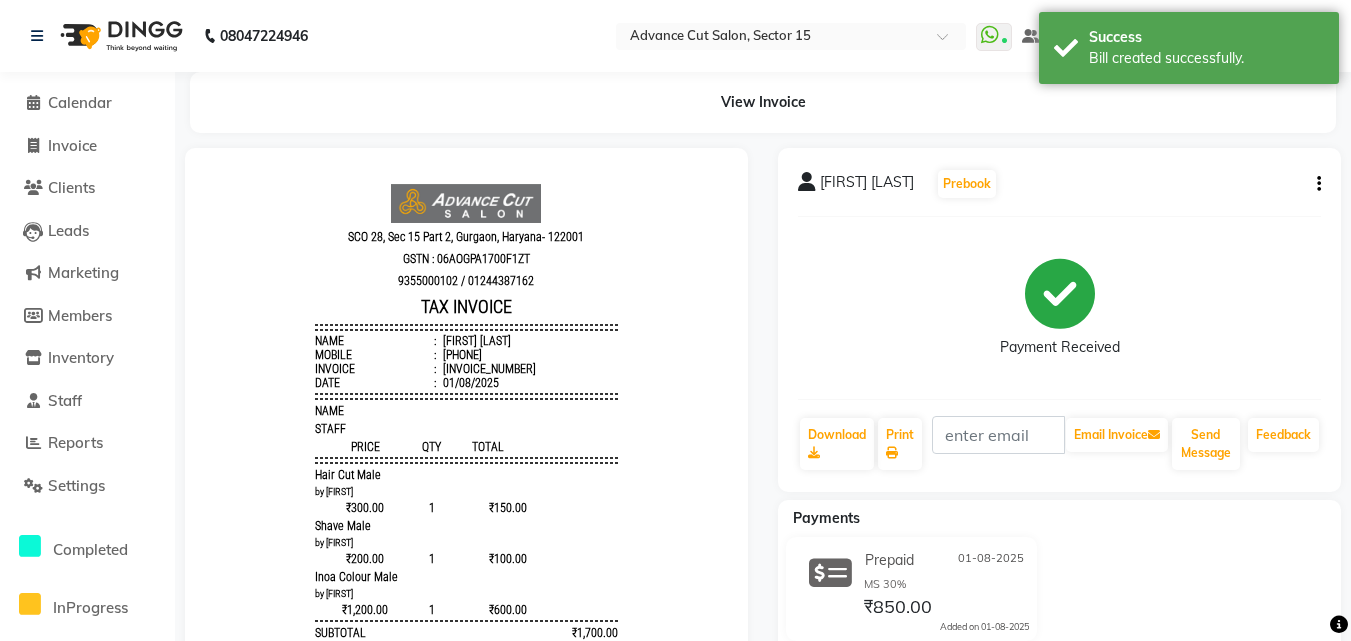 select on "service" 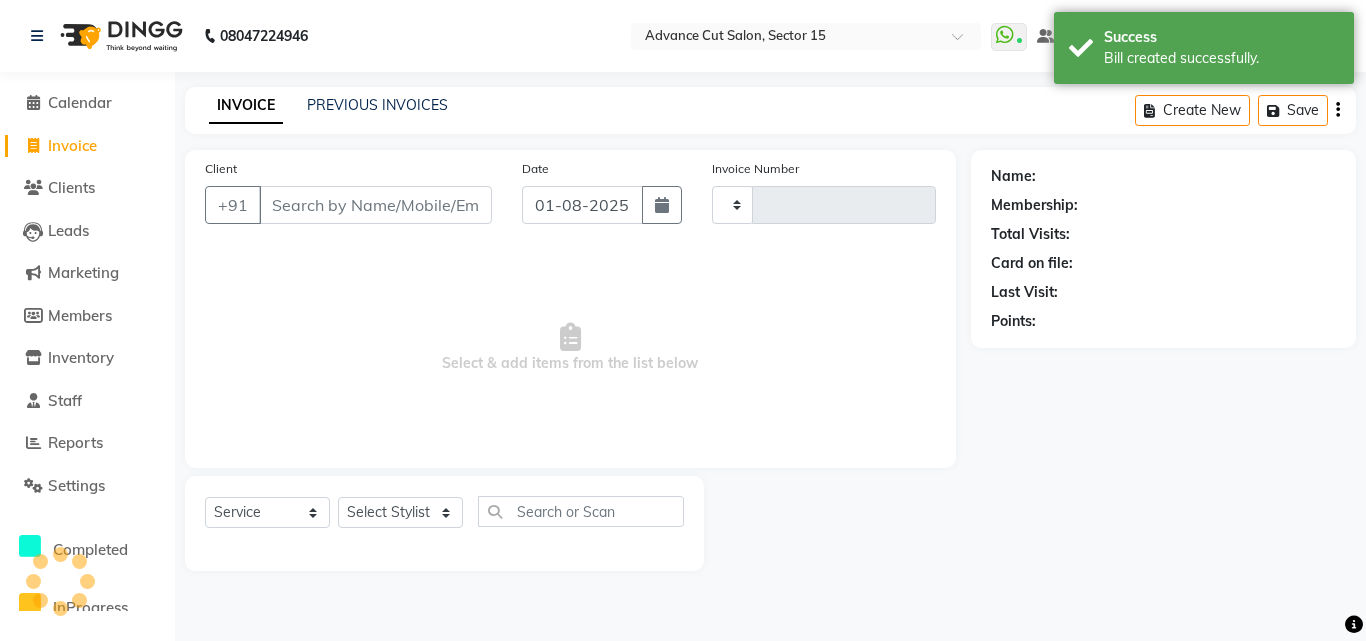 type on "5407" 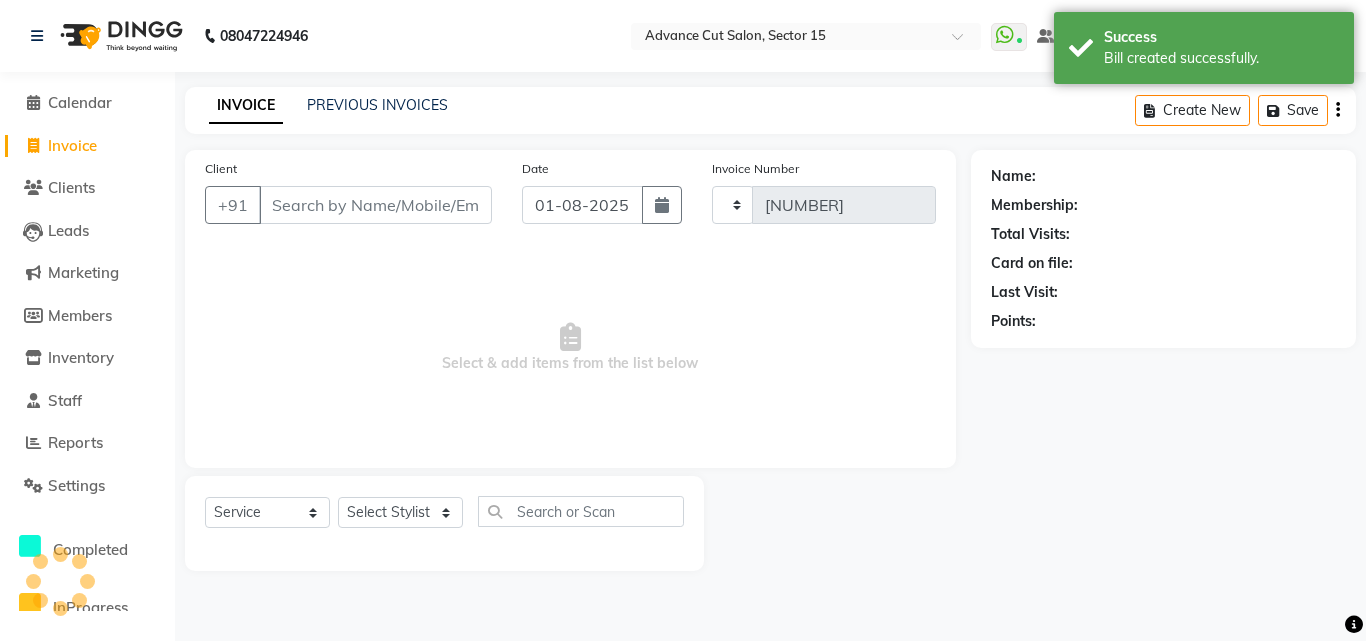 select on "6255" 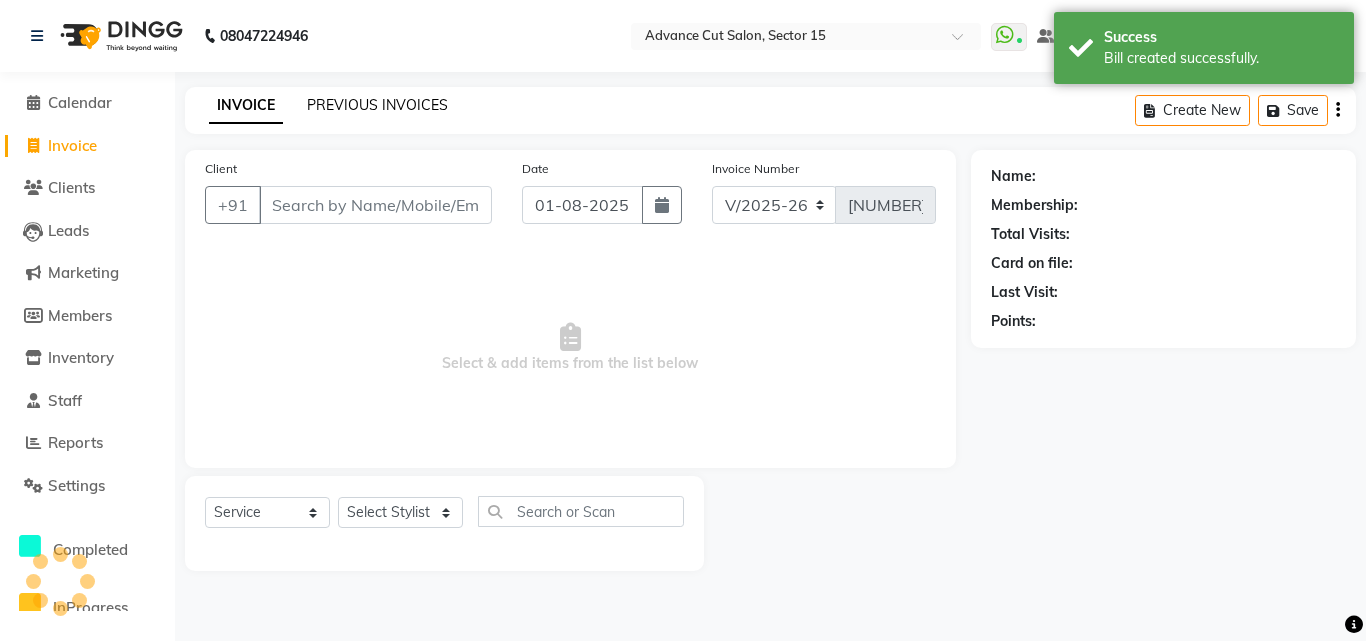 click on "PREVIOUS INVOICES" 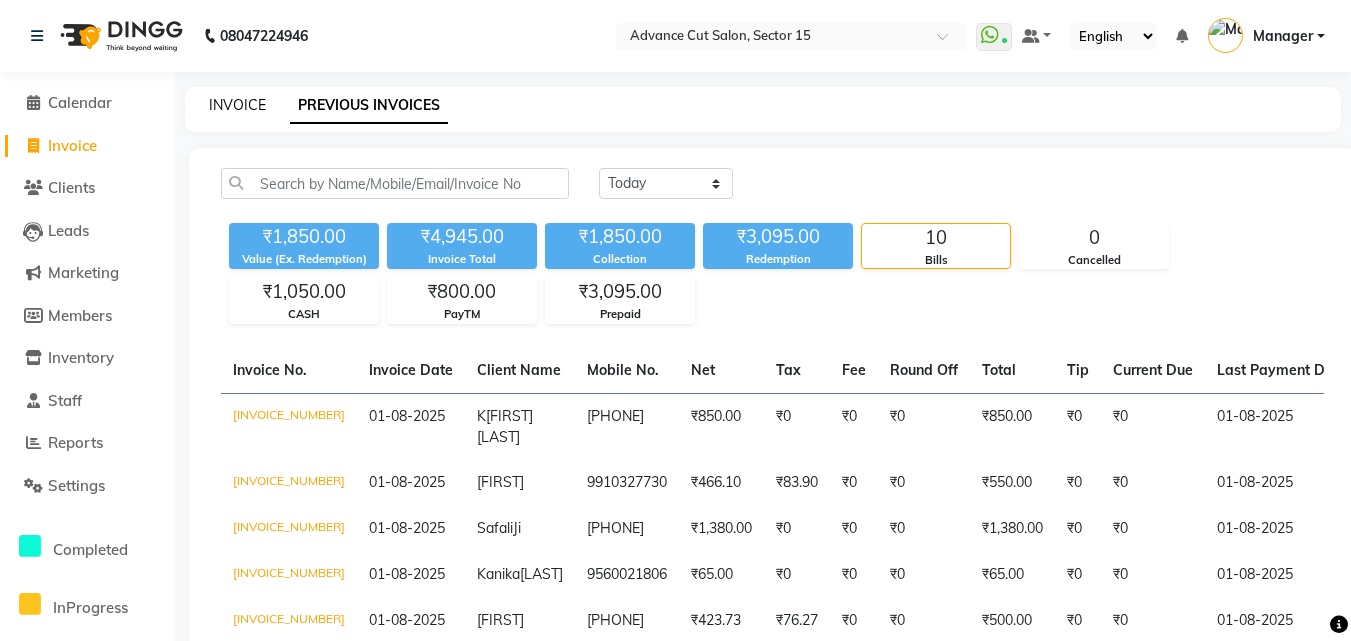 click on "INVOICE" 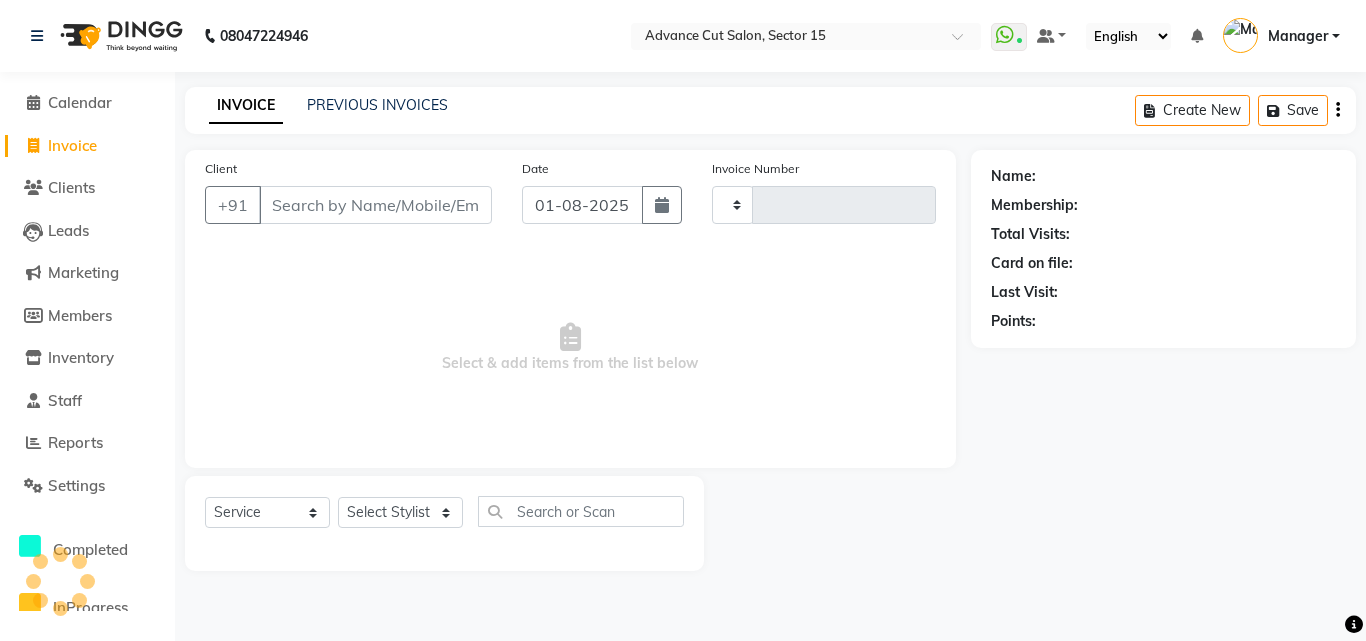 type on "5407" 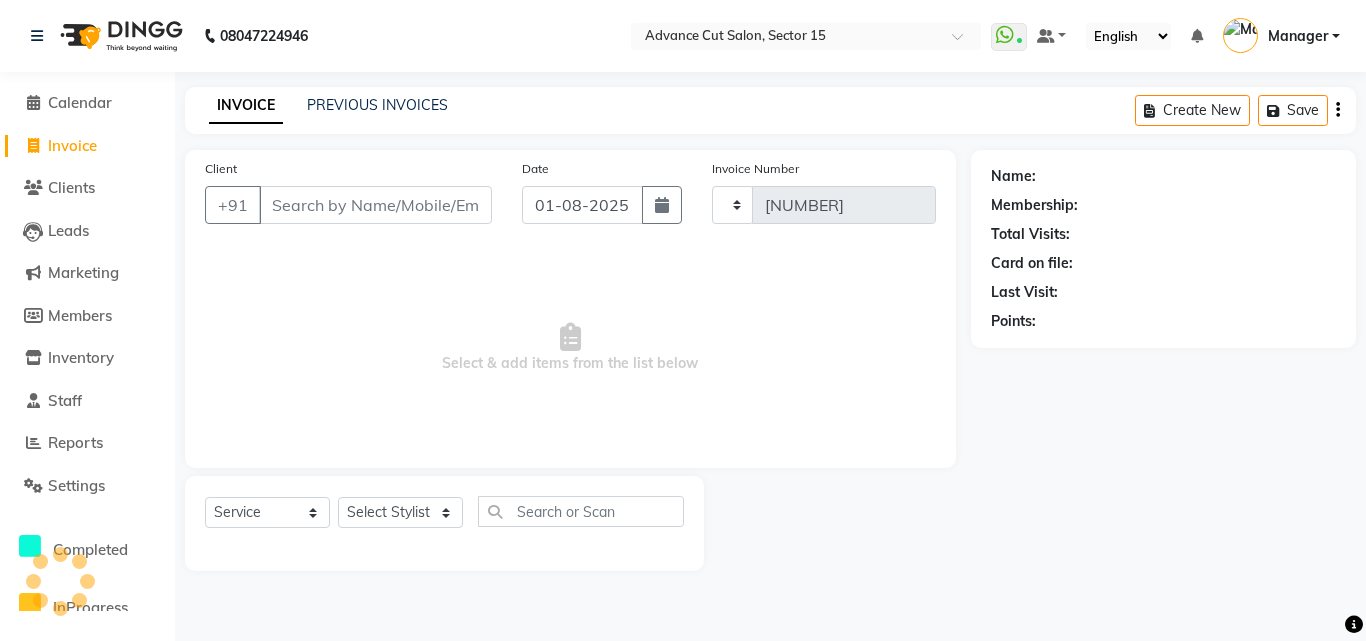 select on "6255" 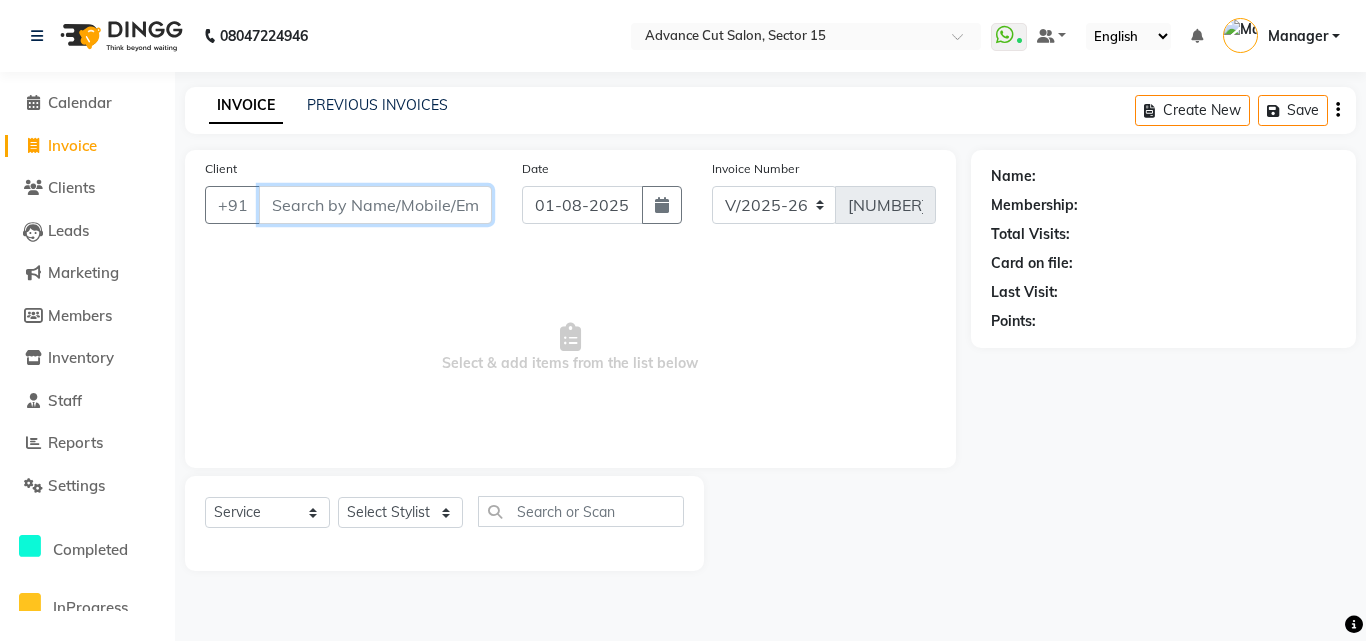 click on "Client" at bounding box center (375, 205) 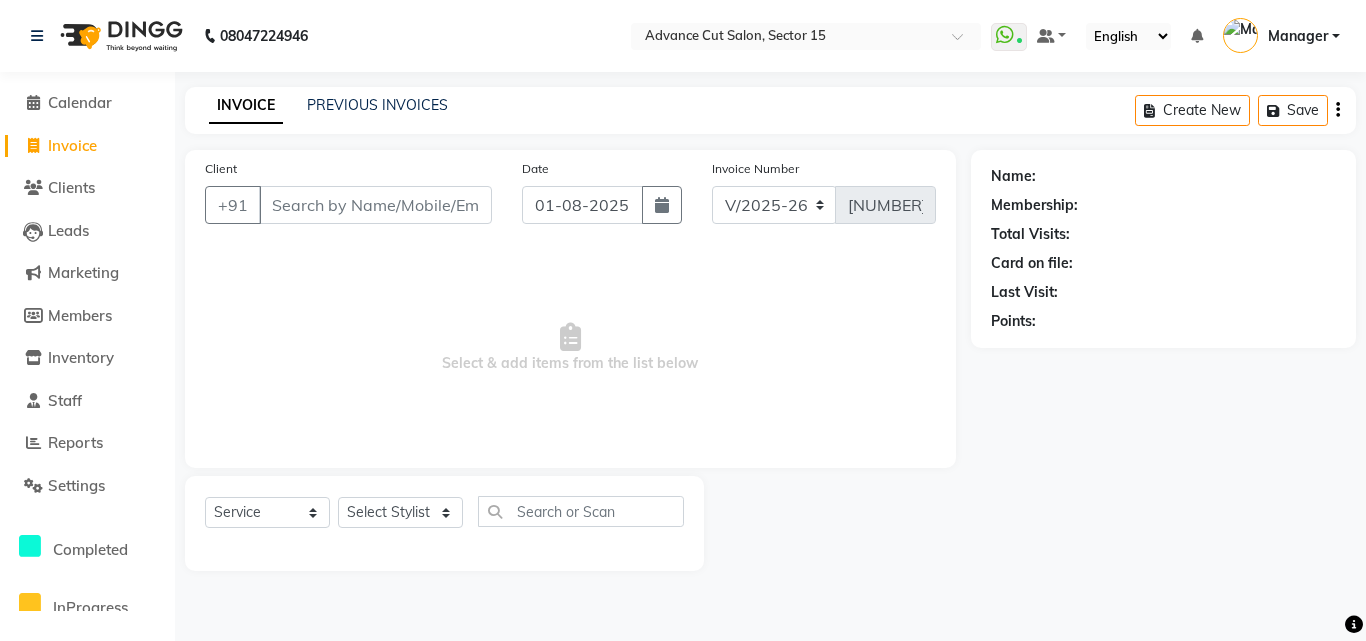 click on "08047224946 Select Location × Advance Cut Salon, Sector 15  WhatsApp Status  ✕ Status:  Connected Most Recent Message: 01-08-2025     01:09 PM Recent Service Activity: 01-08-2025     01:22 PM Default Panel My Panel English ENGLISH Español العربية मराठी हिंदी ગુજરાતી தமிழ் 中文 Notifications nothing to show Manager Manage Profile Change Password Sign out  Version:3.15.11  ☀ Advance Cut Salon, Sector 15  Calendar  Invoice  Clients  Leads   Marketing  Members  Inventory  Staff  Reports  Settings Completed InProgress Upcoming Dropped Tentative Check-In Confirm Bookings Generate Report Segments Page Builder INVOICE PREVIOUS INVOICES Create New   Save  Client +91 Date 01-08-2025 Invoice Number V/2025 V/2025-26 5407  Select & add items from the list below  Select  Service  Product  Membership  Package Voucher Prepaid Gift Card  Select Stylist Advance Cut  ASIF FARMAN HAIDER Iqbal KASHISH LUCKY Manager MANOJ NASEEM NASIR Nidhi Pooja  PRIYA RAEES RANI" at bounding box center [683, 320] 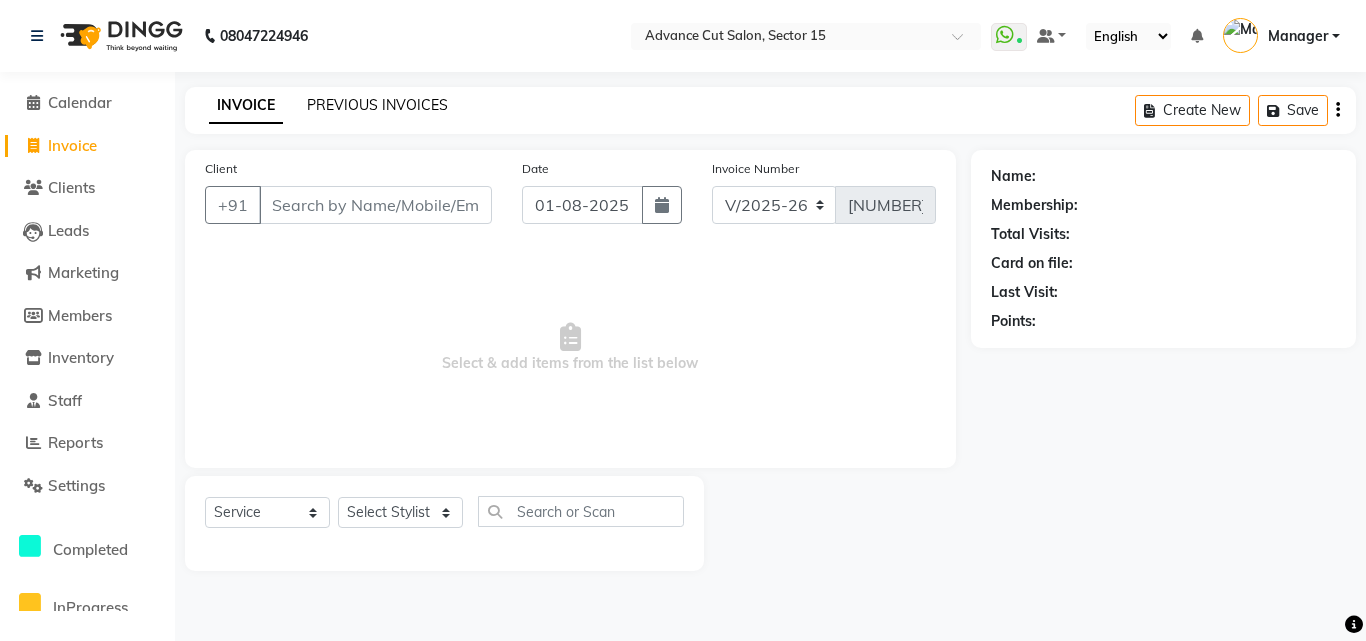click on "PREVIOUS INVOICES" 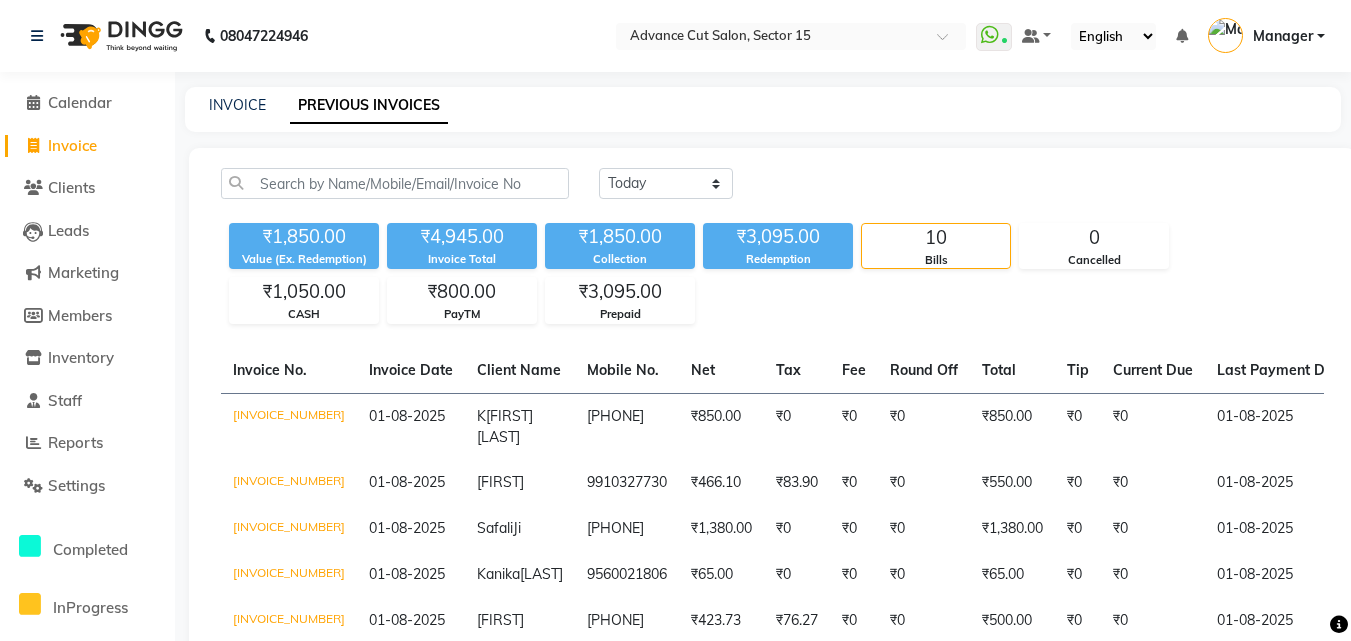 click on "INVOICE" 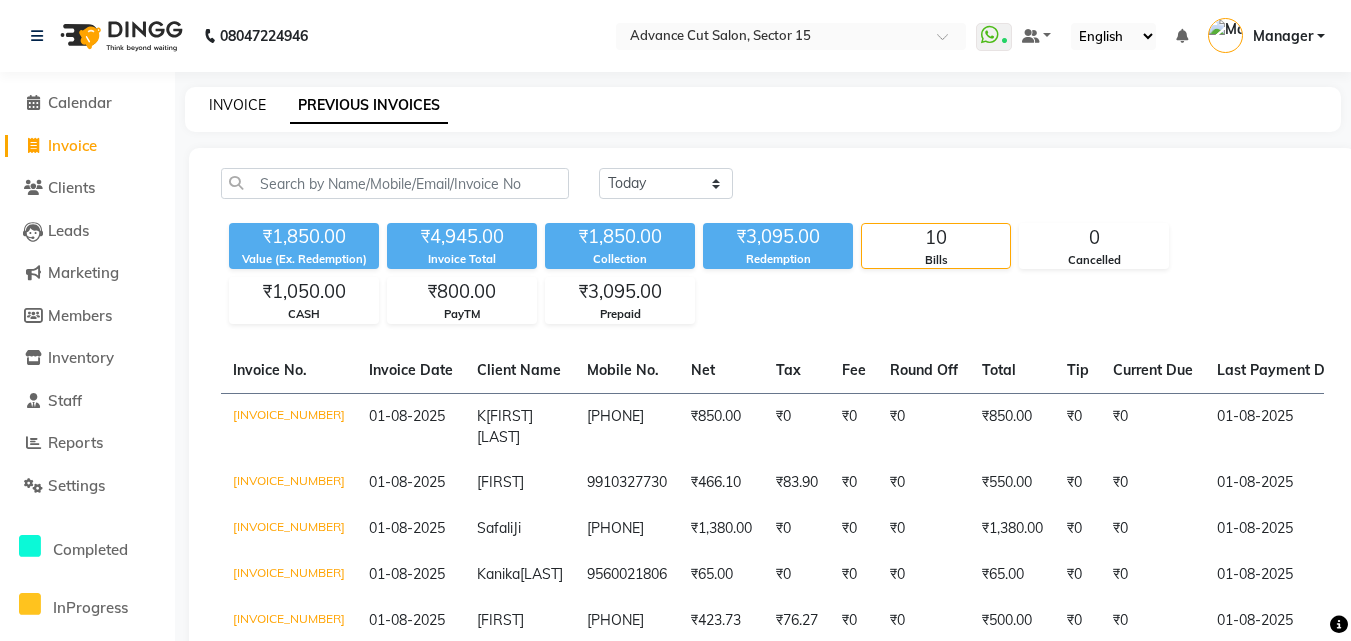 click on "INVOICE" 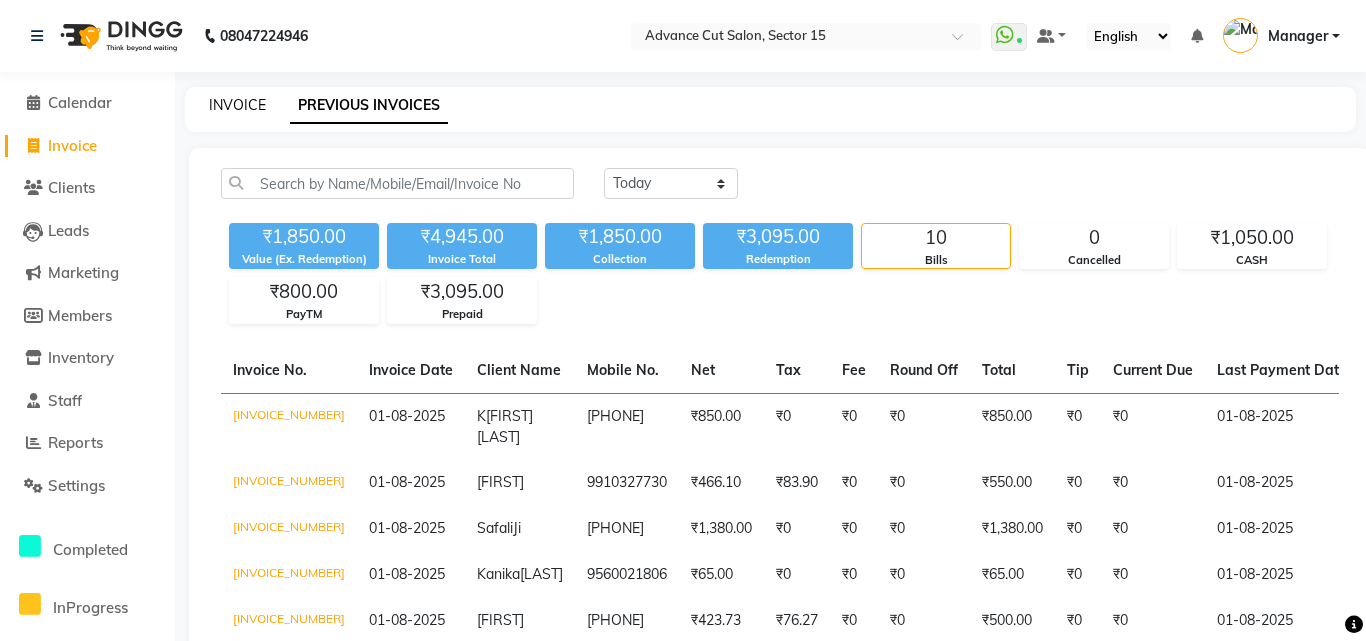 select on "service" 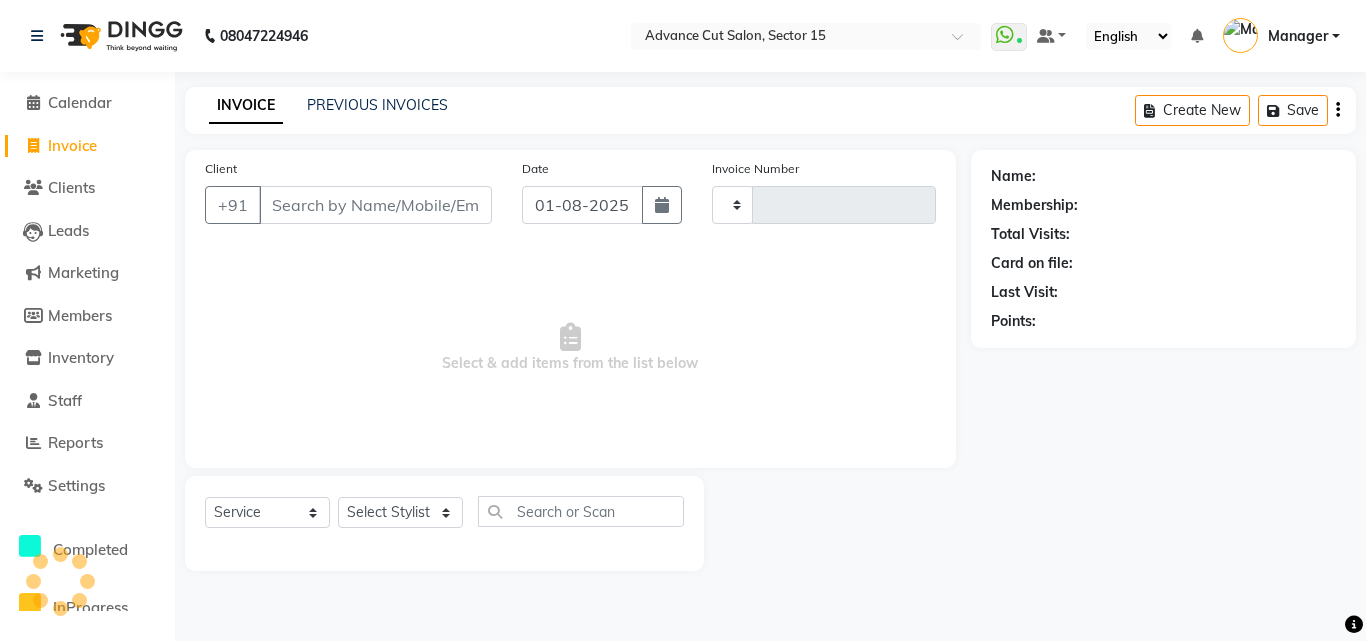 type on "5407" 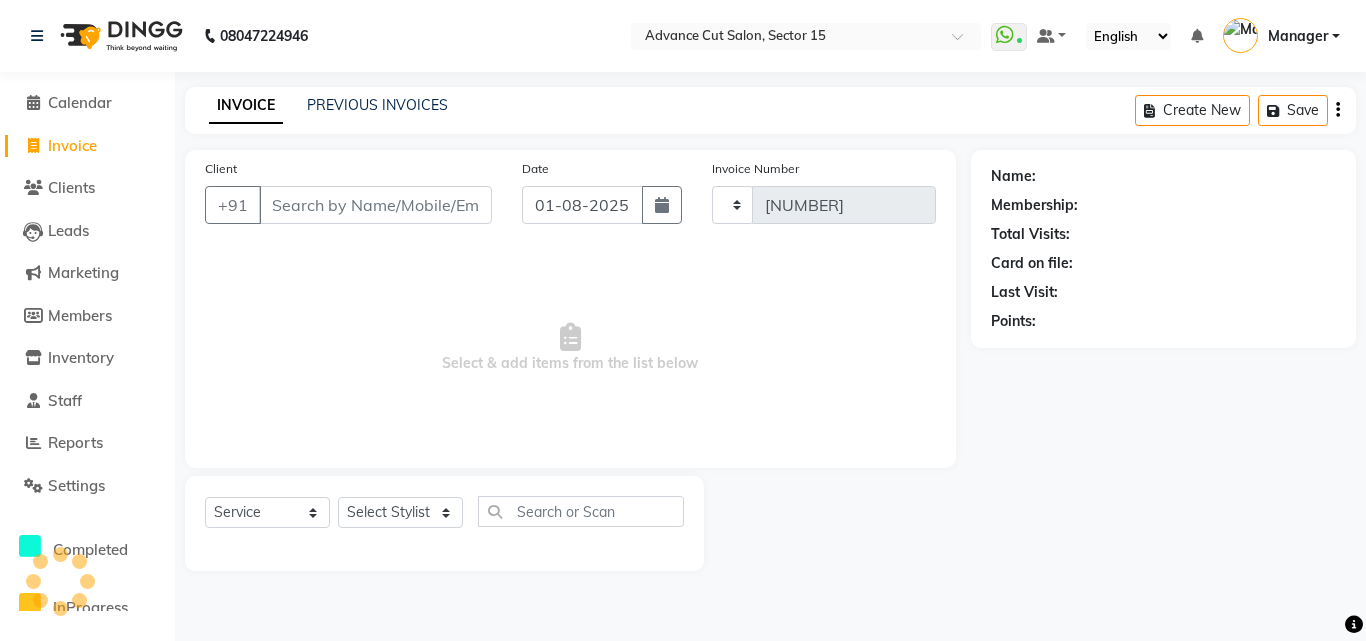 select on "6255" 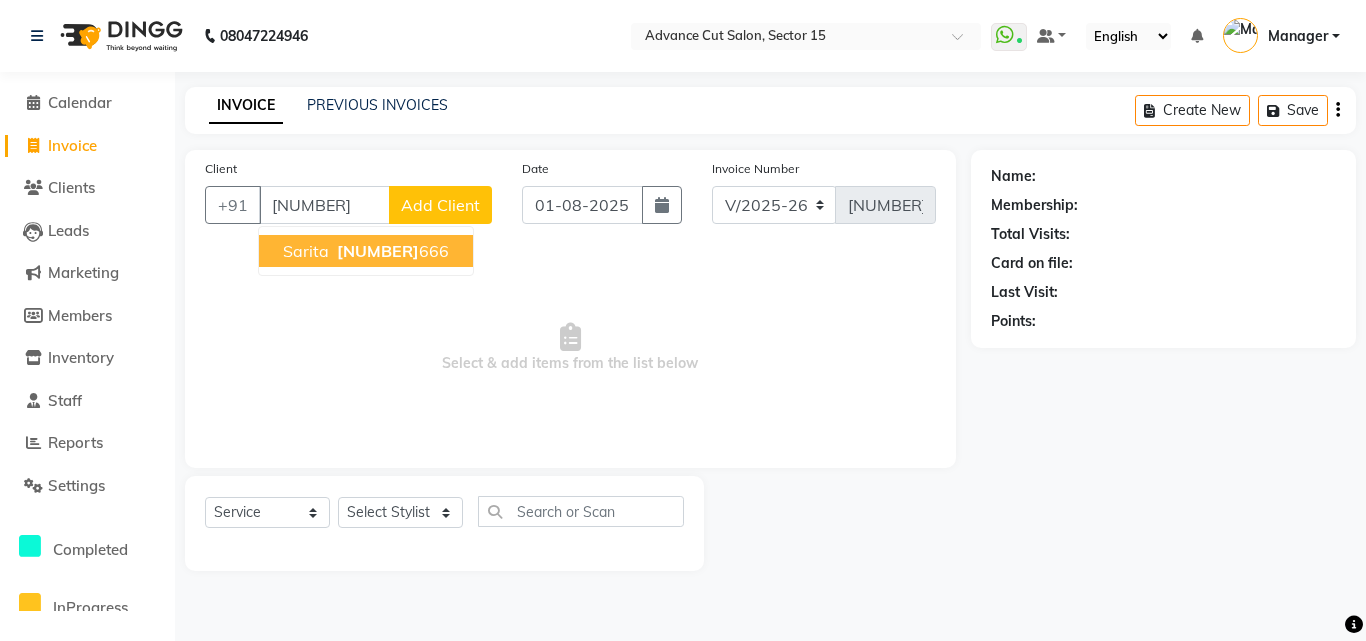 click on "sarita   8800365 666" at bounding box center (366, 251) 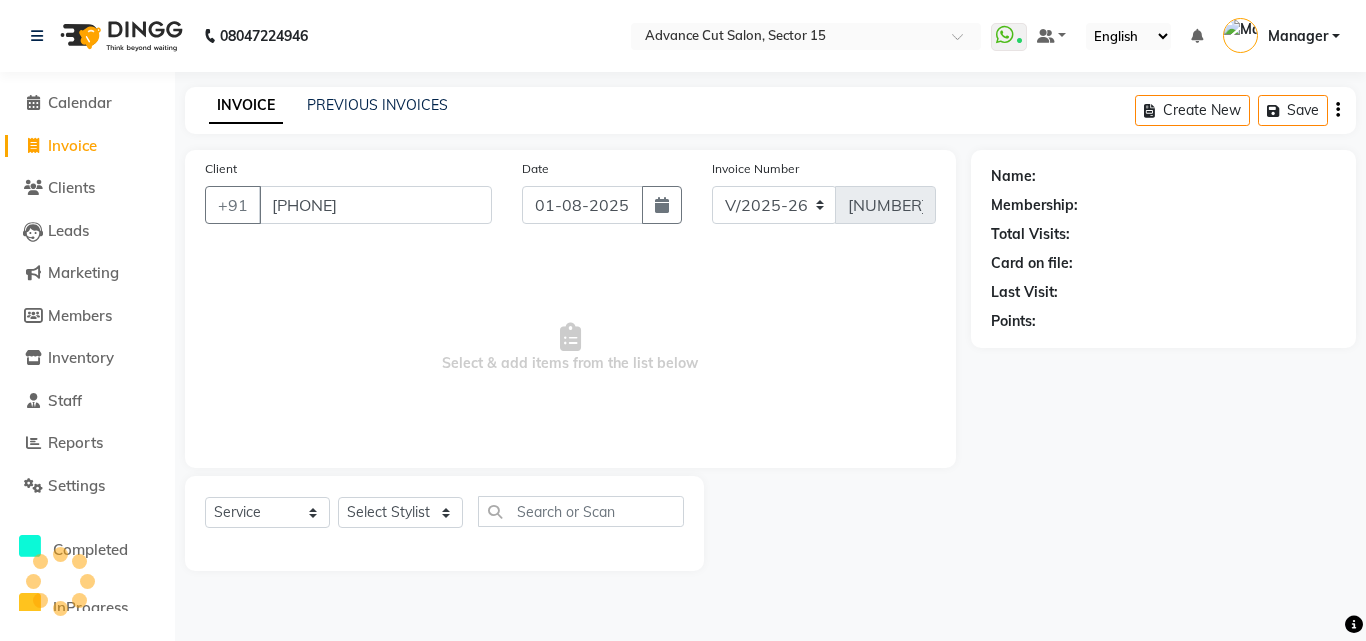 type on "[PHONE]" 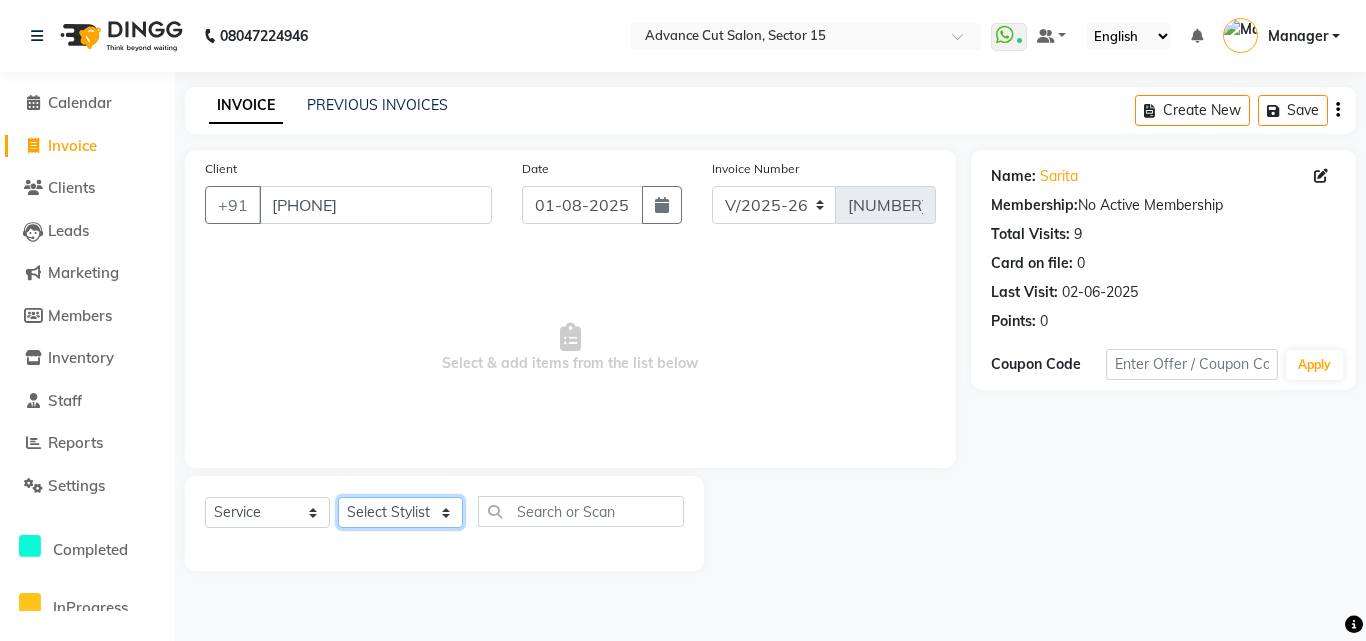 click on "Select Stylist Advance Cut  ASIF FARMAN HAIDER Iqbal KASHISH LUCKY Manager MANOJ NASEEM NASIR Nidhi Pooja  PRIYA RAEES RANI RASHID RIZWAN SACHIN SALMAN SANJAY Shahjad Shankar shuaib SONI" 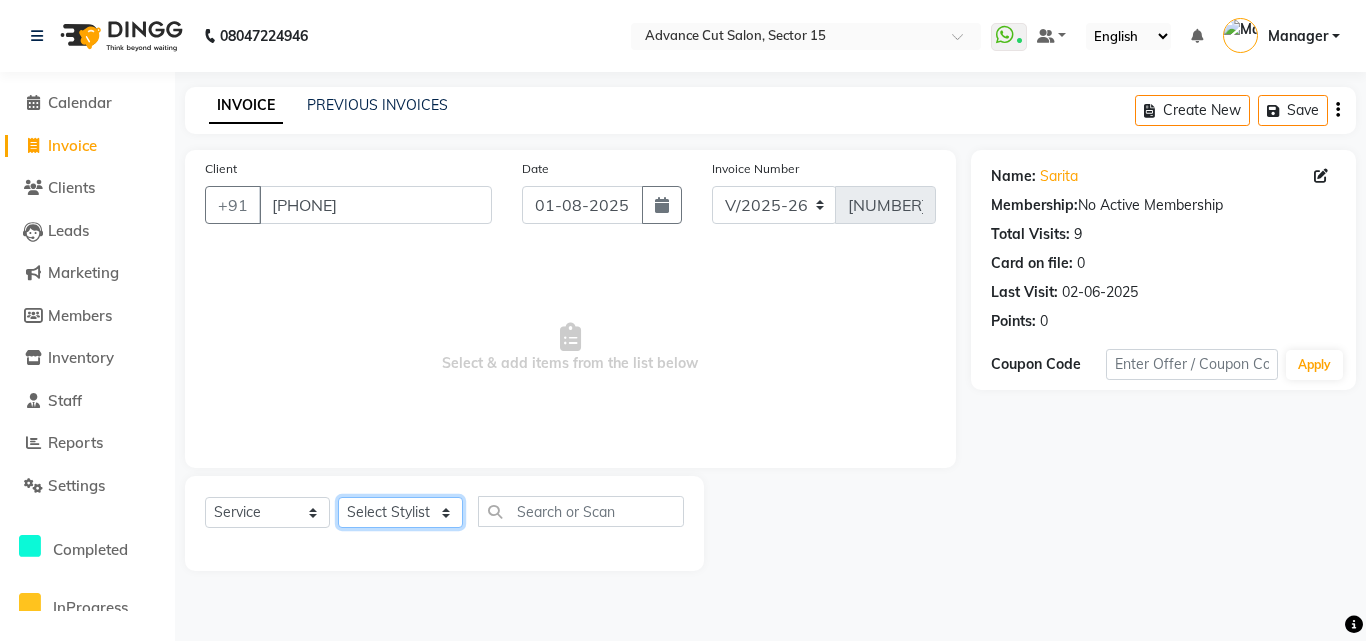 select on "46508" 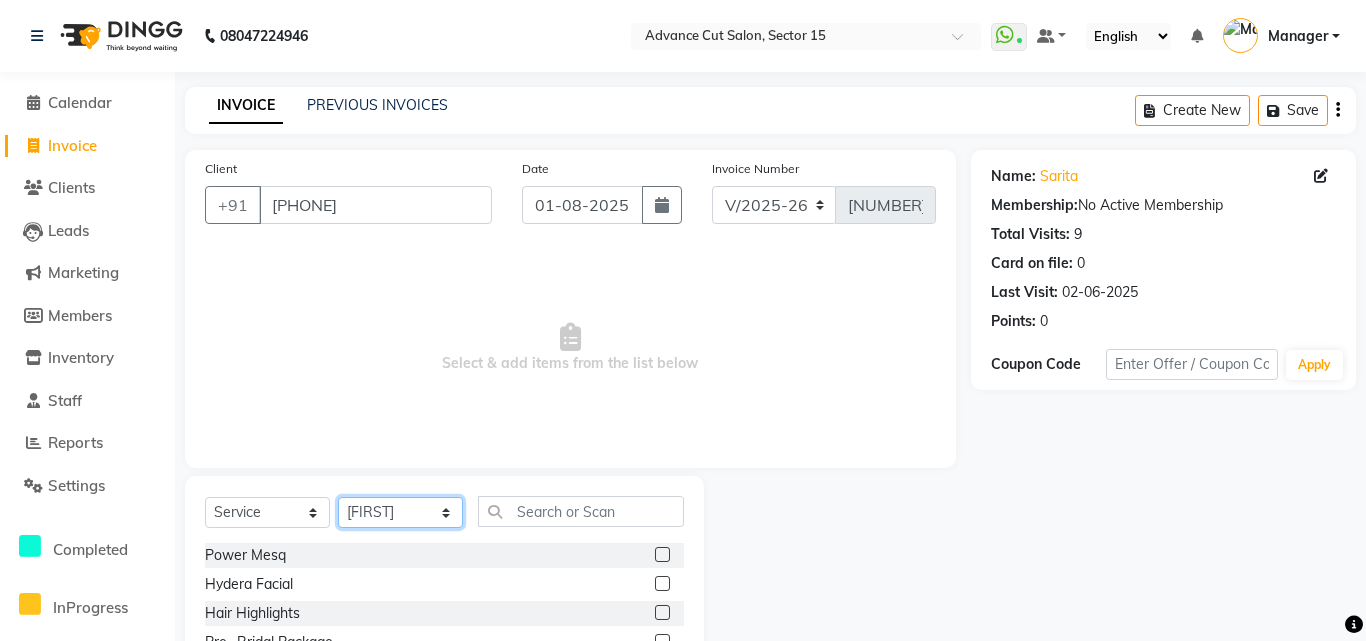 click on "Select Stylist Advance Cut  ASIF FARMAN HAIDER Iqbal KASHISH LUCKY Manager MANOJ NASEEM NASIR Nidhi Pooja  PRIYA RAEES RANI RASHID RIZWAN SACHIN SALMAN SANJAY Shahjad Shankar shuaib SONI" 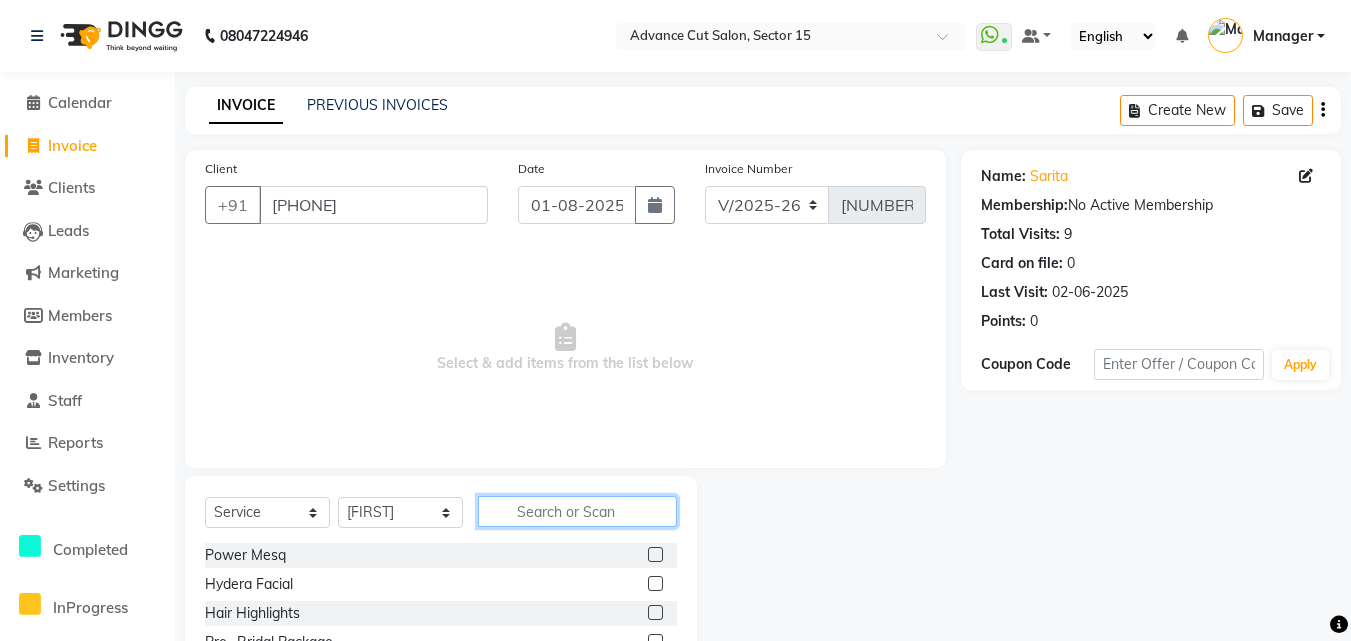 click 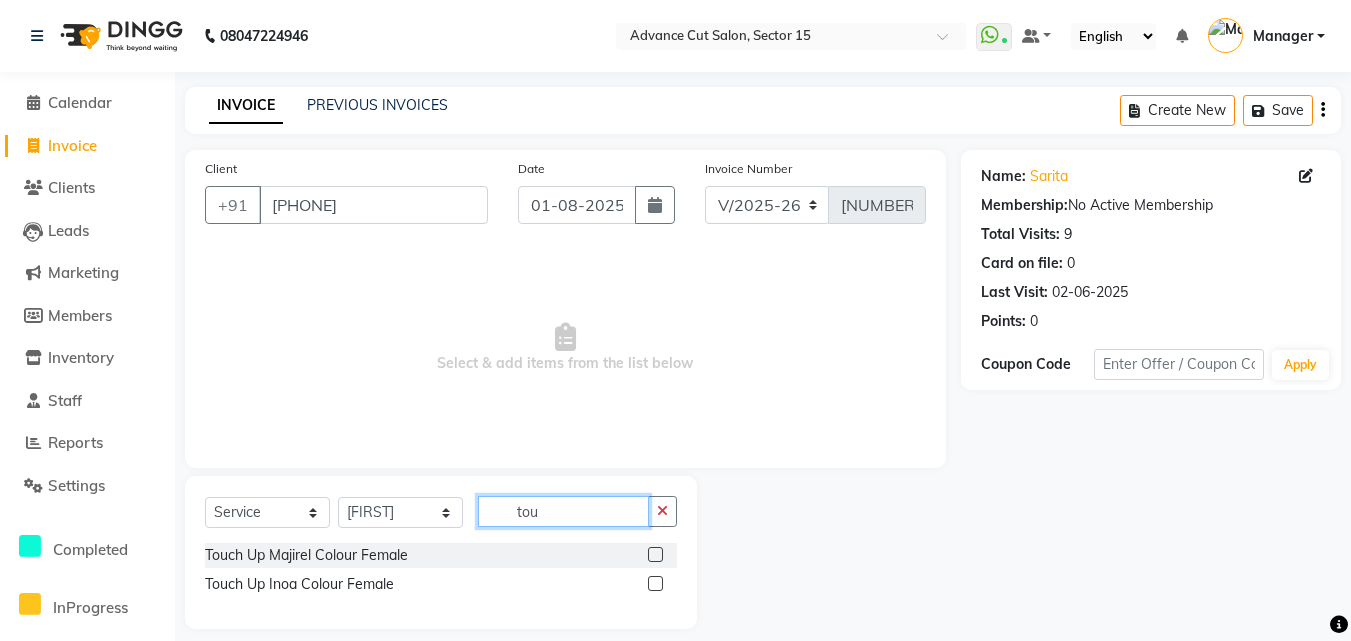 type on "tou" 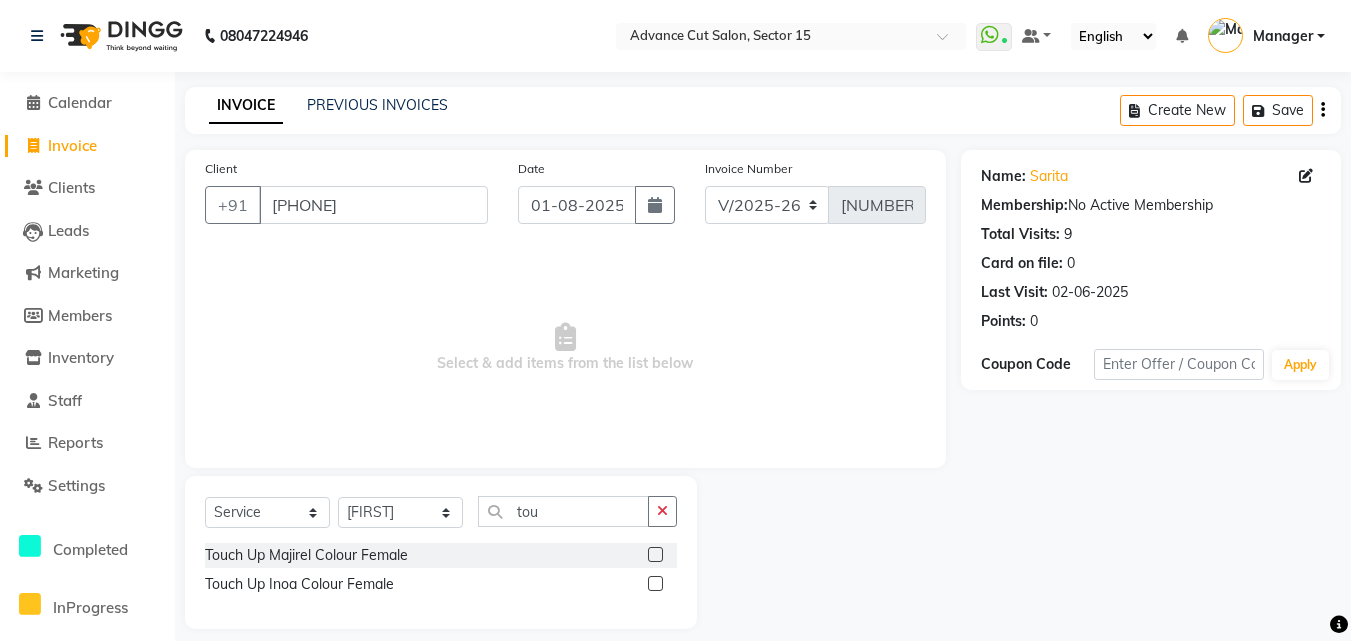 click on "Touch Up Inoa Colour Female" 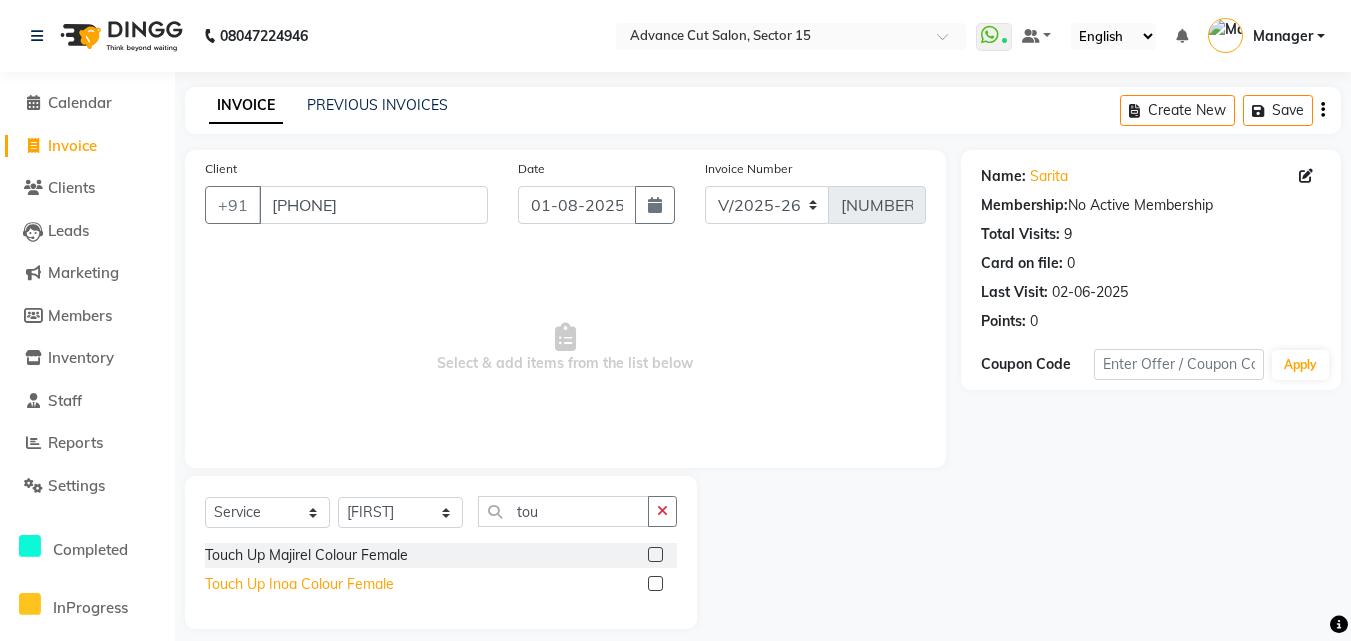 click on "Touch Up Inoa Colour Female" 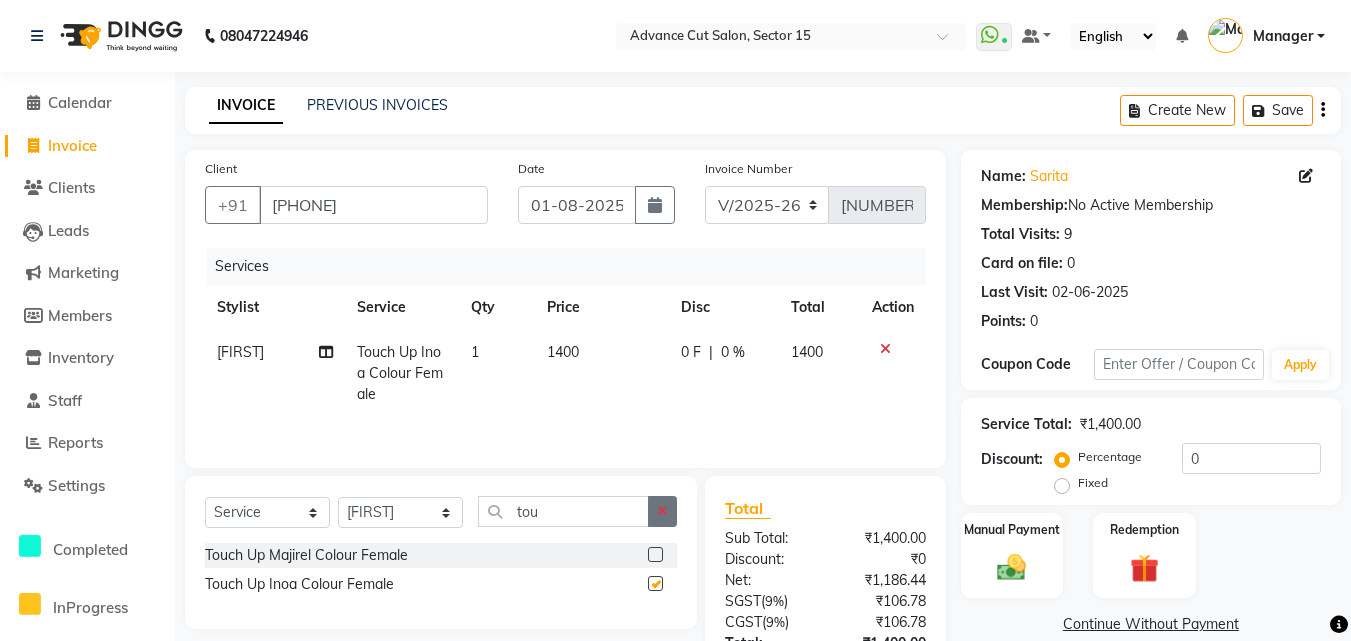 checkbox on "false" 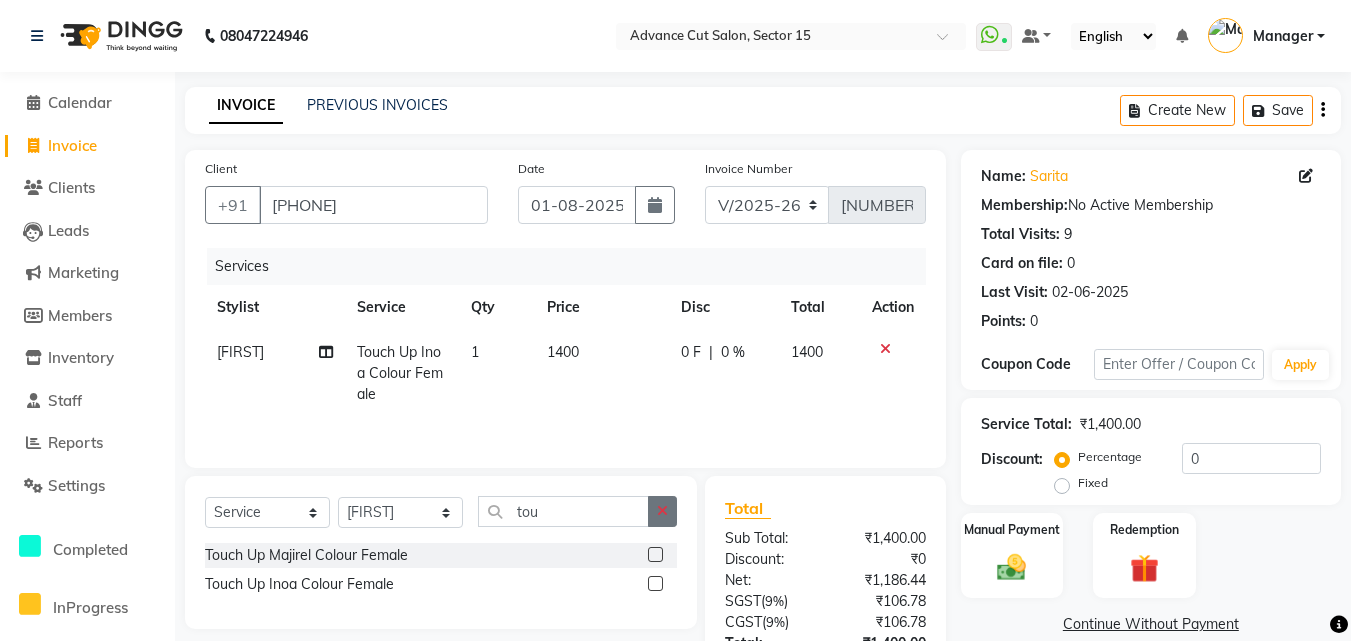 click 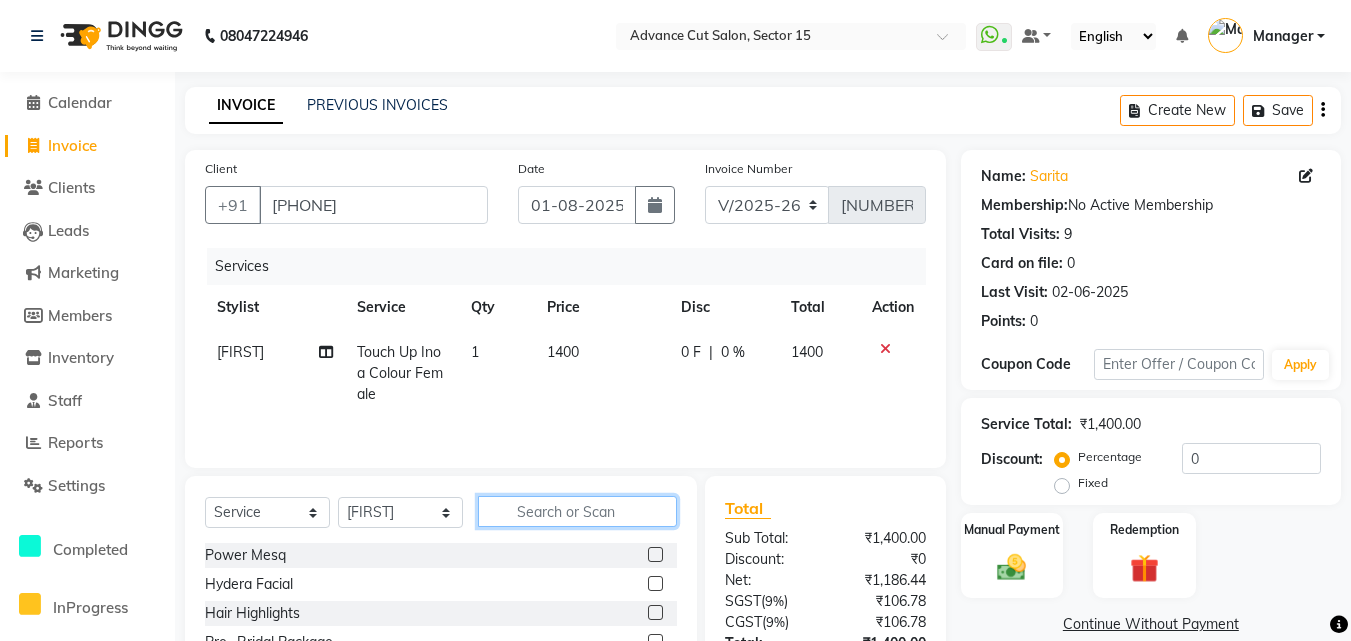 click 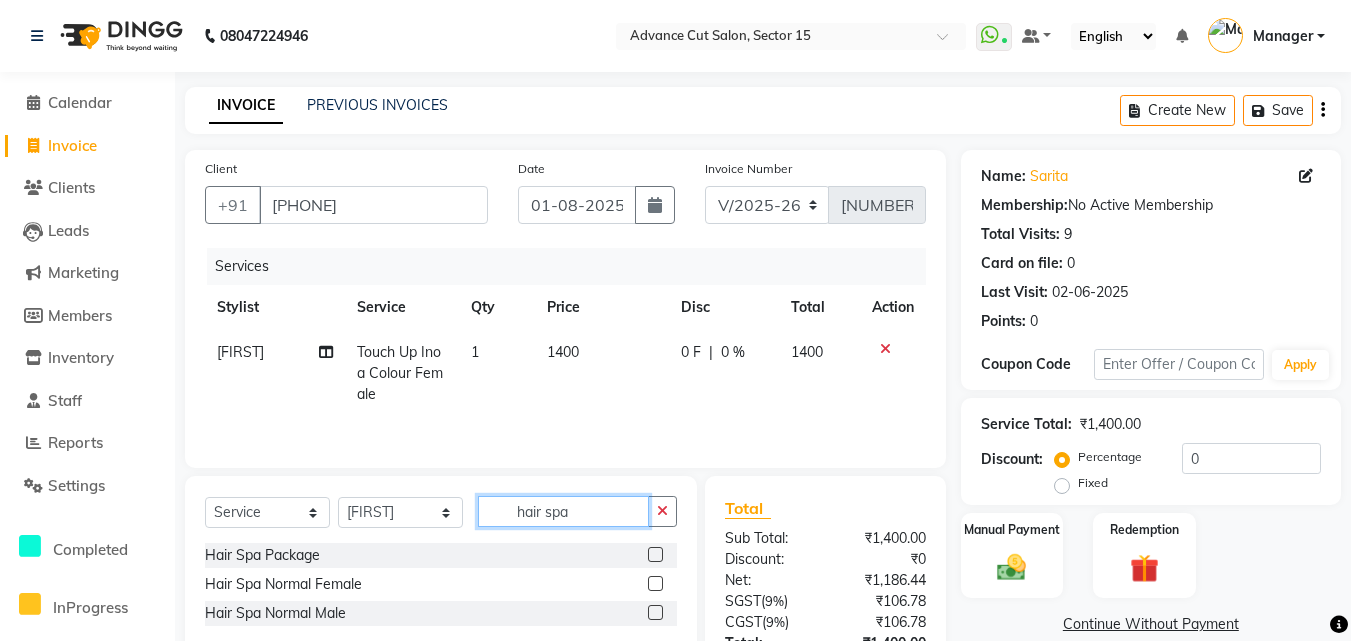 type on "hair spa" 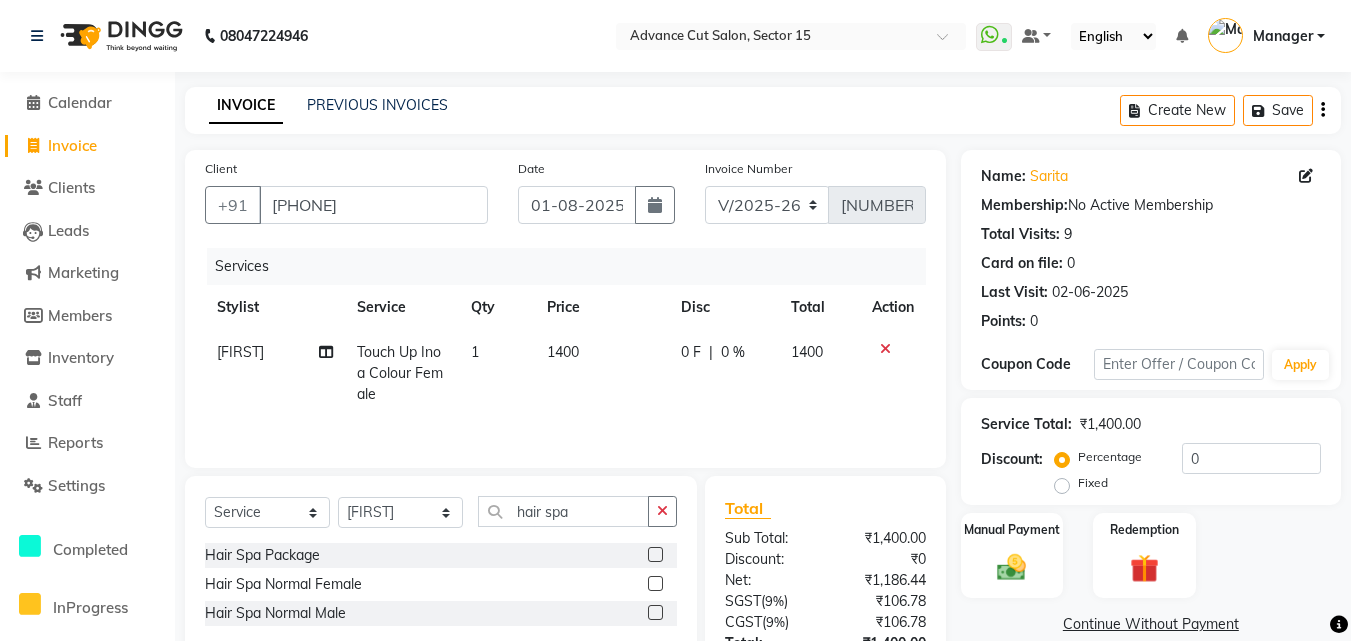 click on "Hair Spa Package  Hair Spa Normal  Female  Hair Spa Normal Male" 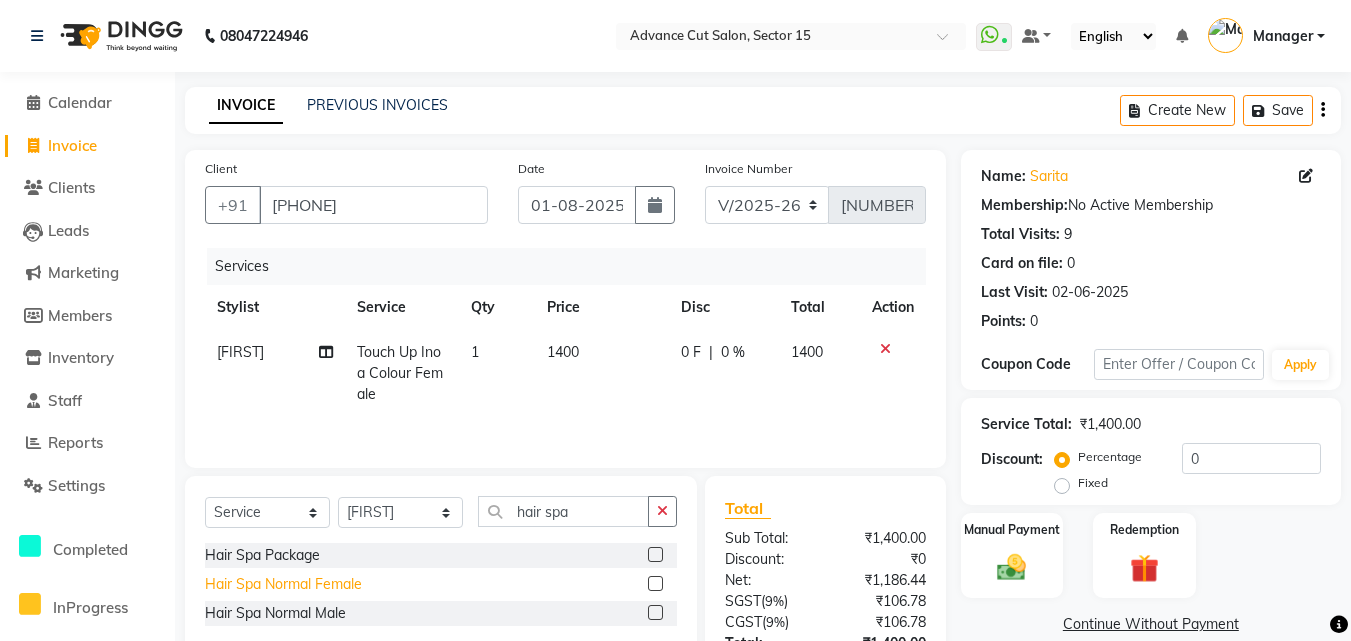 click on "Hair Spa Normal  Female" 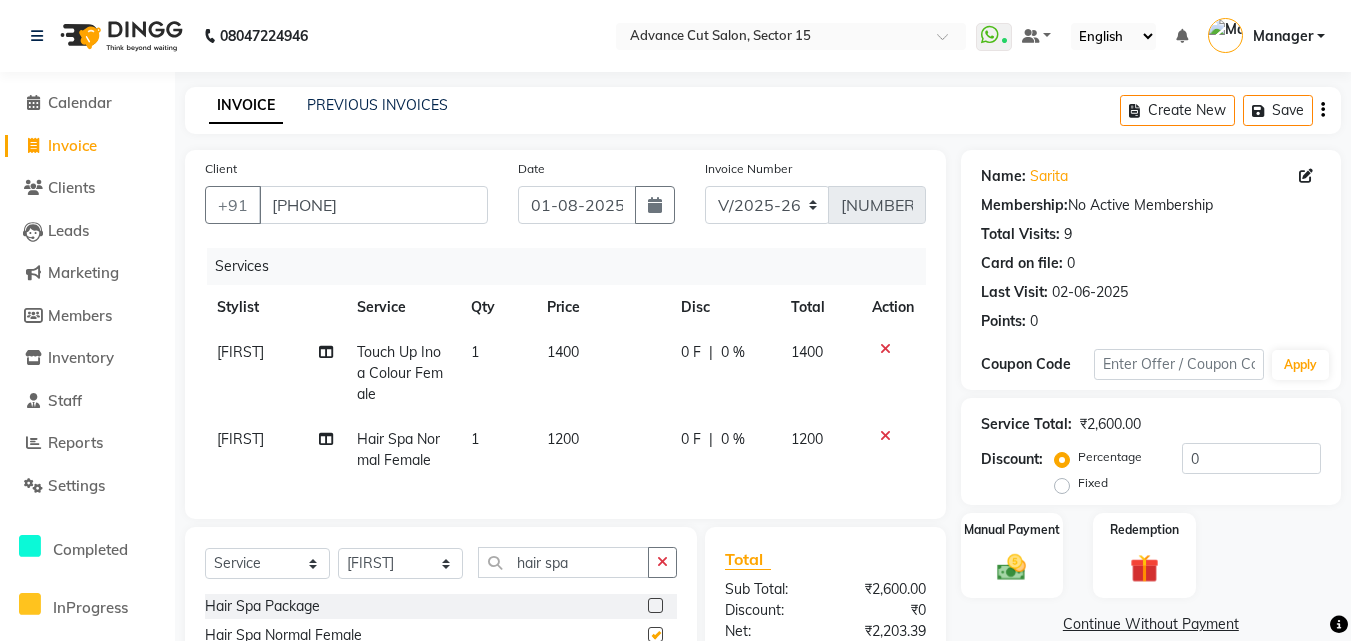 checkbox on "false" 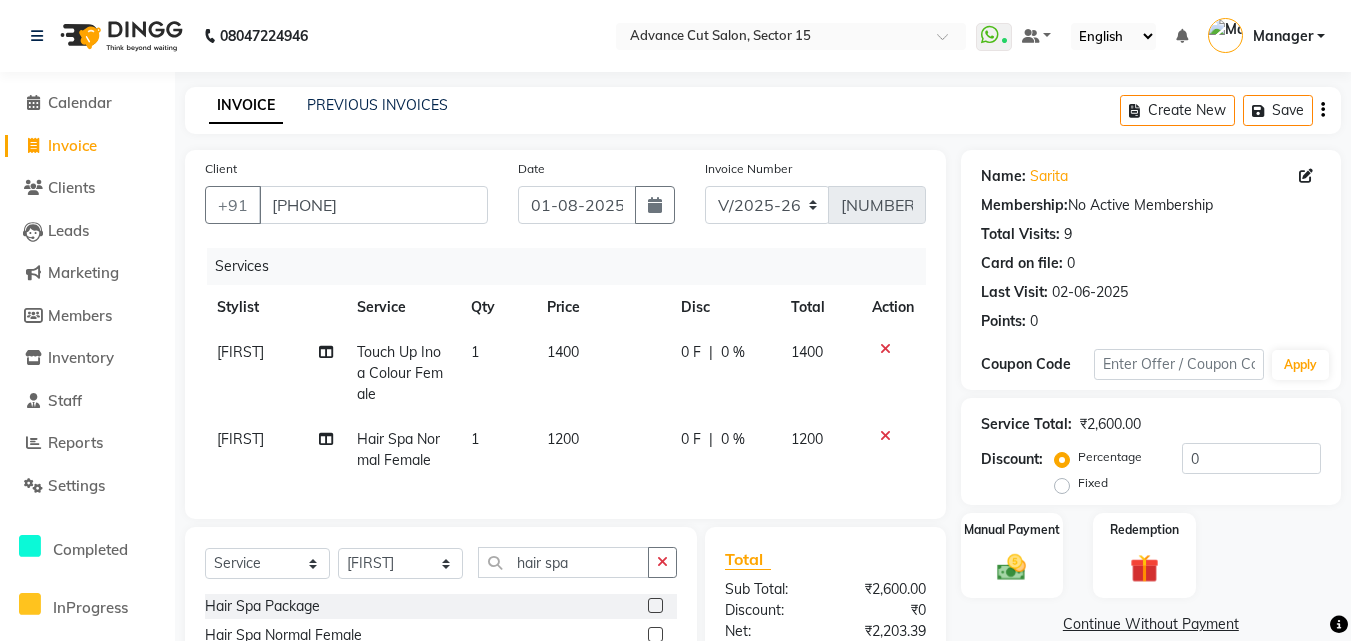 drag, startPoint x: 892, startPoint y: 424, endPoint x: 885, endPoint y: 434, distance: 12.206555 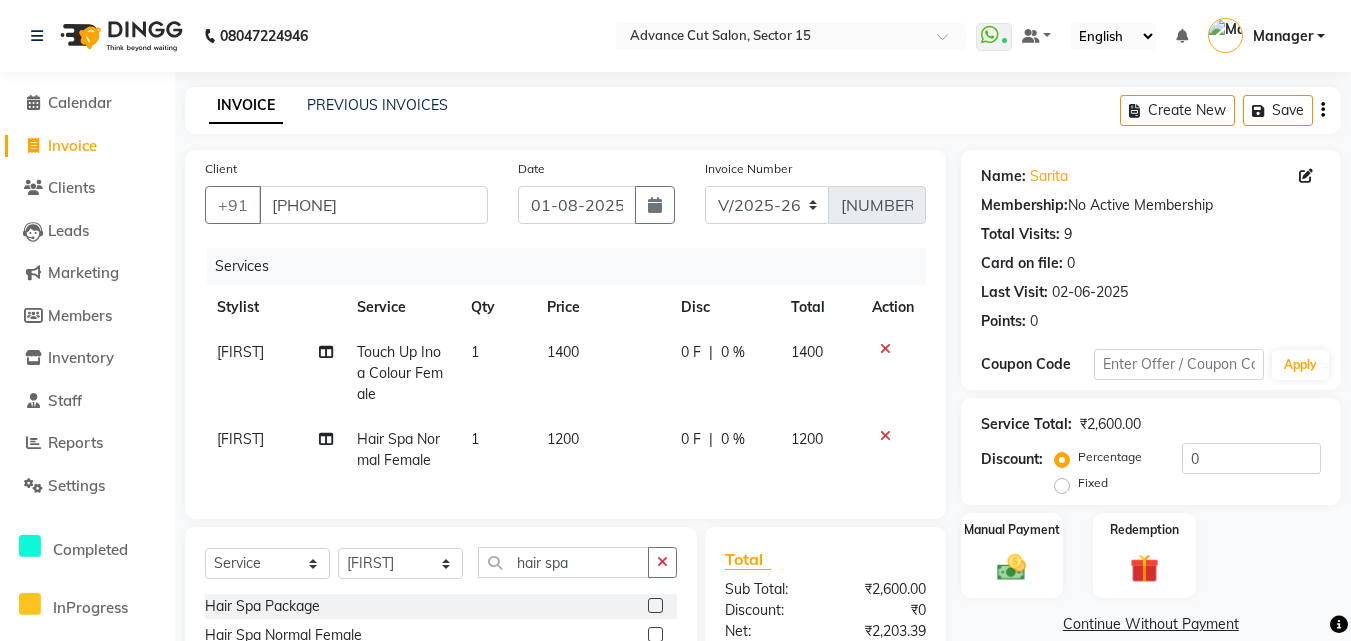 click 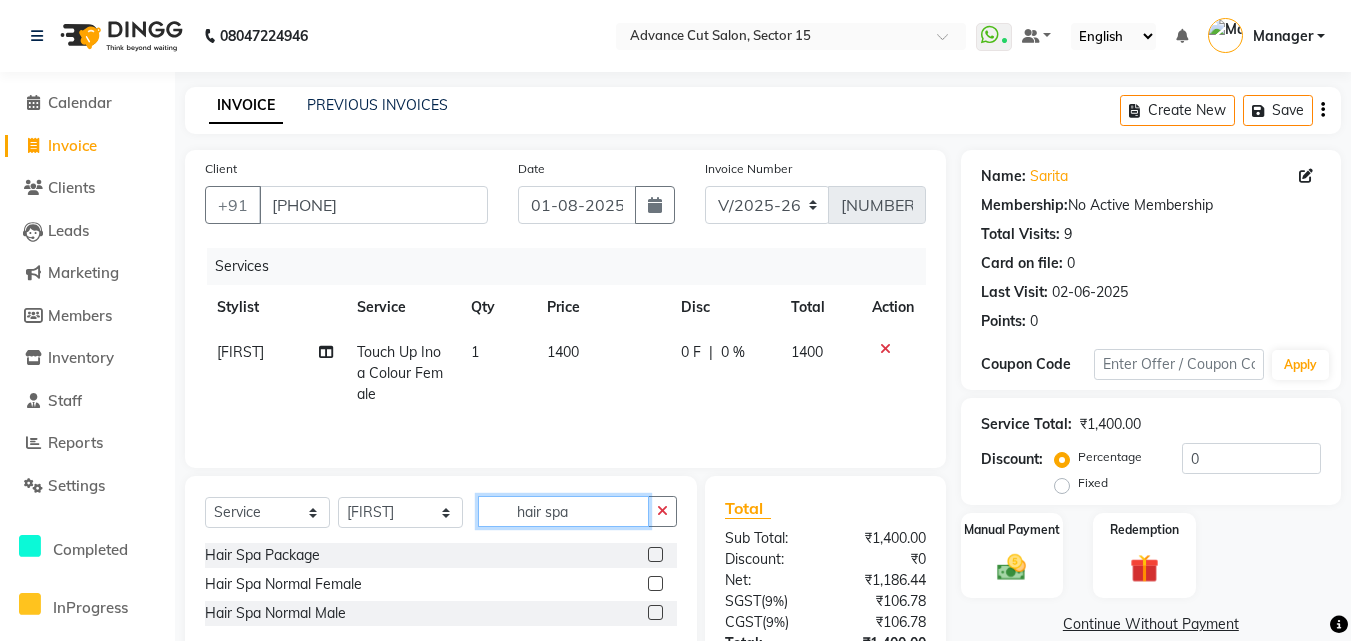 drag, startPoint x: 636, startPoint y: 516, endPoint x: 649, endPoint y: 510, distance: 14.3178215 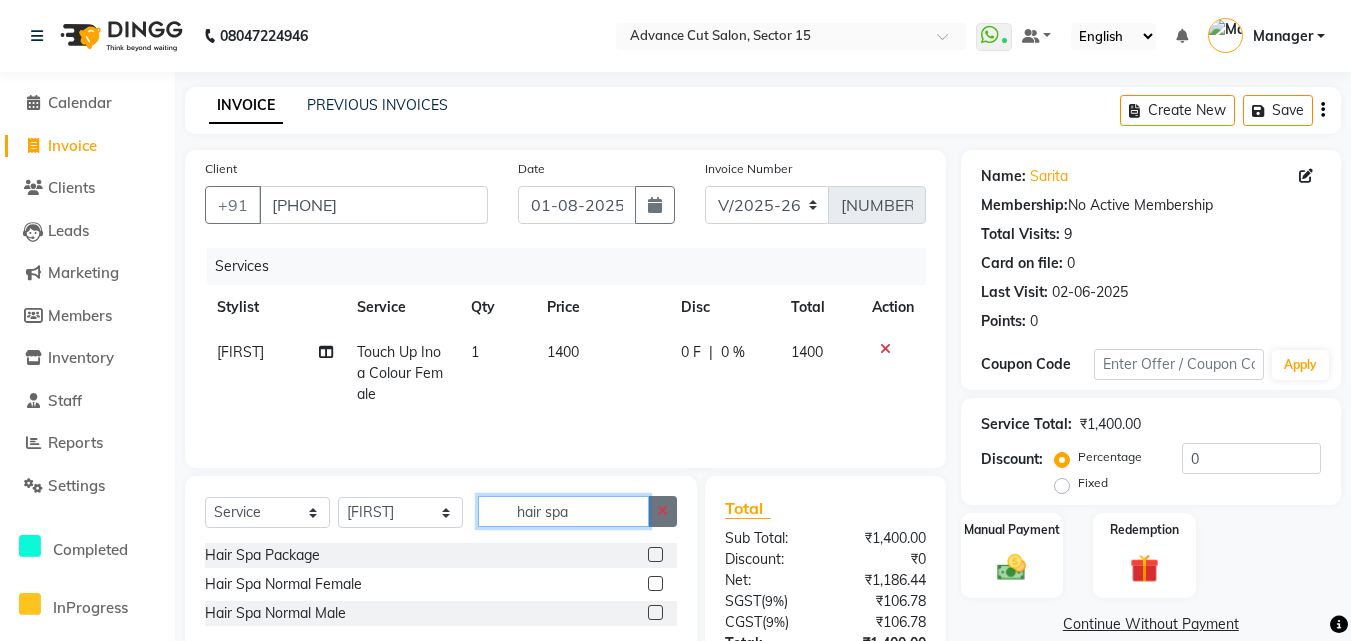 click on "hair spa" 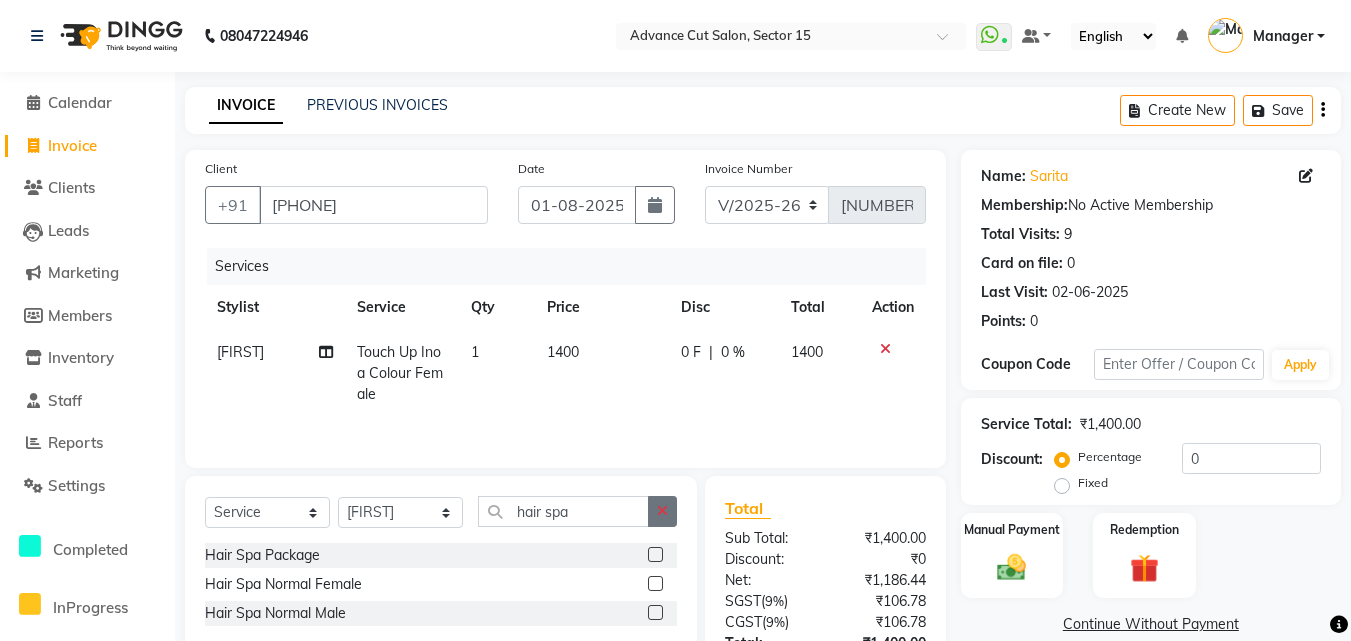 click 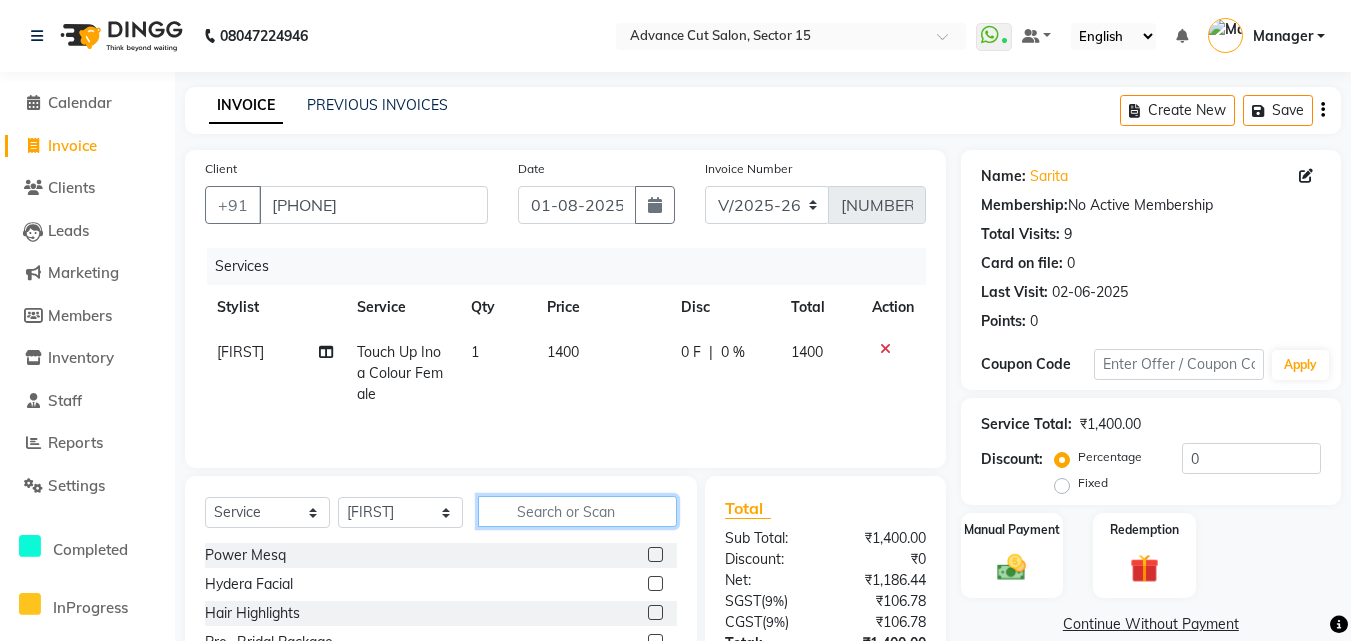 click 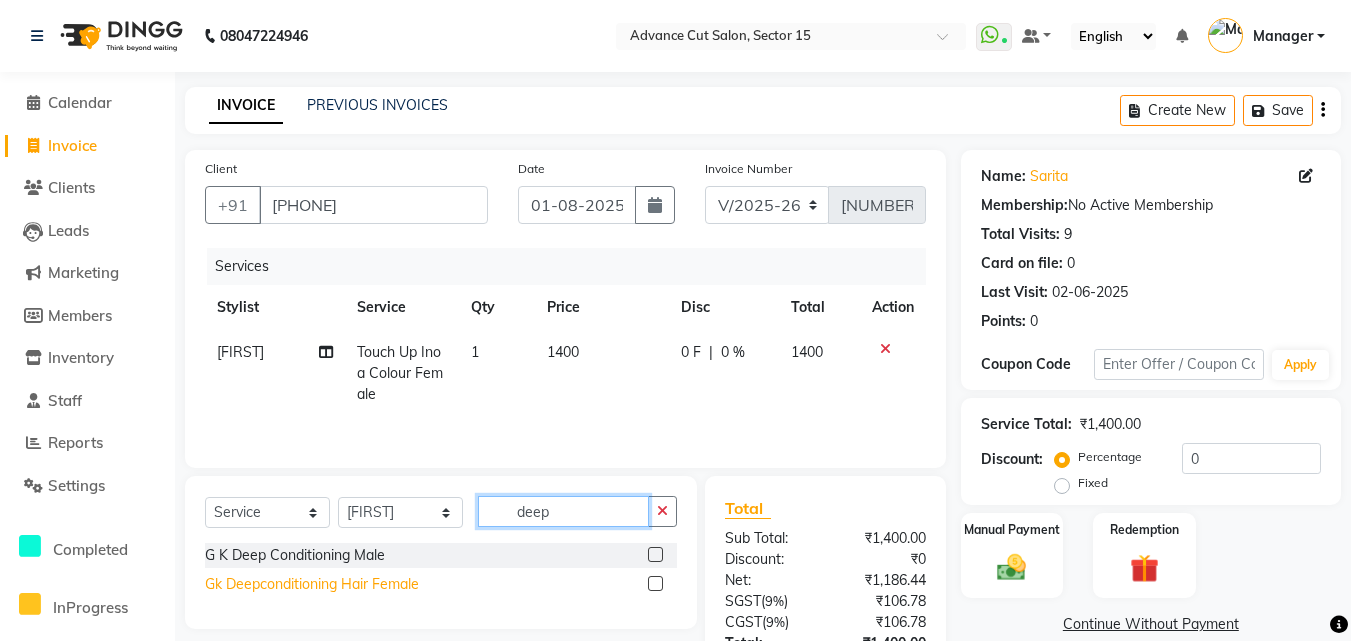type on "deep" 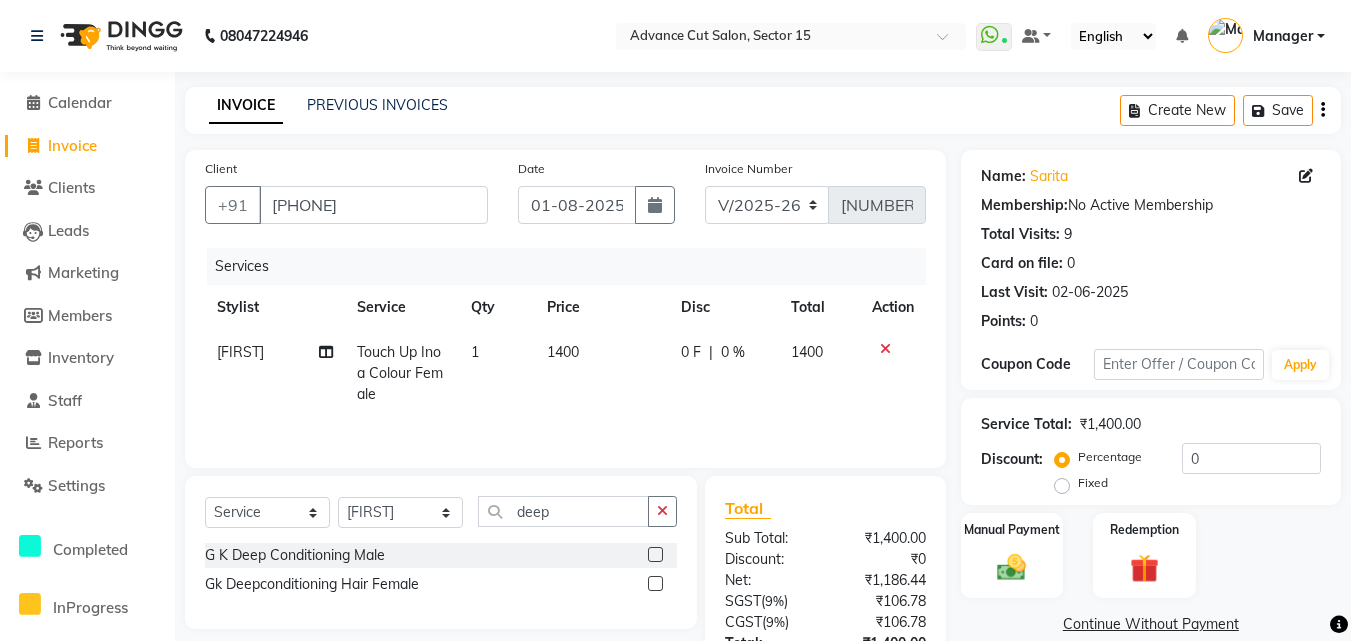 drag, startPoint x: 373, startPoint y: 580, endPoint x: 637, endPoint y: 509, distance: 273.38068 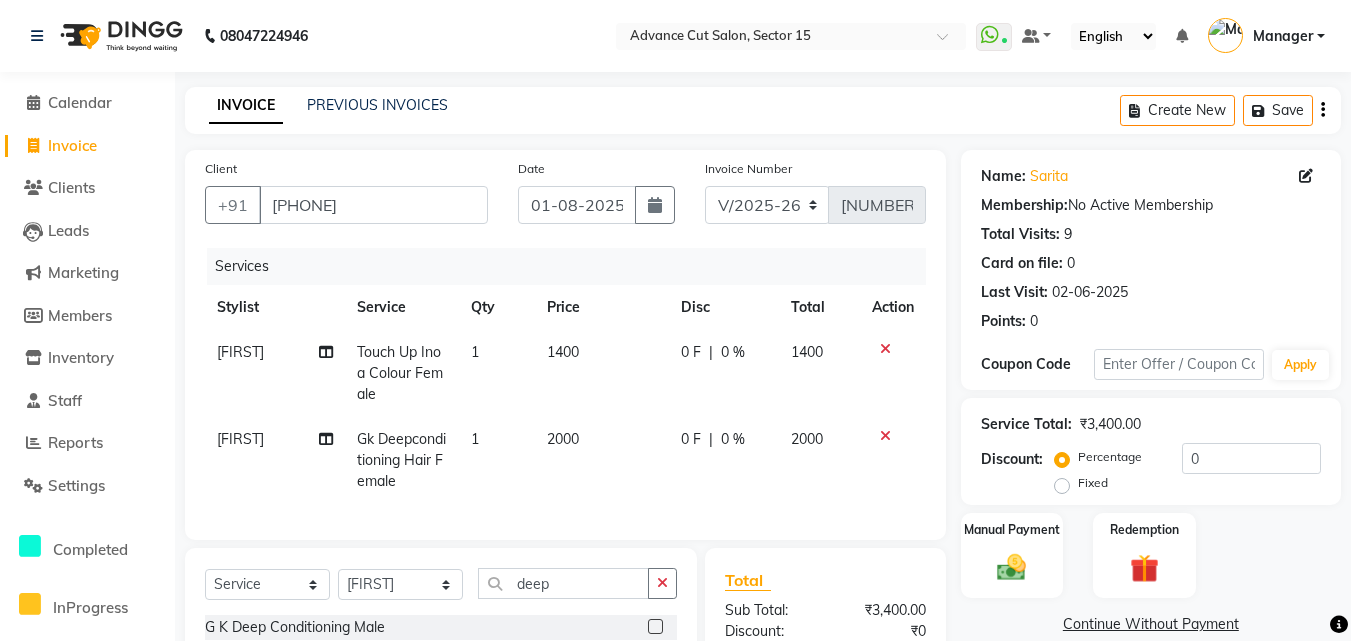 checkbox on "false" 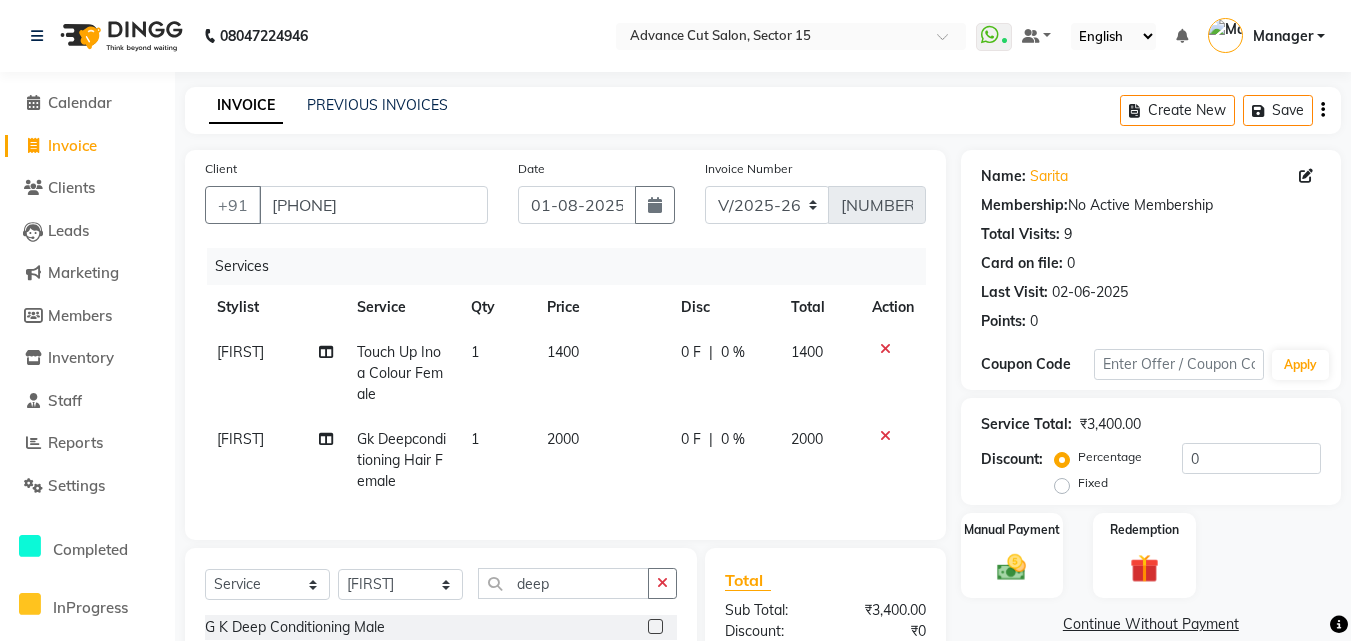 click on "2000" 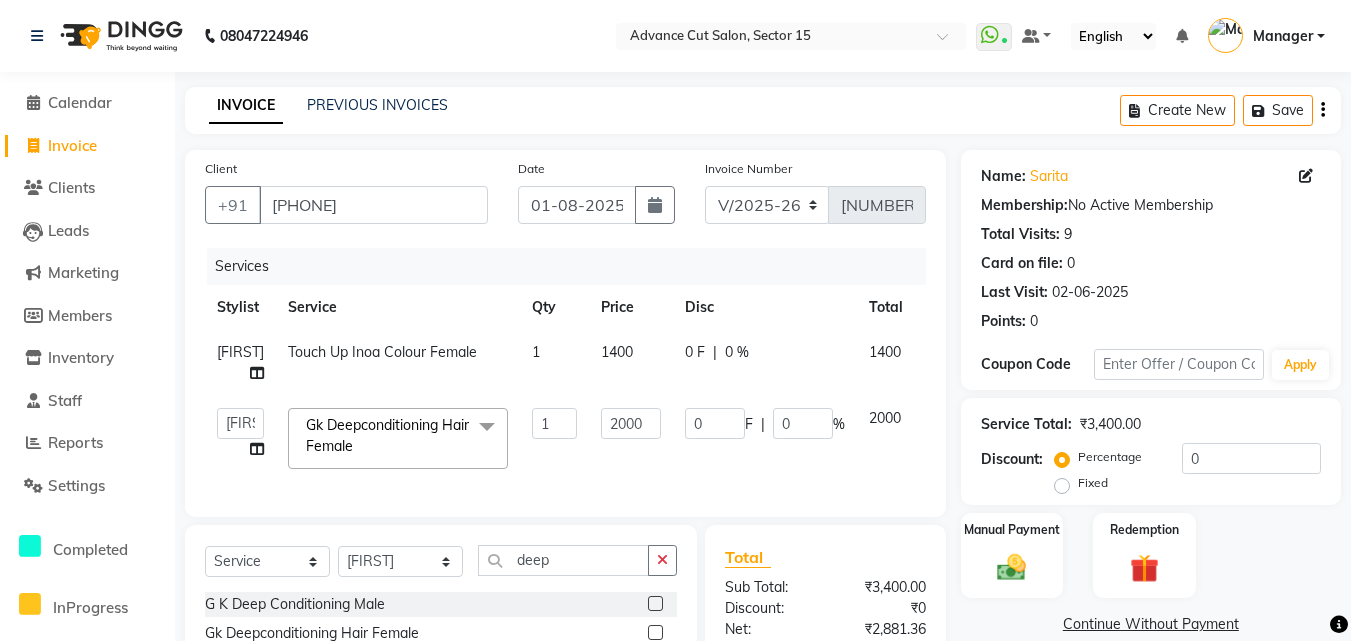 click on "2000" 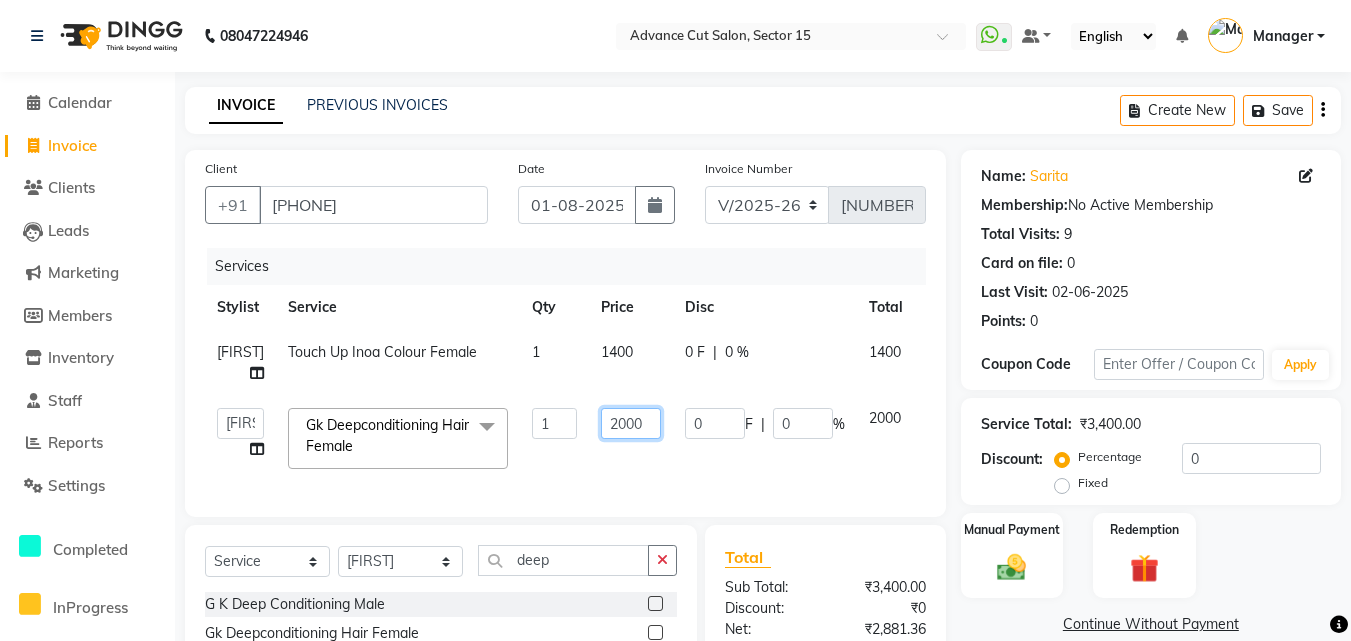 drag, startPoint x: 618, startPoint y: 426, endPoint x: 636, endPoint y: 425, distance: 18.027756 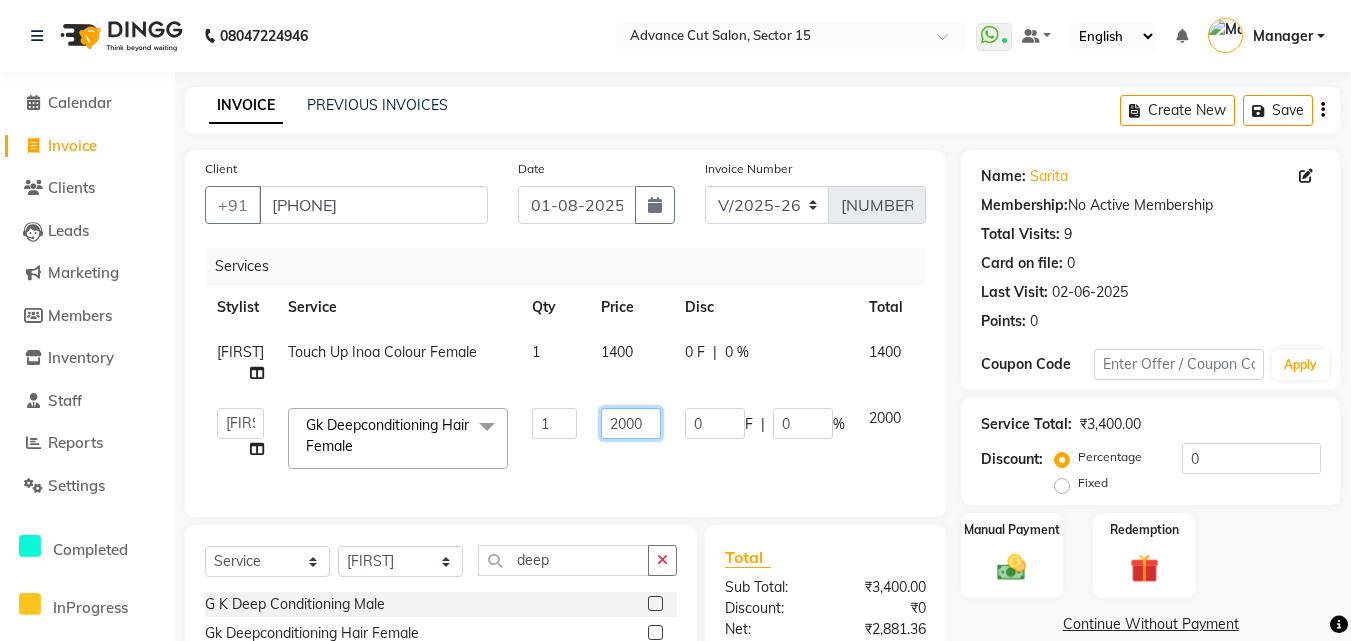 drag, startPoint x: 637, startPoint y: 425, endPoint x: 648, endPoint y: 425, distance: 11 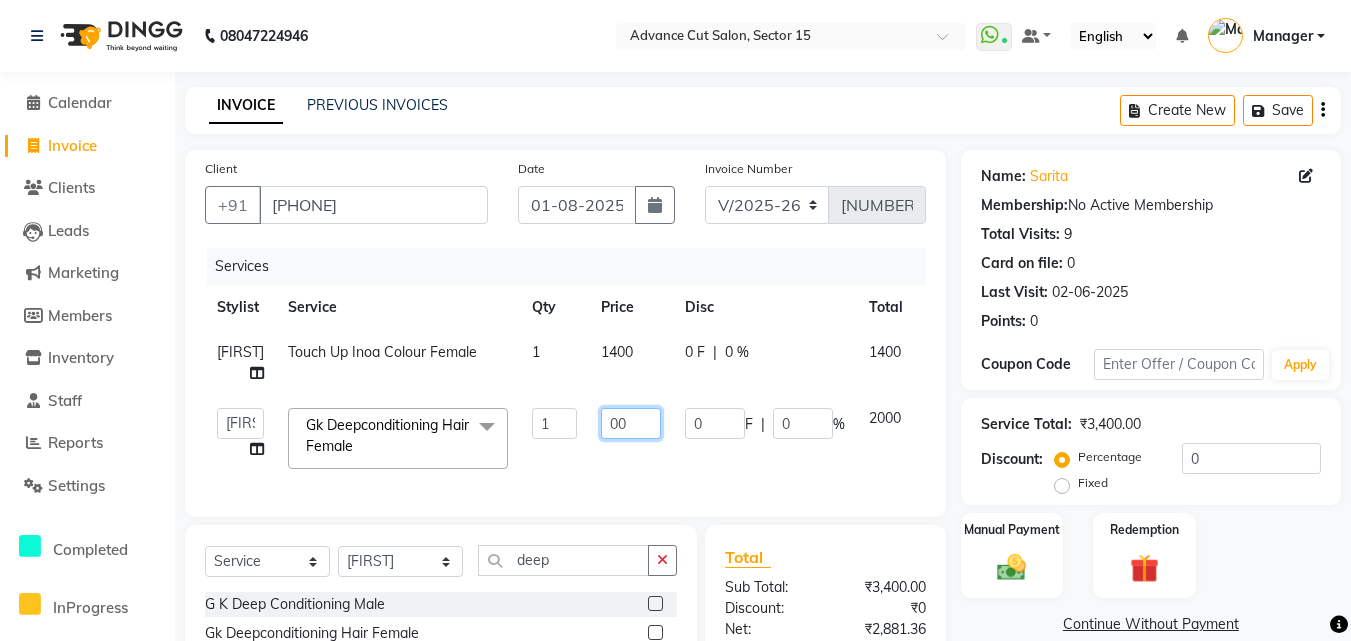 type on "600" 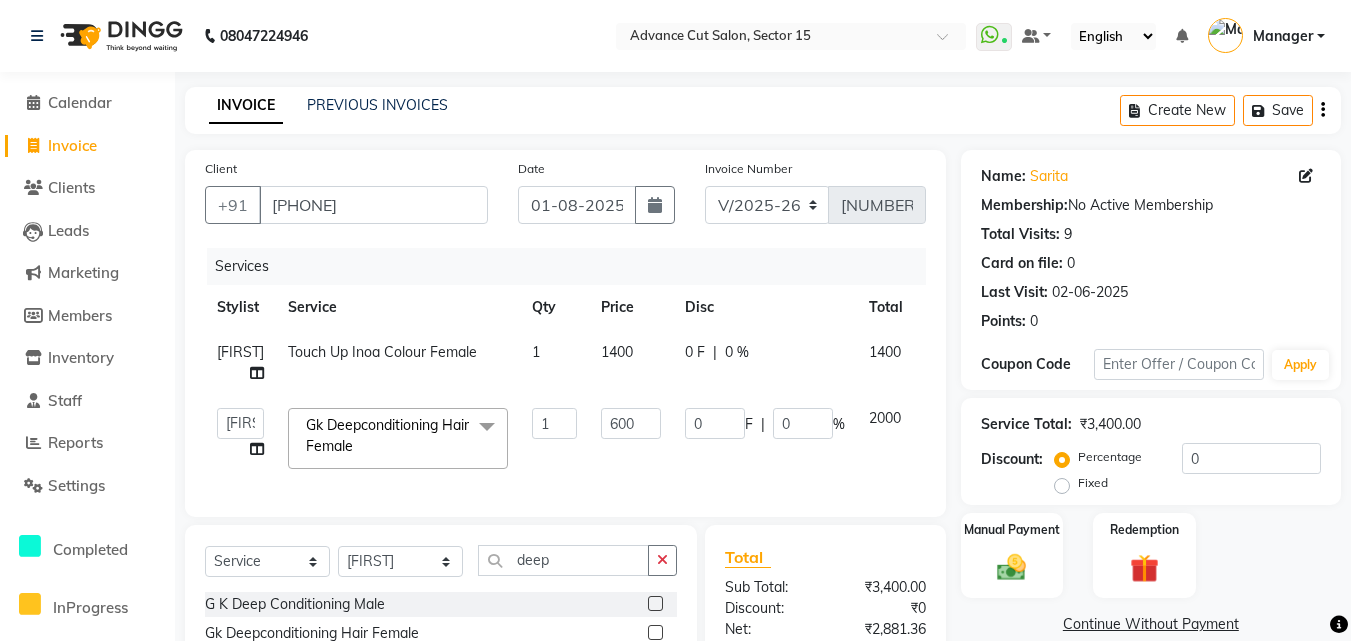 click on "Service Total:  ₹3,400.00  Discount:  Percentage   Fixed  0" 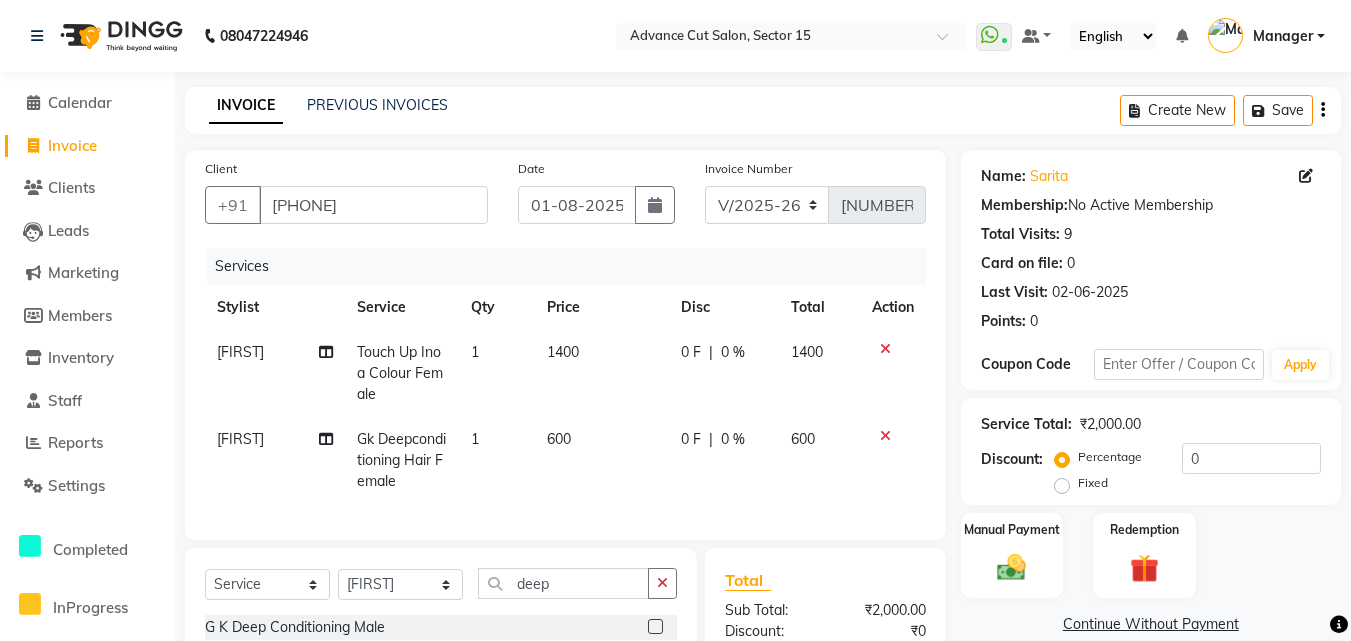 scroll, scrollTop: 228, scrollLeft: 0, axis: vertical 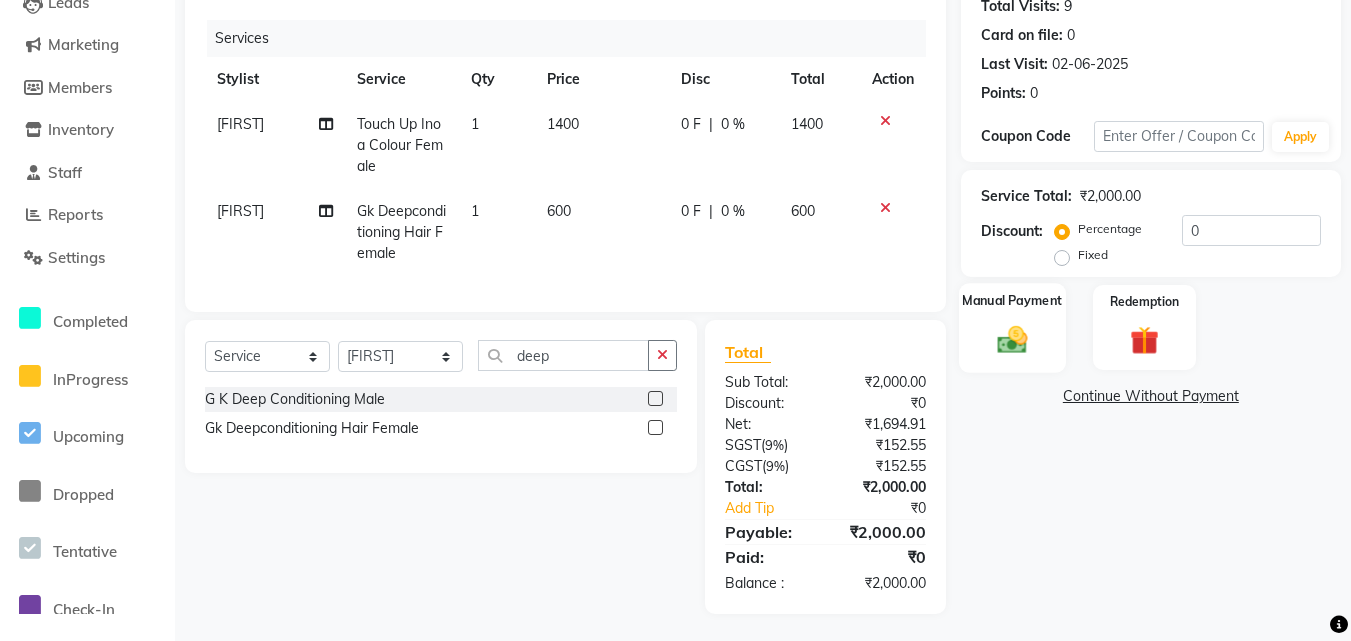 click on "Manual Payment" 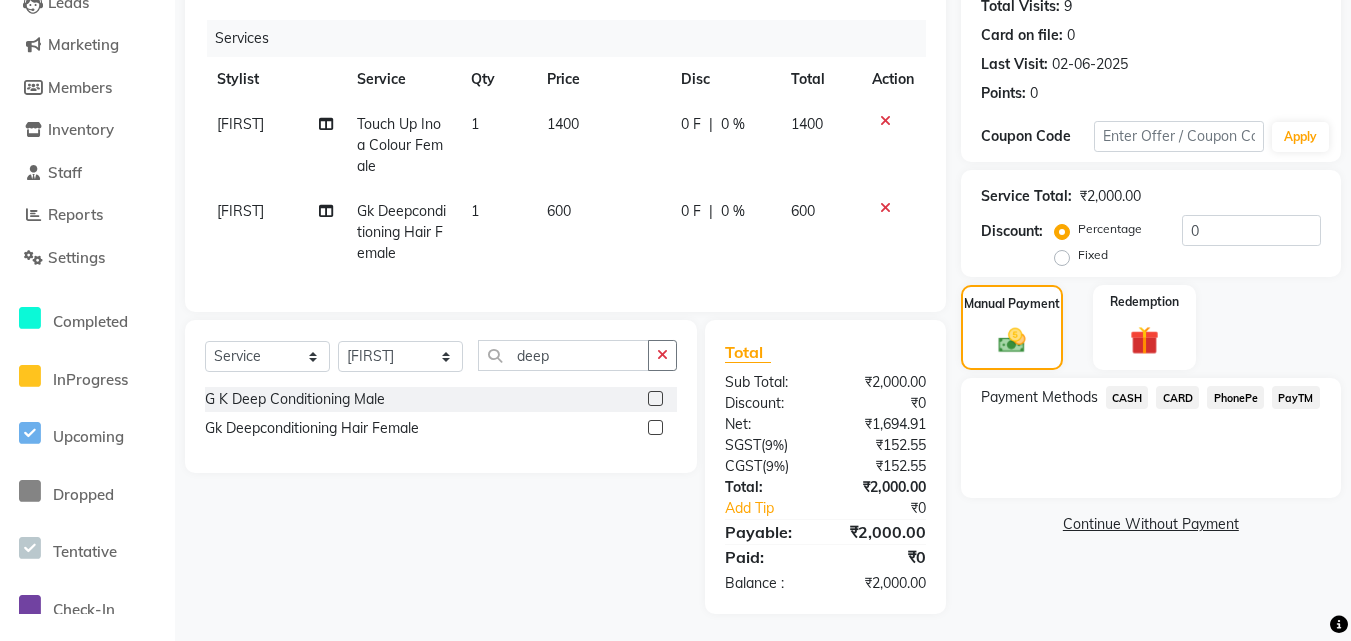 click on "CARD" 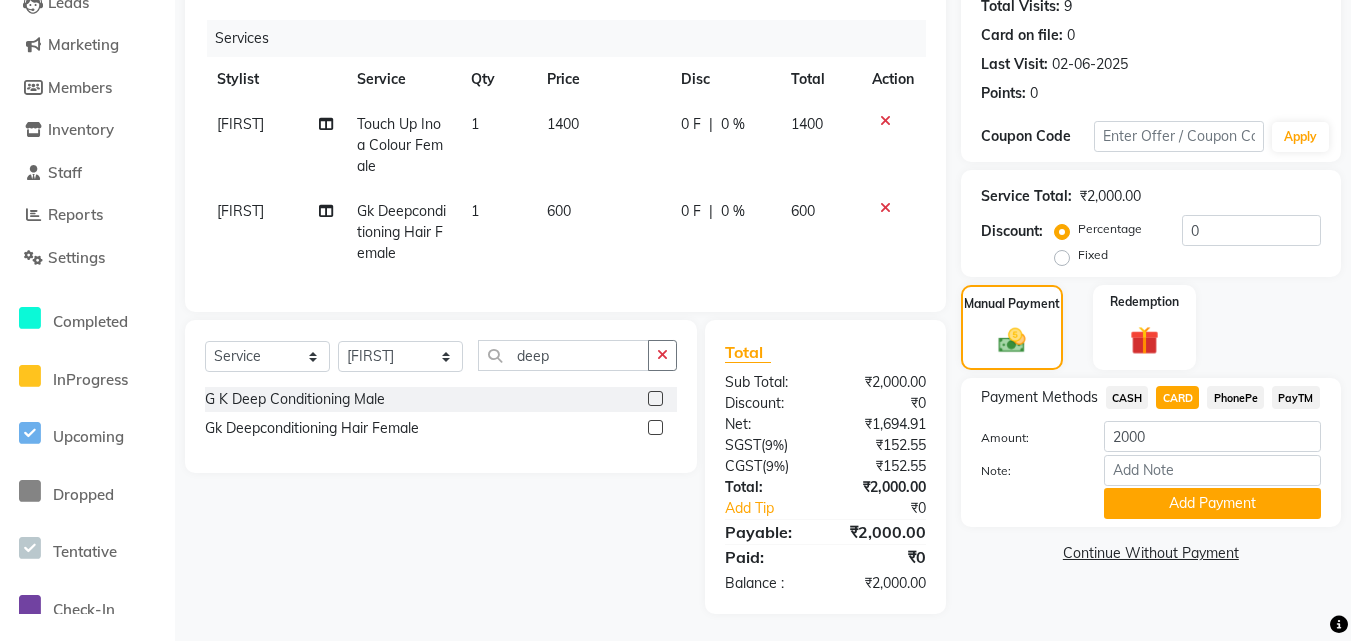 click on "Note:" 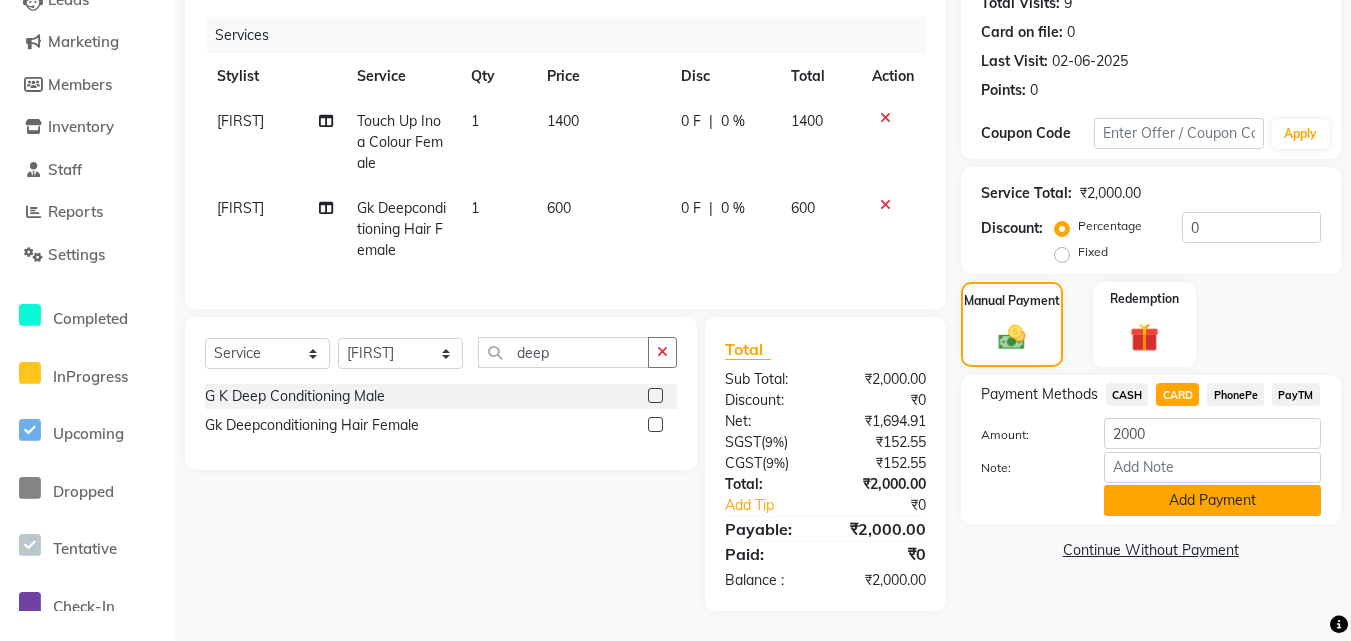 click on "Add Payment" 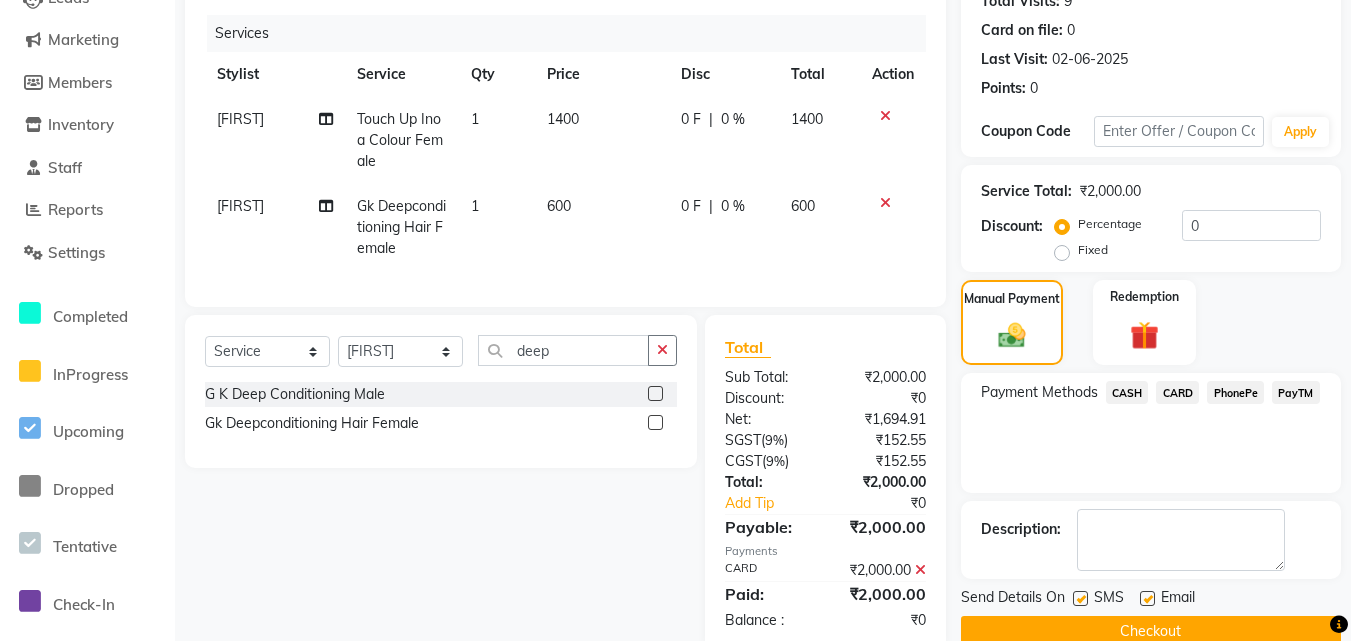 scroll, scrollTop: 288, scrollLeft: 0, axis: vertical 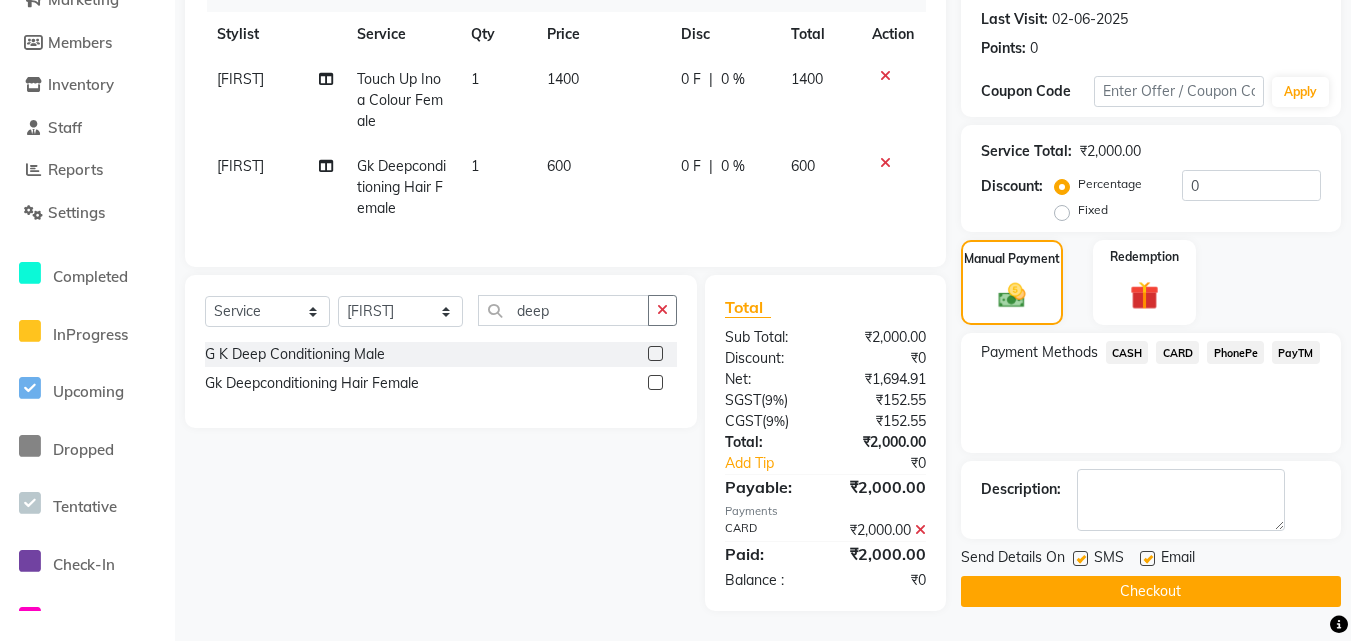 drag, startPoint x: 1260, startPoint y: 548, endPoint x: 1261, endPoint y: 558, distance: 10.049875 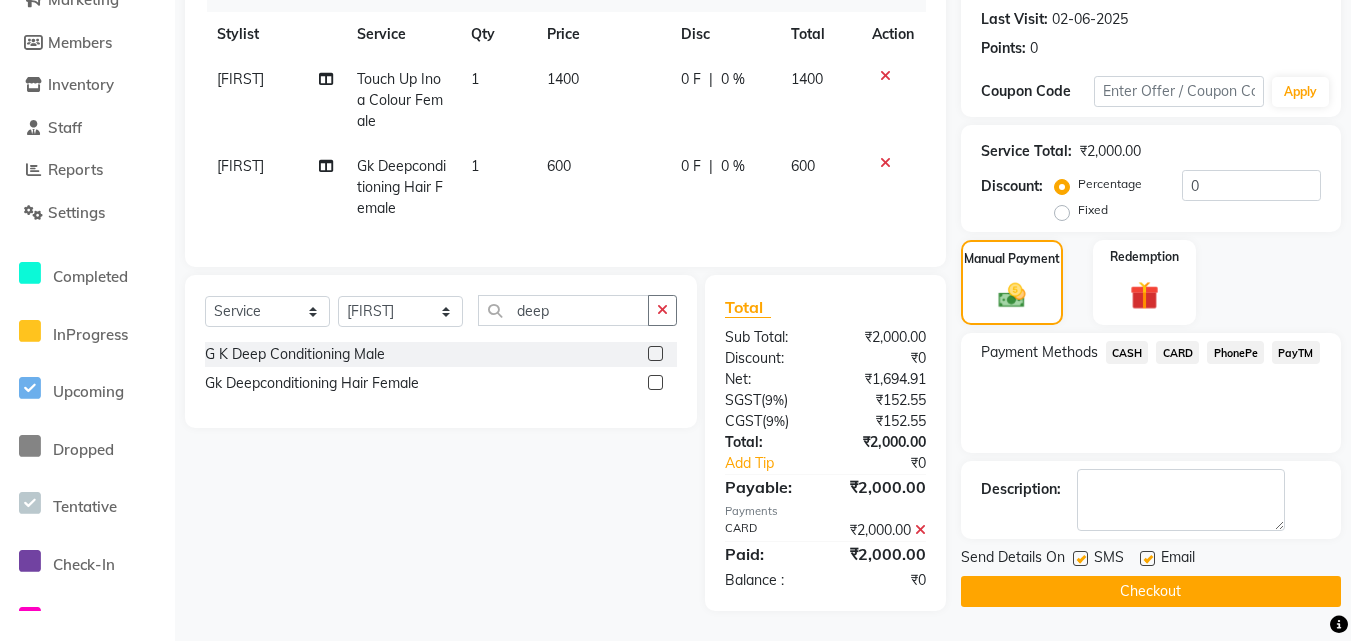 click on "Checkout" 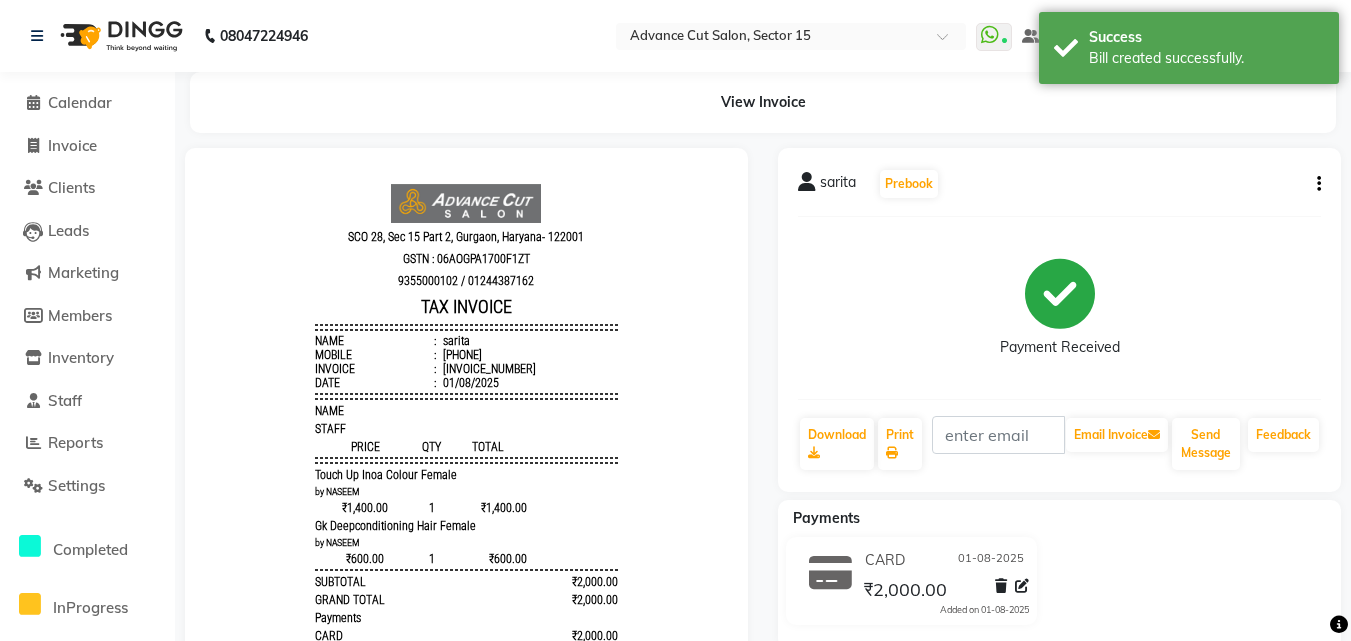 scroll, scrollTop: 0, scrollLeft: 0, axis: both 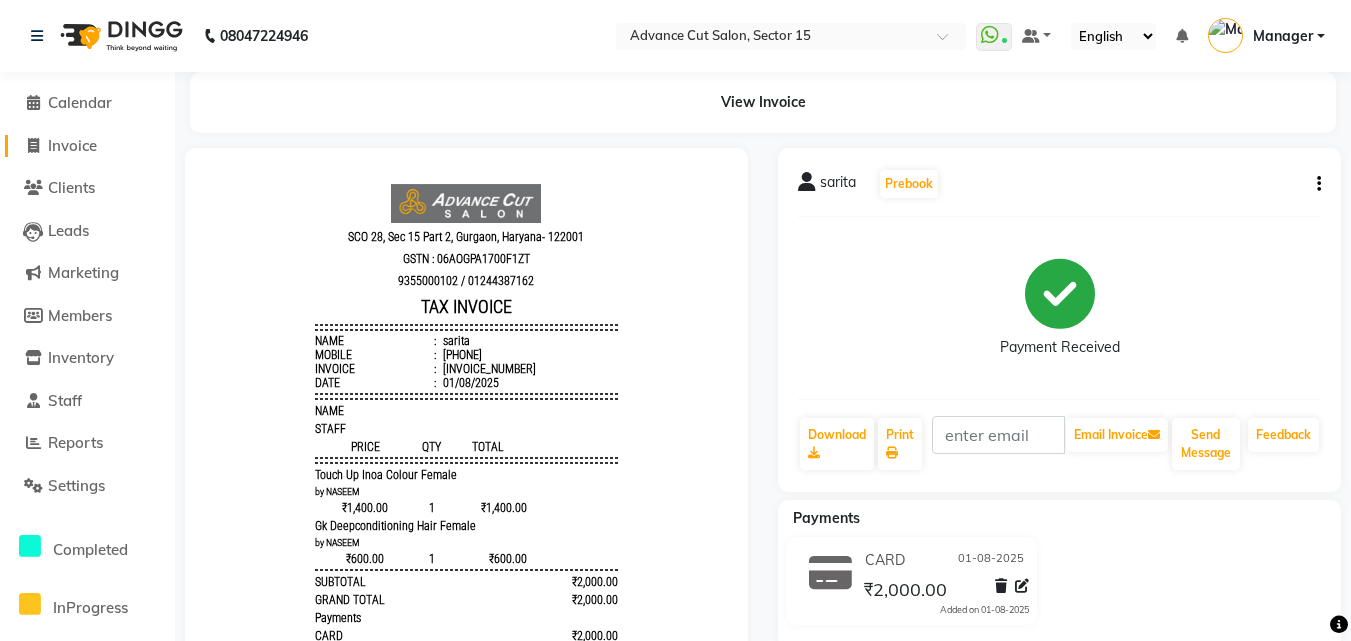 click on "Invoice" 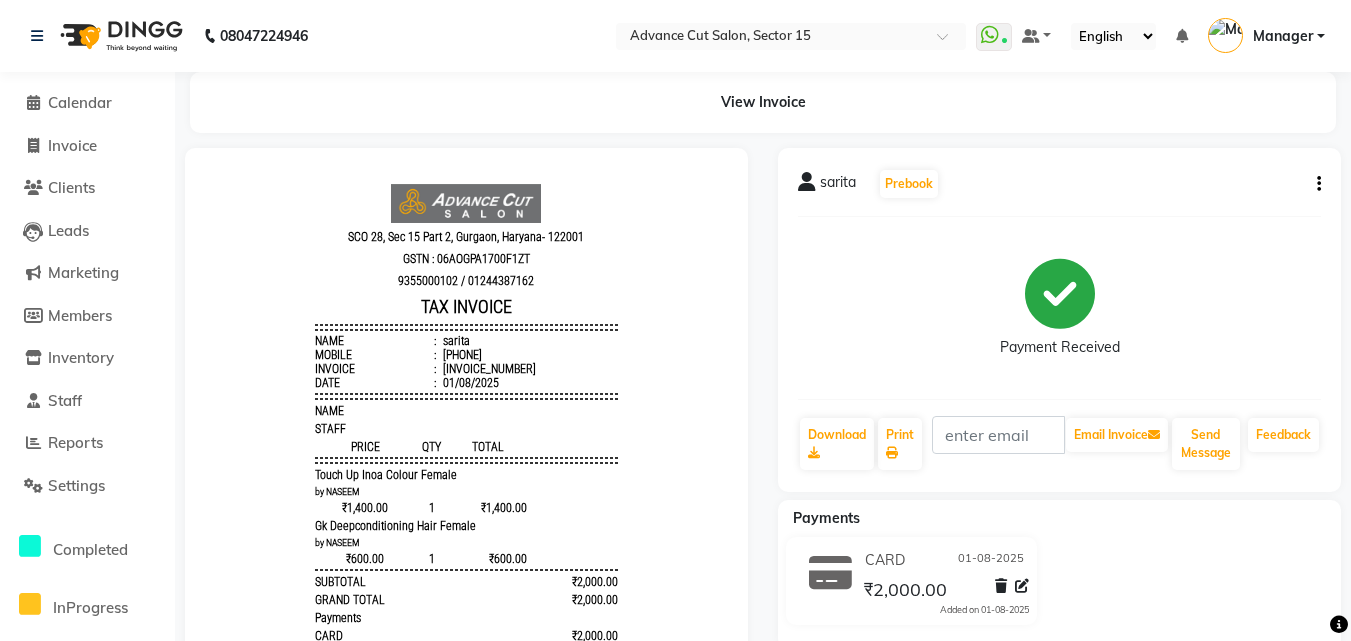 select on "service" 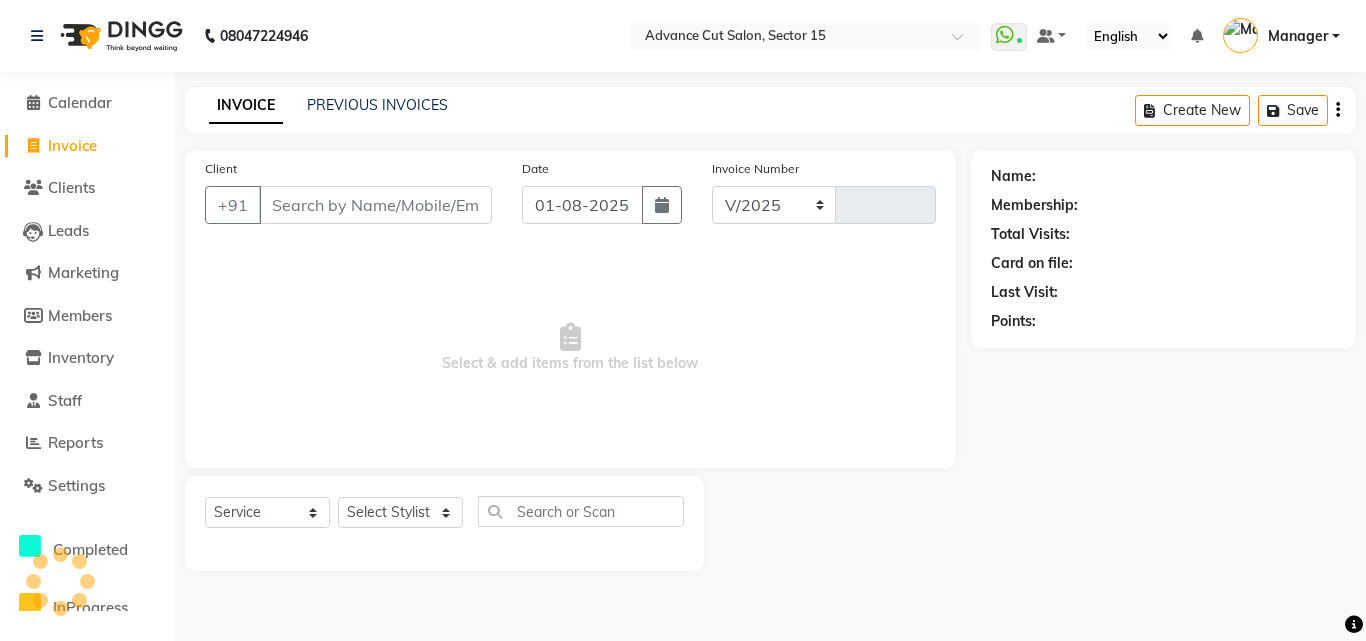 select on "6255" 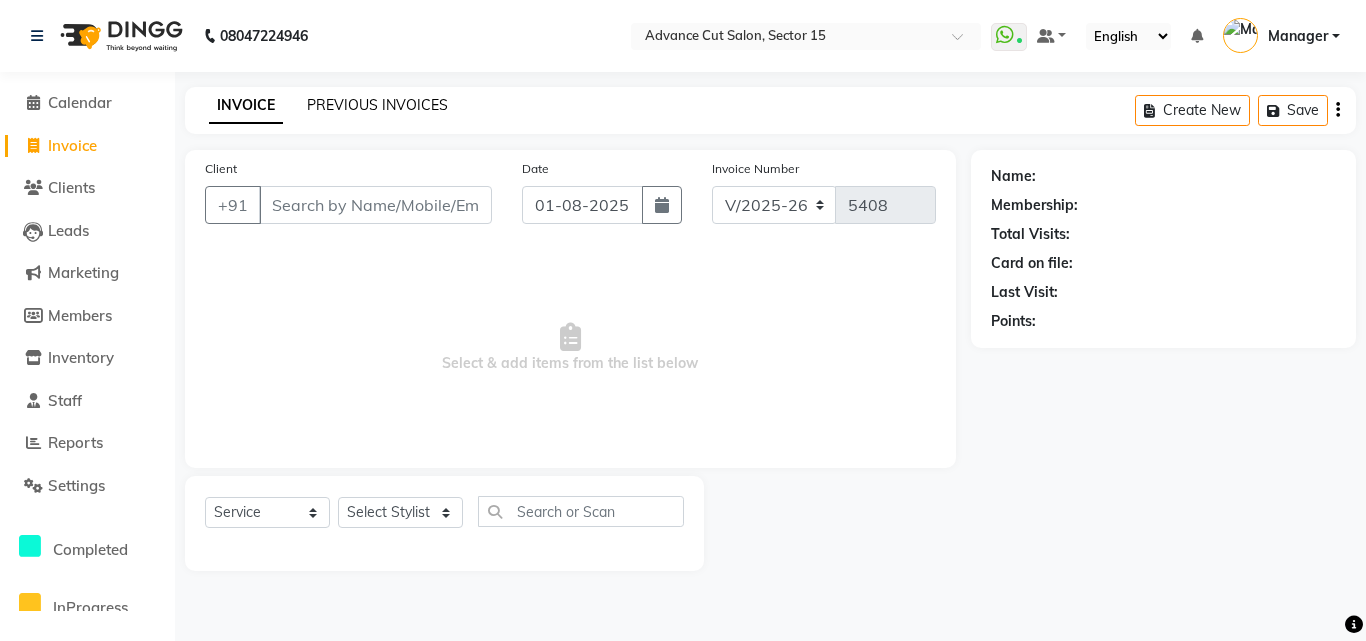 drag, startPoint x: 367, startPoint y: 116, endPoint x: 372, endPoint y: 104, distance: 13 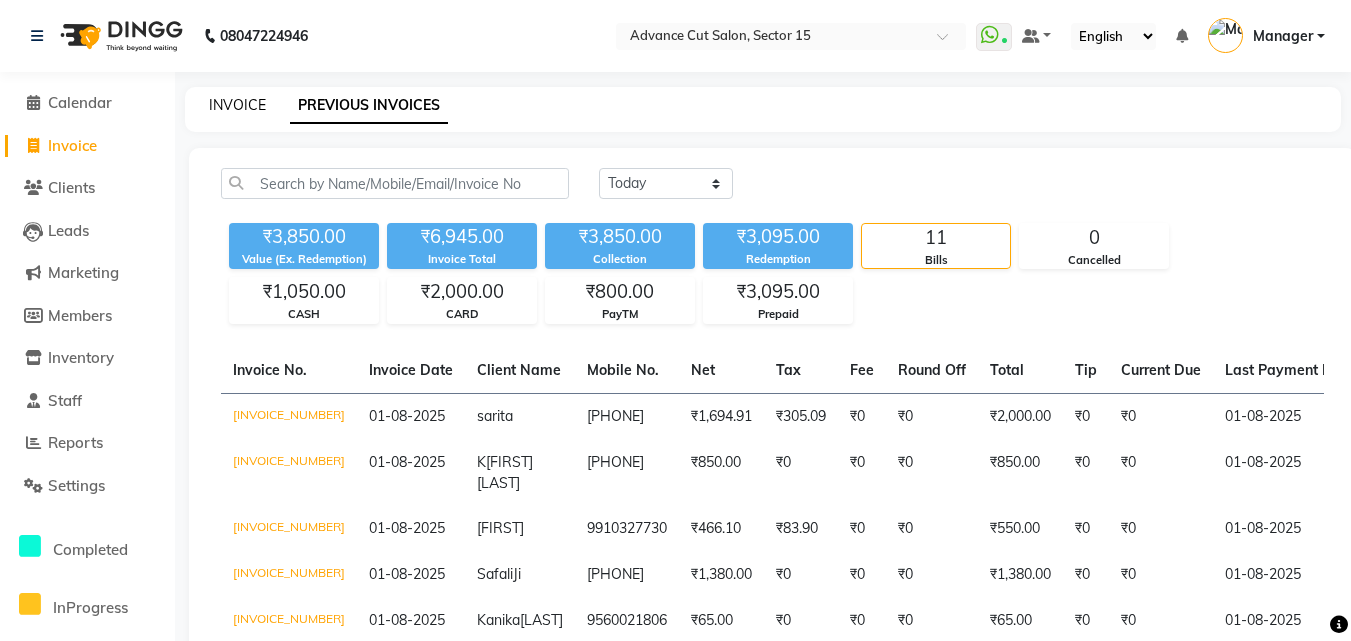 click on "INVOICE" 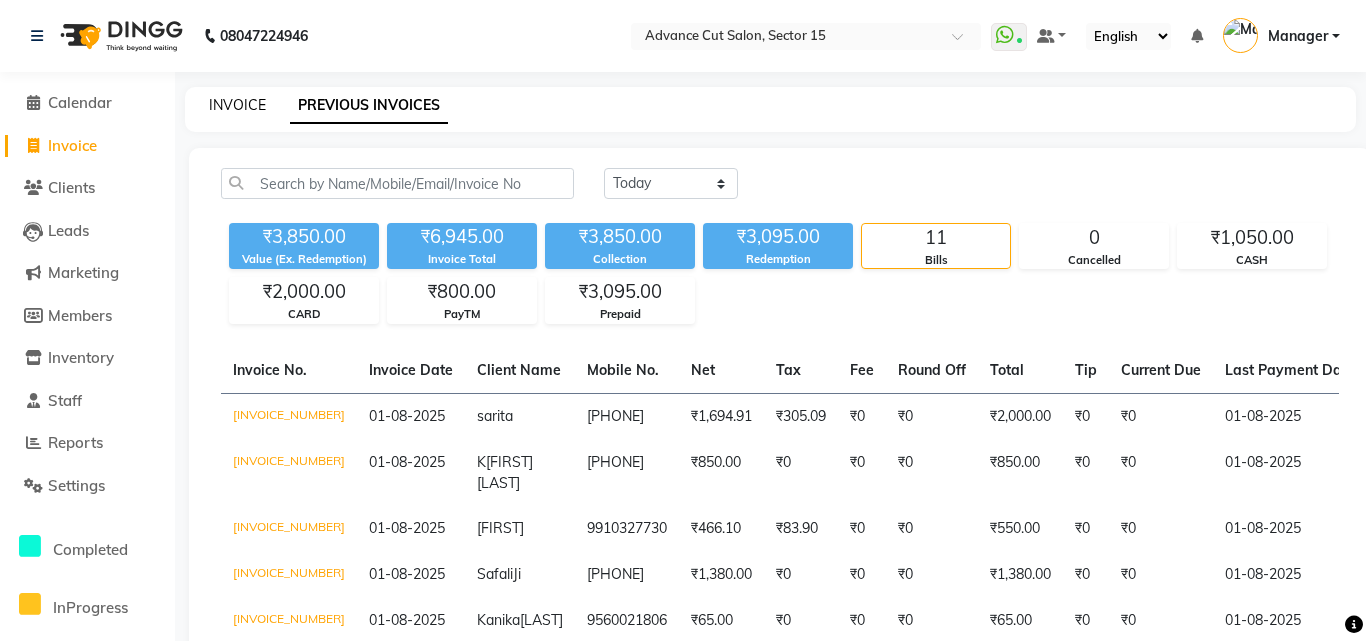 select on "service" 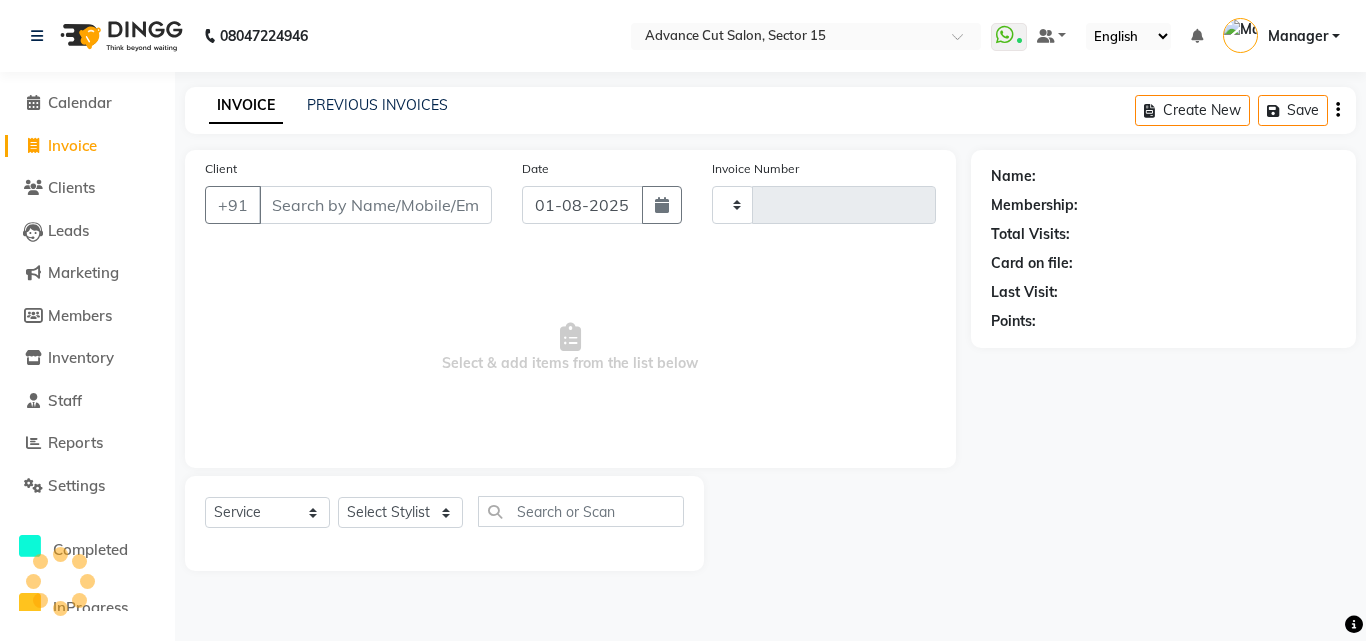 type on "5408" 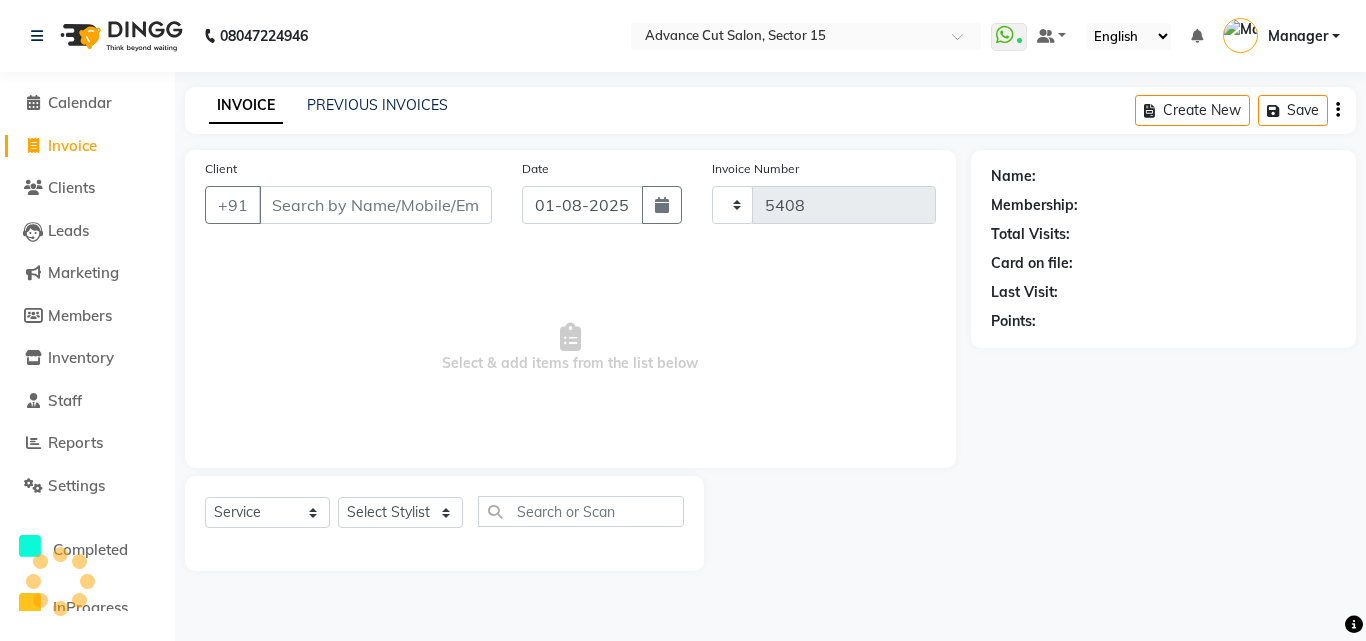 select on "6255" 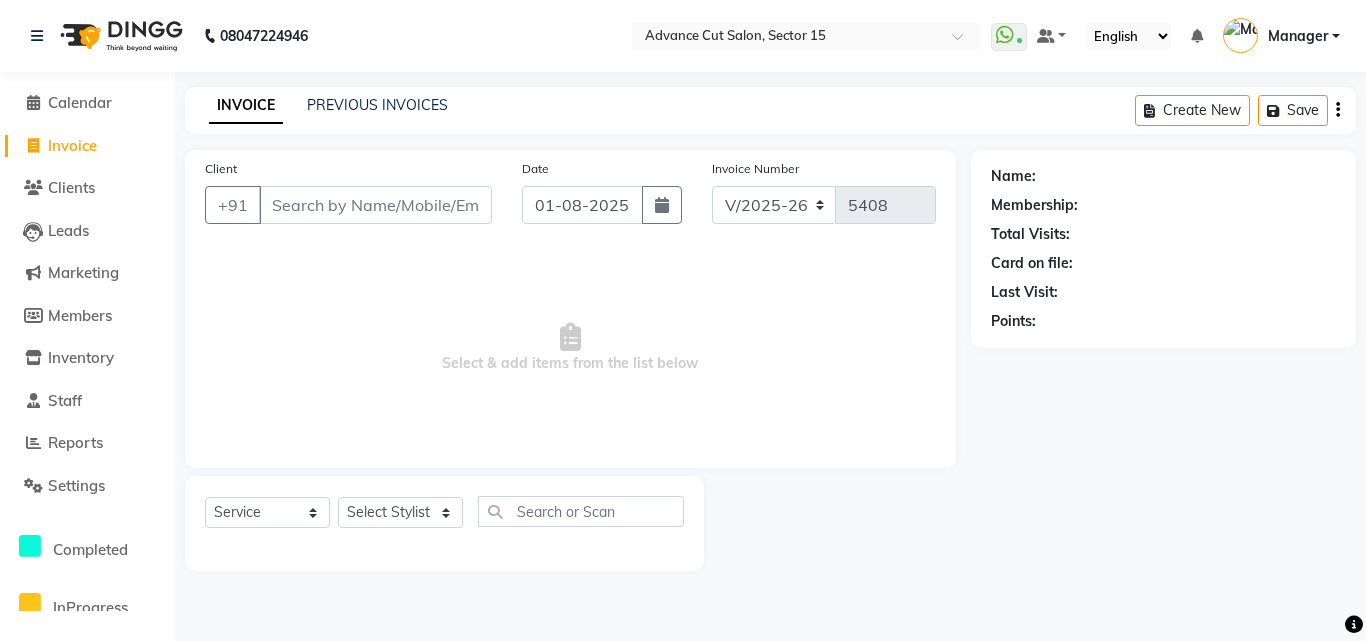click on "INVOICE PREVIOUS INVOICES Create New   Save" 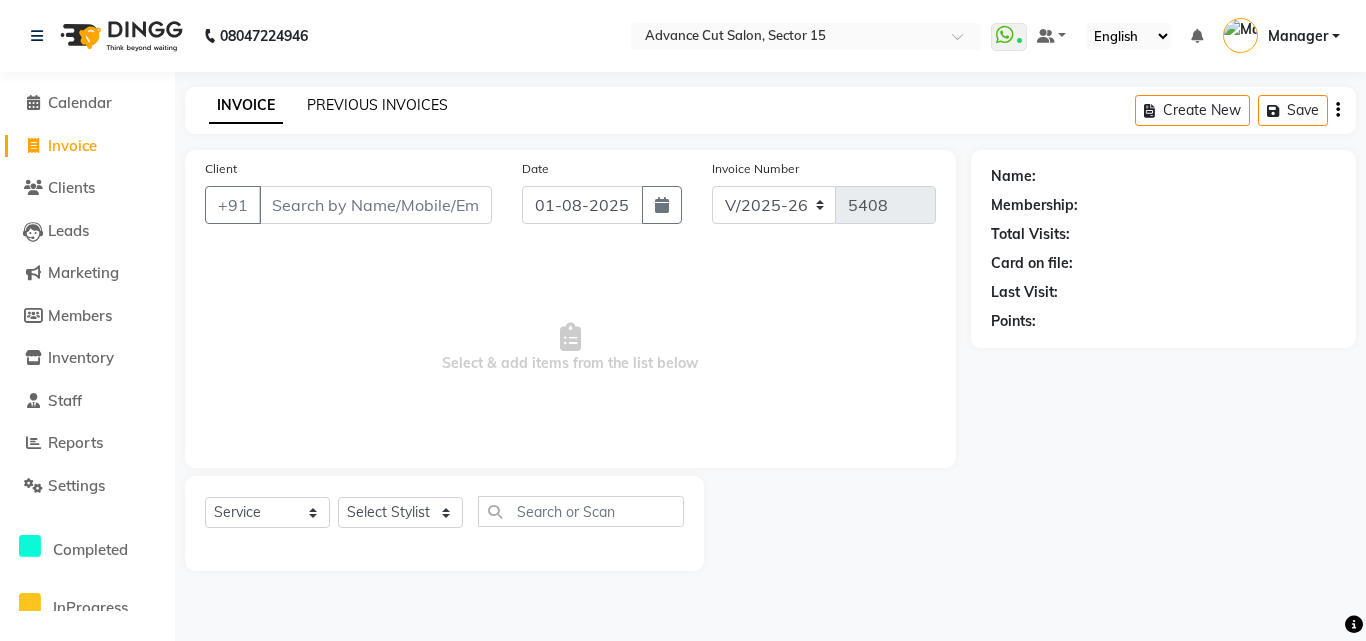 click on "PREVIOUS INVOICES" 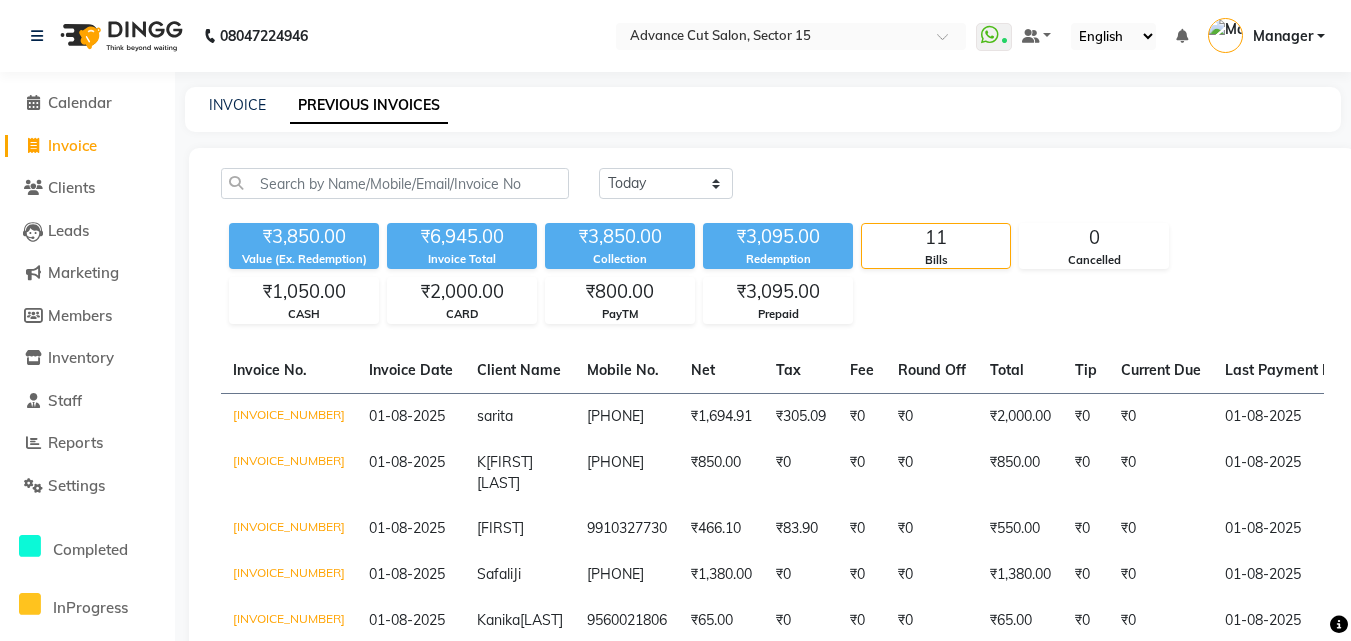 click on "INVOICE" 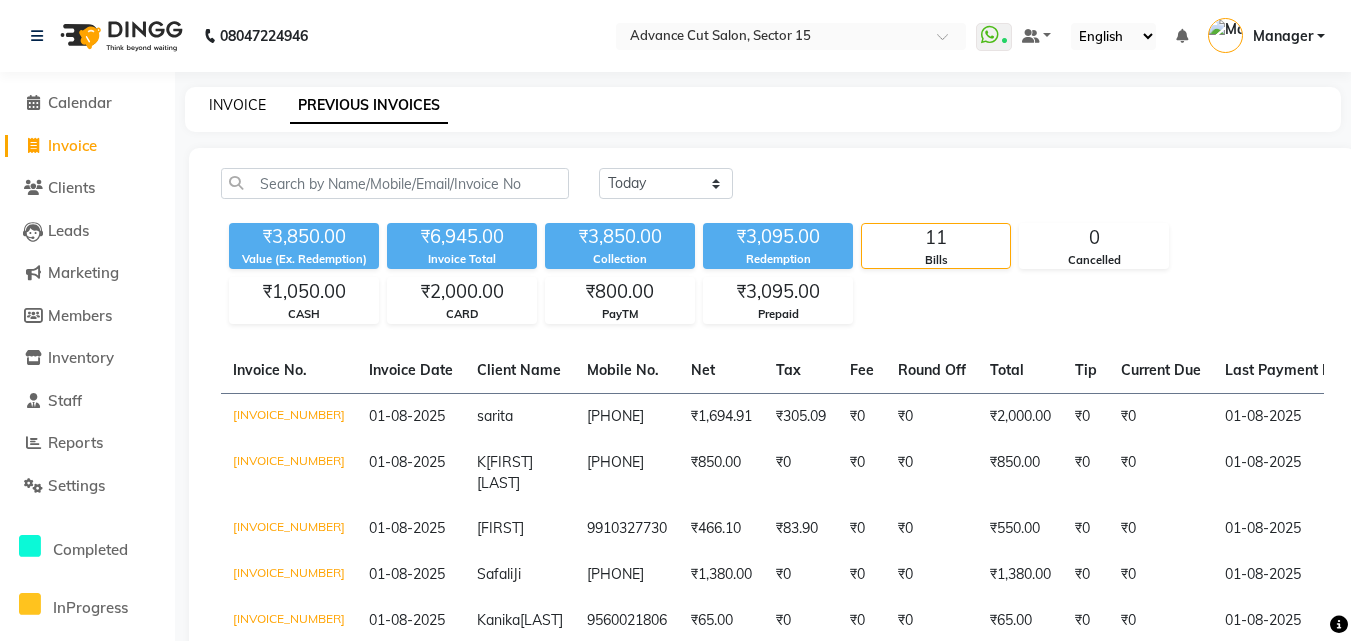 click on "INVOICE" 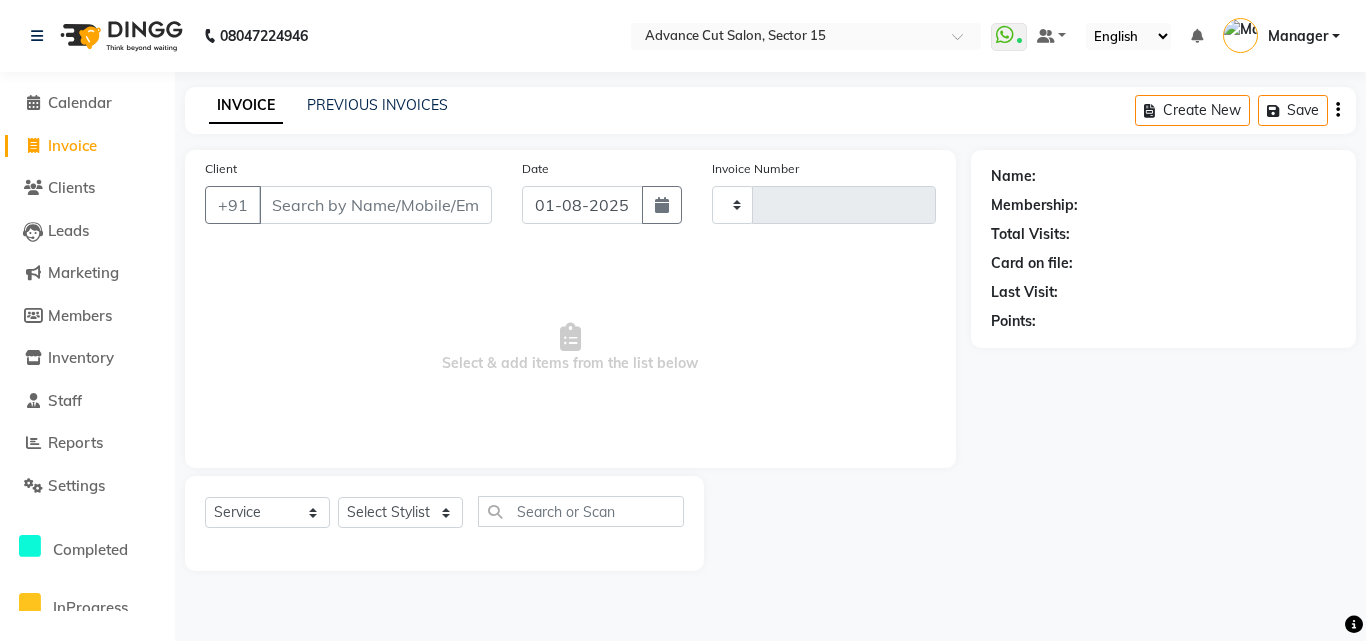 click on "Client +91" 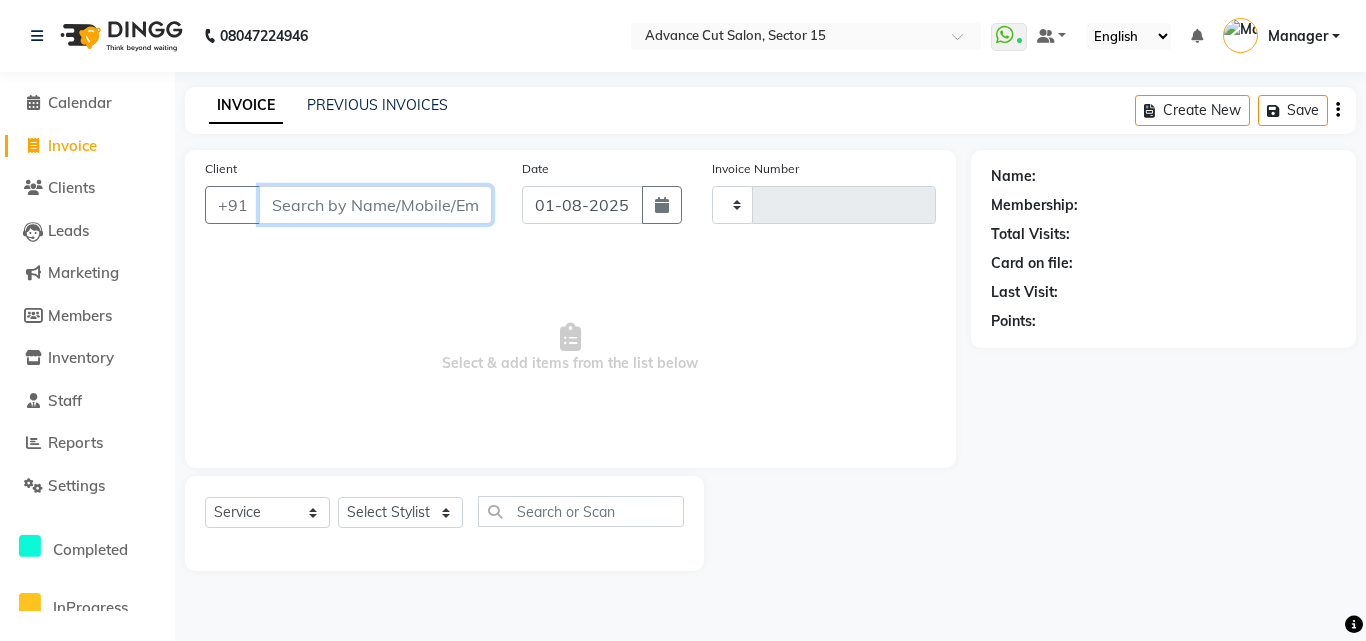 click on "Client" at bounding box center [375, 205] 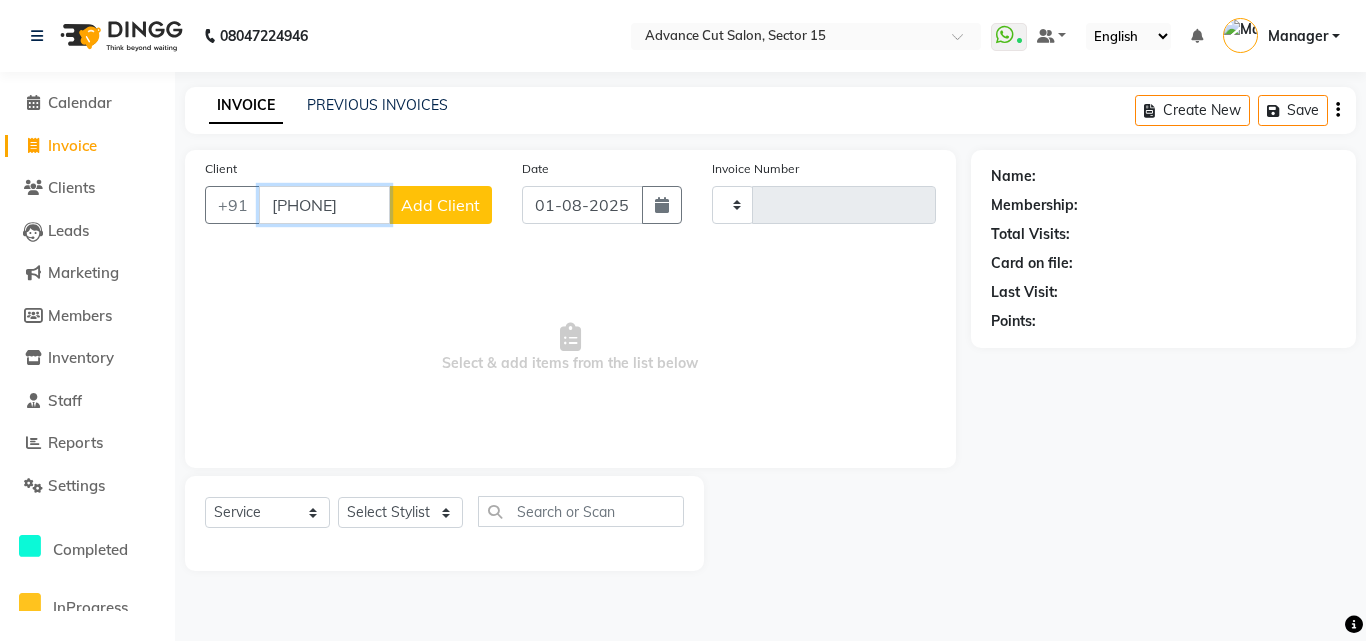 click on "[PHONE]" at bounding box center (324, 205) 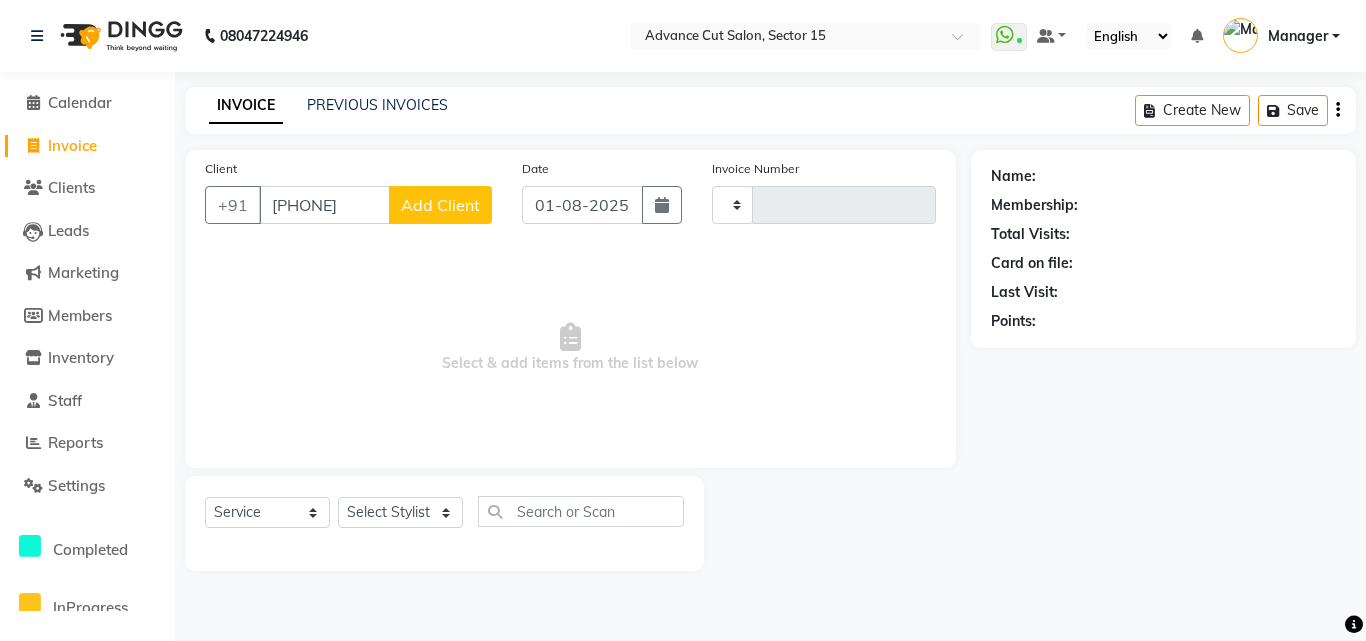 click on "Select & add items from the list below" at bounding box center (570, 348) 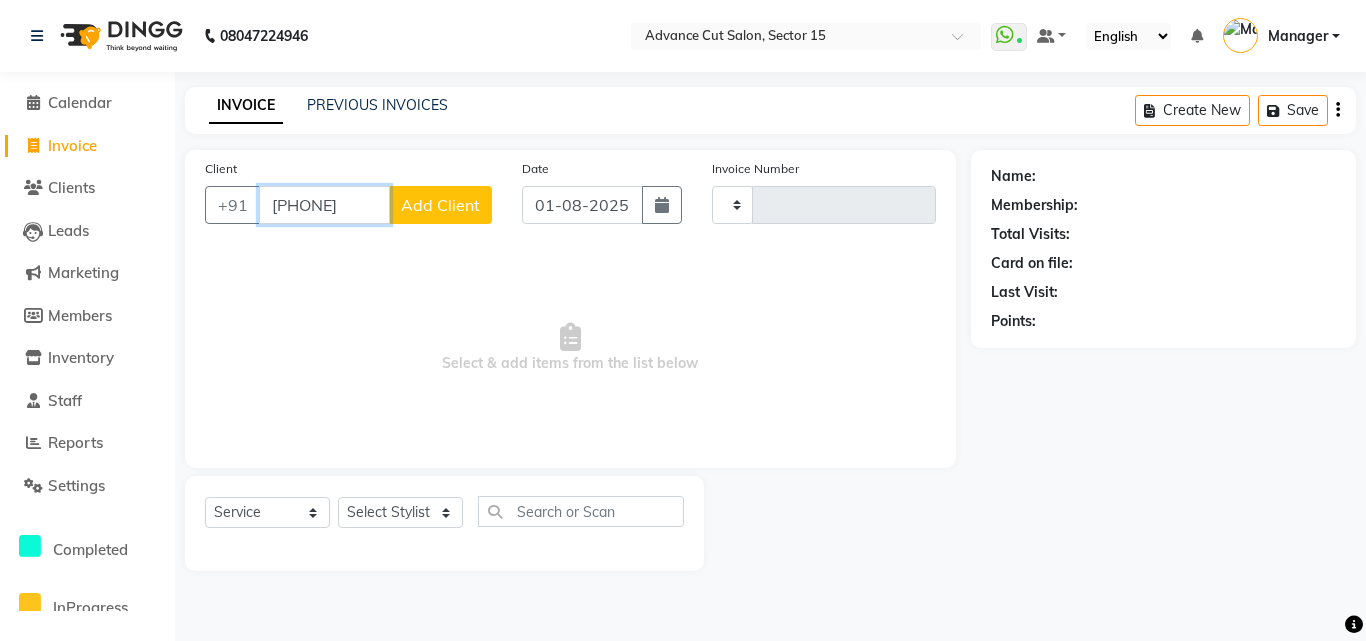 click on "[PHONE]" at bounding box center [324, 205] 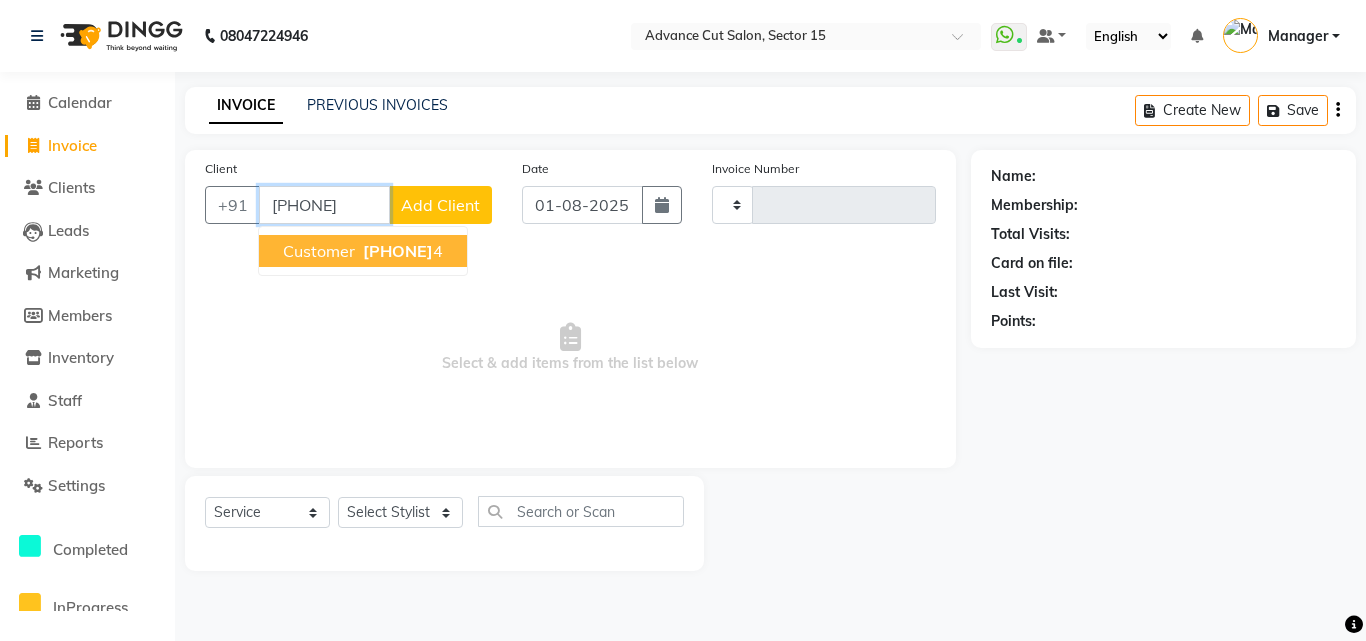 click on "706523936" at bounding box center [398, 251] 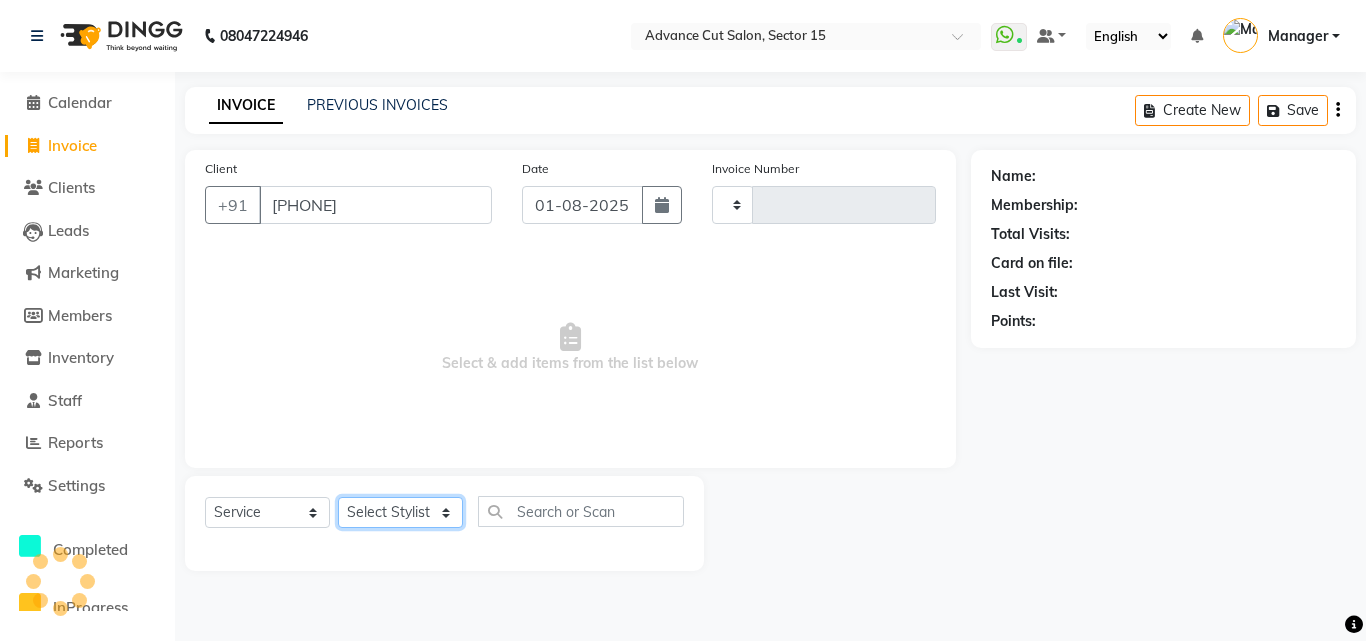 click on "Select Stylist" 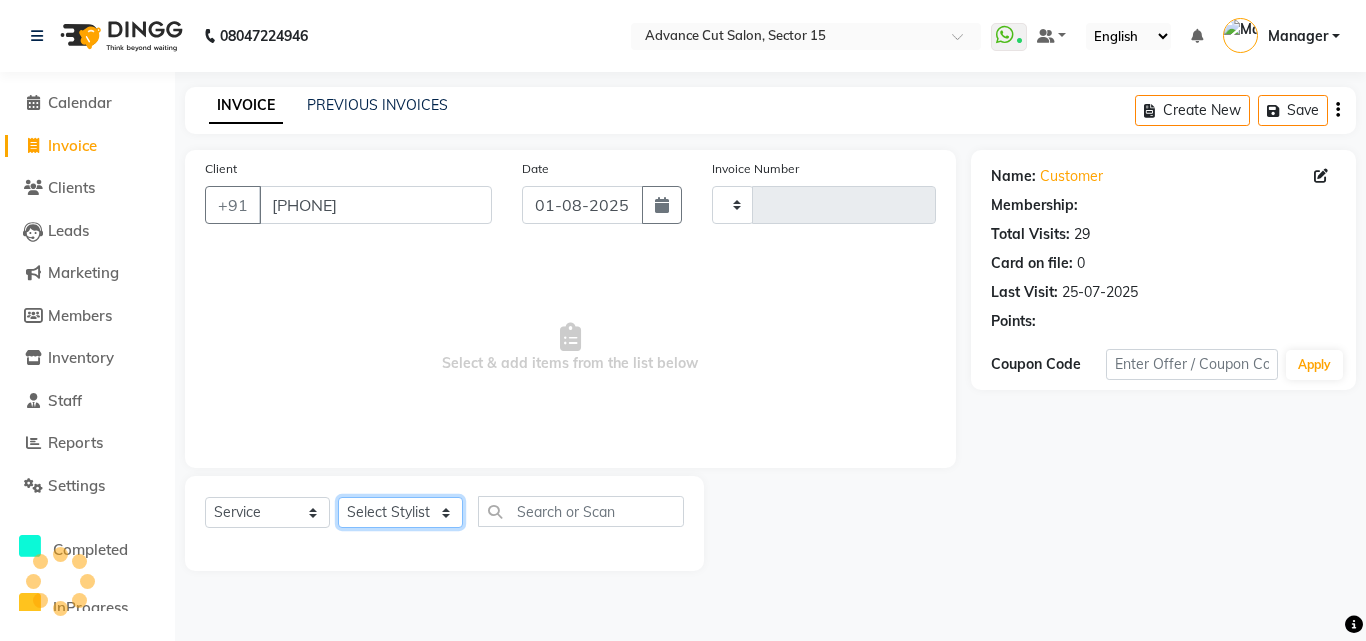 click on "Select Stylist" 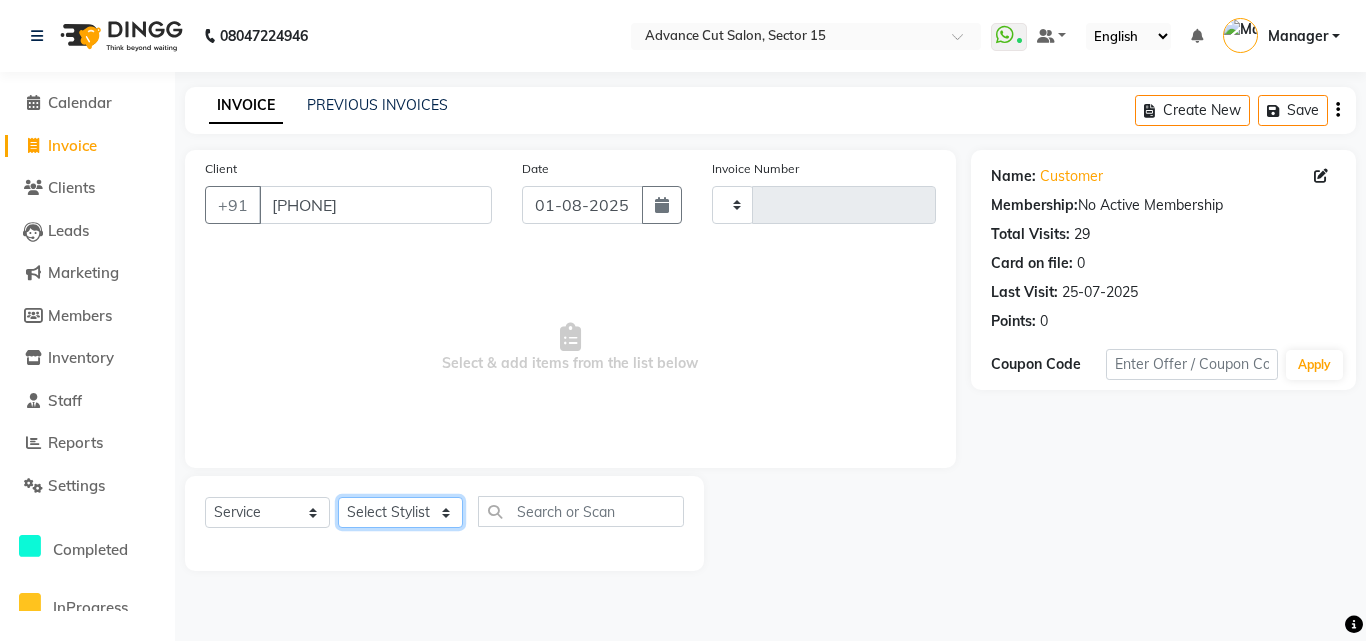 click on "Select Stylist" 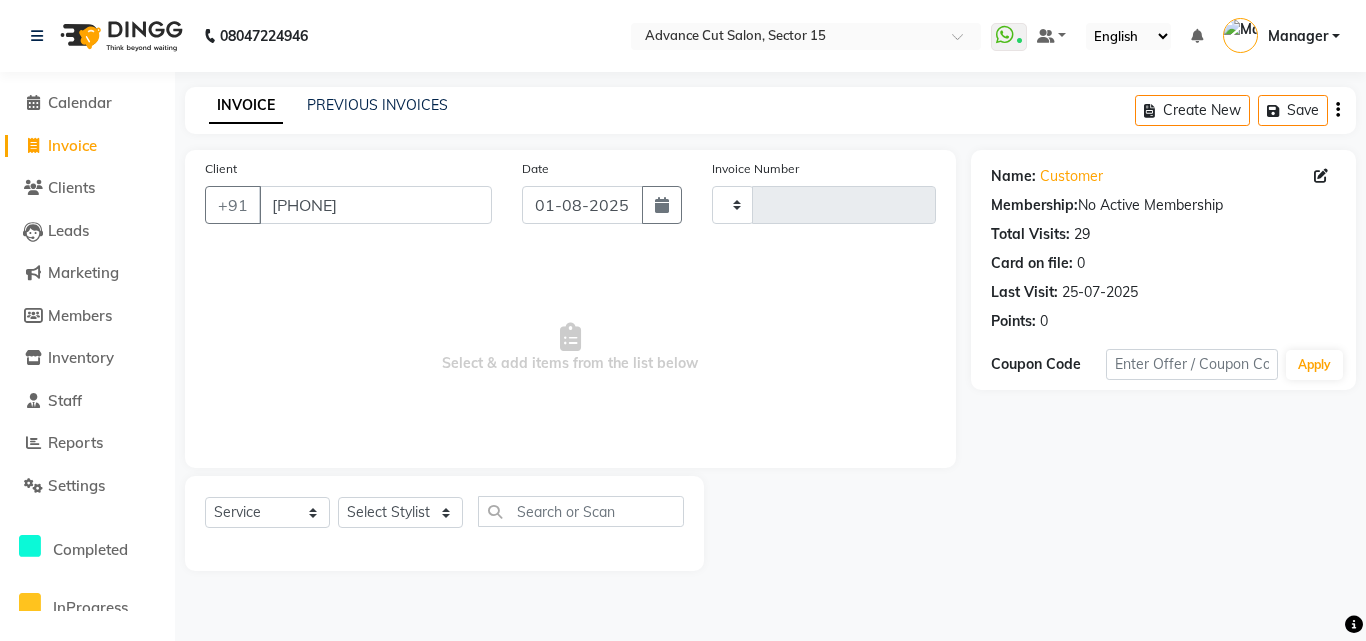 click on "Invoice" 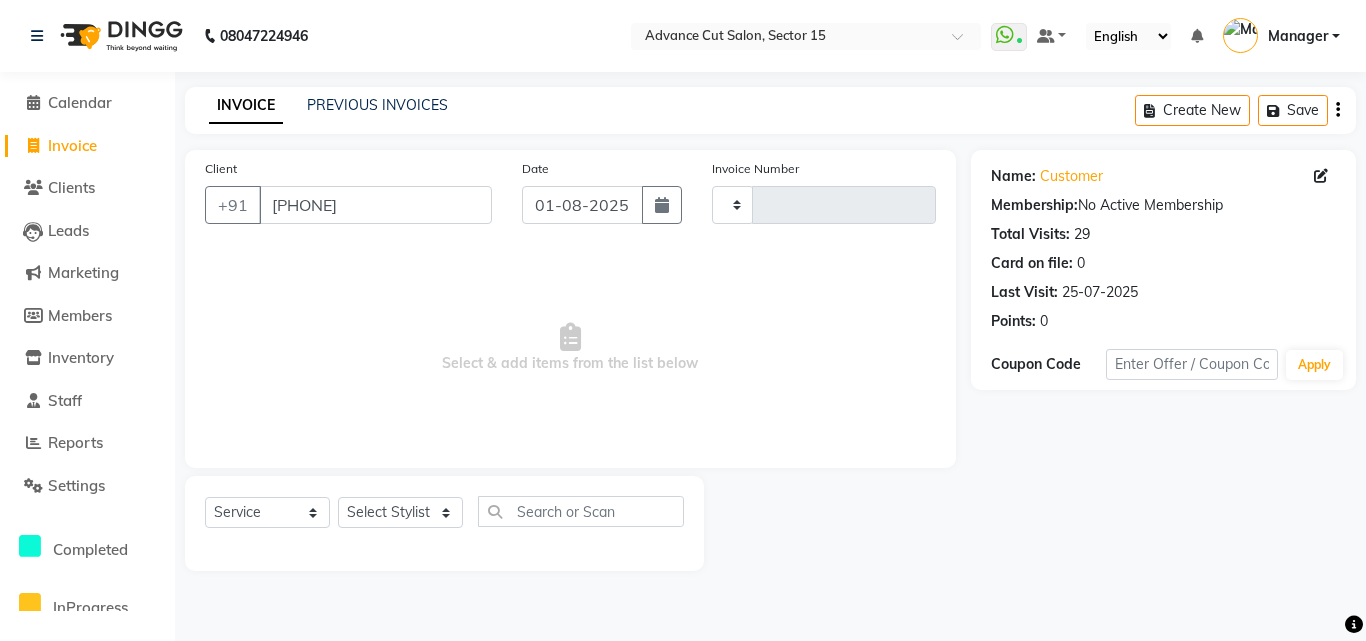 select on "service" 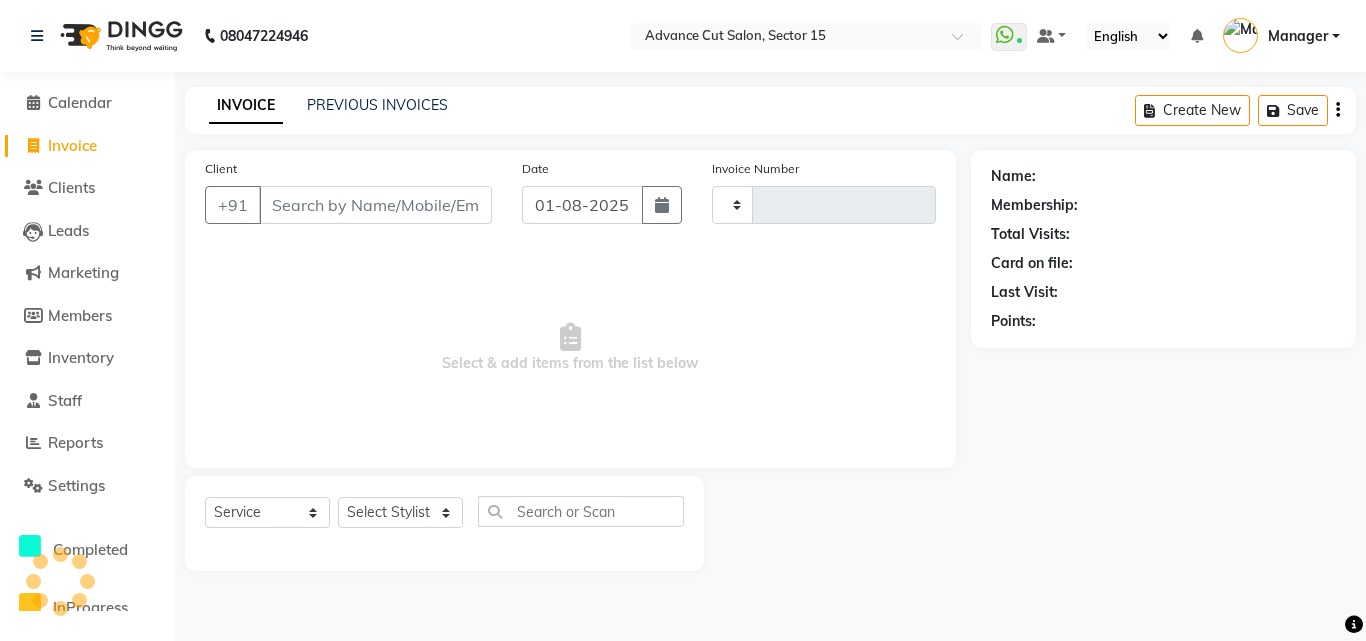type on "5409" 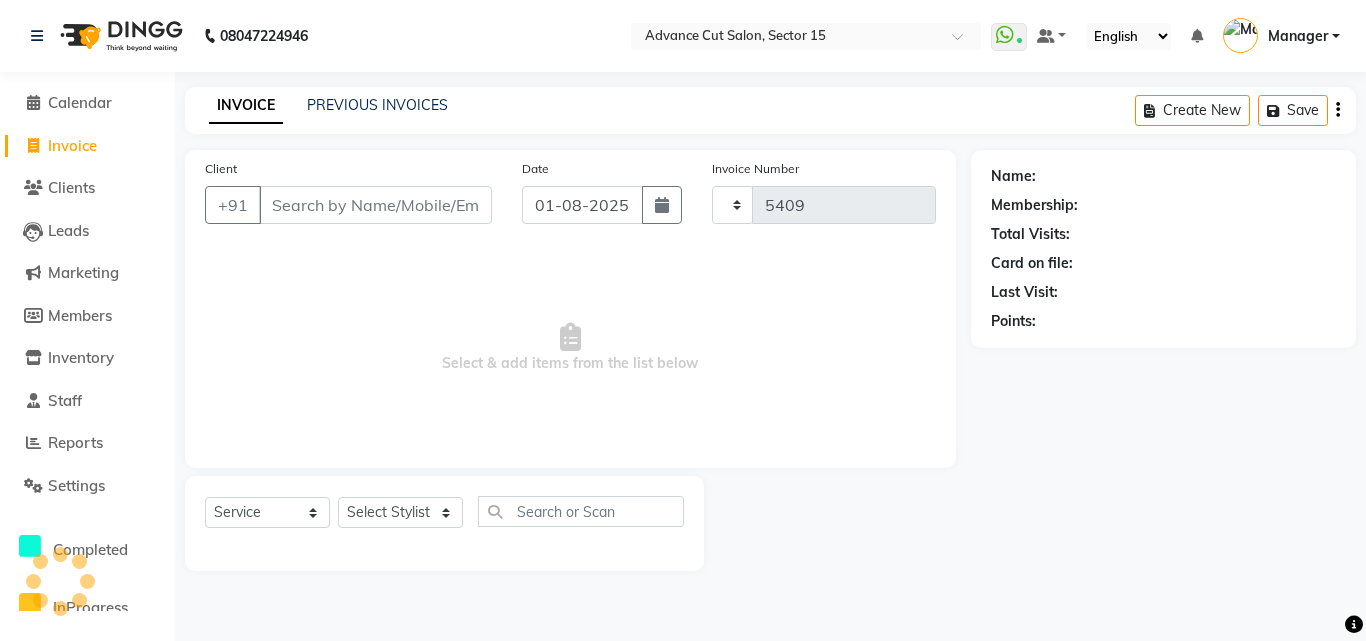 select on "6255" 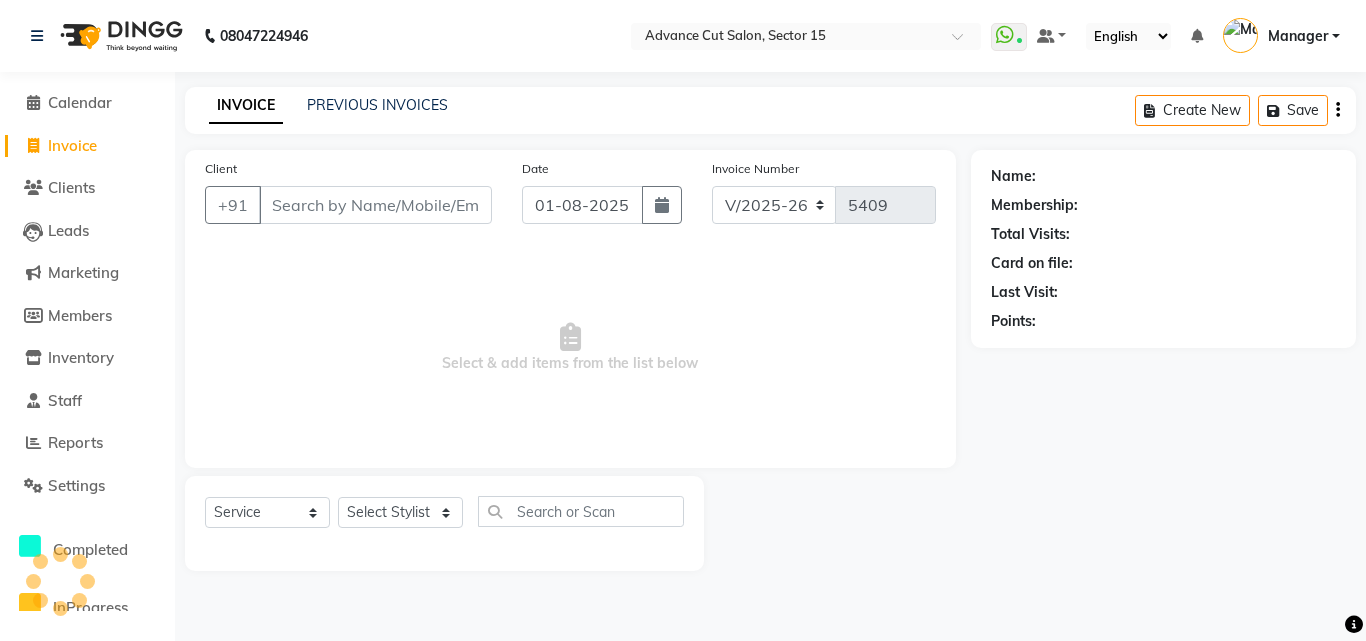 click on "Invoice" 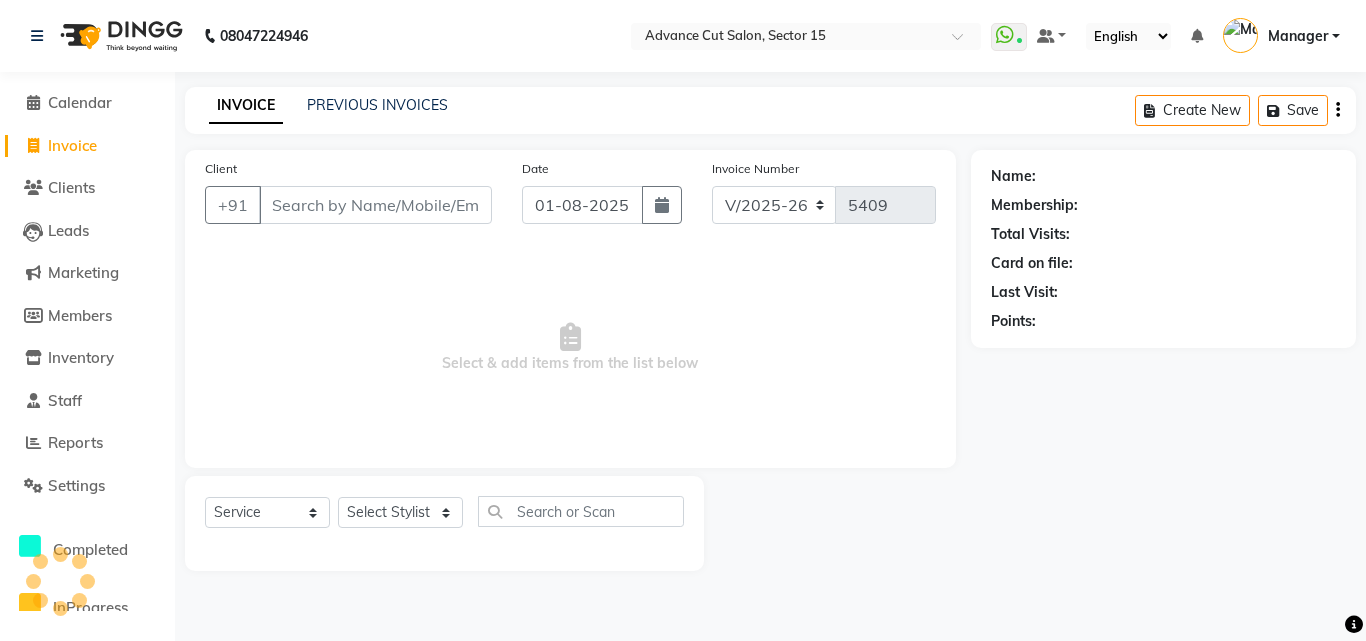 select on "6255" 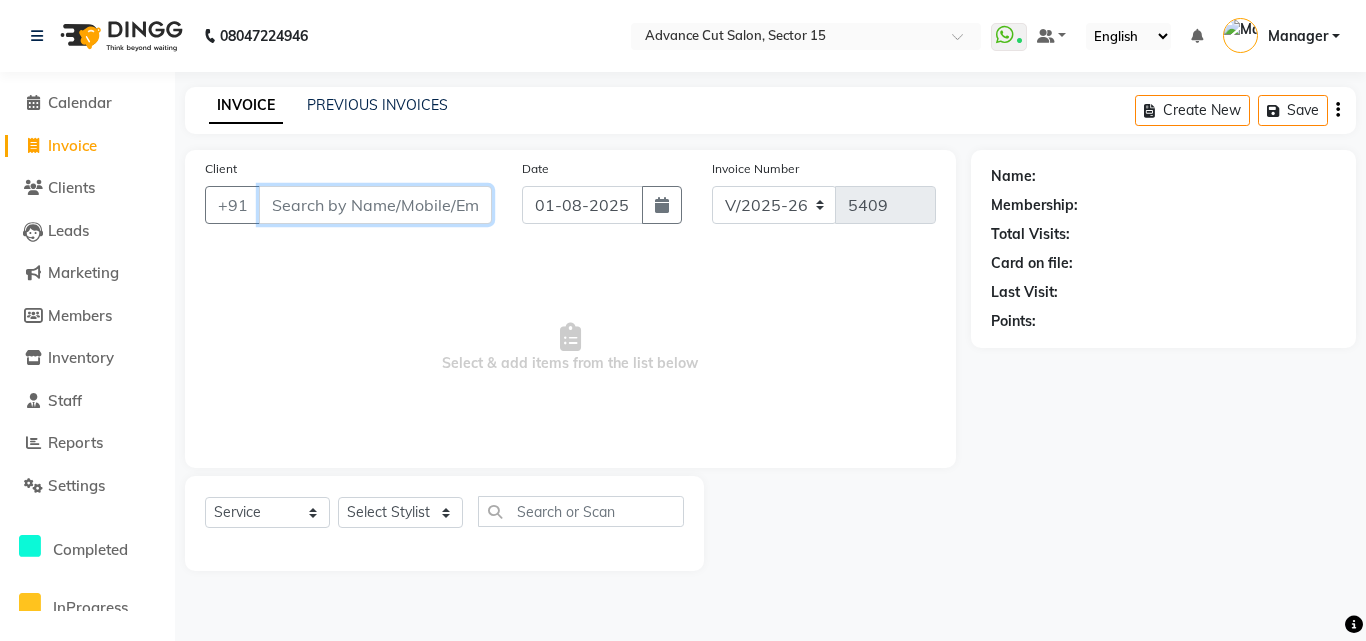 click on "Client" at bounding box center [375, 205] 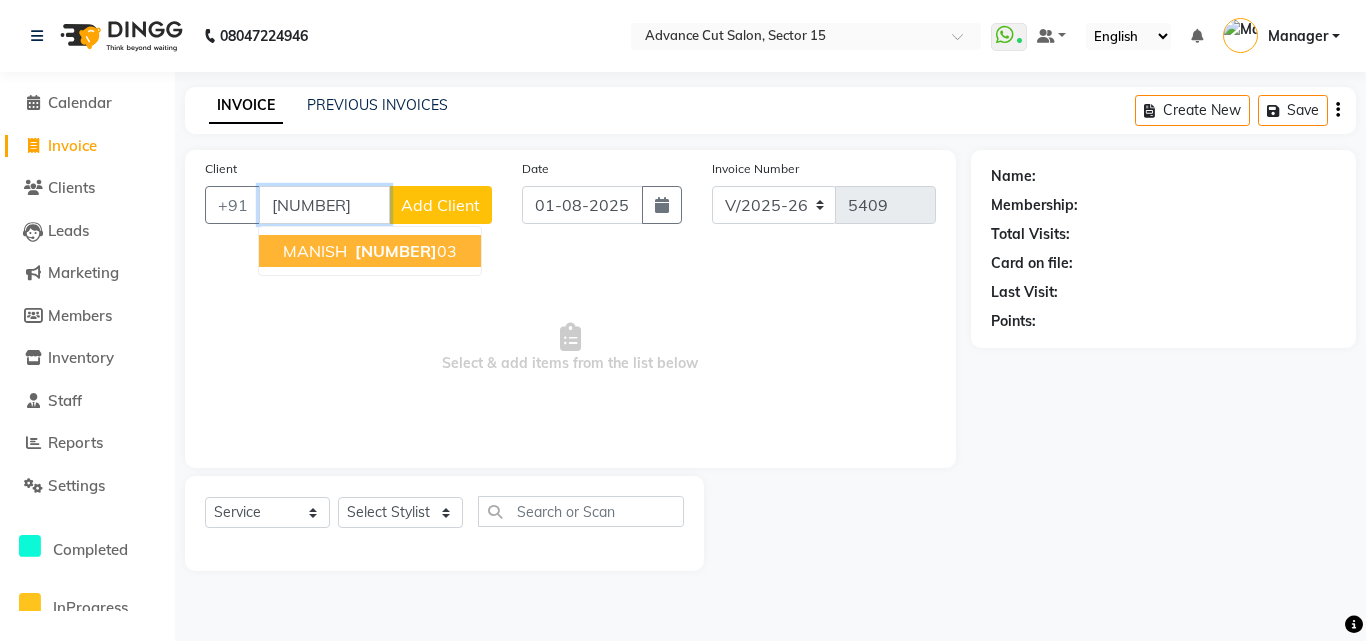 click on "MANISH   95604056 03" at bounding box center (370, 251) 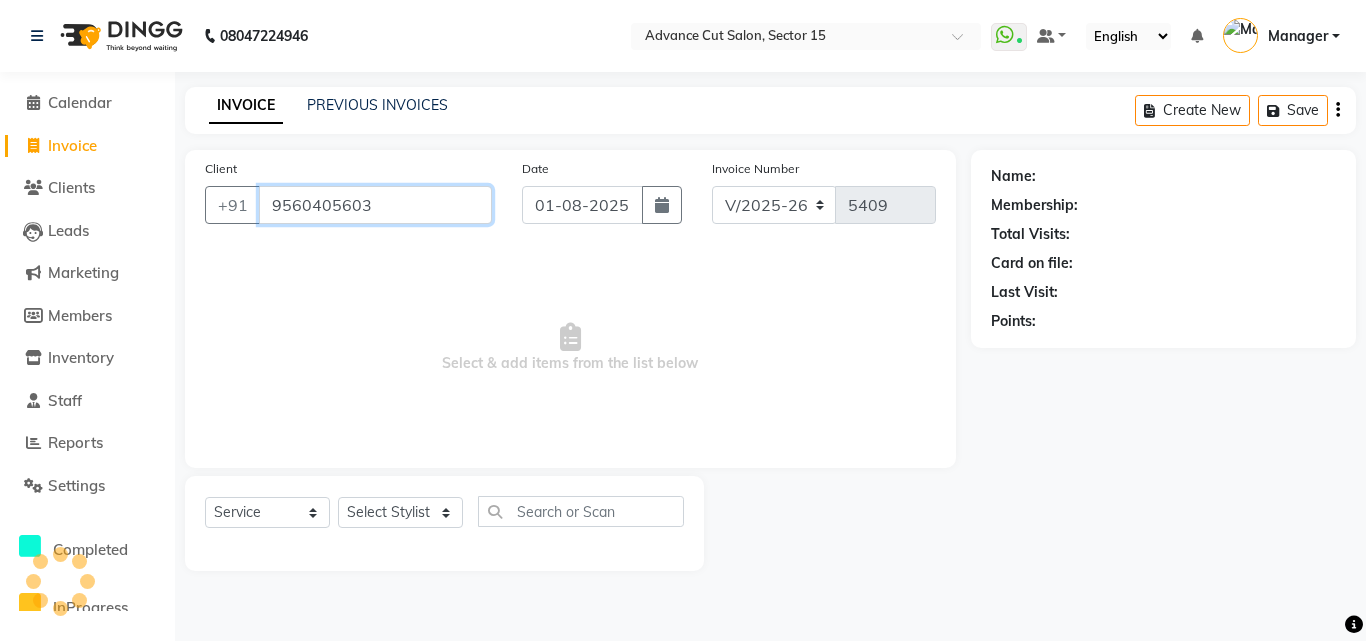 type on "9560405603" 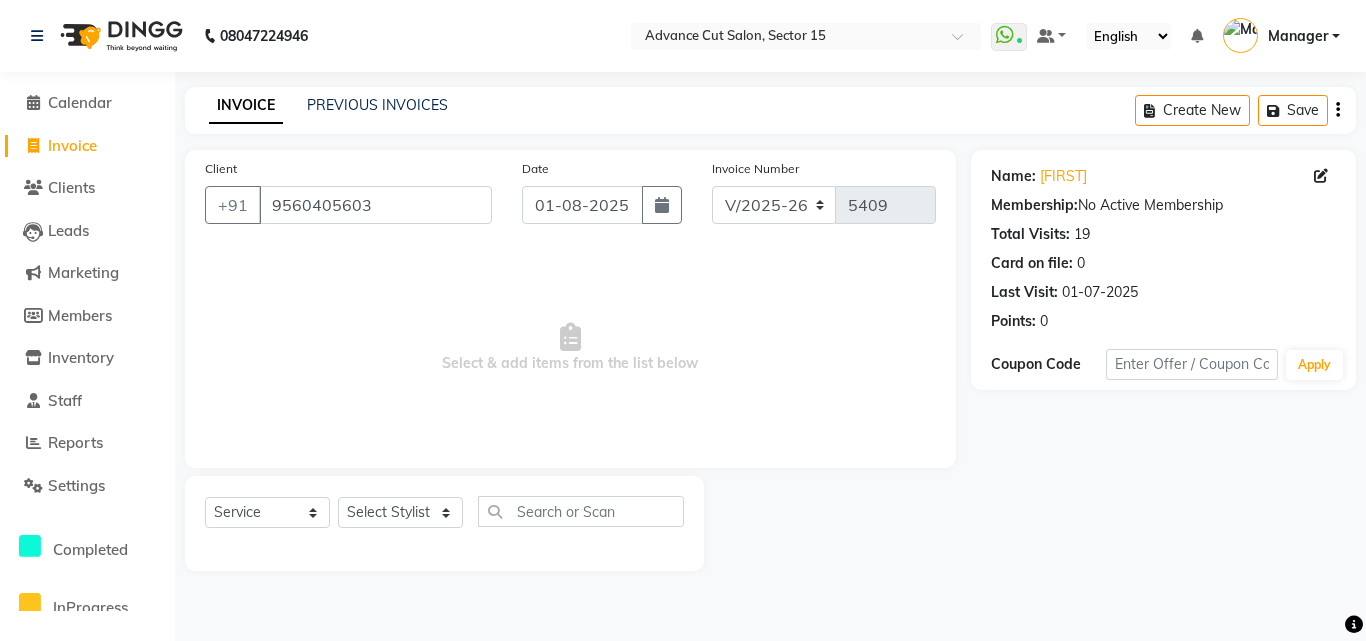 click on "Select  Service  Product  Membership  Package Voucher Prepaid Gift Card  Select Stylist Advance Cut  ASIF FARMAN HAIDER Iqbal KASHISH LUCKY Manager MANOJ NASEEM NASIR Nidhi Pooja  PRIYA RAEES RANI RASHID RIZWAN SACHIN SALMAN SANJAY Shahjad Shankar shuaib SONI" 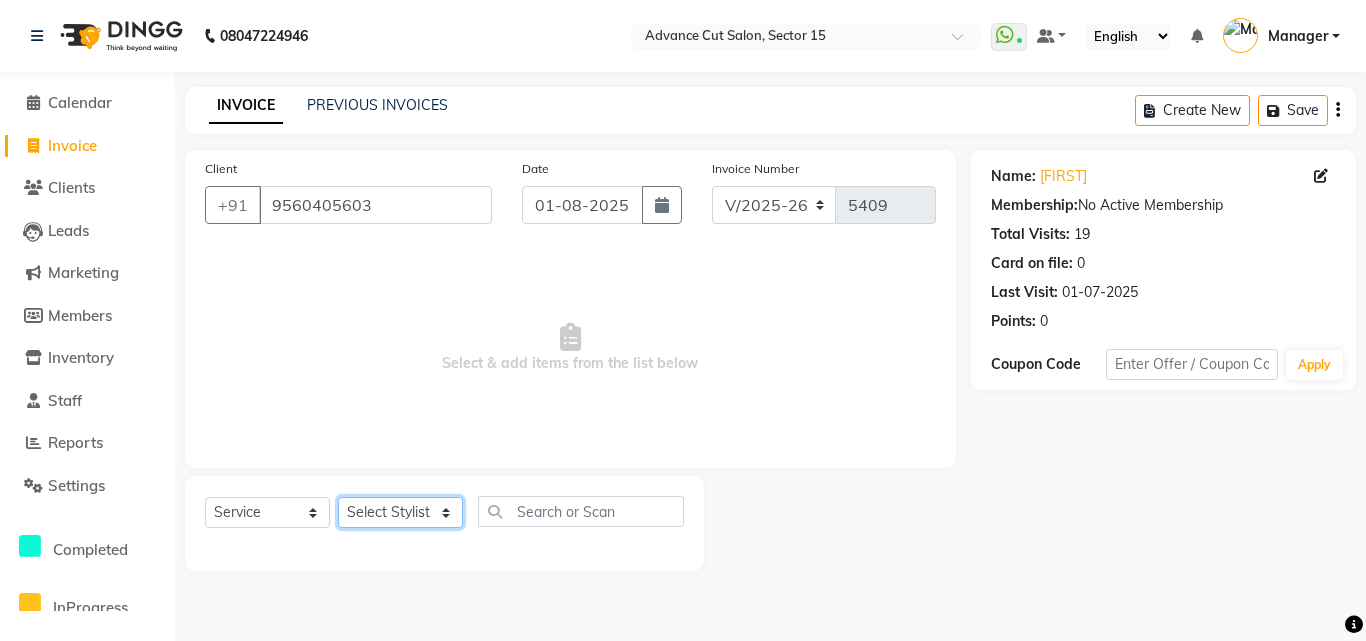 click on "Select Stylist Advance Cut  ASIF FARMAN HAIDER Iqbal KASHISH LUCKY Manager MANOJ NASEEM NASIR Nidhi Pooja  PRIYA RAEES RANI RASHID RIZWAN SACHIN SALMAN SANJAY Shahjad Shankar shuaib SONI" 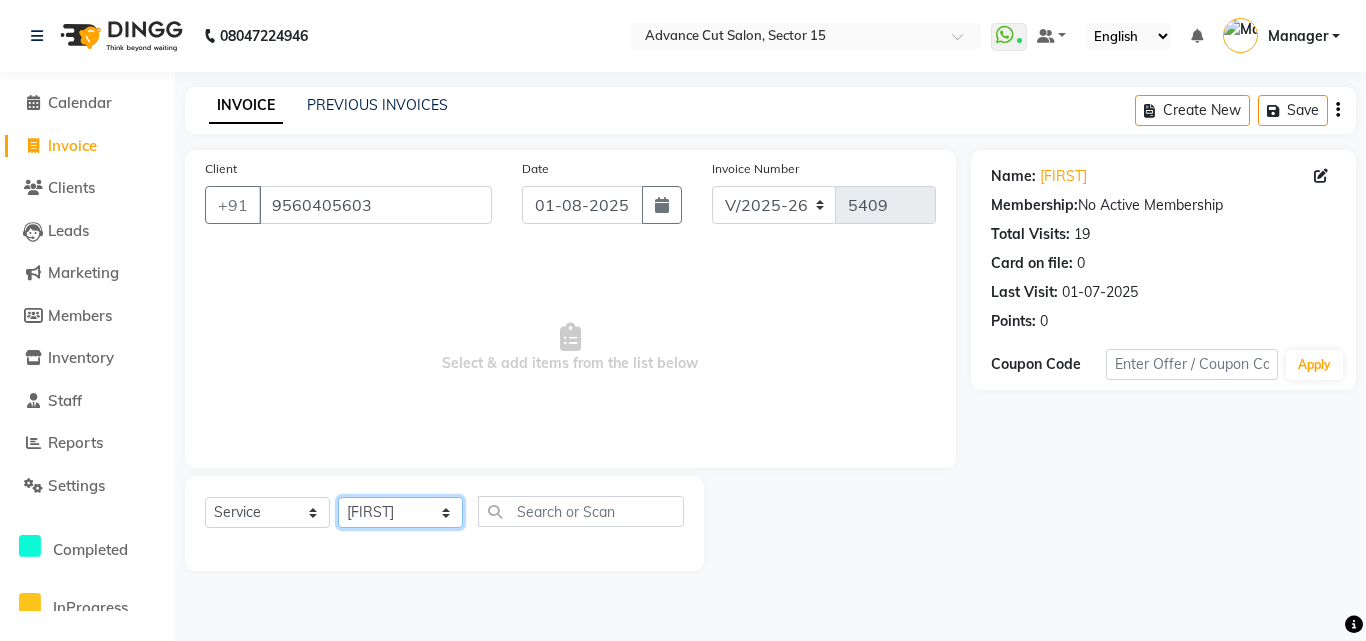 click on "Select Stylist Advance Cut  ASIF FARMAN HAIDER Iqbal KASHISH LUCKY Manager MANOJ NASEEM NASIR Nidhi Pooja  PRIYA RAEES RANI RASHID RIZWAN SACHIN SALMAN SANJAY Shahjad Shankar shuaib SONI" 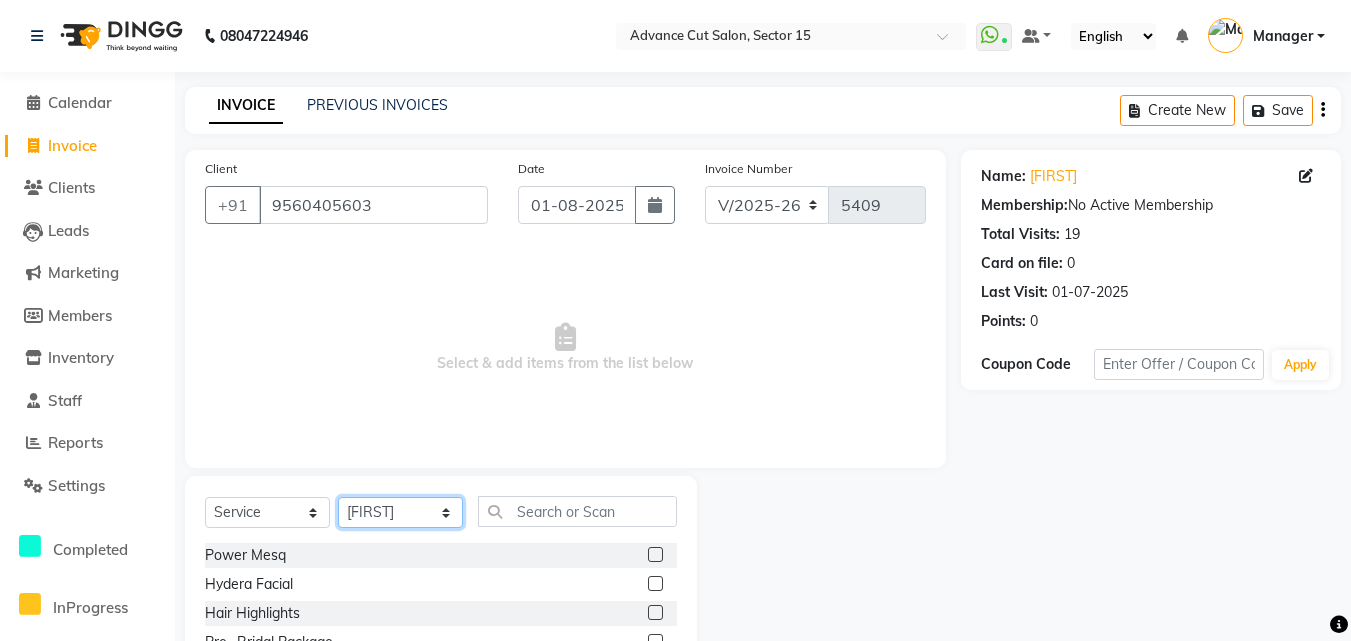 select on "80318" 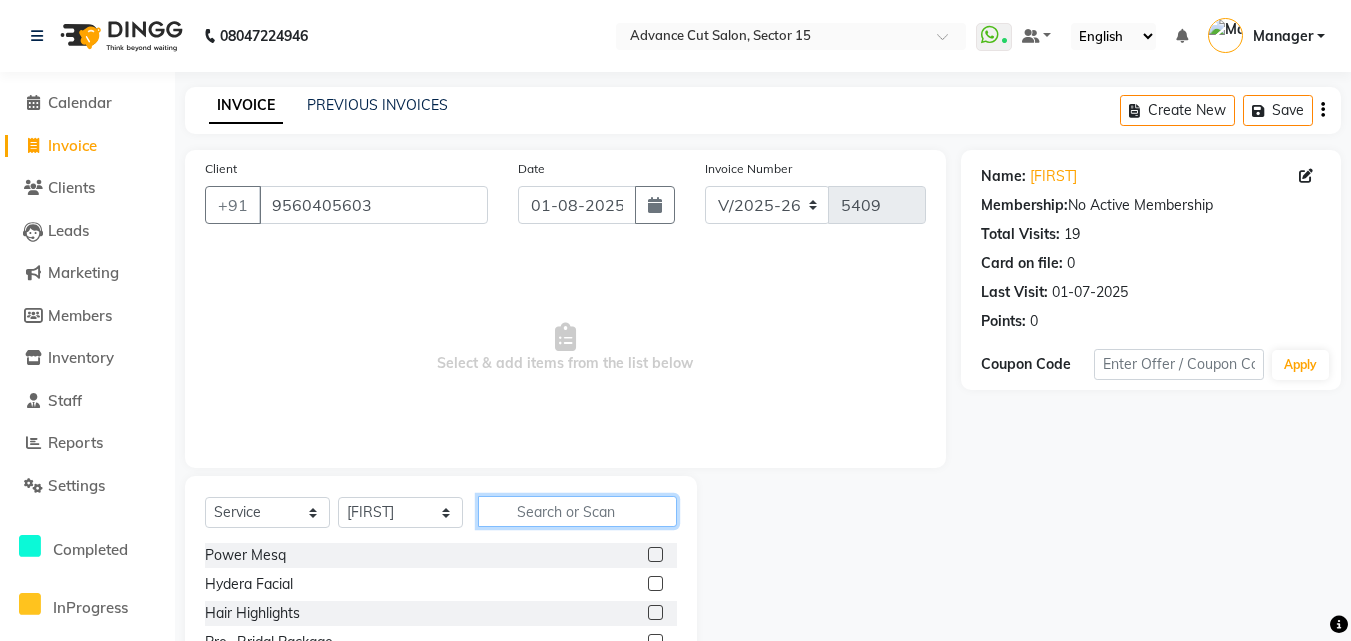 click 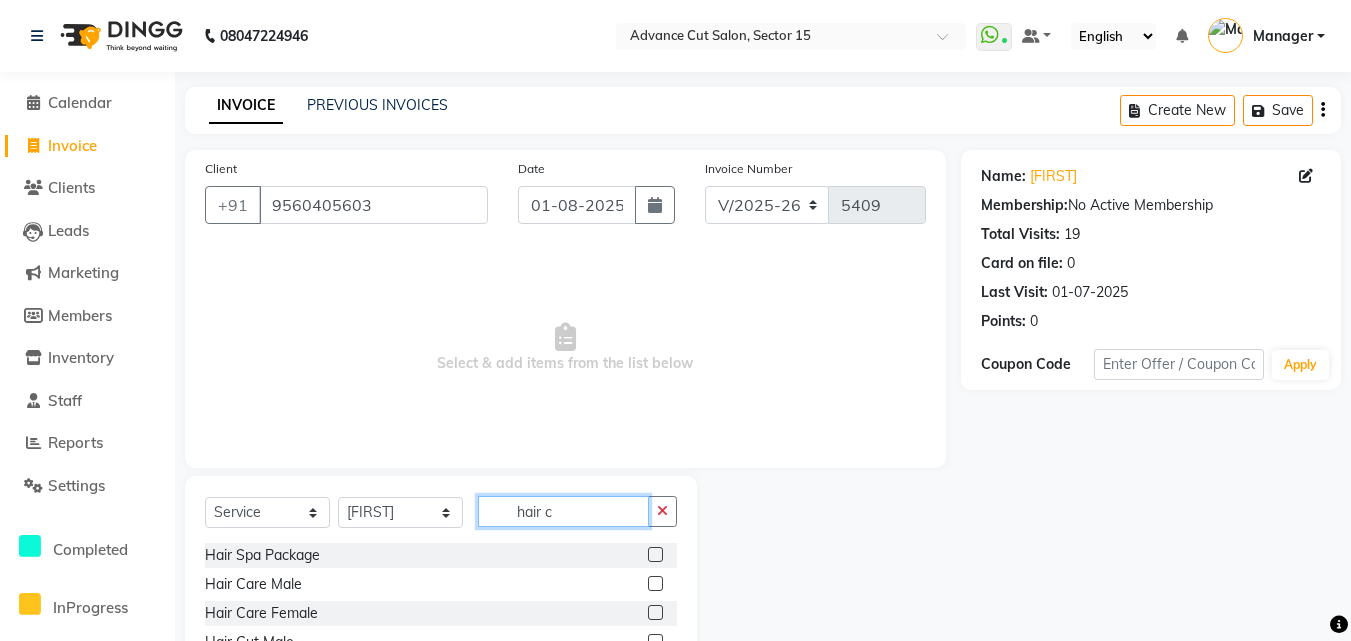 scroll, scrollTop: 125, scrollLeft: 0, axis: vertical 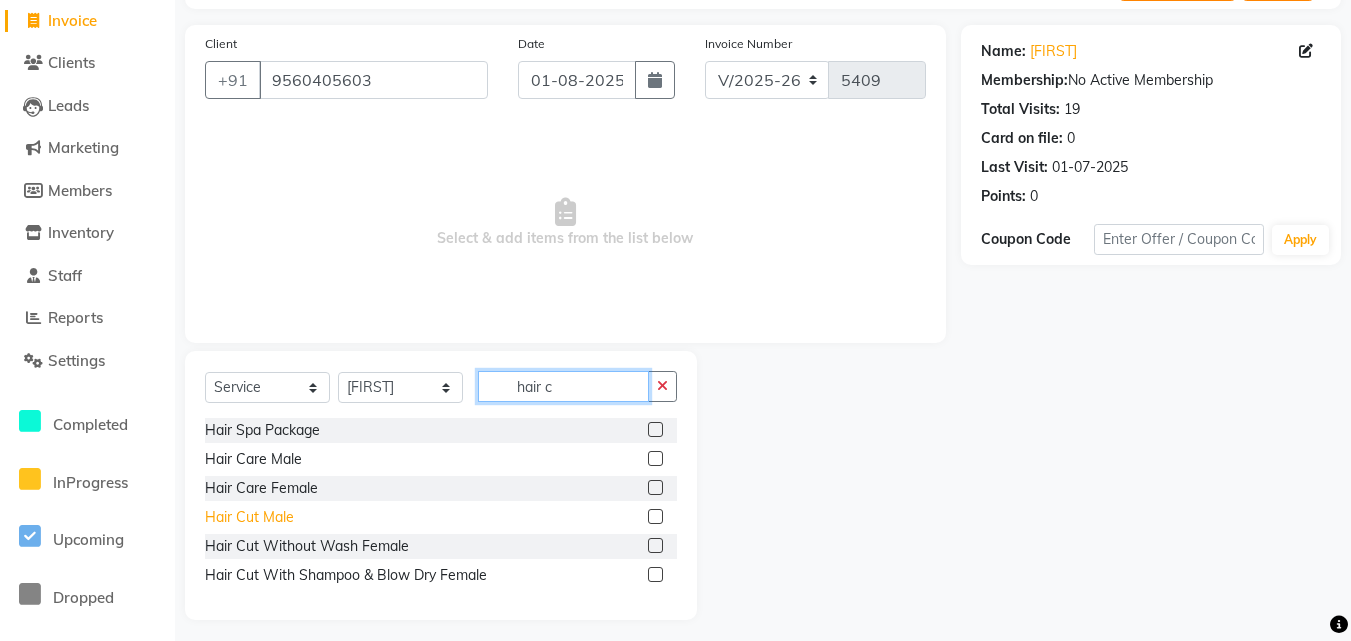 type on "hair c" 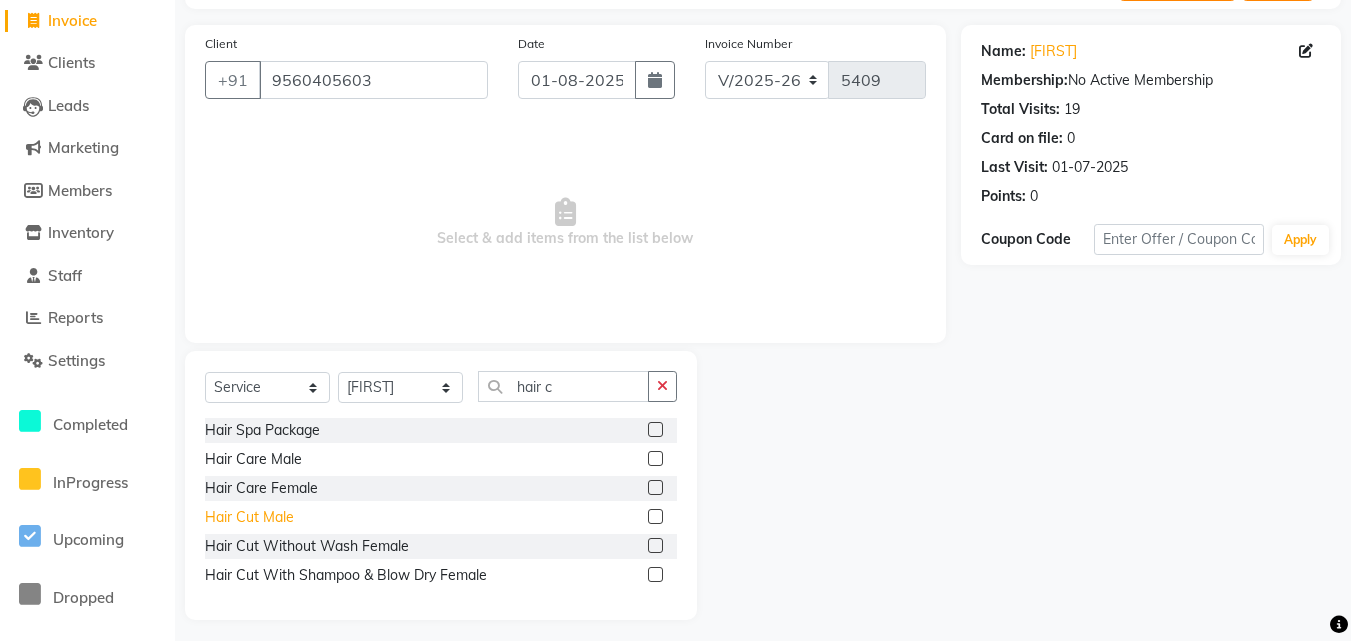 click on "Hair Cut  Male" 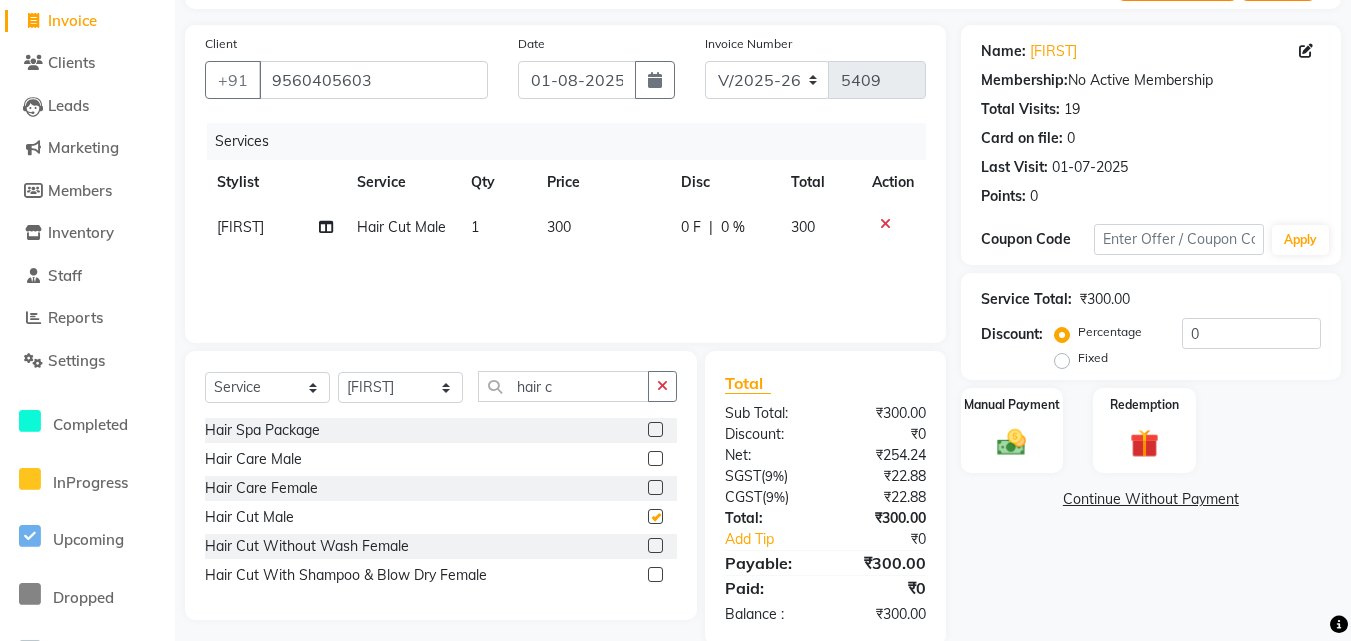 checkbox on "false" 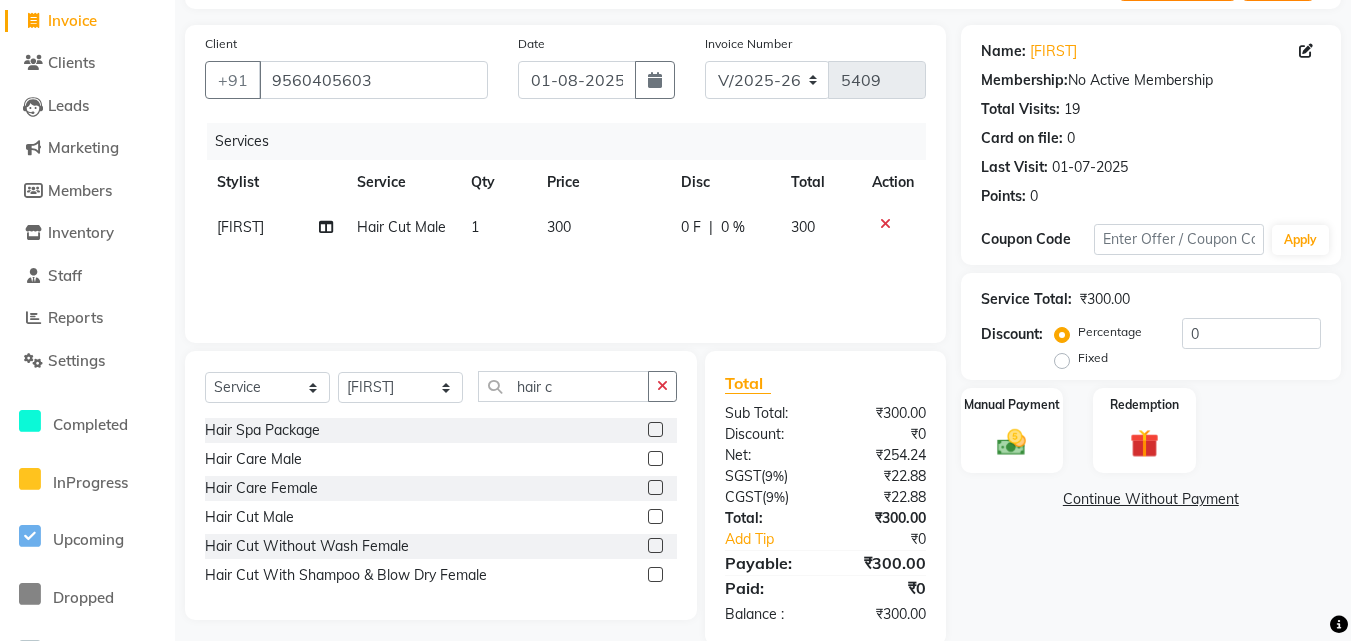 click 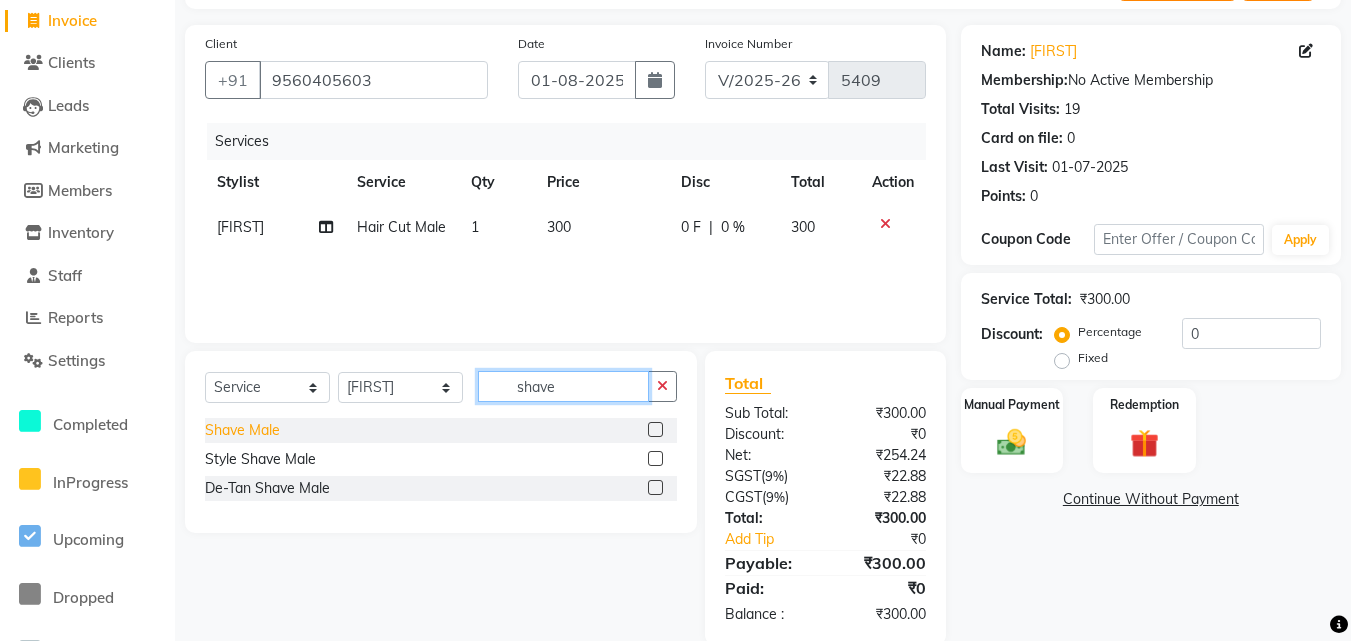 type on "shave" 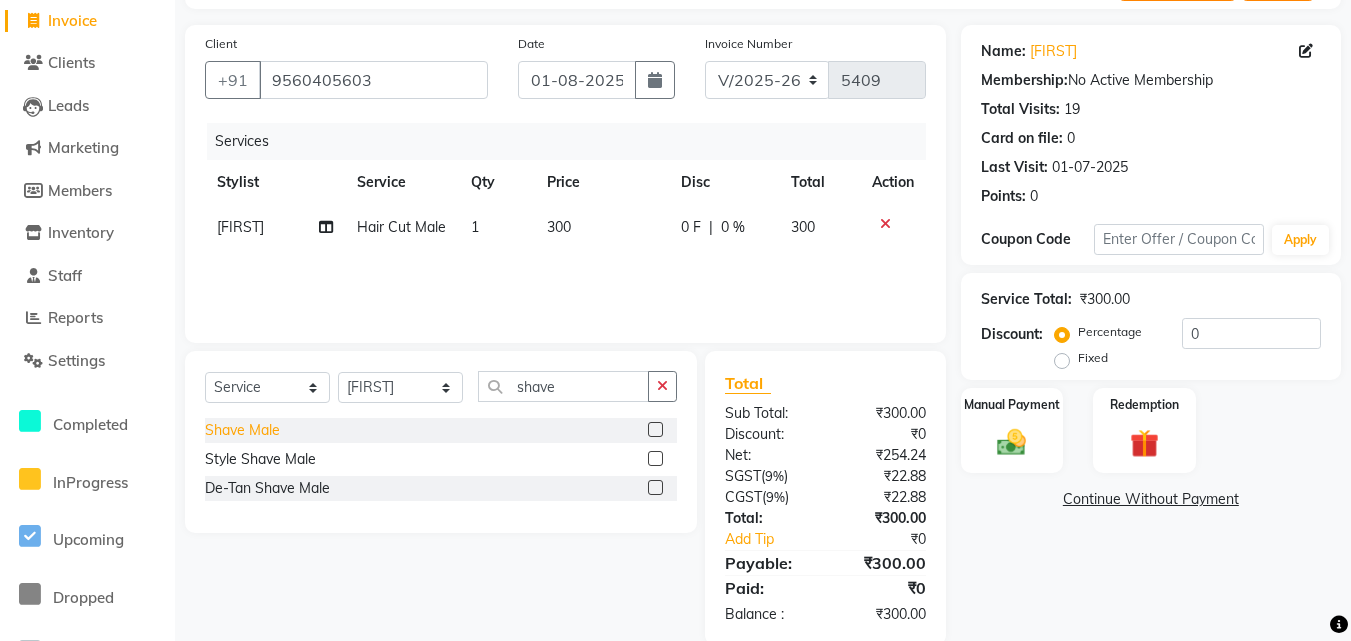 click on "Shave Male" 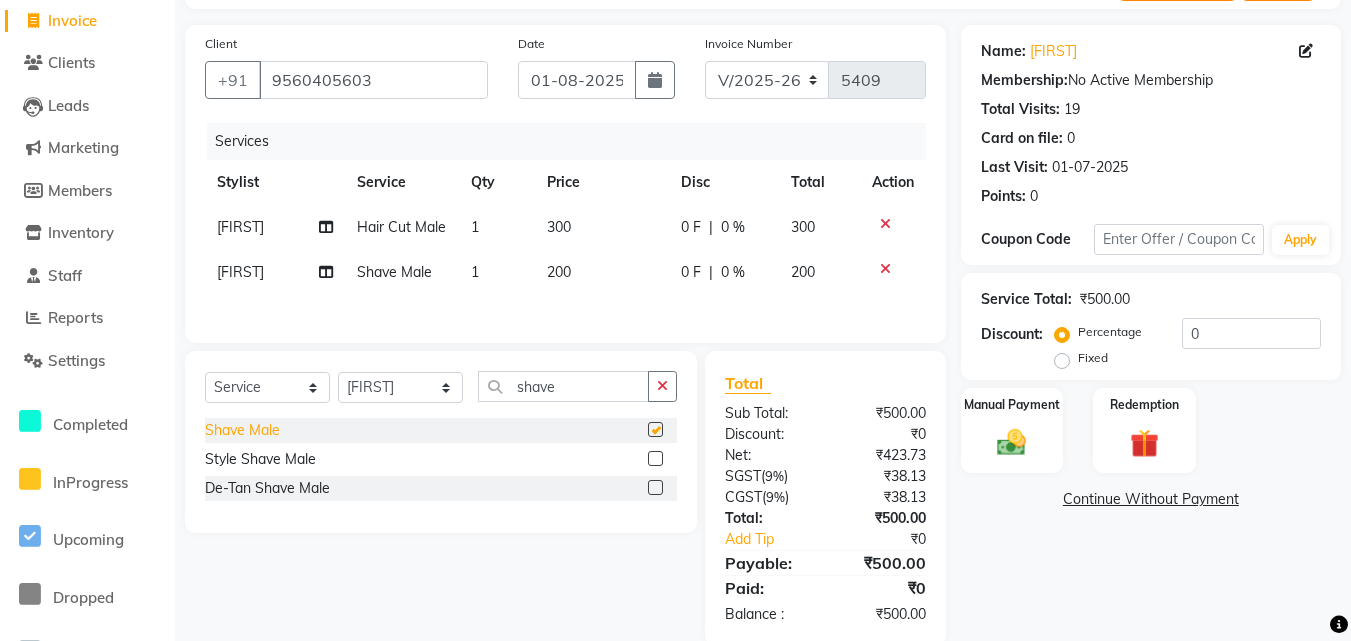 checkbox on "false" 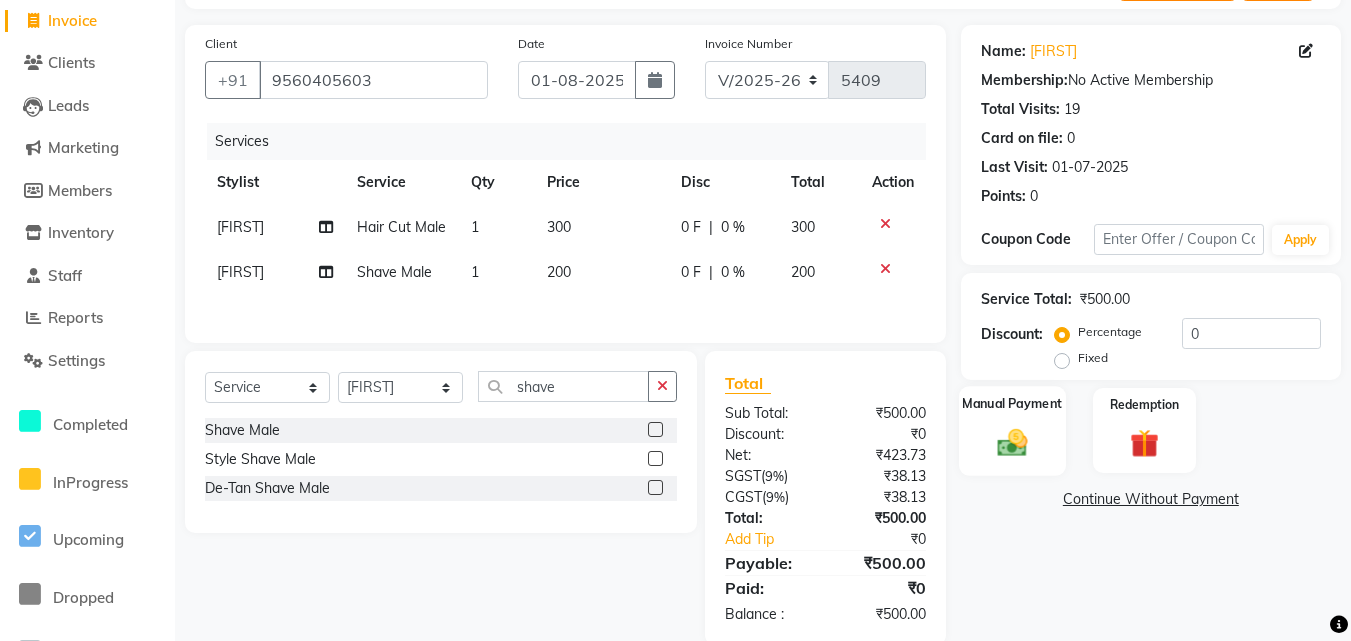 click on "Manual Payment" 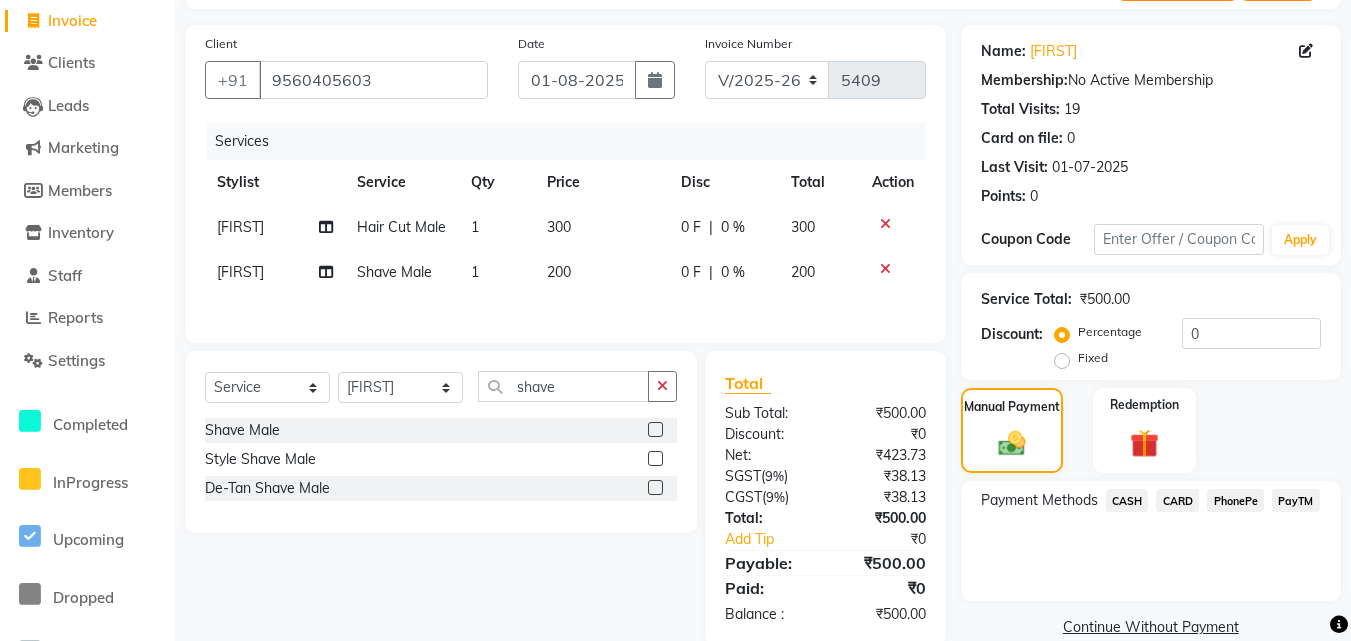 scroll, scrollTop: 162, scrollLeft: 0, axis: vertical 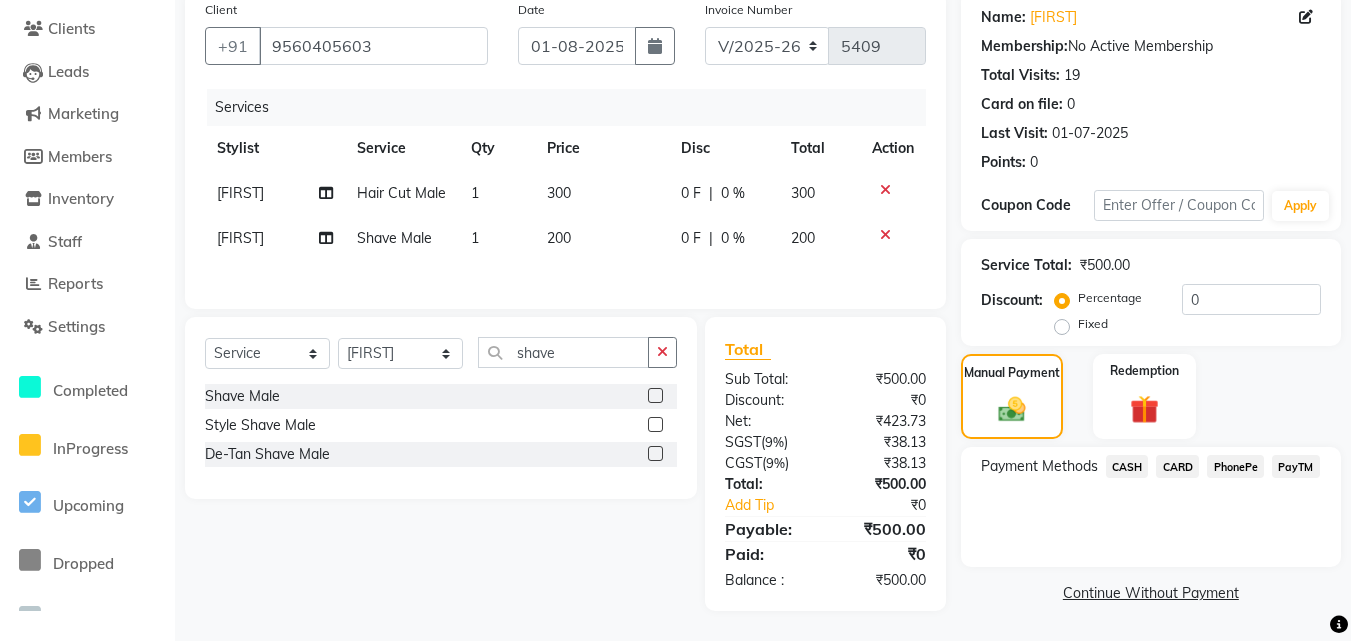 click on "PayTM" 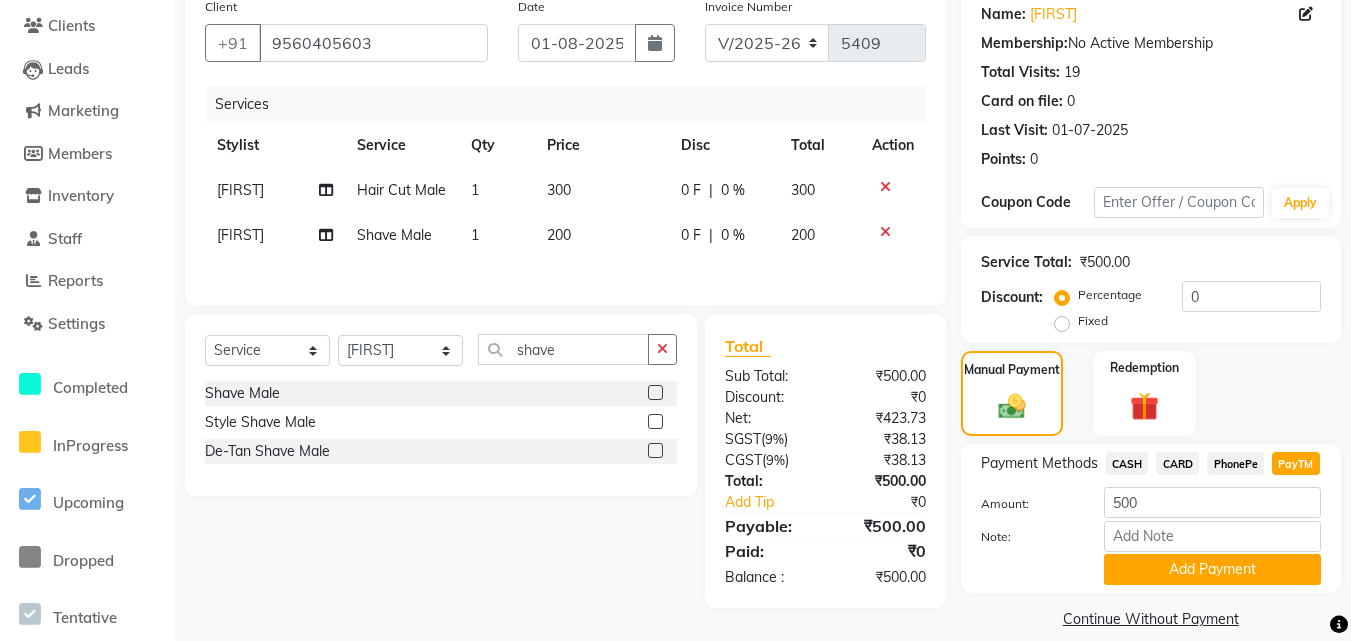 click 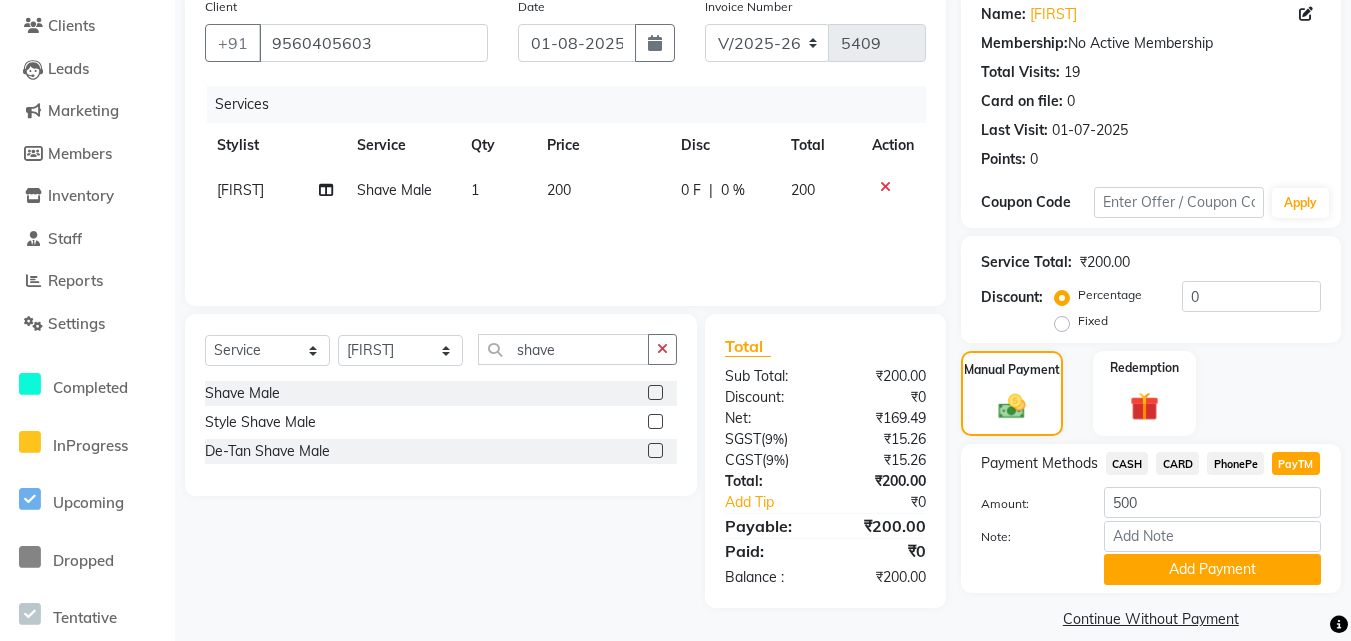 click on "Total" 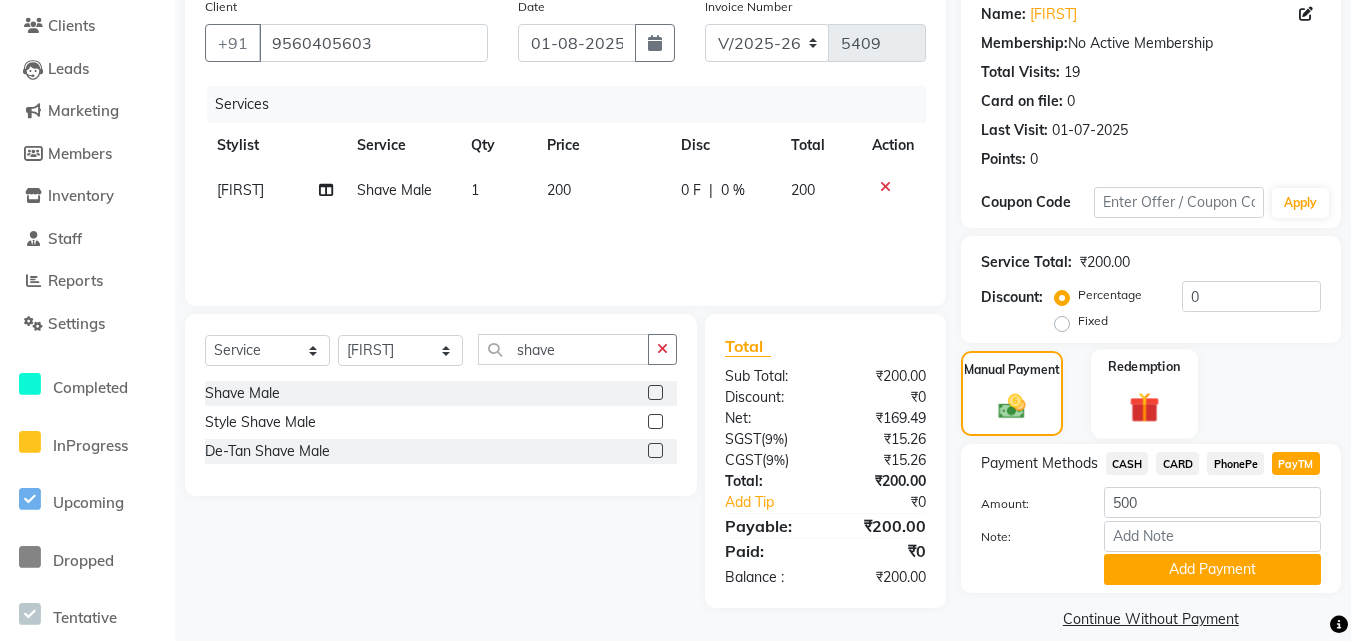 click on "Redemption" 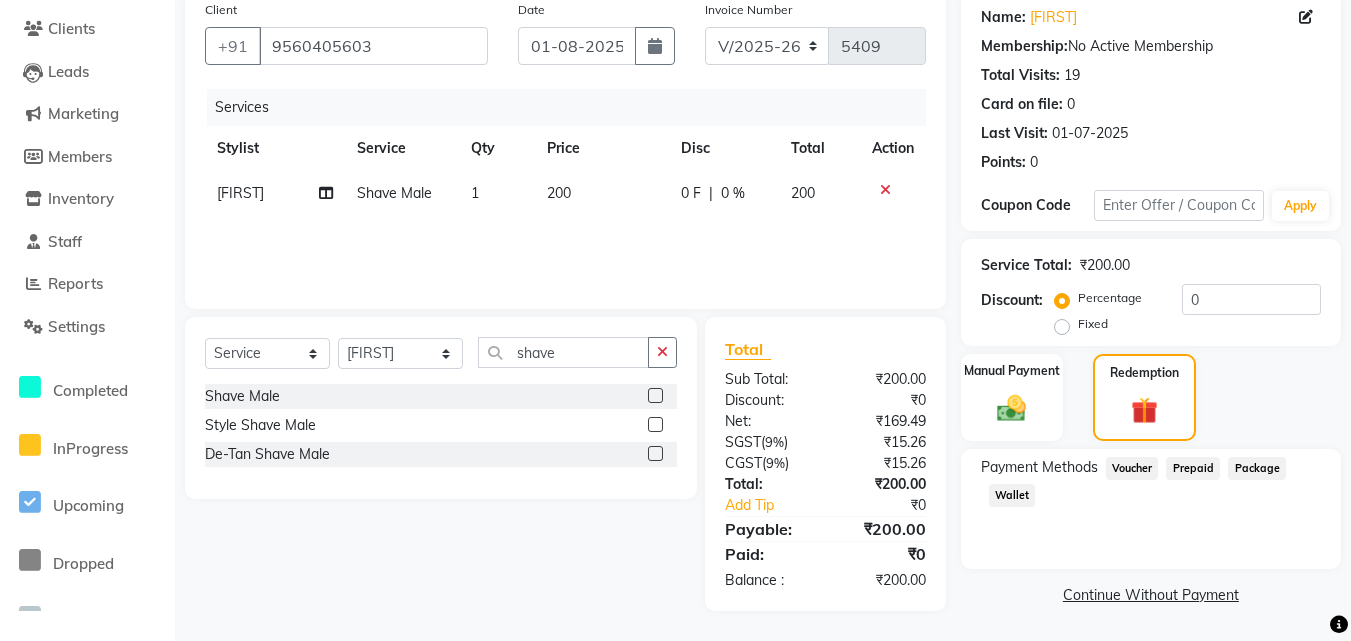 drag, startPoint x: 1033, startPoint y: 382, endPoint x: 1091, endPoint y: 387, distance: 58.21512 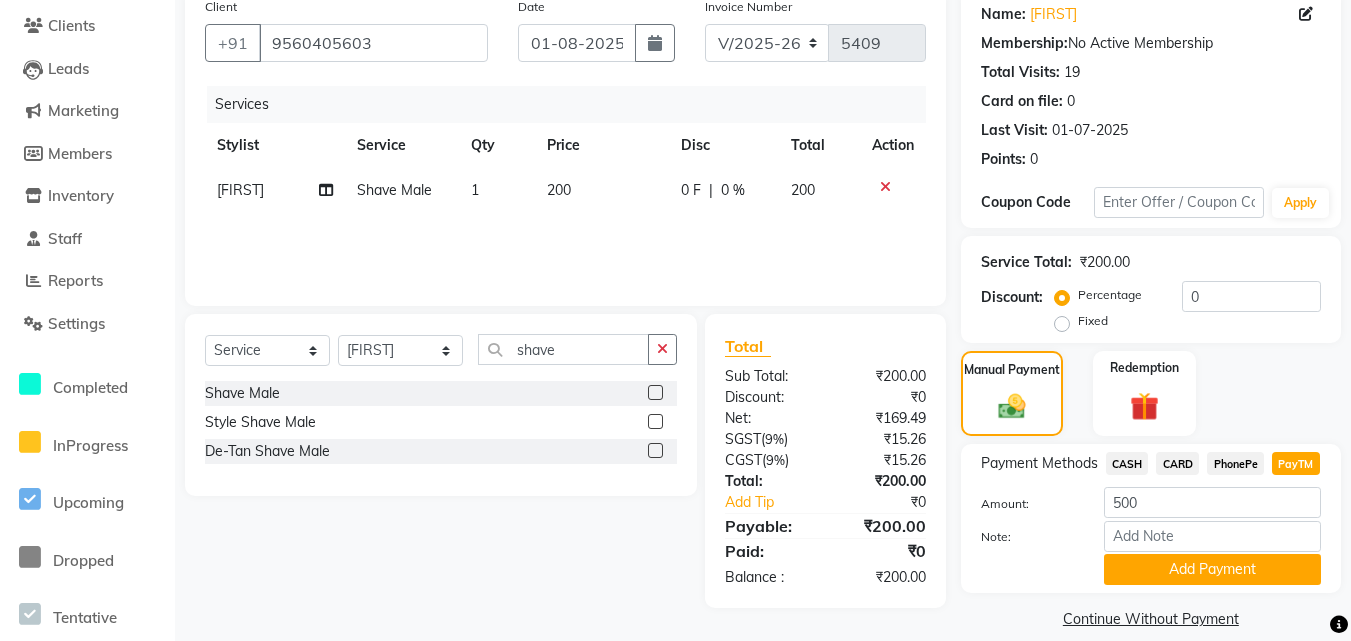 click on "CARD" 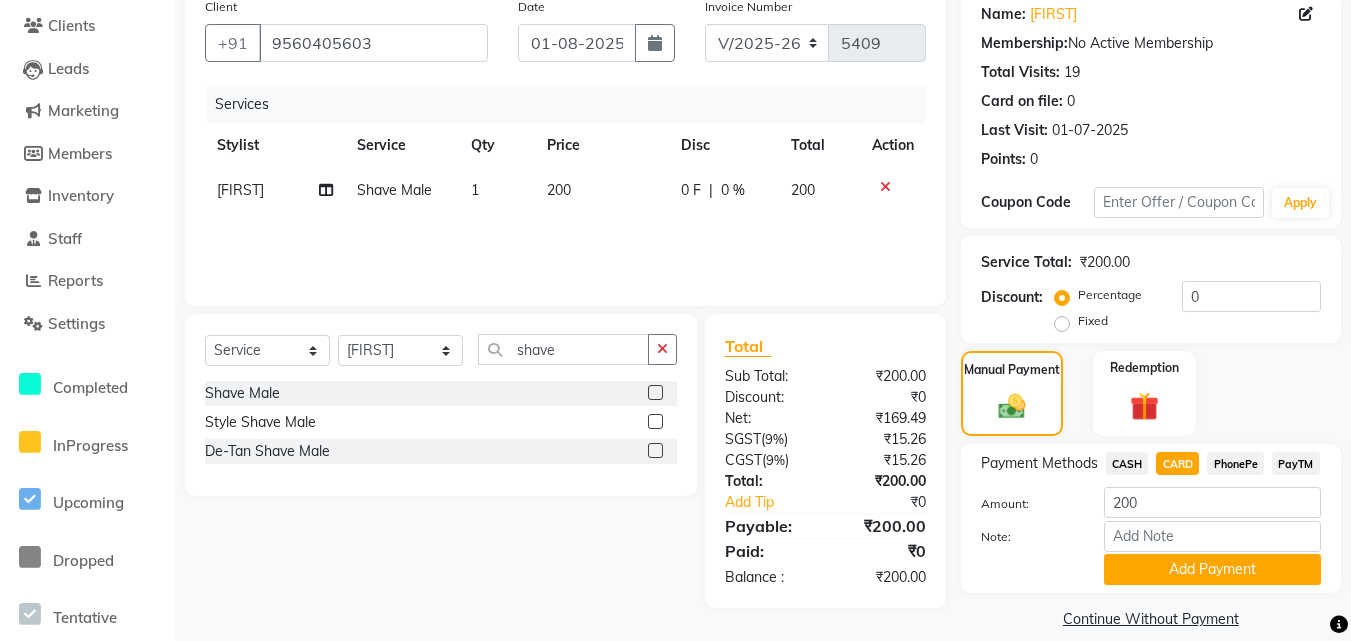 click on "PayTM" 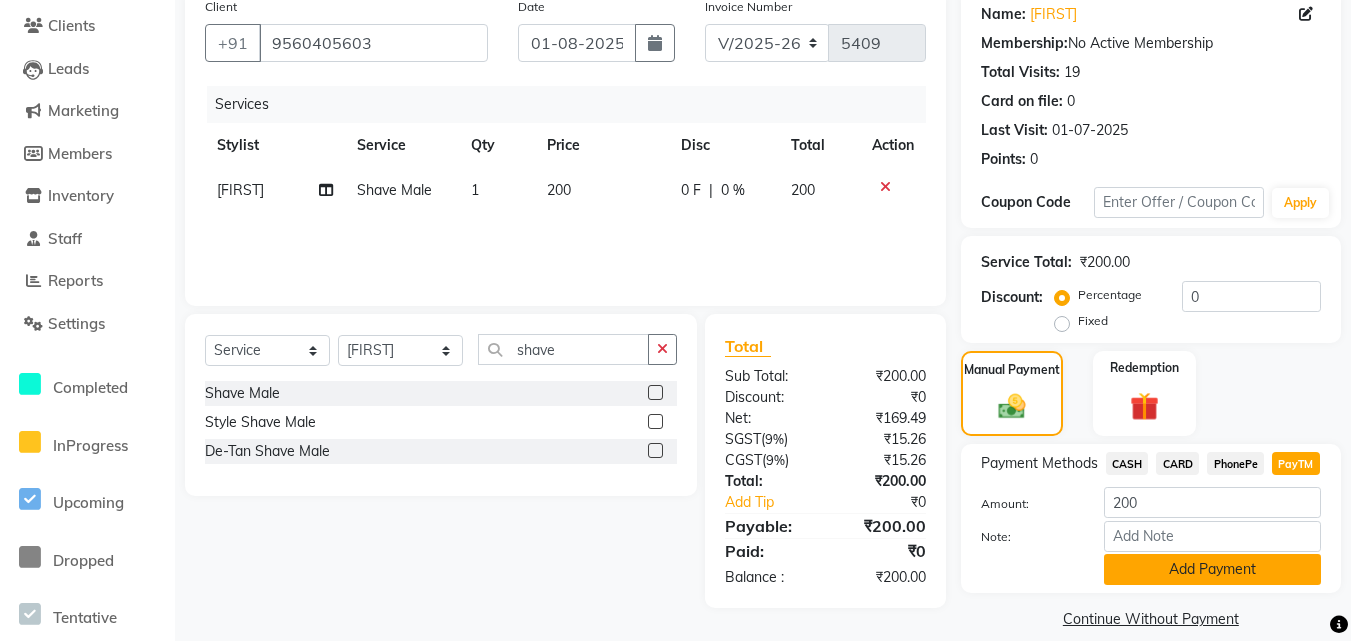 click on "Add Payment" 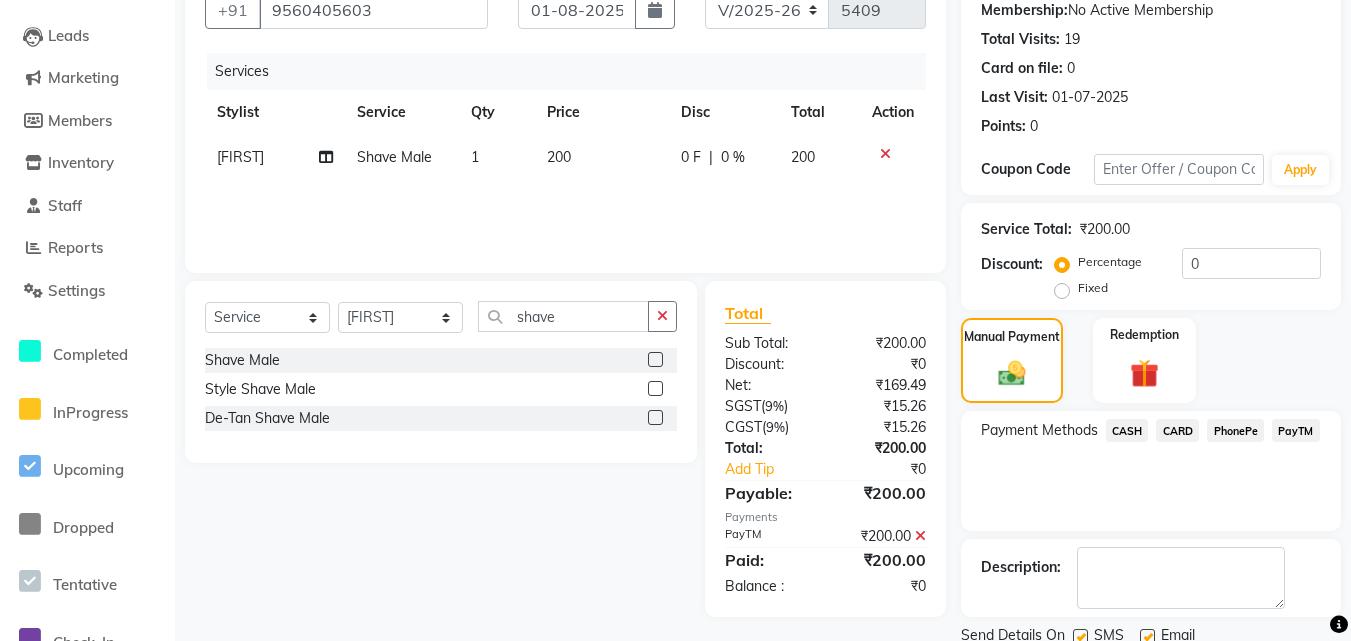 scroll, scrollTop: 261, scrollLeft: 0, axis: vertical 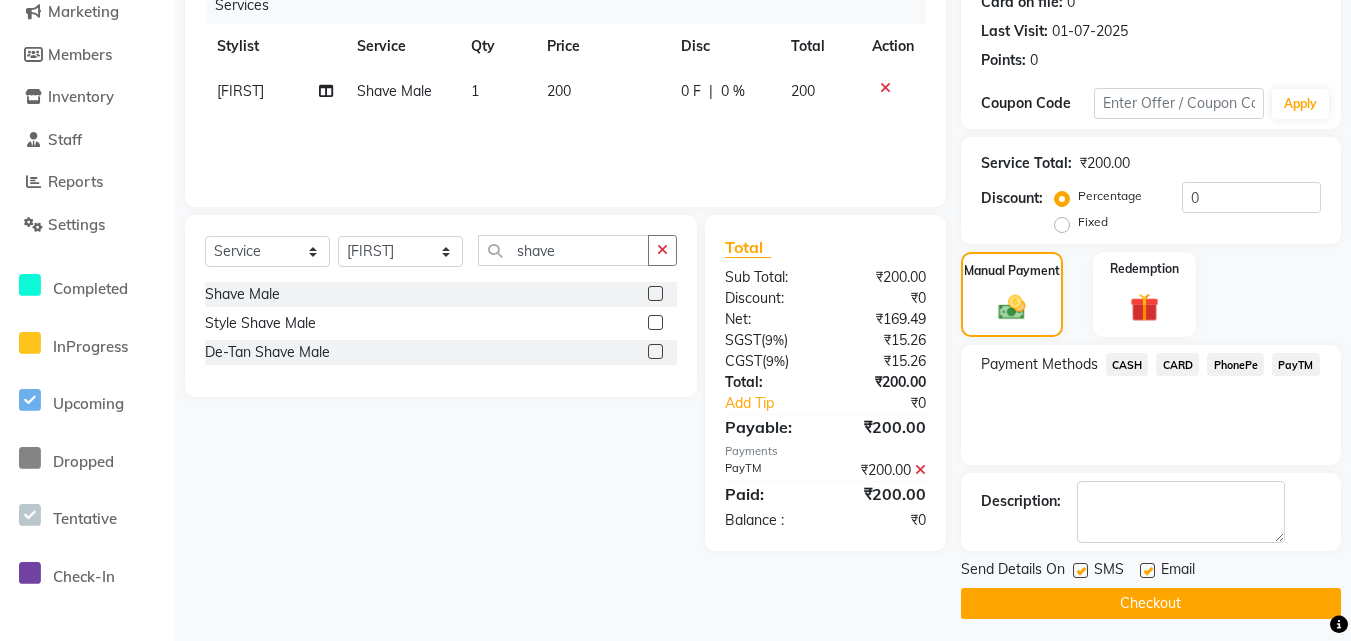 click on "Checkout" 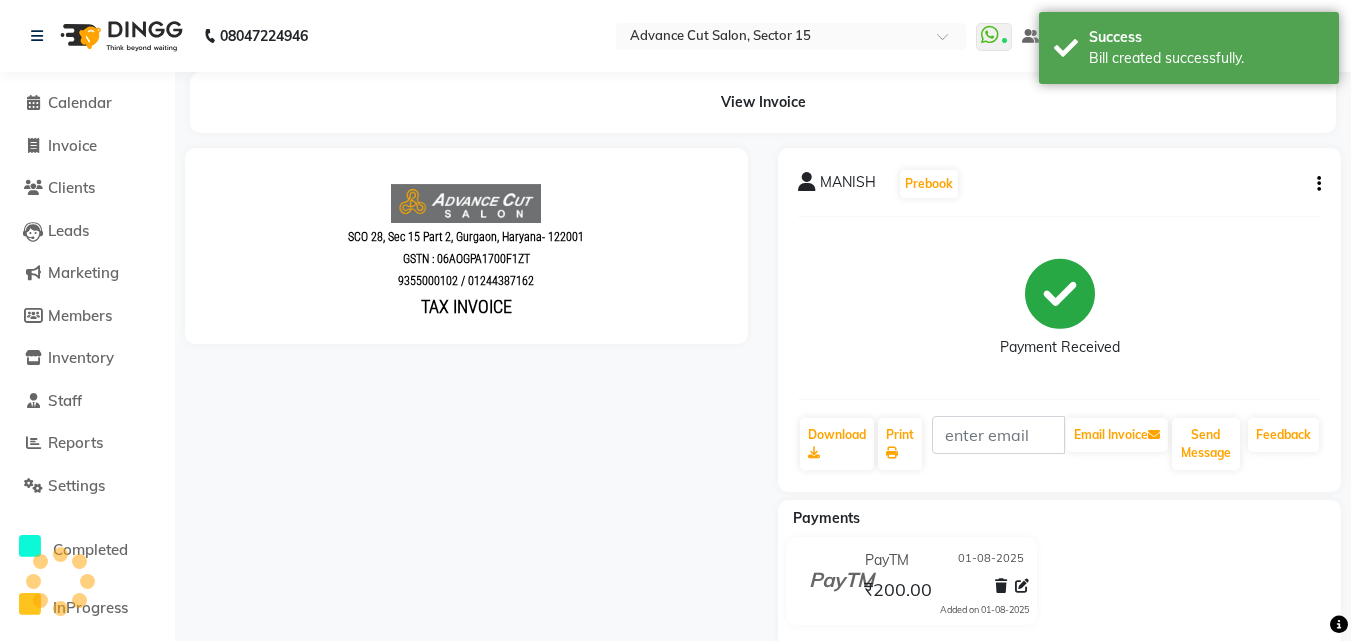 scroll, scrollTop: 0, scrollLeft: 0, axis: both 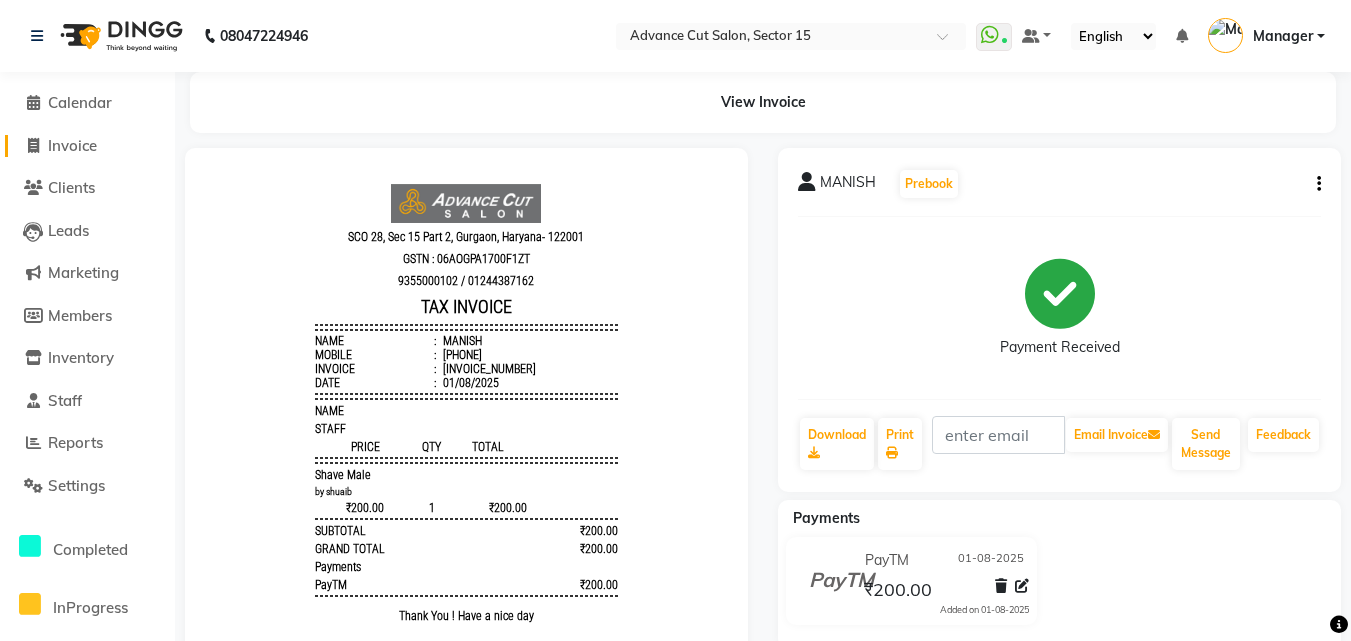 click on "Invoice" 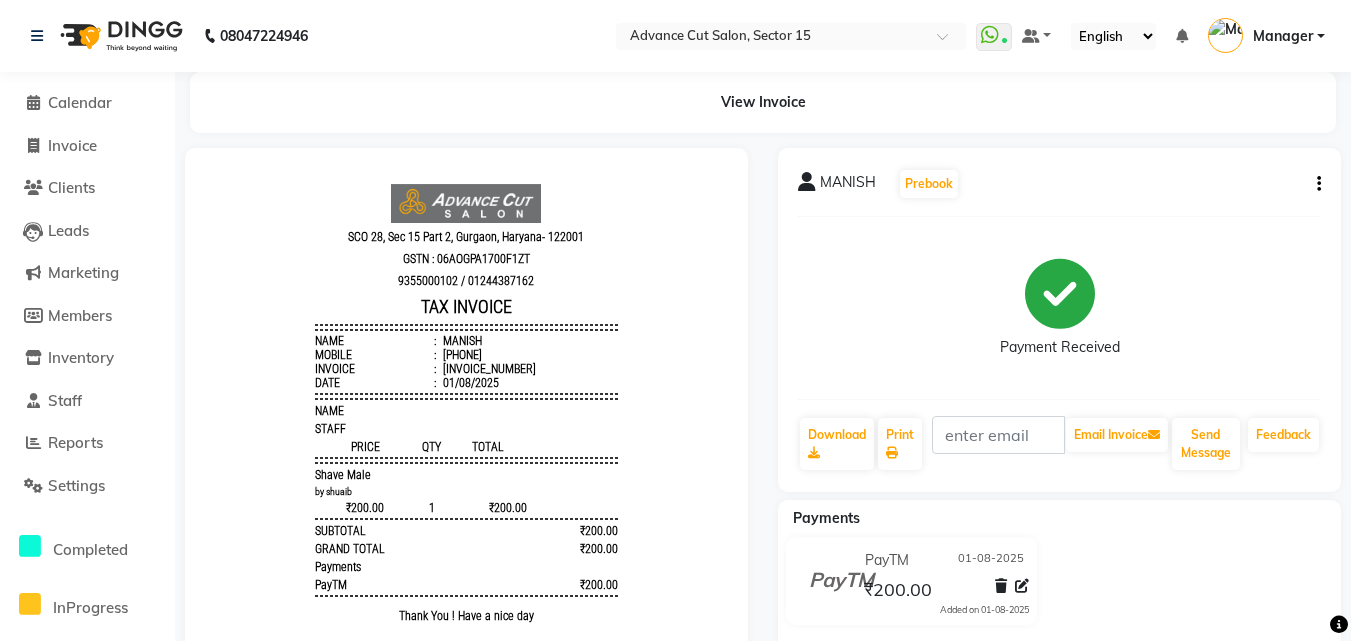 select on "service" 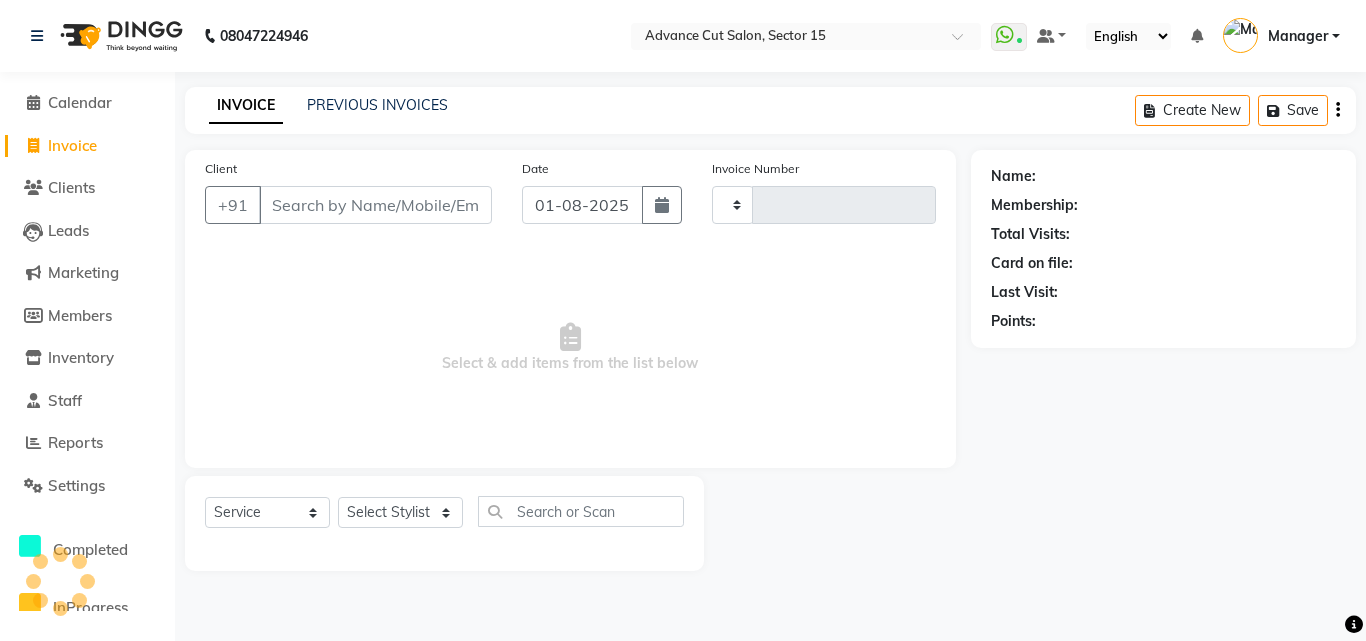 type on "5410" 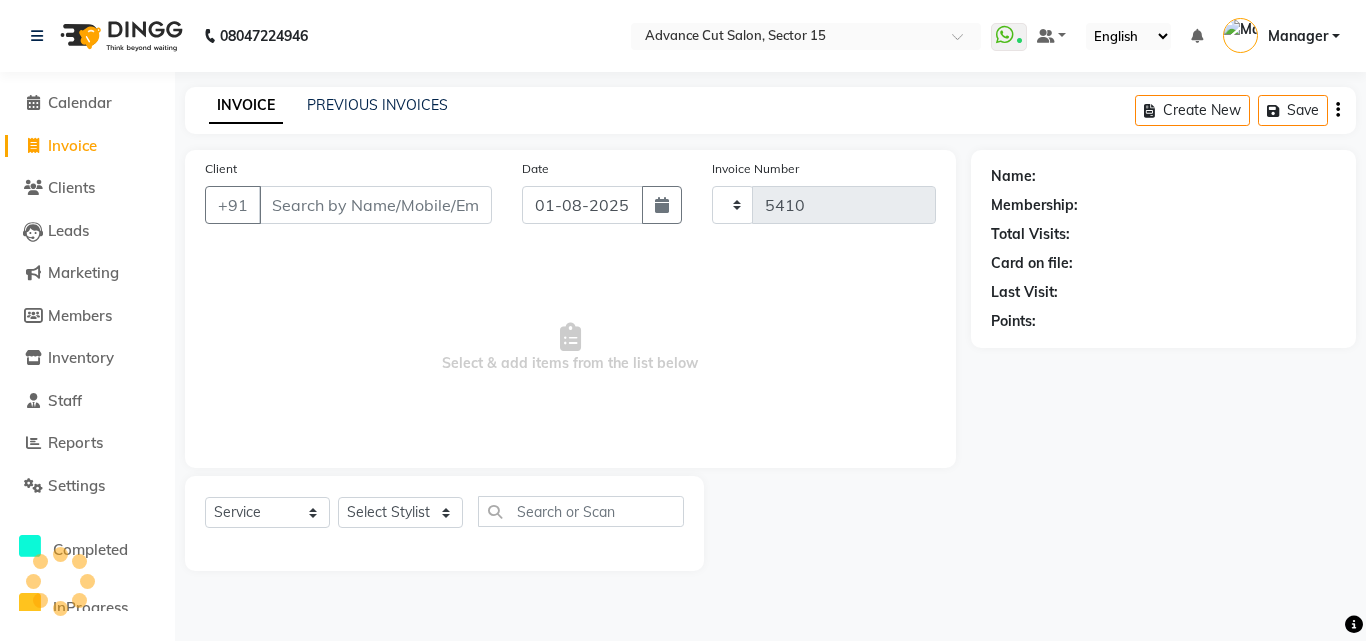 select on "6255" 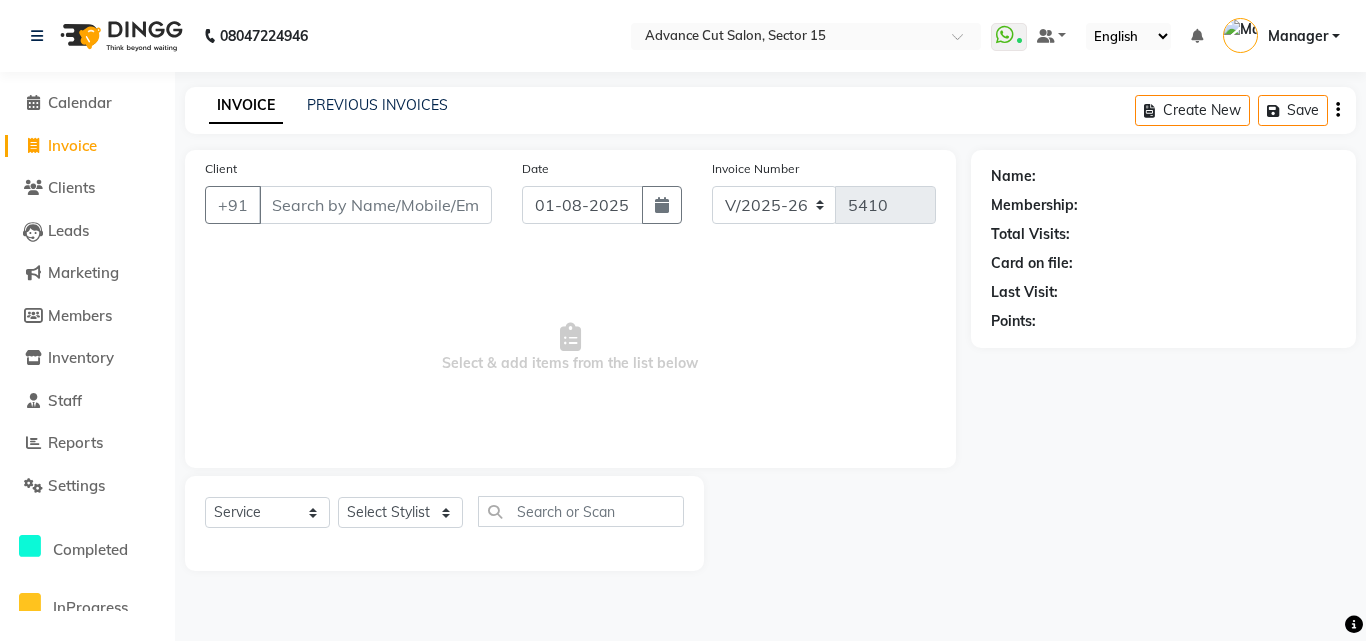 click on "INVOICE PREVIOUS INVOICES Create New   Save" 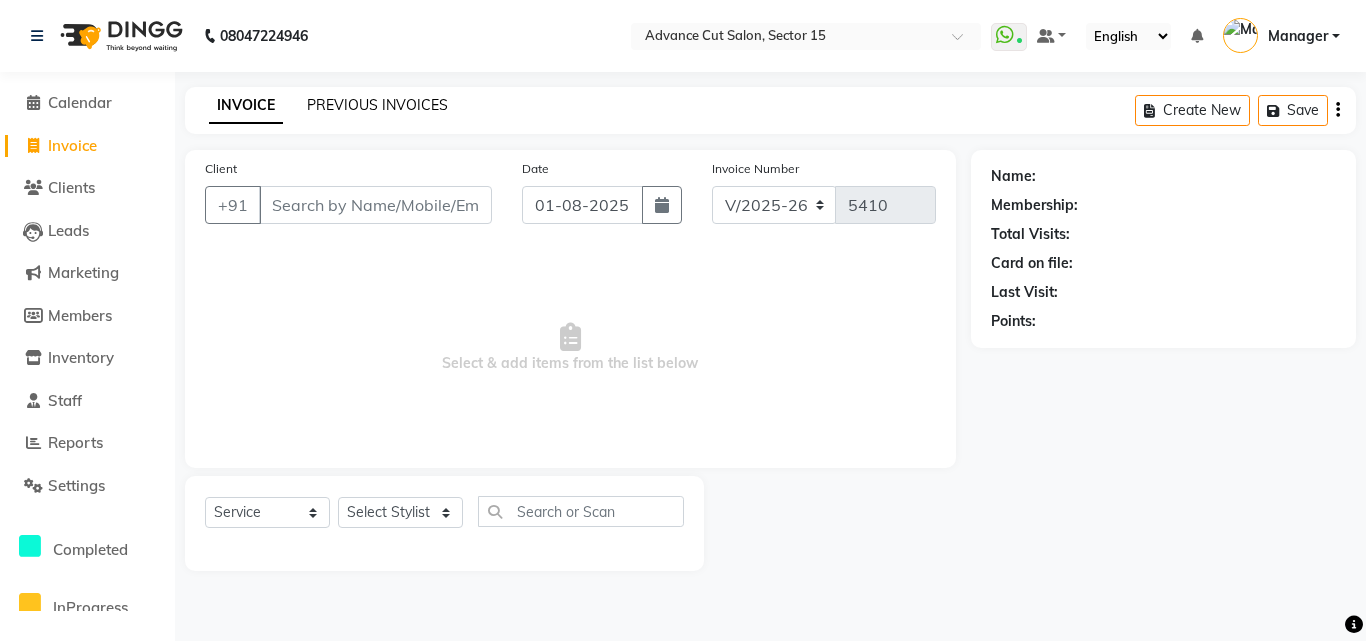 click on "PREVIOUS INVOICES" 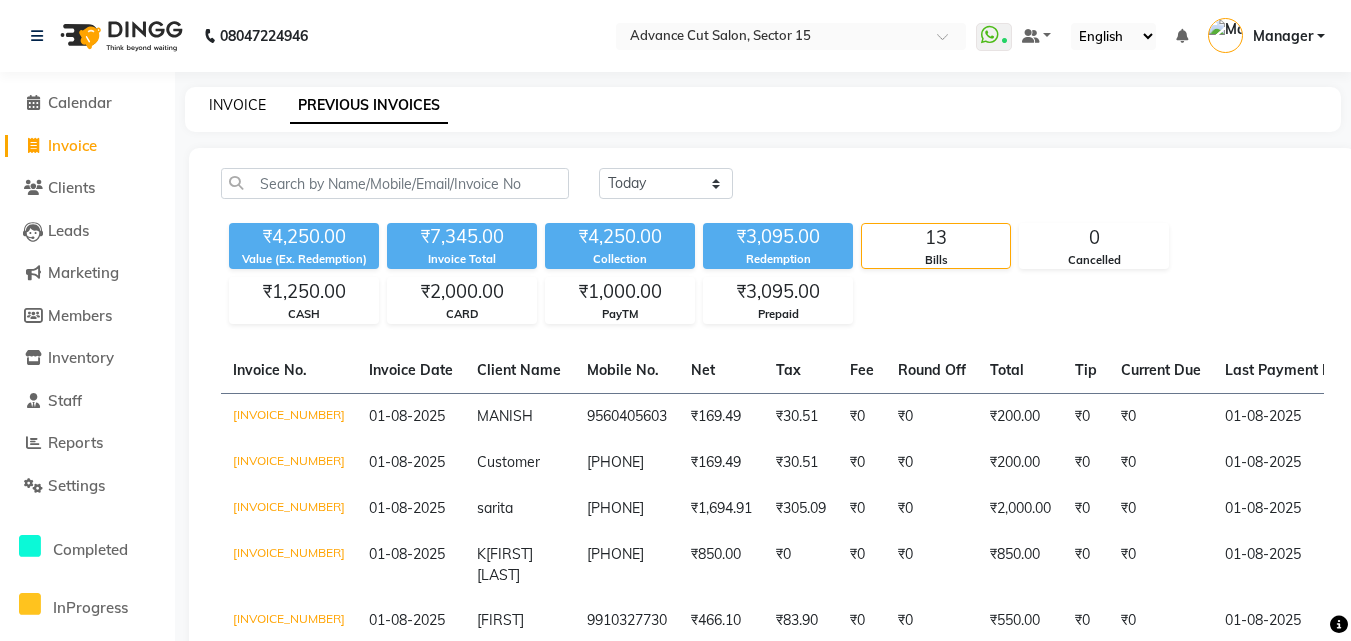 click on "INVOICE" 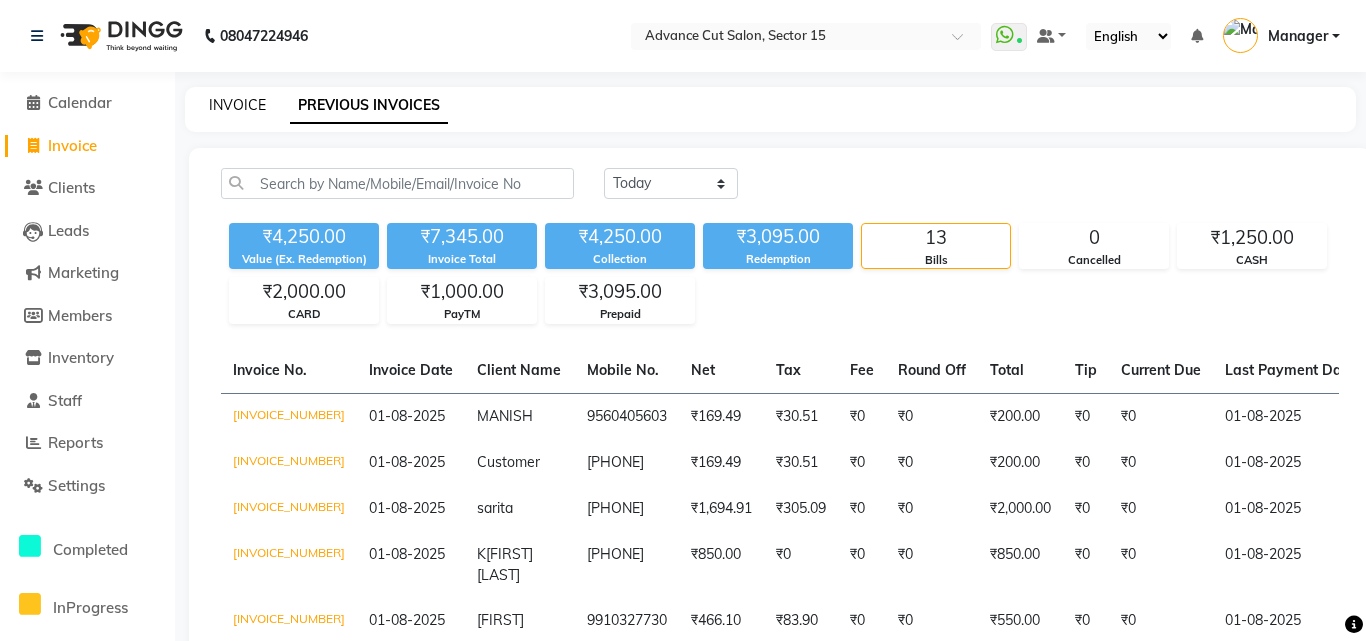select on "service" 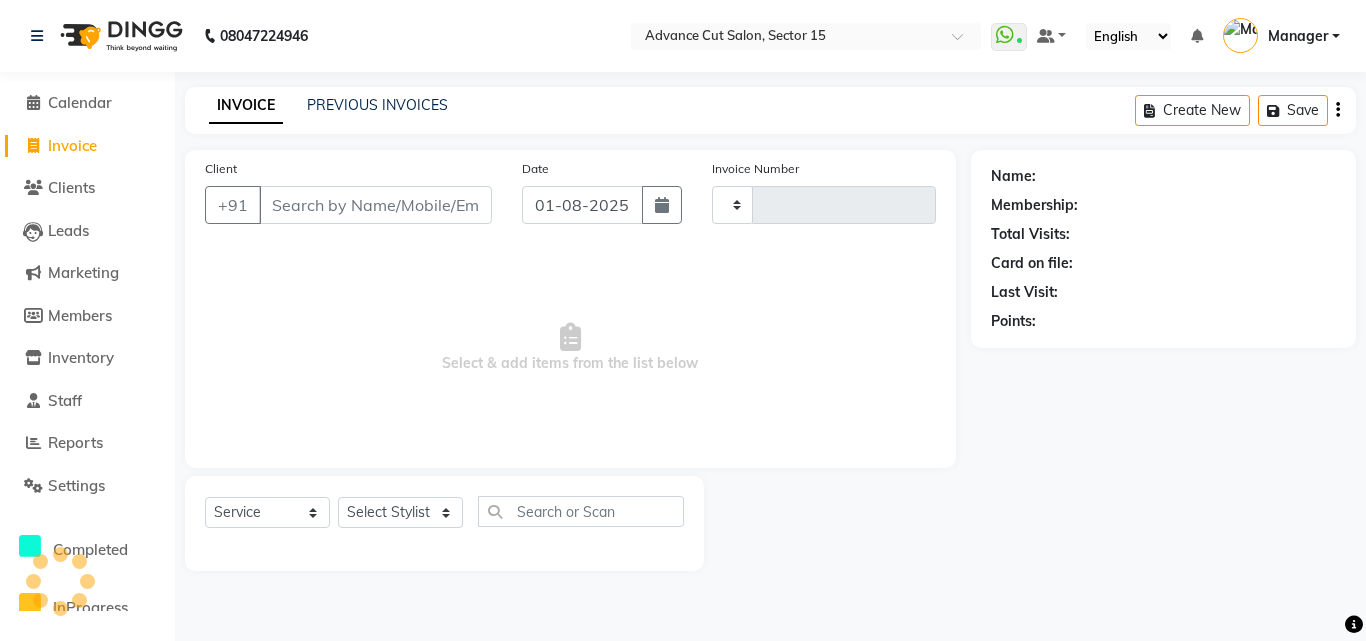 type on "5410" 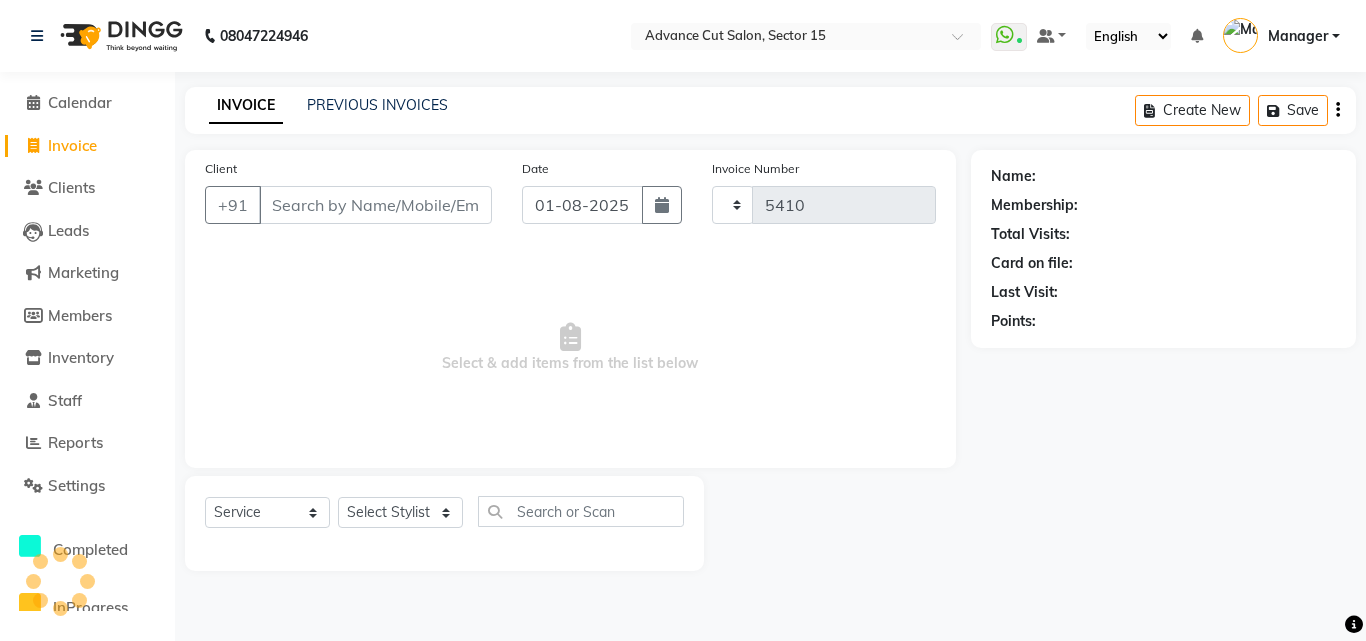 select on "6255" 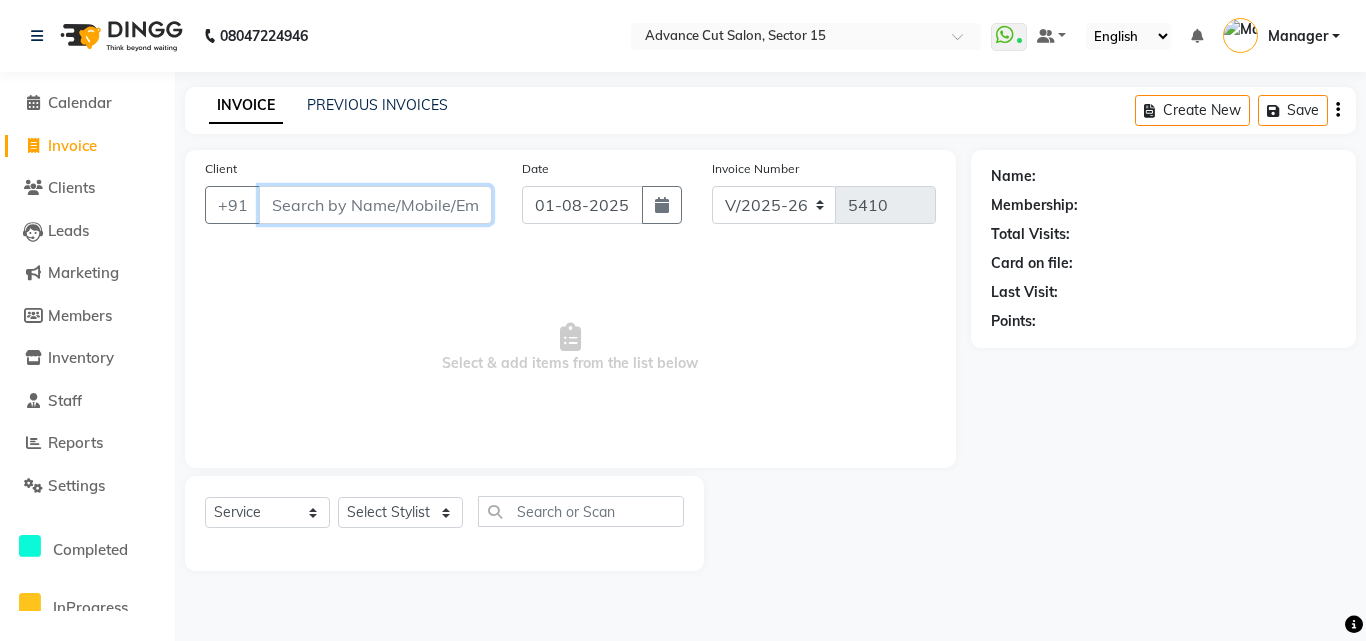 click on "Client" at bounding box center [375, 205] 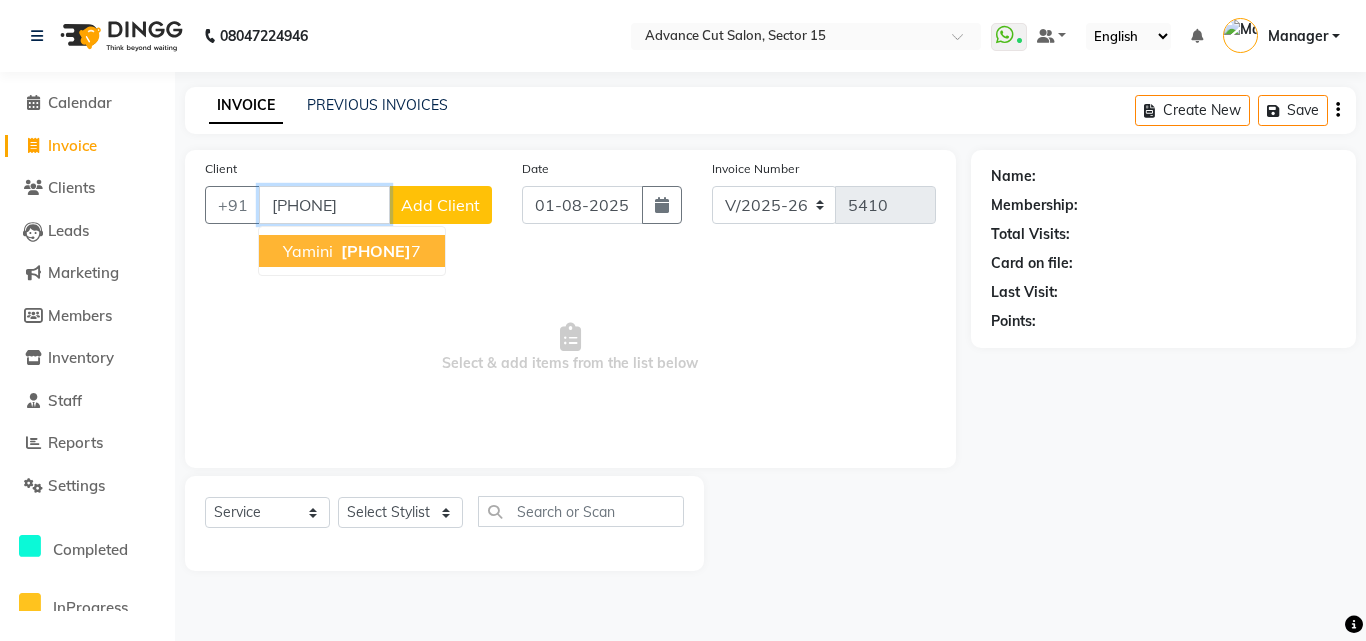click on "Yamini   886031539 7" at bounding box center [352, 251] 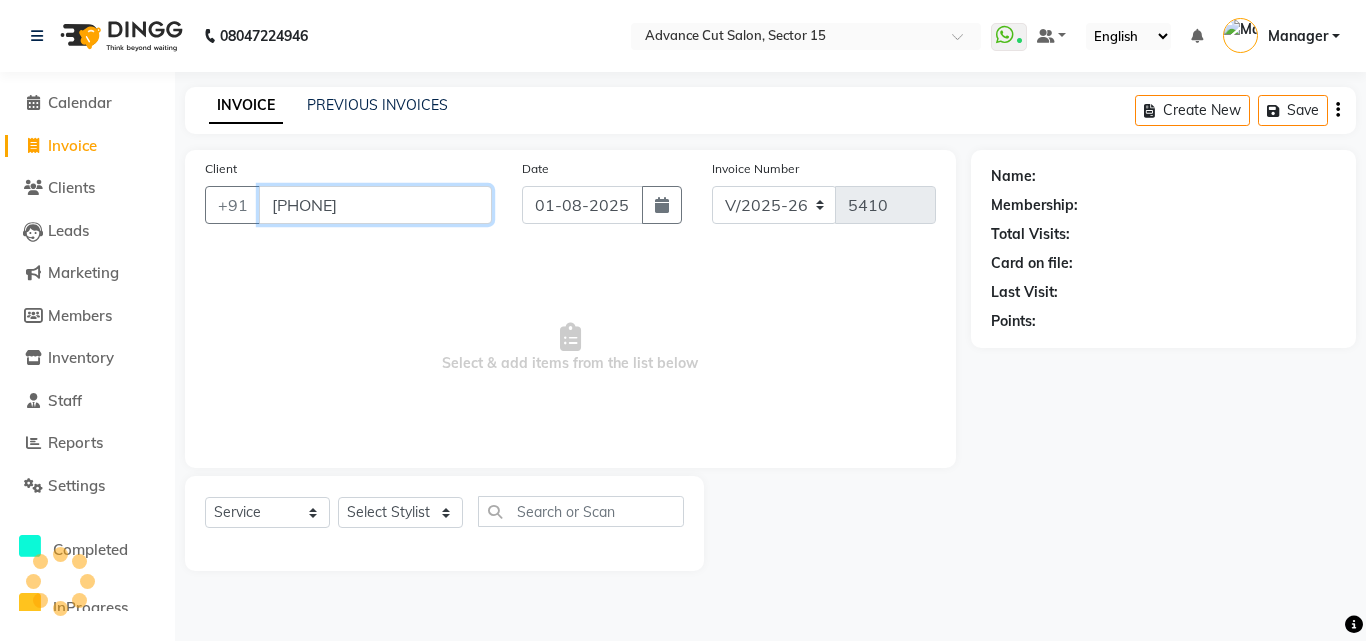 type on "[PHONE]" 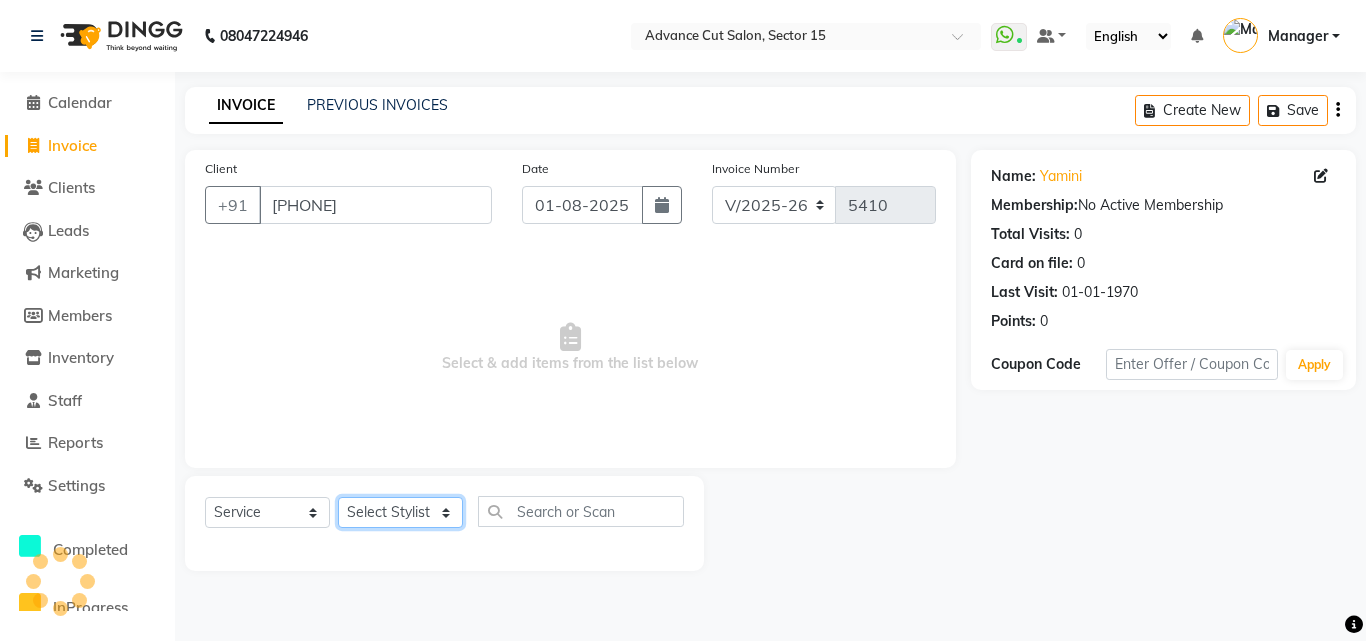 click on "Select Stylist Advance Cut  ASIF FARMAN HAIDER Iqbal KASHISH LUCKY Manager MANOJ NASEEM NASIR Nidhi Pooja  PRIYA RAEES RANI RASHID RIZWAN SACHIN SALMAN SANJAY Shahjad Shankar shuaib SONI" 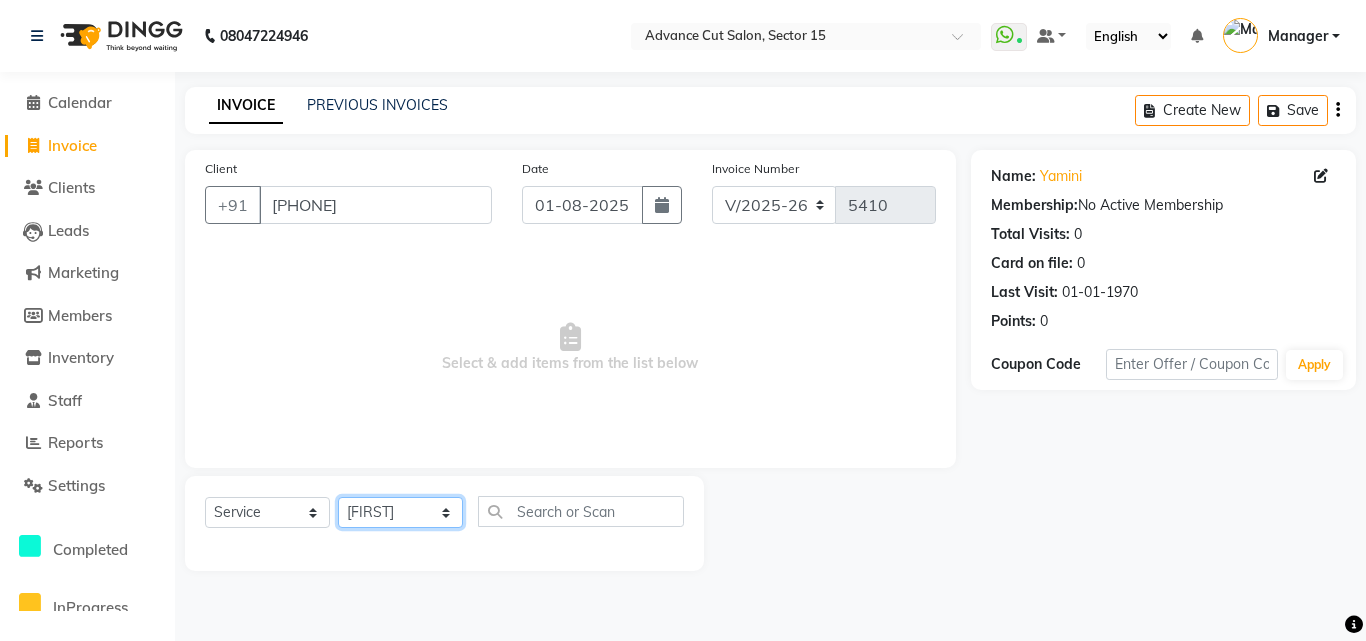 click on "Select Stylist Advance Cut  ASIF FARMAN HAIDER Iqbal KASHISH LUCKY Manager MANOJ NASEEM NASIR Nidhi Pooja  PRIYA RAEES RANI RASHID RIZWAN SACHIN SALMAN SANJAY Shahjad Shankar shuaib SONI" 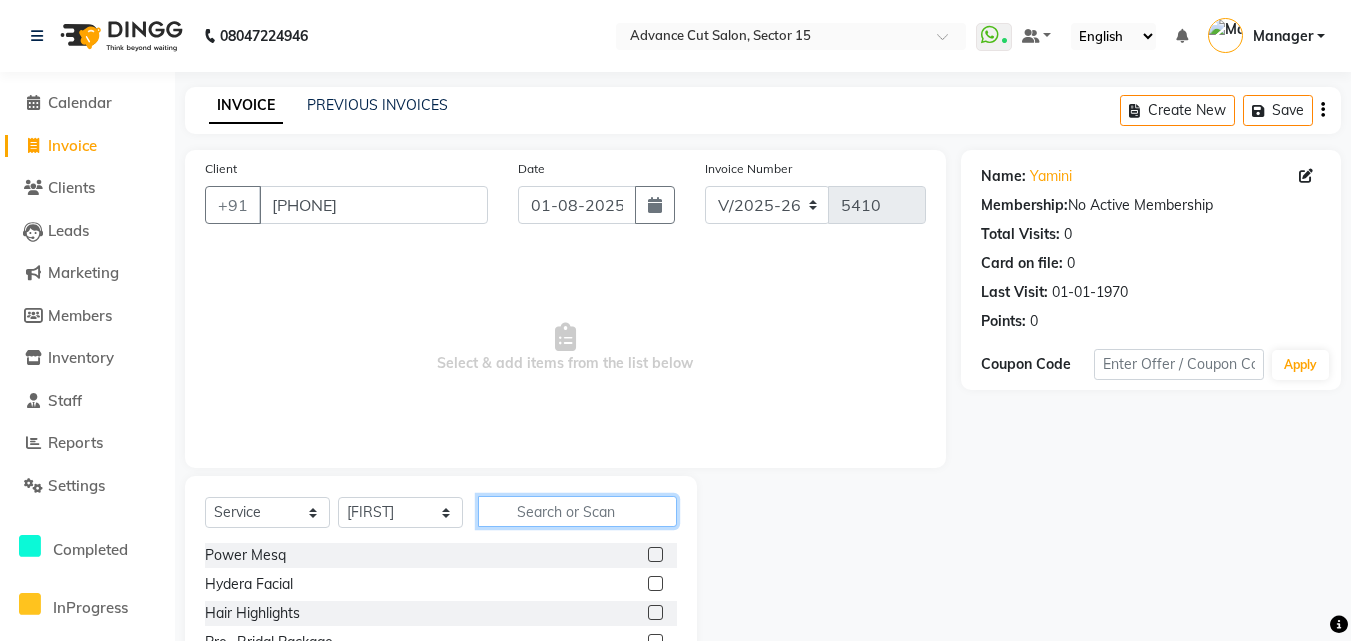 click 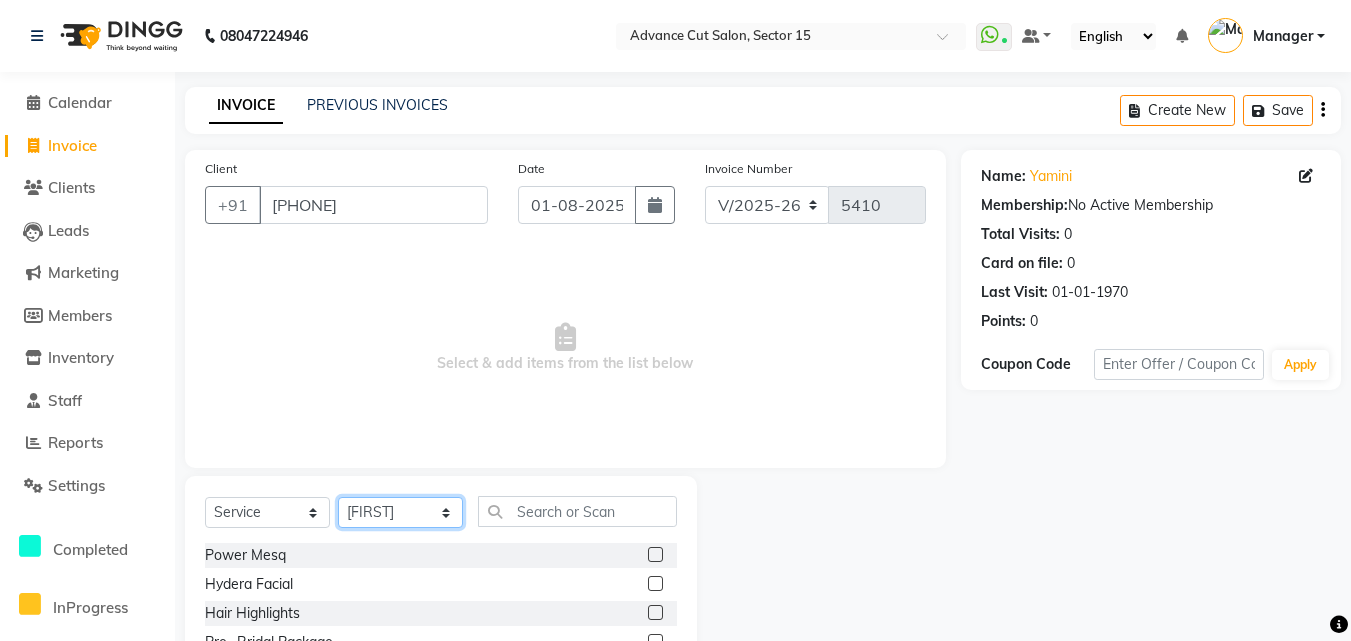 click on "Select Stylist Advance Cut  ASIF FARMAN HAIDER Iqbal KASHISH LUCKY Manager MANOJ NASEEM NASIR Nidhi Pooja  PRIYA RAEES RANI RASHID RIZWAN SACHIN SALMAN SANJAY Shahjad Shankar shuaib SONI" 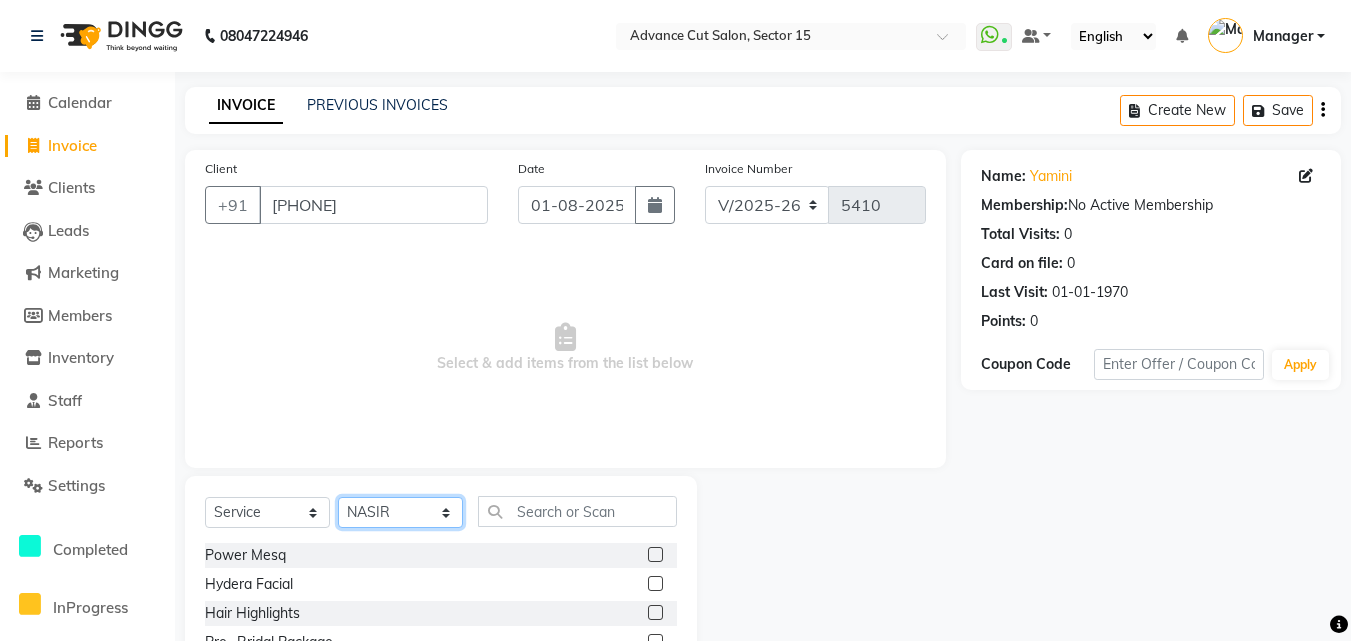 drag, startPoint x: 435, startPoint y: 514, endPoint x: 486, endPoint y: 519, distance: 51.24451 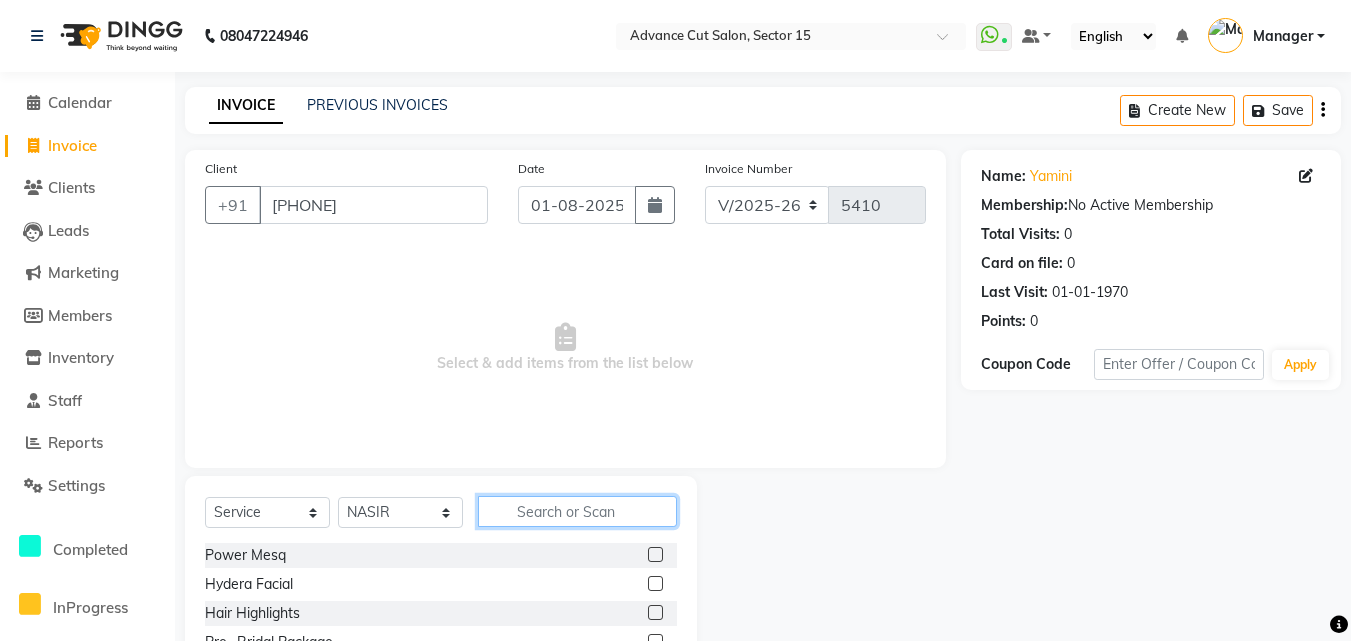 click 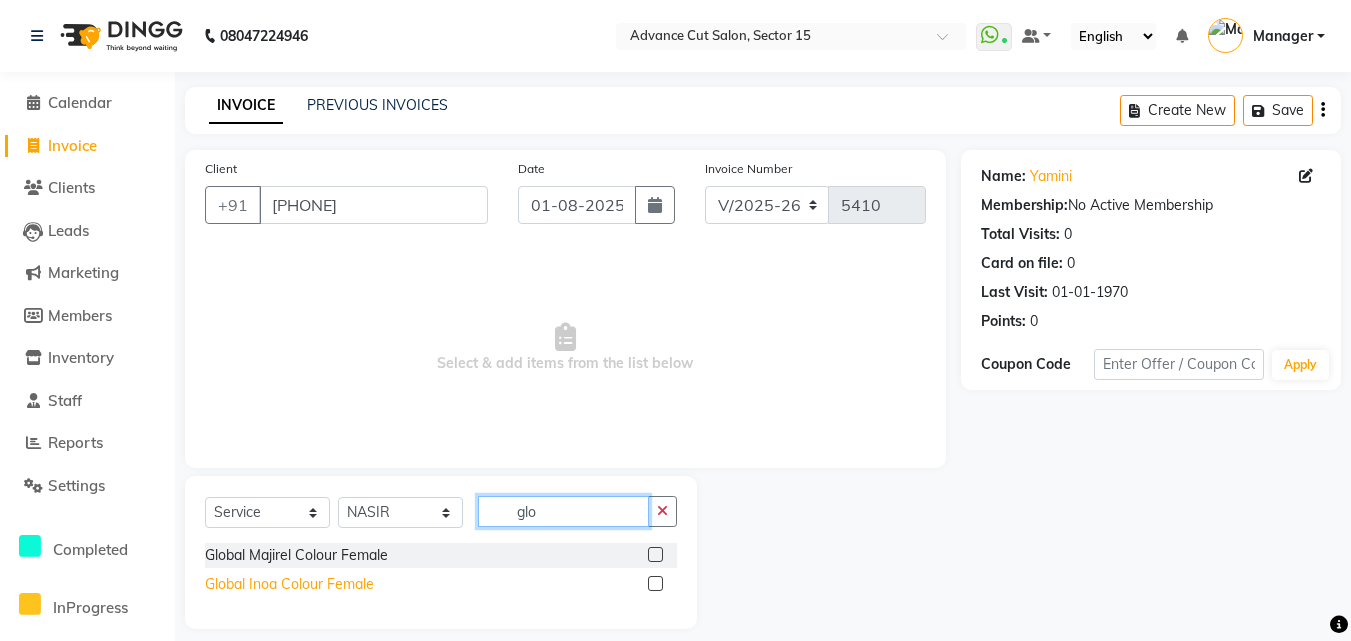 type on "glo" 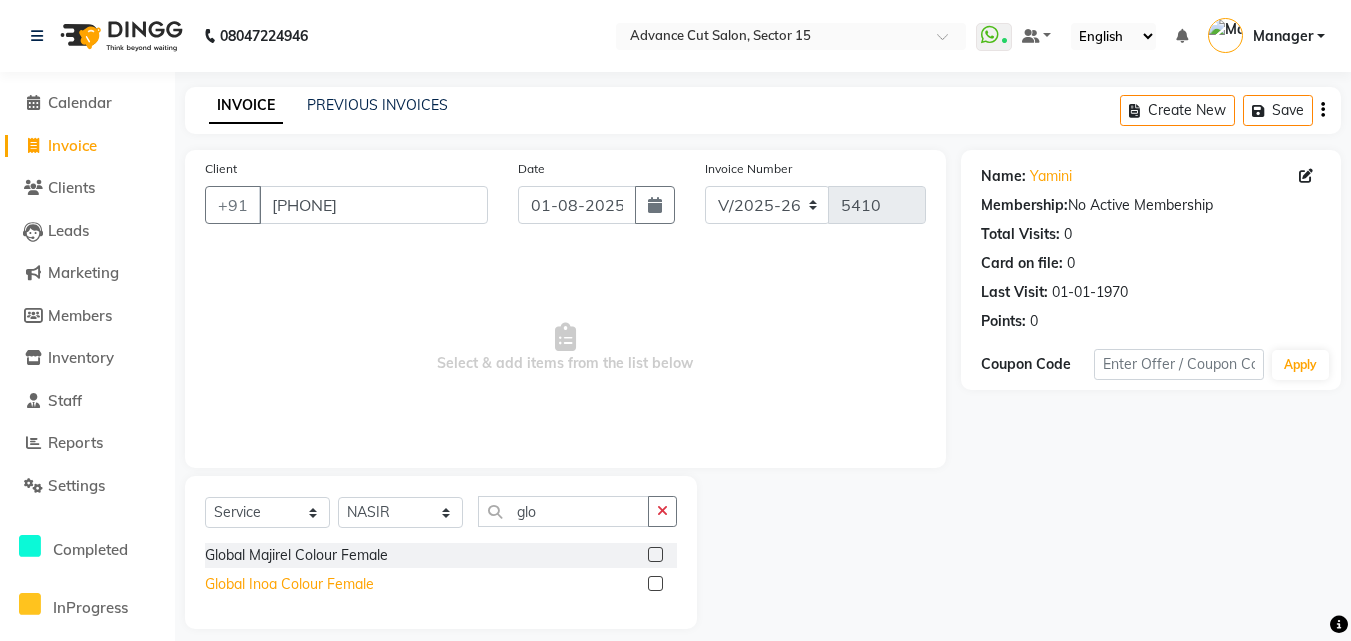 click on "Global Inoa Colour Female" 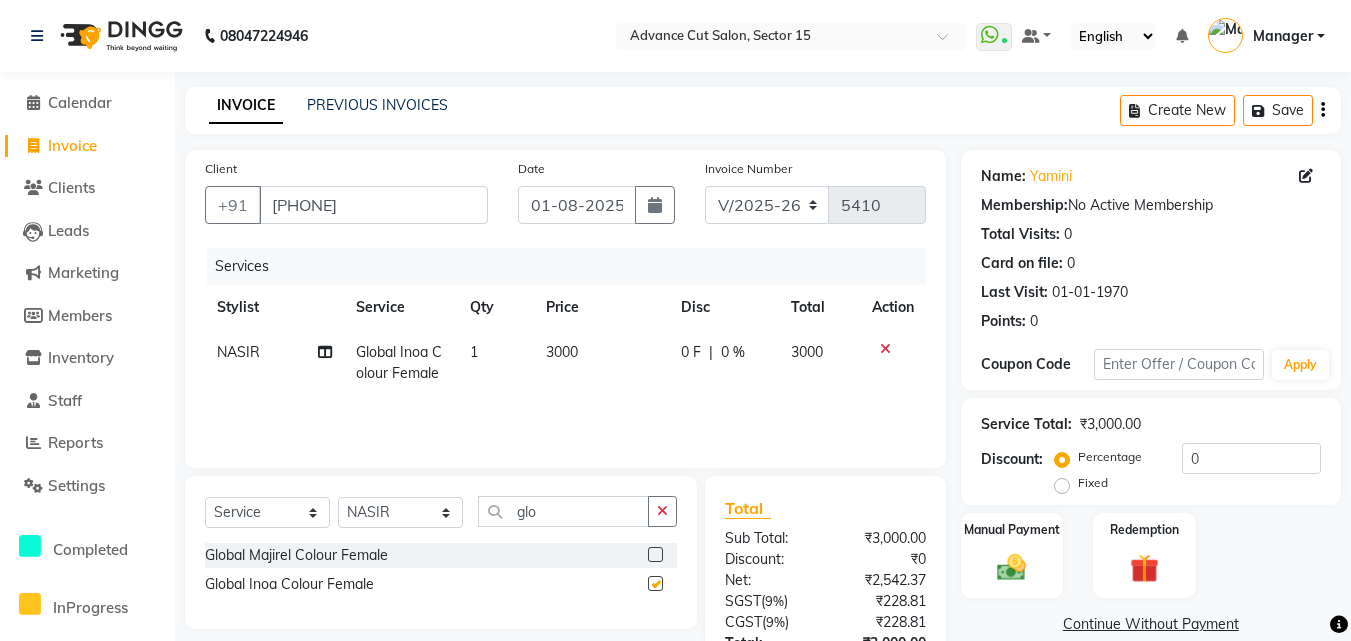 checkbox on "false" 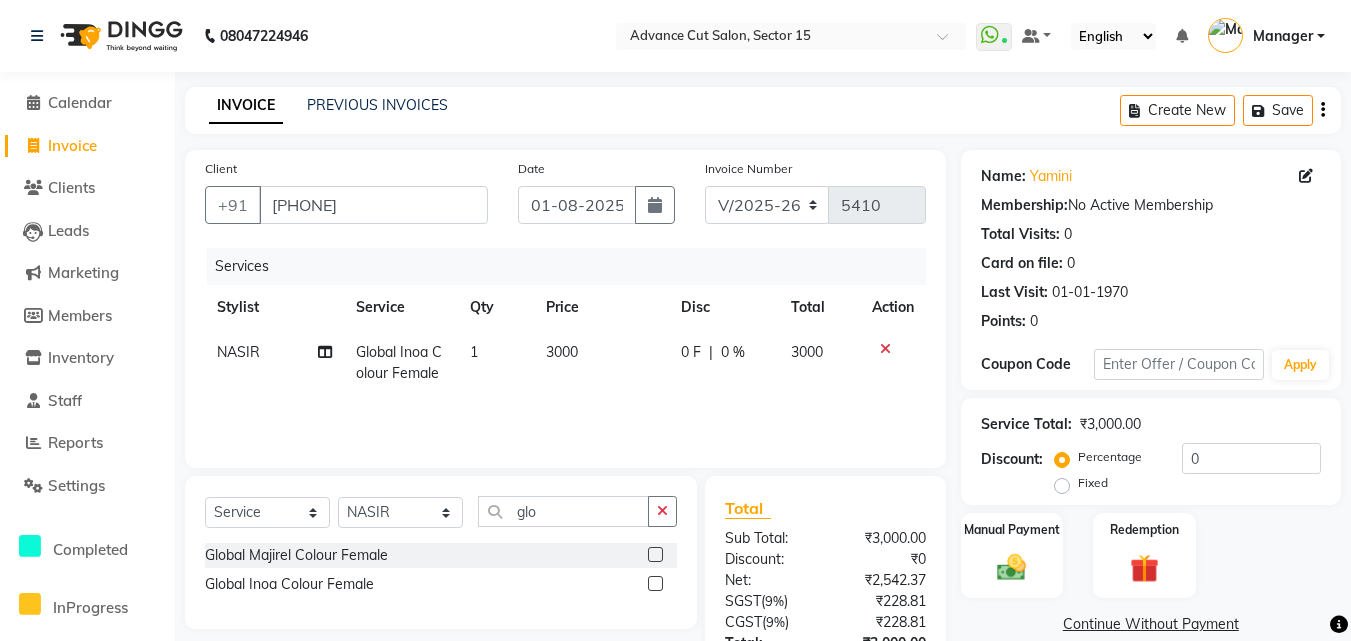 click on "3000" 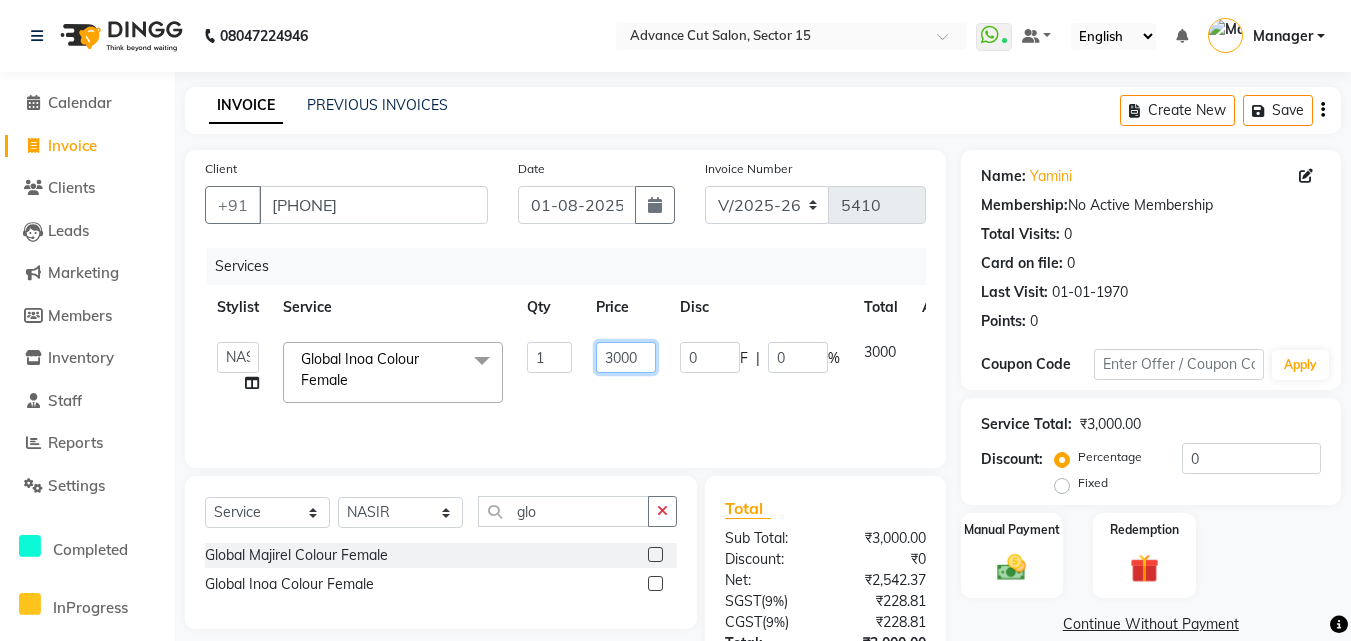 click on "3000" 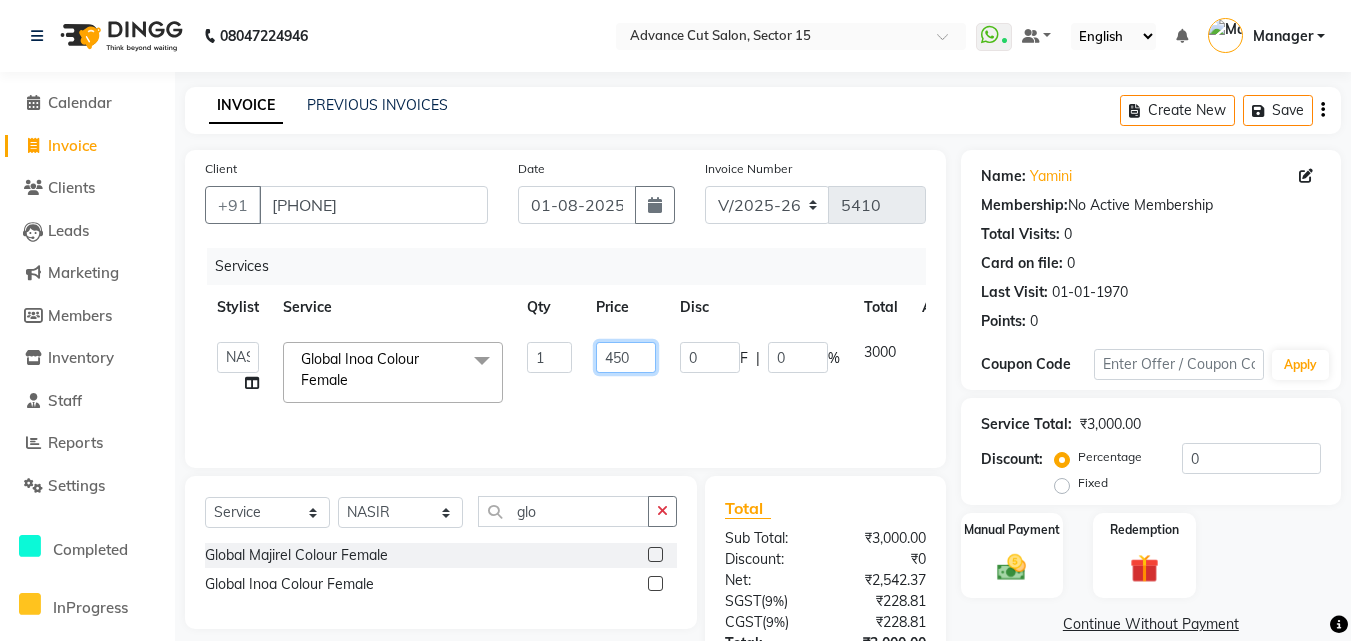 type on "4500" 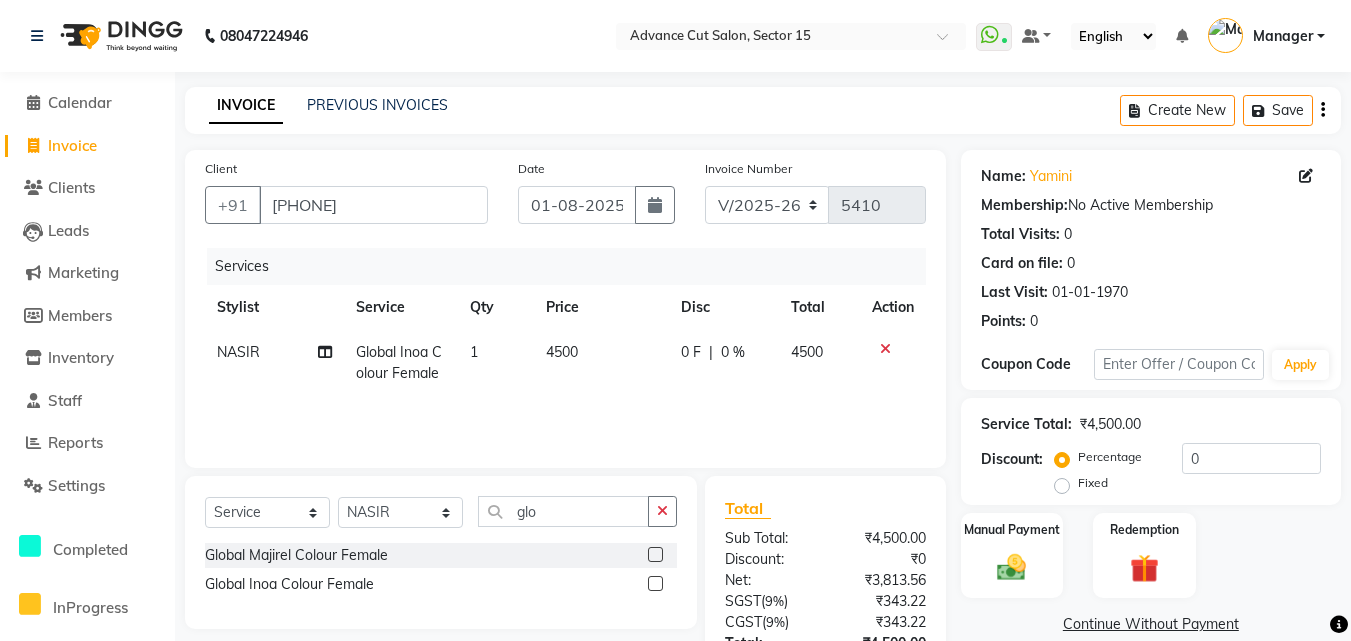 click on "4500" 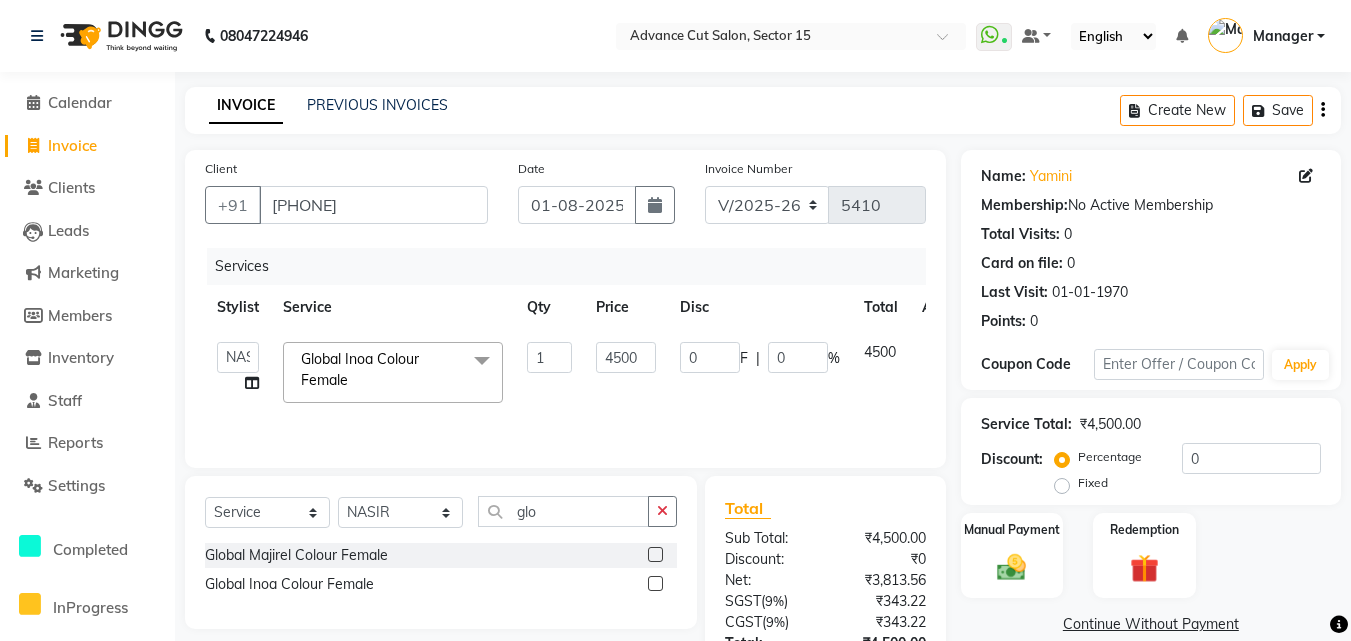click on "4500" 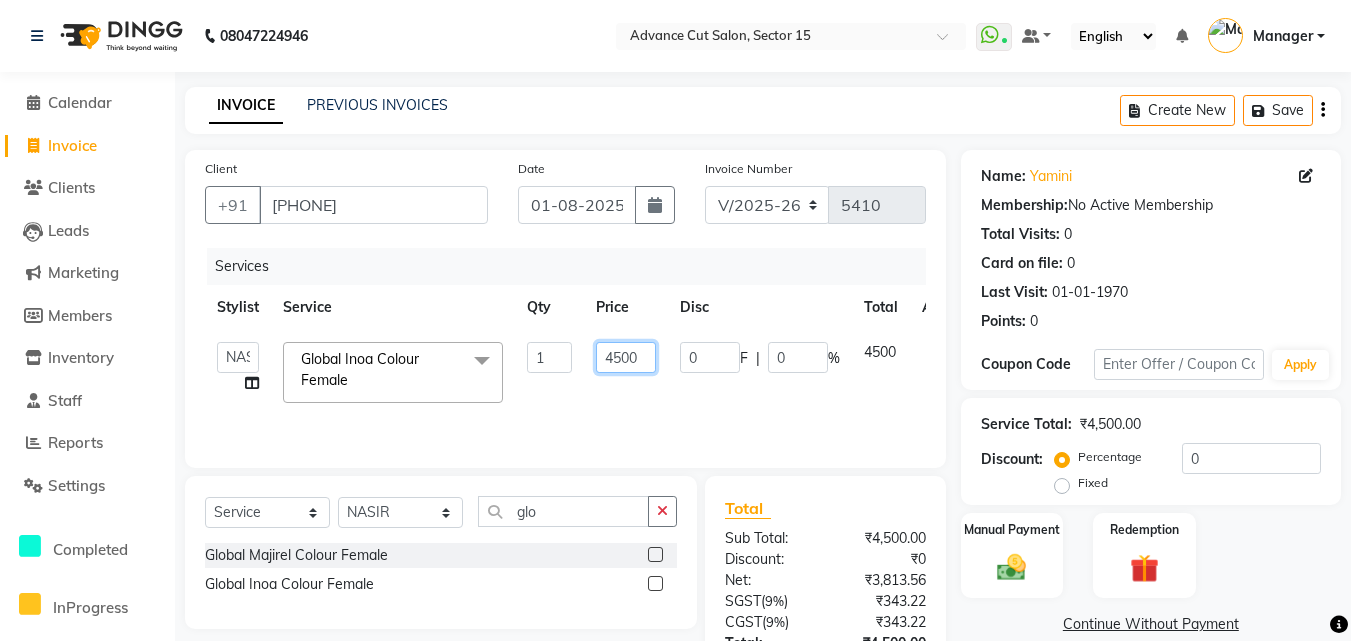click on "4500" 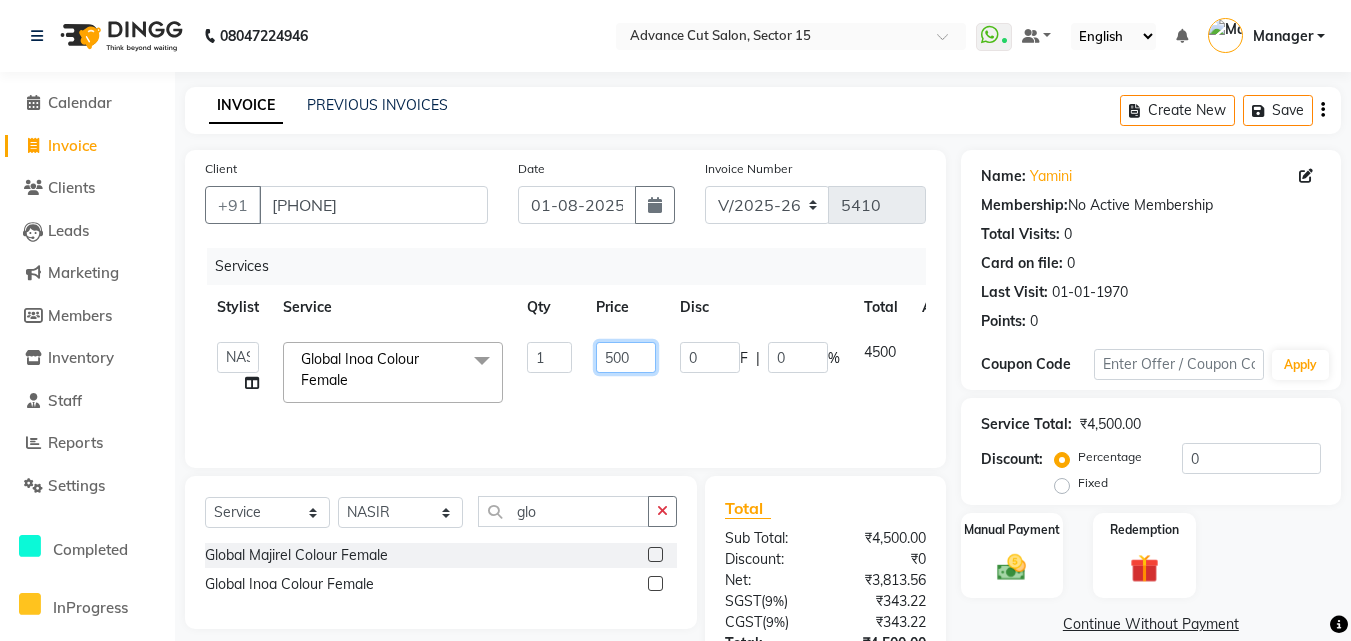 type on "5000" 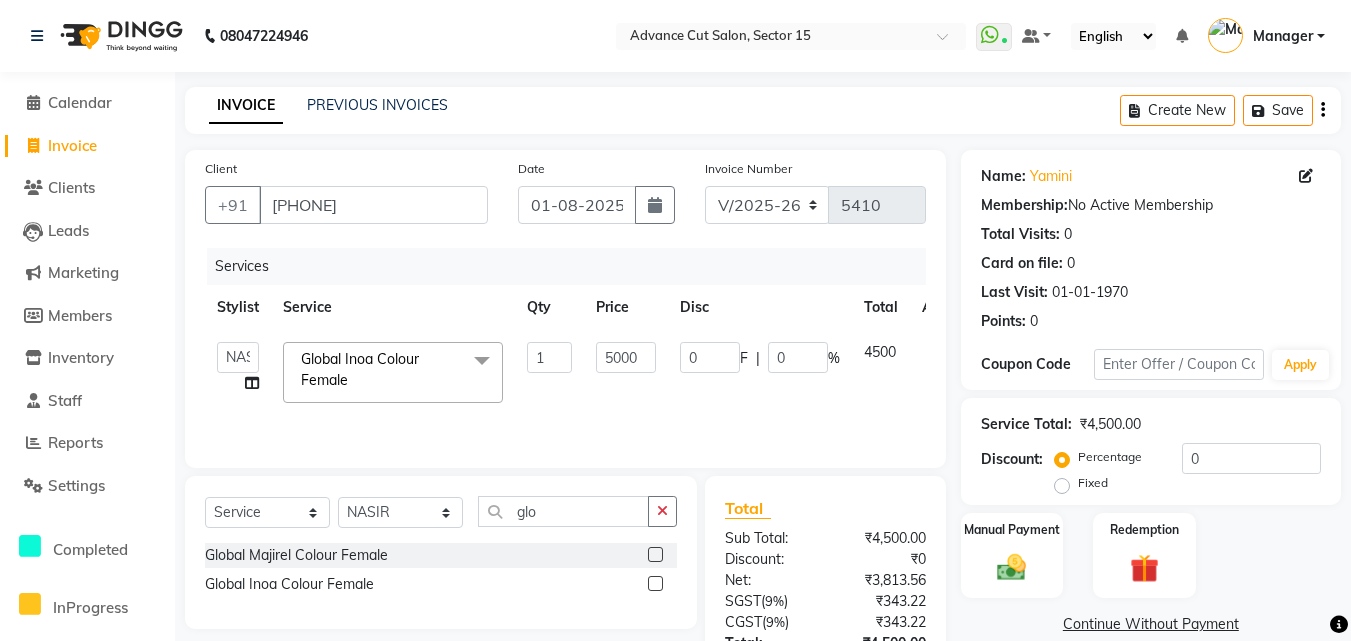 click on "Services" 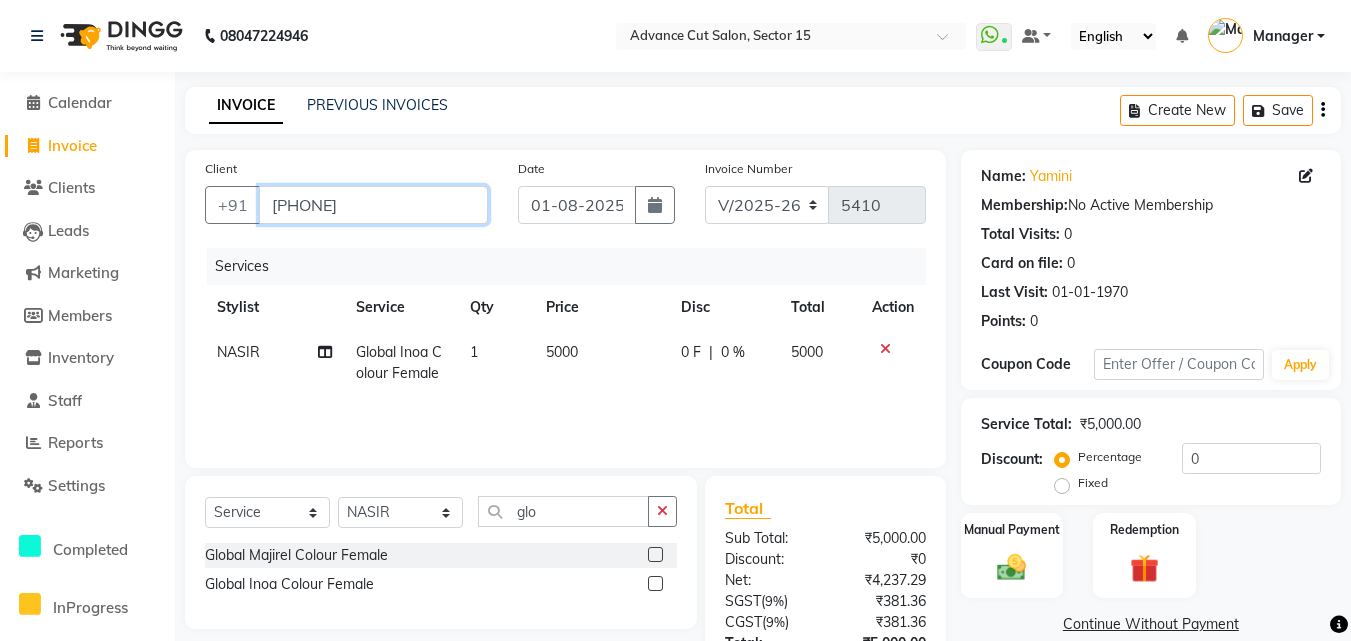 click on "[PHONE]" at bounding box center (373, 205) 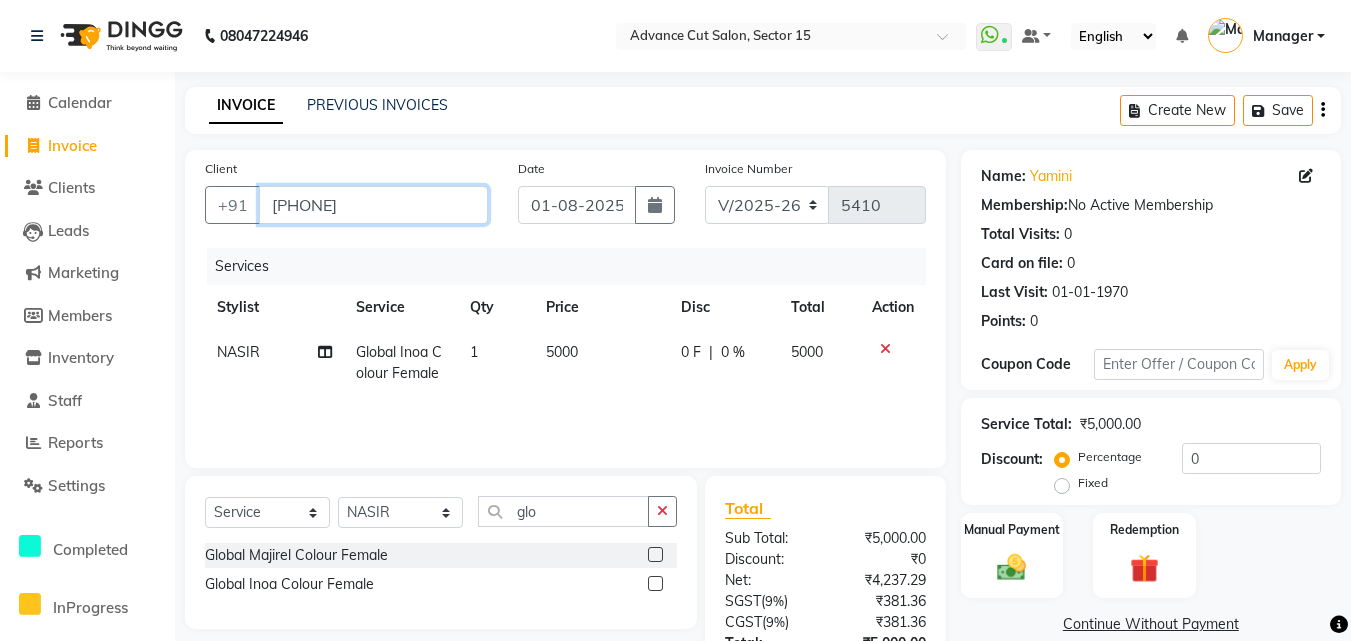 scroll, scrollTop: 117, scrollLeft: 0, axis: vertical 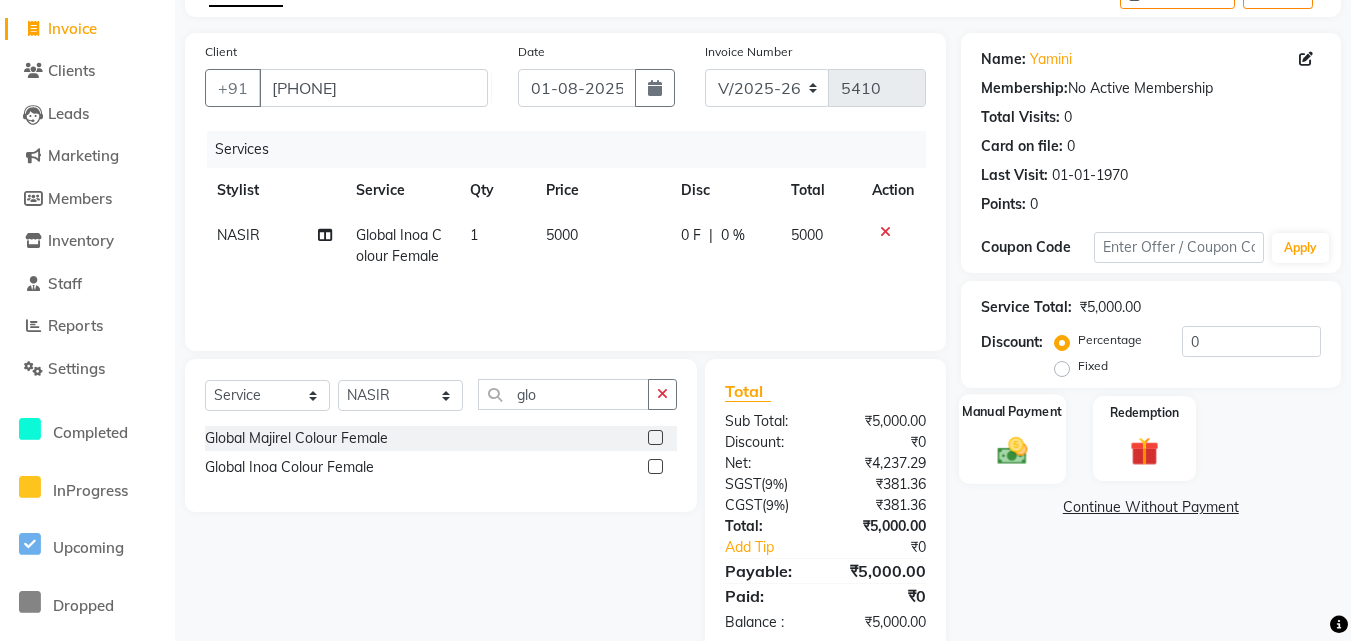 click on "Manual Payment" 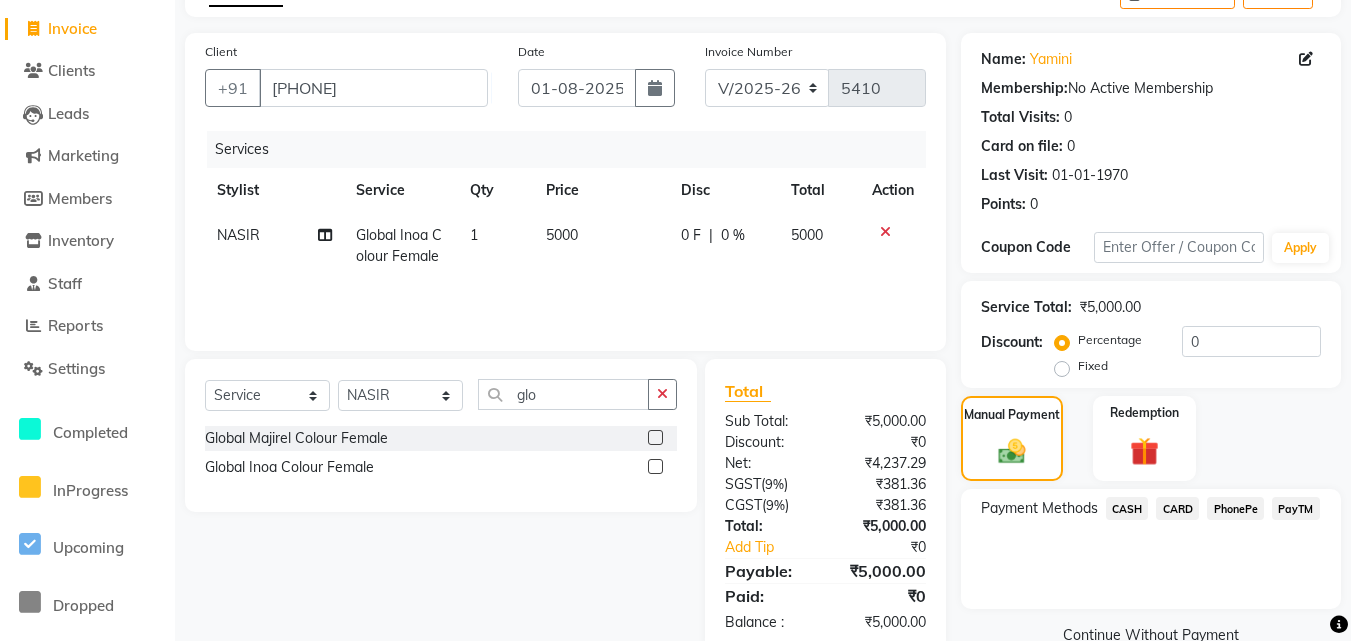 click on "CARD" 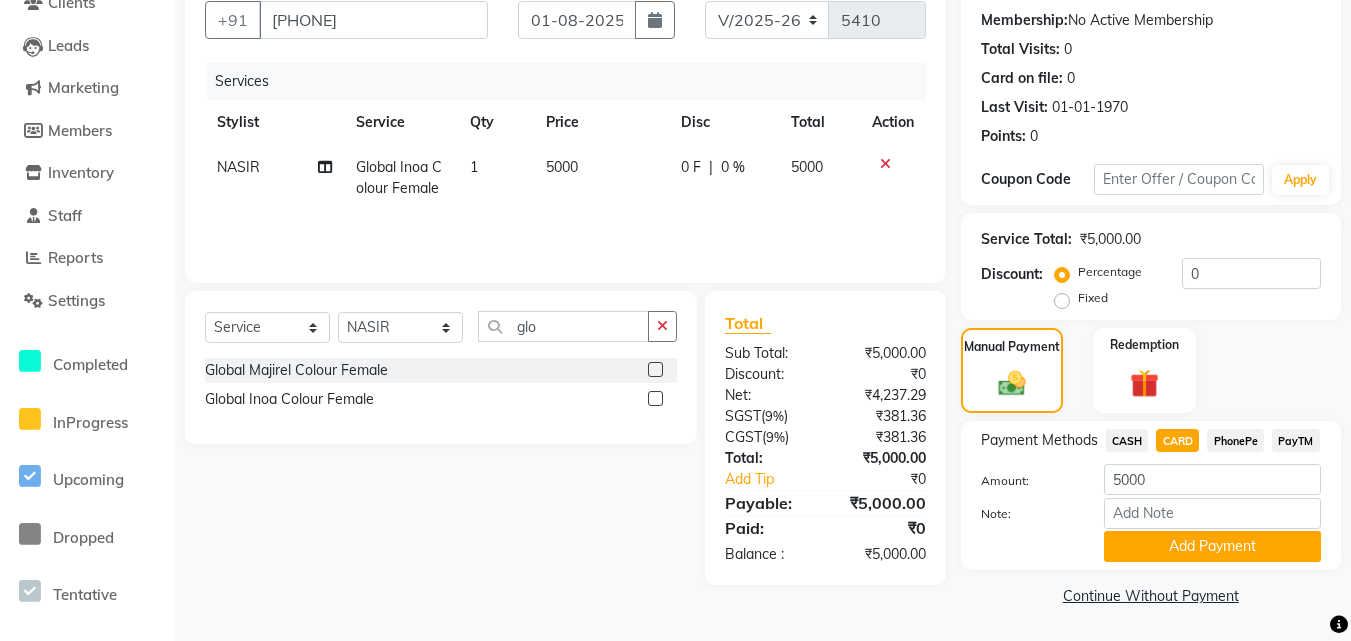 drag, startPoint x: 1271, startPoint y: 538, endPoint x: 1365, endPoint y: 501, distance: 101.0198 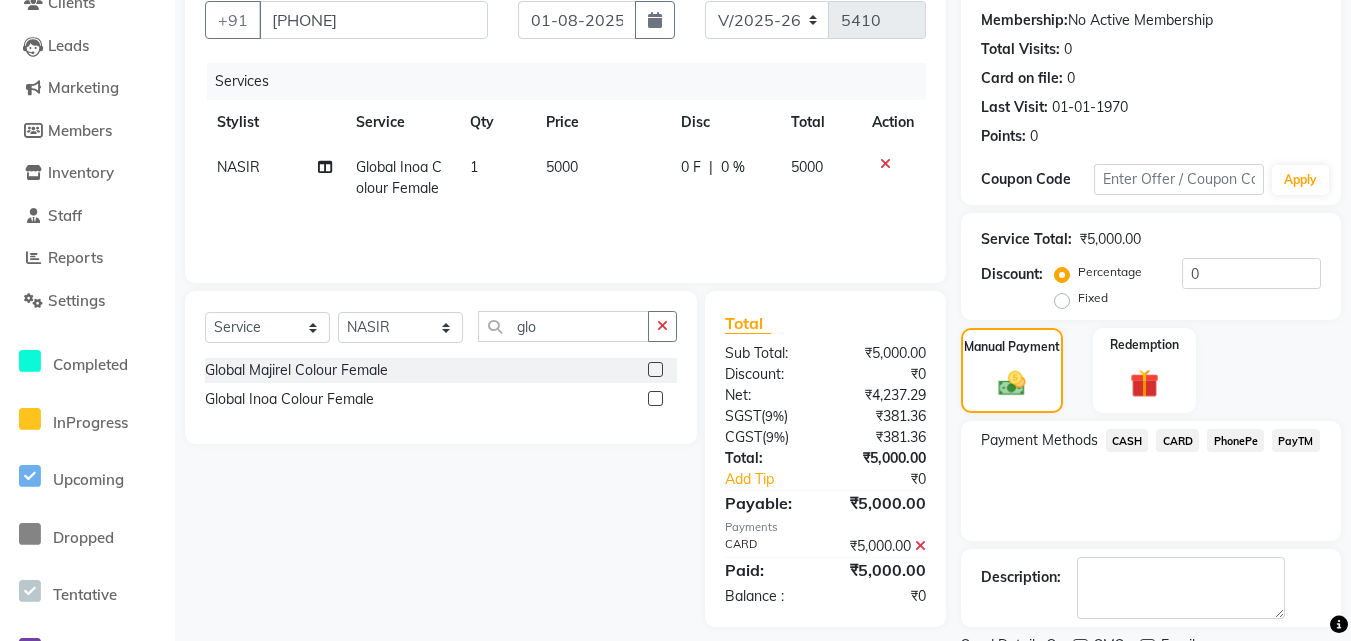 scroll, scrollTop: 269, scrollLeft: 0, axis: vertical 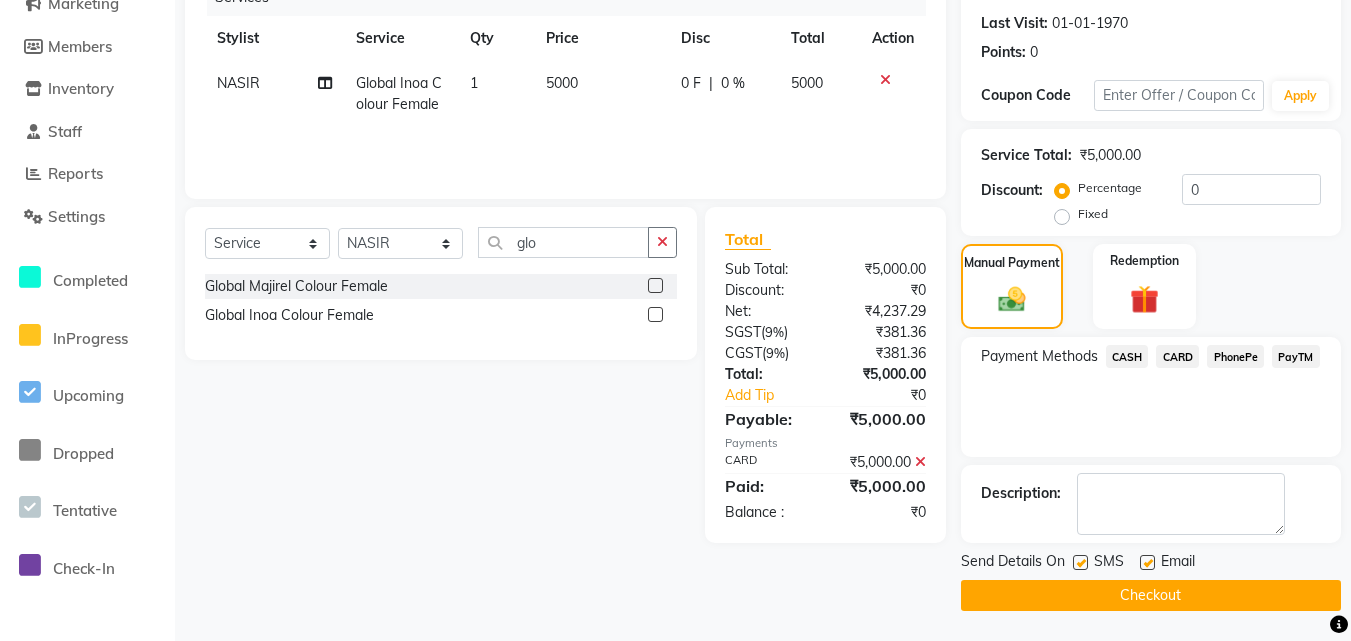 click on "Checkout" 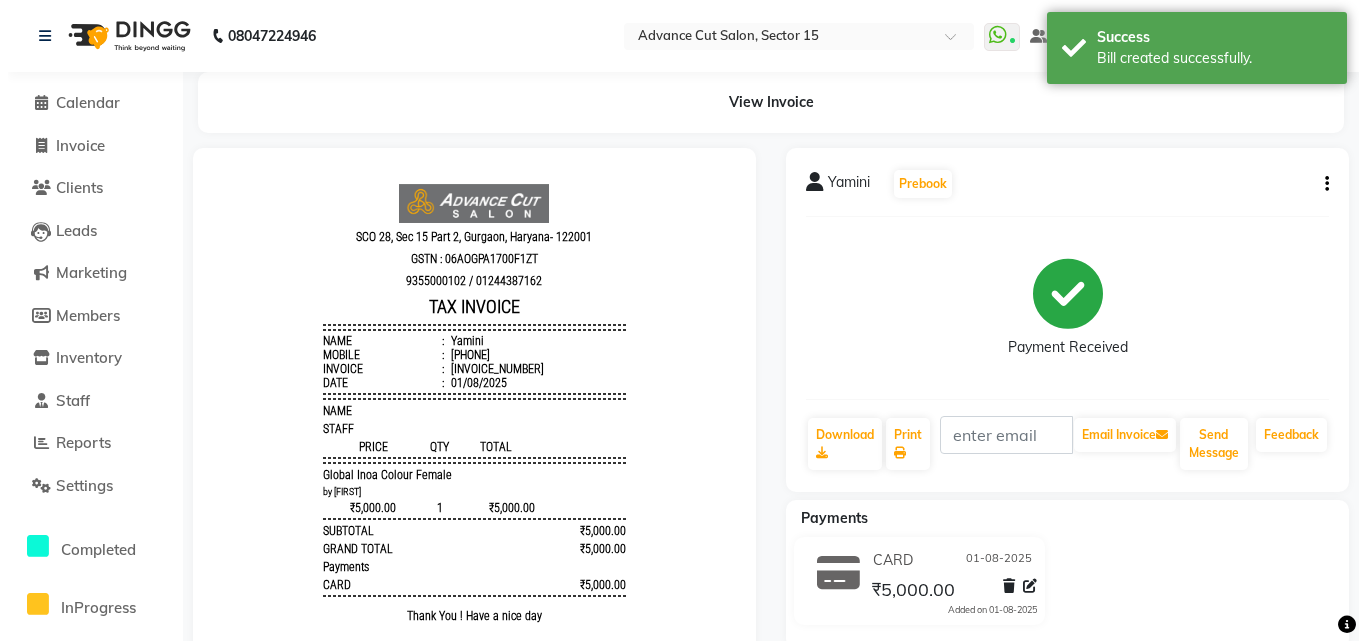 scroll, scrollTop: 0, scrollLeft: 0, axis: both 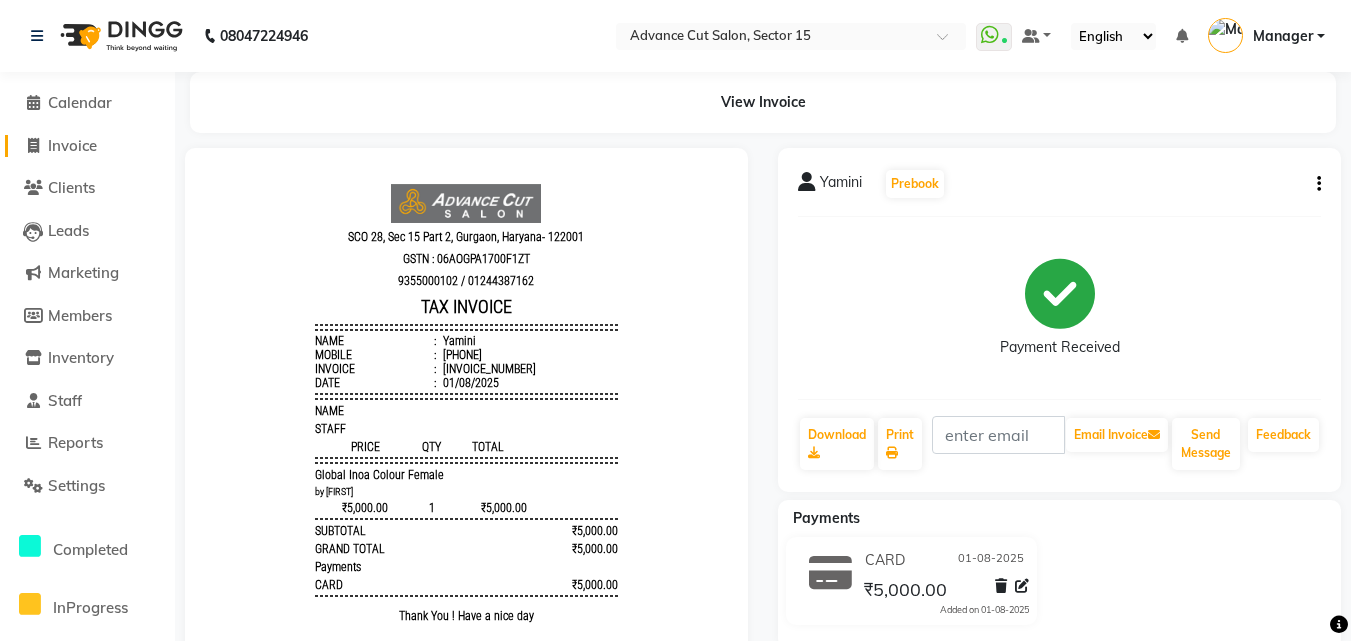 drag, startPoint x: 86, startPoint y: 138, endPoint x: 102, endPoint y: 135, distance: 16.27882 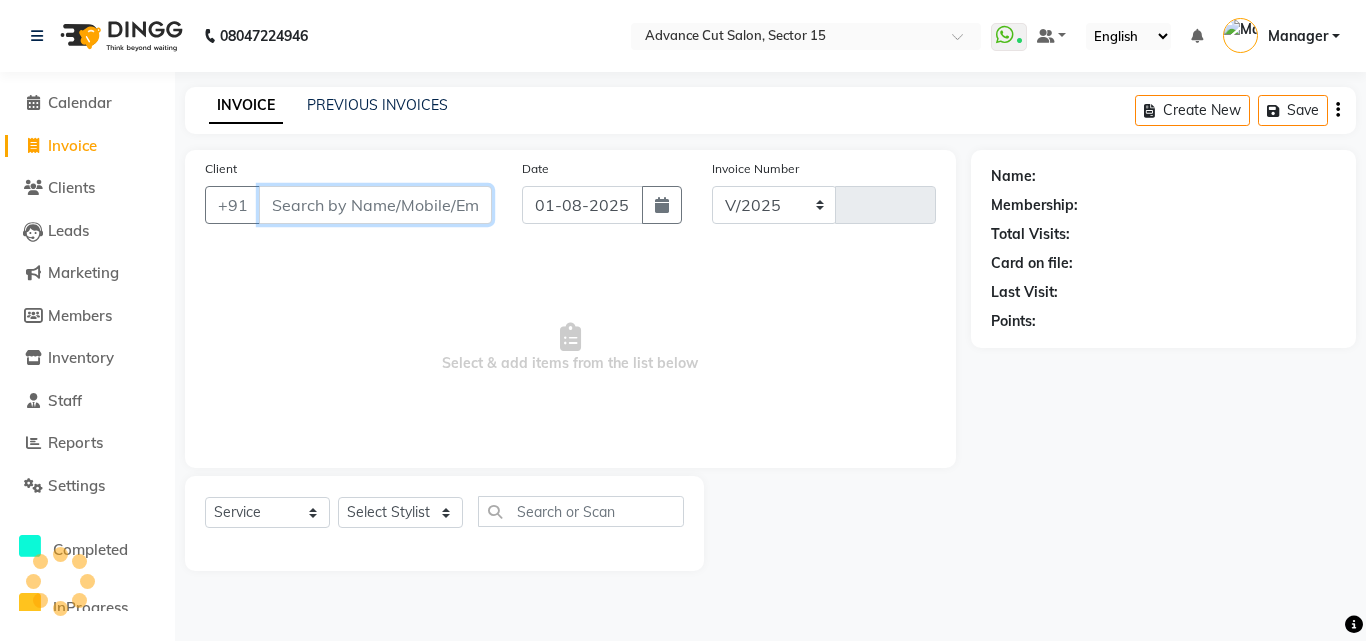 select on "6255" 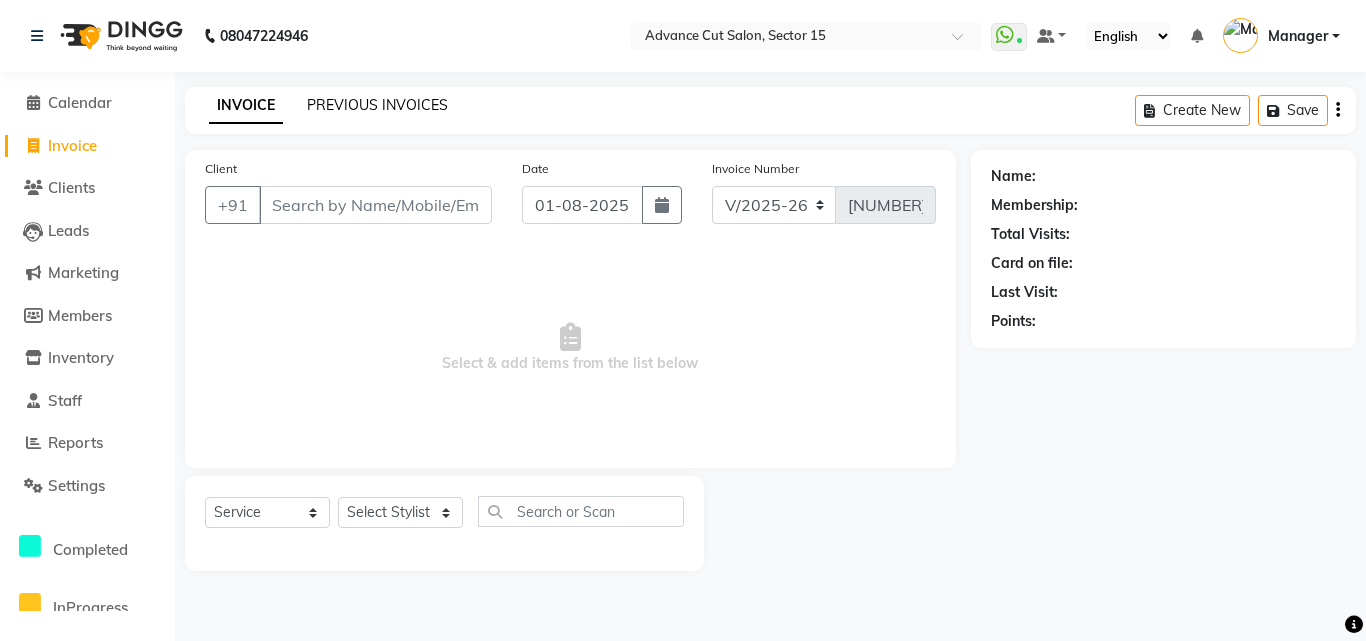 click on "PREVIOUS INVOICES" 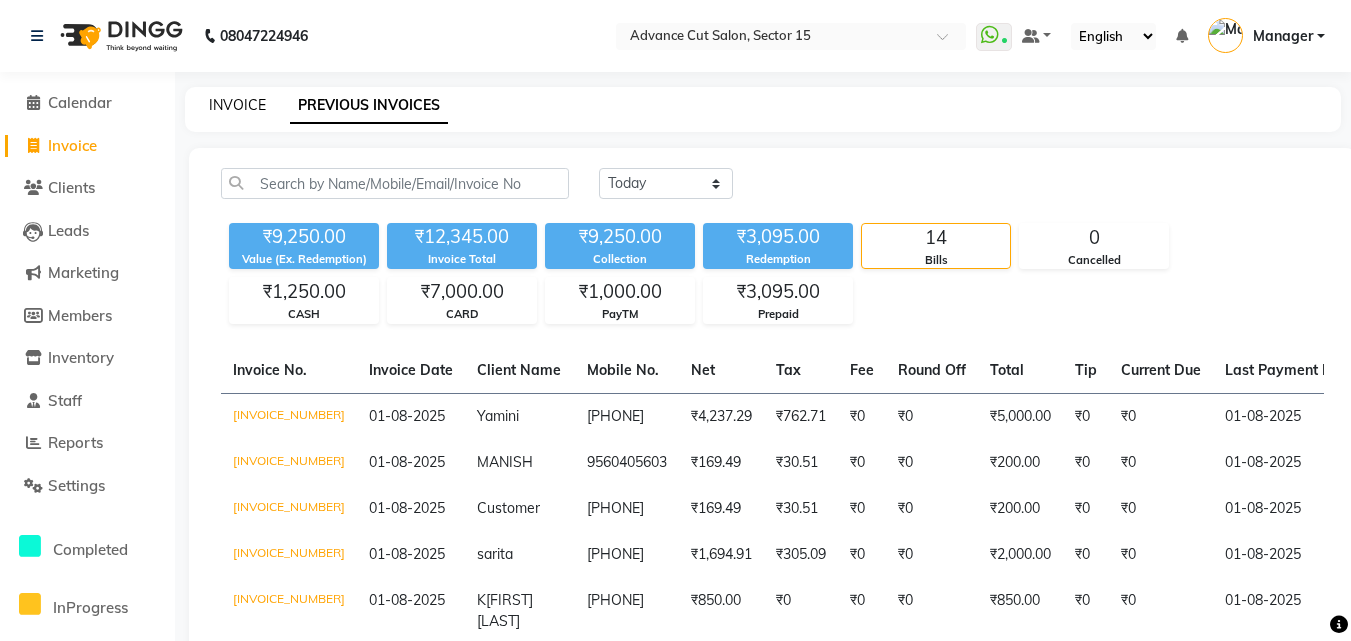 click on "INVOICE" 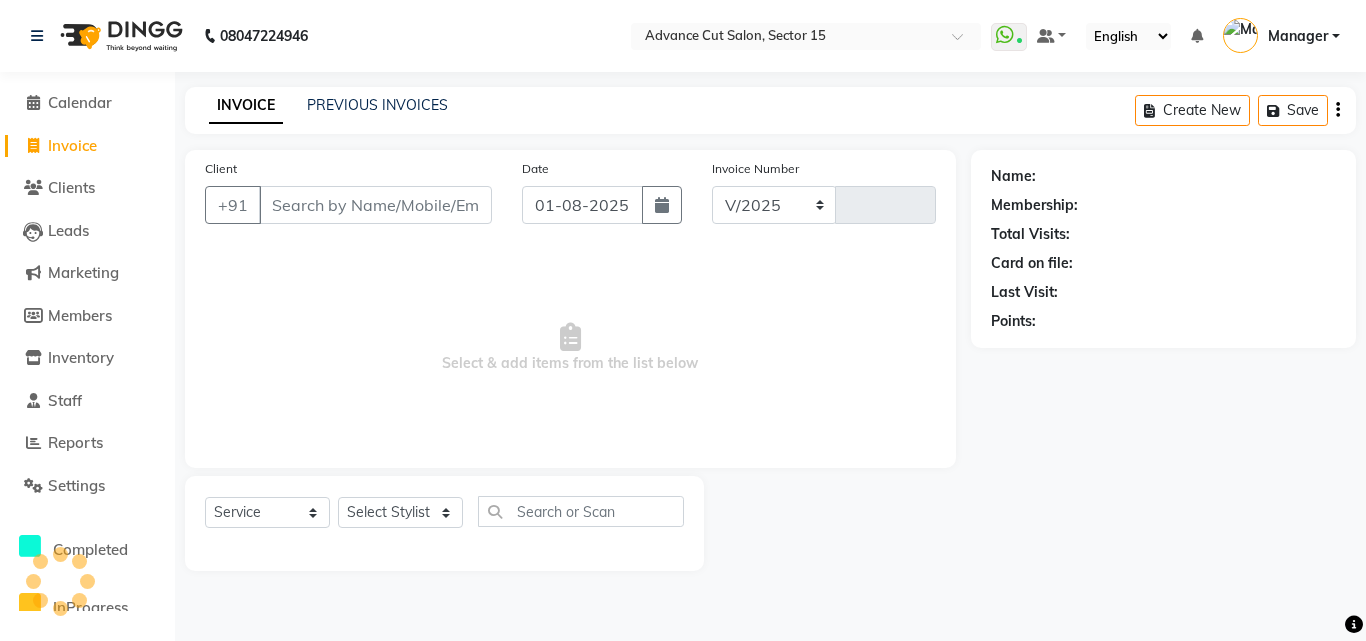 select on "6255" 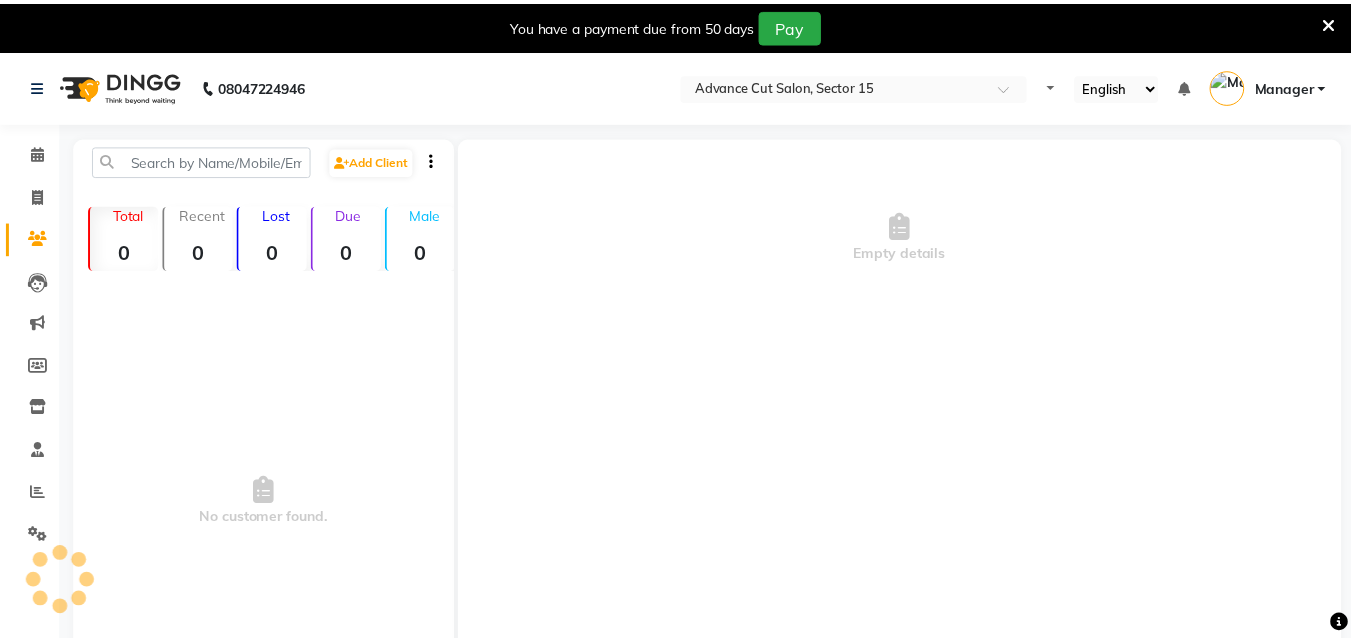 scroll, scrollTop: 0, scrollLeft: 0, axis: both 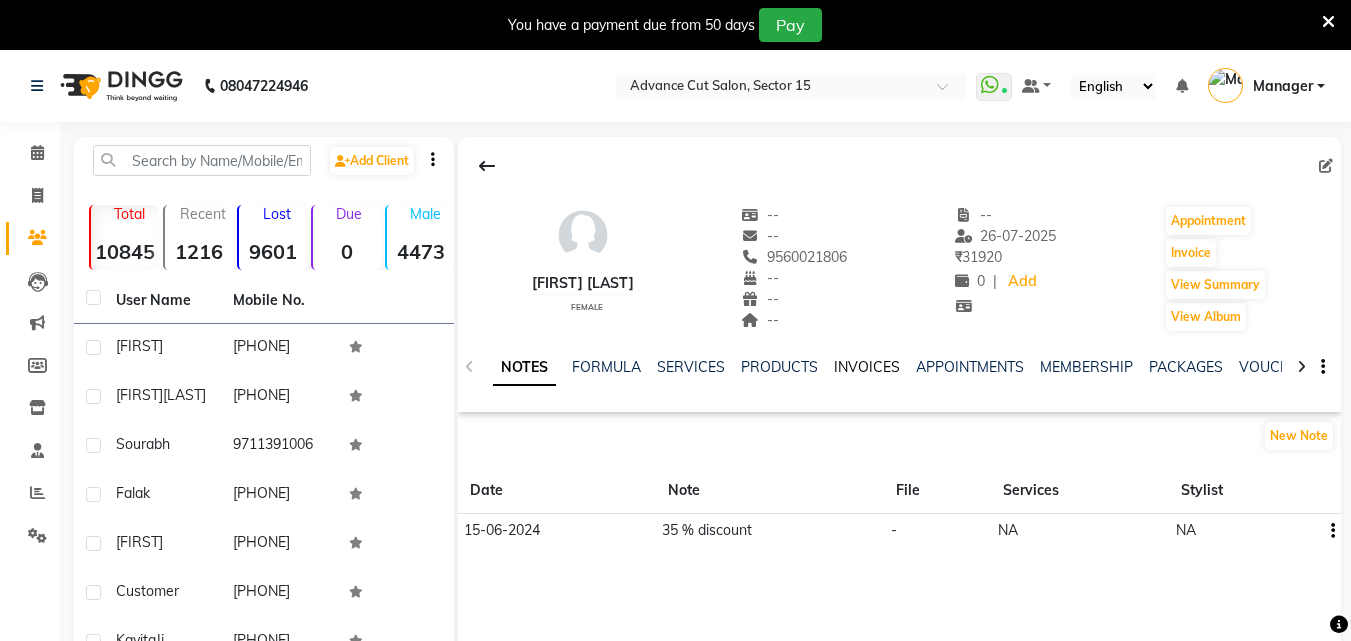 click on "INVOICES" 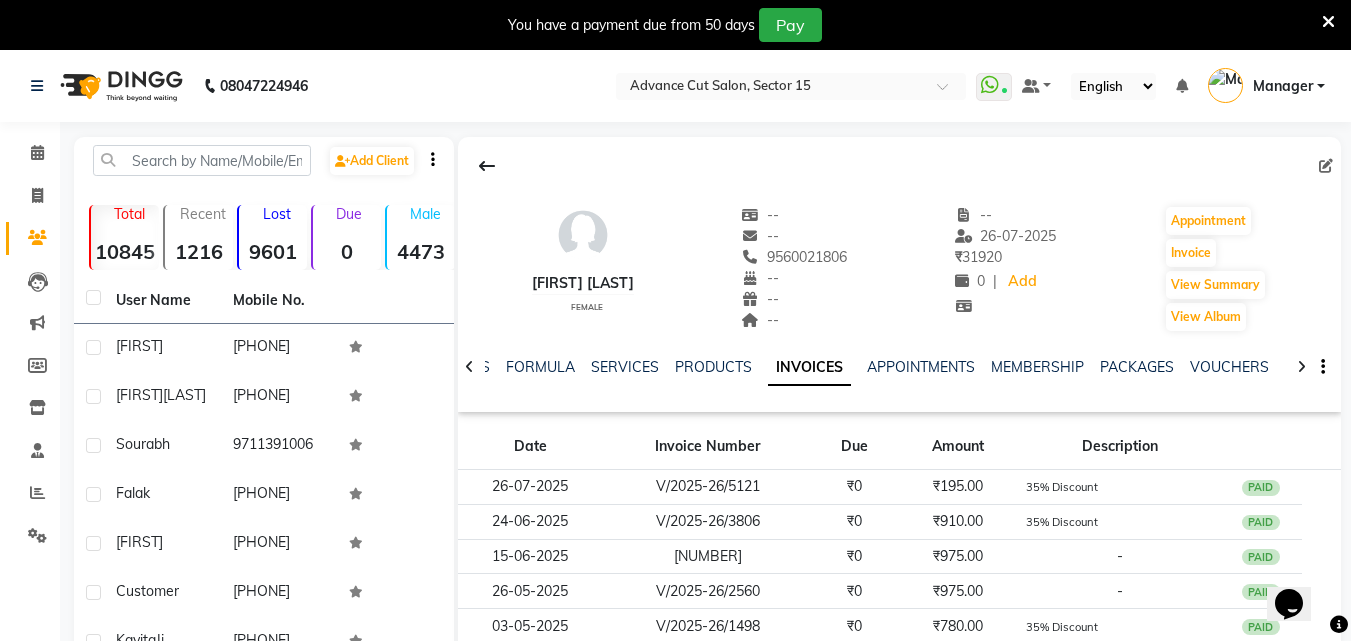 scroll, scrollTop: 0, scrollLeft: 0, axis: both 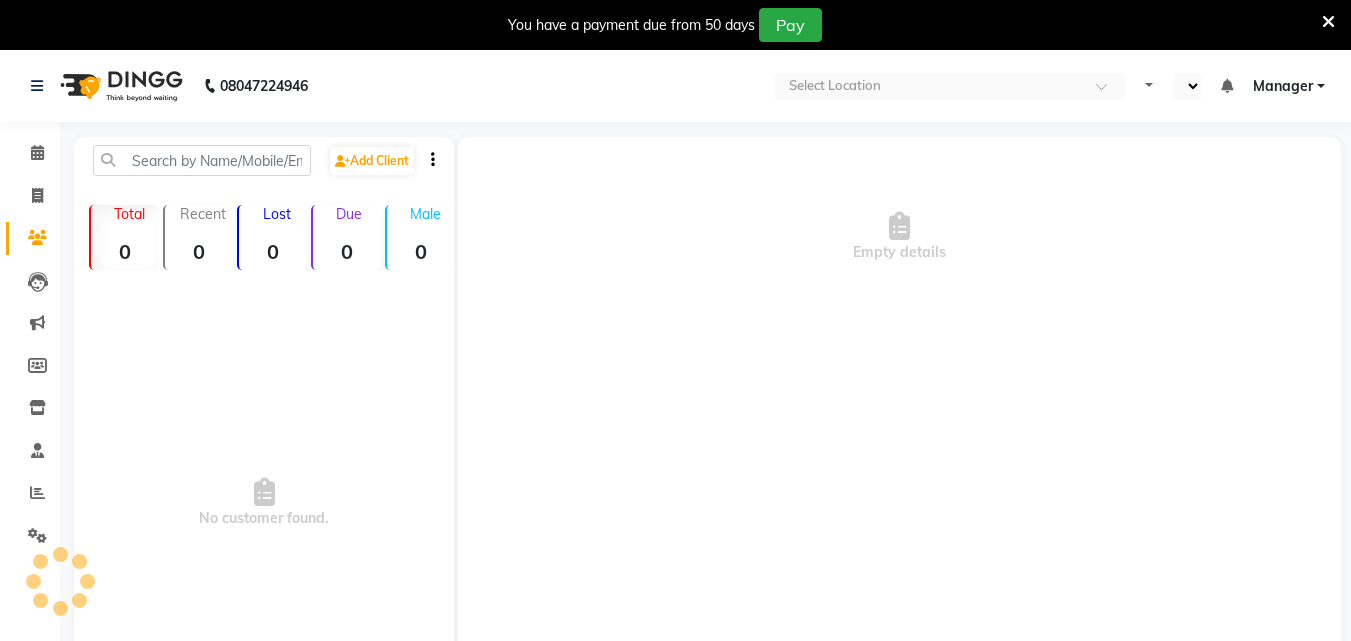 select on "en" 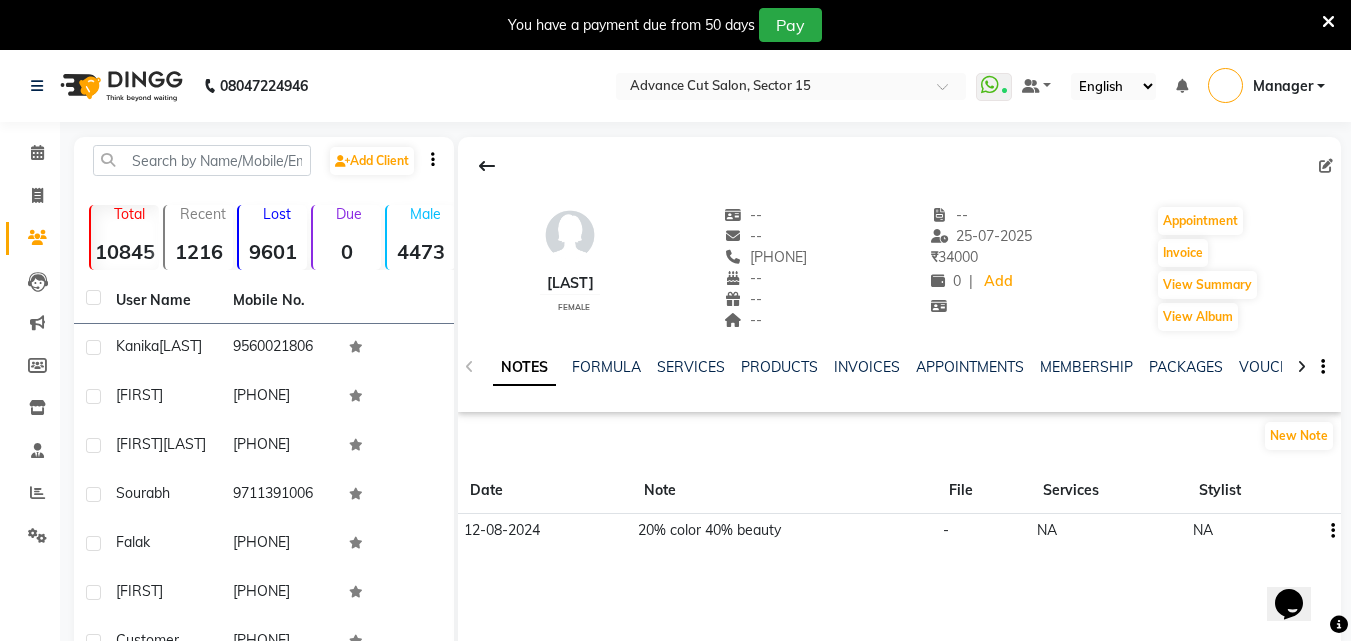 scroll, scrollTop: 0, scrollLeft: 0, axis: both 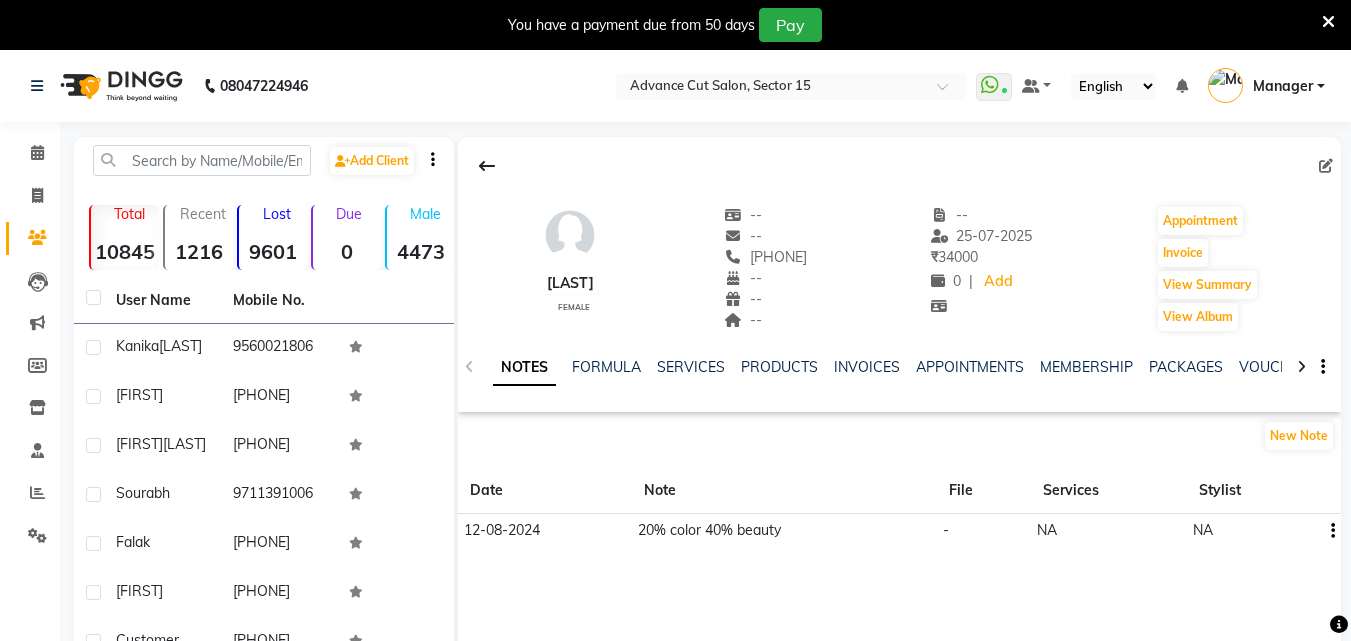 click on "20% color 40% beauty" 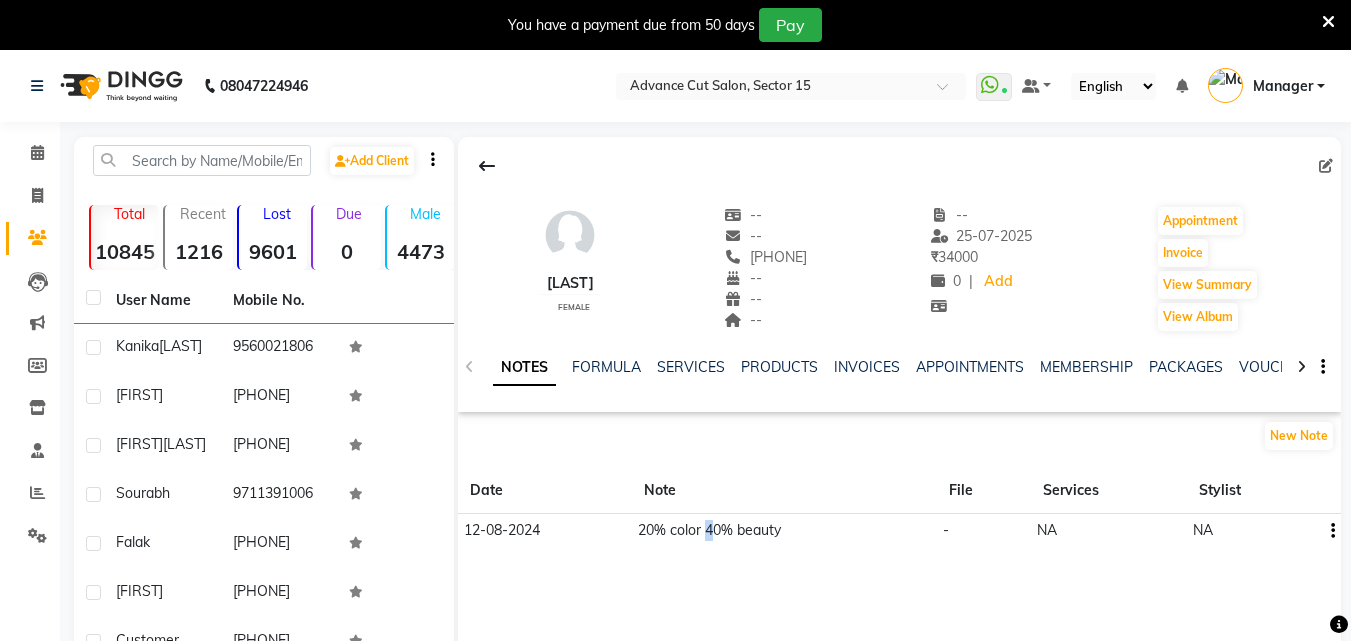 click on "20% color 40% beauty" 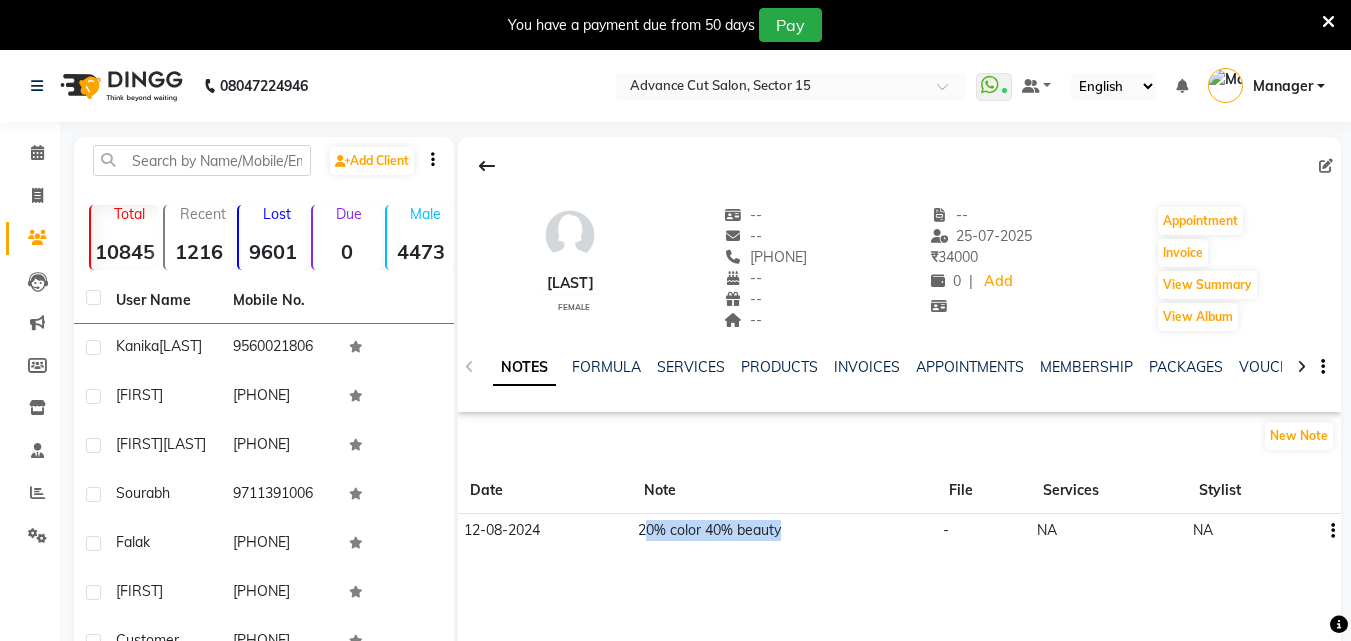 click on "20% color 40% beauty" 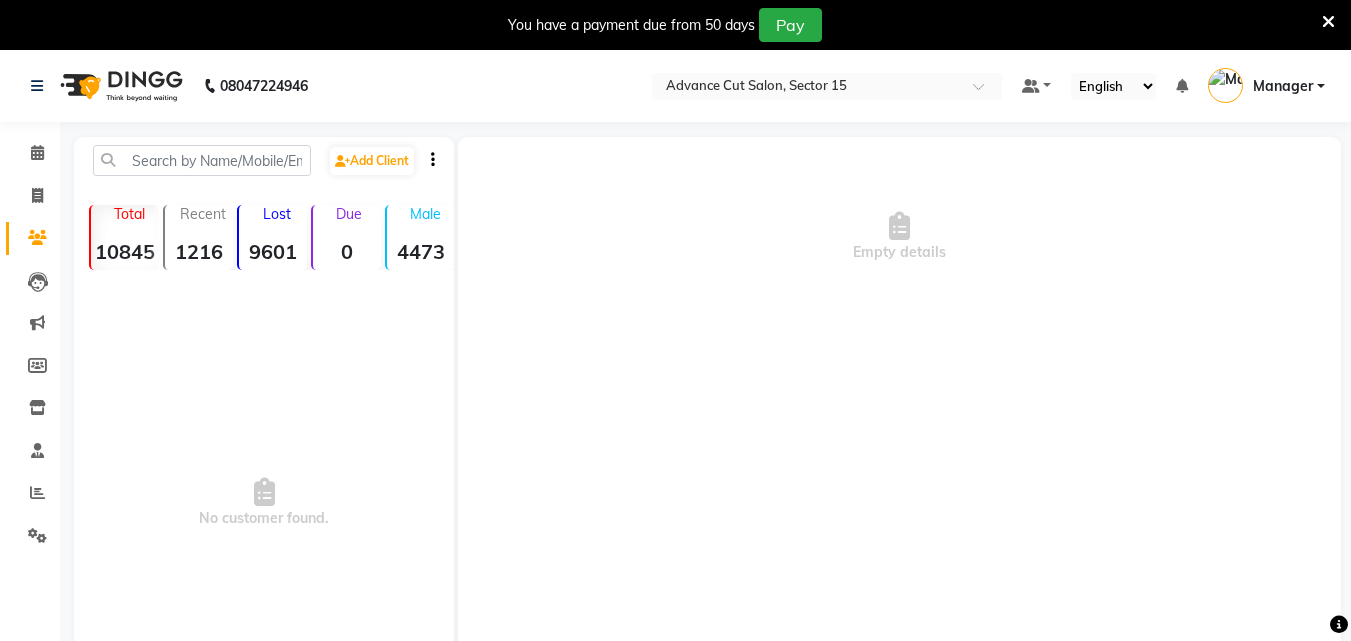 scroll, scrollTop: 0, scrollLeft: 0, axis: both 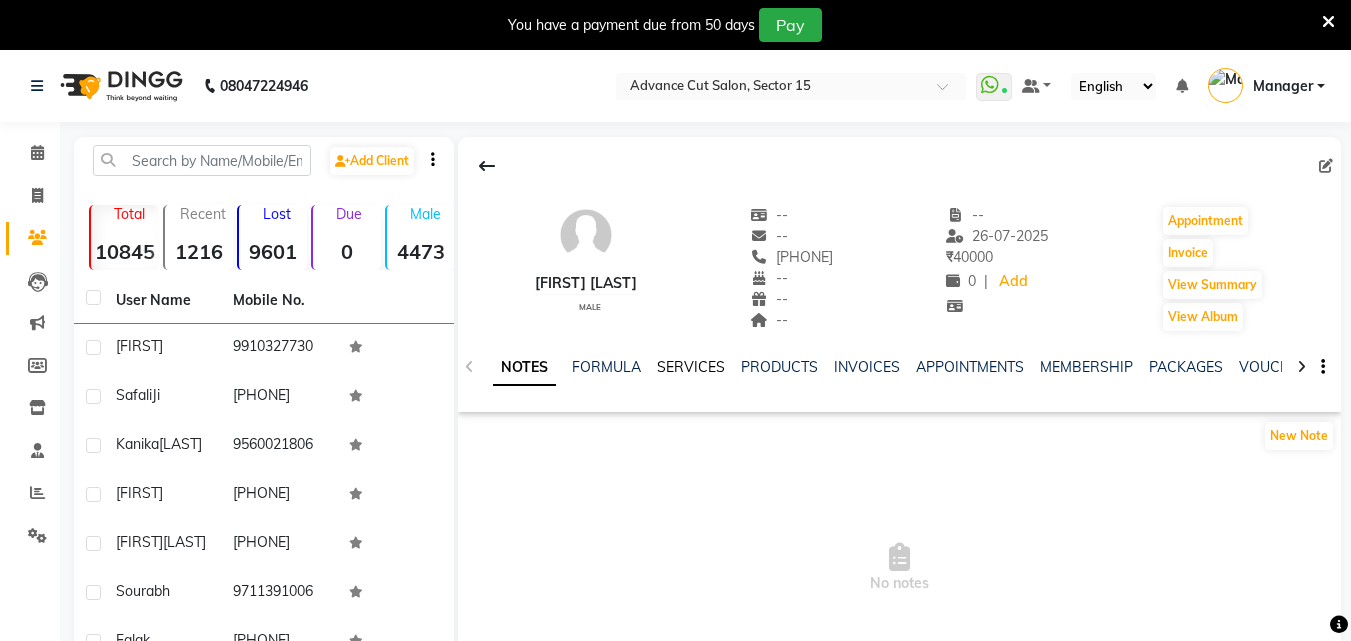 click on "SERVICES" 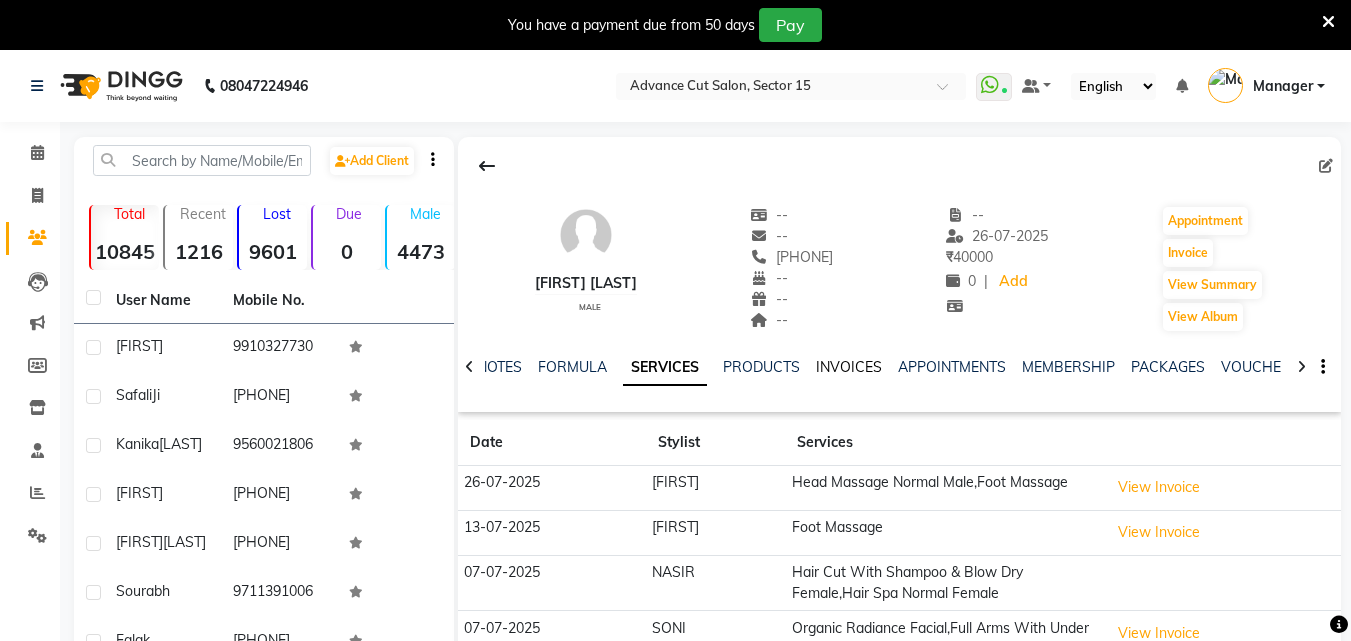 click on "INVOICES" 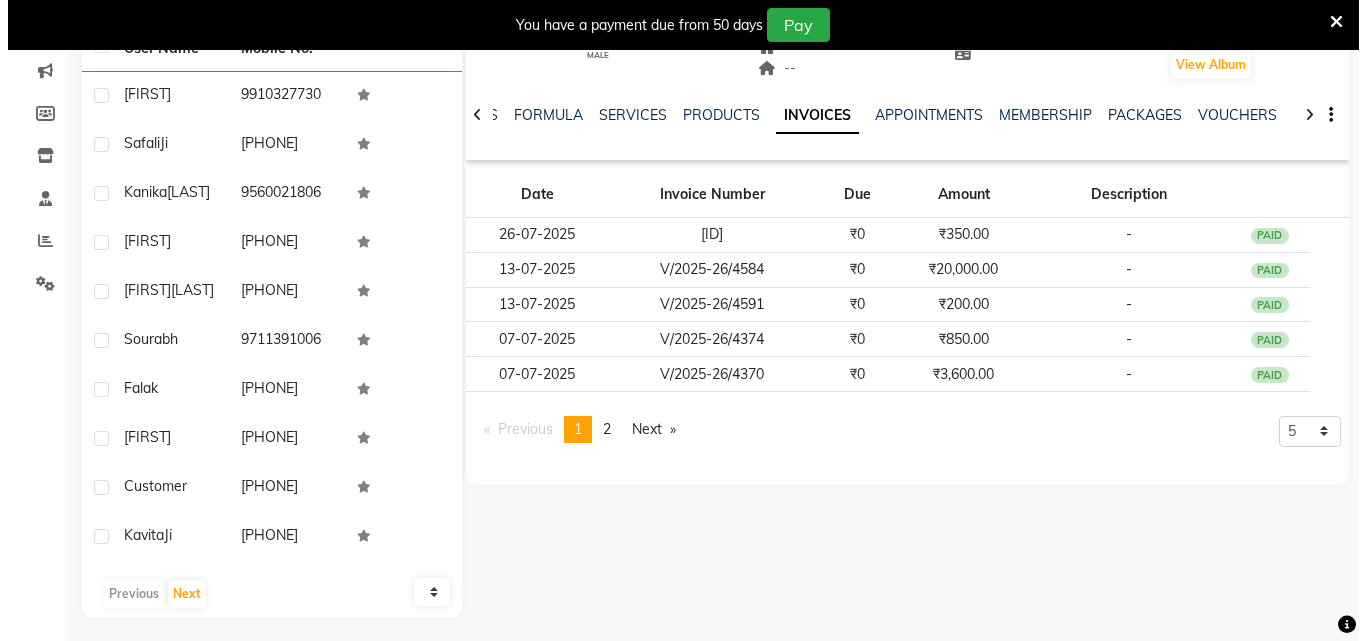scroll, scrollTop: 259, scrollLeft: 0, axis: vertical 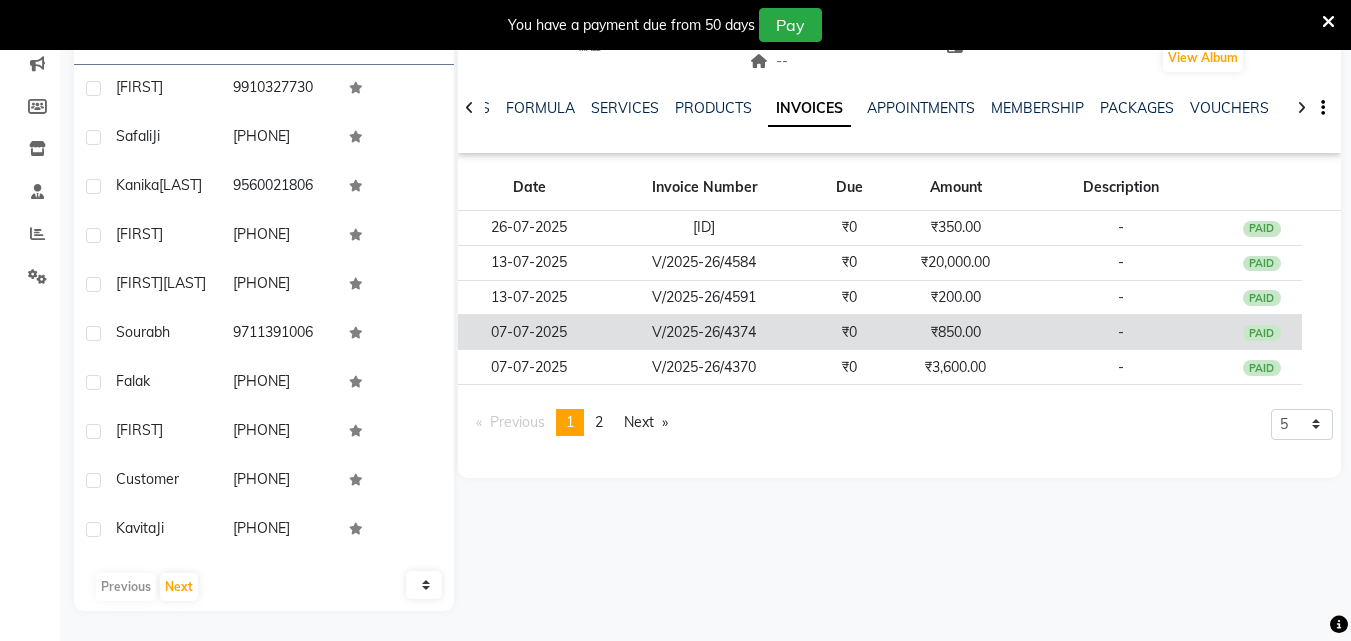 click on "₹850.00" 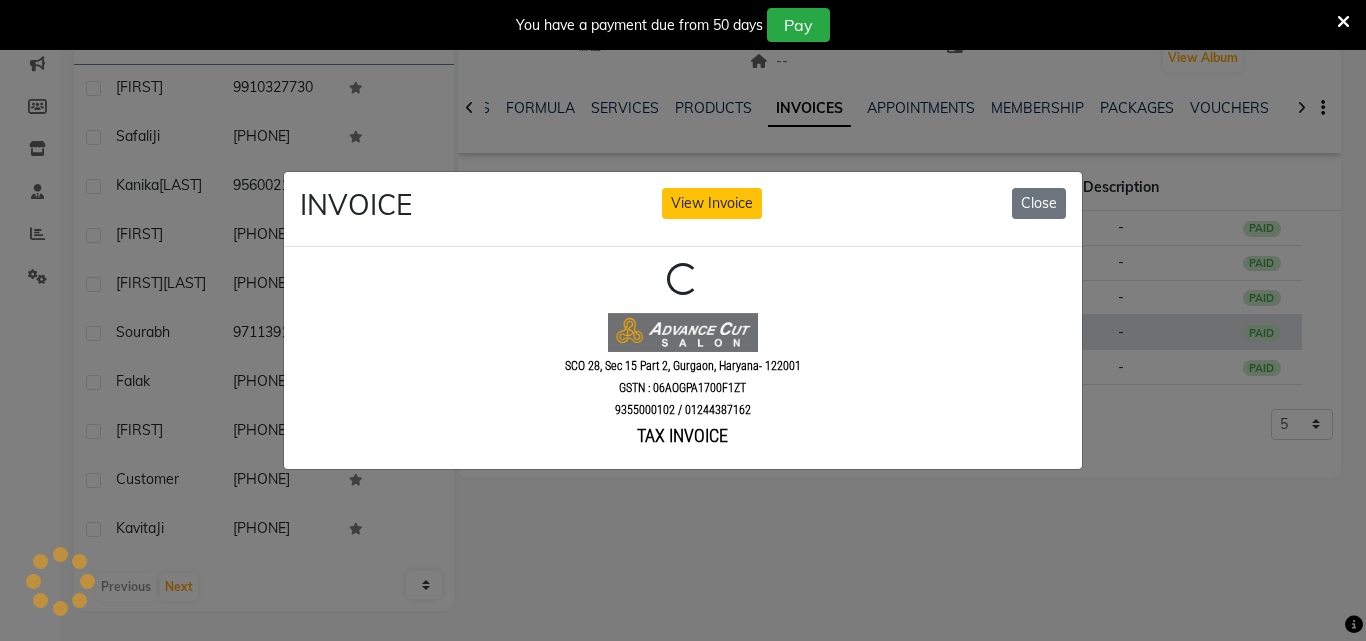 scroll, scrollTop: 0, scrollLeft: 0, axis: both 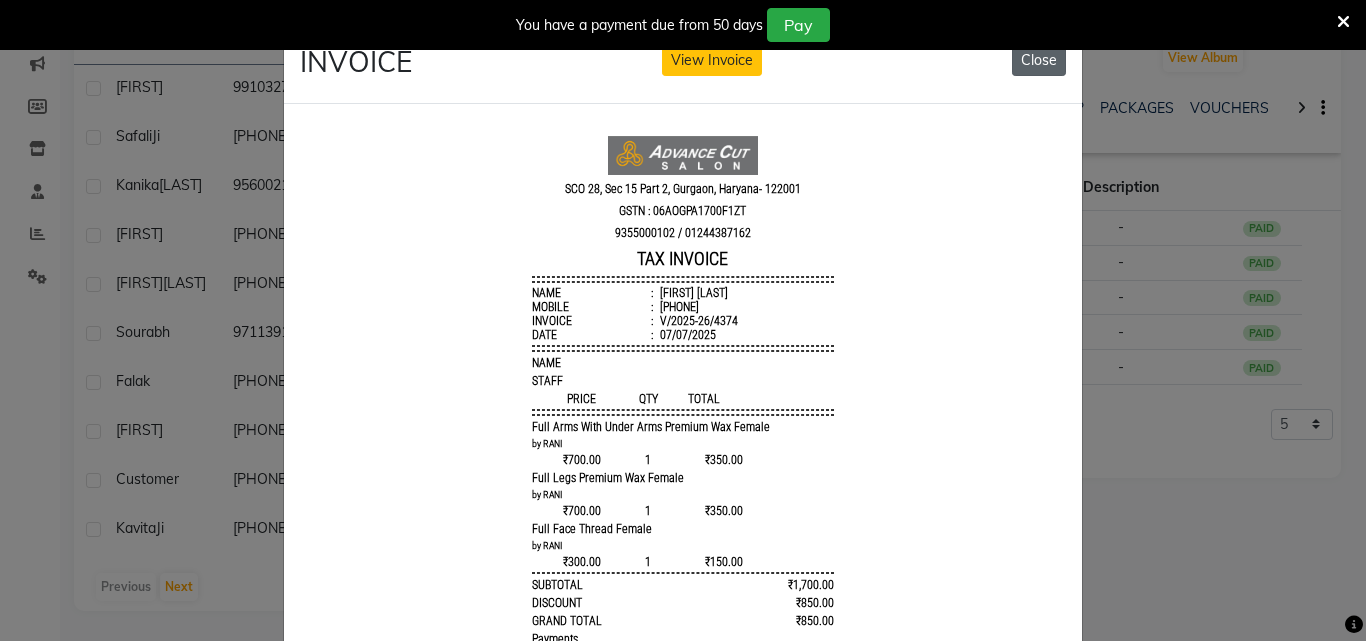 click on "Close" 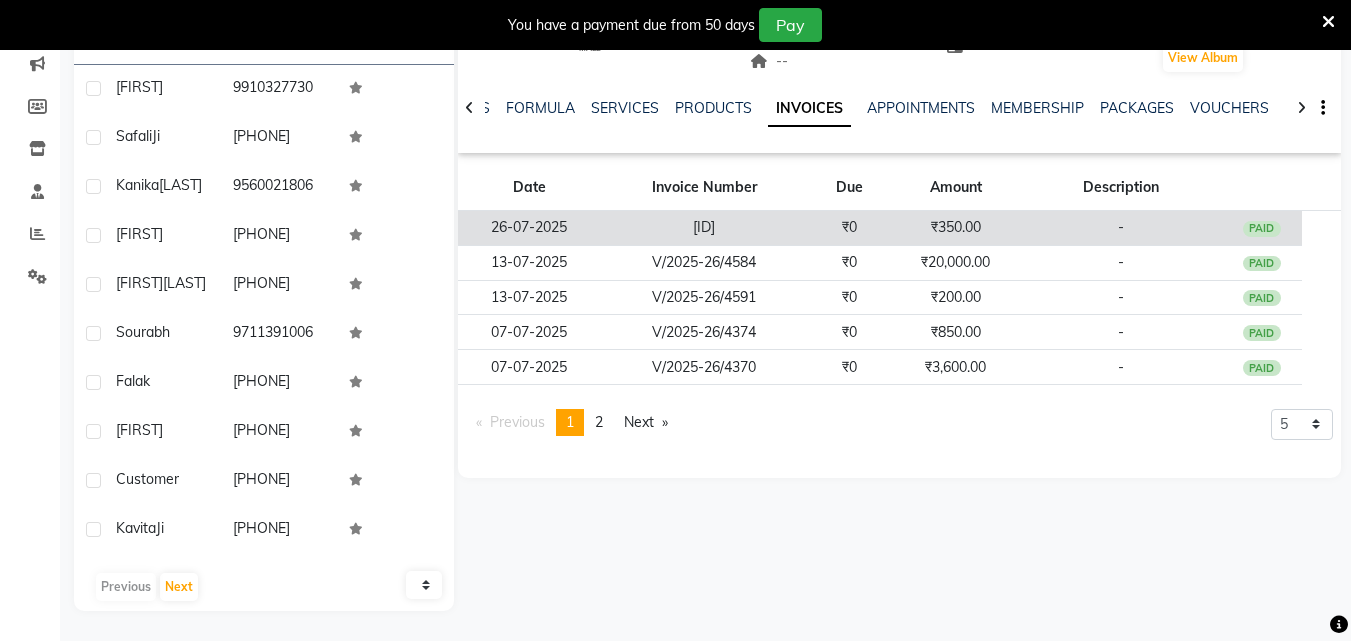 click on "₹350.00" 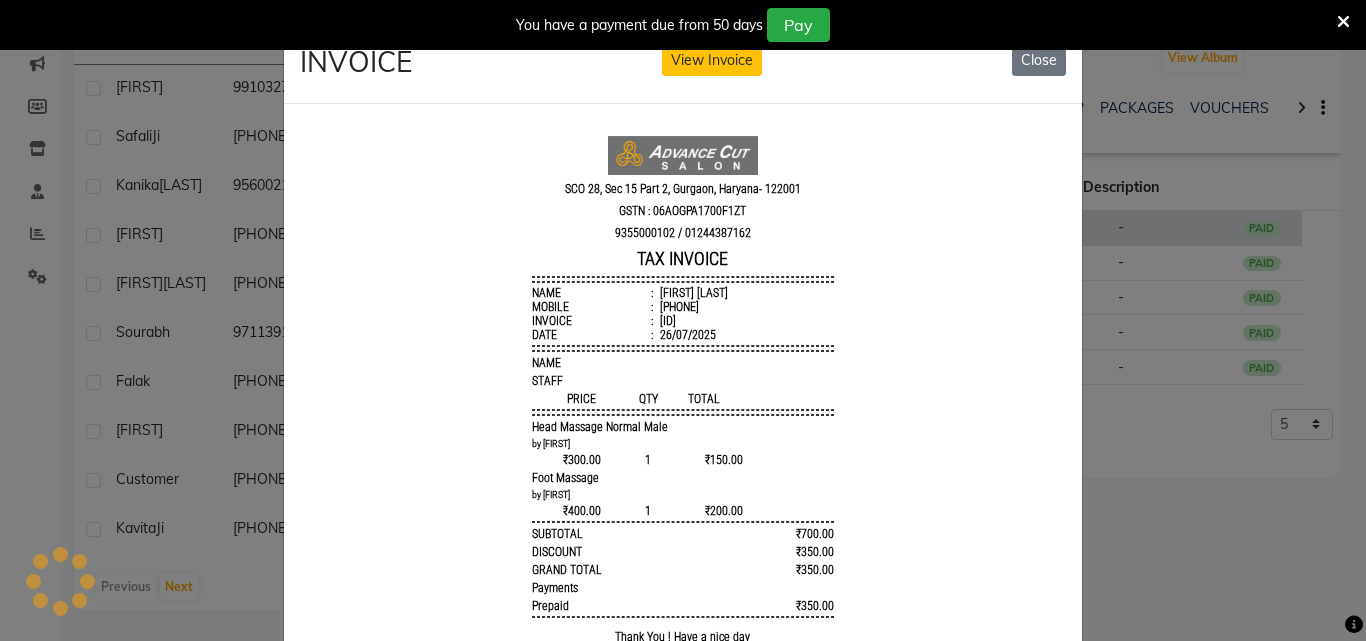 scroll, scrollTop: 0, scrollLeft: 0, axis: both 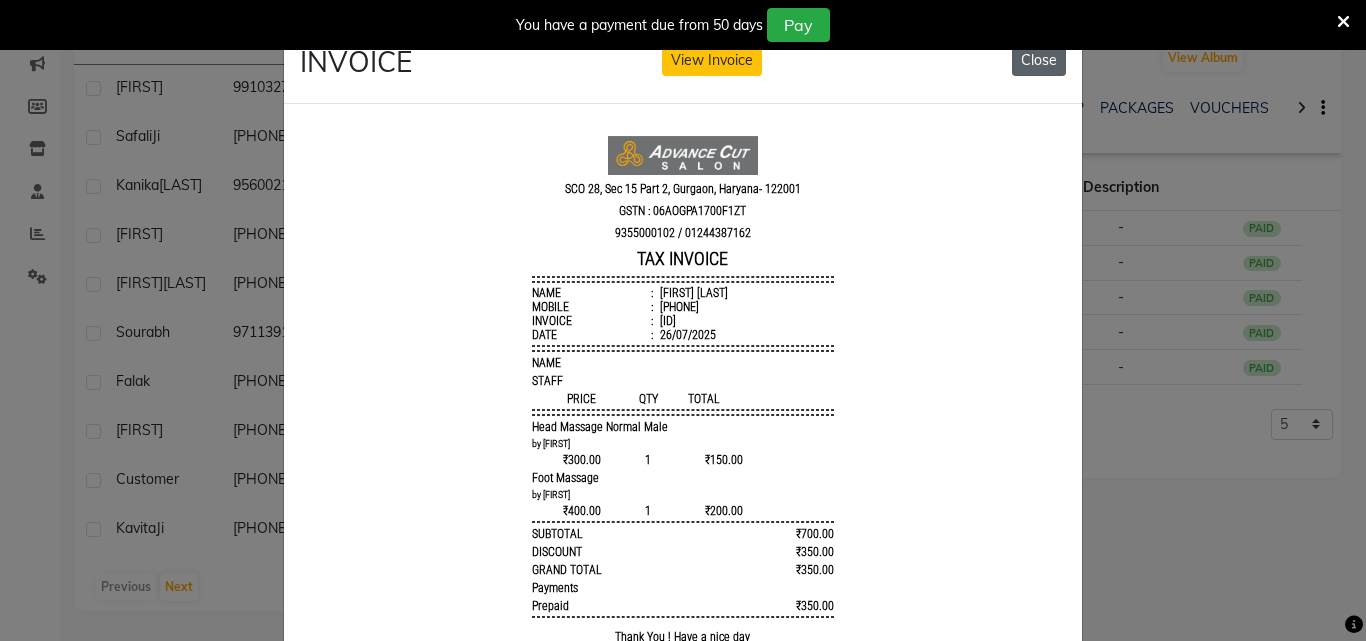click on "Close" 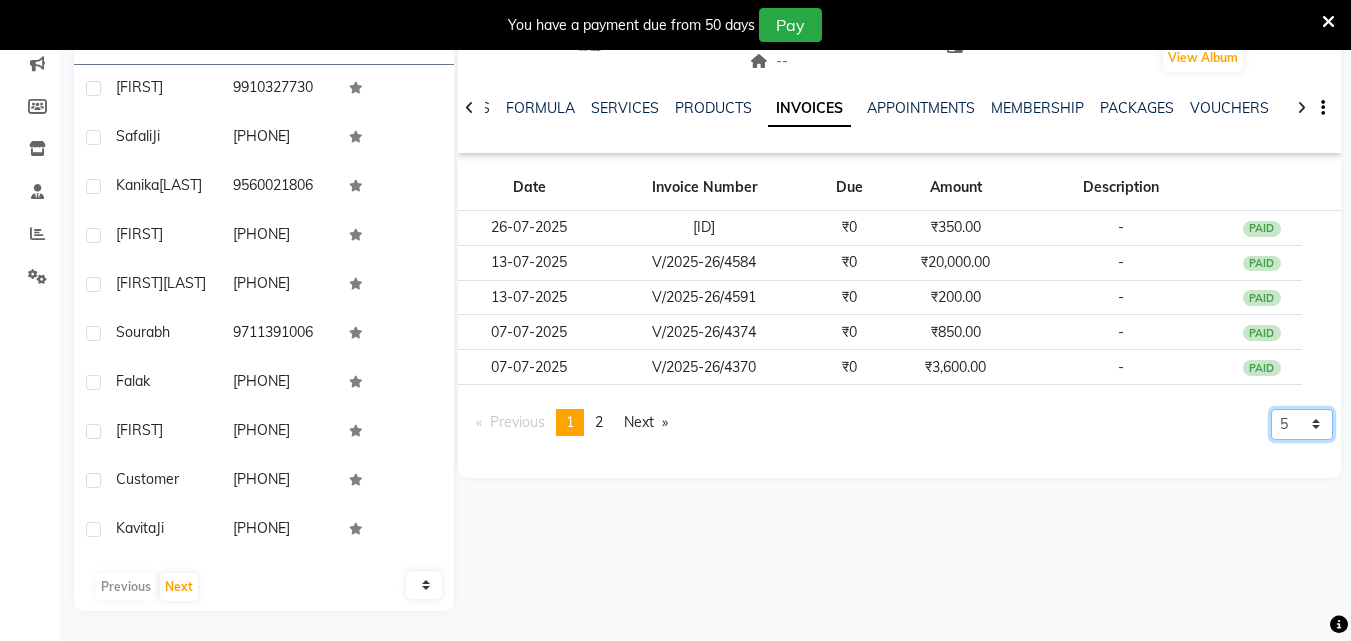 drag, startPoint x: 1291, startPoint y: 421, endPoint x: 1301, endPoint y: 438, distance: 19.723083 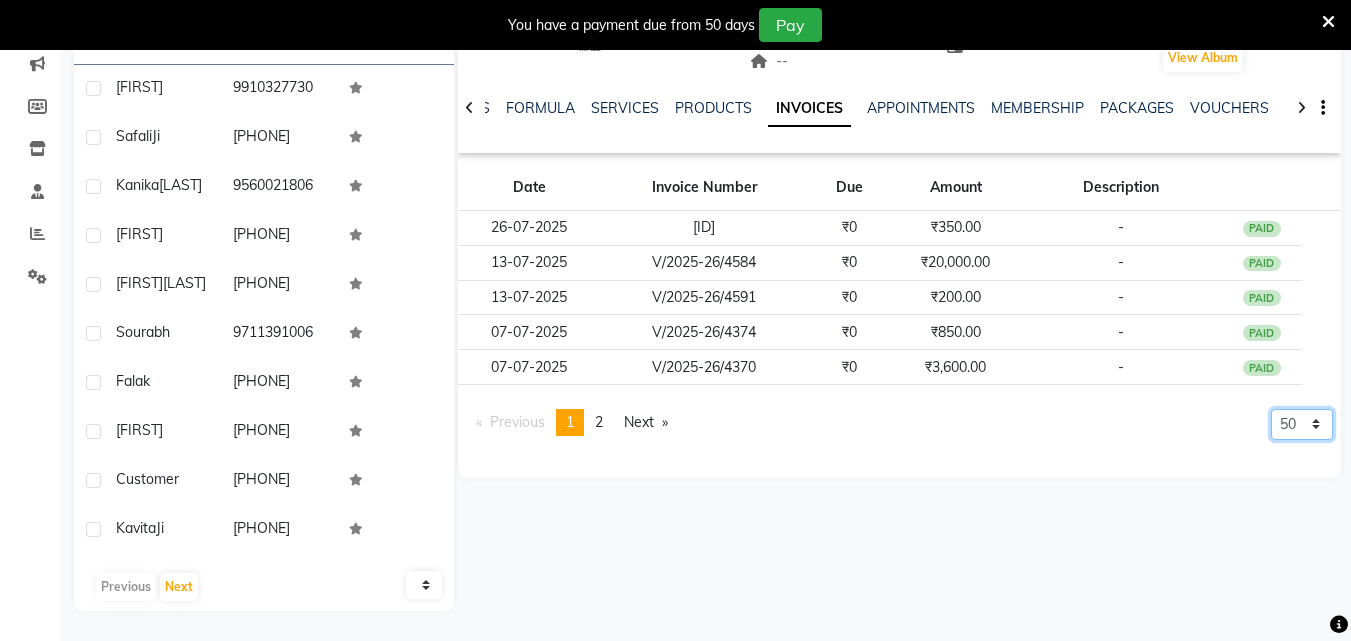 click on "5 10 50 100 500" 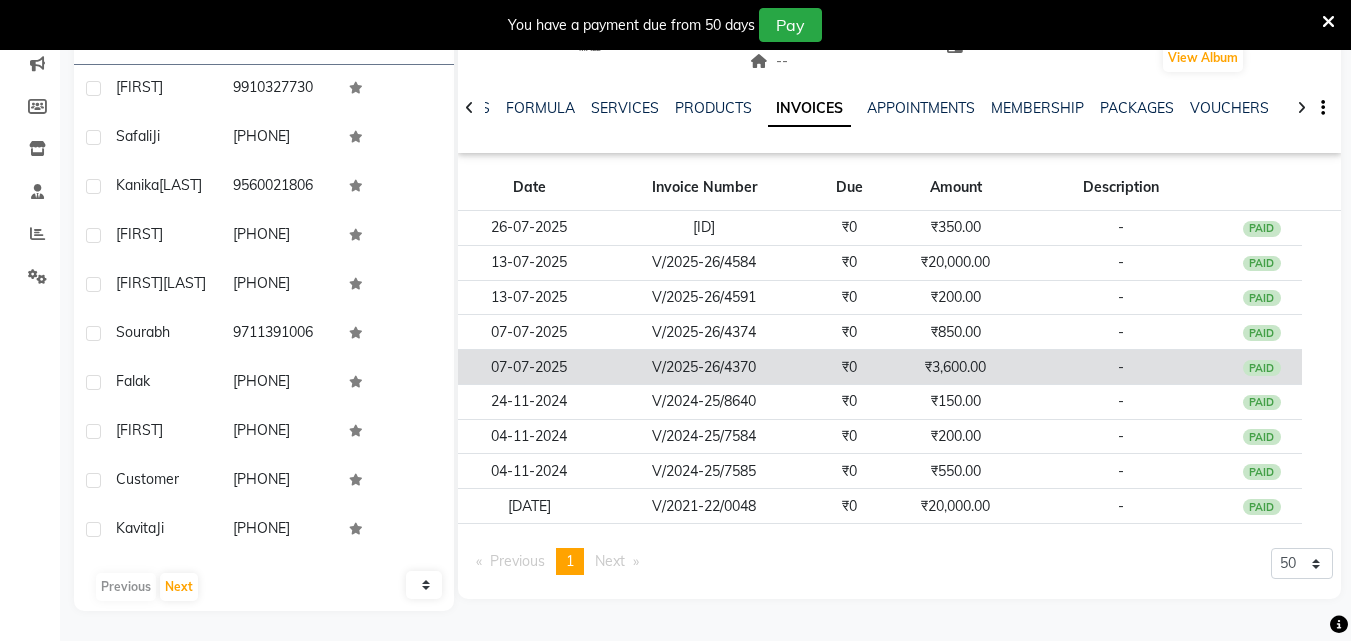 click on "₹3,600.00" 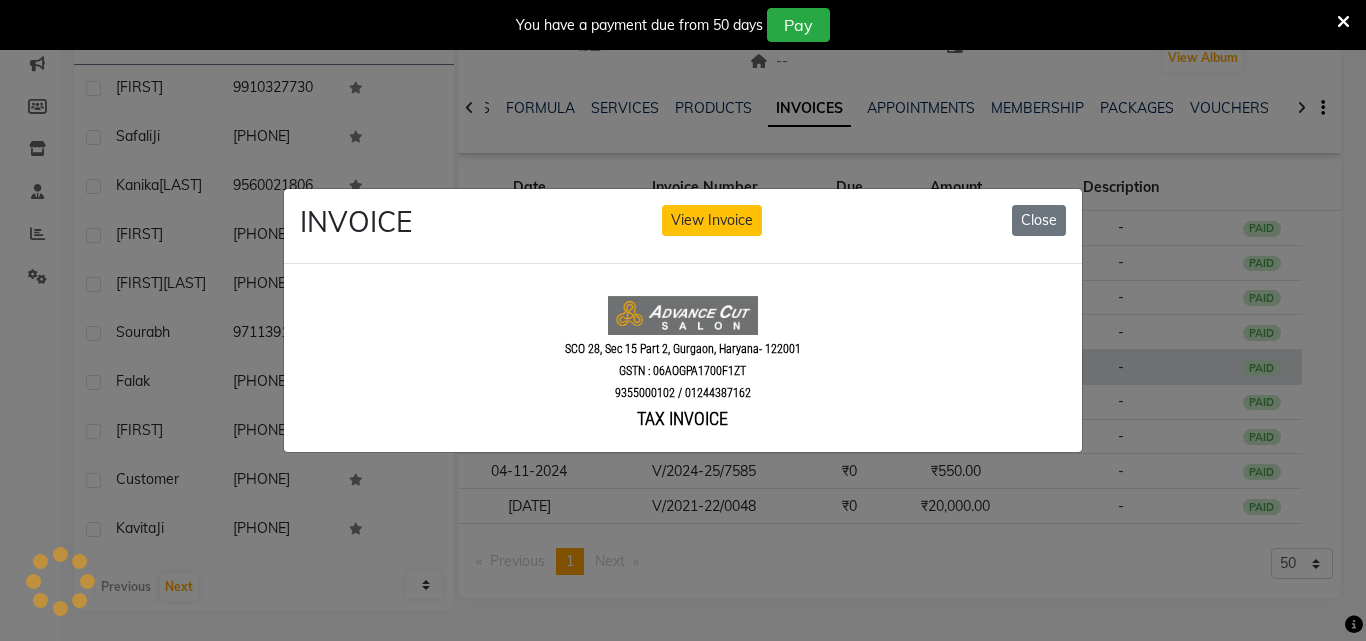 scroll, scrollTop: 0, scrollLeft: 0, axis: both 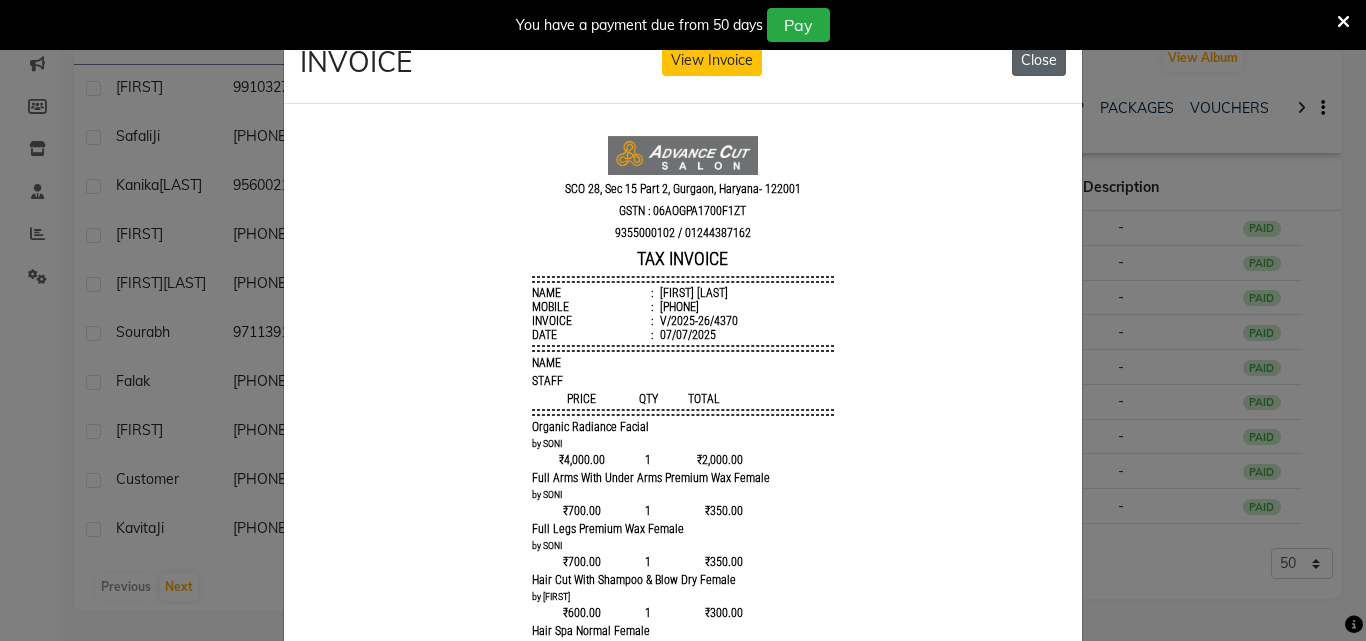 click on "Close" 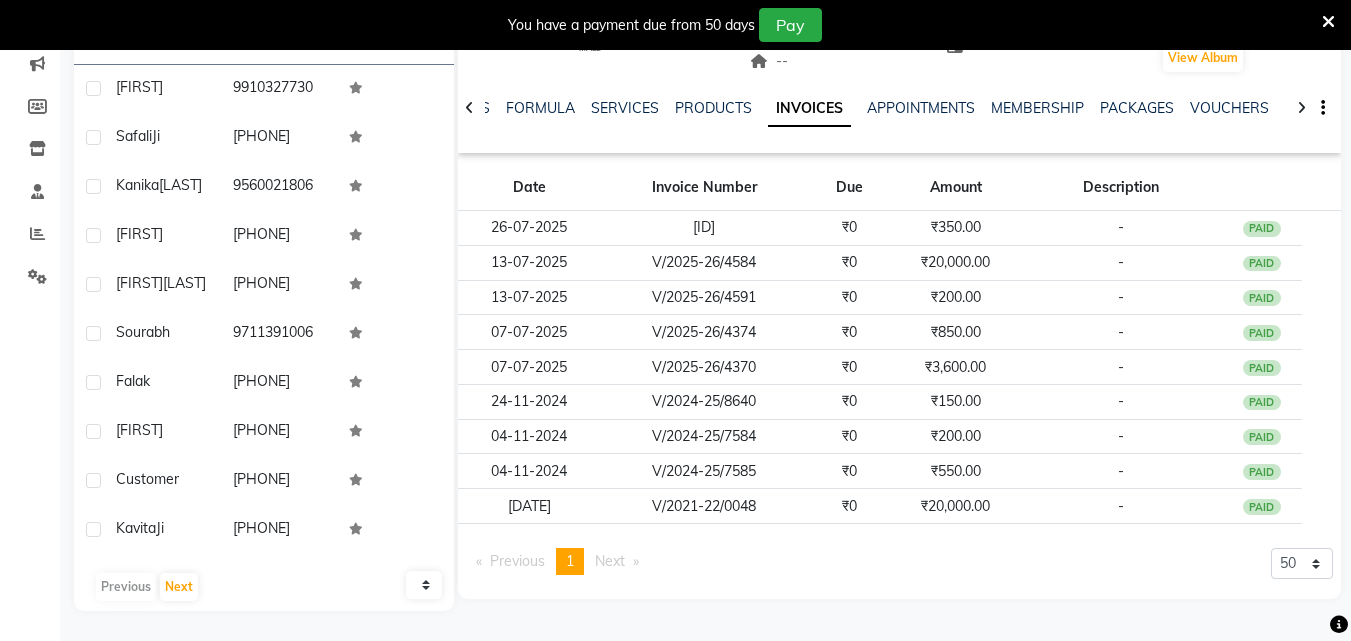 click at bounding box center [1328, 22] 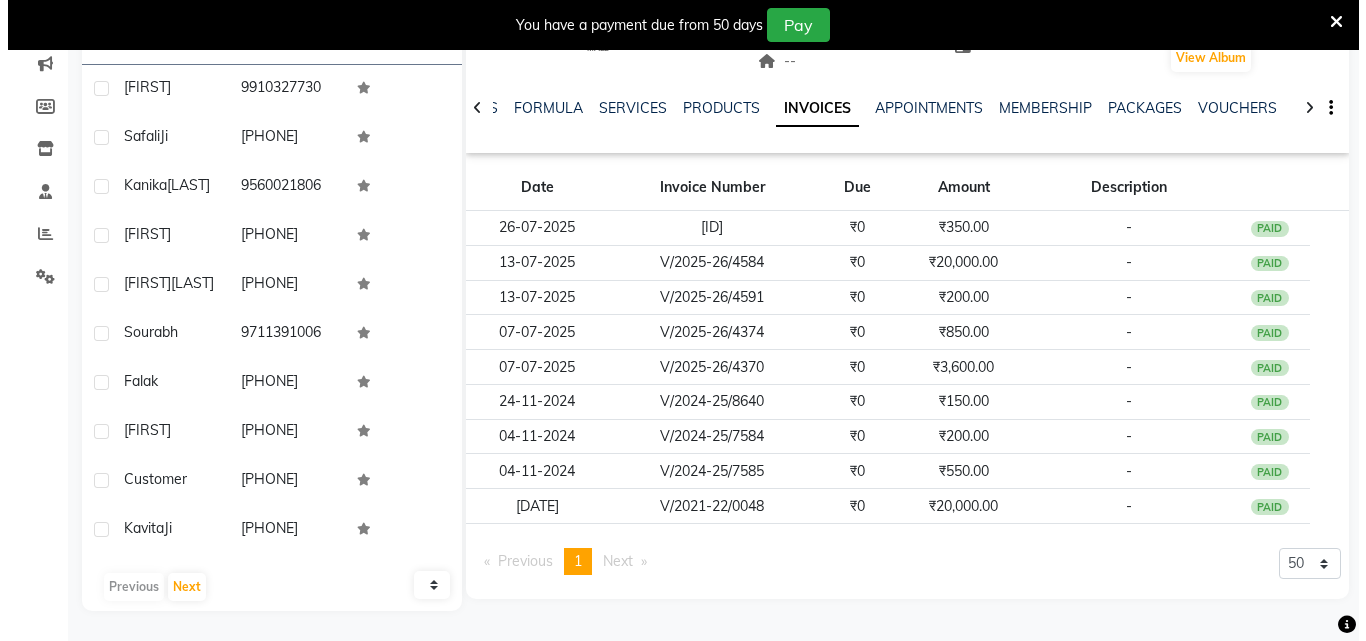 scroll, scrollTop: 226, scrollLeft: 0, axis: vertical 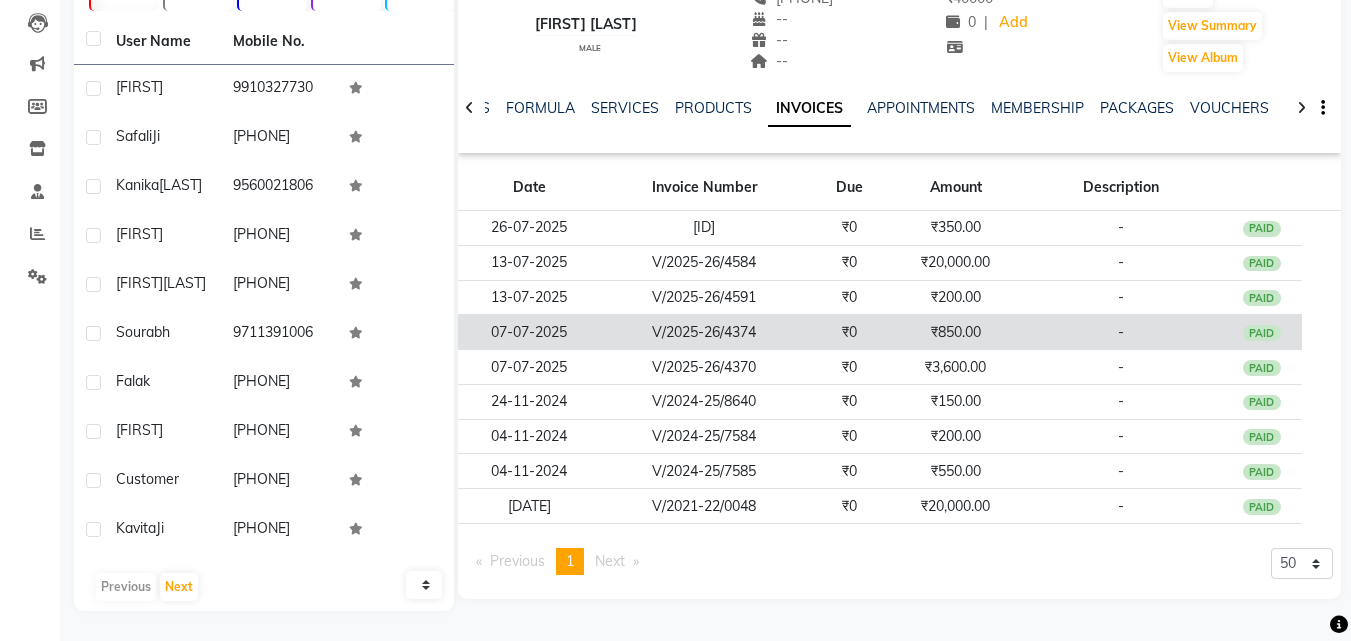 click on "₹850.00" 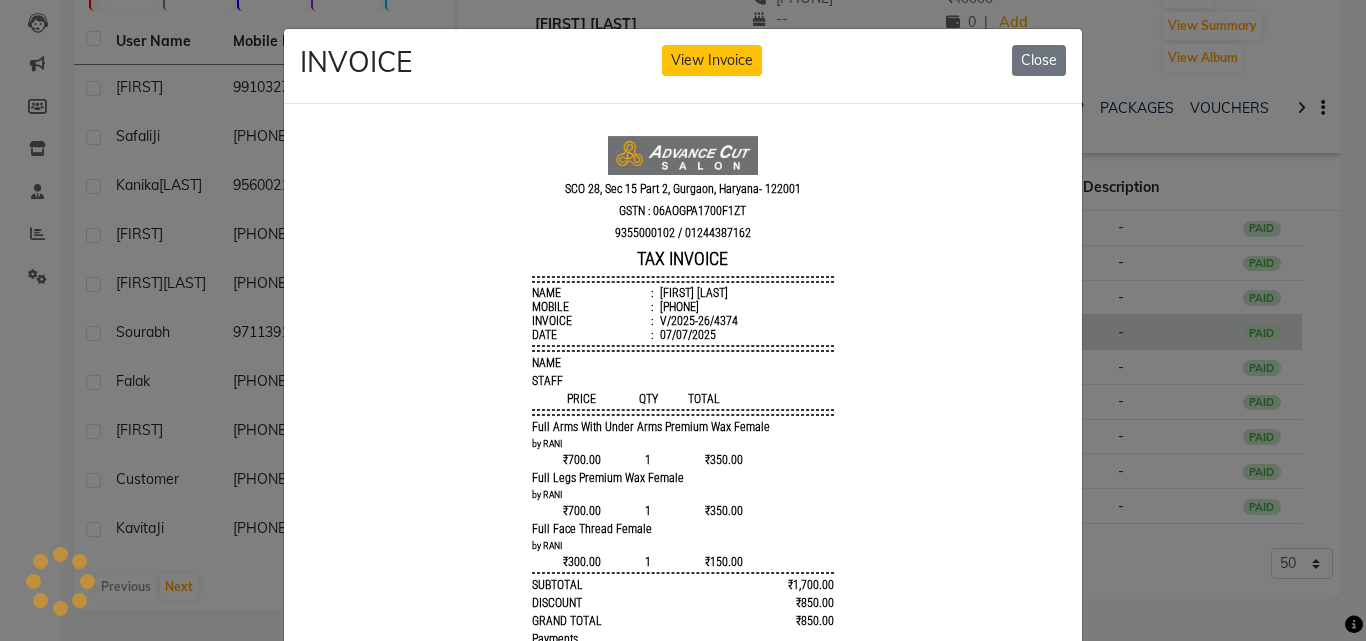 scroll, scrollTop: 0, scrollLeft: 0, axis: both 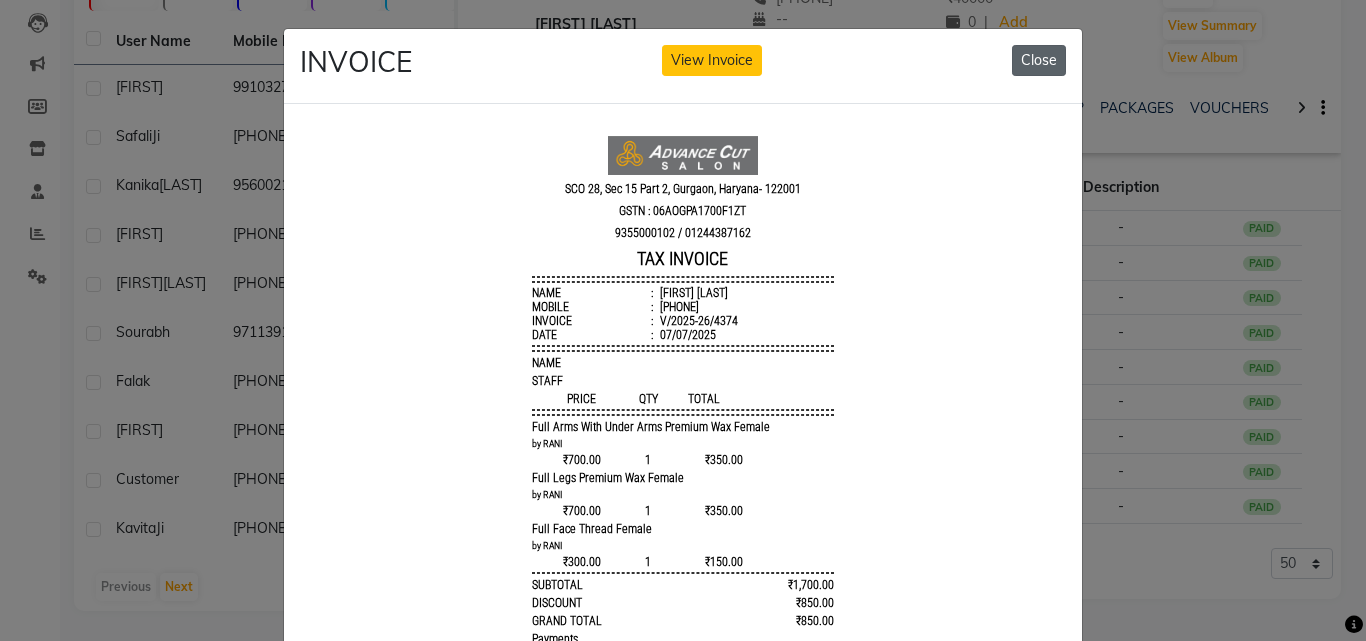 click on "Close" 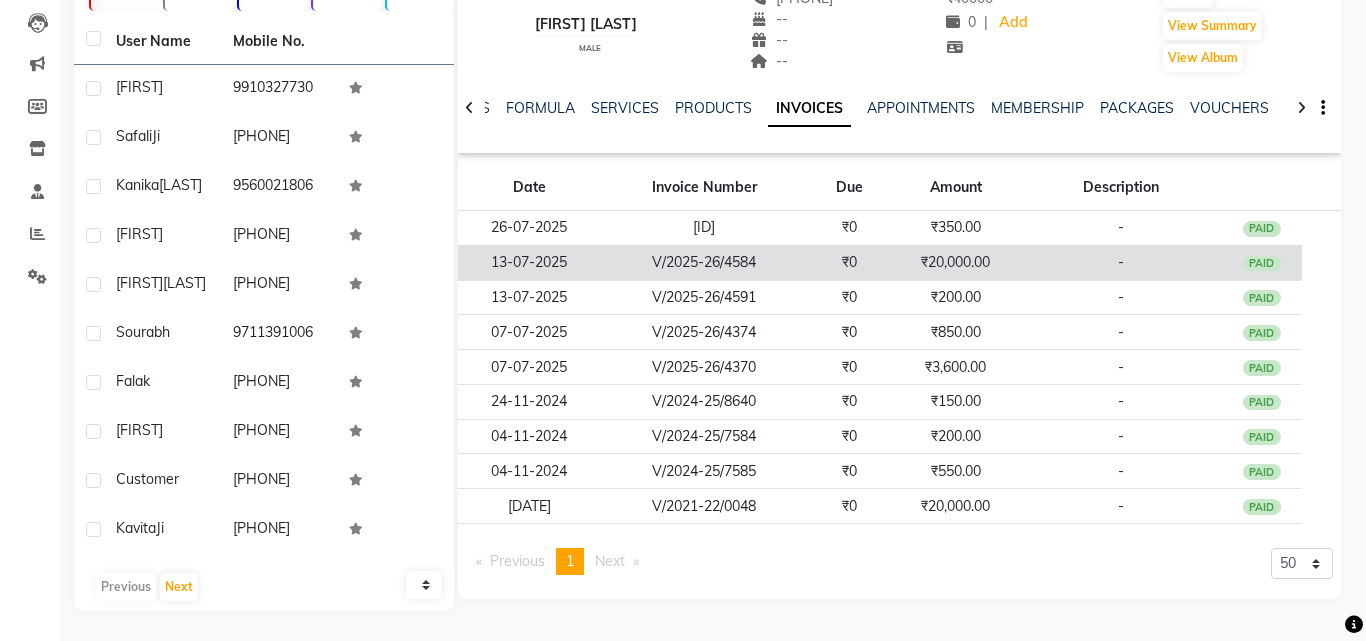 scroll, scrollTop: 209, scrollLeft: 0, axis: vertical 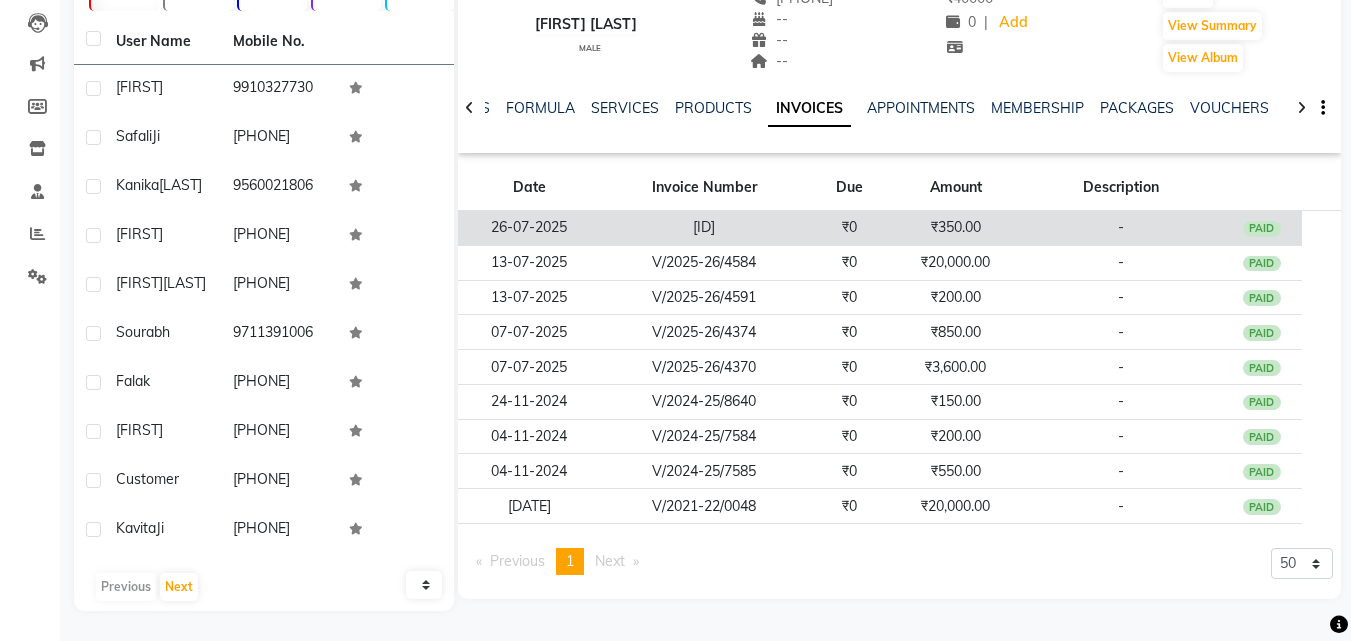 click on "₹350.00" 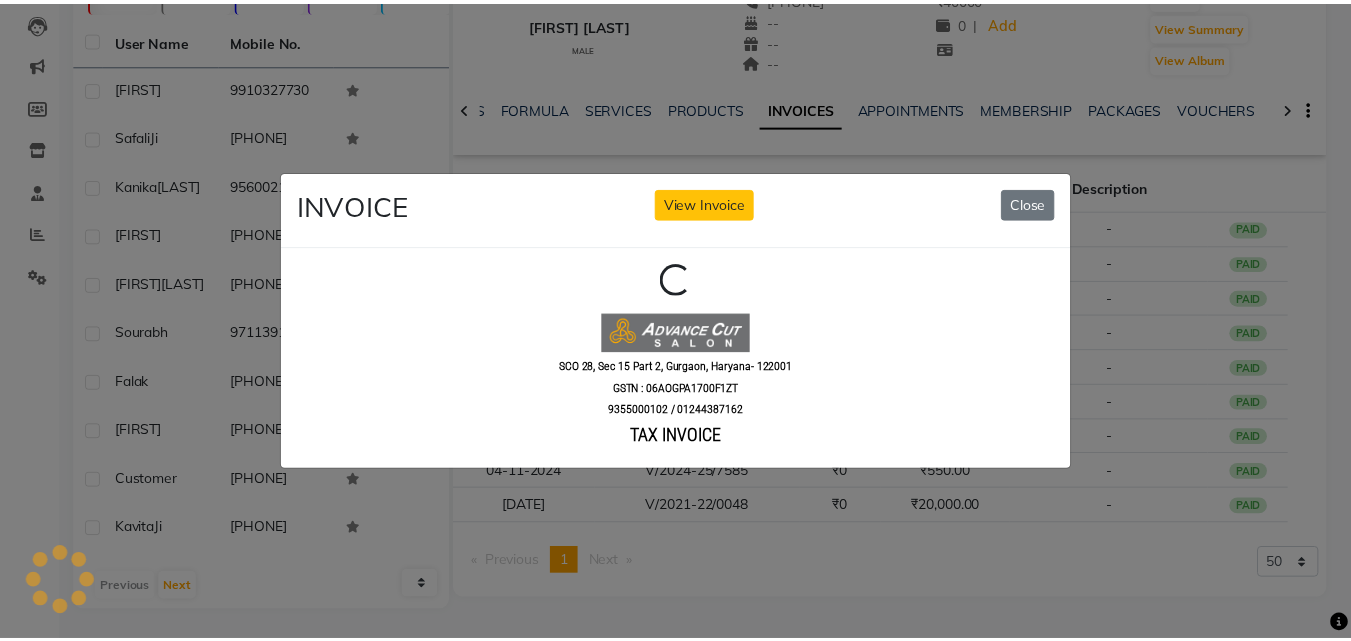 scroll, scrollTop: 0, scrollLeft: 0, axis: both 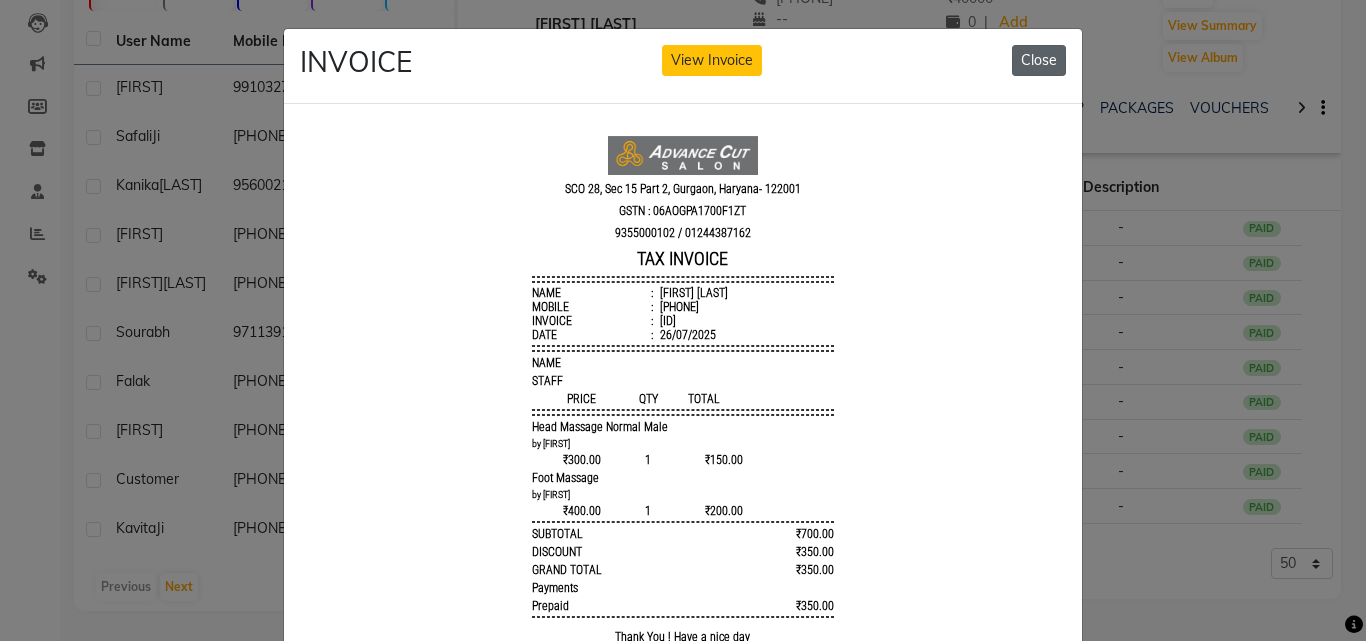 click on "Close" 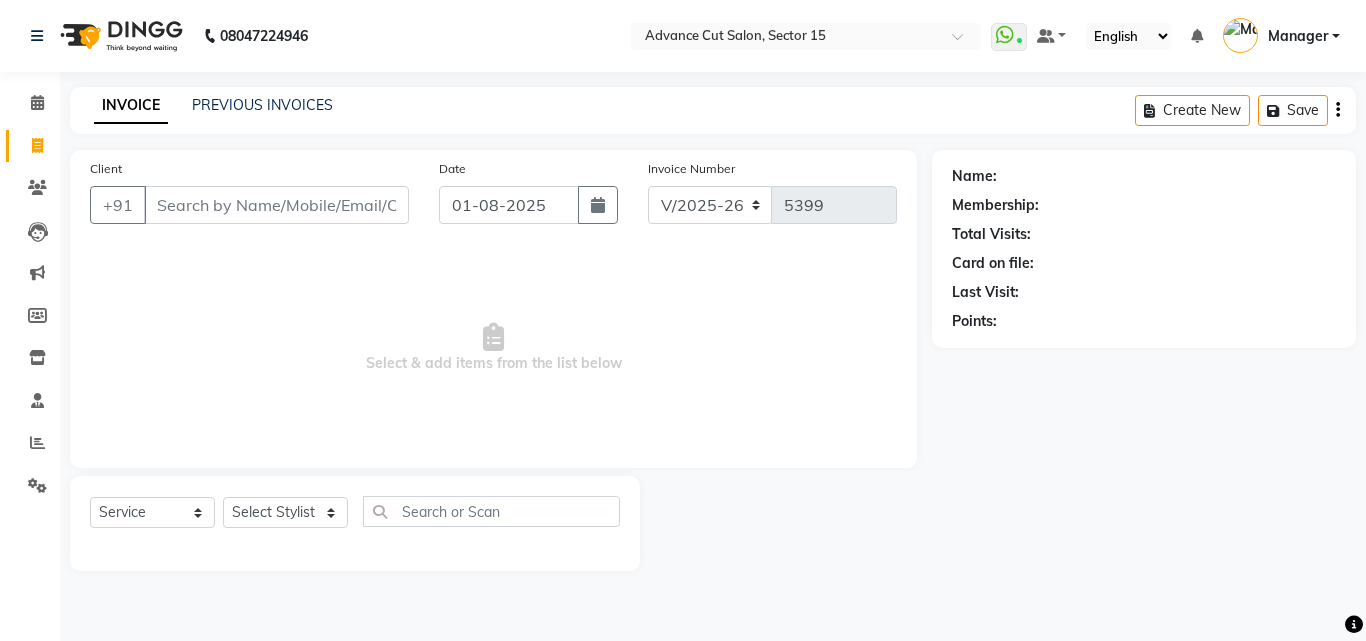 select on "6255" 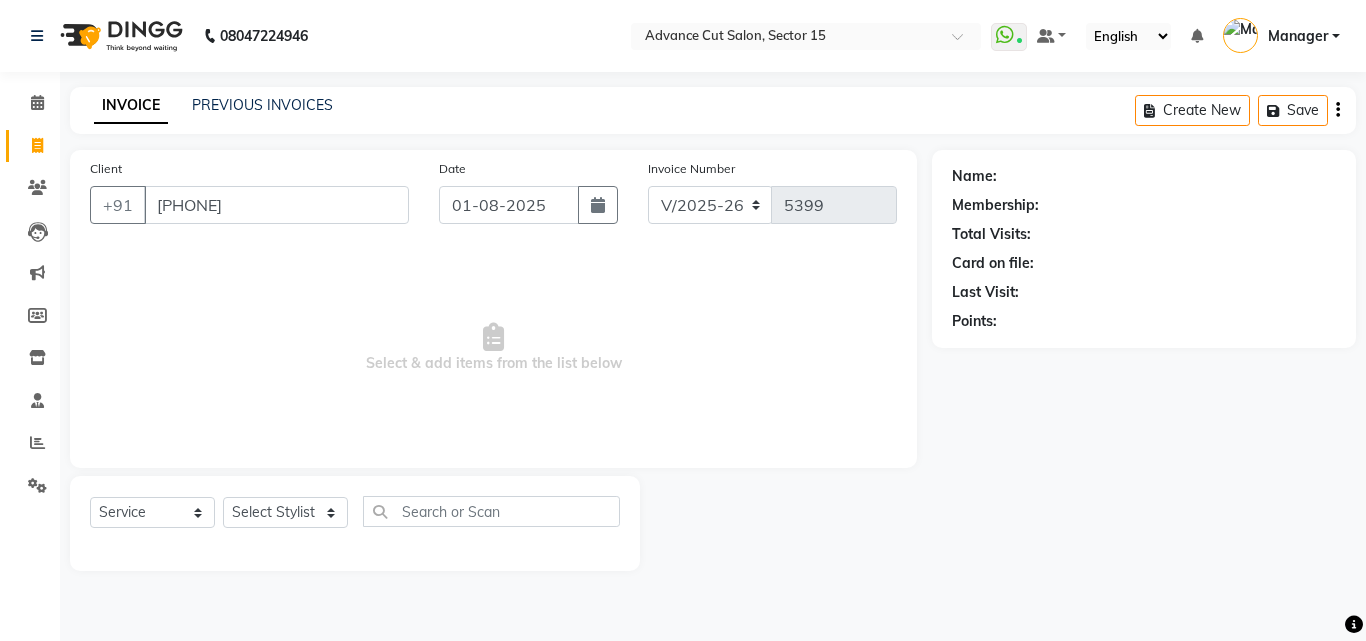 scroll, scrollTop: 0, scrollLeft: 0, axis: both 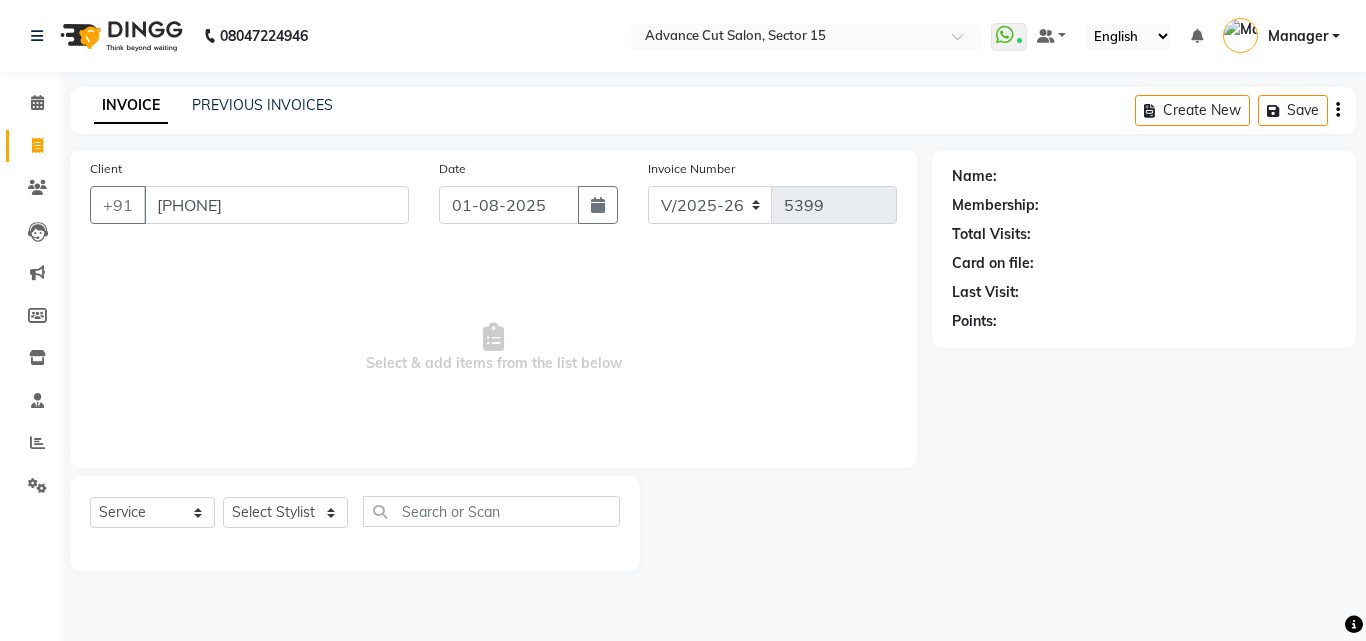 type on "[PHONE]" 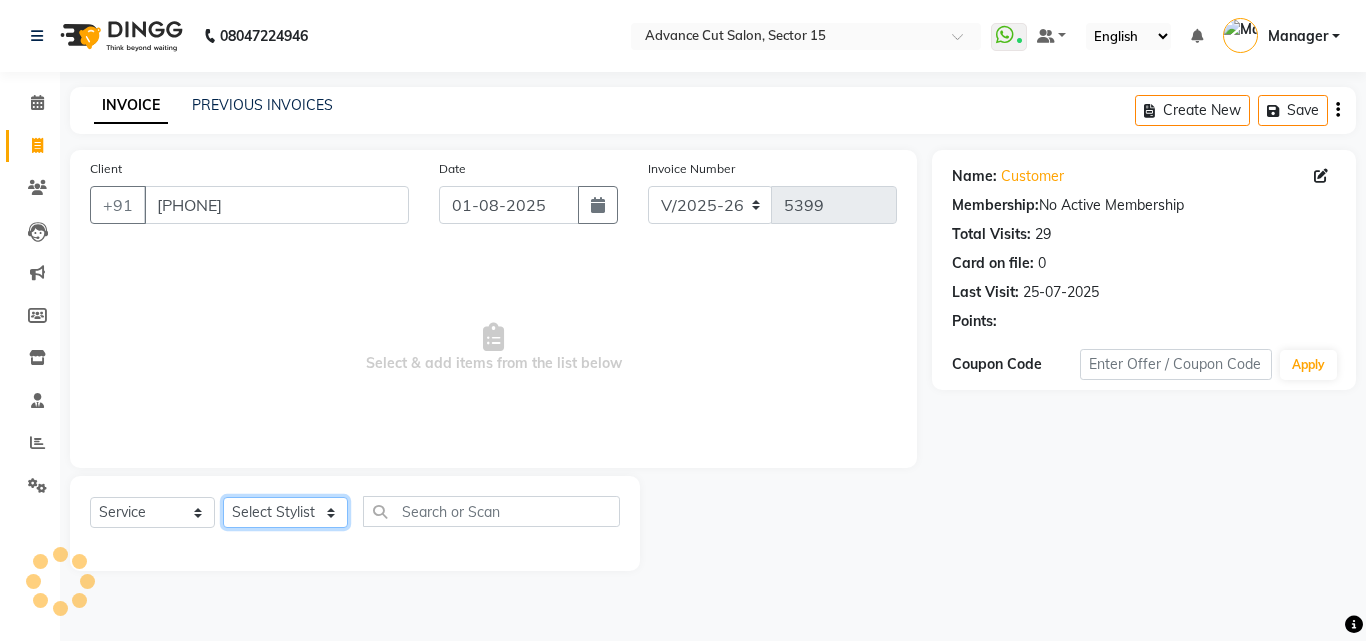 click on "Select Stylist Advance Cut  ASIF FARMAN HAIDER Iqbal KASHISH LUCKY Manager MANOJ NASEEM NASIR Nidhi Pooja  PRIYA RAEES RANI RASHID RIZWAN SACHIN SALMAN SANJAY Shahjad Shankar shuaib SONI" 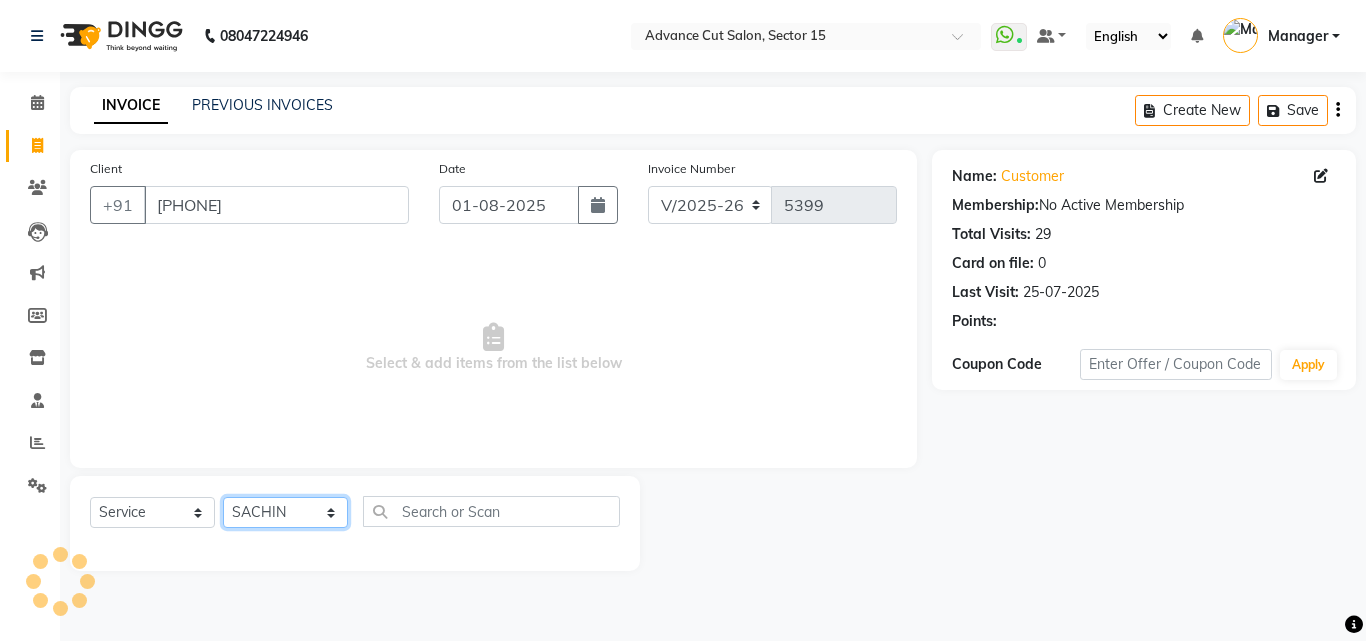 click on "Select Stylist Advance Cut  ASIF FARMAN HAIDER Iqbal KASHISH LUCKY Manager MANOJ NASEEM NASIR Nidhi Pooja  PRIYA RAEES RANI RASHID RIZWAN SACHIN SALMAN SANJAY Shahjad Shankar shuaib SONI" 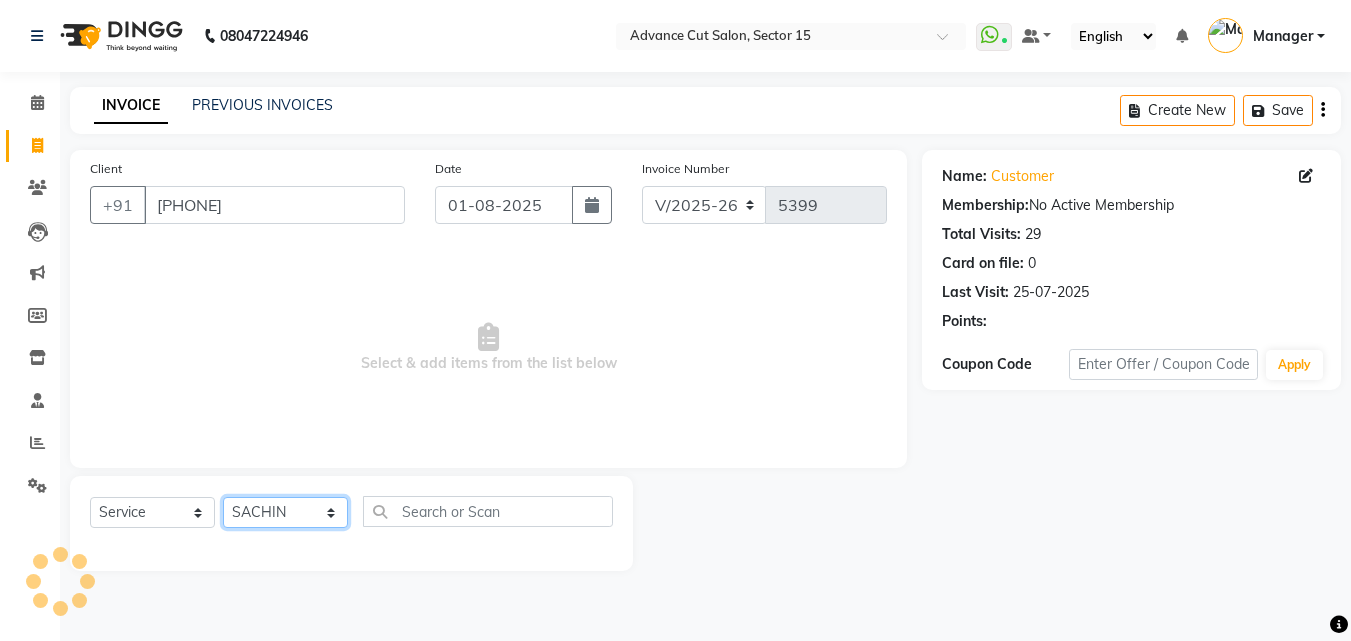 select on "46502" 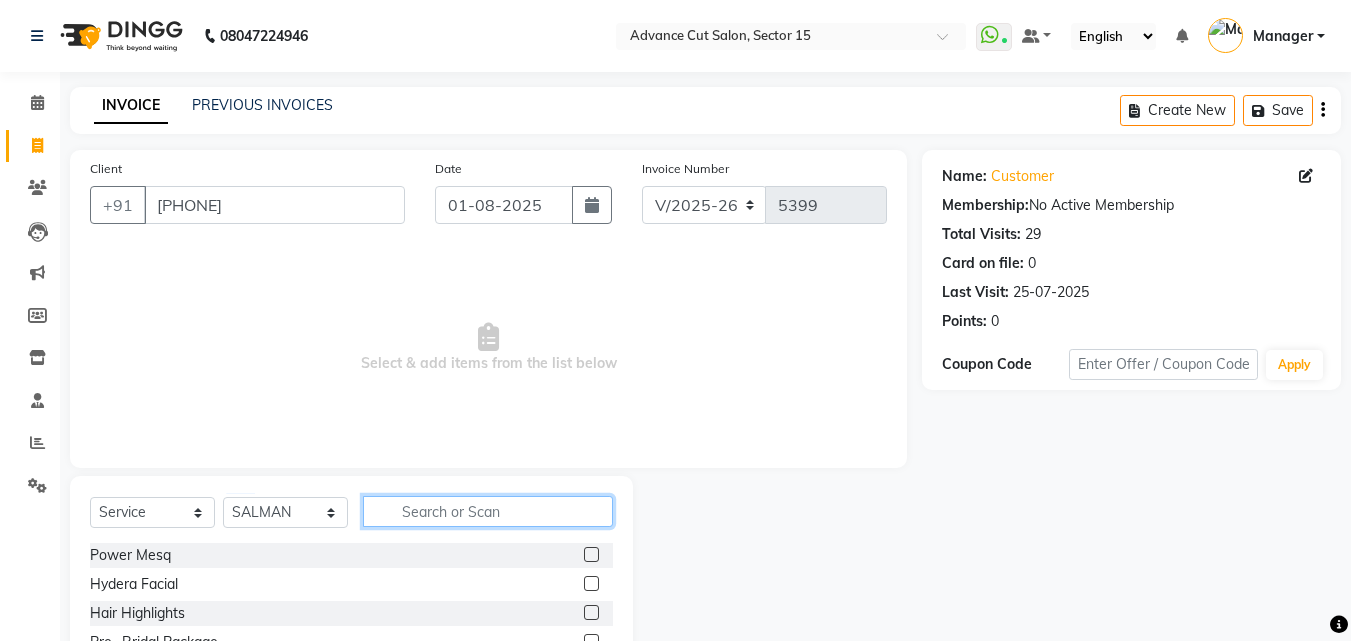 click 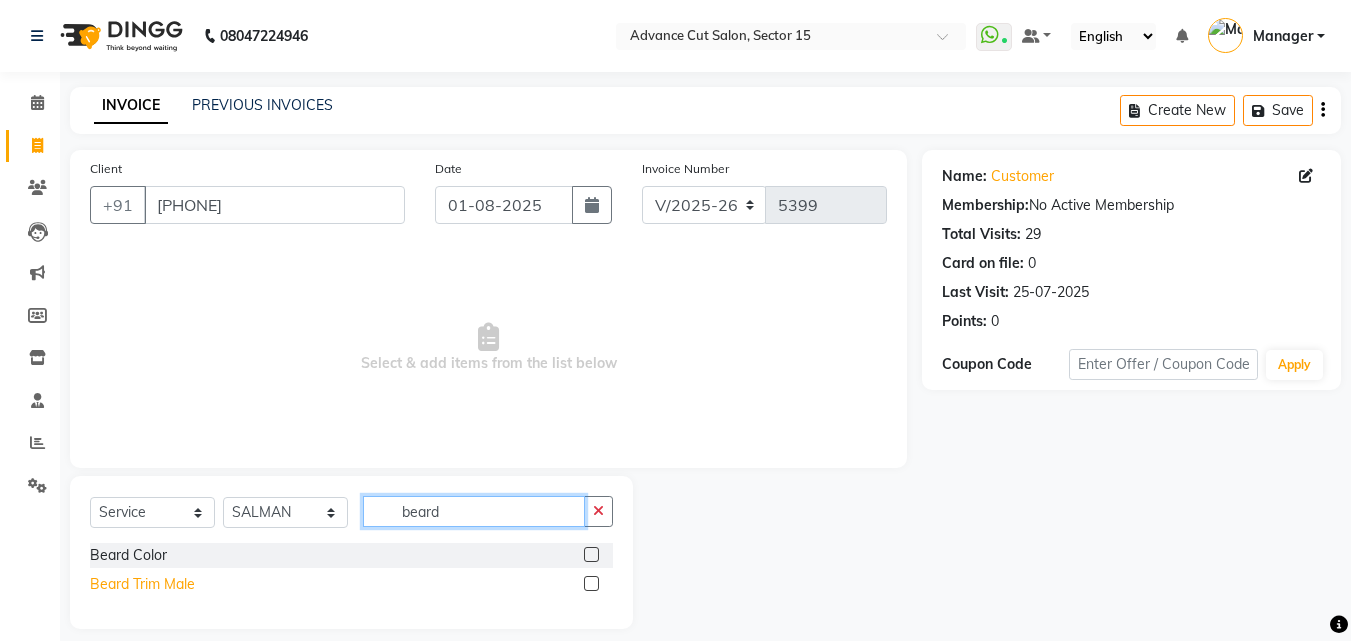 type on "beard" 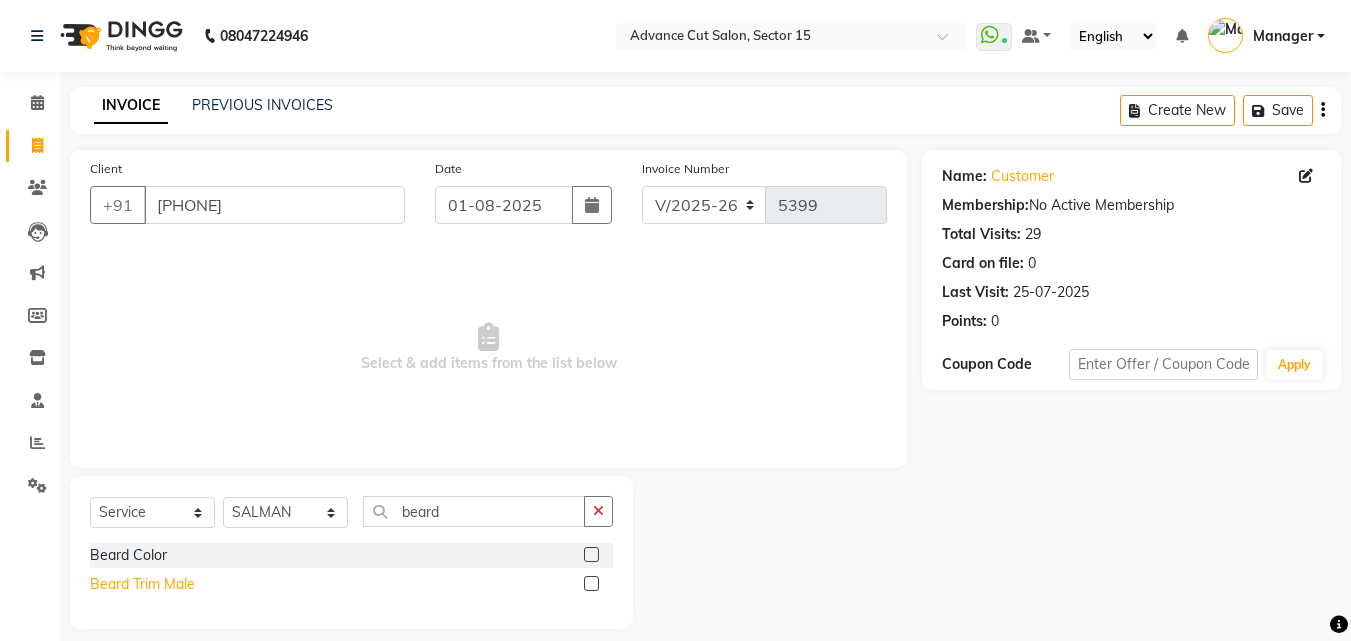 click on "Beard Trim Male" 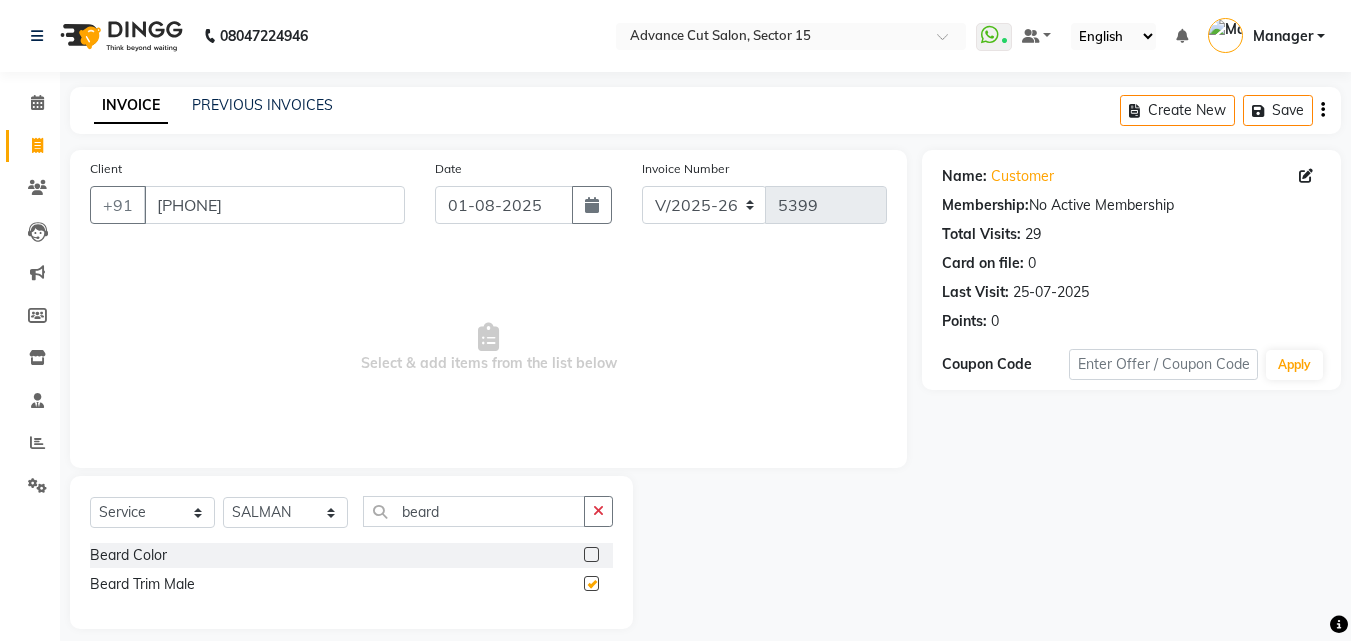checkbox on "false" 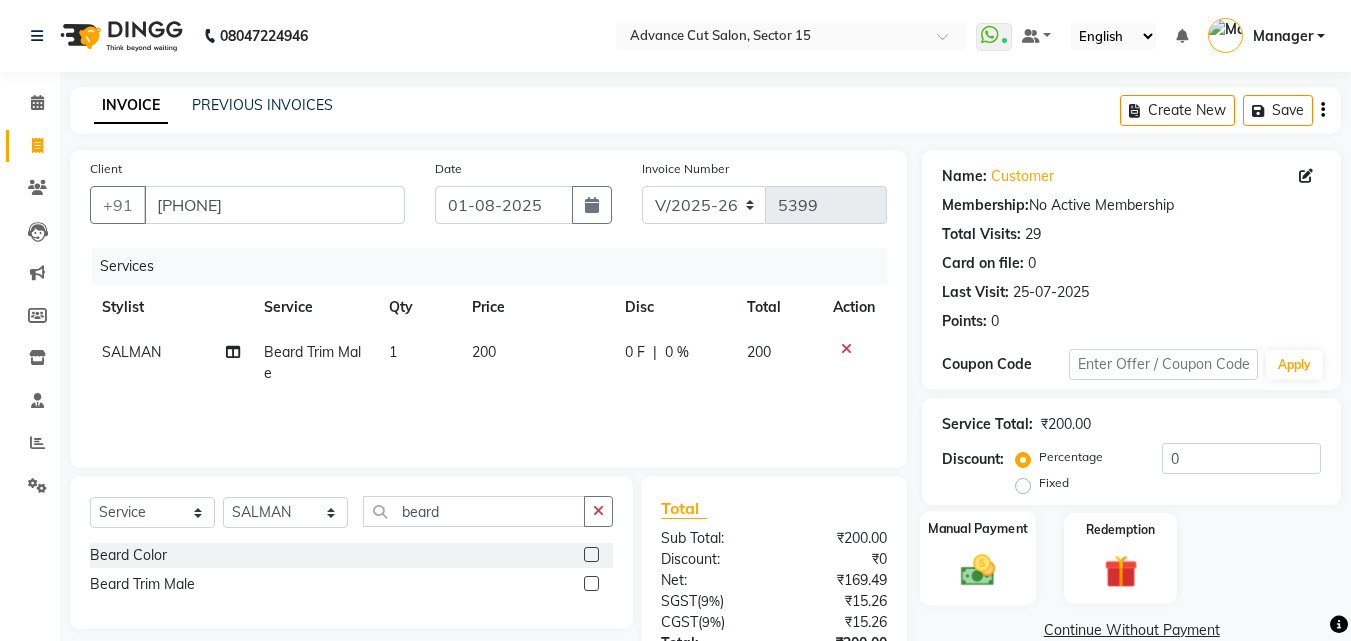 drag, startPoint x: 1008, startPoint y: 580, endPoint x: 1013, endPoint y: 571, distance: 10.29563 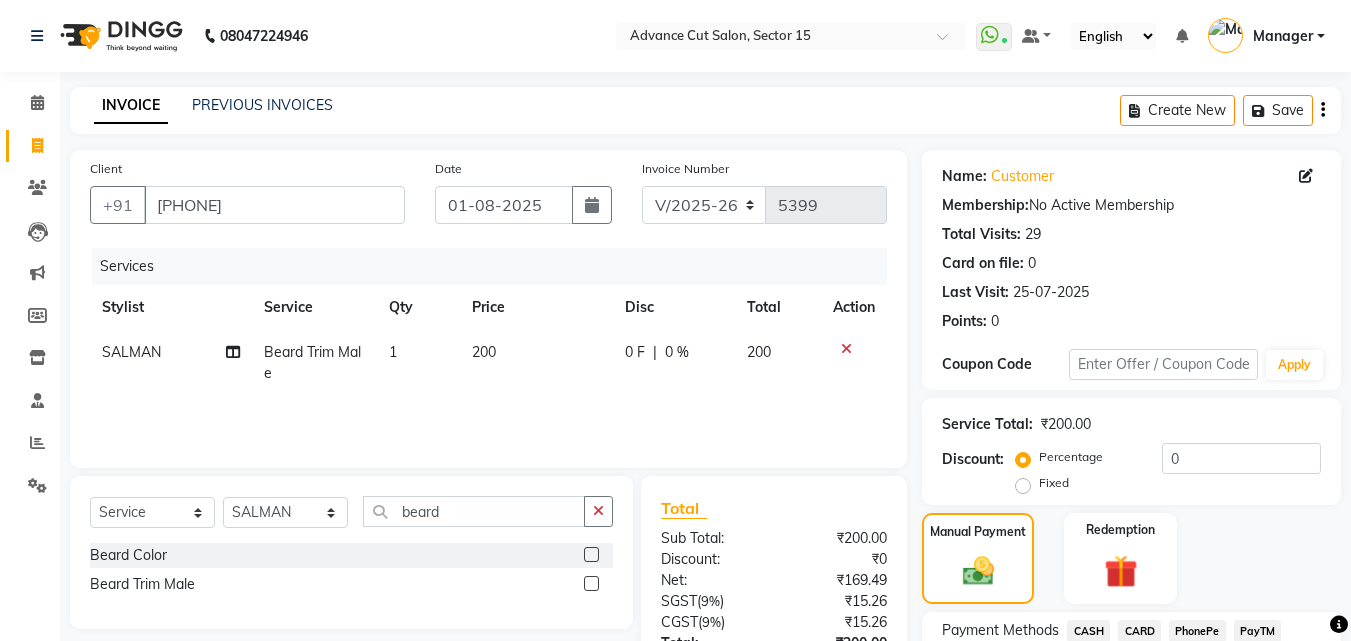scroll, scrollTop: 162, scrollLeft: 0, axis: vertical 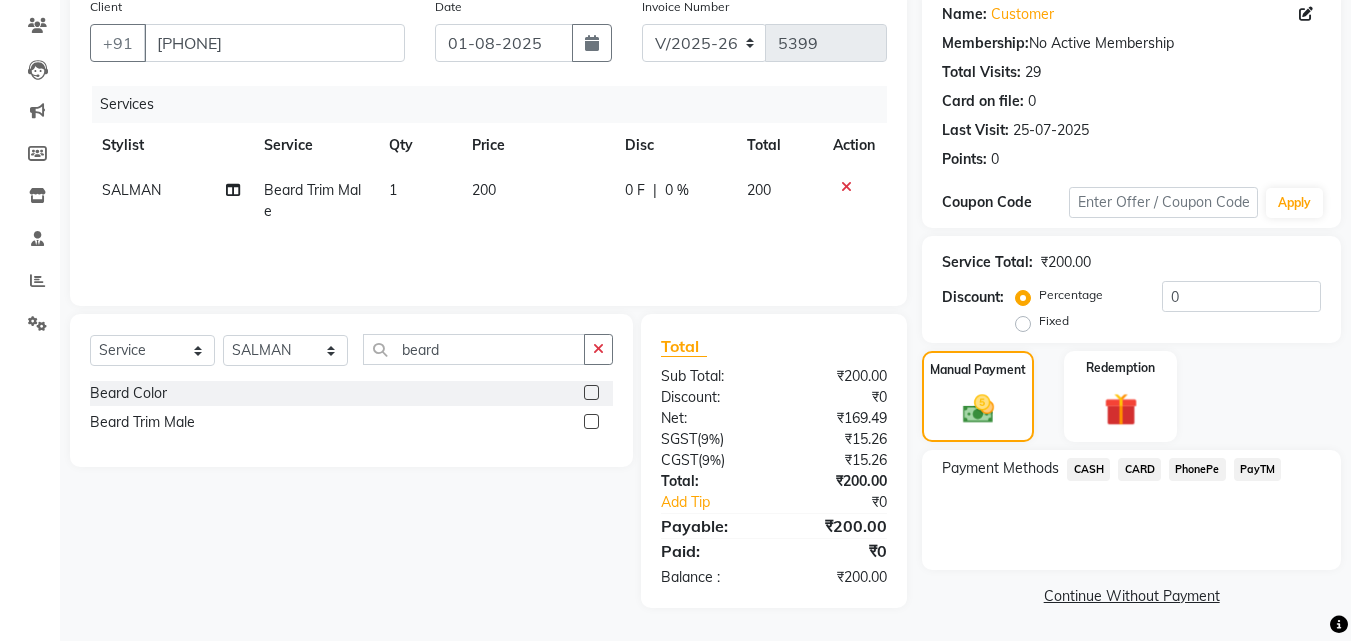 click on "CASH" 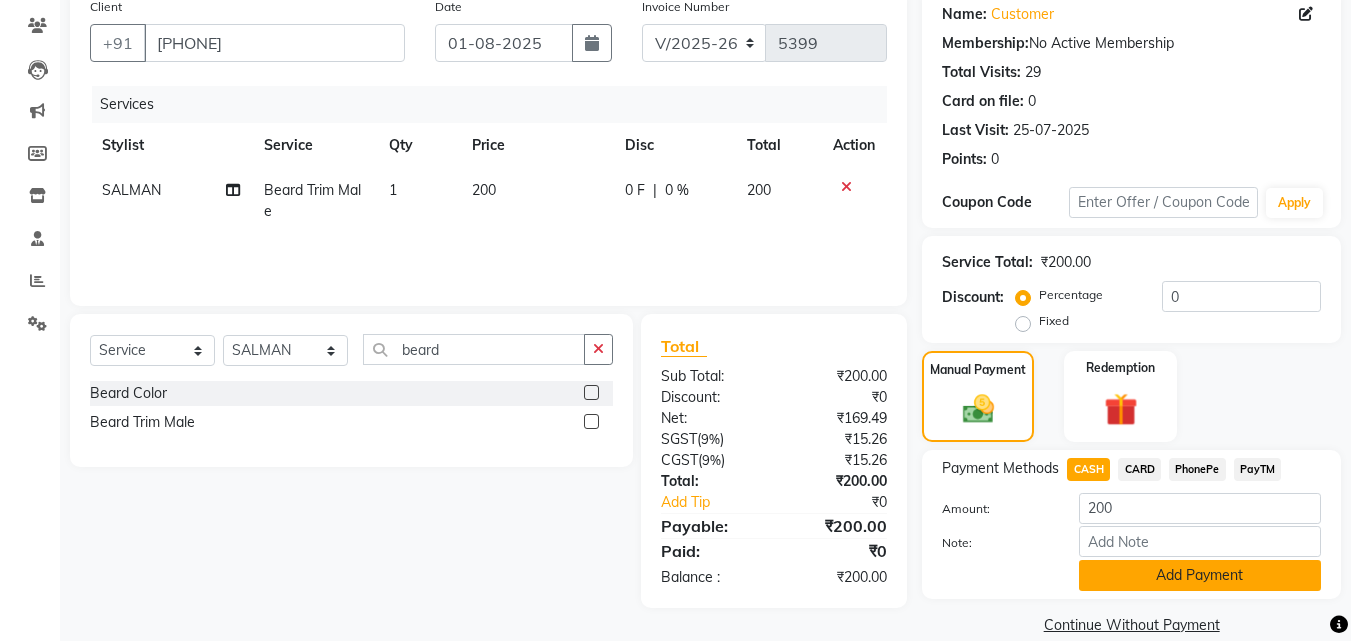 drag, startPoint x: 1166, startPoint y: 569, endPoint x: 1365, endPoint y: 487, distance: 215.23244 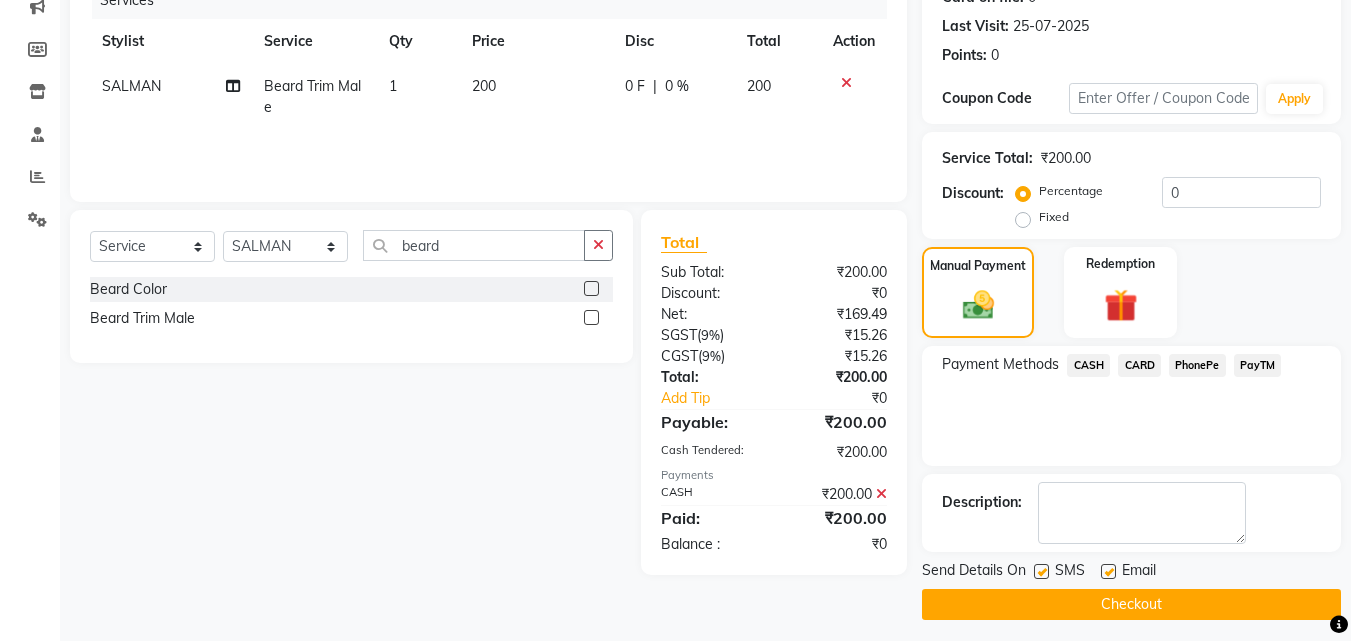 scroll, scrollTop: 275, scrollLeft: 0, axis: vertical 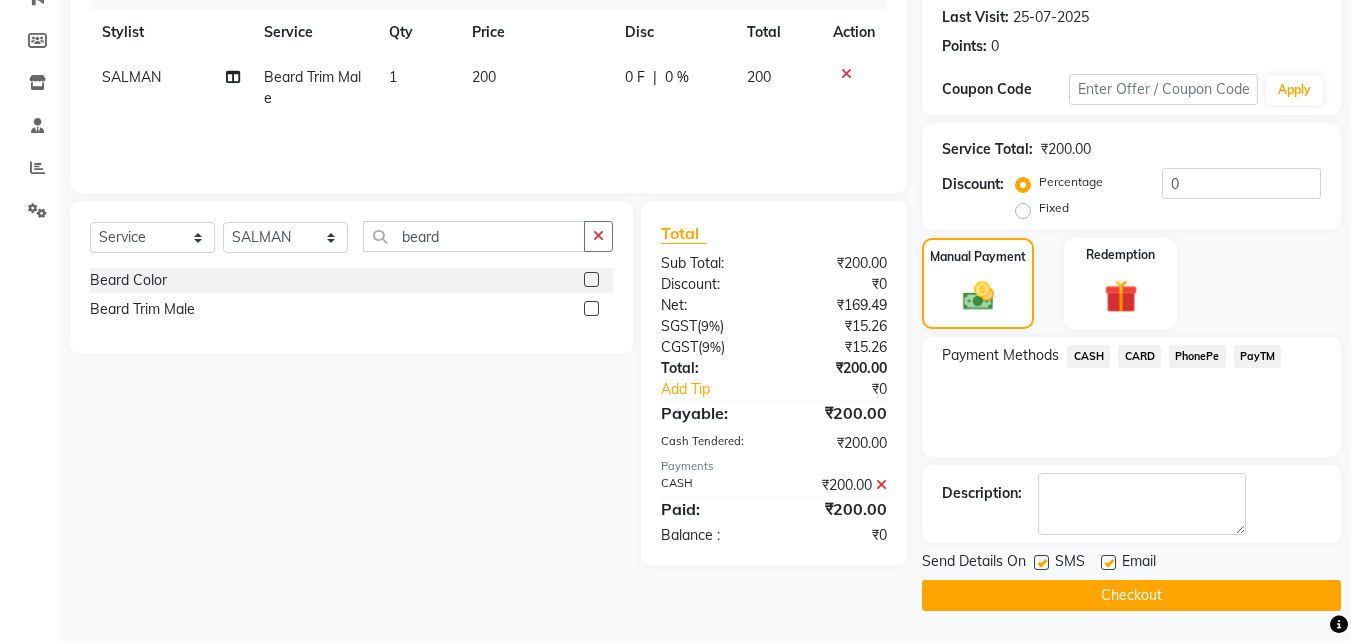 click on "Checkout" 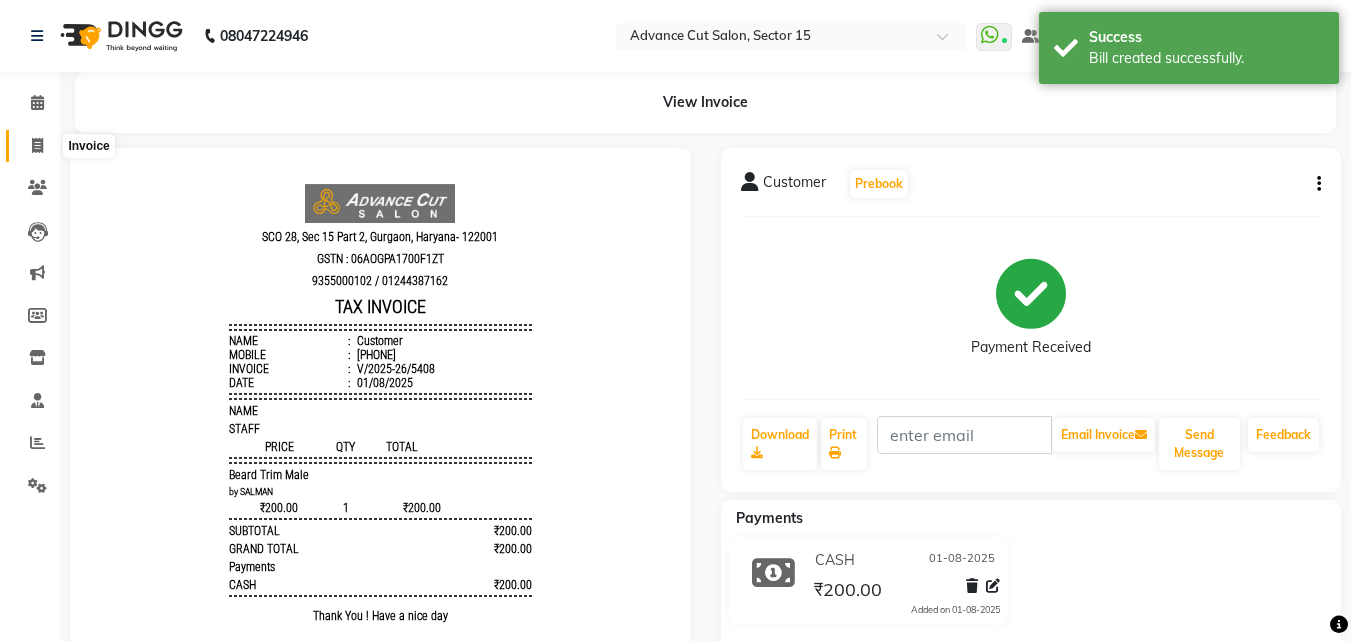 scroll, scrollTop: 0, scrollLeft: 0, axis: both 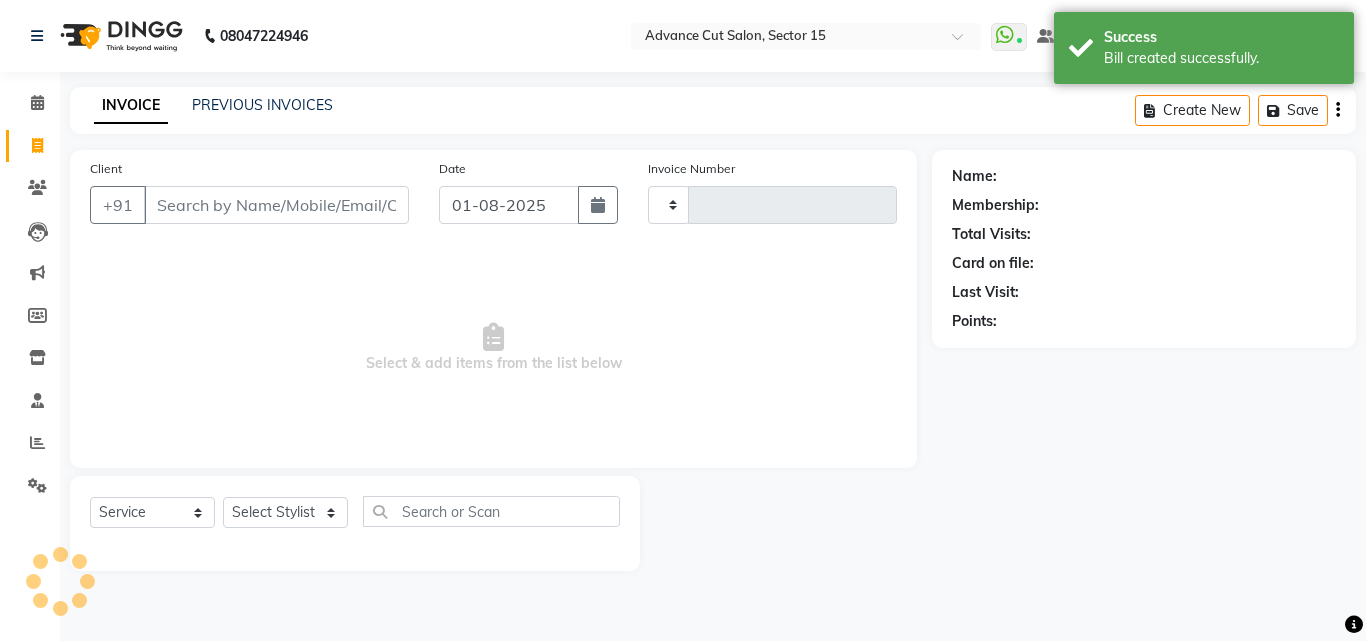 type on "5409" 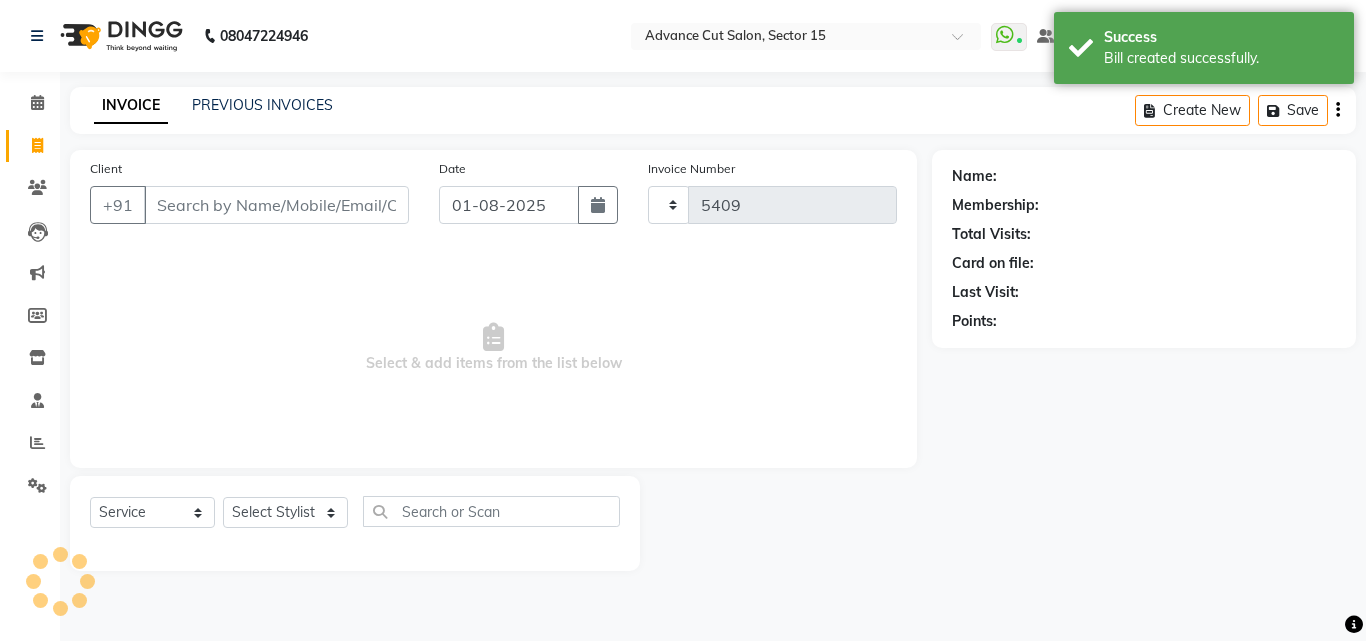 select on "6255" 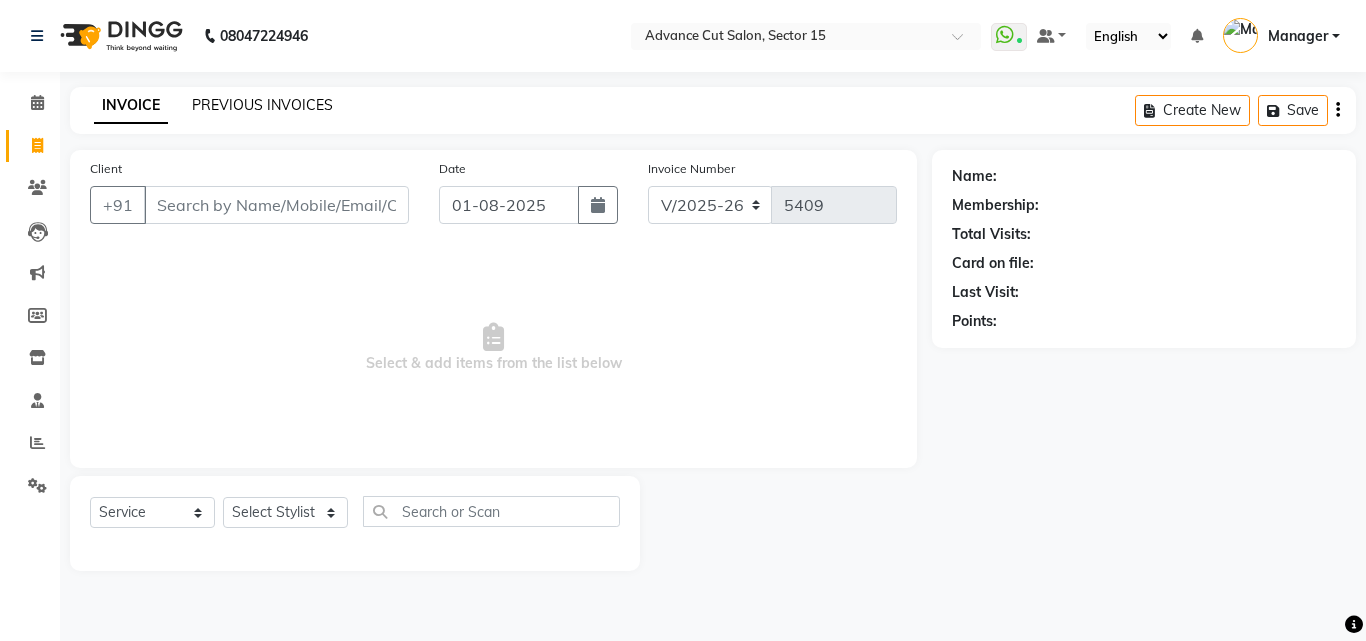 click on "PREVIOUS INVOICES" 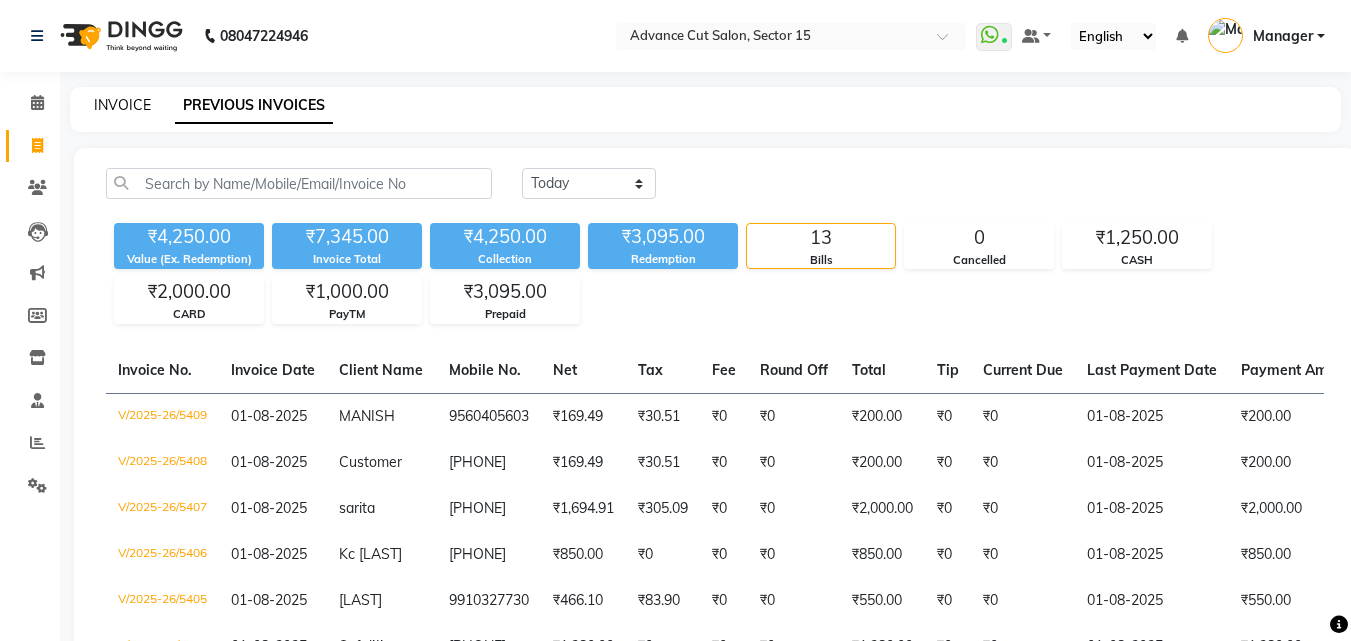 click on "INVOICE" 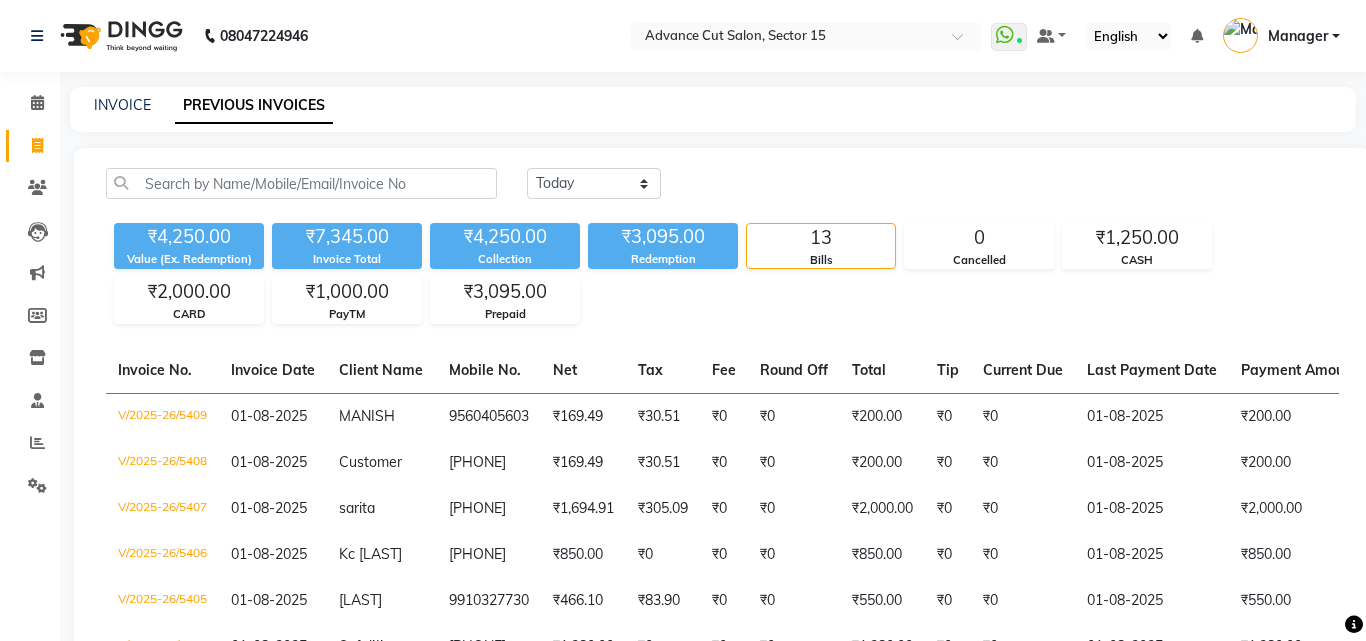 select on "6255" 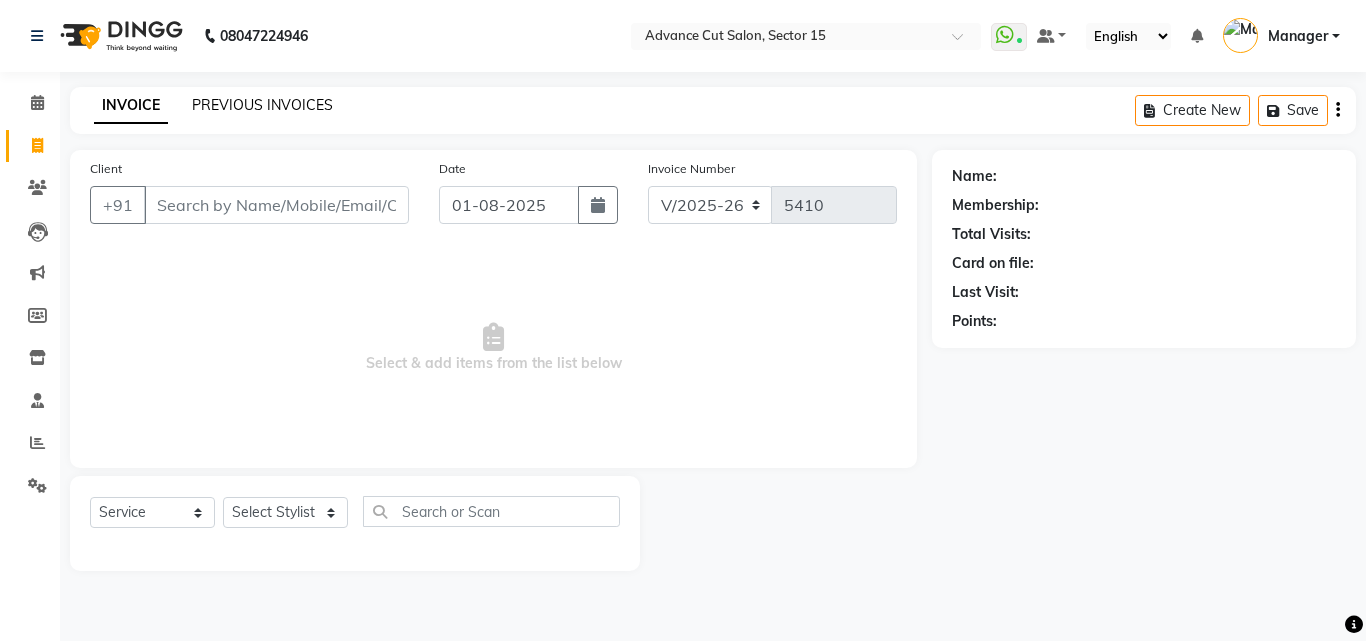 click on "PREVIOUS INVOICES" 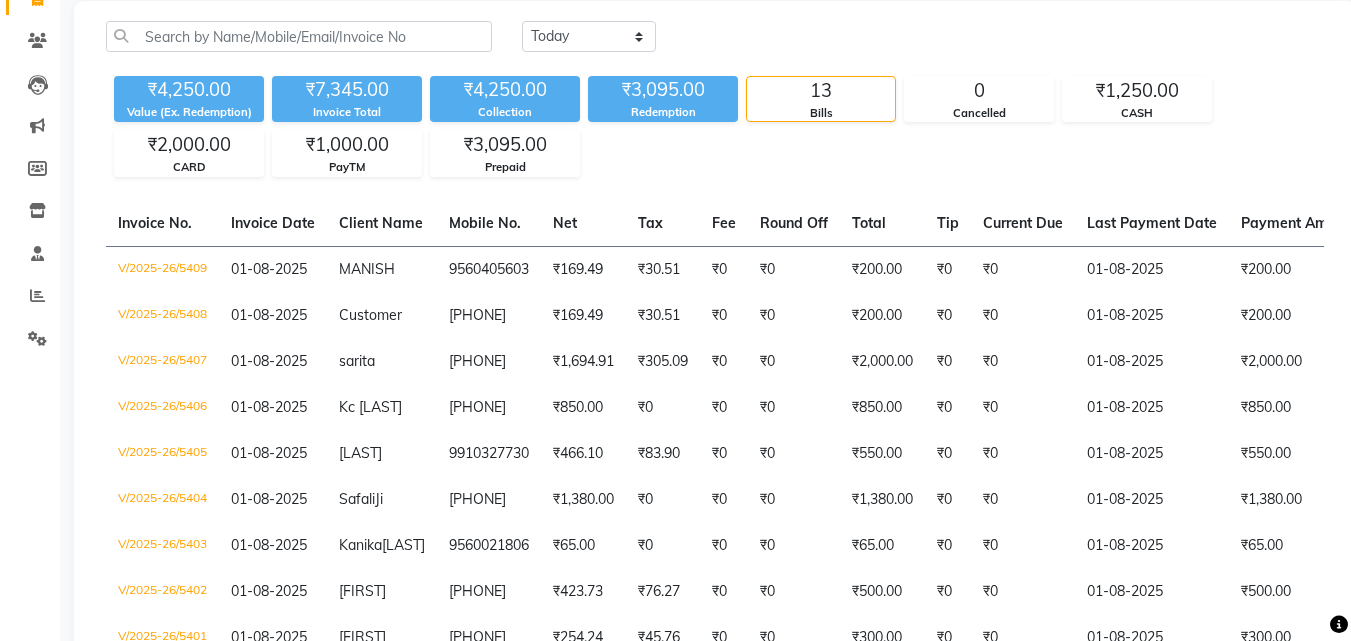 scroll, scrollTop: 156, scrollLeft: 0, axis: vertical 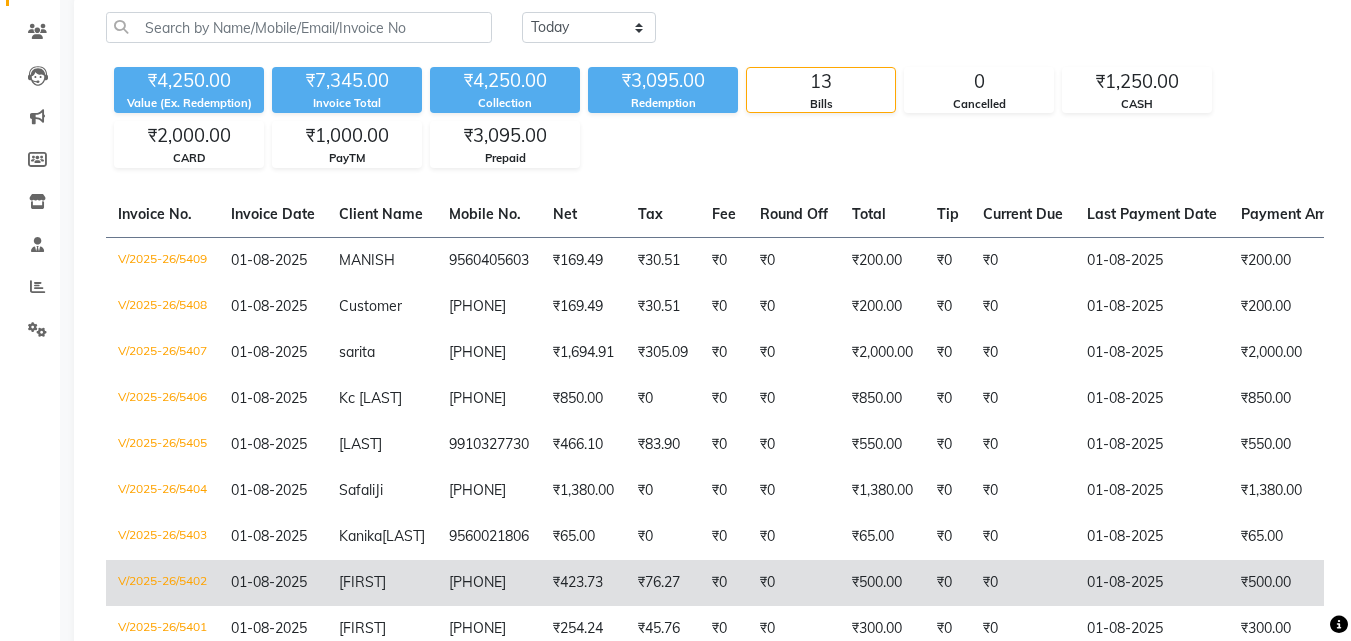 click on "₹500.00" 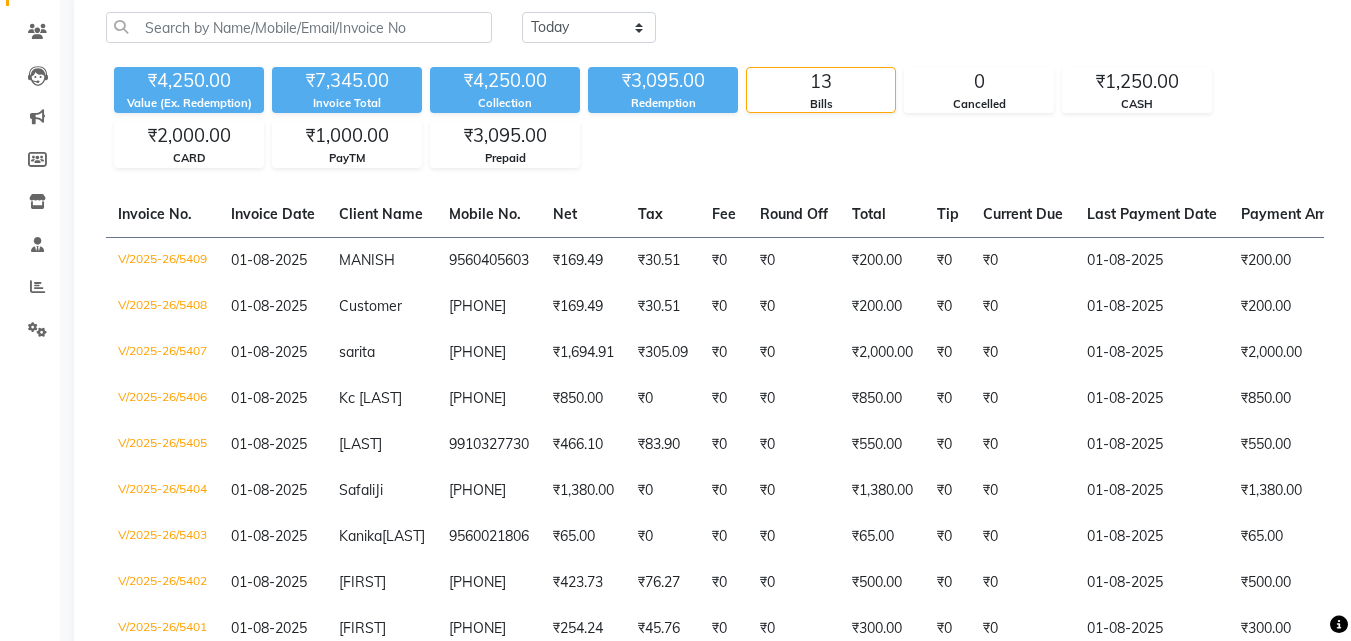 scroll, scrollTop: 34, scrollLeft: 0, axis: vertical 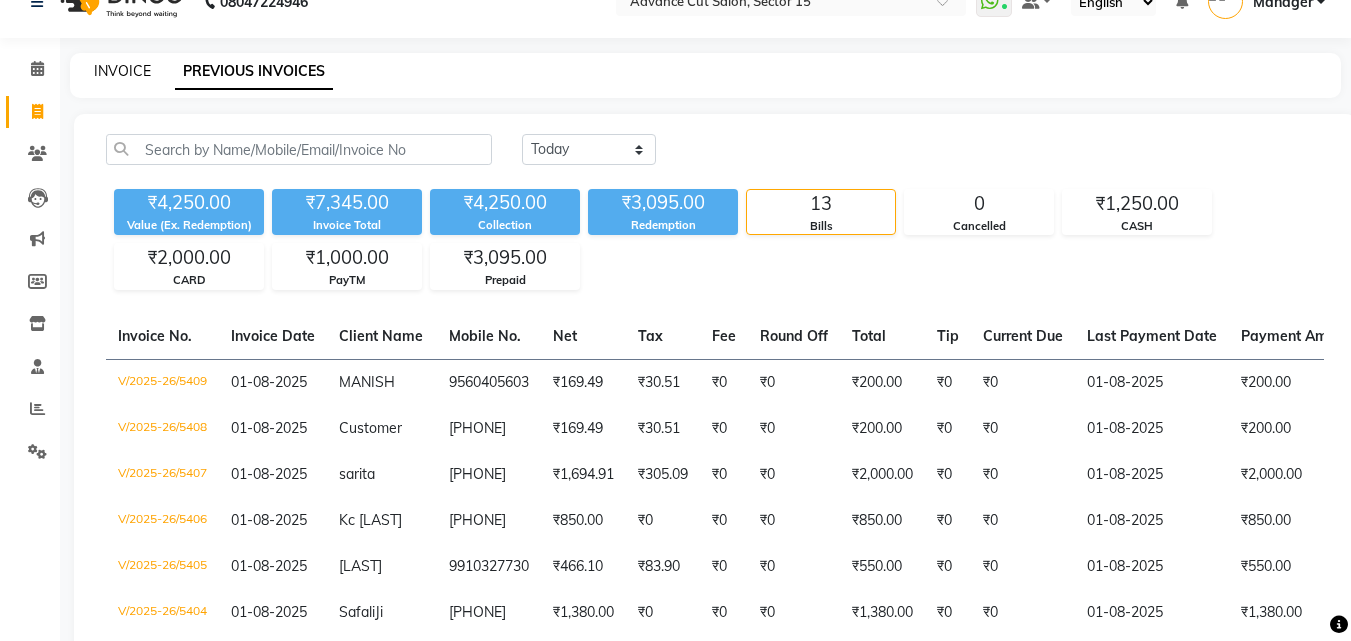 click on "INVOICE" 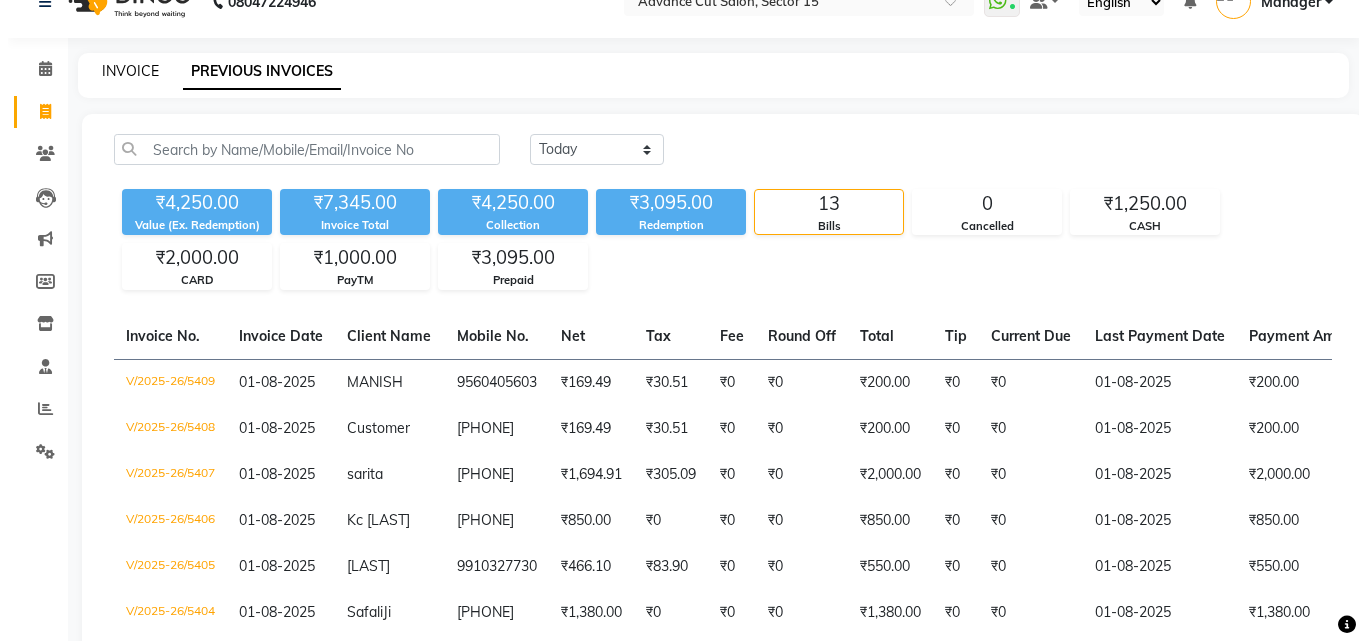 scroll, scrollTop: 0, scrollLeft: 0, axis: both 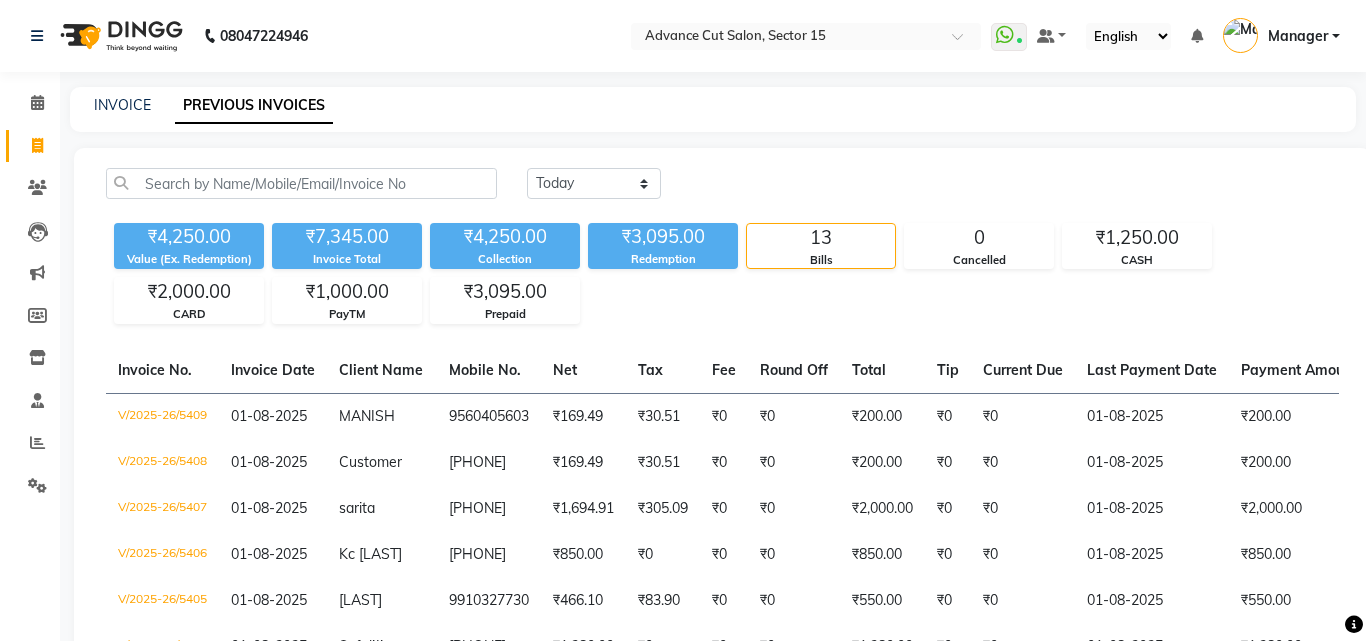 select on "6255" 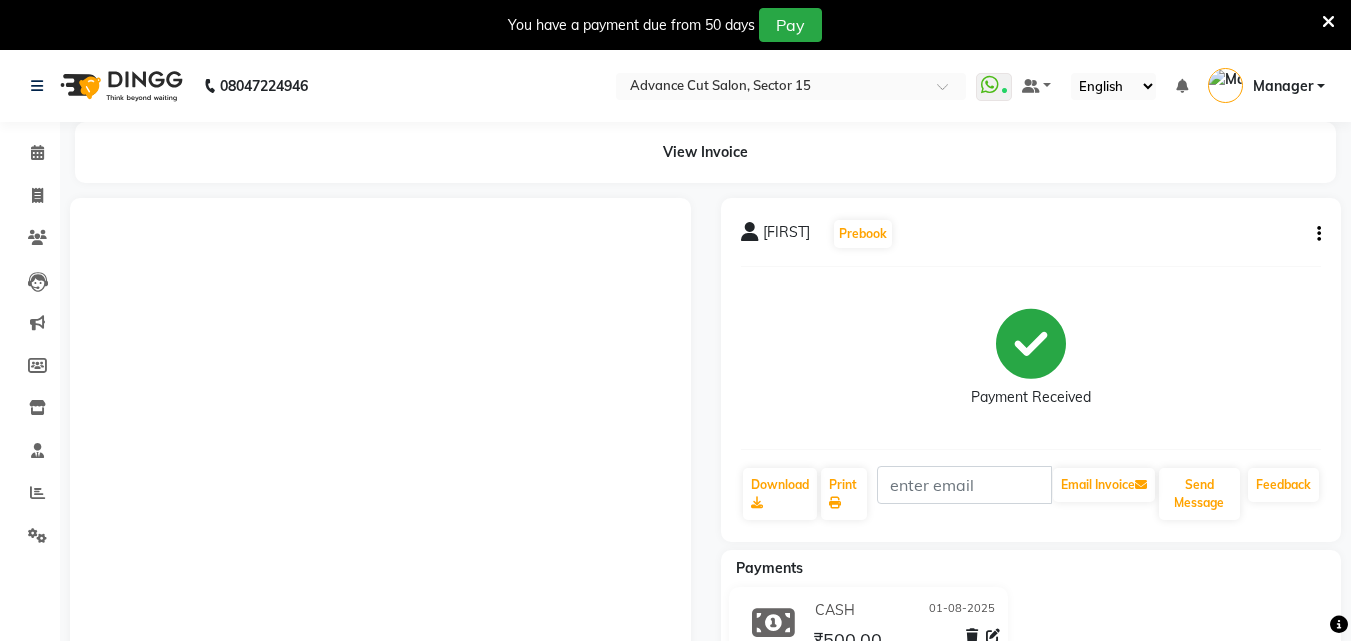 scroll, scrollTop: 0, scrollLeft: 0, axis: both 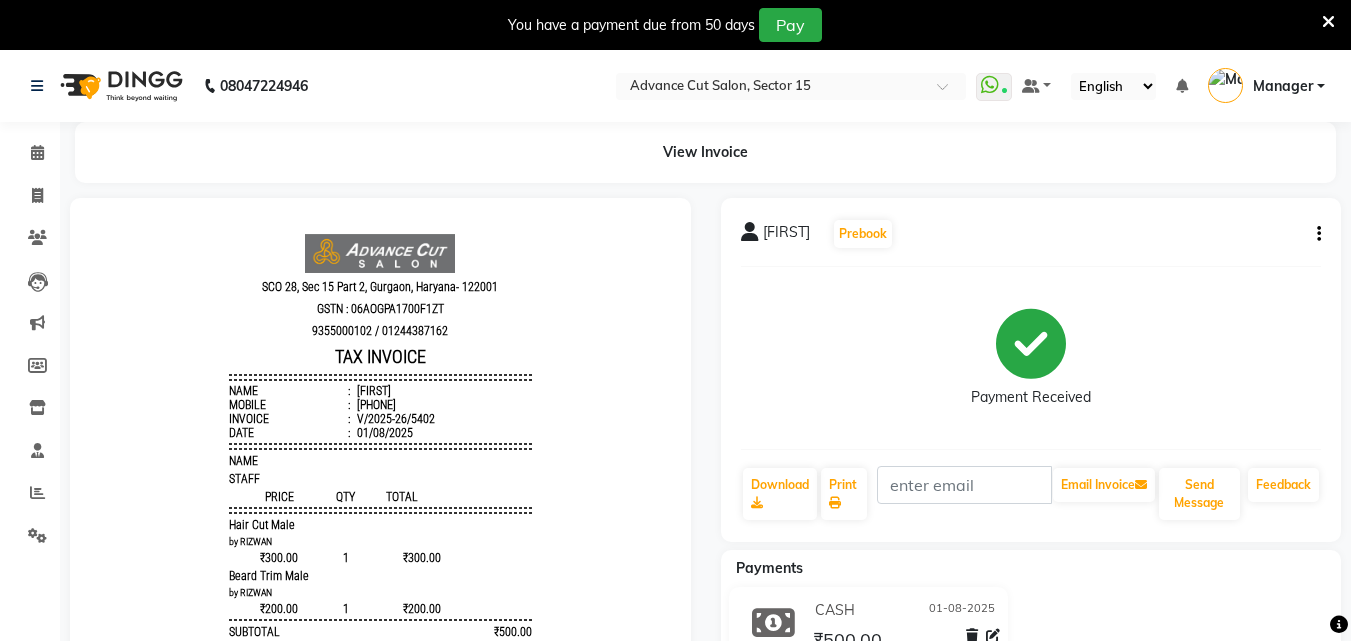 click at bounding box center (1328, 22) 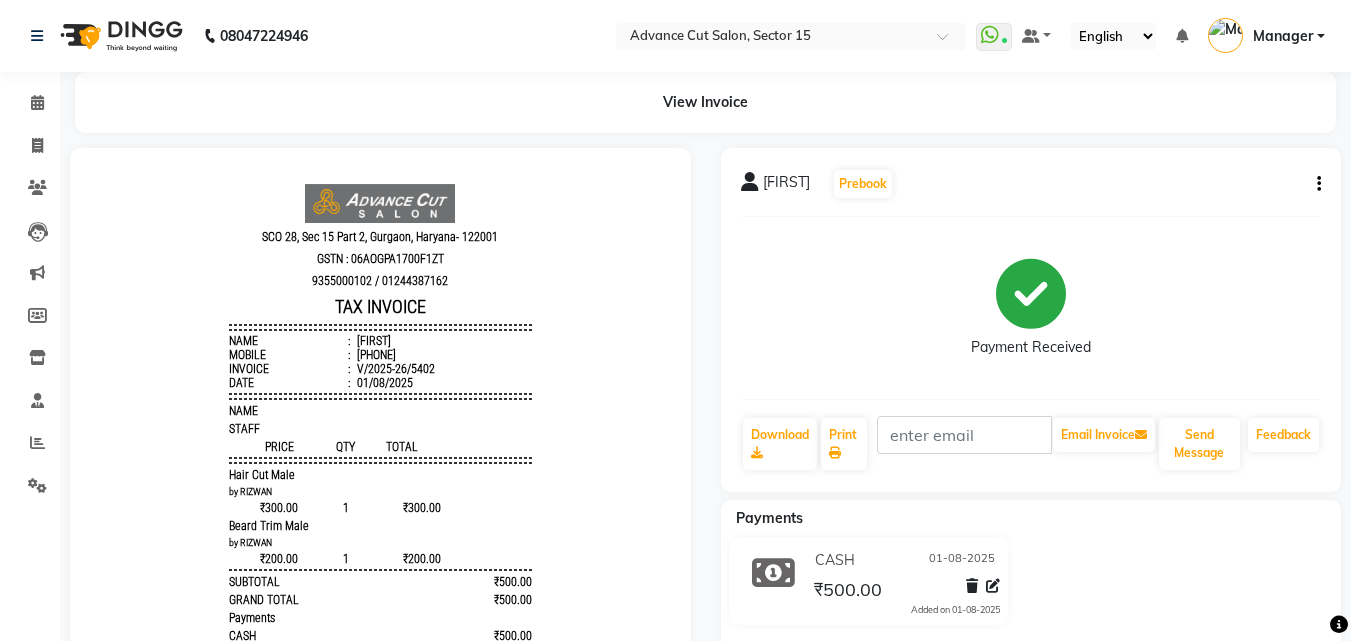 scroll, scrollTop: 0, scrollLeft: 0, axis: both 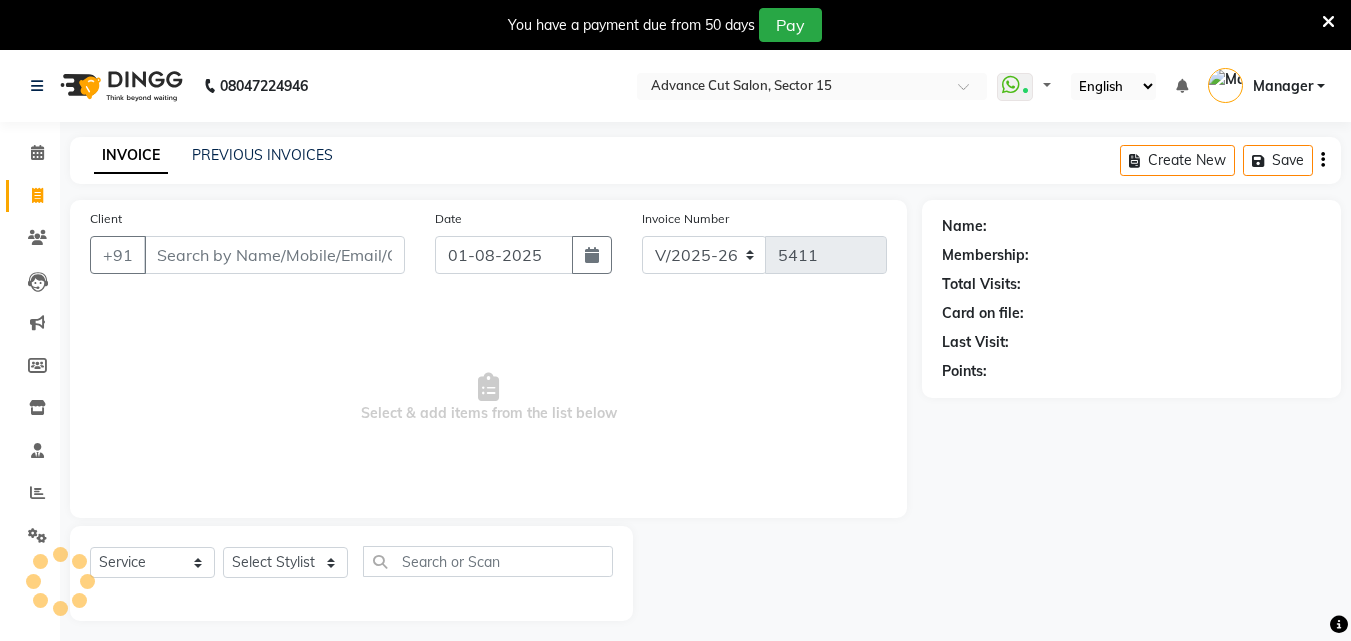 select on "6255" 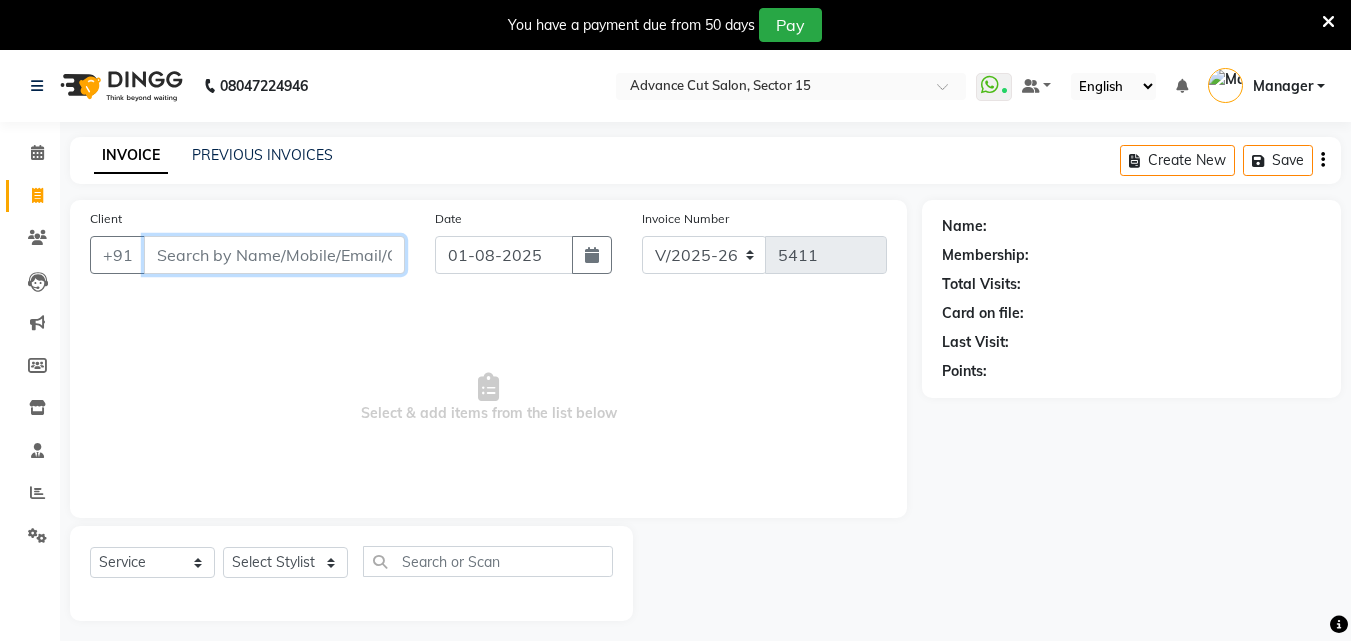 scroll, scrollTop: 0, scrollLeft: 0, axis: both 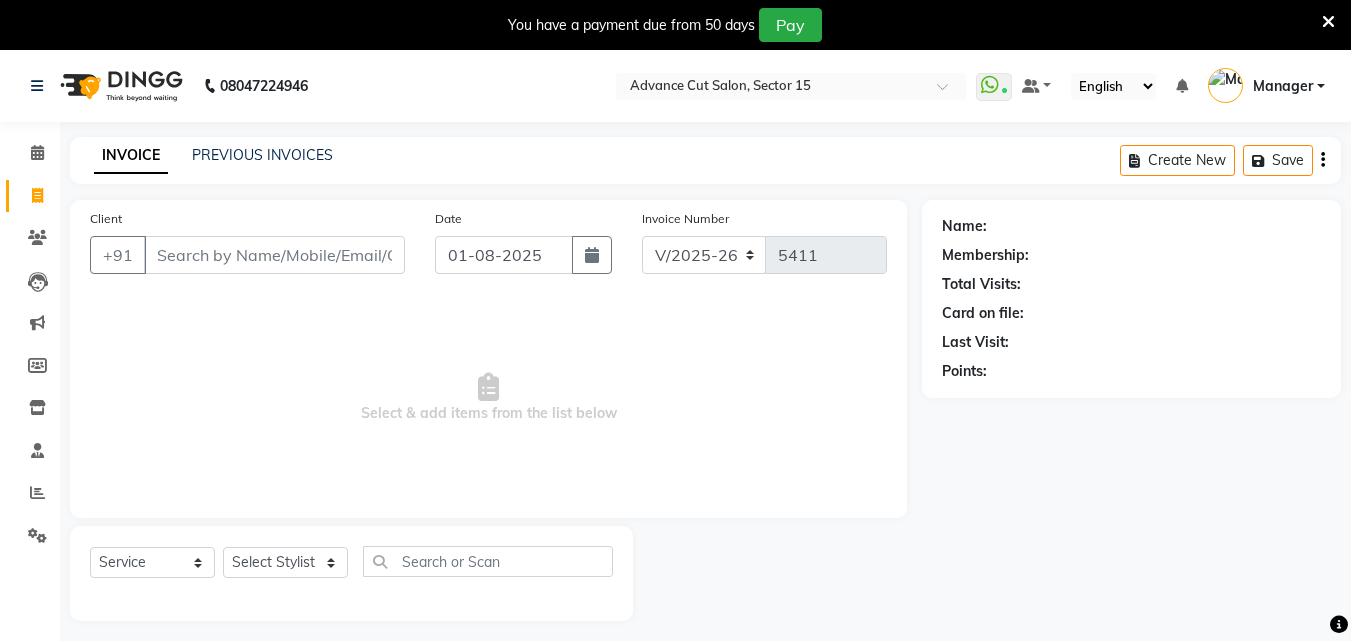 click on "You have a payment due from 50 days   Pay" at bounding box center (675, 25) 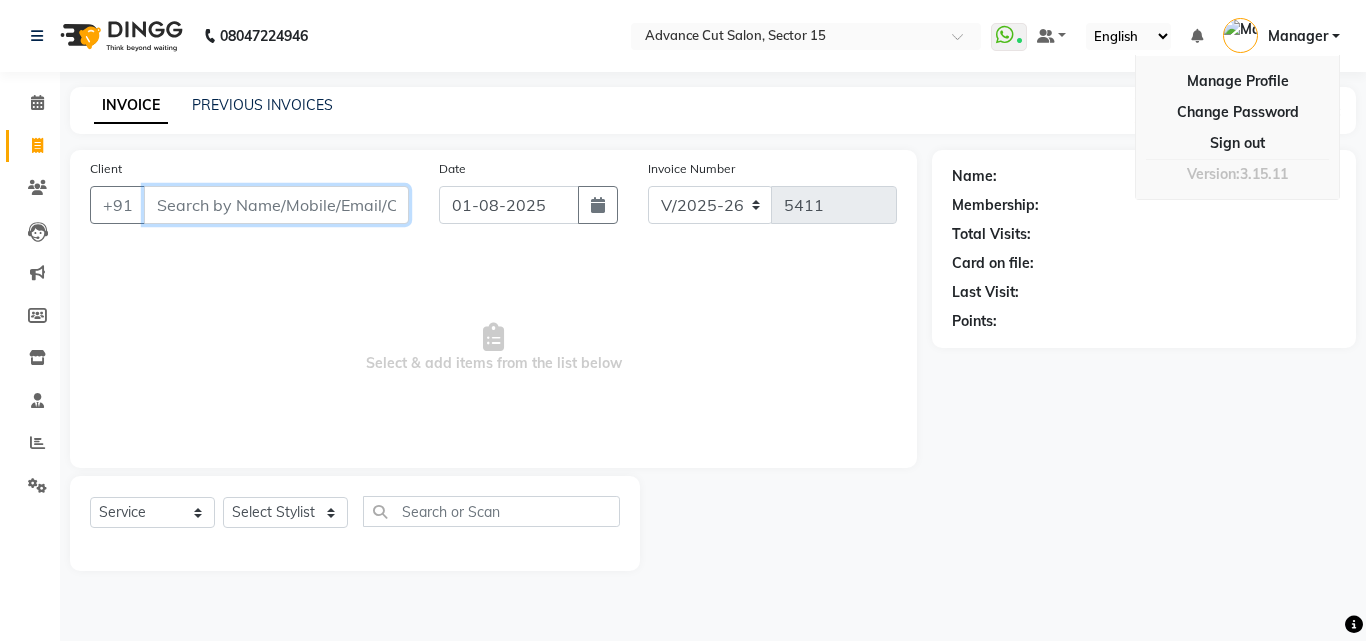click on "Client" at bounding box center (276, 205) 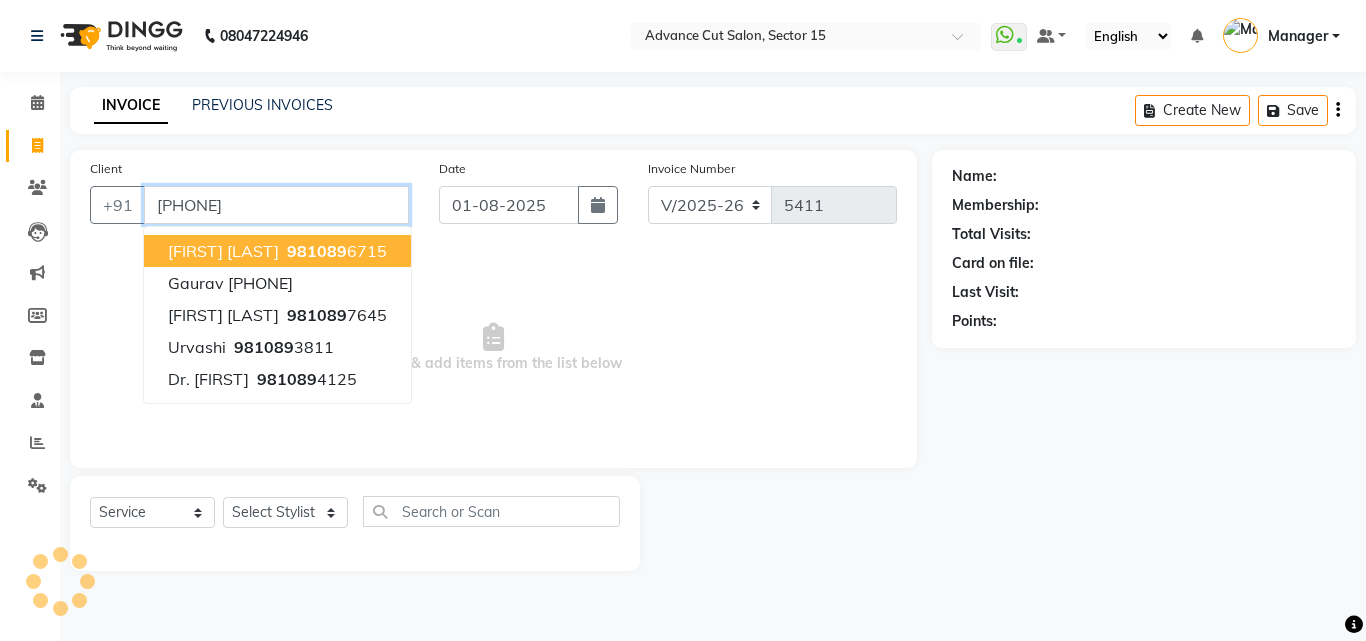type on "[PHONE]" 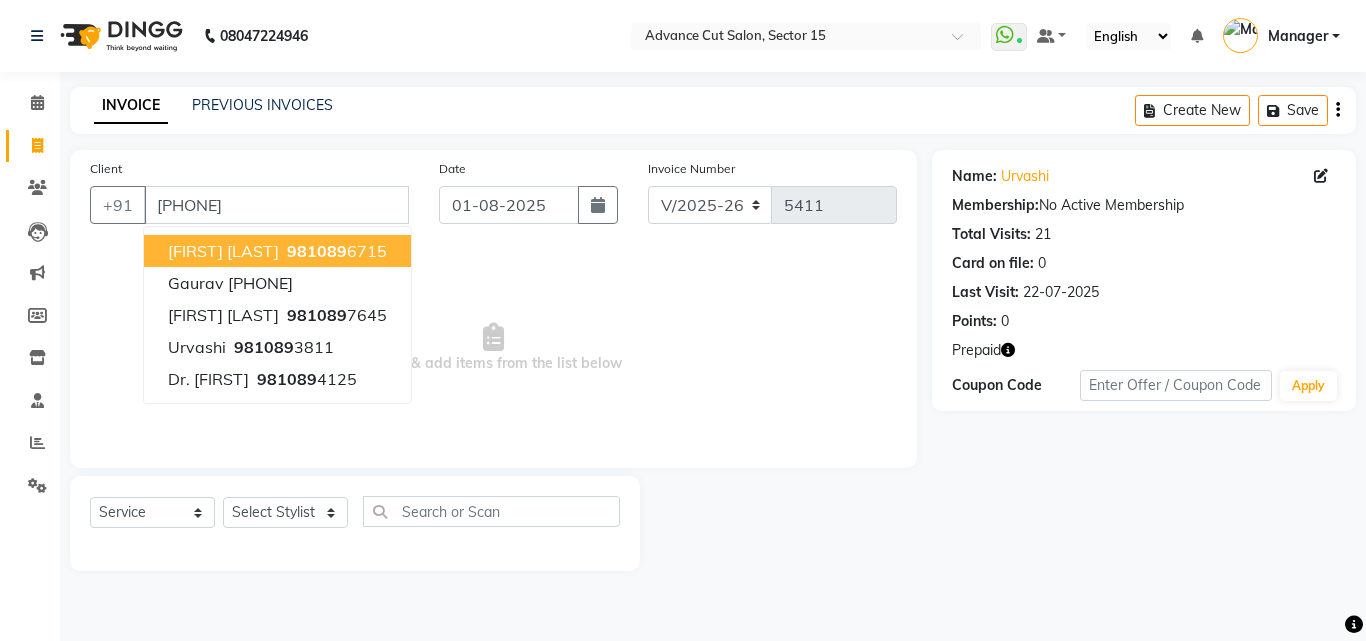 click on "Select & add items from the list below" at bounding box center (493, 348) 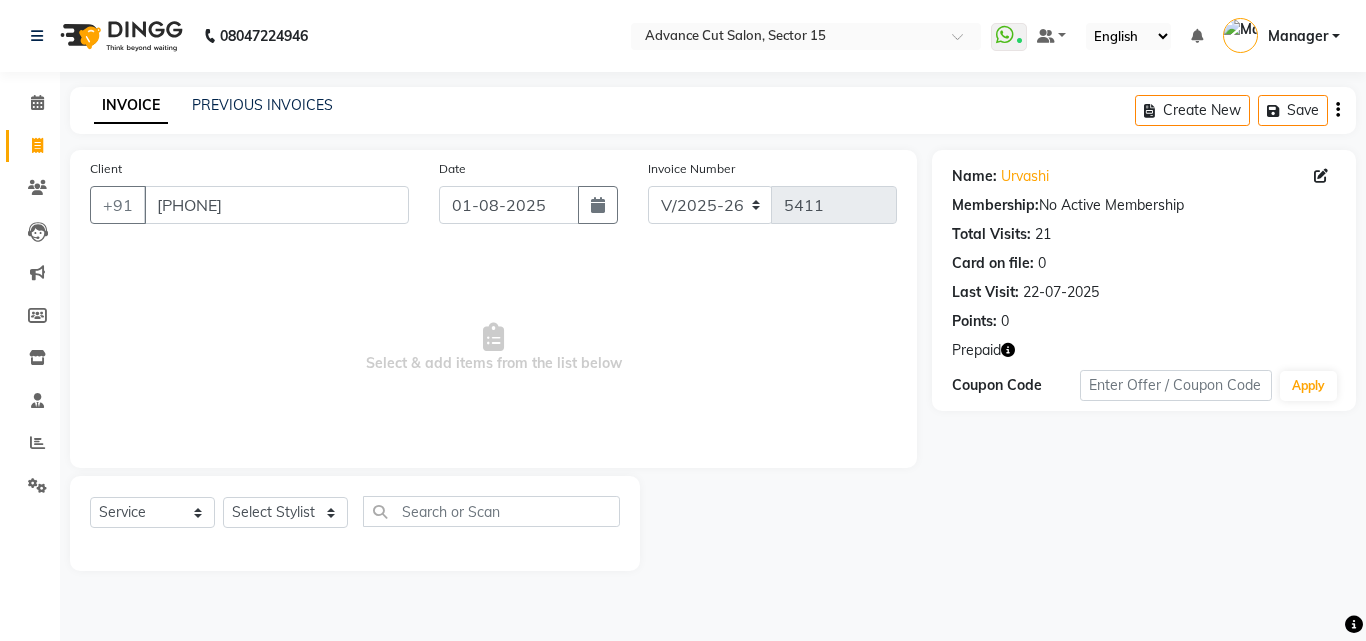 click on "Select  Service  Product  Membership  Package Voucher Prepaid Gift Card  Select Stylist Advance Cut  ASIF FARMAN HAIDER Iqbal KASHISH LUCKY Manager MANOJ NASEEM NASIR Nidhi Pooja  PRIYA RAEES RANI RASHID RIZWAN SACHIN SALMAN SANJAY Shahjad Shankar shuaib SONI" 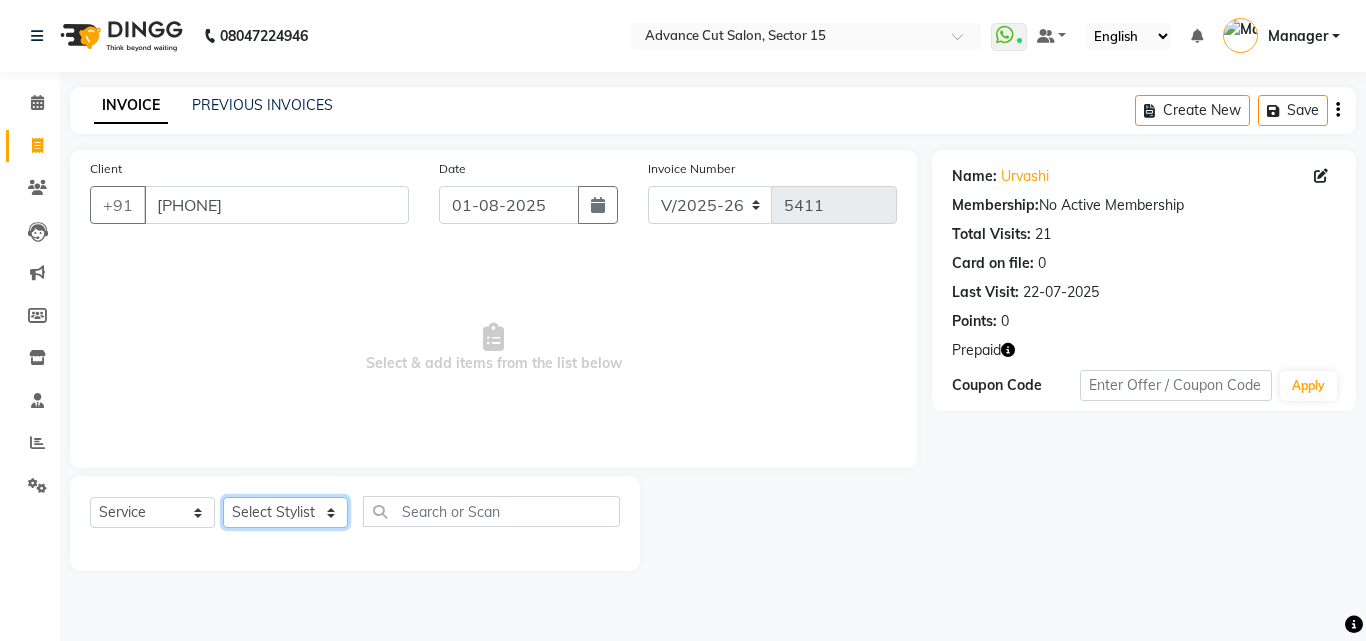 click on "Select Stylist Advance Cut  ASIF FARMAN HAIDER Iqbal KASHISH LUCKY Manager MANOJ NASEEM NASIR Nidhi Pooja  PRIYA RAEES RANI RASHID RIZWAN SACHIN SALMAN SANJAY Shahjad Shankar shuaib SONI" 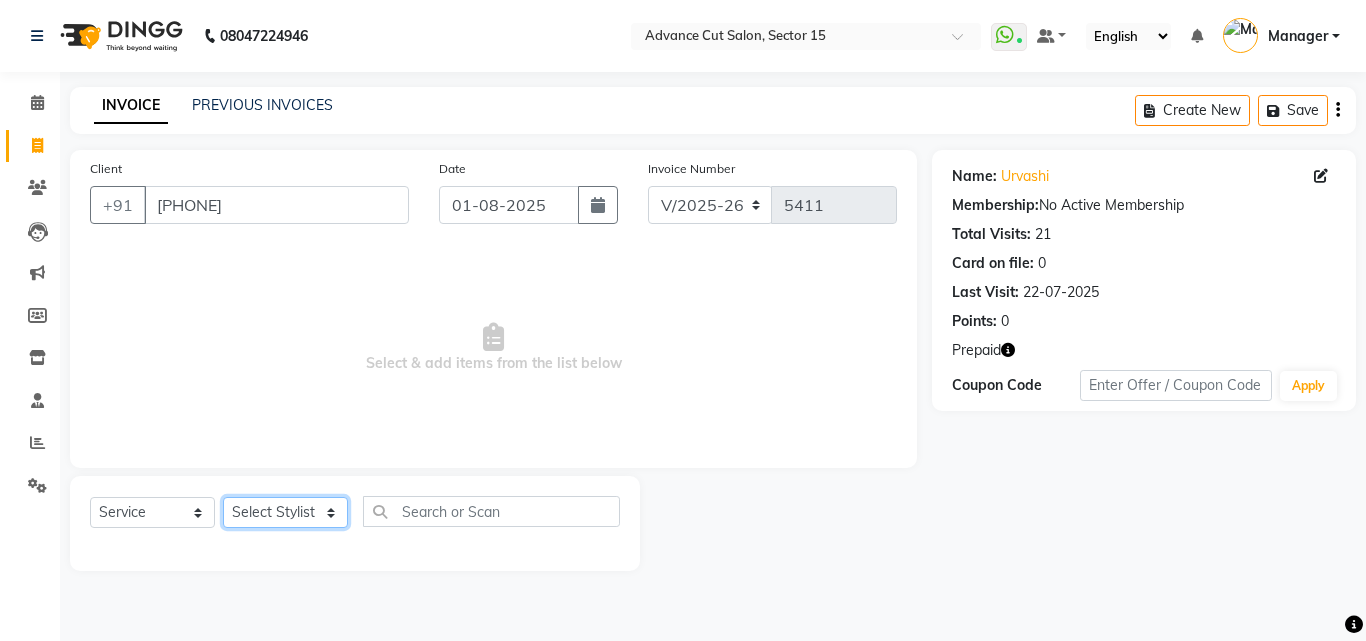 select on "46515" 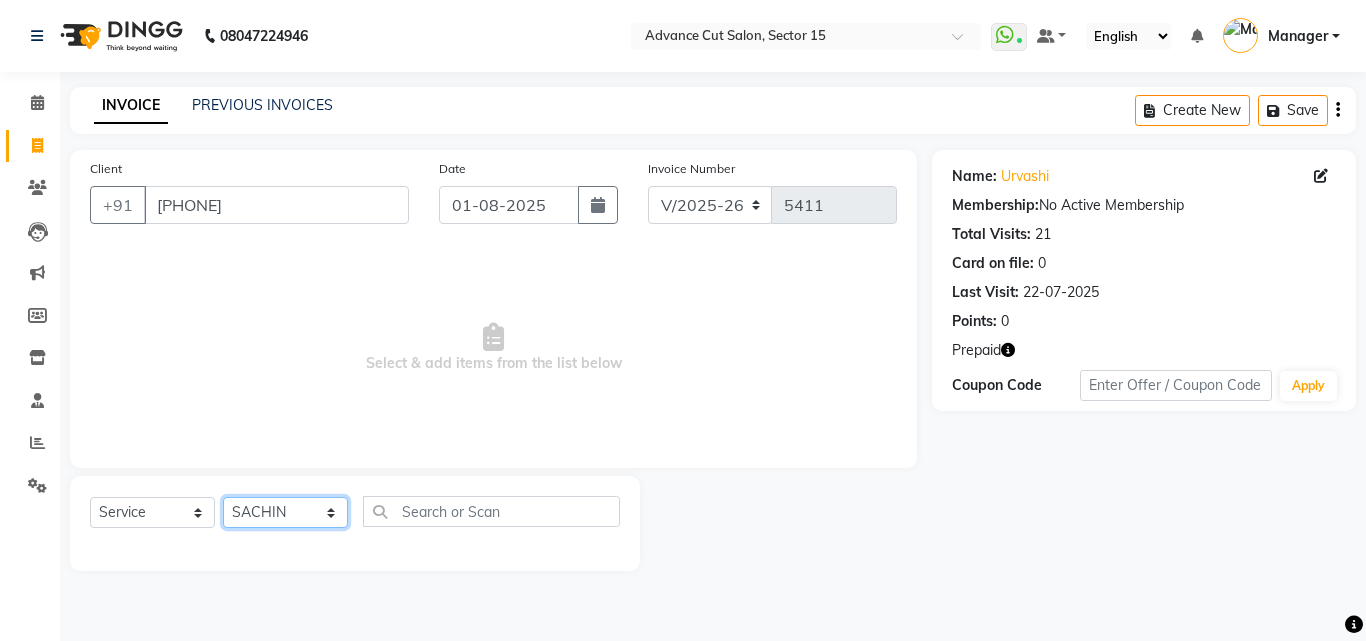 click on "Select Stylist Advance Cut  ASIF FARMAN HAIDER Iqbal KASHISH LUCKY Manager MANOJ NASEEM NASIR Nidhi Pooja  PRIYA RAEES RANI RASHID RIZWAN SACHIN SALMAN SANJAY Shahjad Shankar shuaib SONI" 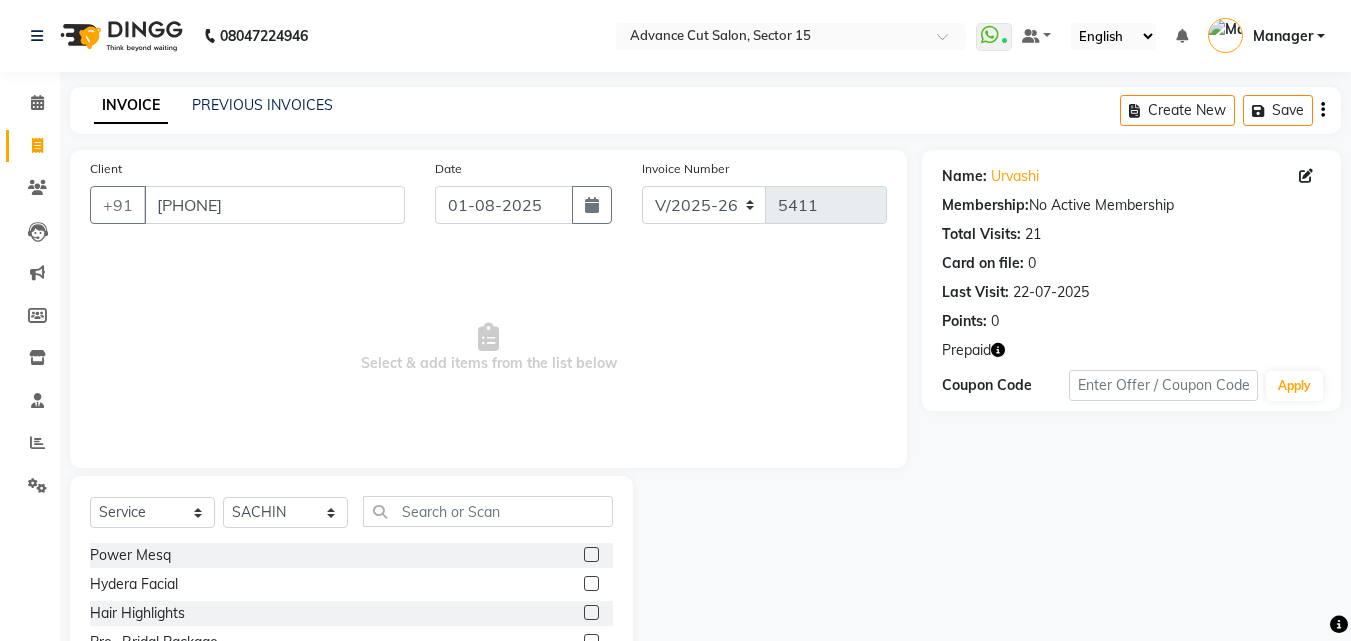 click on "Select  Service  Product  Membership  Package Voucher Prepaid Gift Card  Select Stylist Advance Cut  ASIF FARMAN HAIDER Iqbal KASHISH LUCKY Manager MANOJ NASEEM NASIR Nidhi Pooja  PRIYA RAEES RANI RASHID RIZWAN SACHIN SALMAN SANJAY Shahjad Shankar shuaib SONI Power Mesq  Hydera Facial  Hair Highlights  Pre- Bridal Package  Skin Care Treatment  Face Cleanup/ Organic Facial  Organic Radiance Facial  Body Massage  Body Dtan  Body Polishing  Balayage Color  Kanpeki Facial  Face De-Tan  Hair Spa Package  Skin Door Facial  Kara-Smooth  Groom Makeup  Hair Set  Package Male  Keratin Treatment  Package Female  Arms Trimming  Full Body Wax  Kanpeki Cleanup  Pro Longer Hair Treatment  Fiber Plex Hair Treatment  Foot Massage  Kera Shine Treatment  Metal Dx Hair Treatment  Nano Plastia  Beard Color  Aminexil  Botox Hair Treatment  Gel Nail Paint  Nail Extension  Nail Arts  Pre - Groom Package   Nail Removal   Pulpveda Facial  NanoGel Organic treatment   Ear wax   Nose wax  Pumming   Upper Lip Brazilian Wax Female" 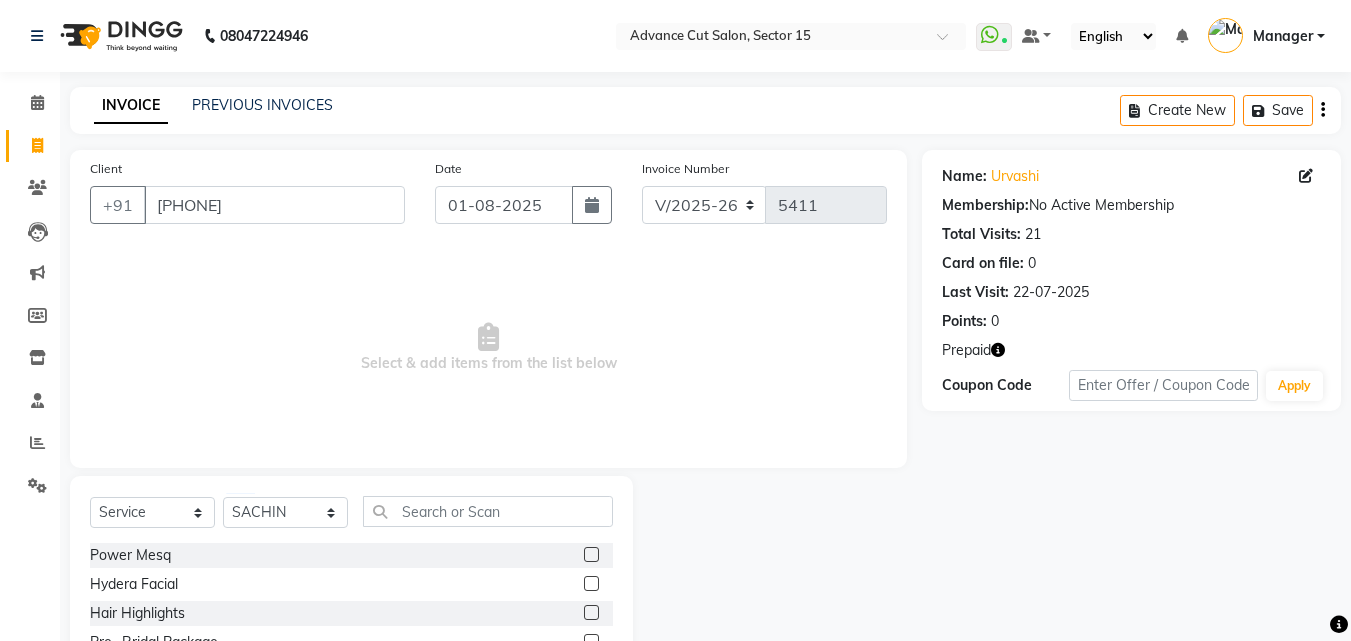 click on "Select  Service  Product  Membership  Package Voucher Prepaid Gift Card  Select Stylist Advance Cut  ASIF FARMAN HAIDER Iqbal KASHISH LUCKY Manager MANOJ NASEEM NASIR Nidhi Pooja  PRIYA RAEES RANI RASHID RIZWAN SACHIN SALMAN SANJAY Shahjad Shankar shuaib SONI Power Mesq  Hydera Facial  Hair Highlights  Pre- Bridal Package  Skin Care Treatment  Face Cleanup/ Organic Facial  Organic Radiance Facial  Body Massage  Body Dtan  Body Polishing  Balayage Color  Kanpeki Facial  Face De-Tan  Hair Spa Package  Skin Door Facial  Kara-Smooth  Groom Makeup  Hair Set  Package Male  Keratin Treatment  Package Female  Arms Trimming  Full Body Wax  Kanpeki Cleanup  Pro Longer Hair Treatment  Fiber Plex Hair Treatment  Foot Massage  Kera Shine Treatment  Metal Dx Hair Treatment  Nano Plastia  Beard Color  Aminexil  Botox Hair Treatment  Gel Nail Paint  Nail Extension  Nail Arts  Pre - Groom Package   Nail Removal   Pulpveda Facial  NanoGel Organic treatment   Ear wax   Nose wax  Pumming   Upper Lip Brazilian Wax Female" 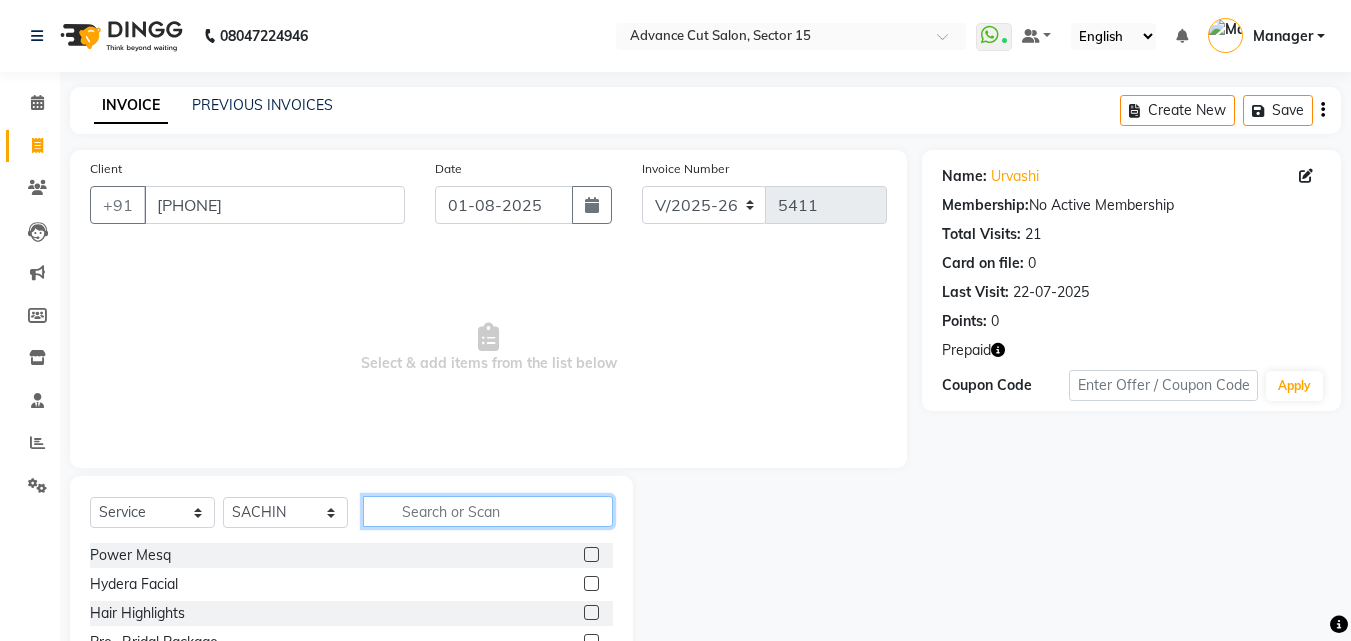 click 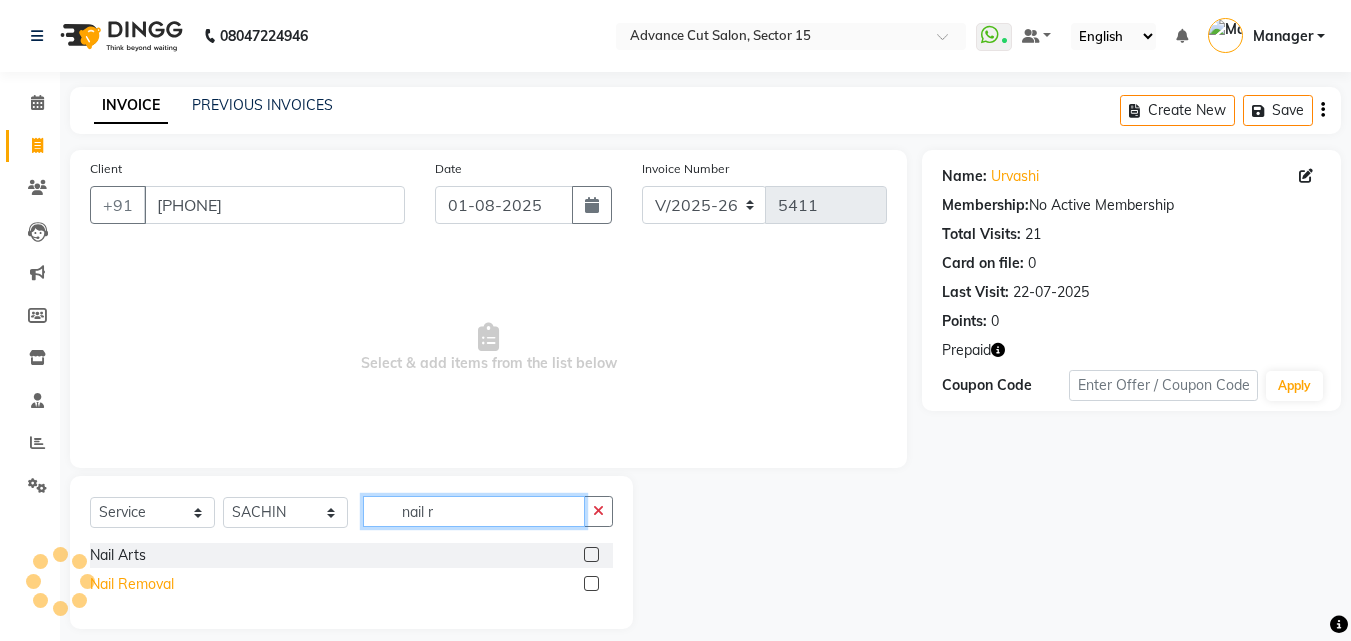 type on "nail r" 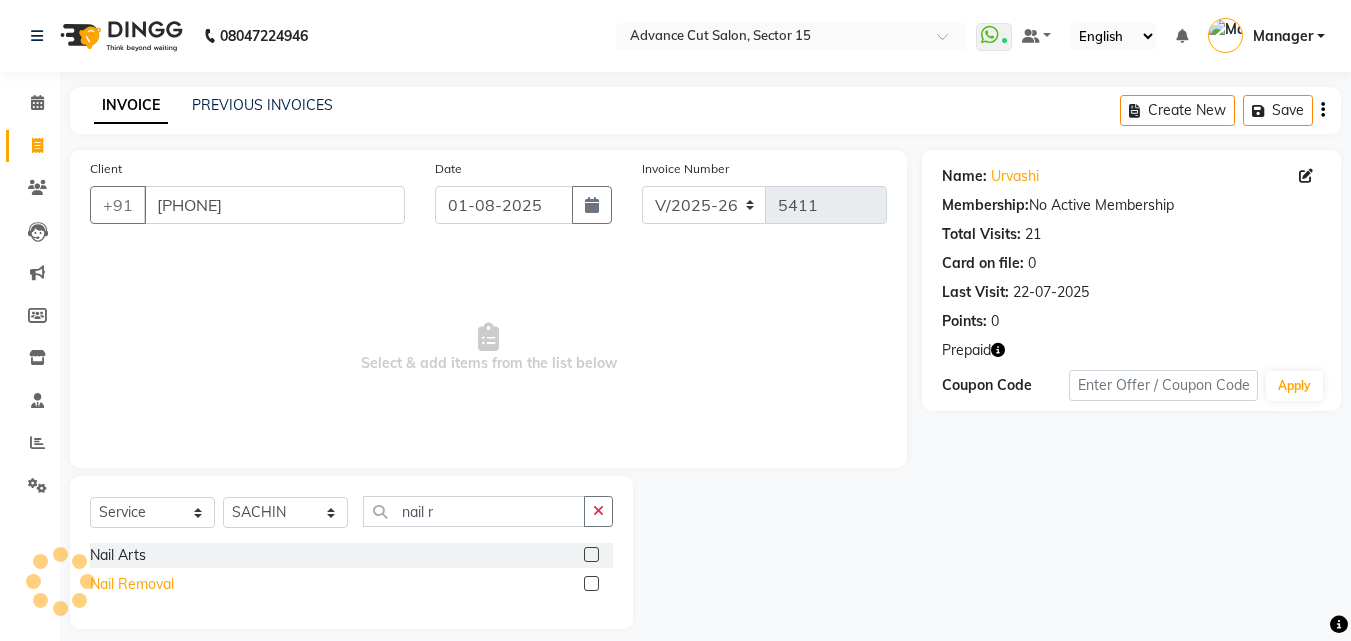 click on "Nail Removal" 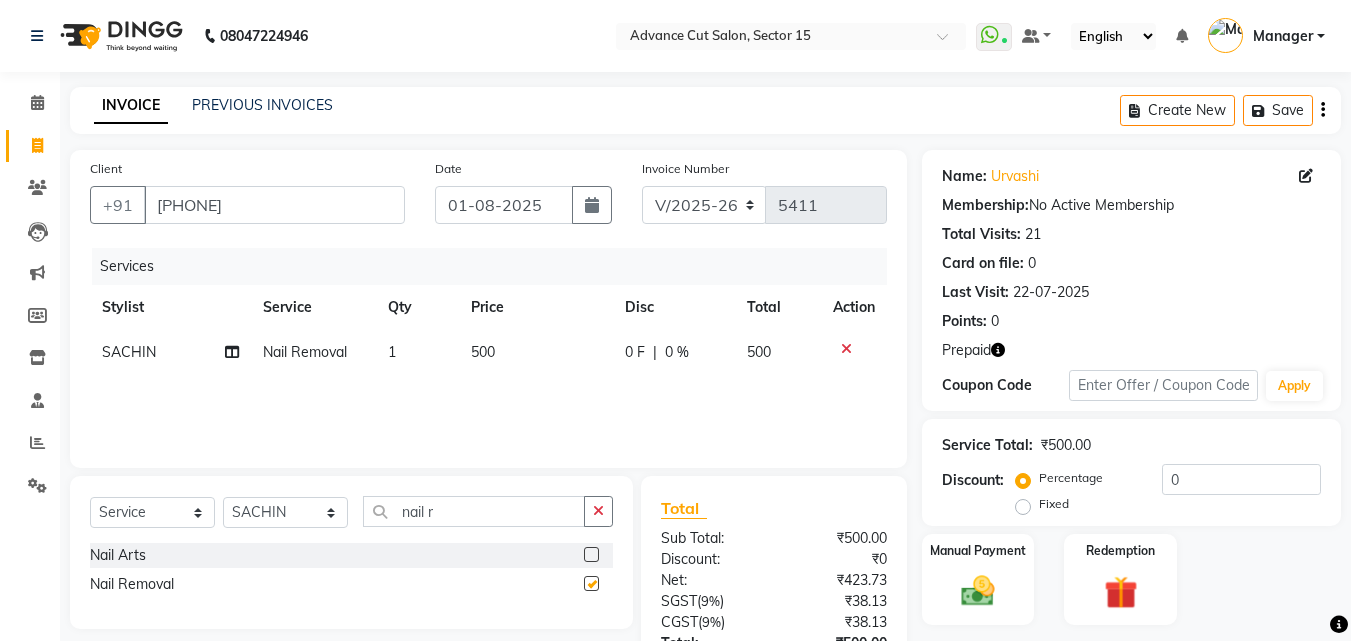 checkbox on "false" 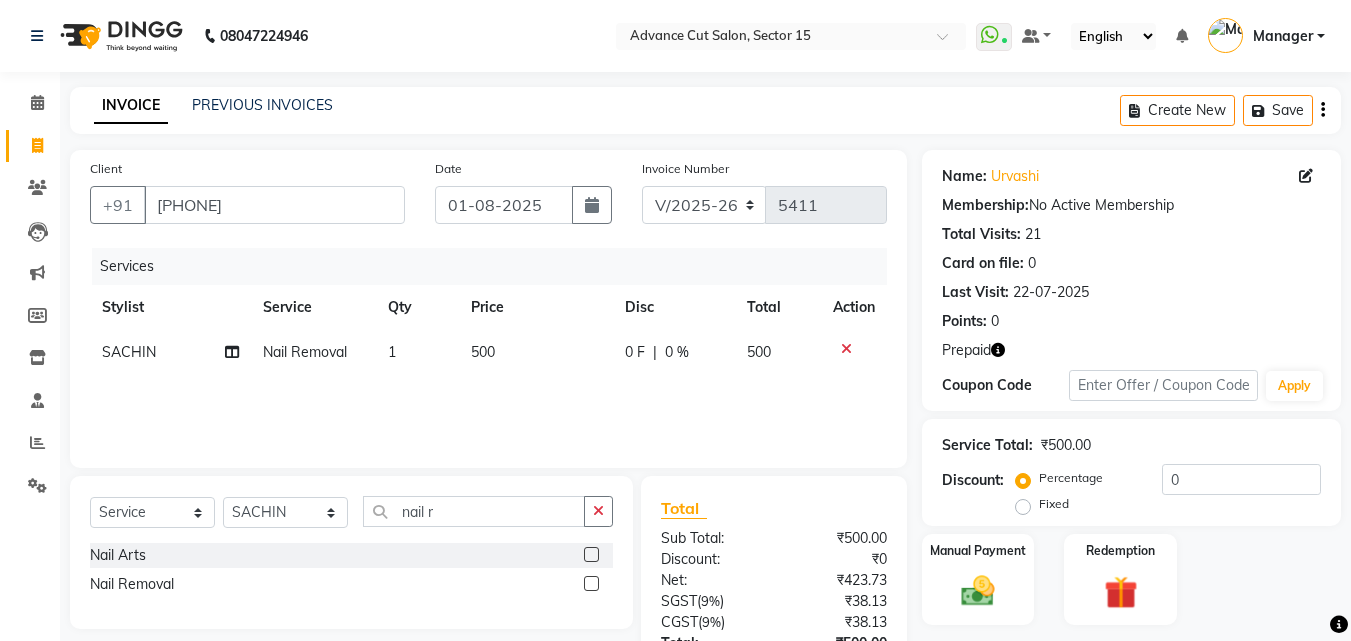 click on "500" 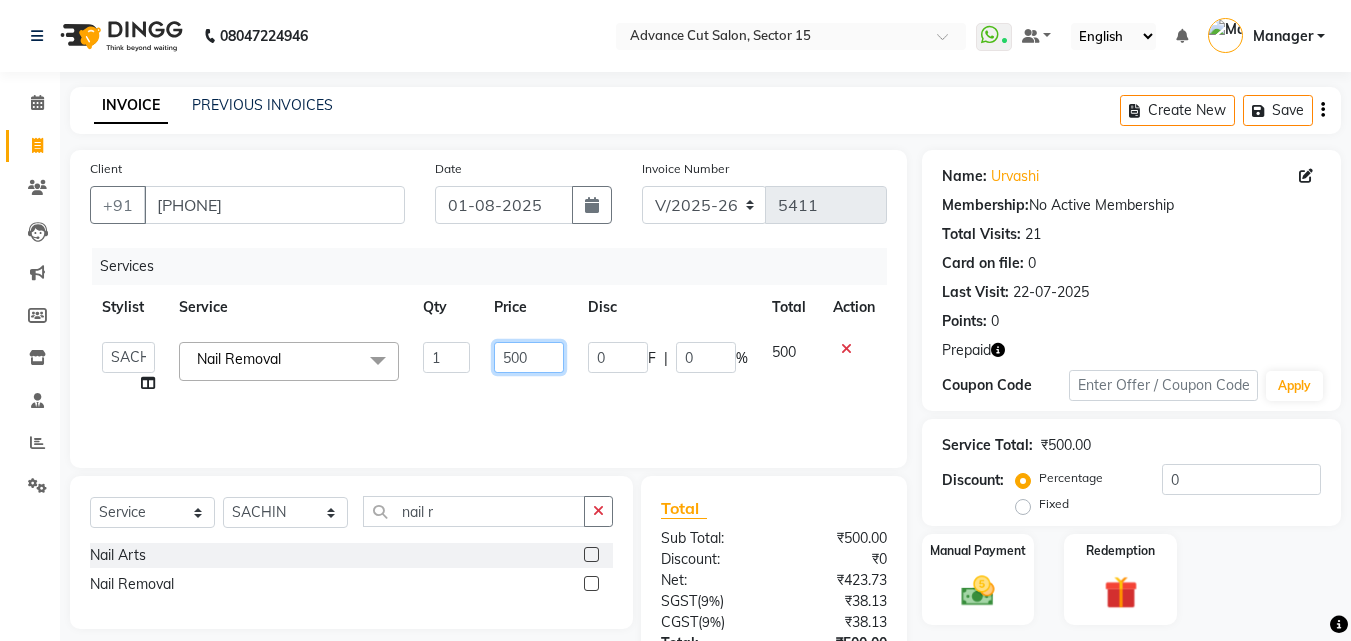 click on "500" 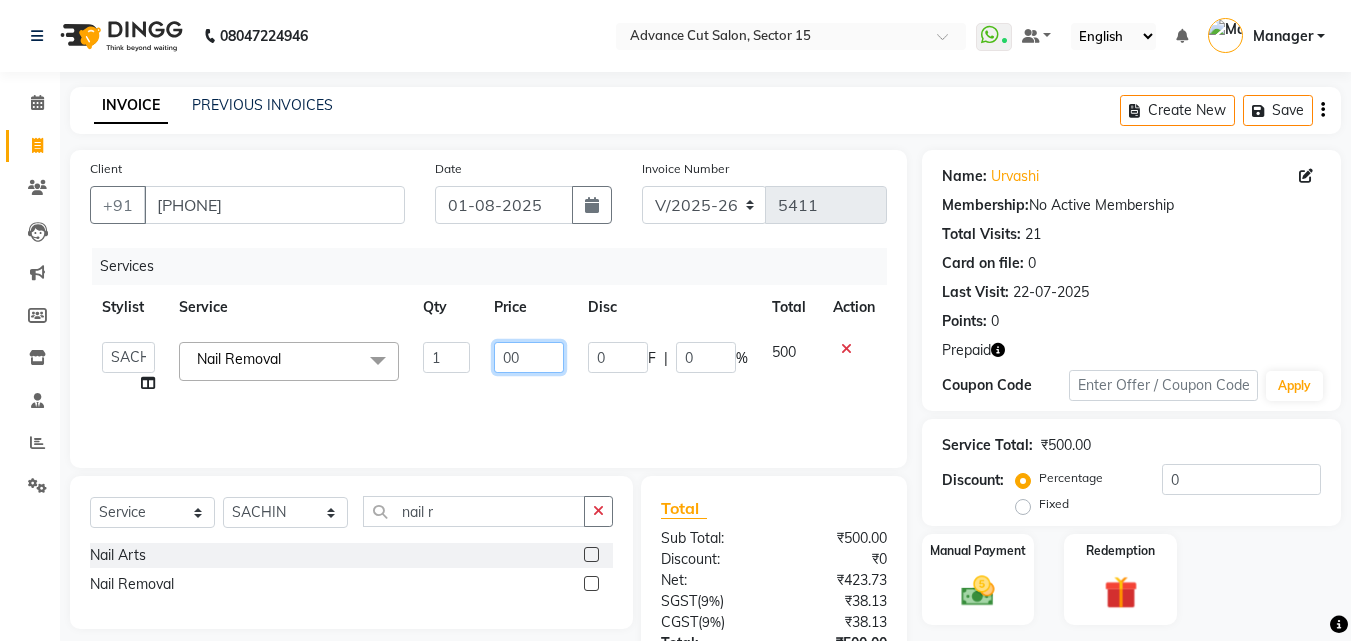 type on "300" 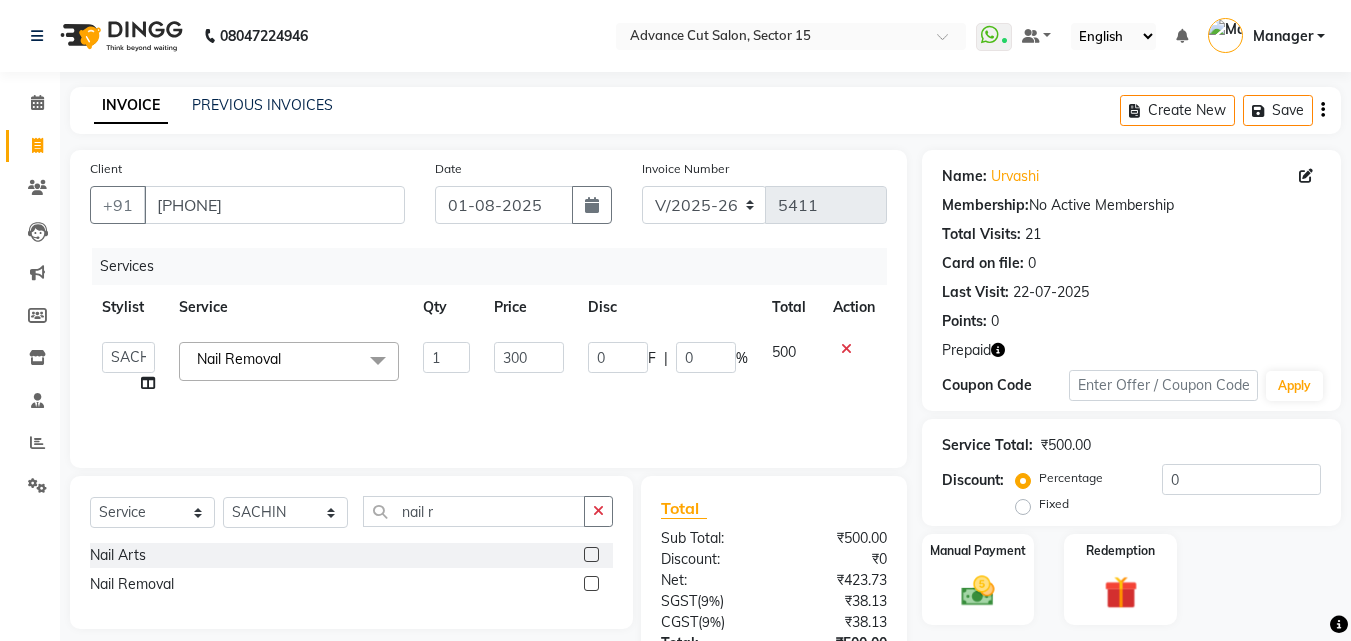 drag, startPoint x: 979, startPoint y: 566, endPoint x: 1365, endPoint y: 338, distance: 448.30792 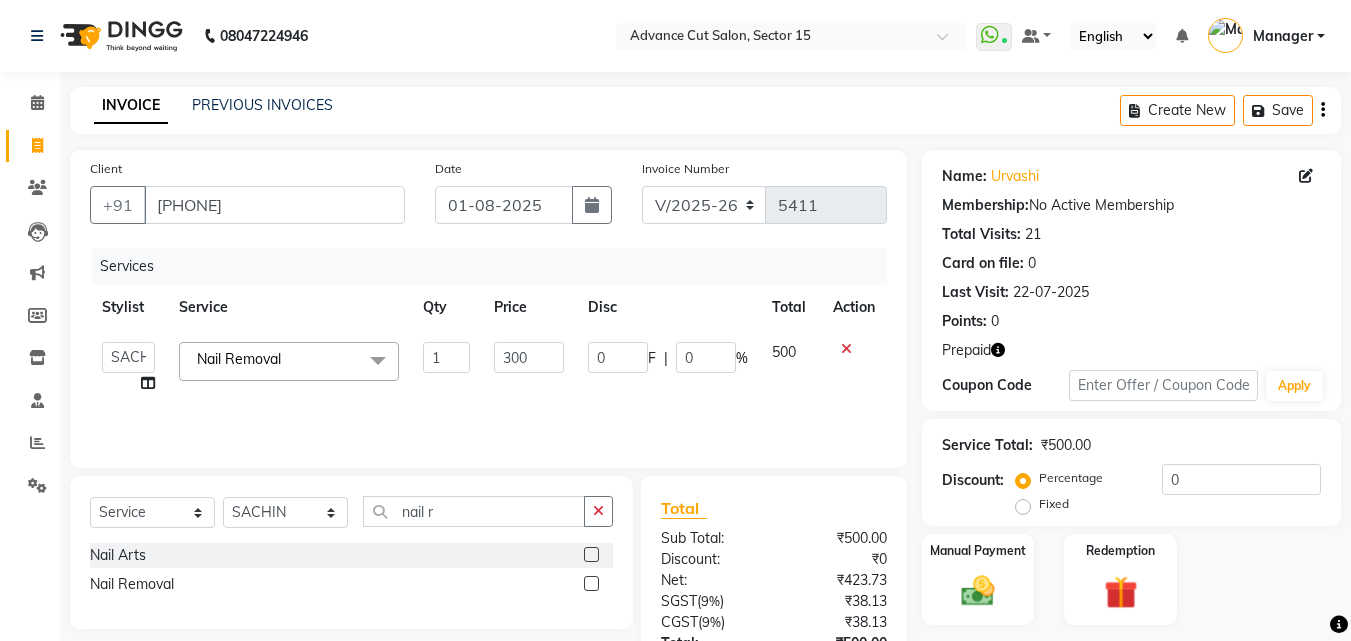 click on "Manual Payment" 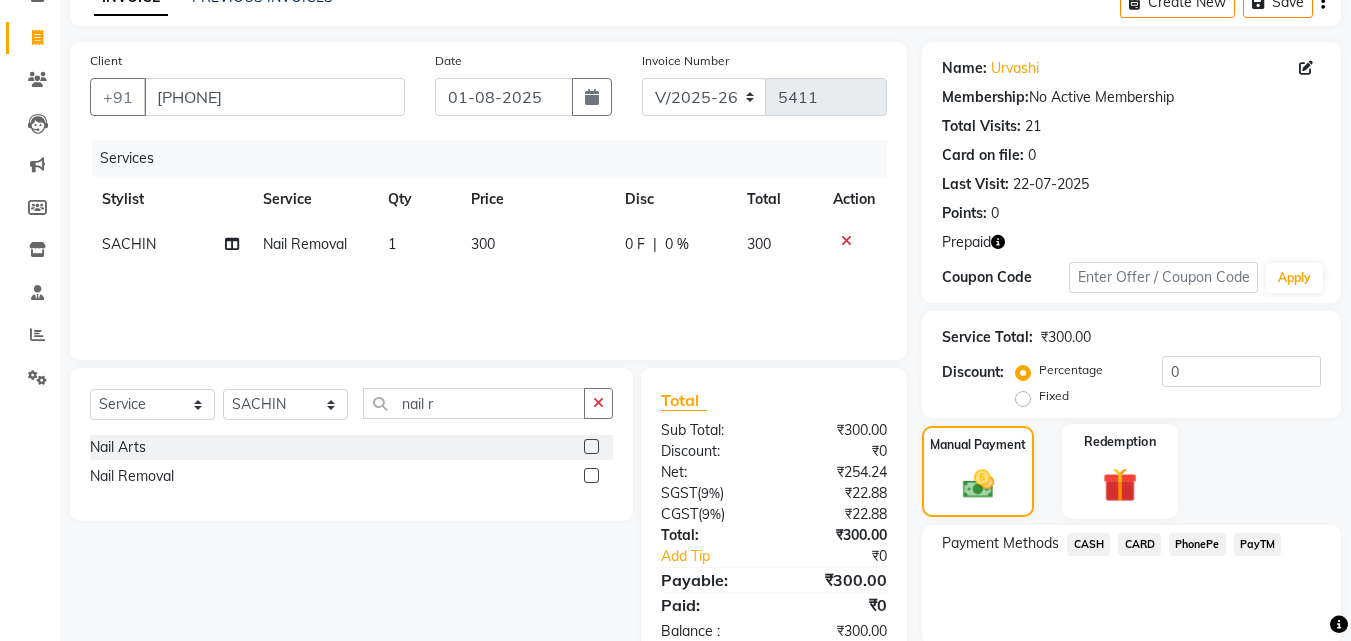 scroll, scrollTop: 183, scrollLeft: 0, axis: vertical 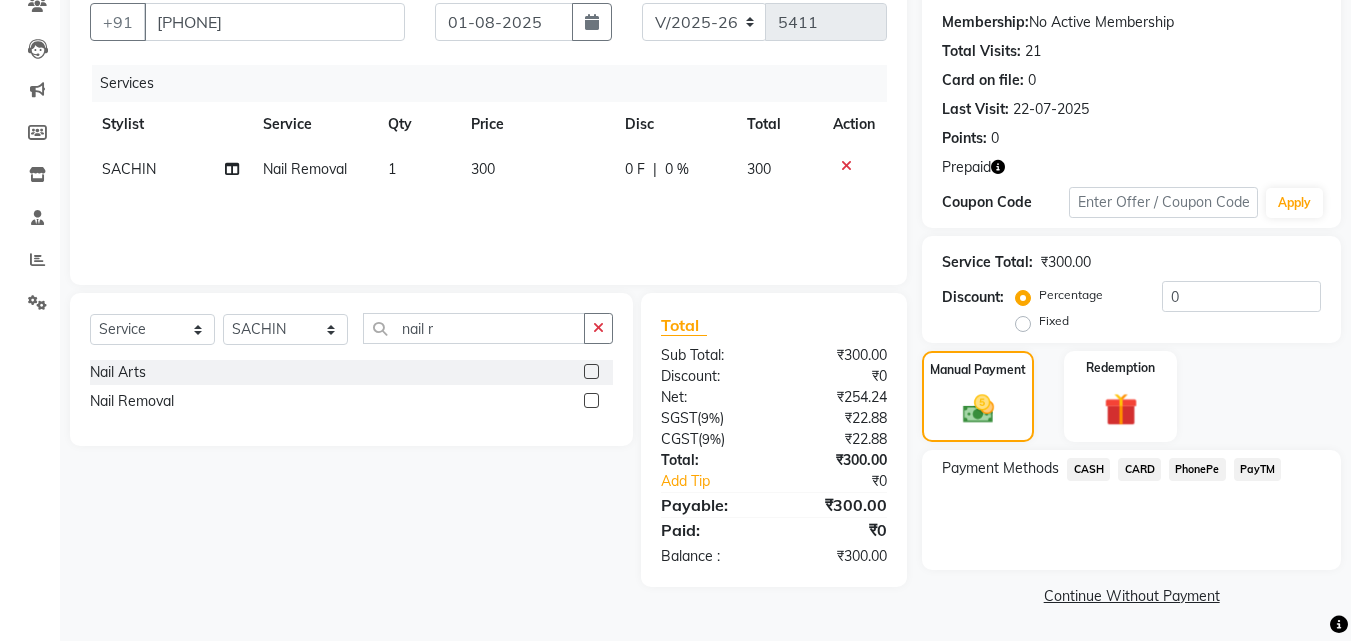 drag, startPoint x: 1089, startPoint y: 461, endPoint x: 1095, endPoint y: 488, distance: 27.658634 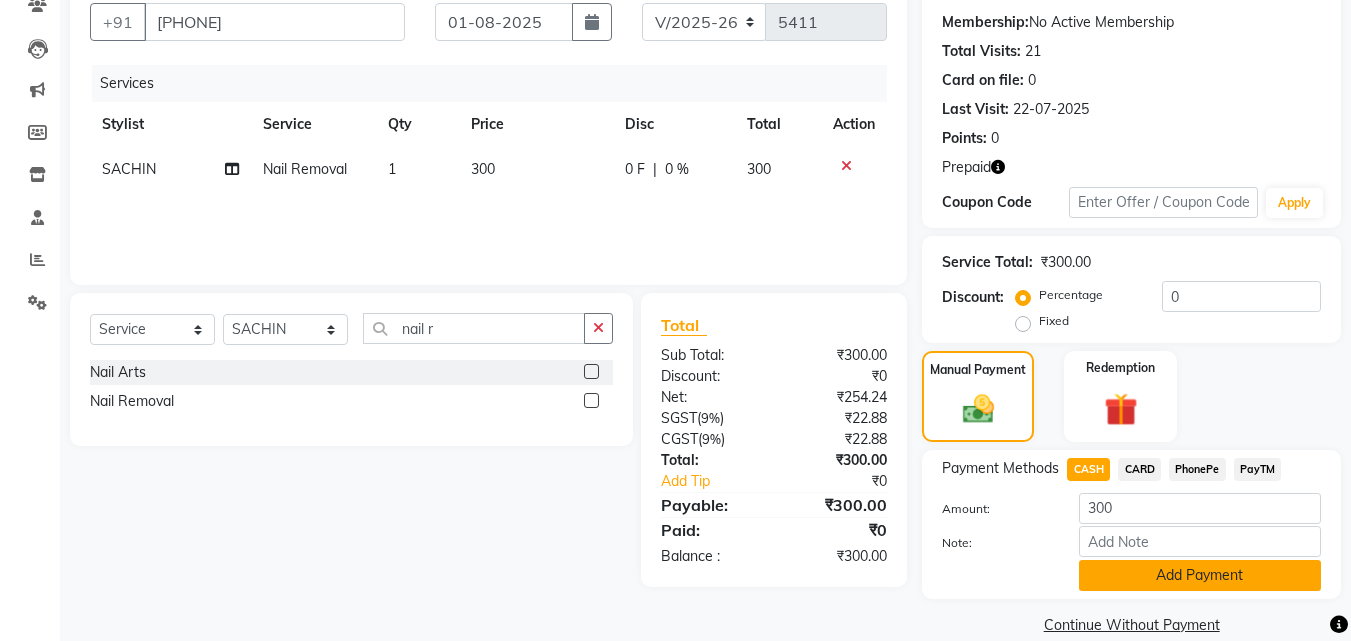 click on "Add Payment" 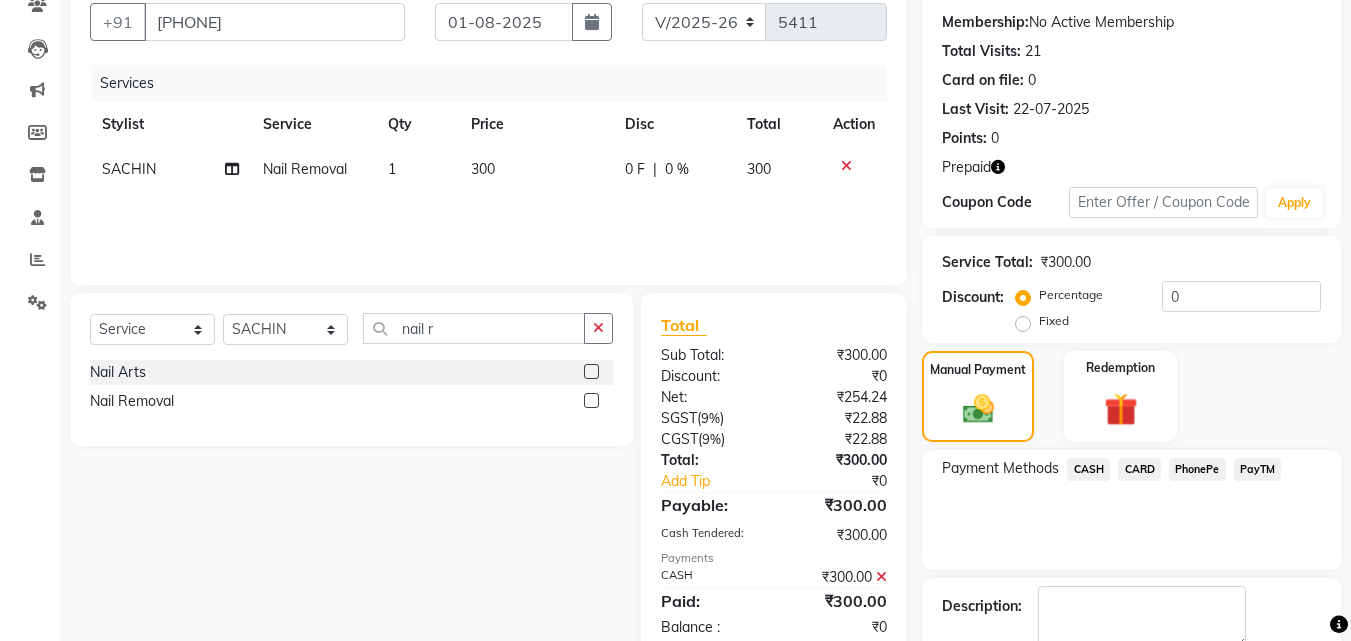 scroll, scrollTop: 296, scrollLeft: 0, axis: vertical 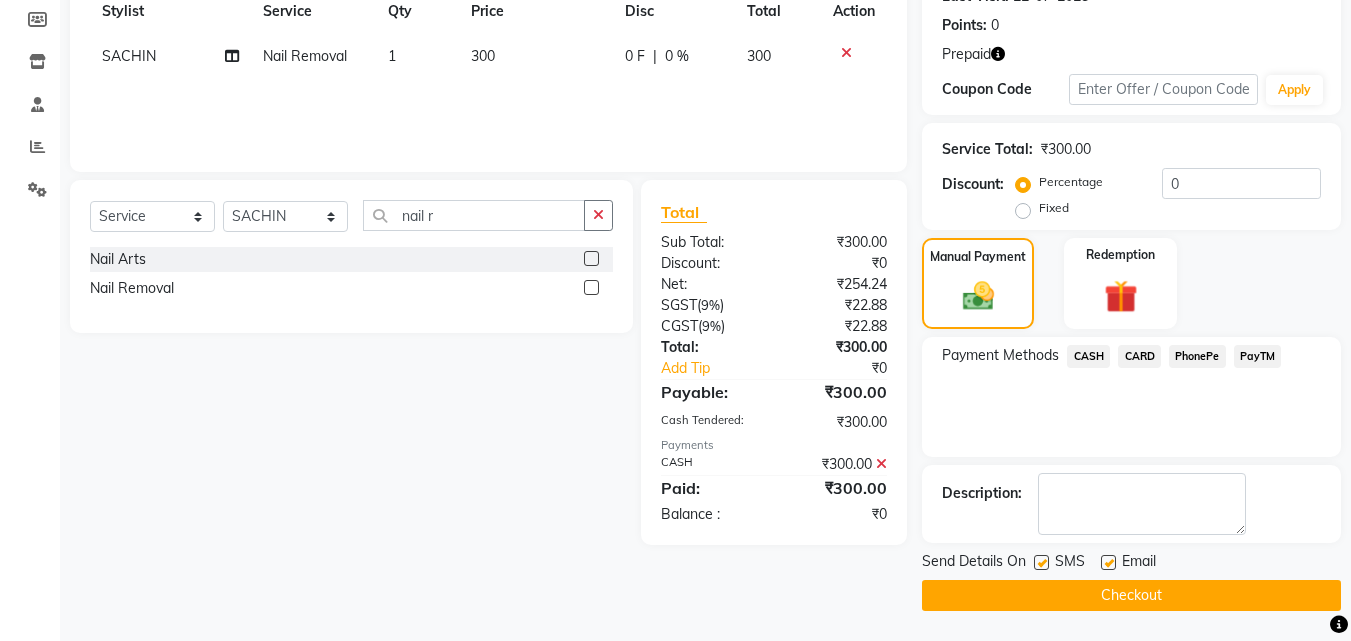 click 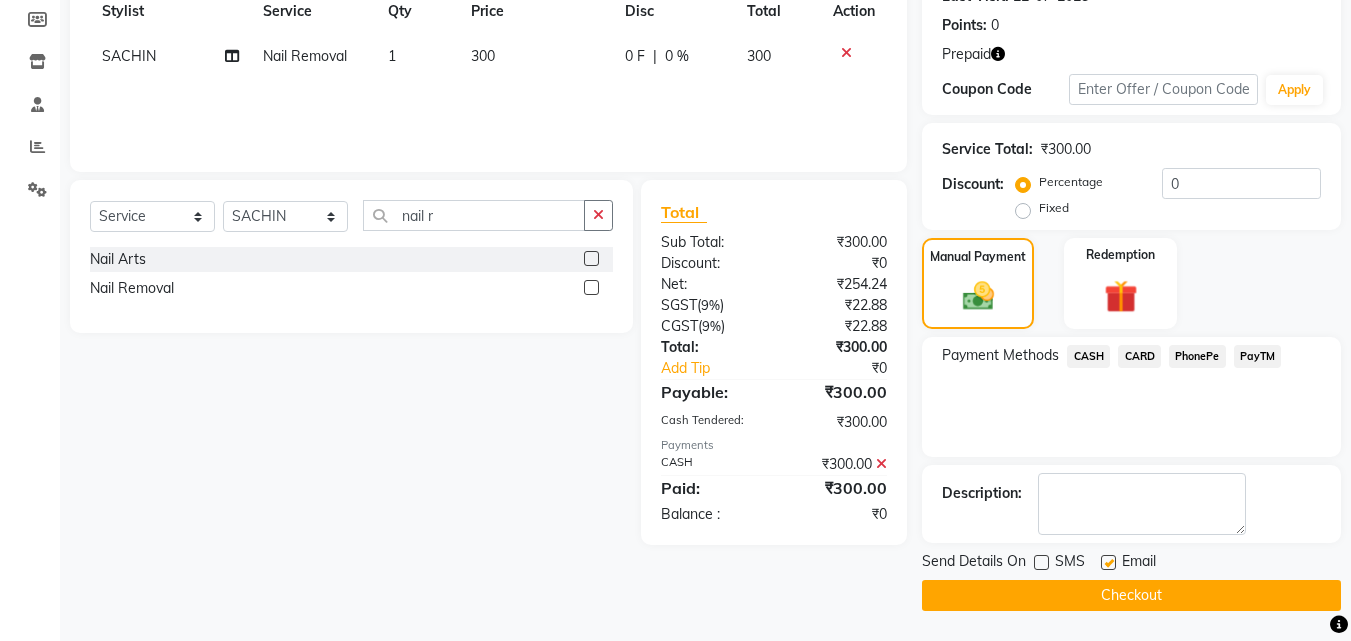 click 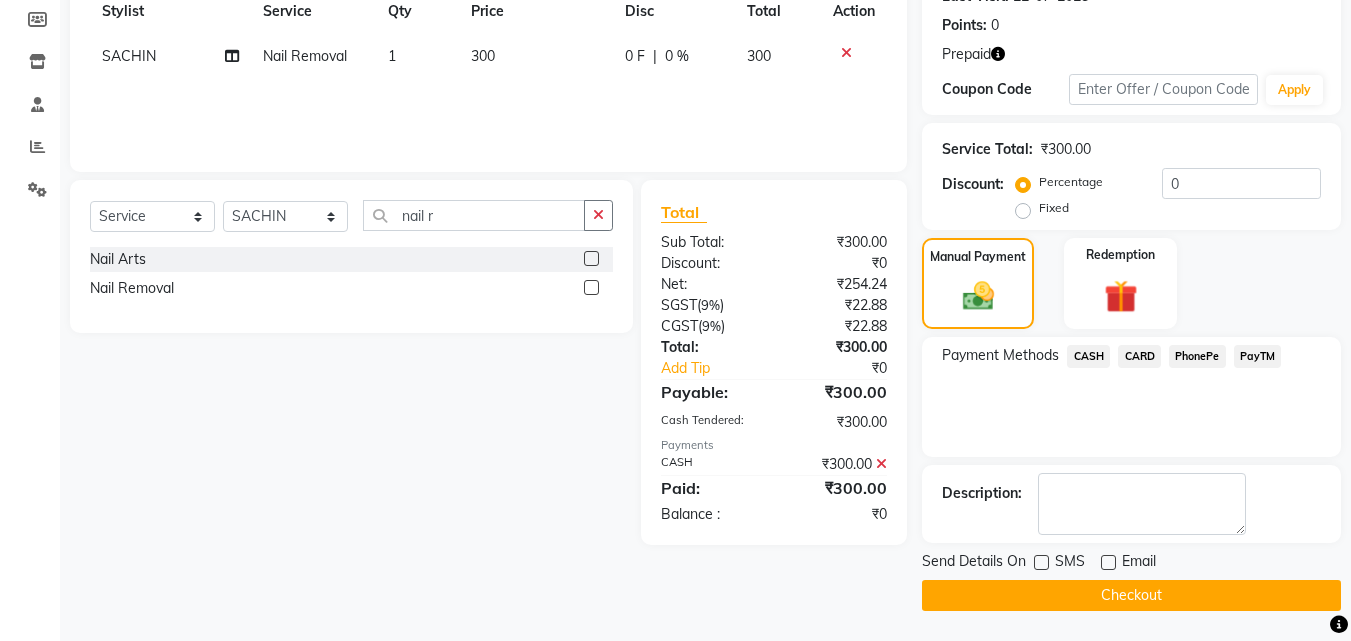click on "Checkout" 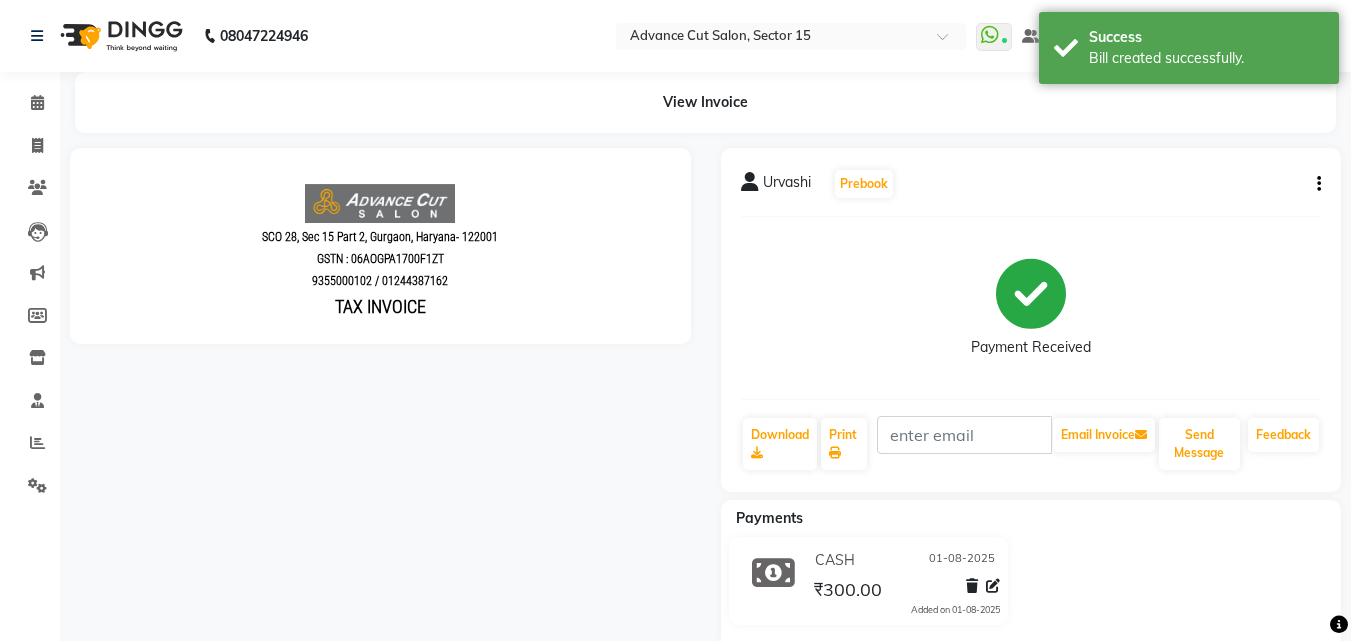 scroll, scrollTop: 0, scrollLeft: 0, axis: both 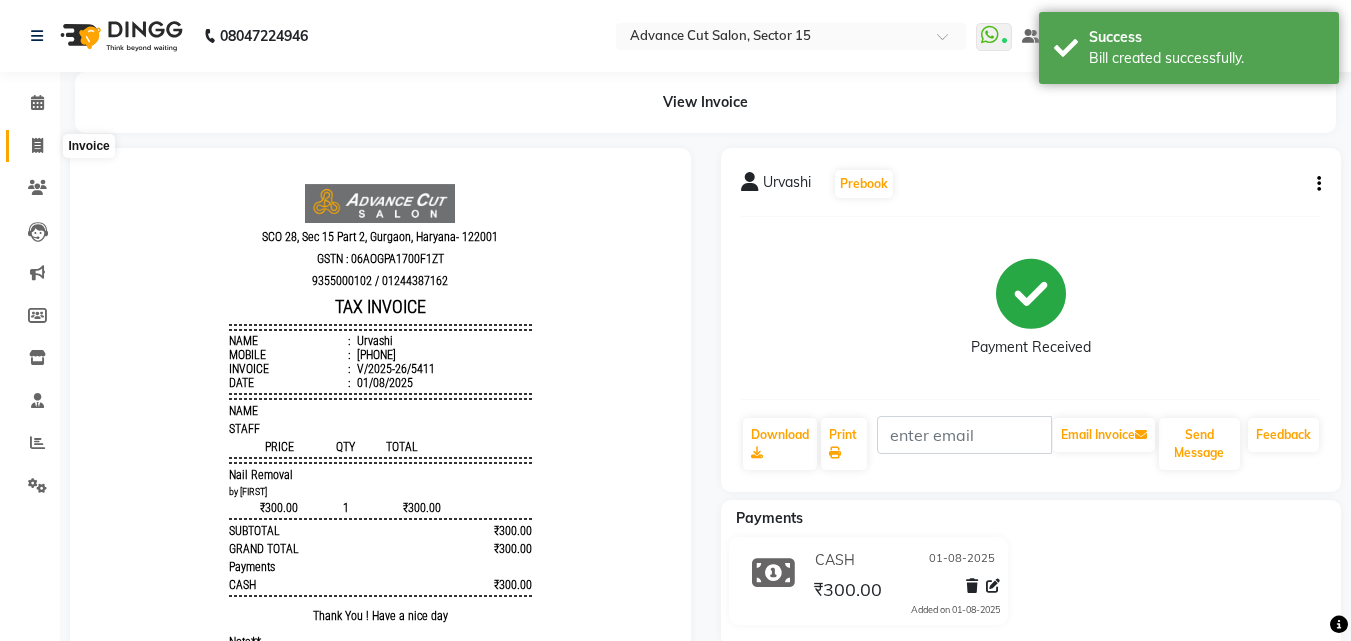 click 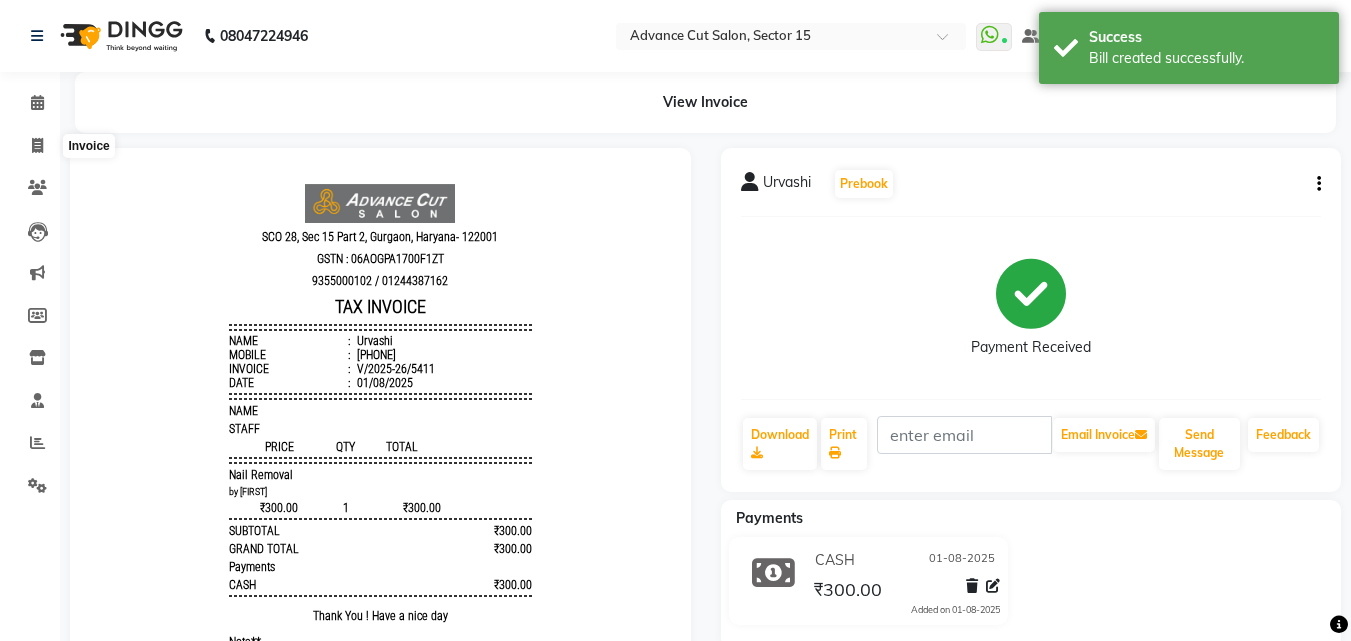 select on "service" 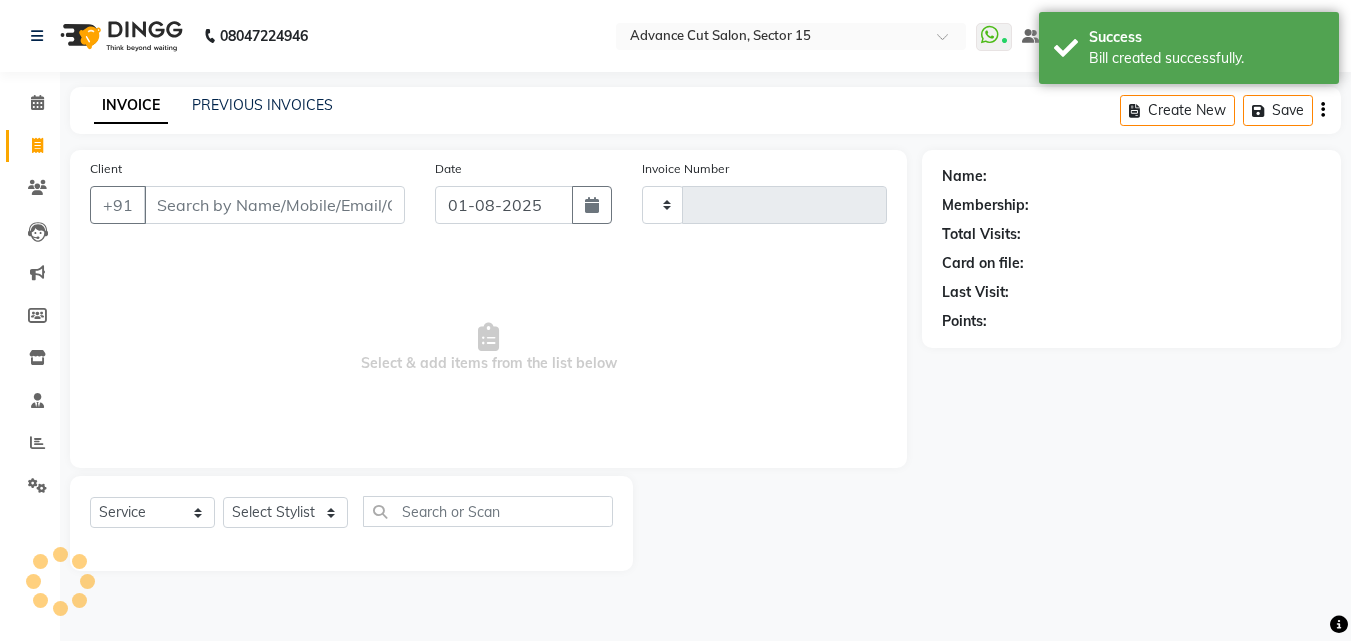 type on "5412" 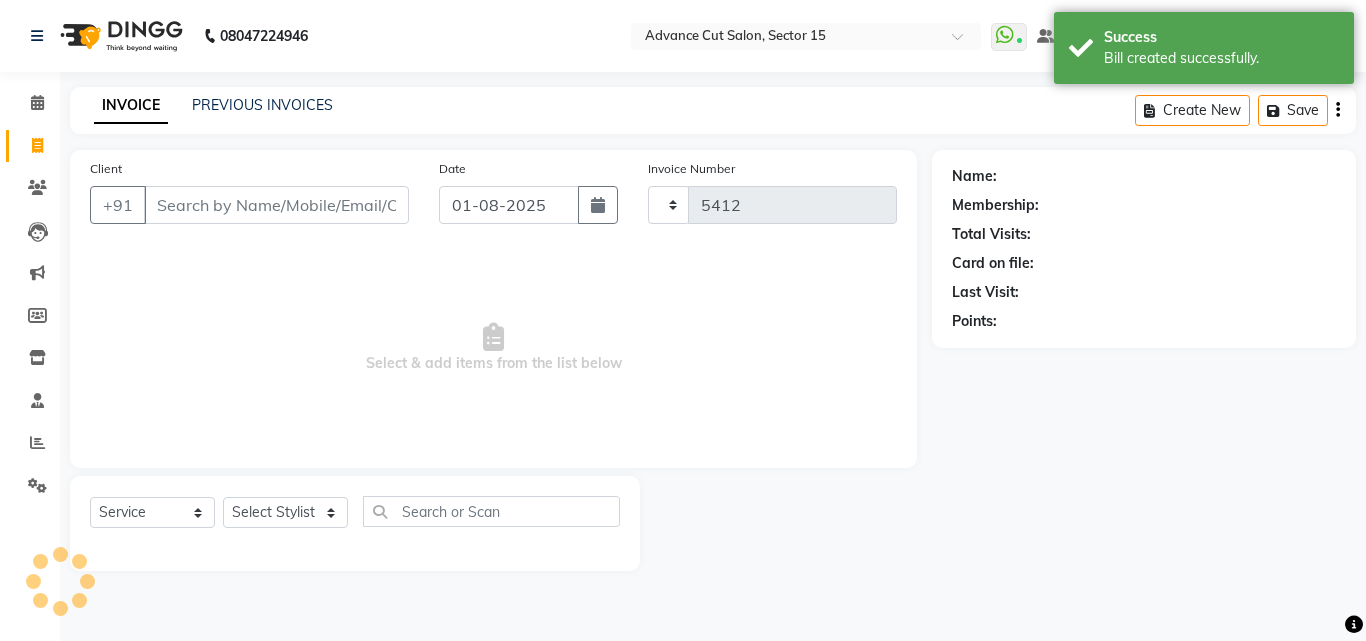 select on "6255" 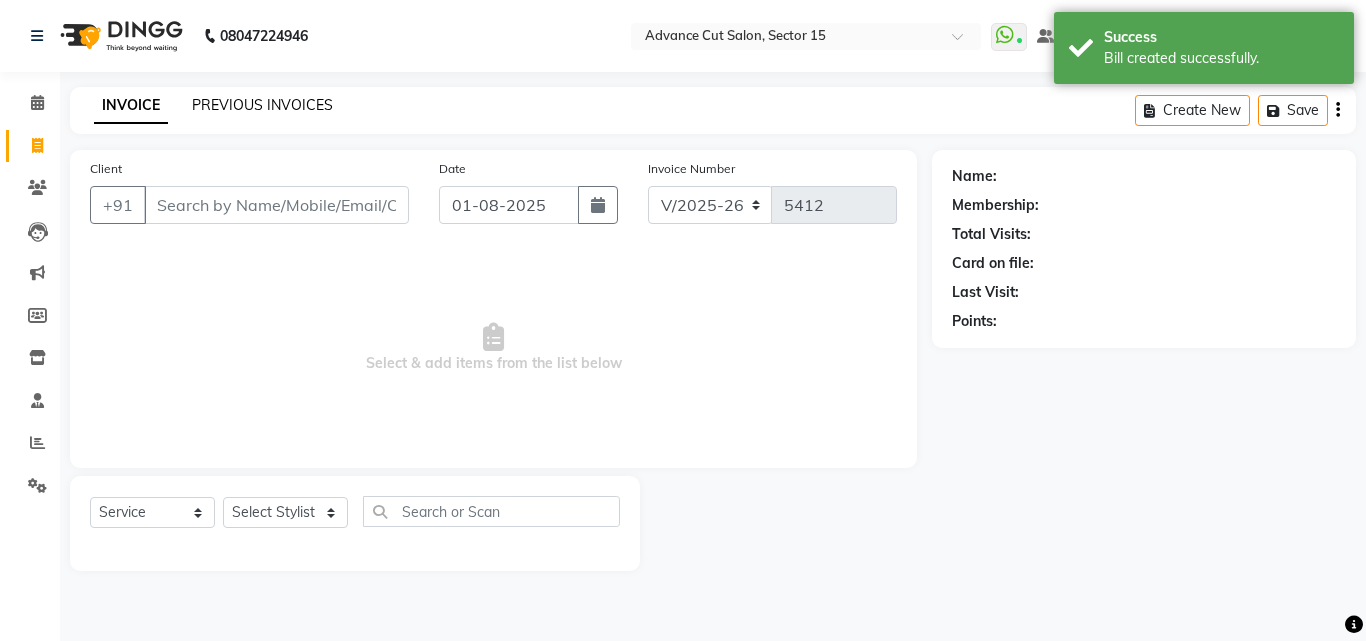 drag, startPoint x: 332, startPoint y: 101, endPoint x: 299, endPoint y: 100, distance: 33.01515 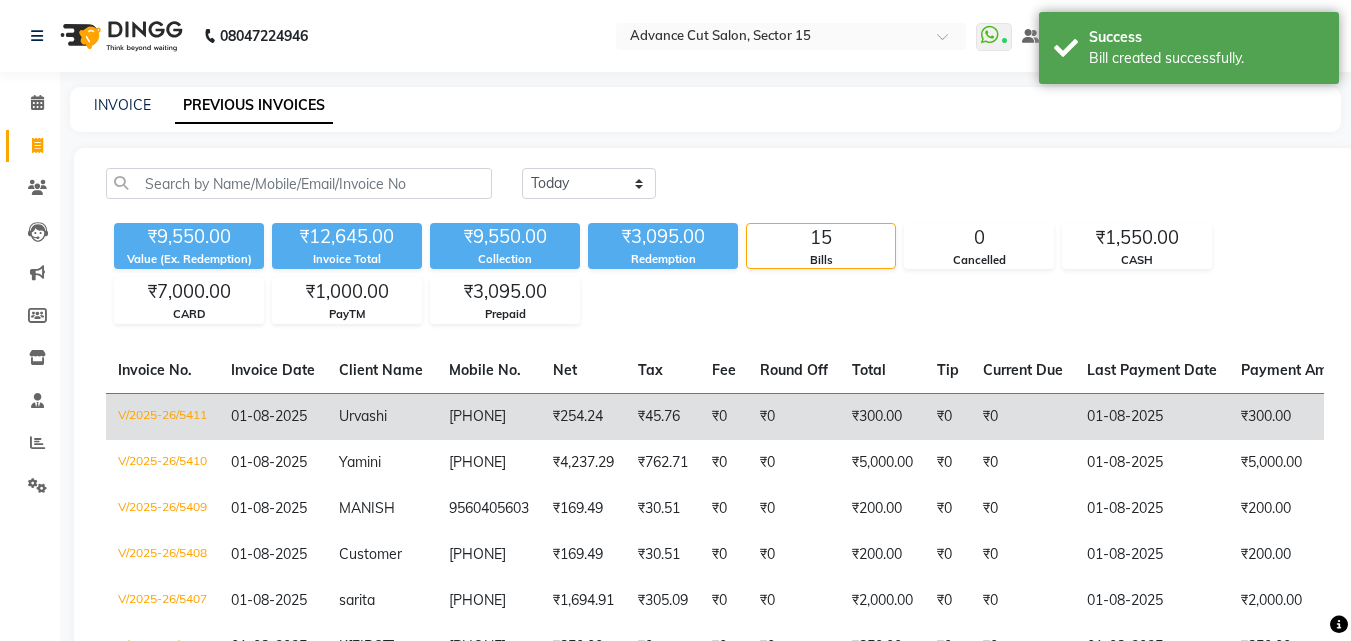 click on "₹0" 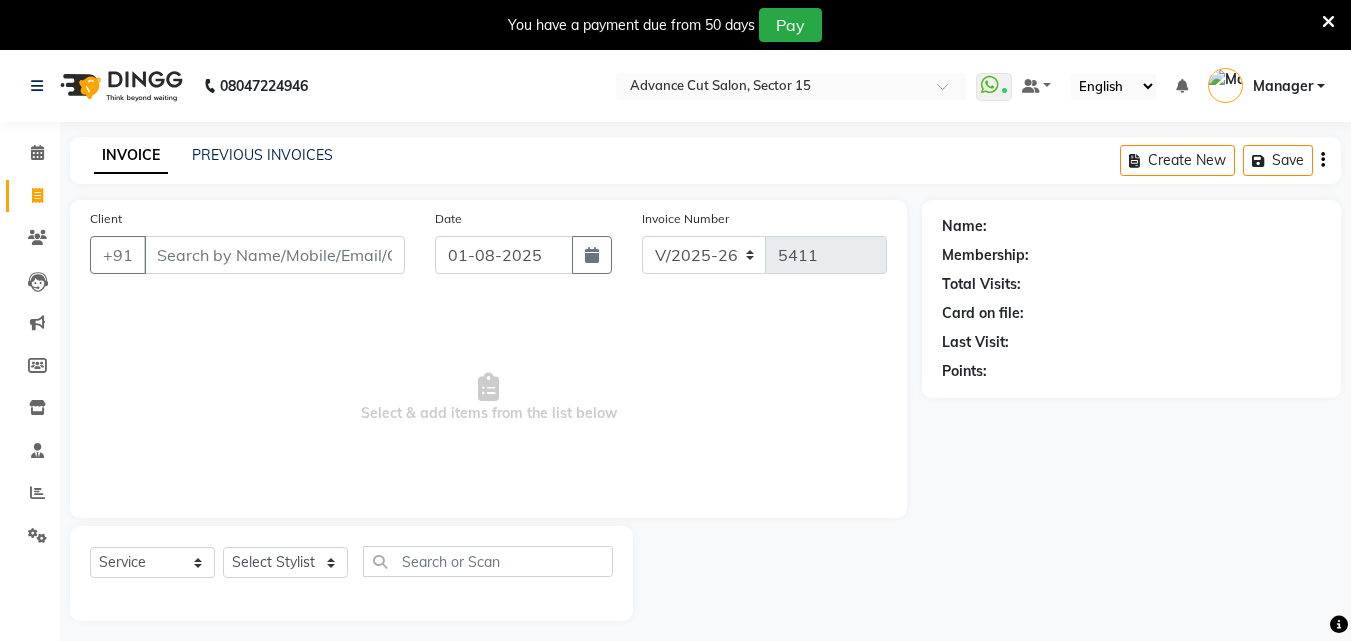 select on "6255" 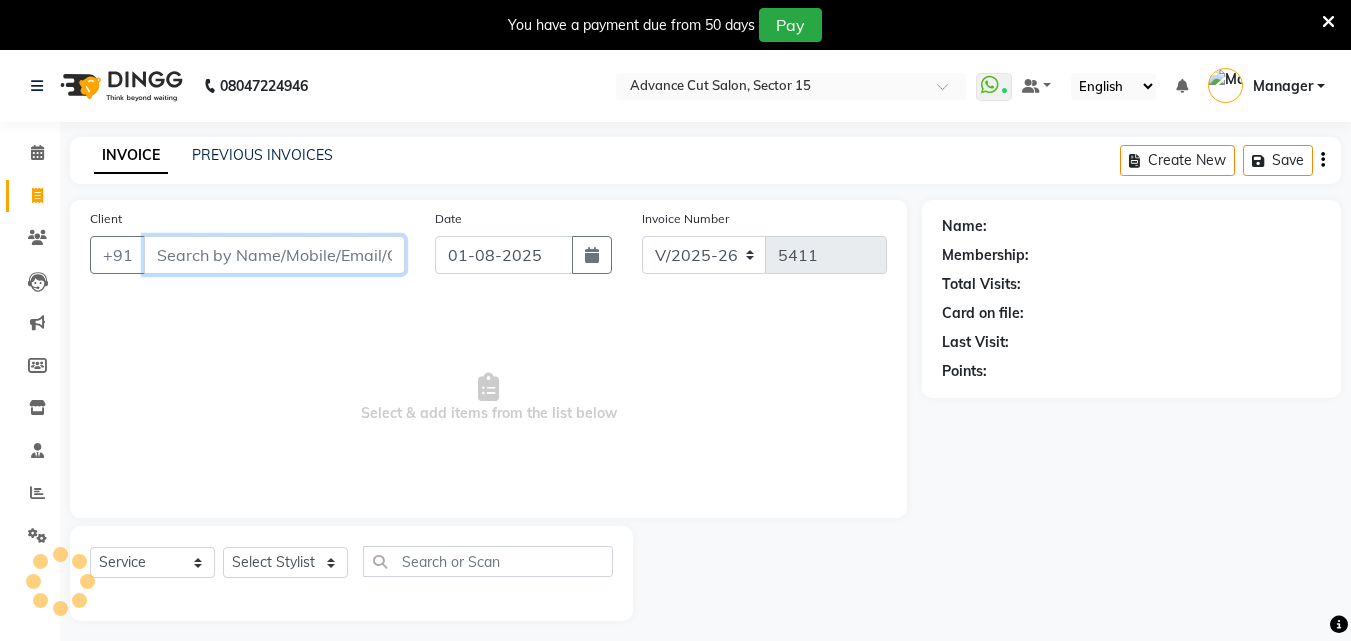 scroll, scrollTop: 0, scrollLeft: 0, axis: both 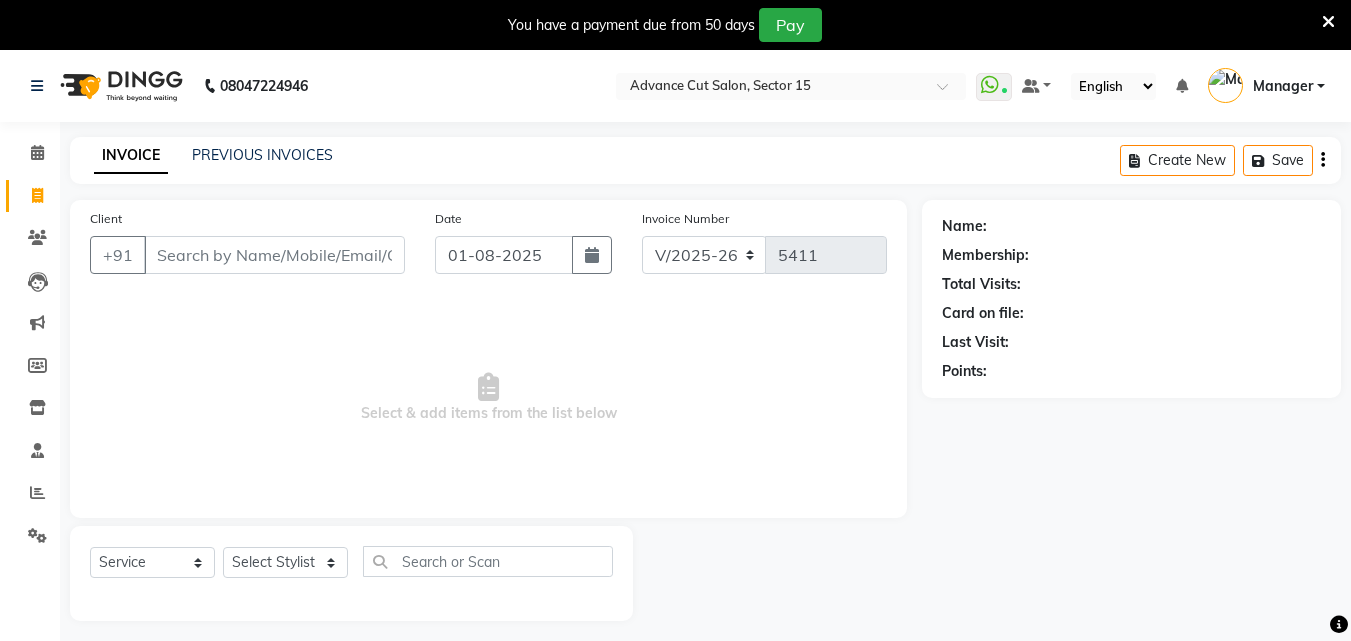click at bounding box center (1328, 22) 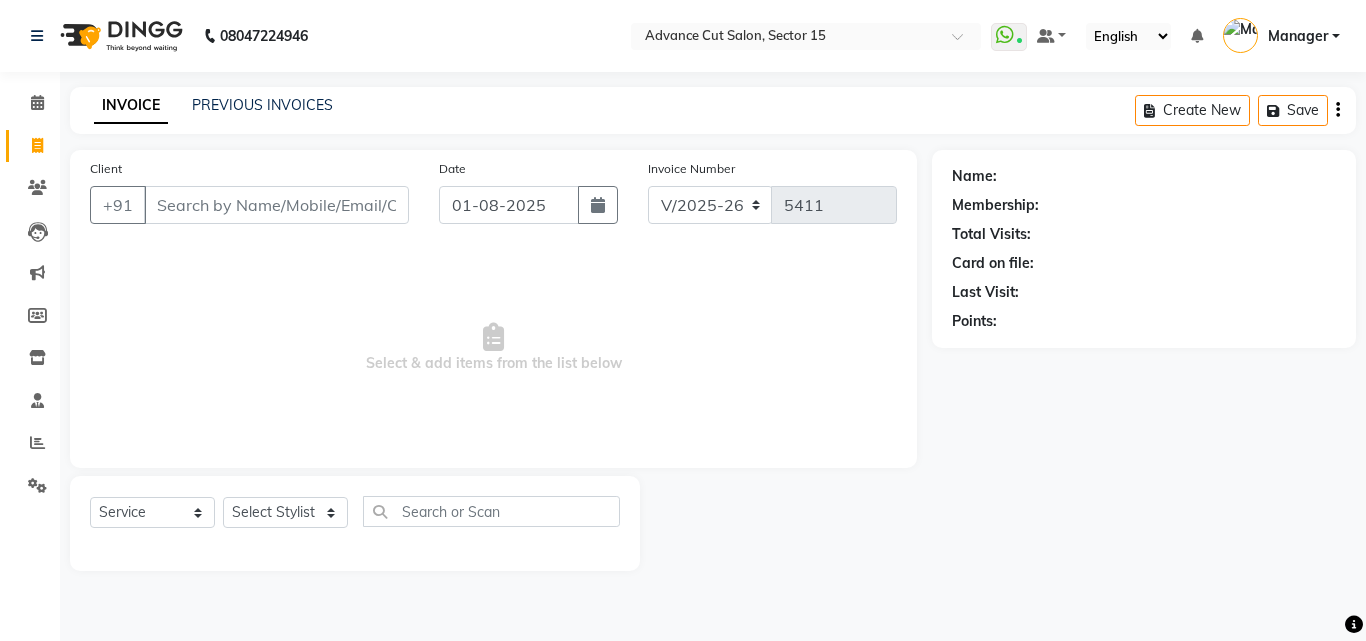 click on "[PHONE] Select Location × Advance Cut Salon, Sector 15  WhatsApp Status  ✕ Status:  Connected Most Recent Message: [DATE]     [TIME] Recent Service Activity: [DATE]     [TIME] Default Panel My Panel English ENGLISH Español العربية मराठी हिंदी ગુજરાતી தமிழ் 中文 Notifications nothing to show Manager Manage Profile Change Password Sign out  Version:3.15.11  ☀ Advance Cut Salon, Sector 15  Calendar  Invoice  Clients  Leads   Marketing  Members  Inventory  Staff  Reports  Settings Completed InProgress Upcoming Dropped Tentative Check-In Confirm Bookings Generate Report Segments Page Builder INVOICE PREVIOUS INVOICES Create New   Save  Client +[COUNTRY_CODE][PHONE] Date [DATE] Invoice Number [INVOICE_NUMBER] [INVOICE_NUMBER]  Select & add items from the list below  Select  Service  Product  Membership  Package Voucher Prepaid Gift Card  Select Stylist Advance Cut  ASIF FARMAN HAIDER Iqbal KASHISH LUCKY Manager MANOJ NASEEM NASIR Nidhi Pooja  PRIYA RAEES RANI" at bounding box center [683, 320] 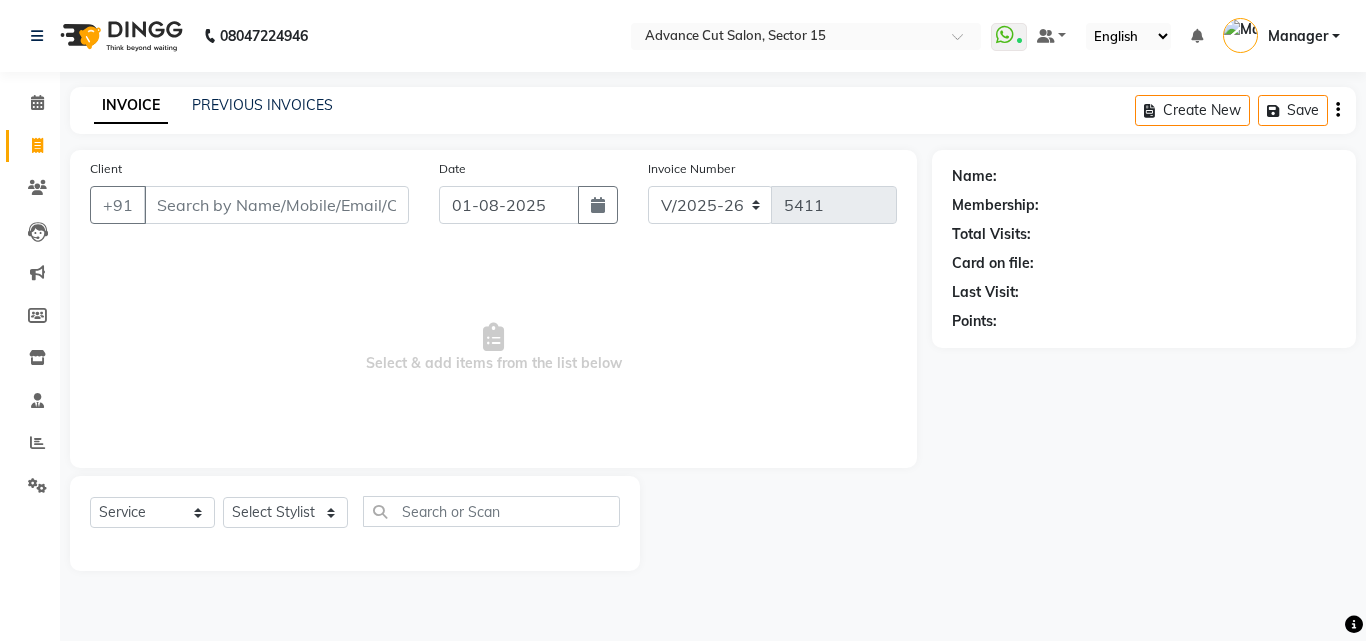 click on "INVOICE PREVIOUS INVOICES Create New   Save" 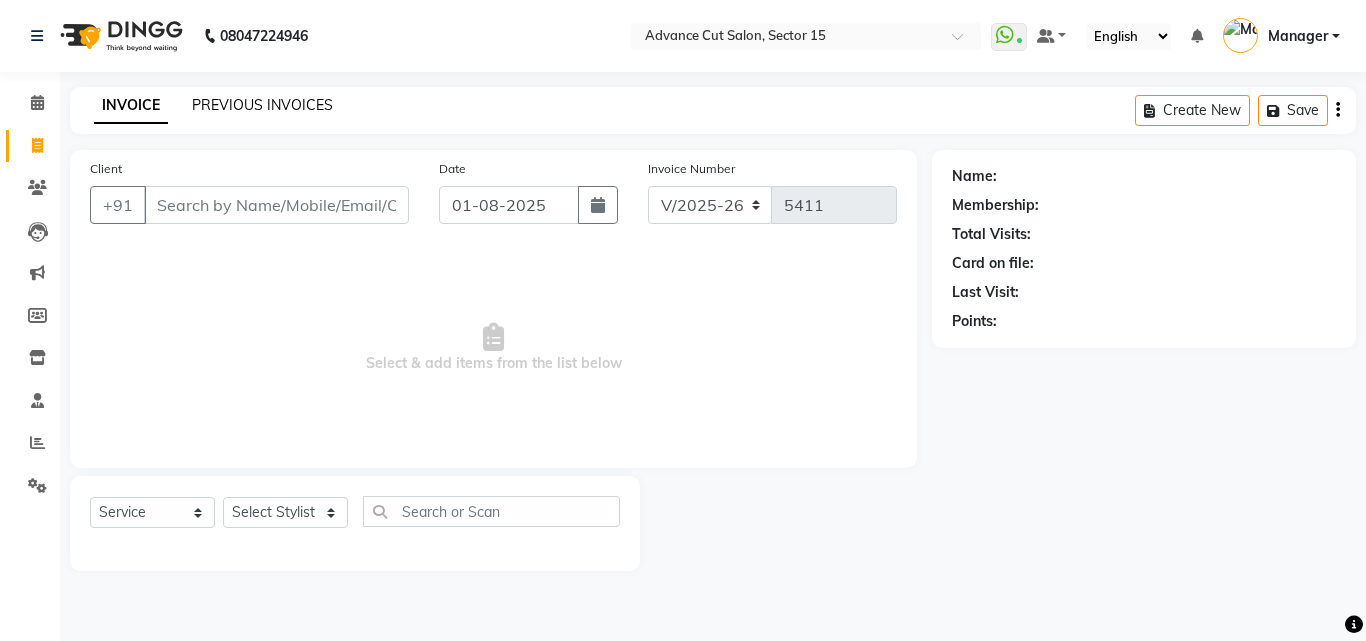 click on "PREVIOUS INVOICES" 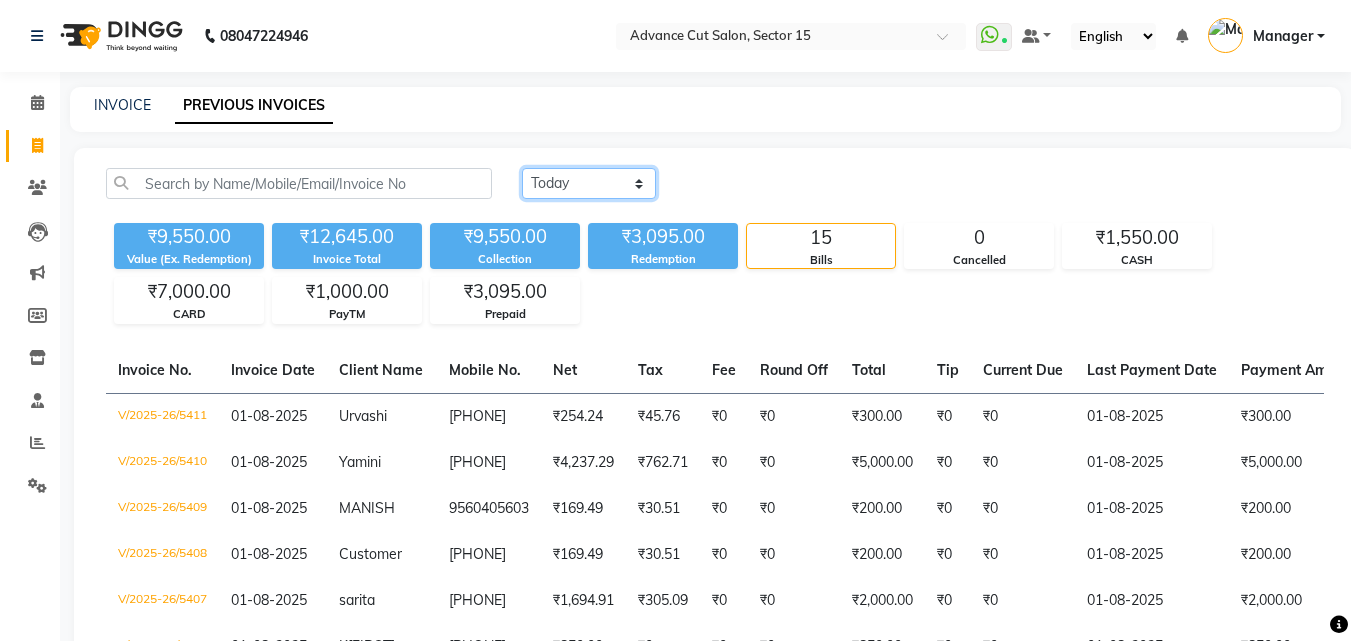 click on "Today Yesterday Custom Range" 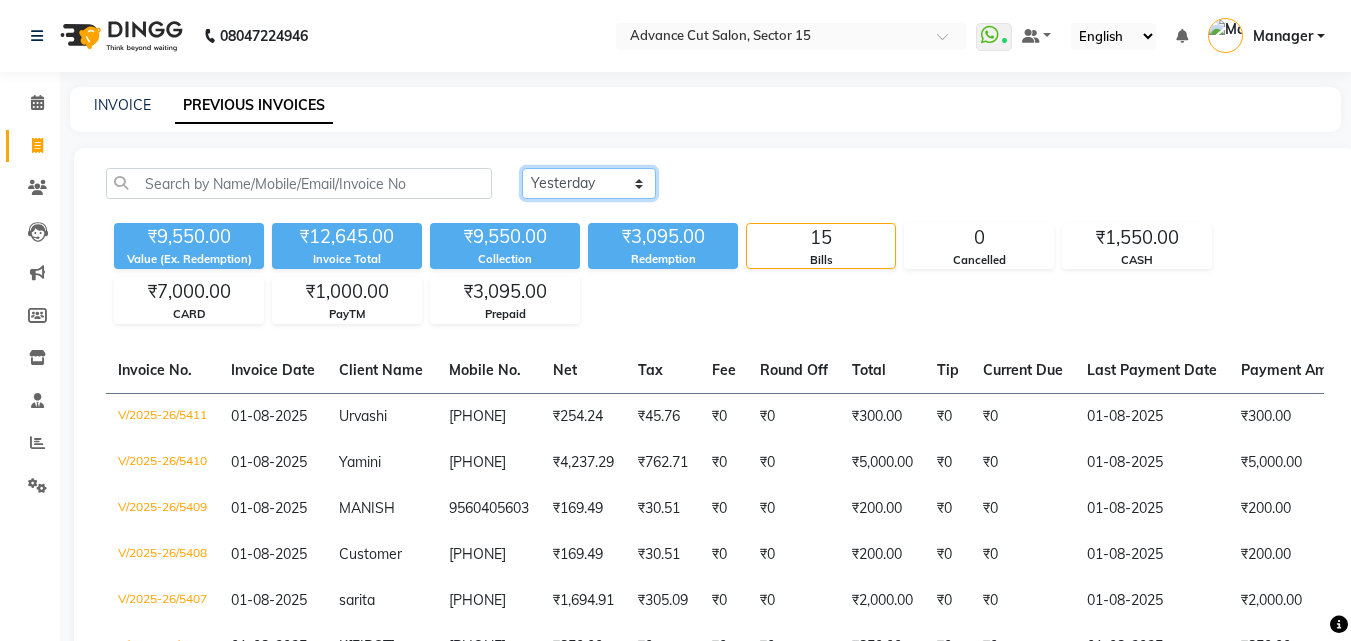 click on "Today Yesterday Custom Range" 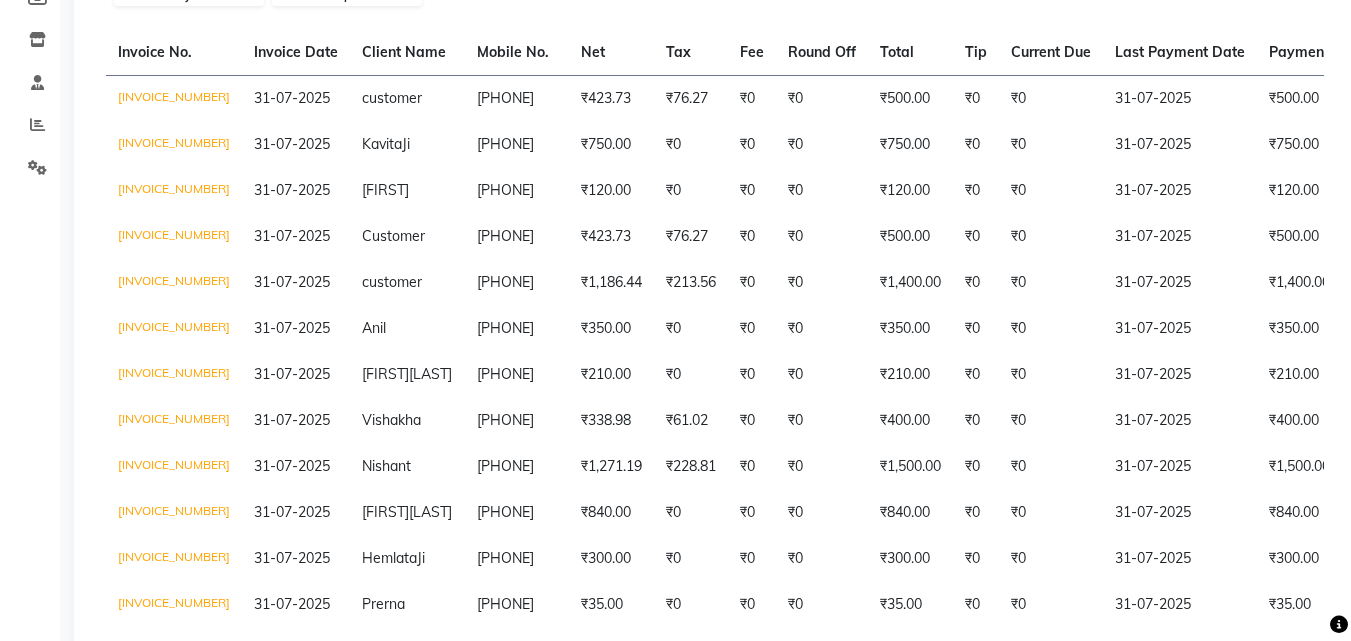 scroll, scrollTop: 323, scrollLeft: 0, axis: vertical 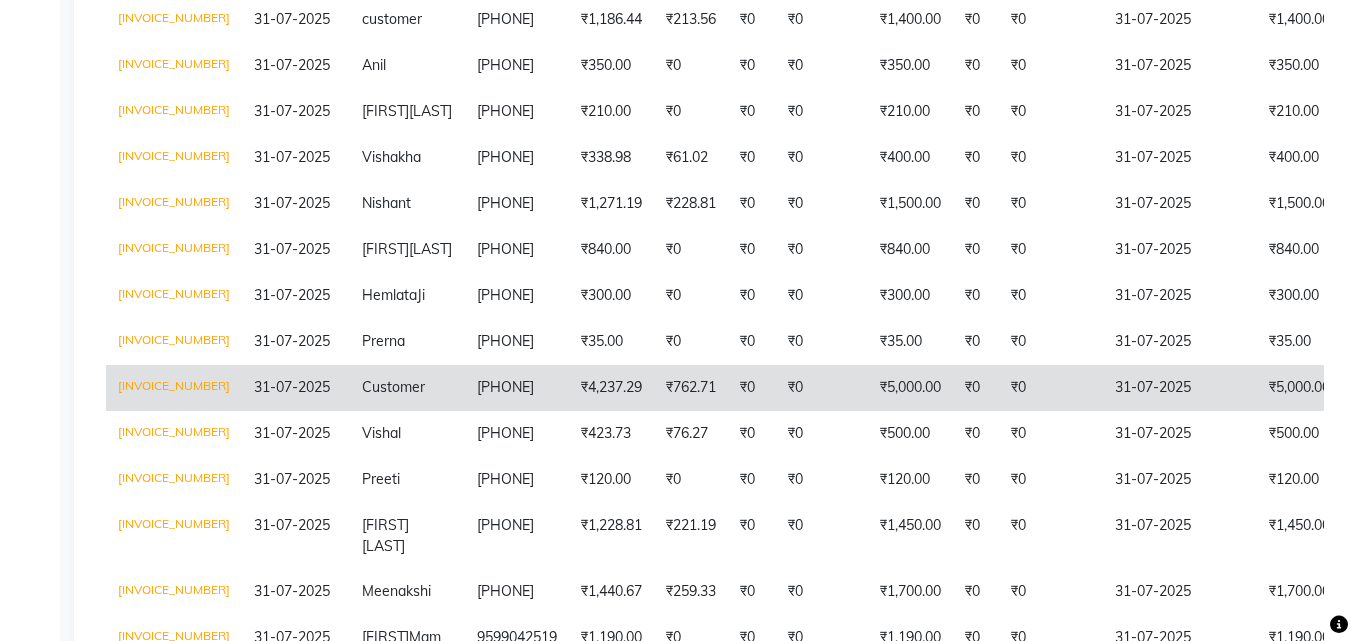 click on "₹5,000.00" 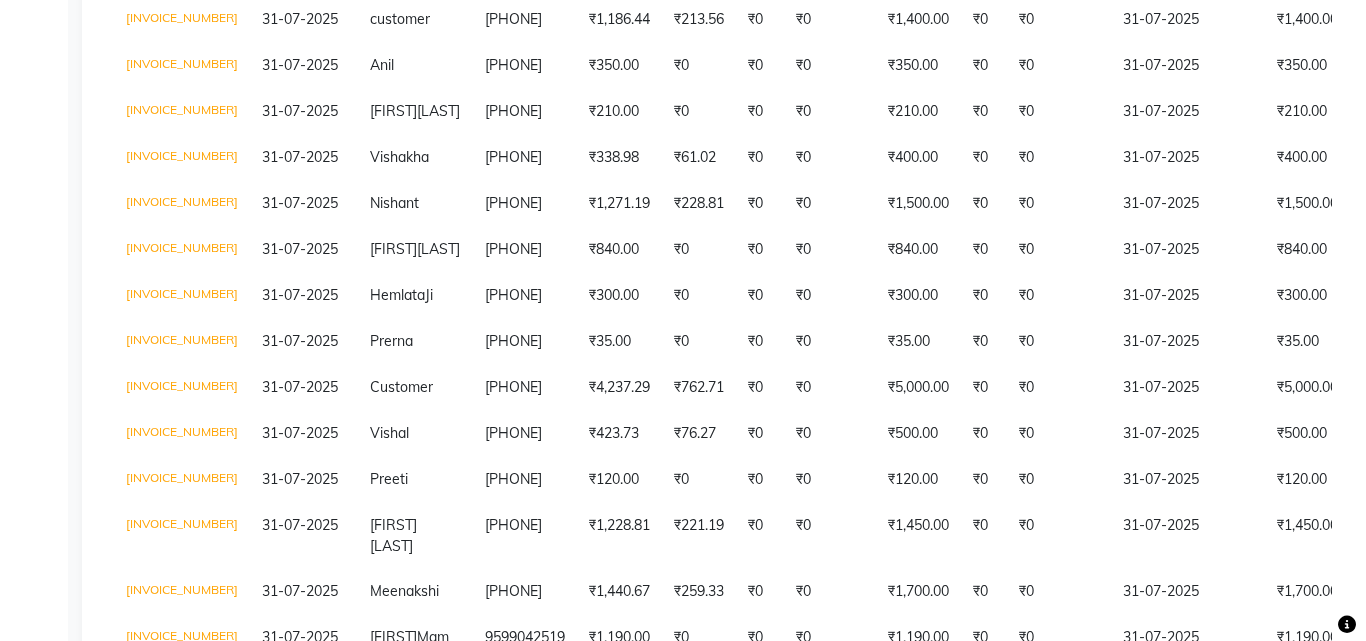 scroll, scrollTop: 0, scrollLeft: 0, axis: both 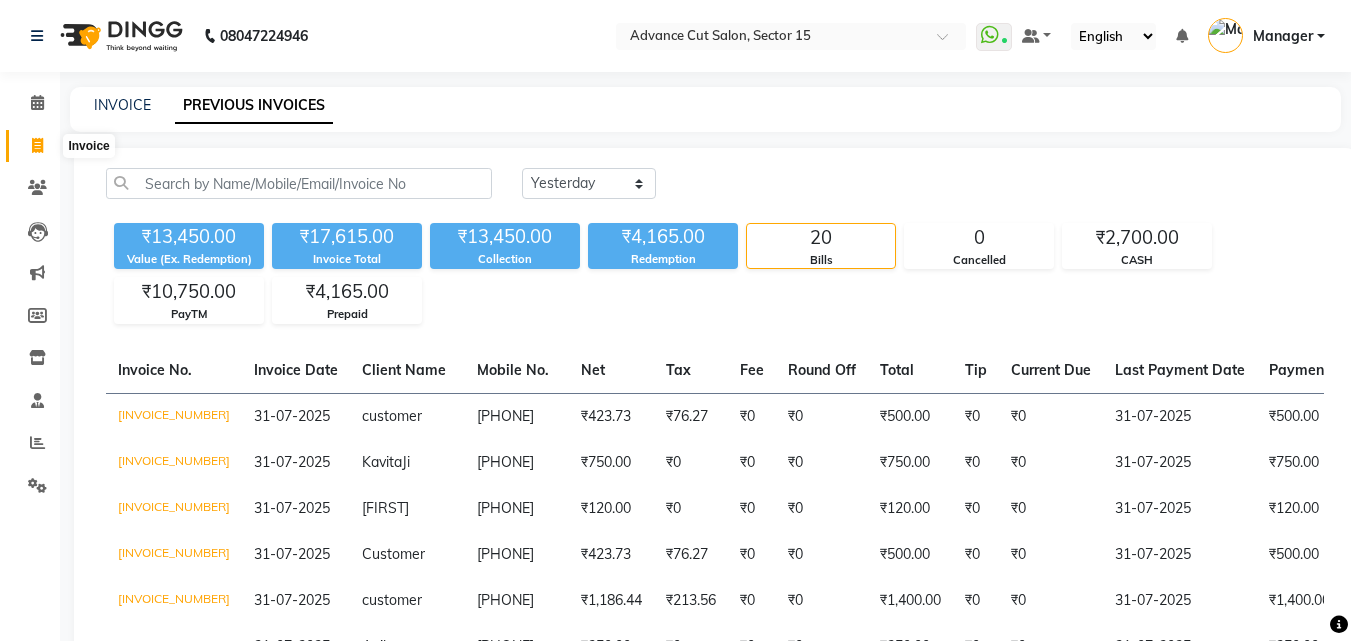 click 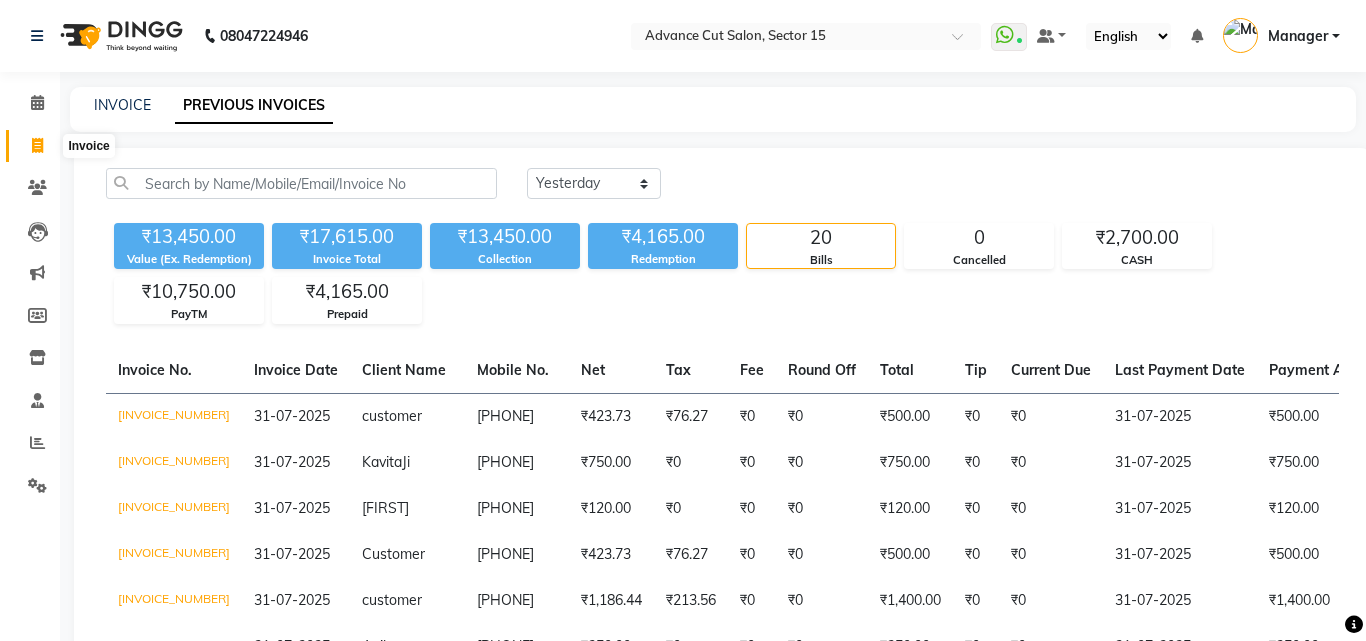 select on "6255" 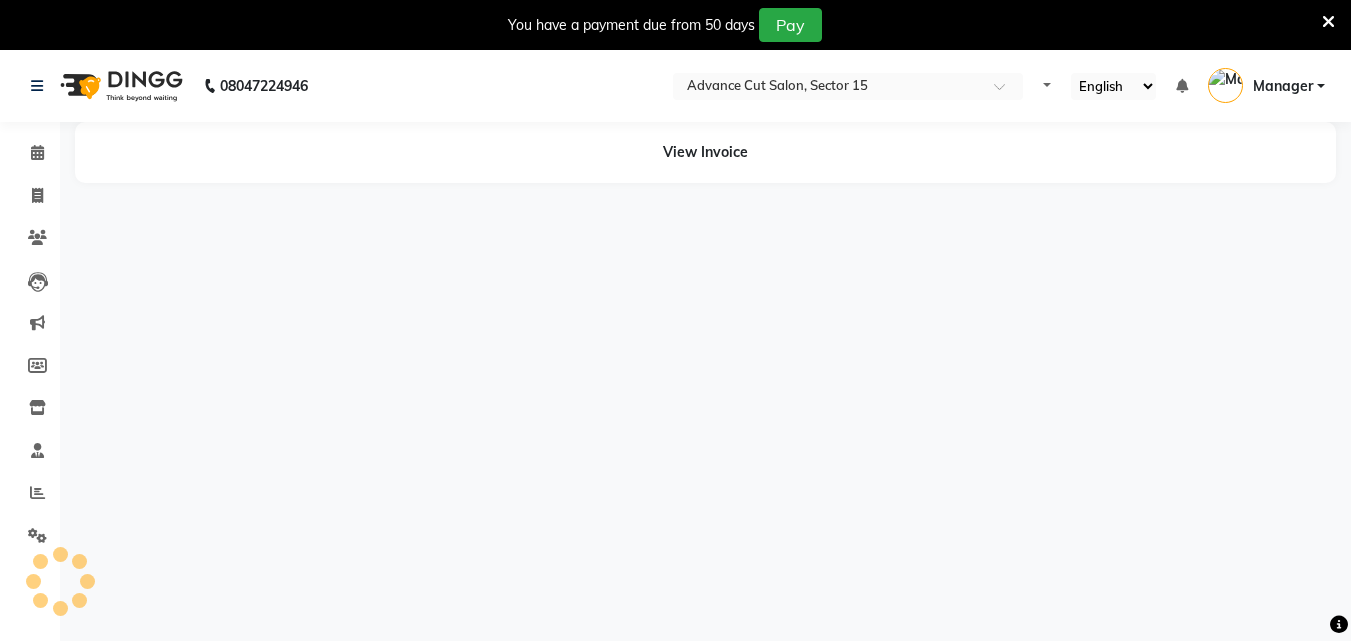 scroll, scrollTop: 0, scrollLeft: 0, axis: both 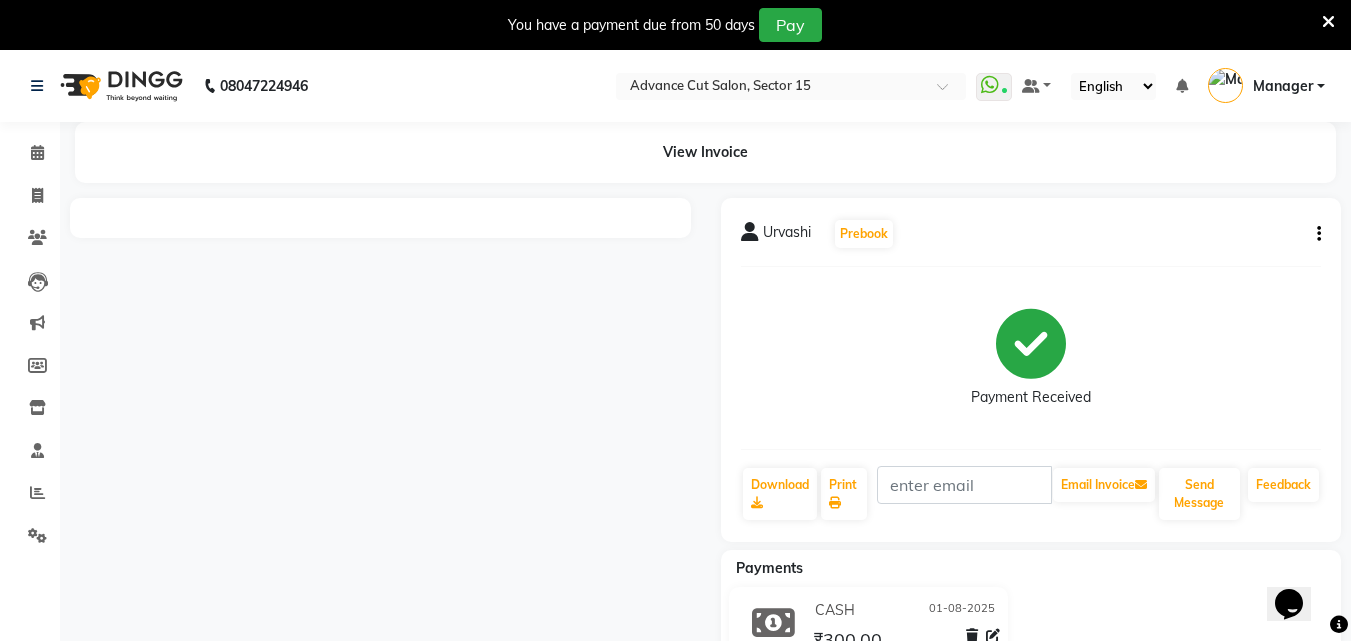 click at bounding box center (1328, 22) 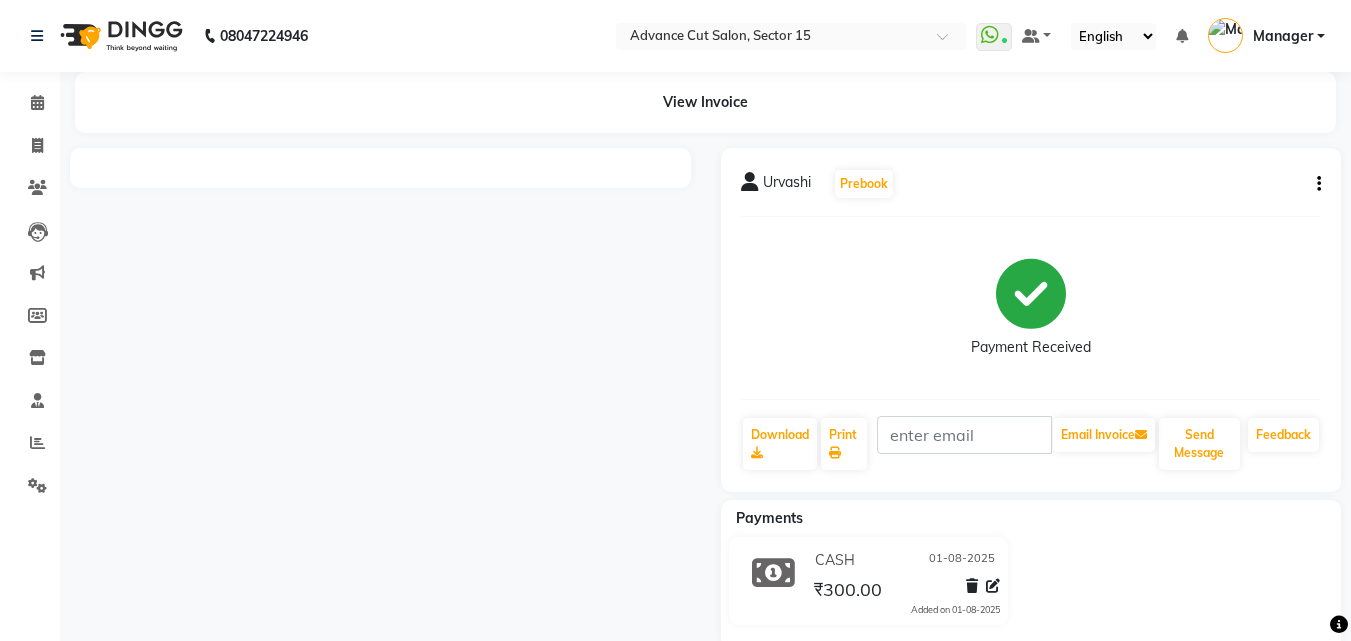 click 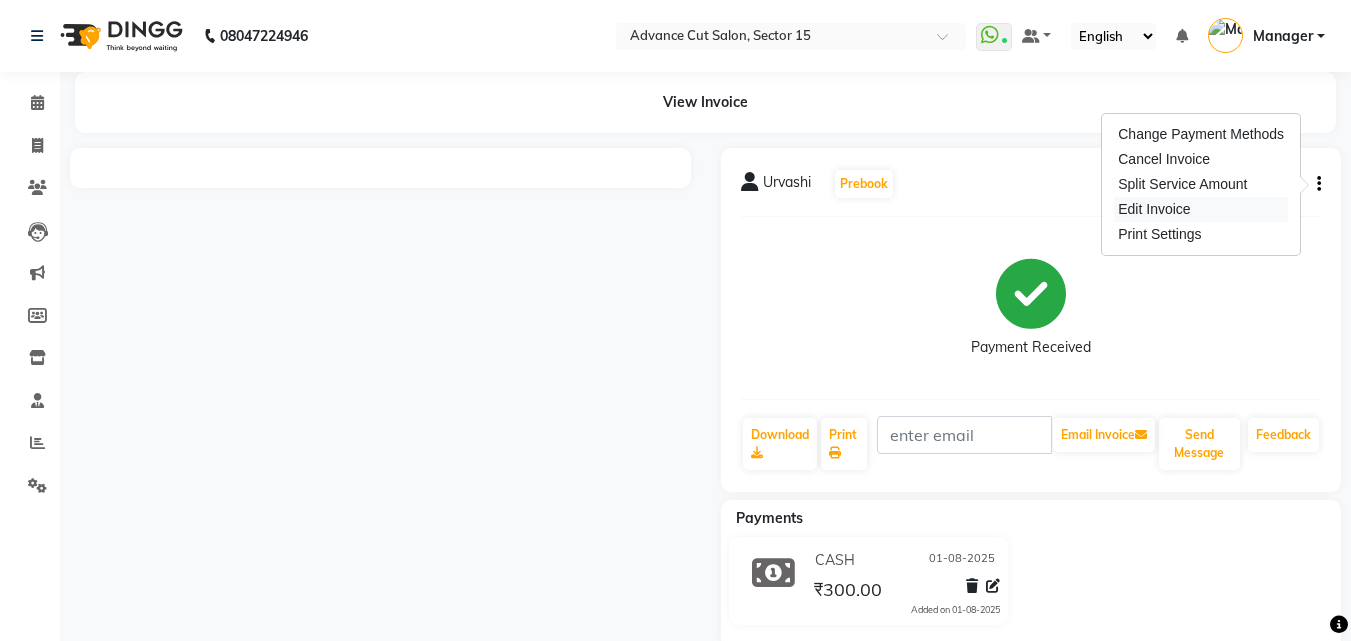 click on "Edit Invoice" at bounding box center [1201, 209] 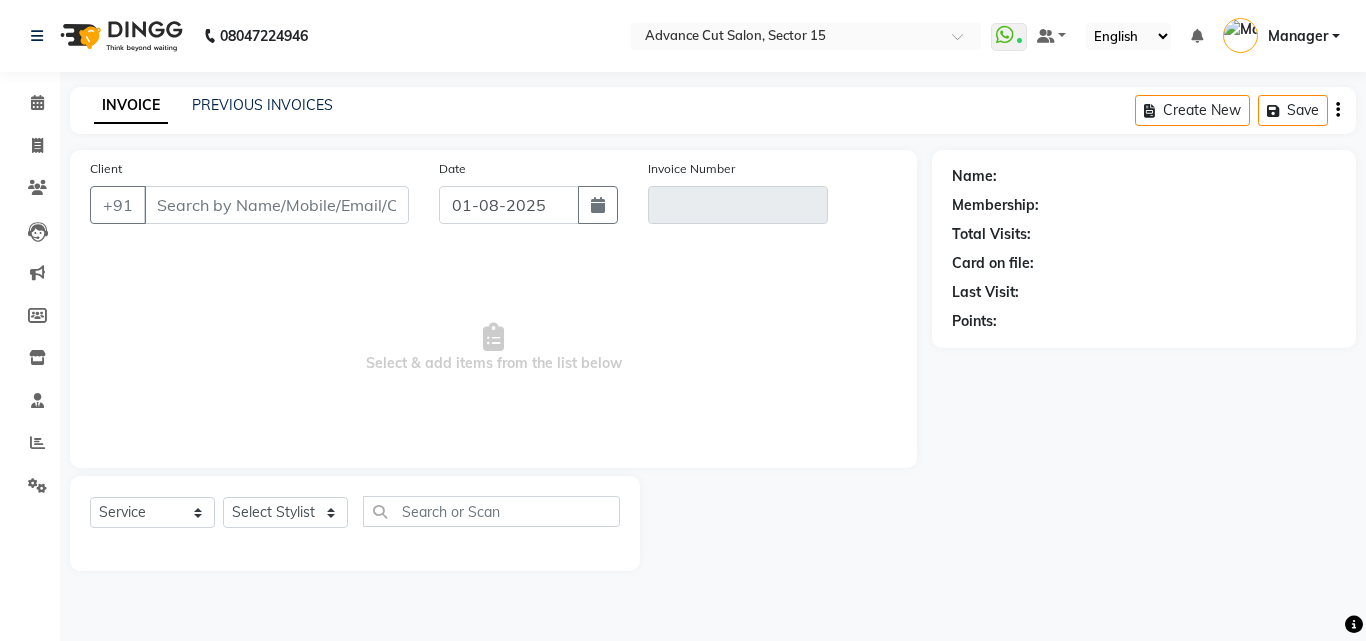 type on "9810893811" 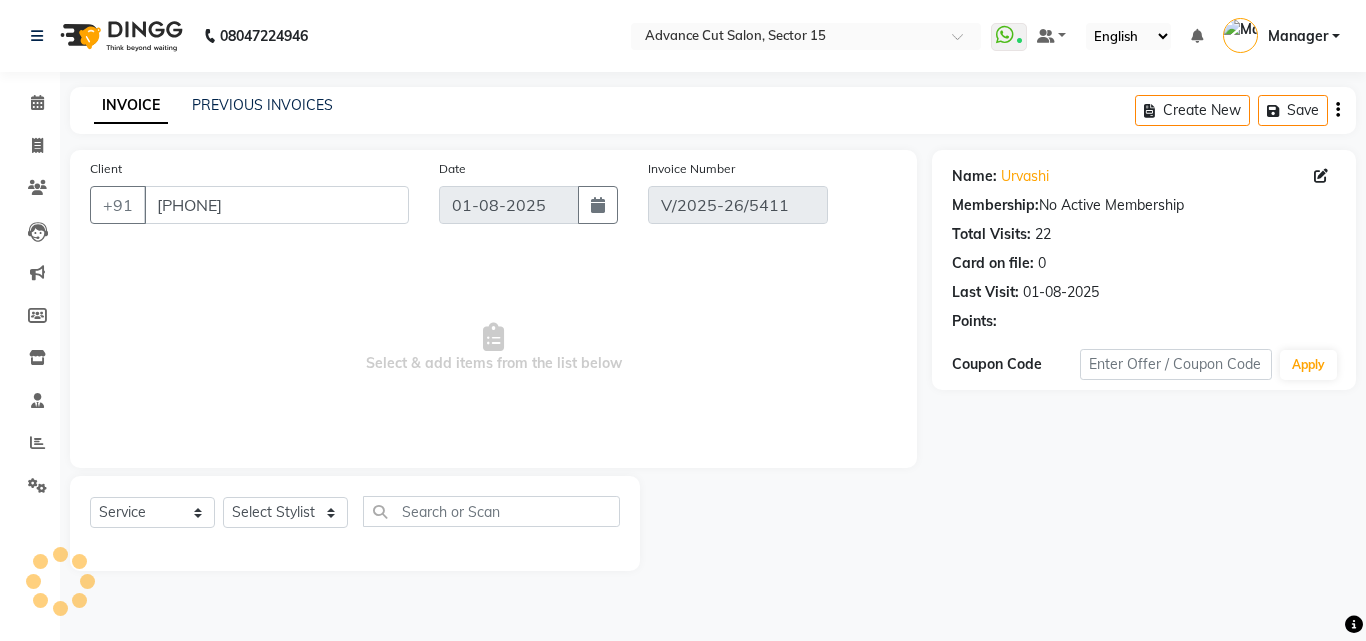 select on "select" 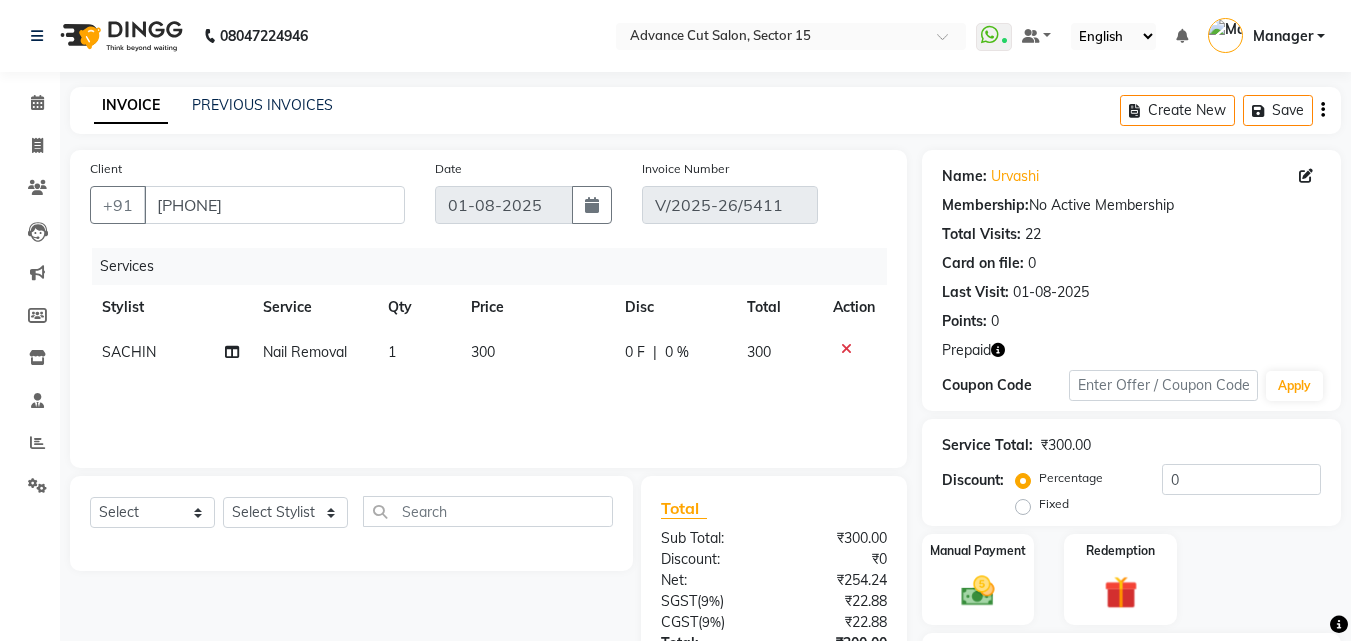 click on "SACHIN" 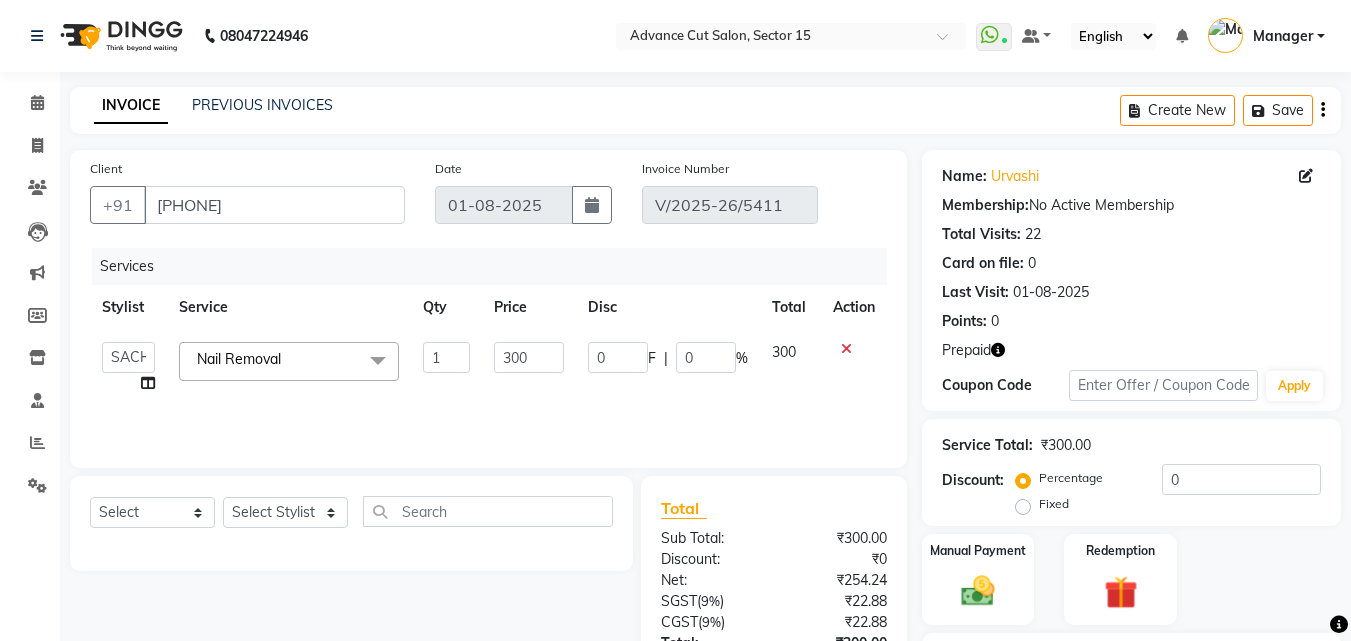 click on "Advance Cut    ASIF   FARMAN   HAIDER   Iqbal   KASHISH   LUCKY   Manager   MANOJ   NASEEM   NASIR   Nidhi   Pooja    PRIYA   RAEES   RANI   RASHID   RIZWAN   SACHIN   SALMAN   SANJAY   Shahjad   Shankar   shuaib   SONI" 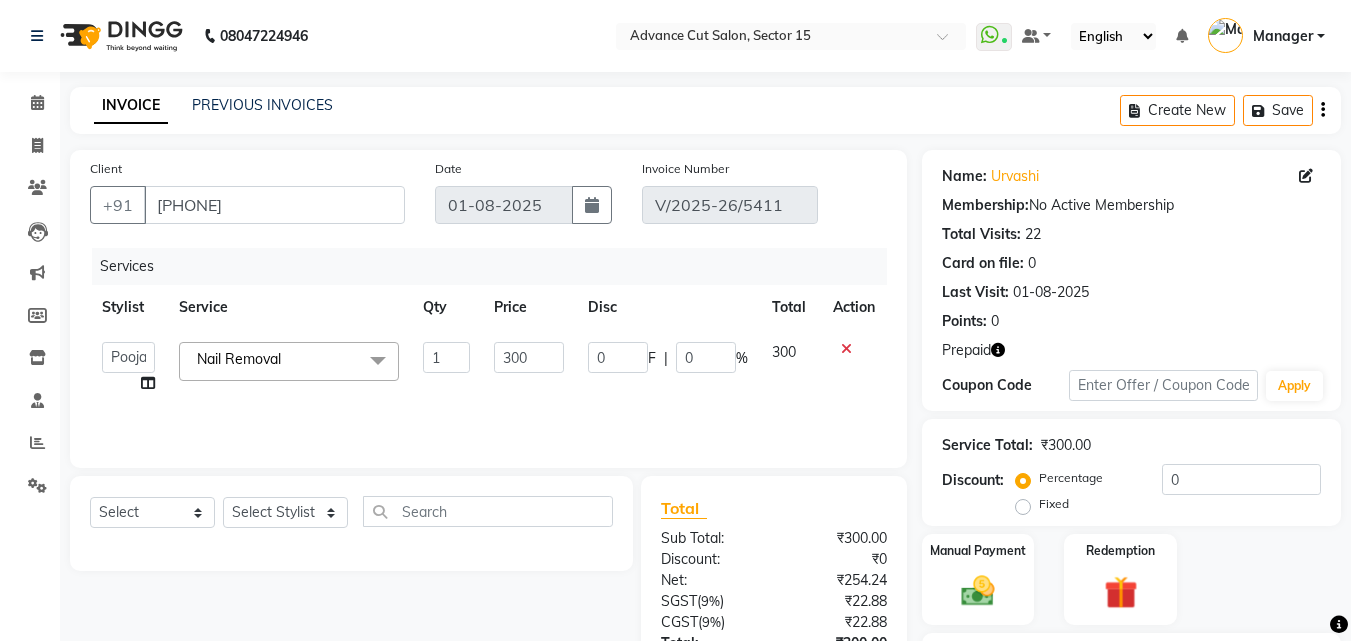 select on "58994" 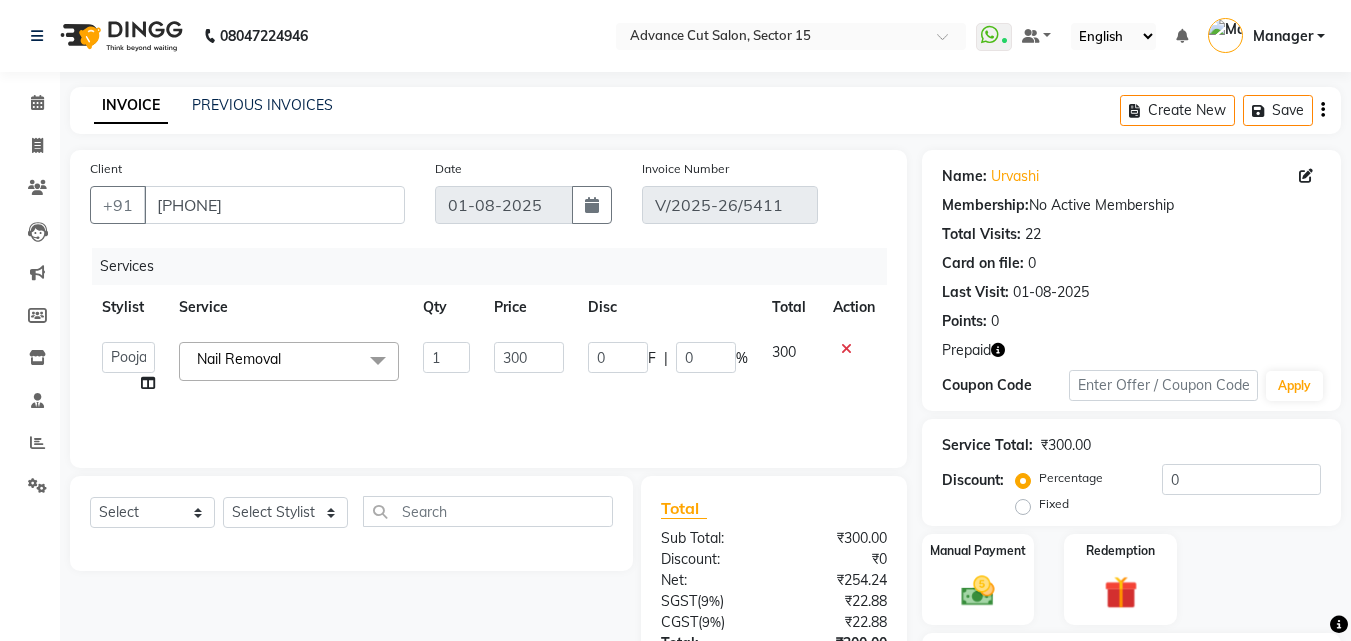 click on "Advance Cut    ASIF   FARMAN   HAIDER   Iqbal   KASHISH   LUCKY   Manager   MANOJ   NASEEM   NASIR   Nidhi   Pooja    PRIYA   RAEES   RANI   RASHID   RIZWAN   SACHIN   SALMAN   SANJAY   Shahjad   Shankar   shuaib   SONI" 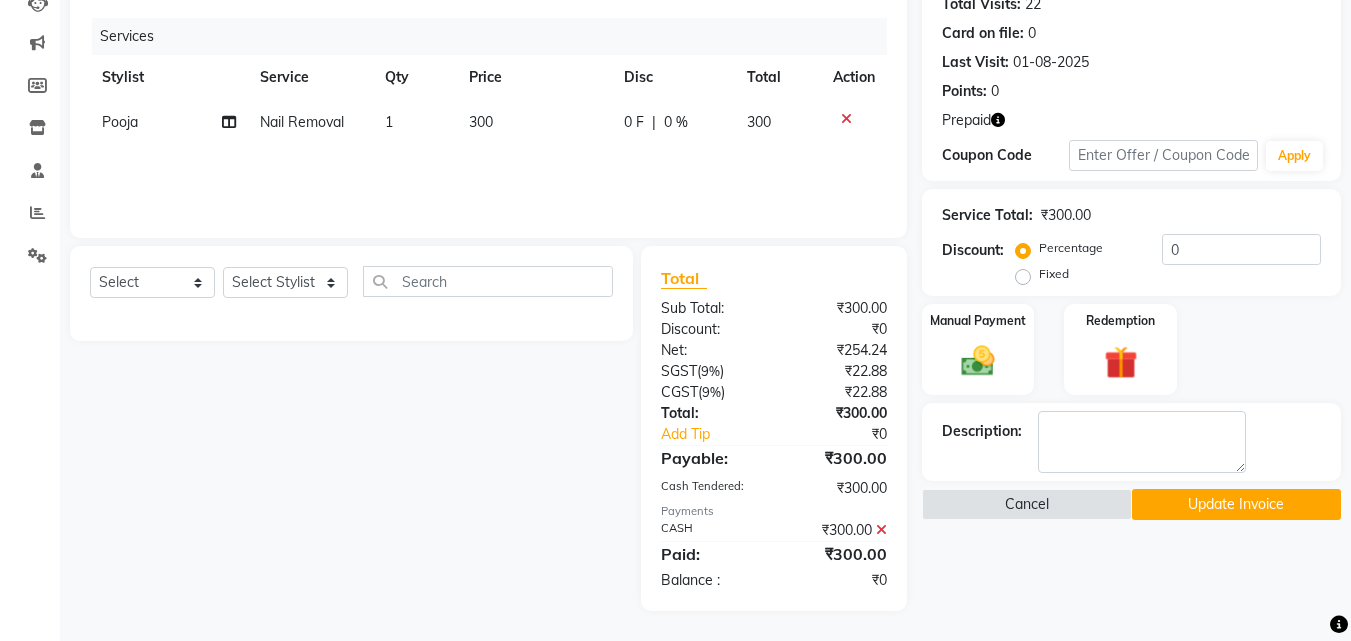 click on "Update Invoice" 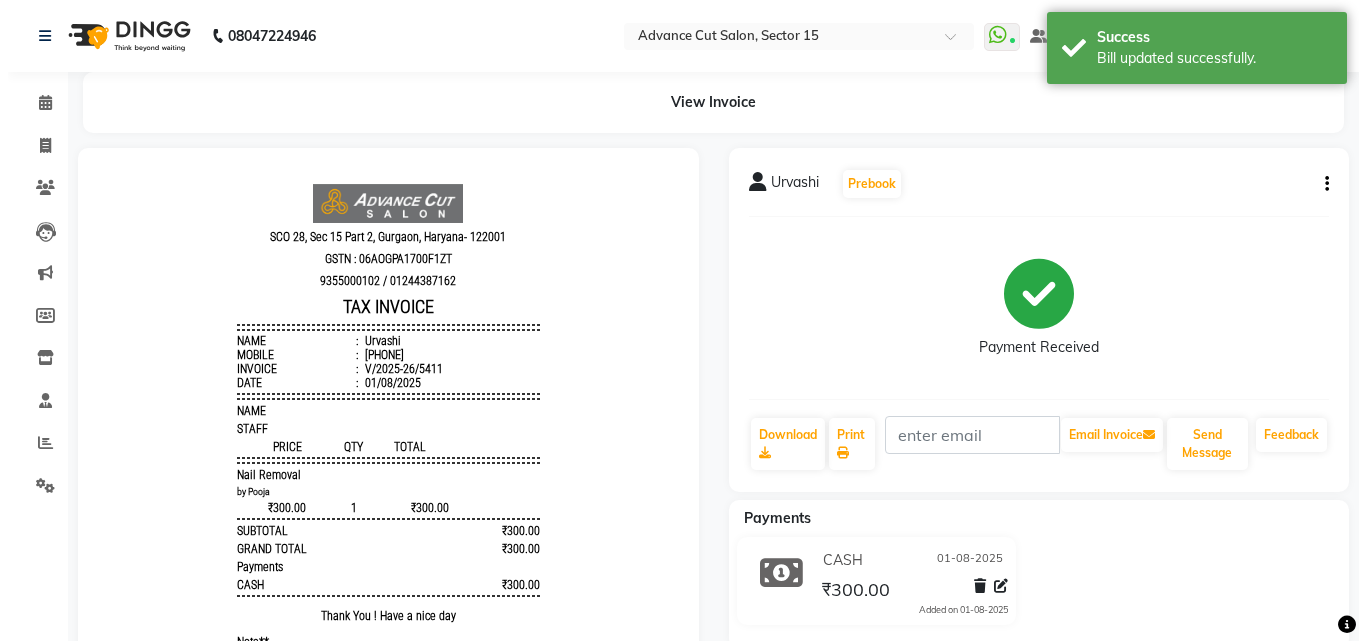 scroll, scrollTop: 0, scrollLeft: 0, axis: both 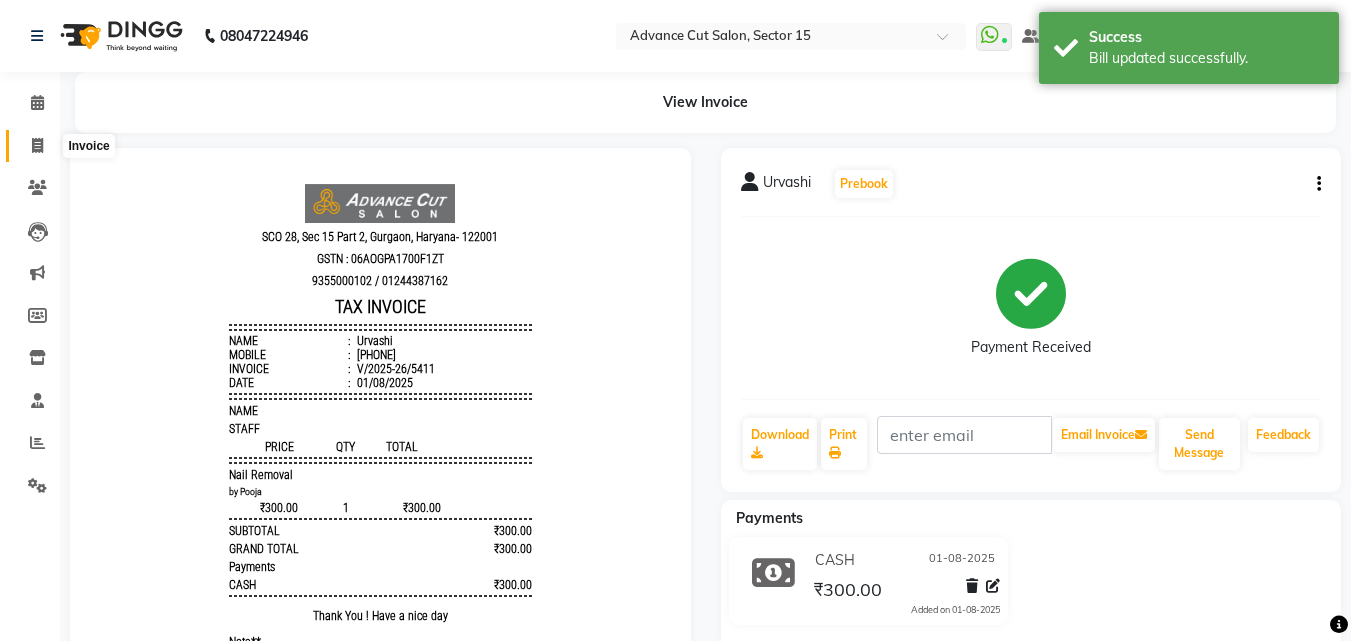 click 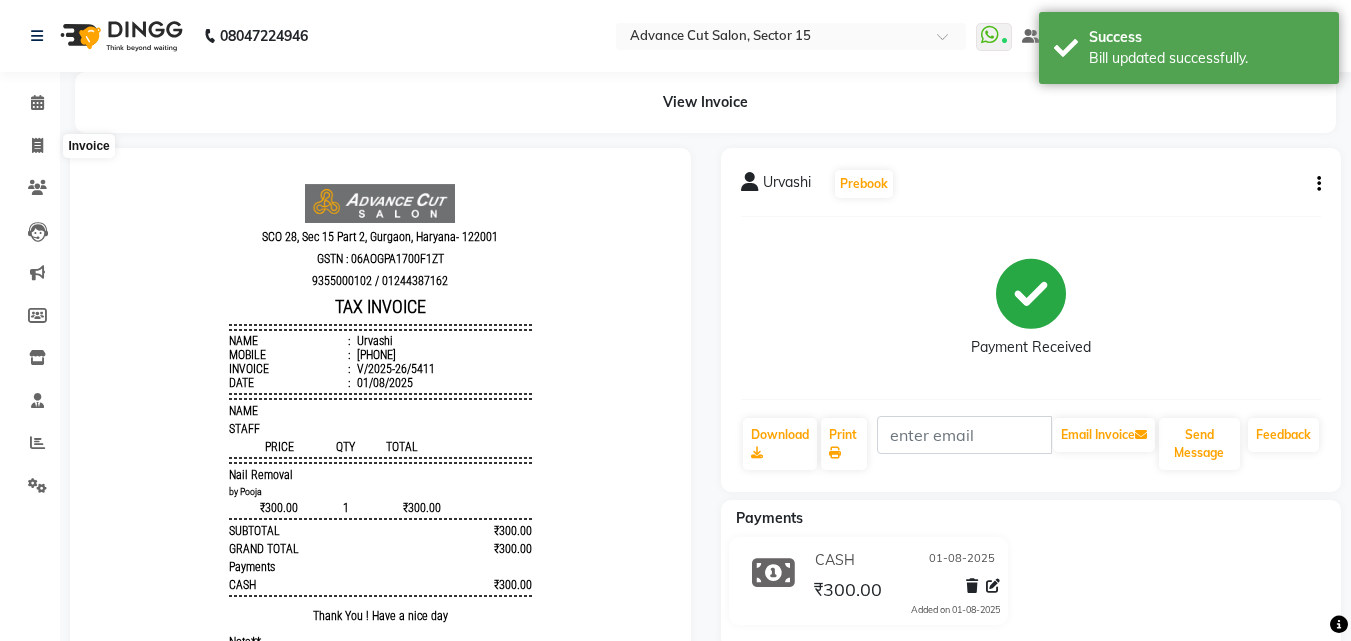 select on "service" 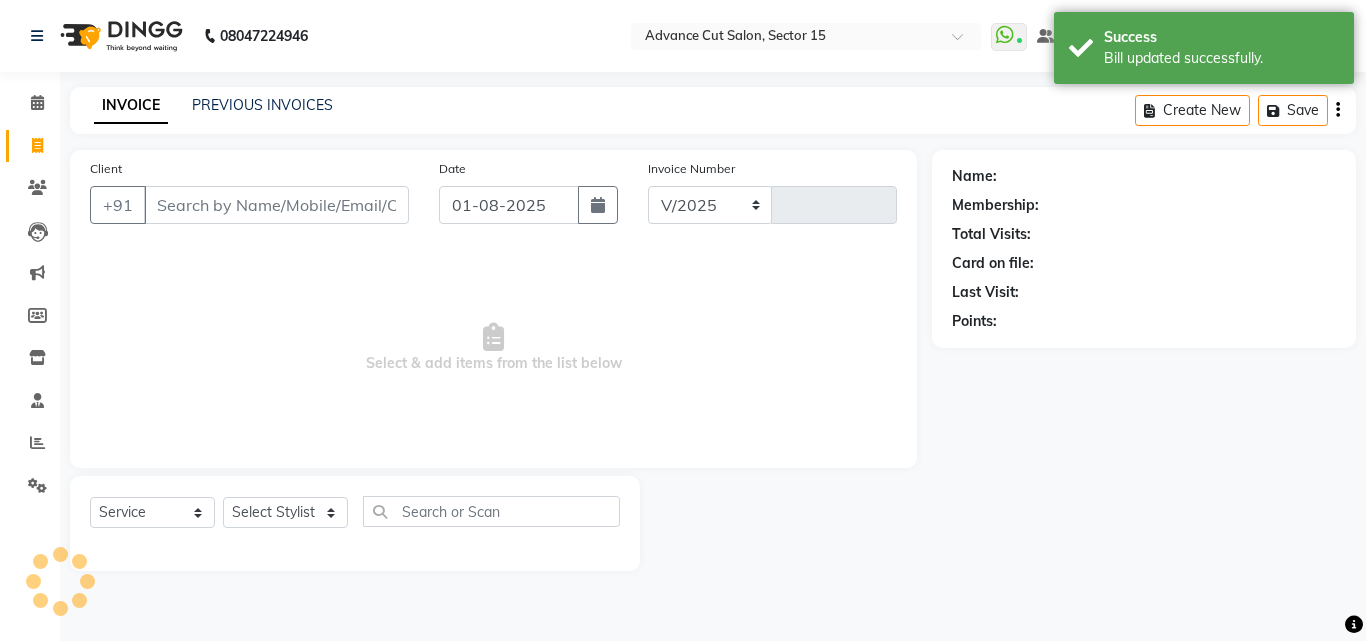 select on "6255" 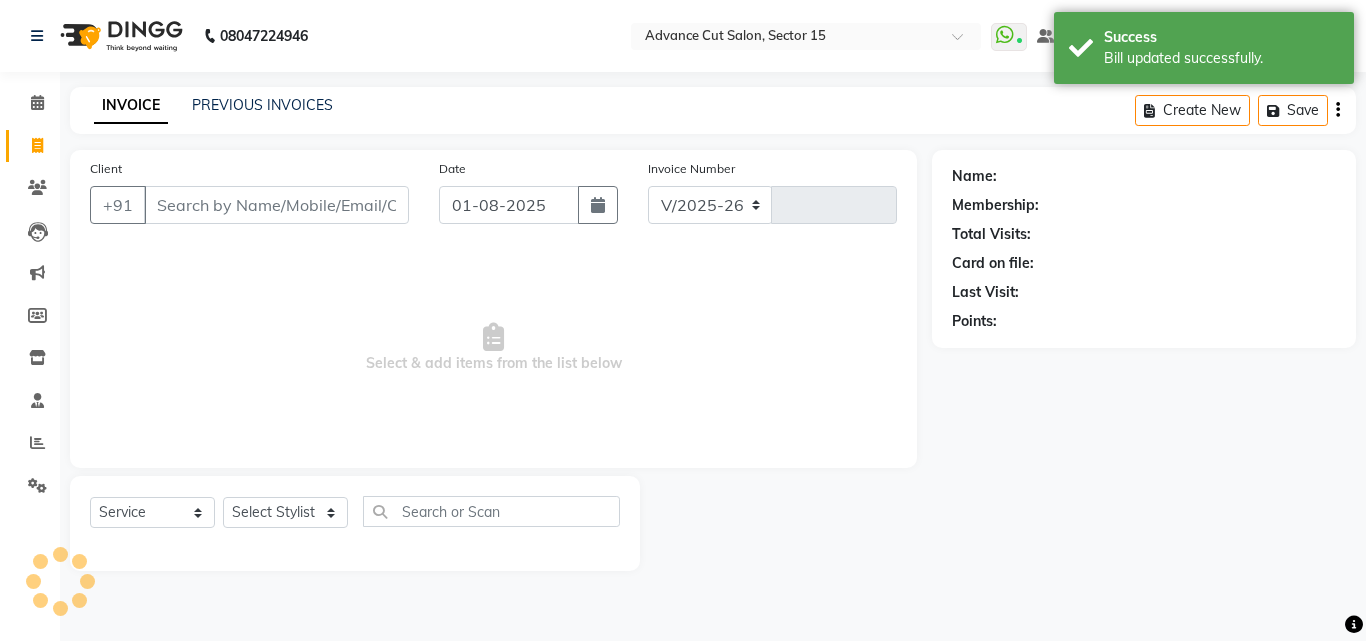 type on "5412" 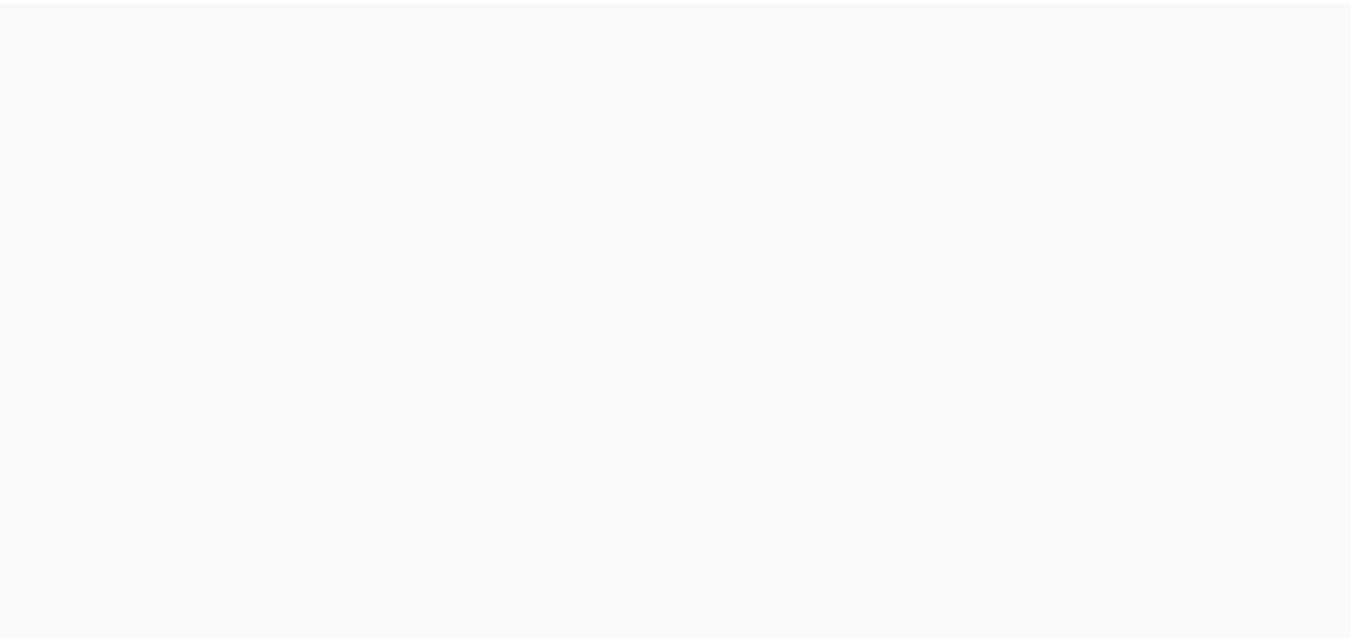 scroll, scrollTop: 0, scrollLeft: 0, axis: both 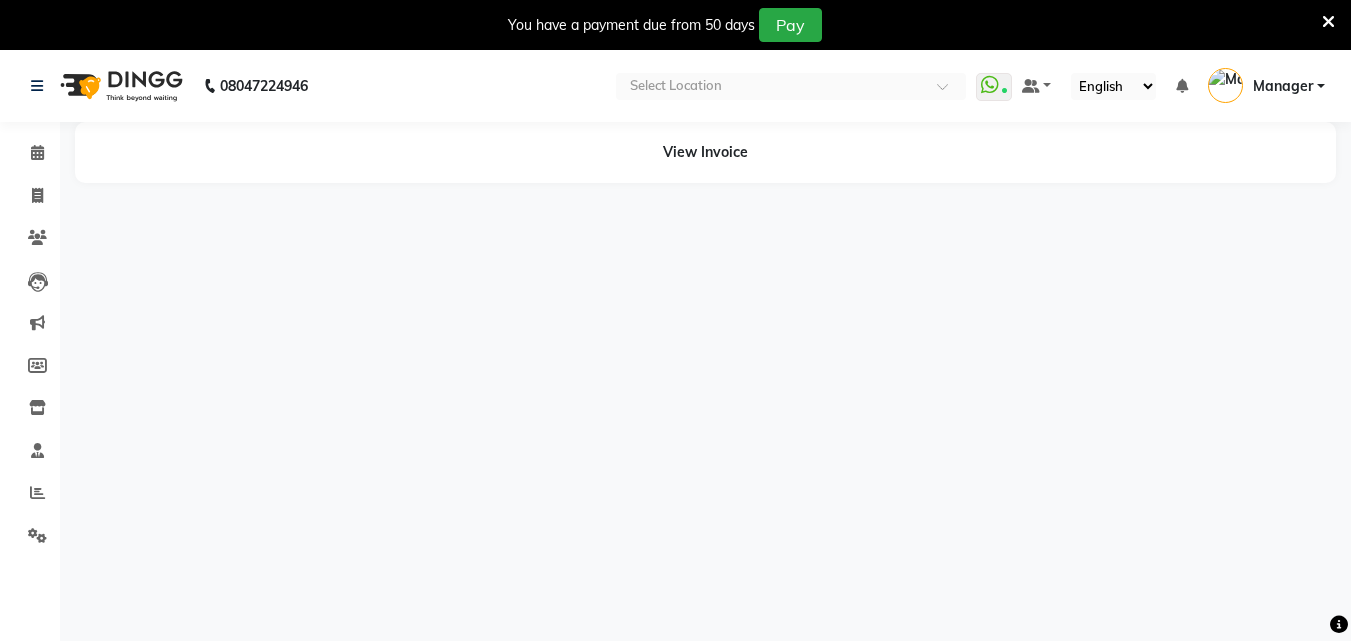 click on "You have a payment due from 50 days   Pay" at bounding box center (675, 25) 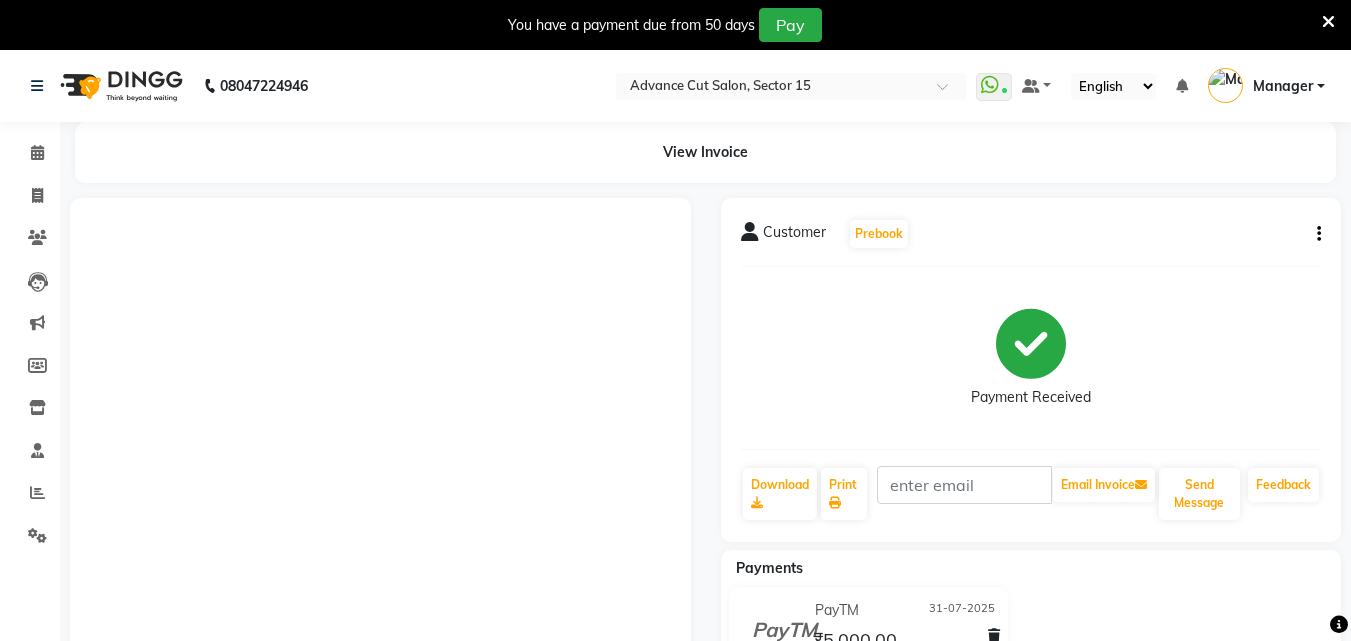 click at bounding box center (1328, 22) 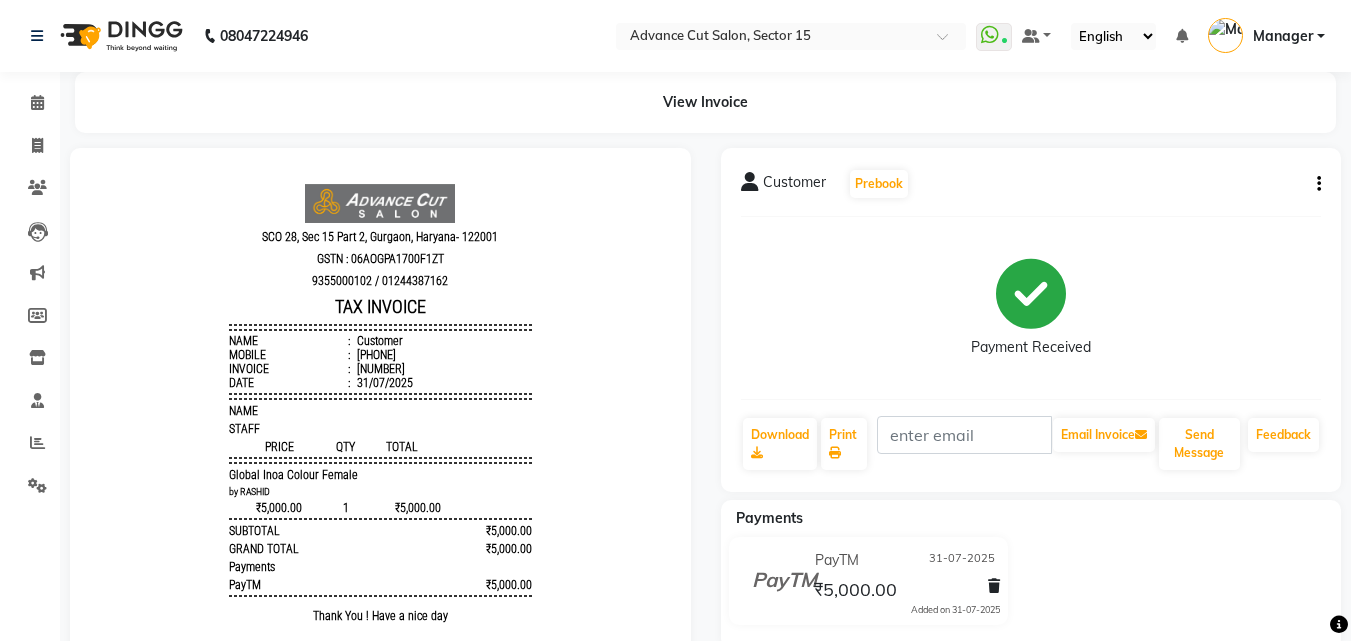 scroll, scrollTop: 0, scrollLeft: 0, axis: both 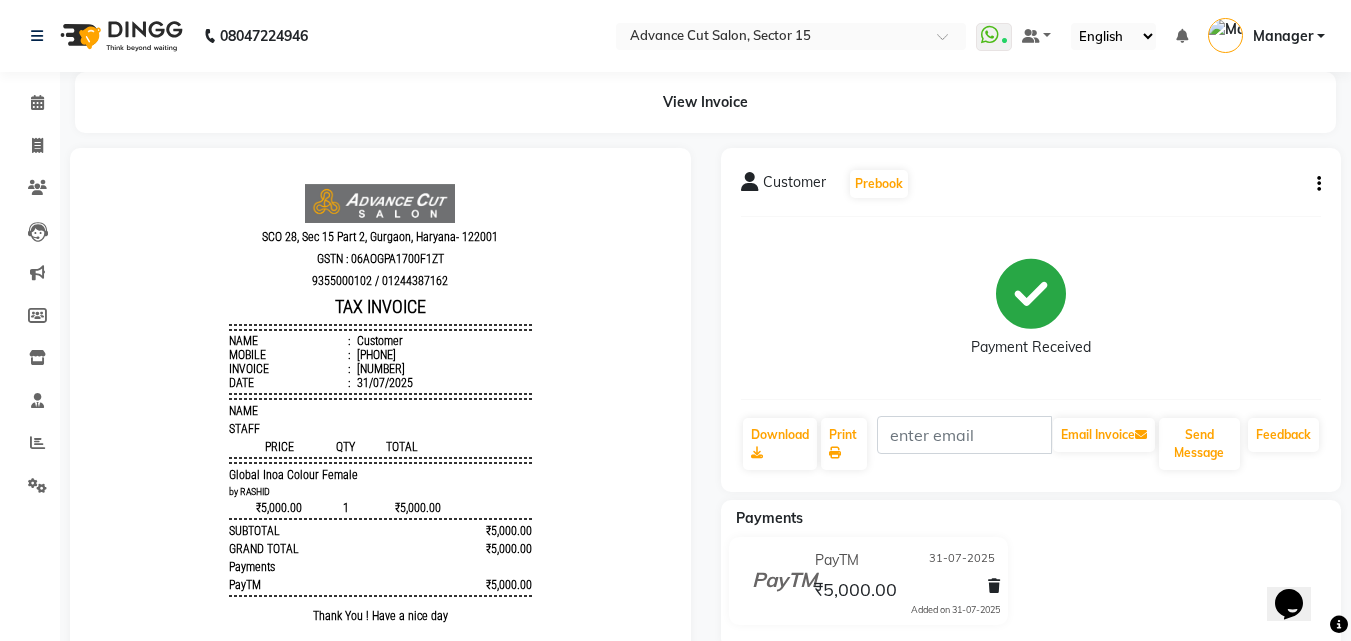 click 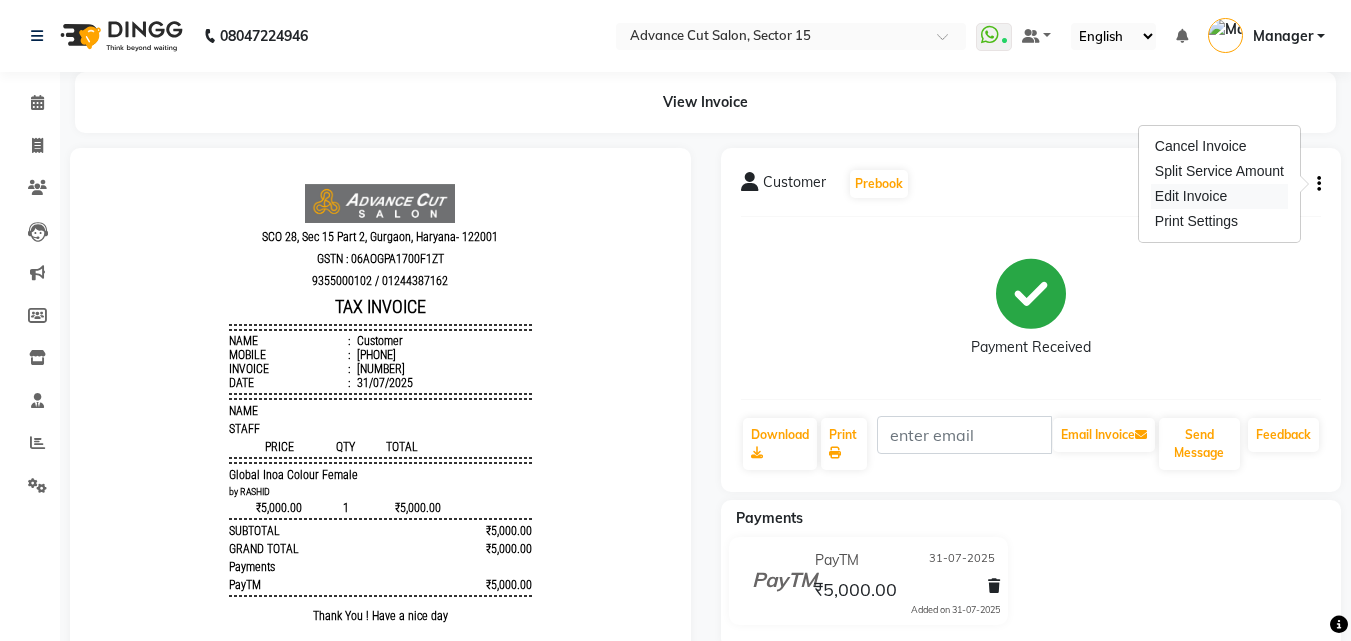 click on "Edit Invoice" at bounding box center (1219, 196) 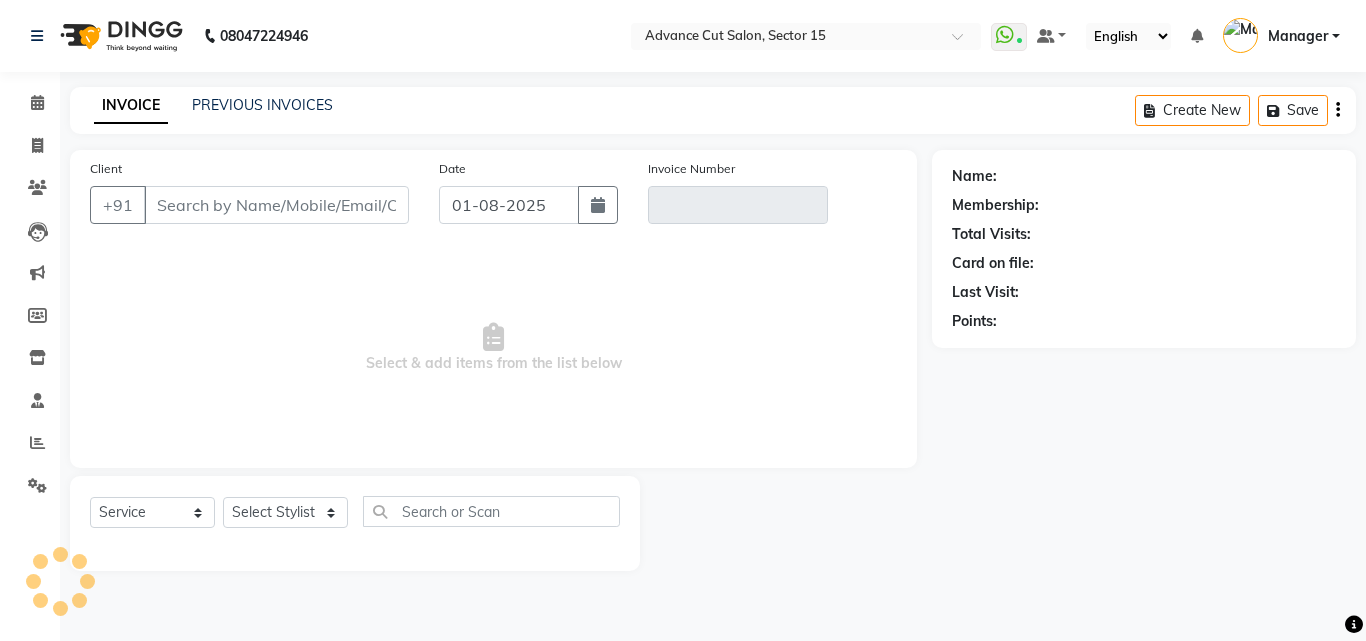 type on "9555547779" 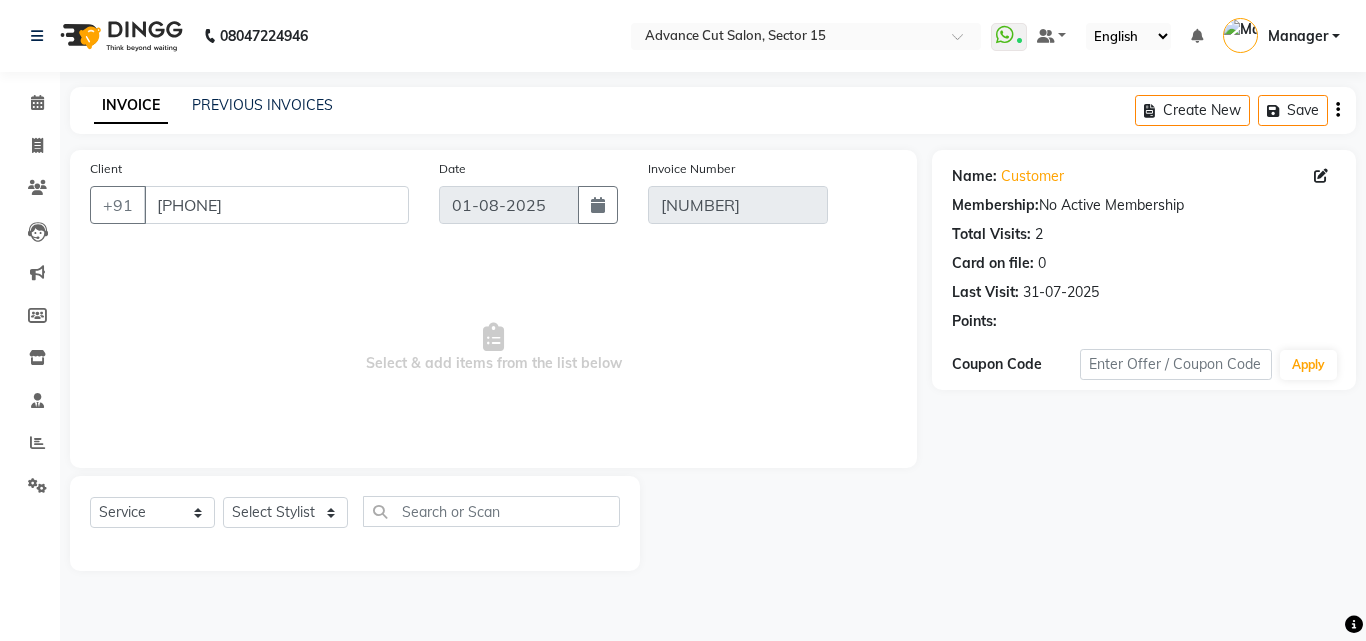type on "31-07-2025" 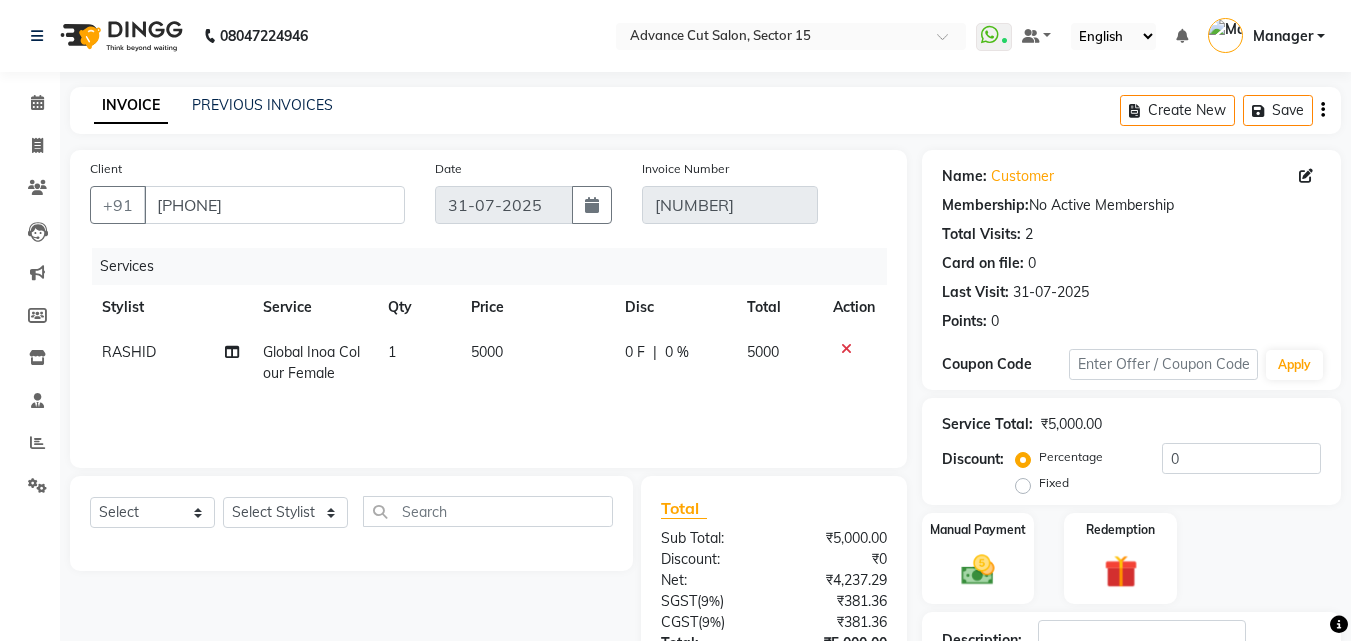 click on "RASHID" 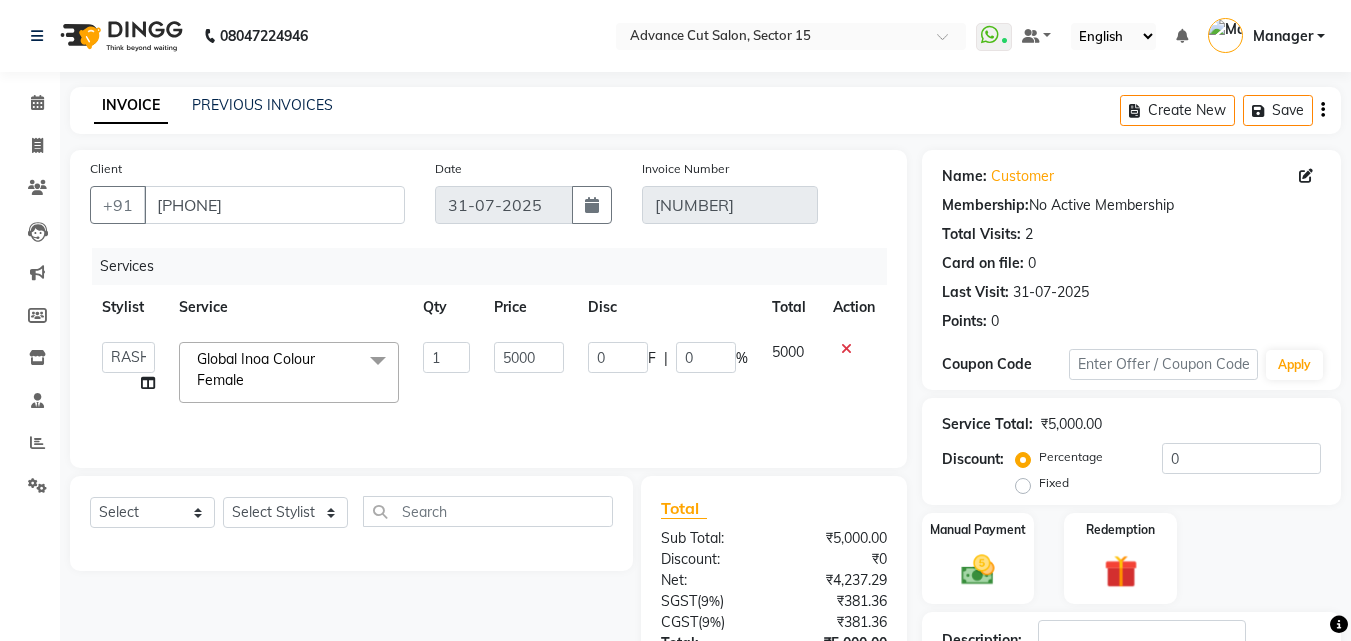 click on "Advance Cut    [LAST]   [LAST]   [LAST]   [LAST]   [LAST]   [LAST]   Manager   [LAST]   [LAST]   [LAST]   [LAST]    [LAST]   [LAST]   [LAST]   [LAST]   [LAST]   [LAST]   [LAST]   [LAST]   [LAST]   [LAST]   [LAST]   [LAST]   [LAST]   [LAST]   [LAST]   [LAST]   [LAST]   [LAST]   [LAST]" 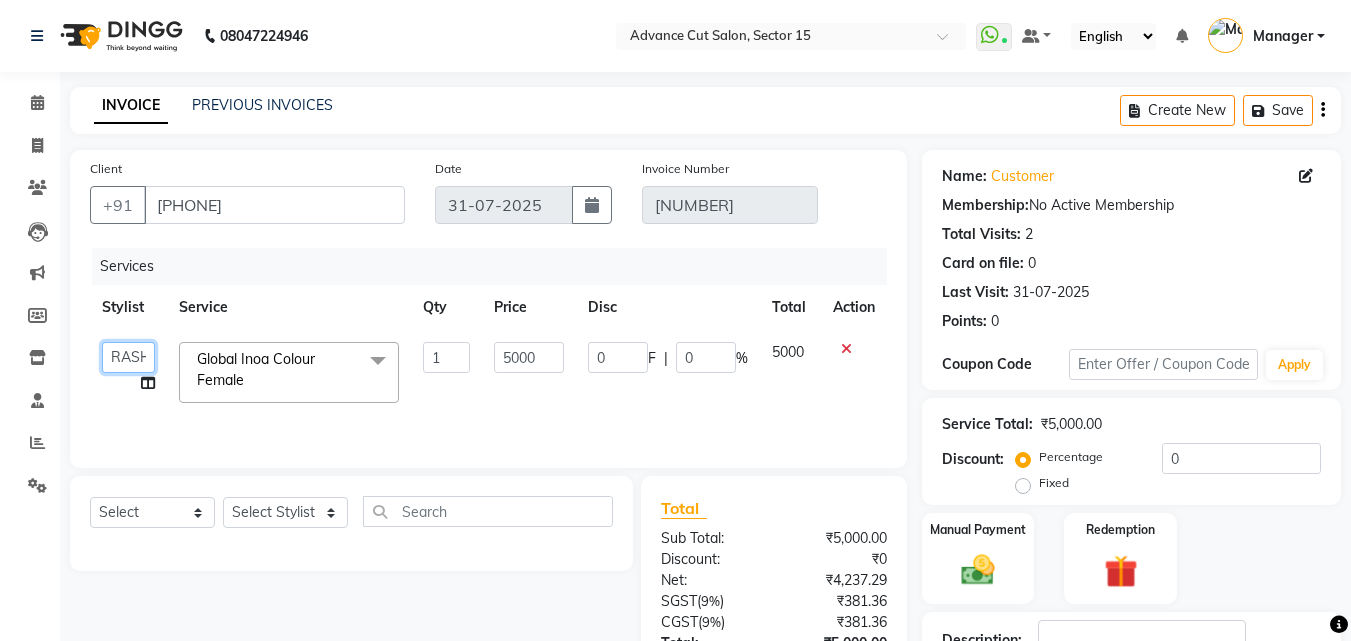 click on "Advance Cut    [LAST]   [LAST]   [LAST]   [LAST]   [LAST]   [LAST]   Manager   [LAST]   [LAST]   [LAST]   [LAST]    [LAST]   [LAST]   [LAST]   [LAST]   [LAST]   [LAST]   [LAST]   [LAST]   [LAST]   [LAST]   [LAST]   [LAST]   [LAST]   [LAST]   [LAST]   [LAST]   [LAST]   [LAST]   [LAST]" 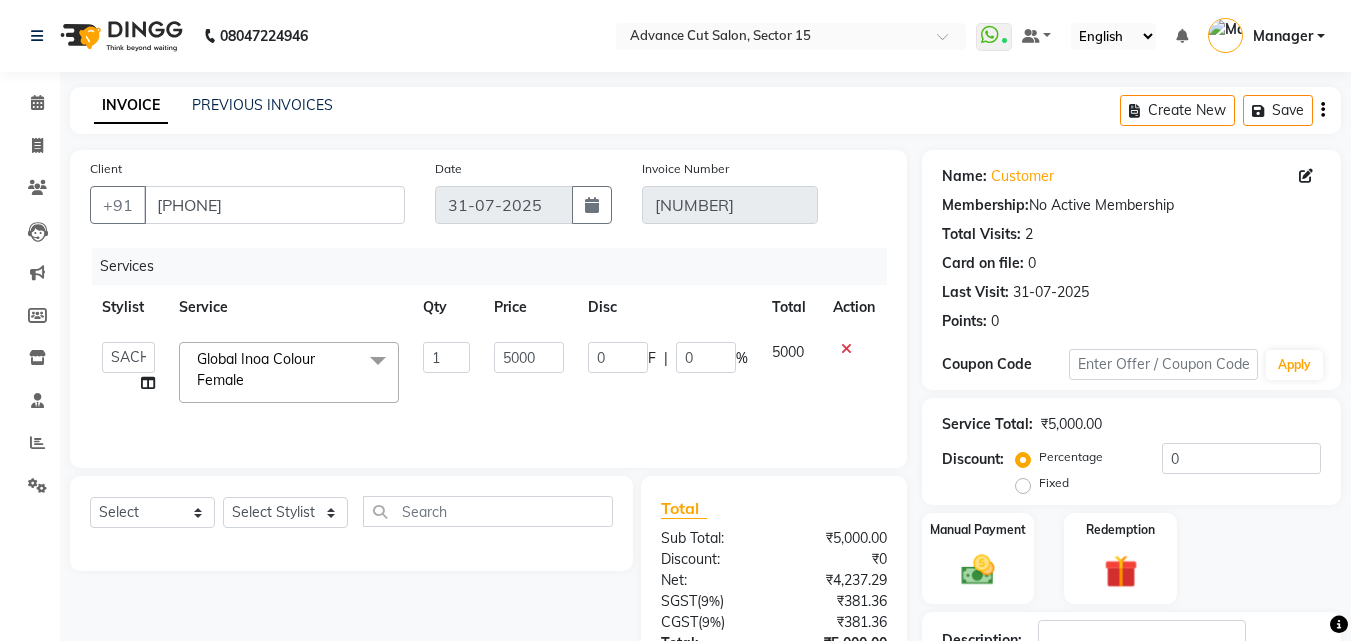 select on "46515" 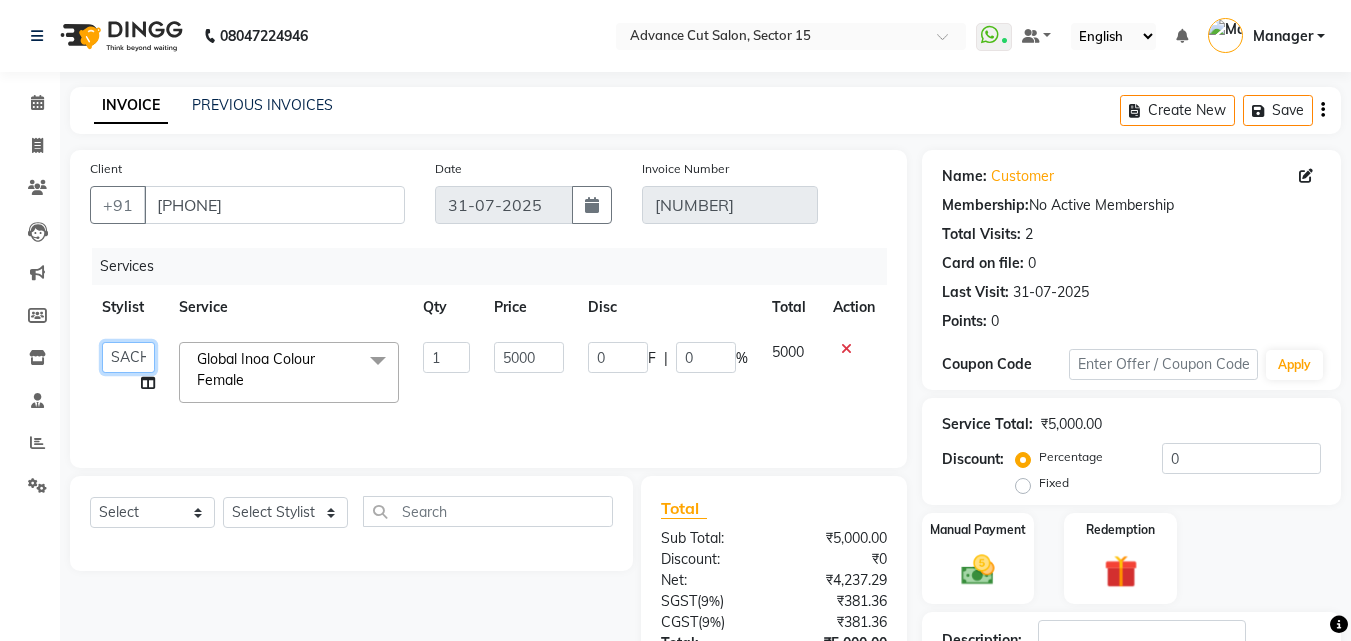 click on "Advance Cut    [LAST]   [LAST]   [LAST]   [LAST]   [LAST]   [LAST]   Manager   [LAST]   [LAST]   [LAST]   [LAST]    [LAST]   [LAST]   [LAST]   [LAST]   [LAST]   [LAST]   [LAST]   [LAST]   [LAST]   [LAST]   [LAST]   [LAST]   [LAST]   [LAST]   [LAST]   [LAST]   [LAST]   [LAST]   [LAST]" 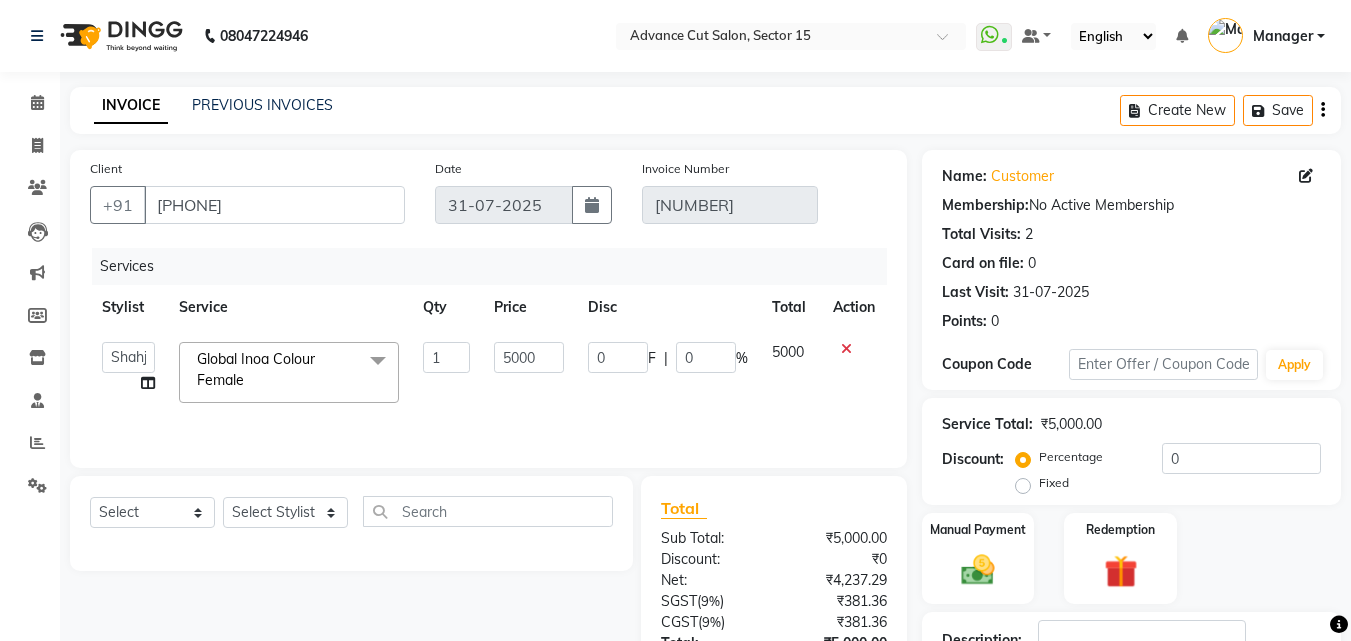 select on "46504" 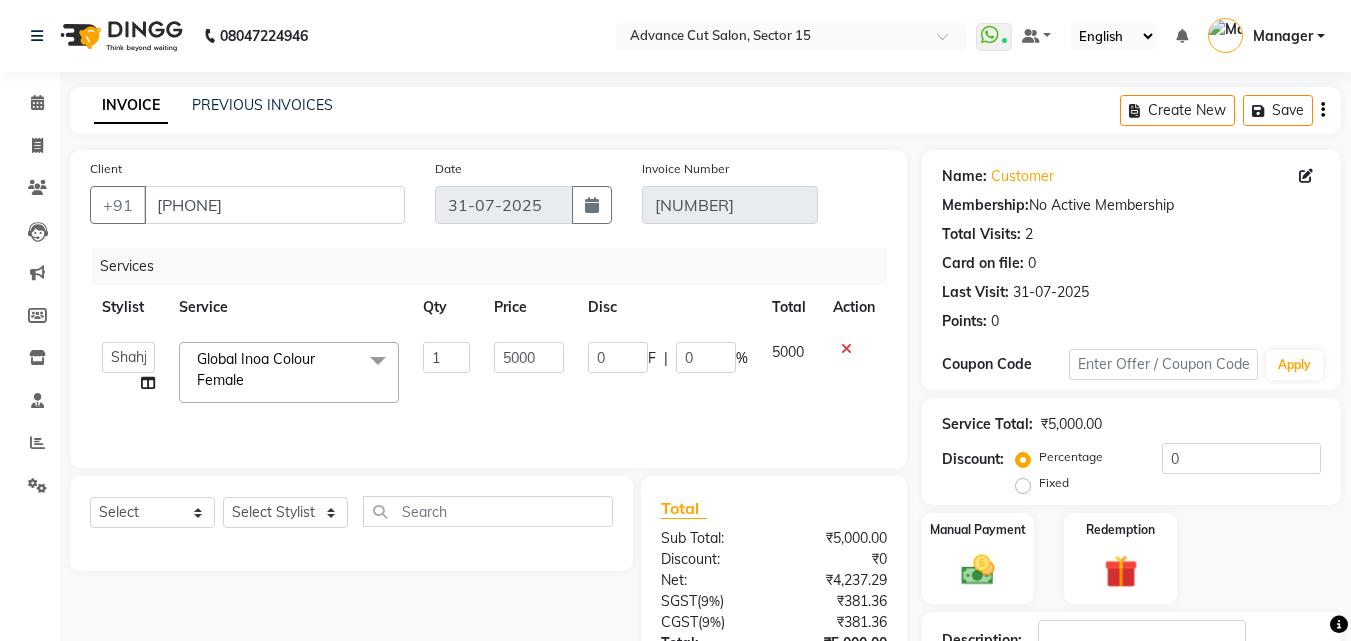 click on "Advance Cut    [LAST]   [LAST]   [LAST]   [LAST]   [LAST]   [LAST]   Manager   [LAST]   [LAST]   [LAST]   [LAST]    [LAST]   [LAST]   [LAST]   [LAST]   [LAST]   [LAST]   [LAST]   [LAST]   [LAST]   [LAST]   [LAST]   [LAST]   [LAST]   [LAST]   [LAST]   [LAST]   [LAST]   [LAST]   [LAST]" 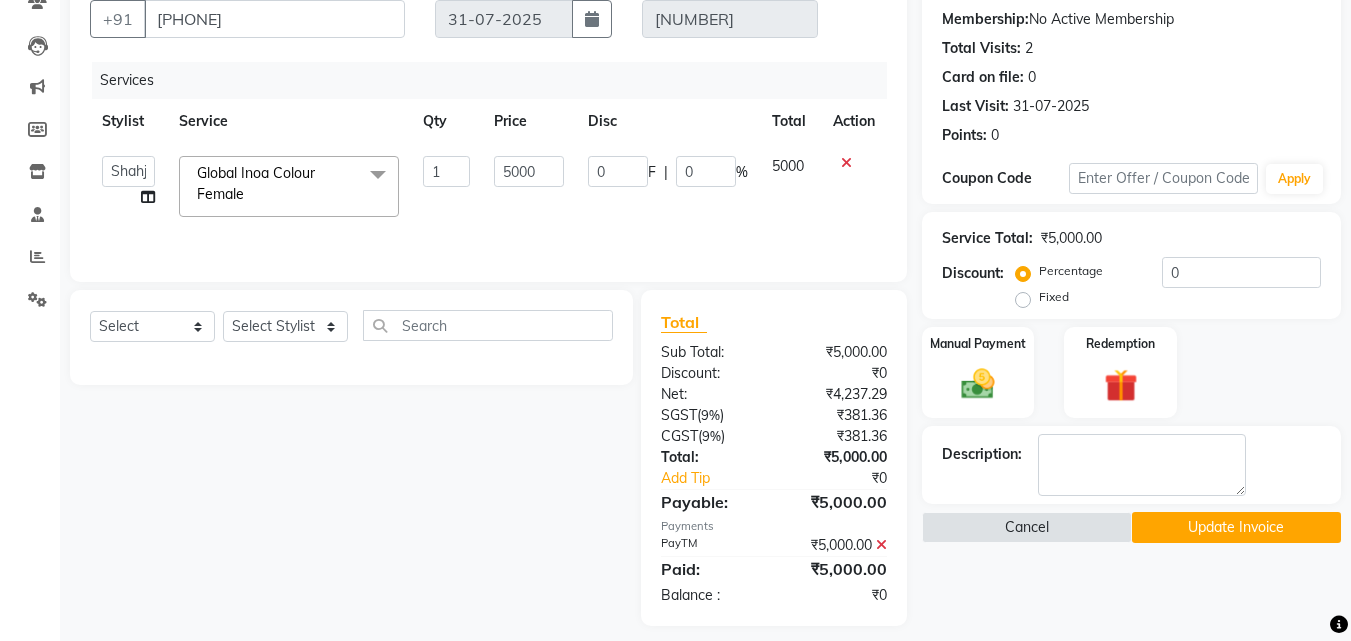 scroll, scrollTop: 201, scrollLeft: 0, axis: vertical 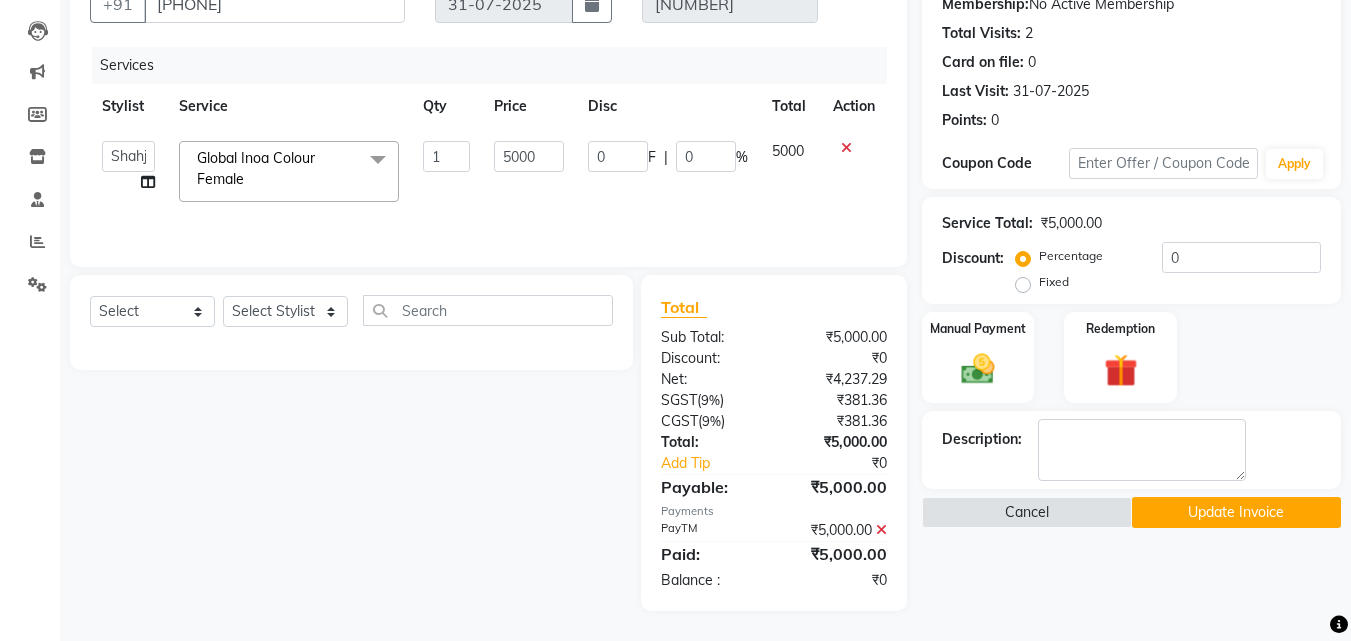 click on "Update Invoice" 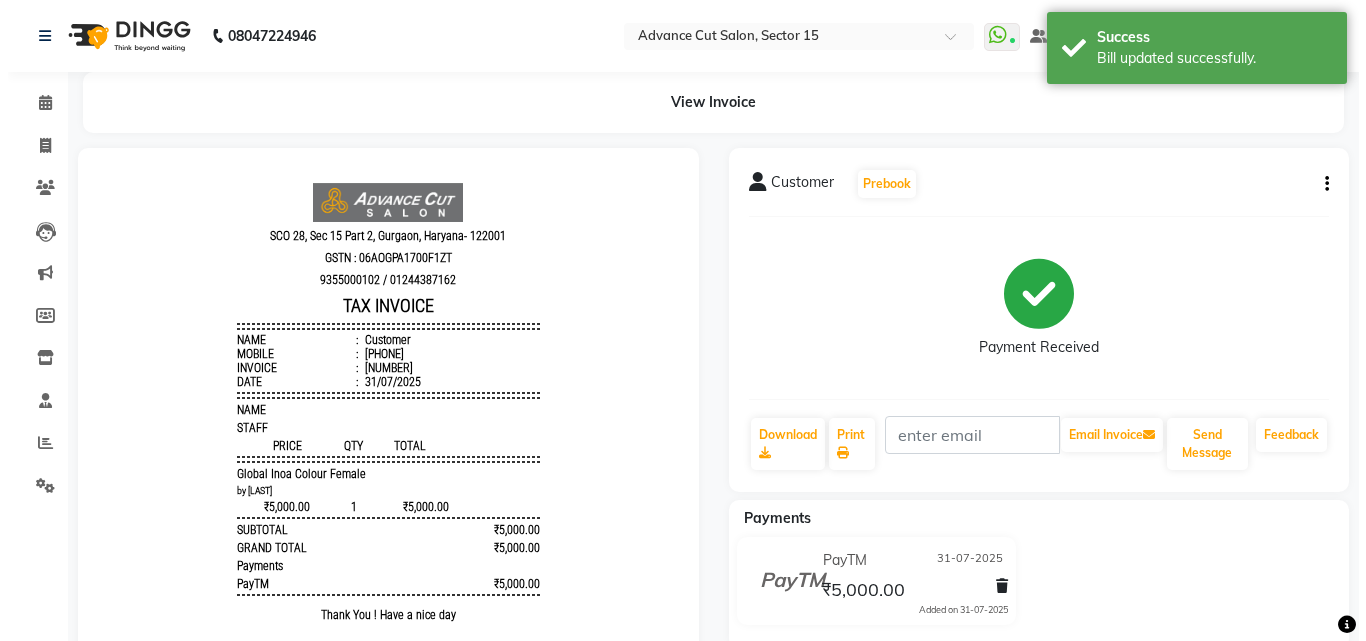scroll, scrollTop: 0, scrollLeft: 0, axis: both 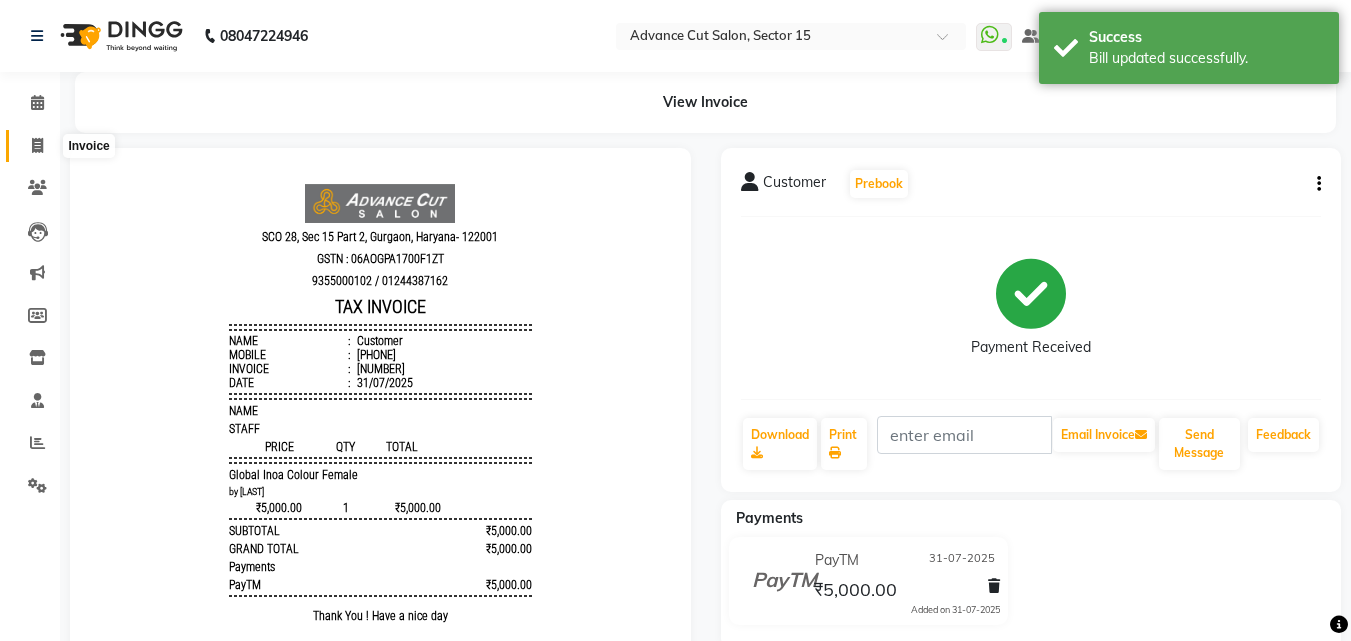 click 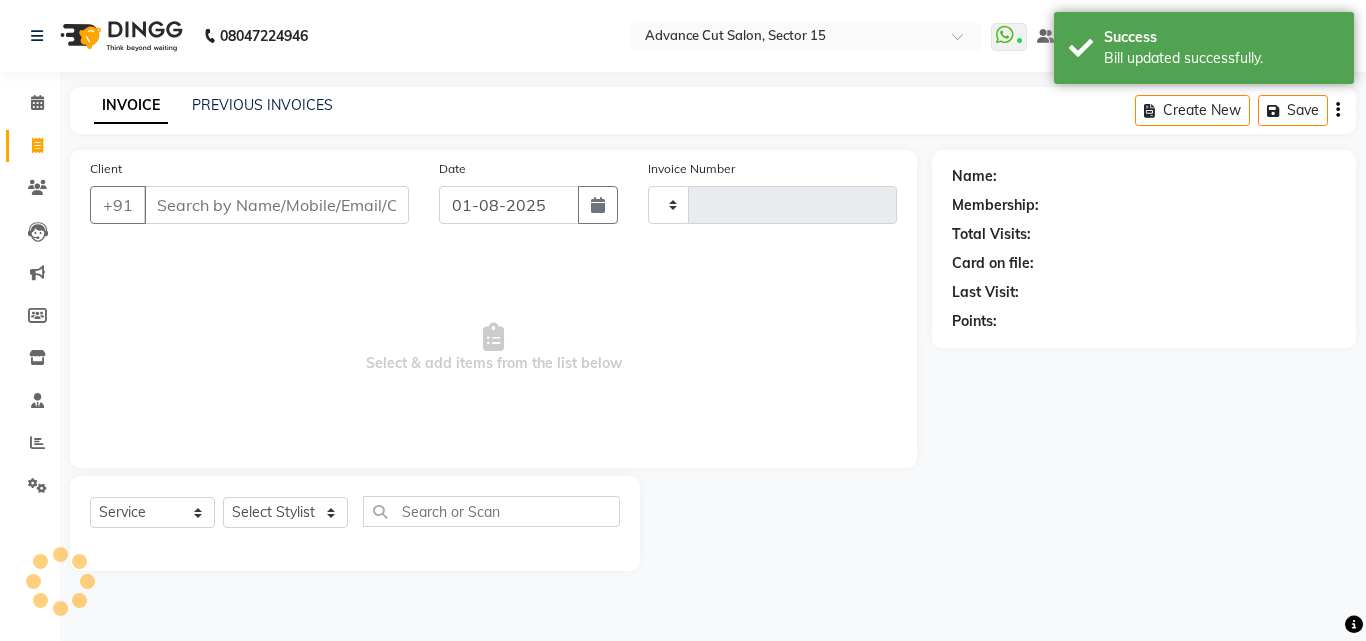 type on "5412" 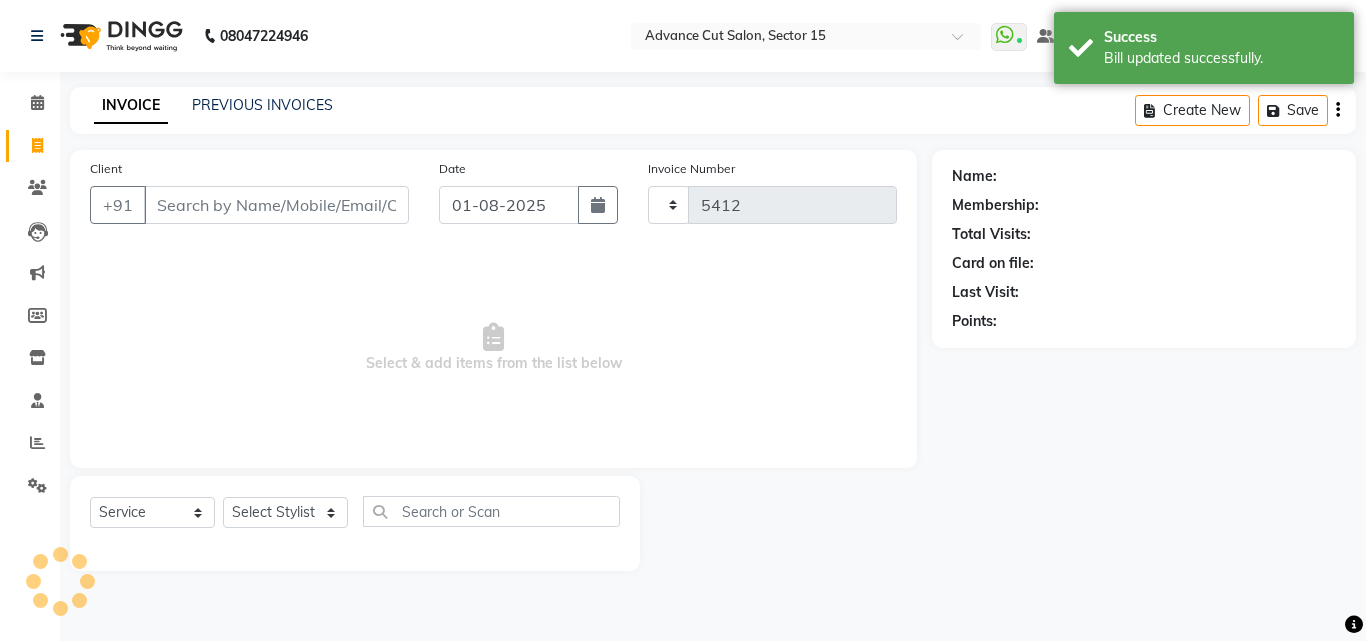 select on "6255" 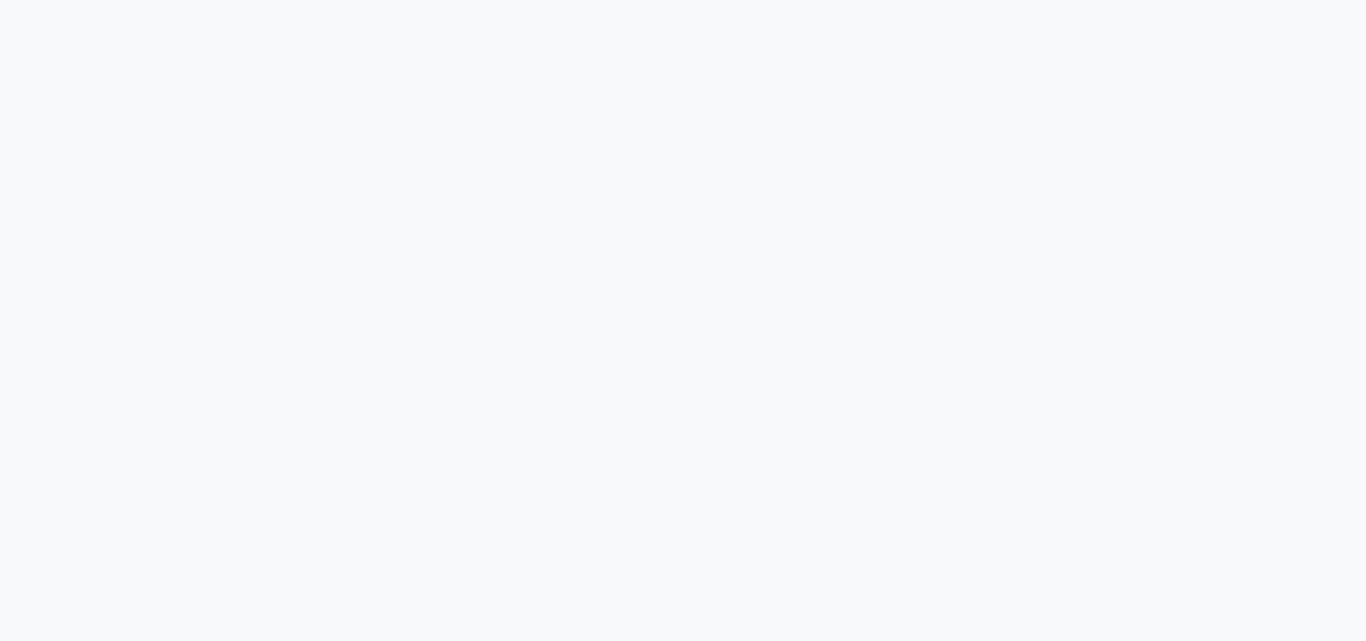 select on "6255" 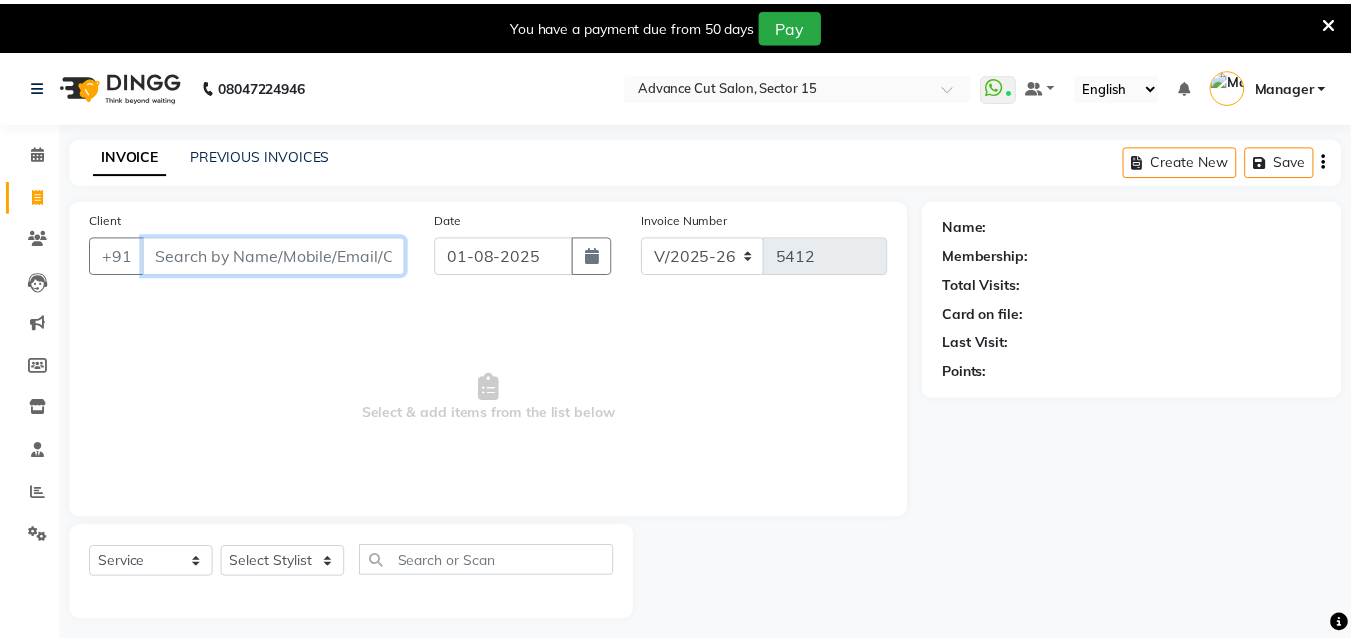 scroll, scrollTop: 0, scrollLeft: 0, axis: both 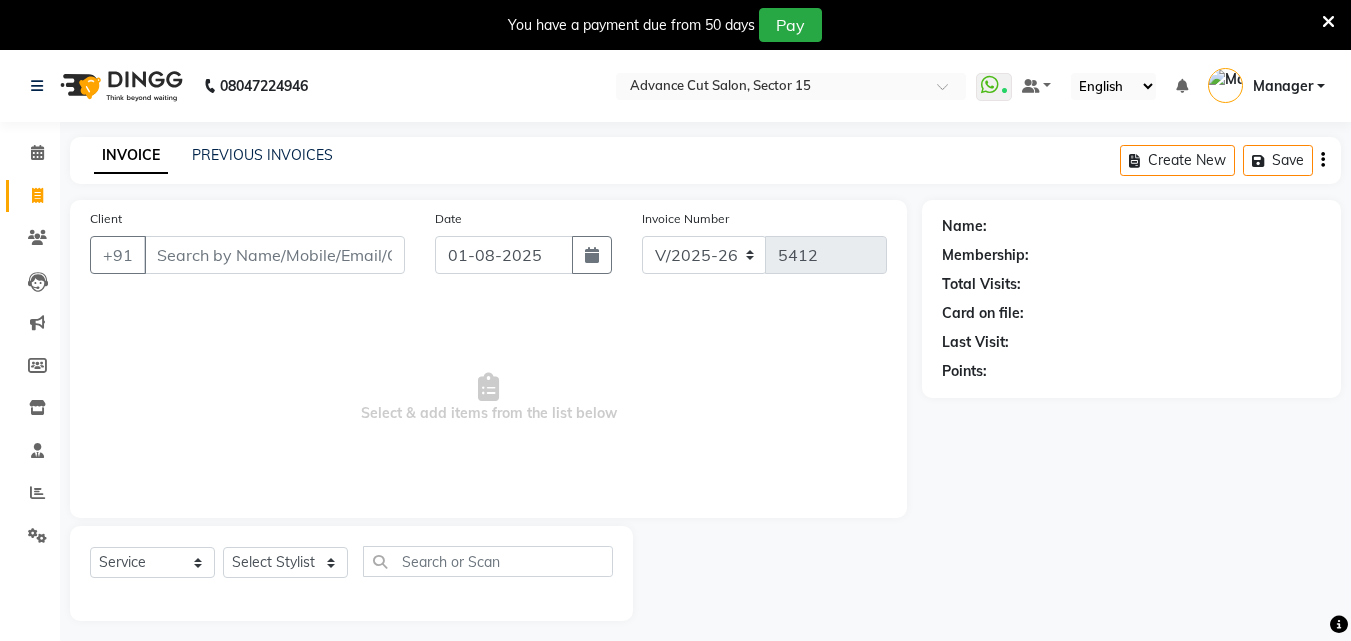 click at bounding box center [1328, 22] 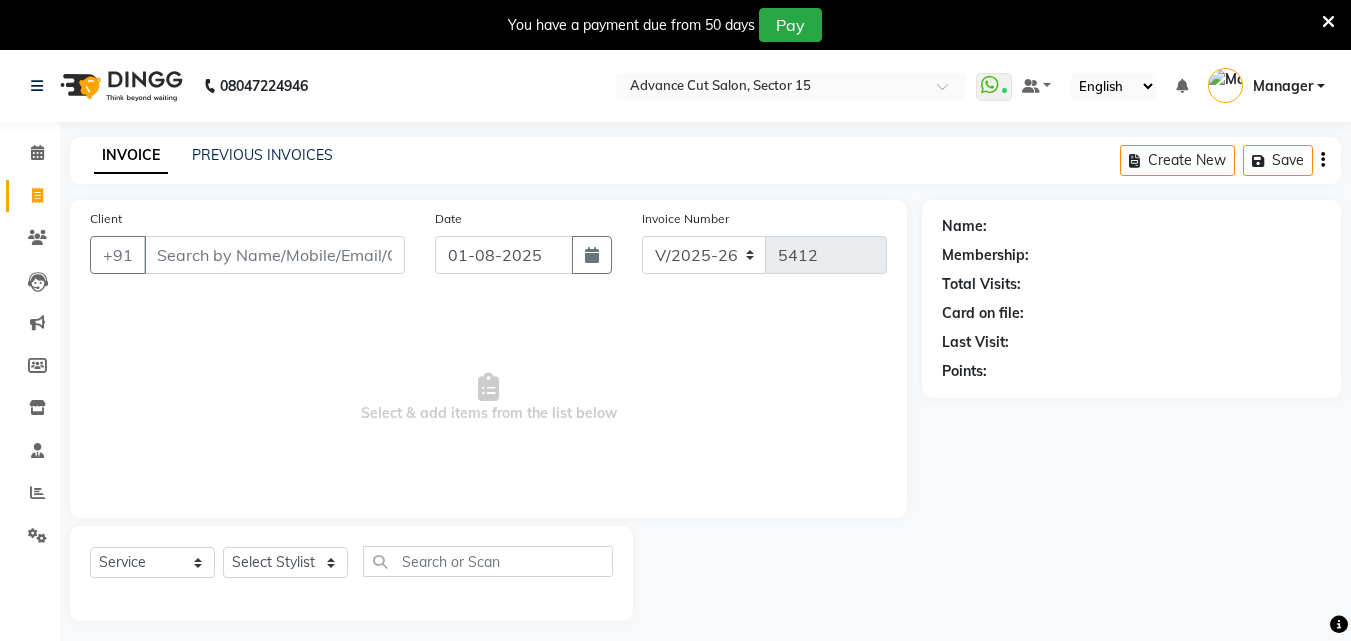 select on "6255" 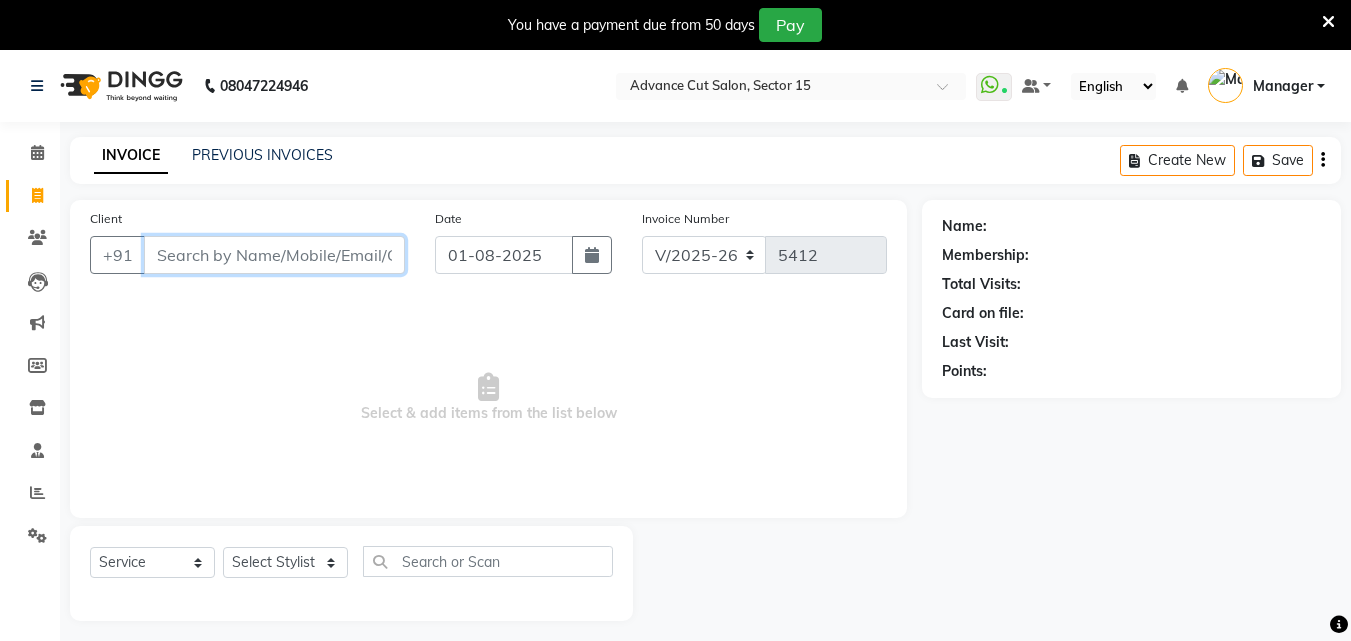 scroll, scrollTop: 0, scrollLeft: 0, axis: both 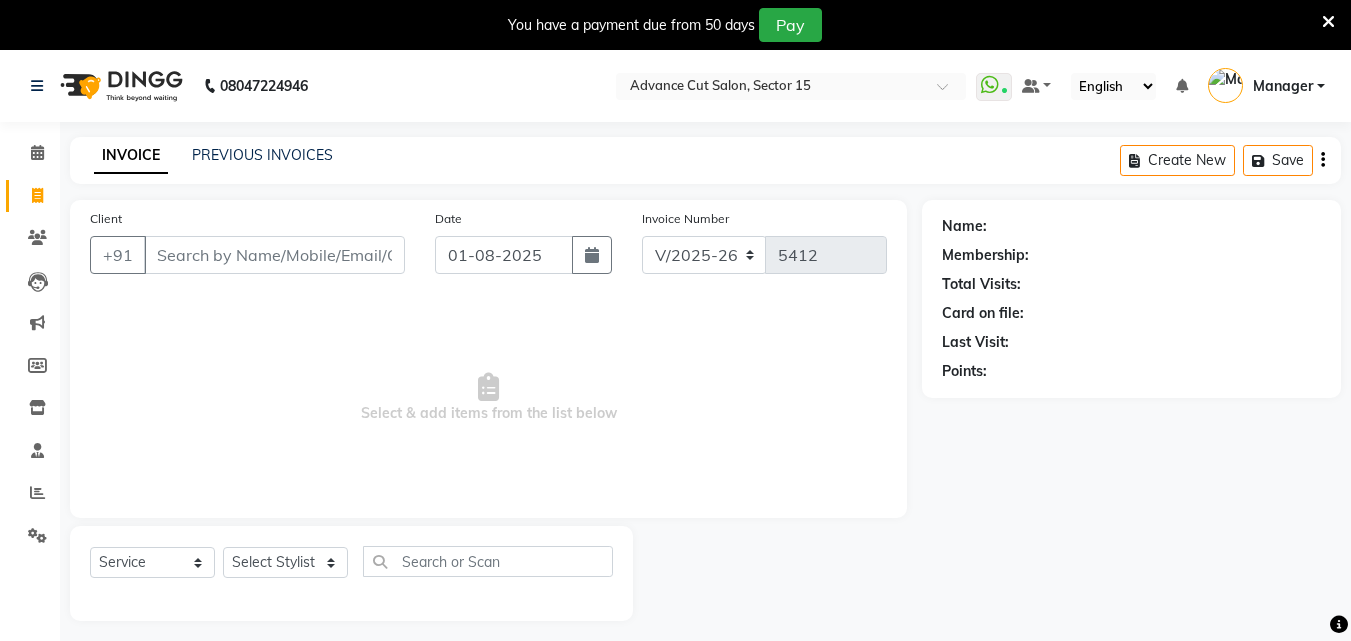 click at bounding box center (1328, 21) 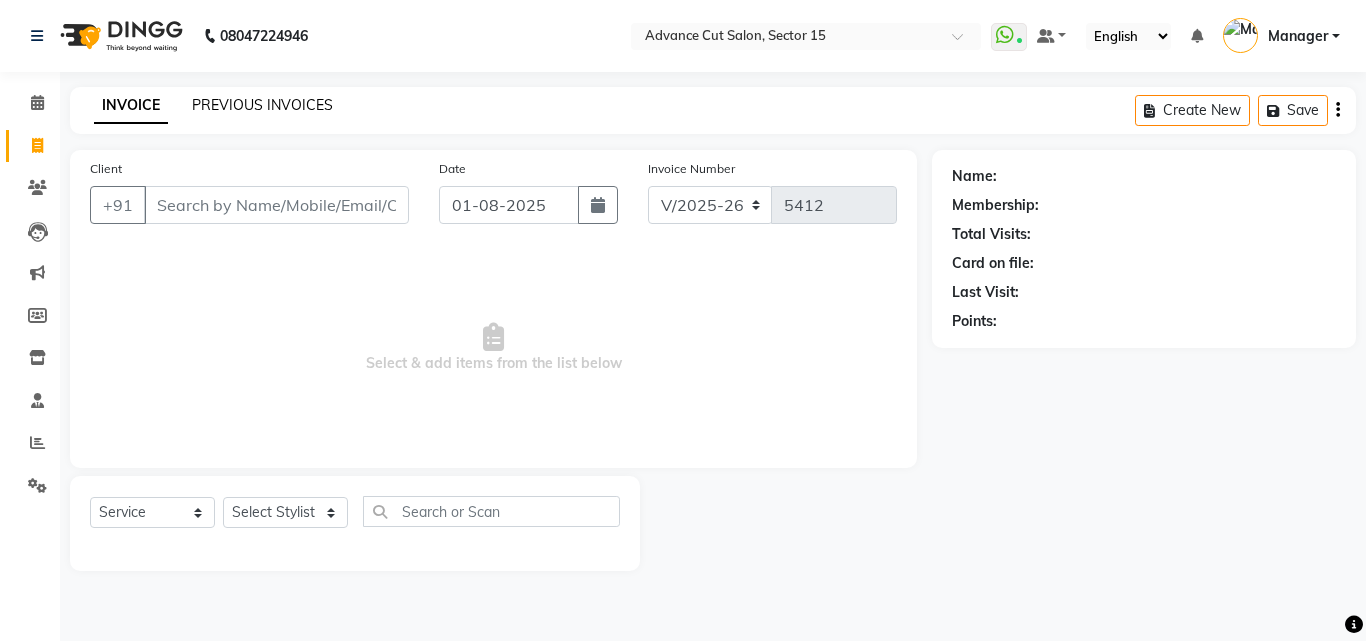 click on "PREVIOUS INVOICES" 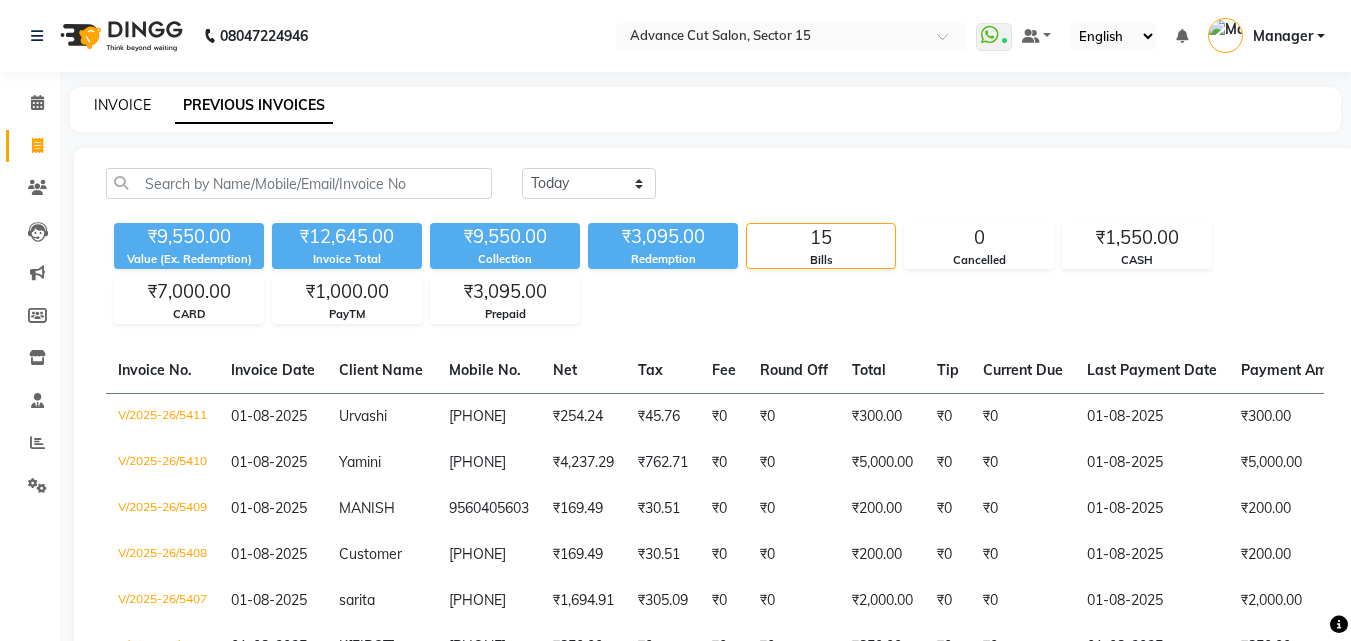 click on "INVOICE" 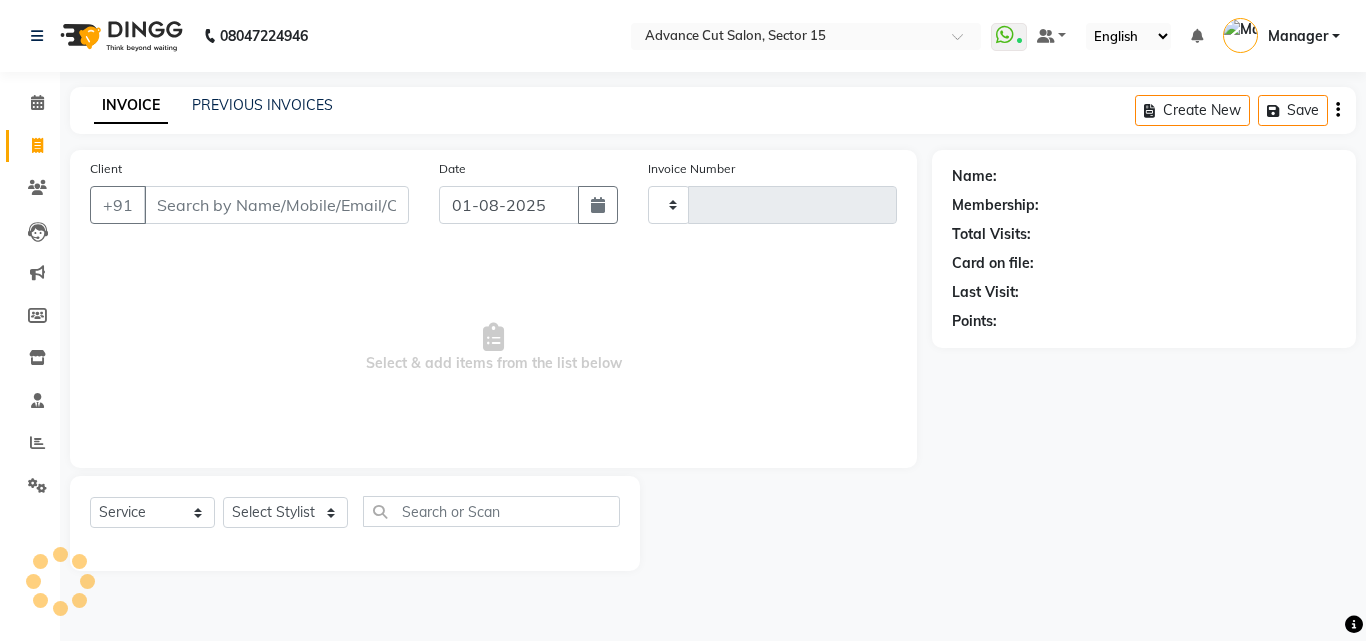 type on "5412" 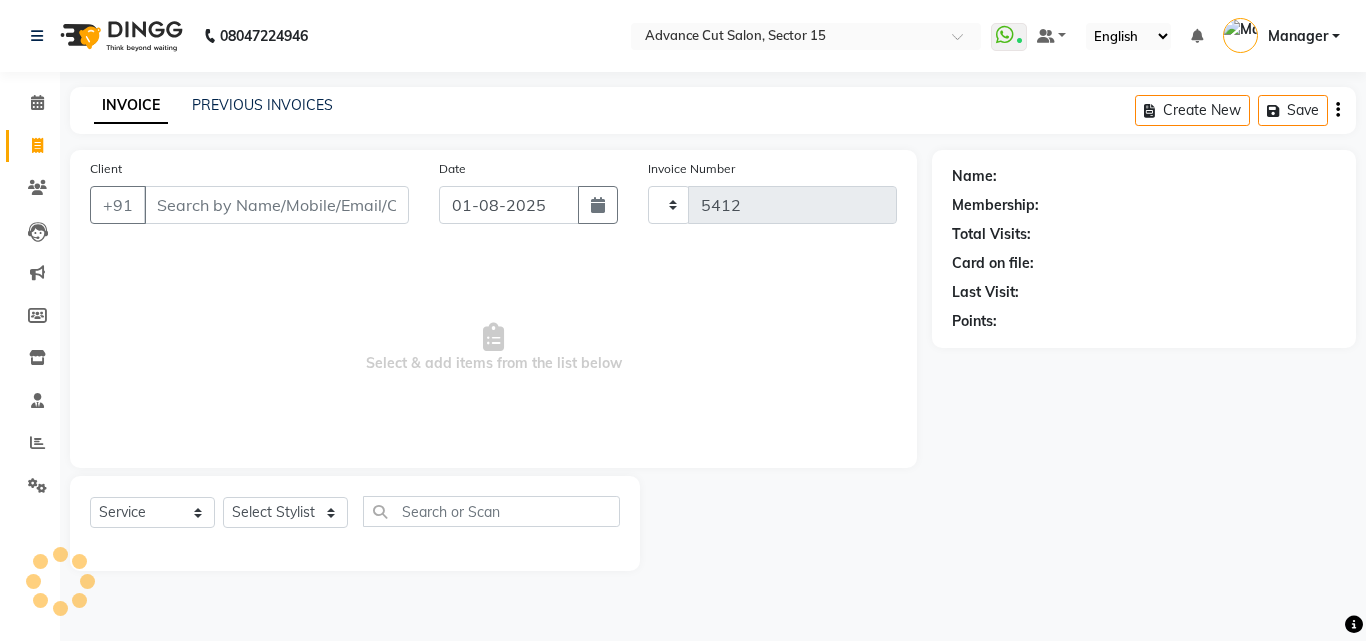 select on "6255" 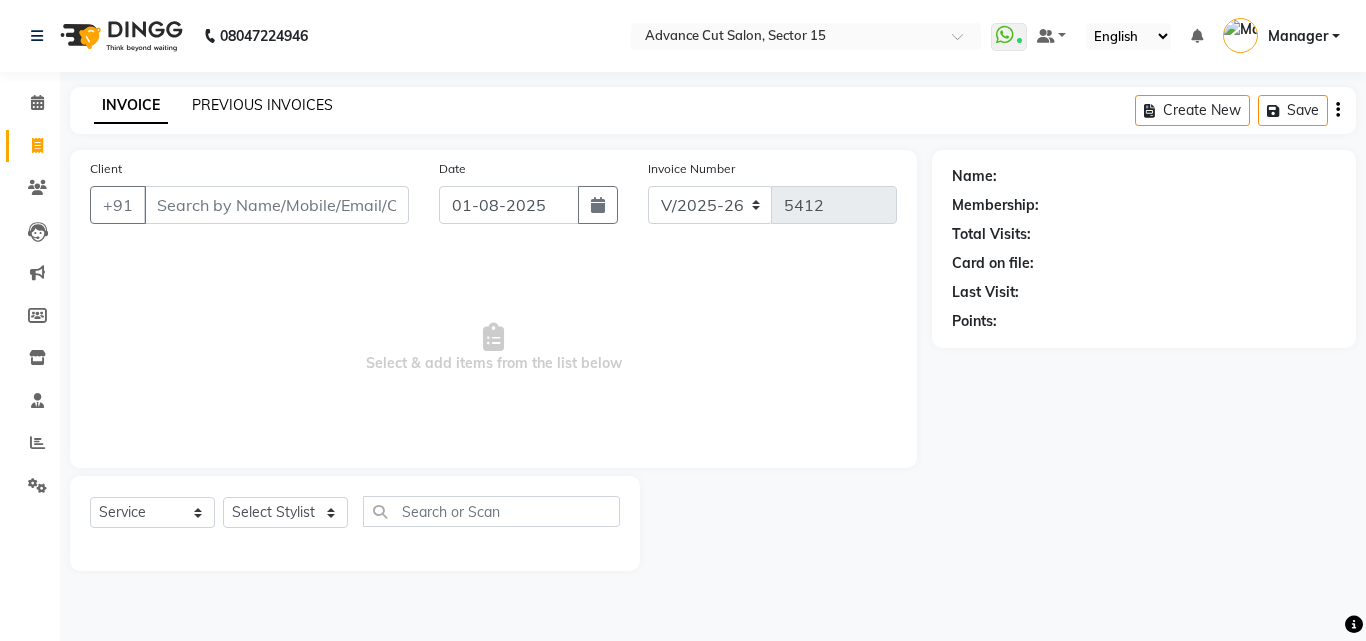 click on "PREVIOUS INVOICES" 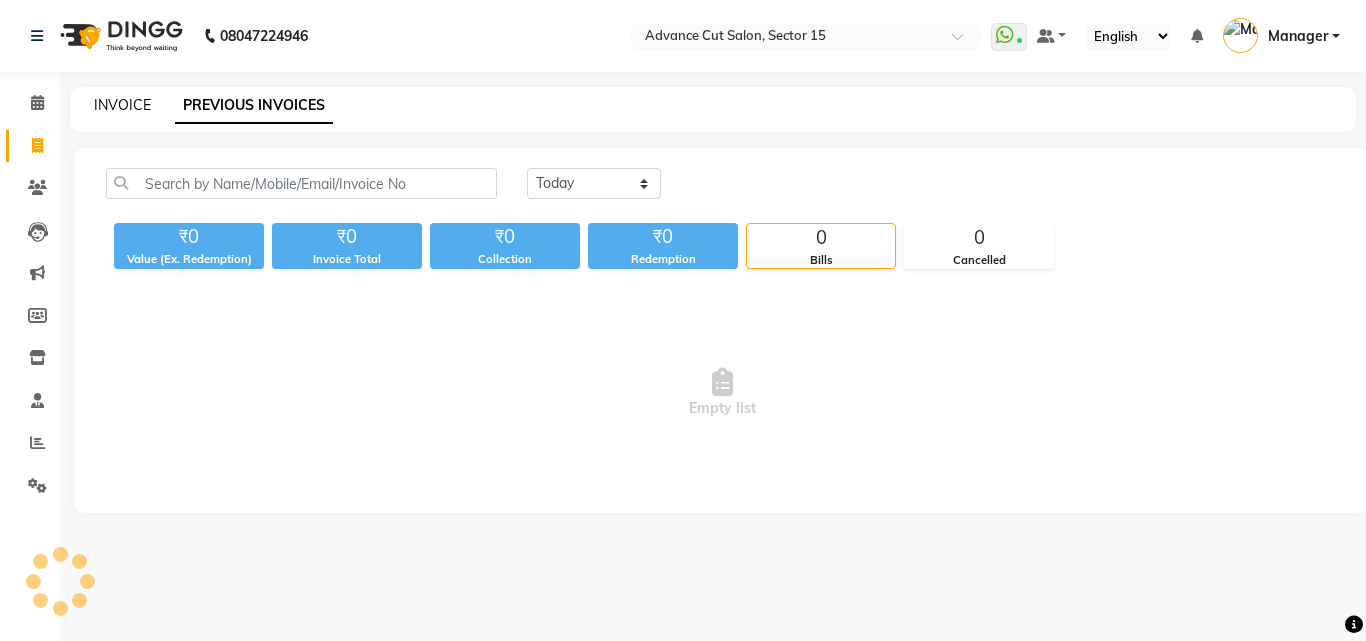 click on "INVOICE" 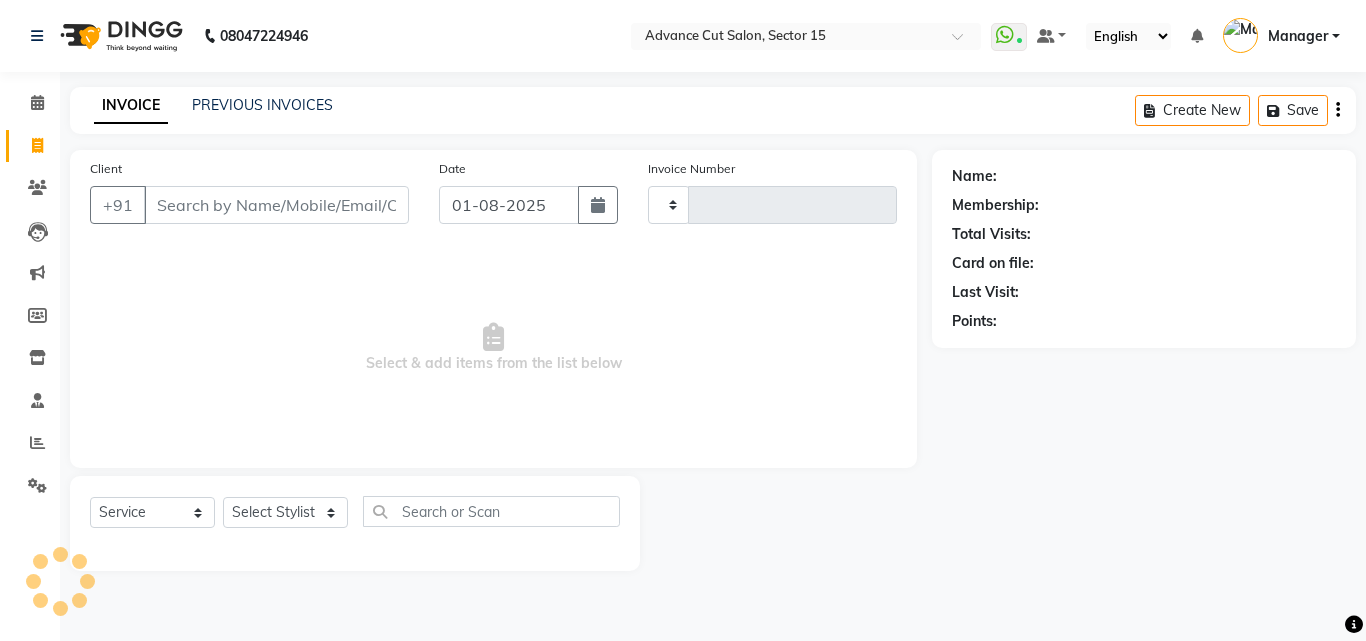 type on "5412" 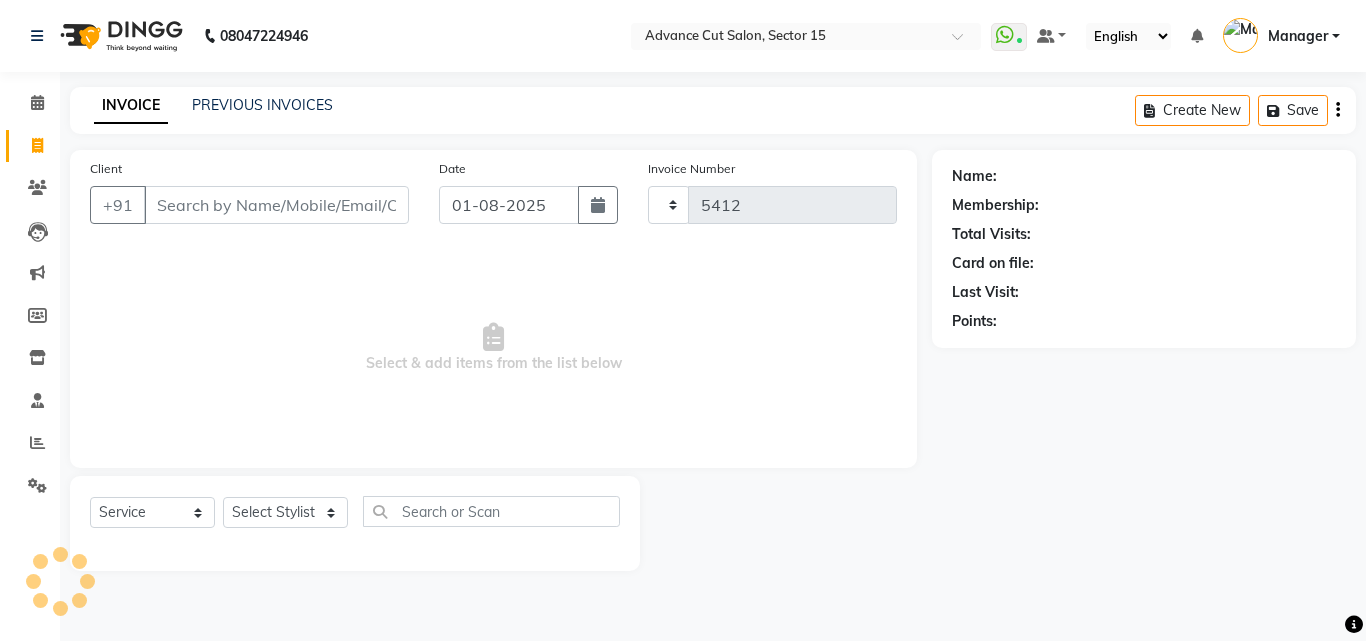 select on "6255" 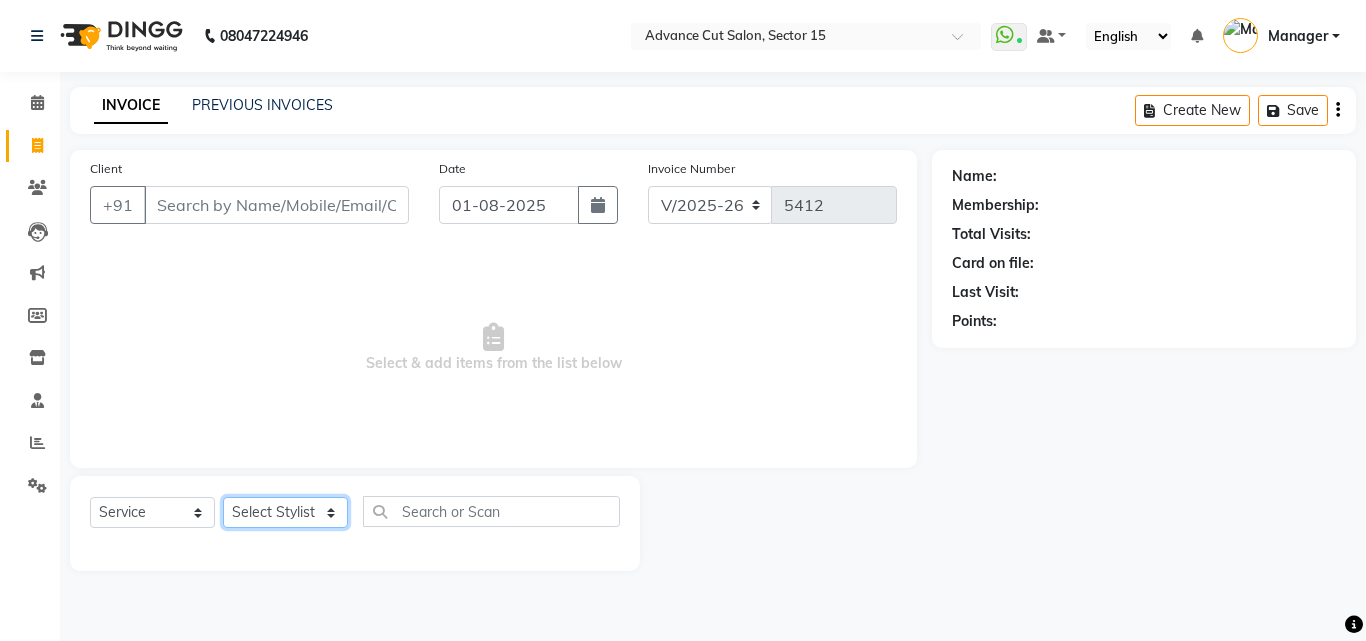 click on "Select Stylist" 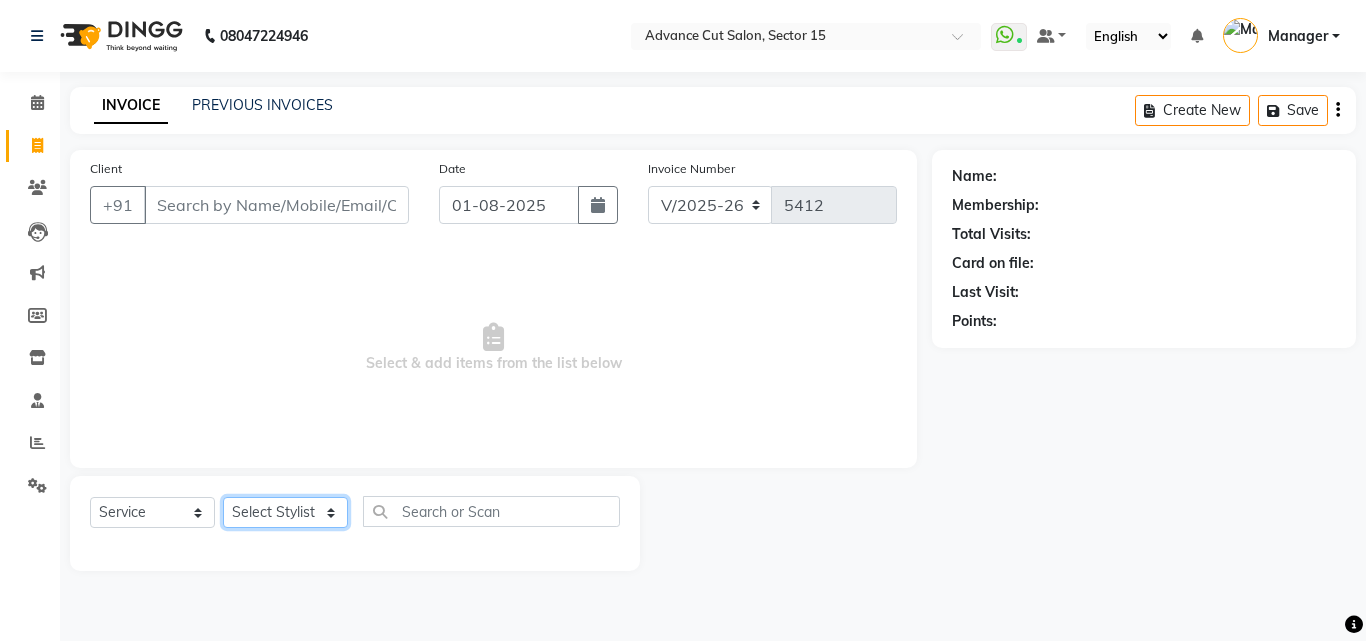 click on "Select Stylist Advance Cut  ASIF FARMAN HAIDER Iqbal KASHISH LUCKY Manager MANOJ NASEEM NASIR Nidhi Pooja  PRIYA RAEES RANI RASHID RIZWAN SACHIN SALMAN SANJAY Shahjad Shankar shuaib SONI" 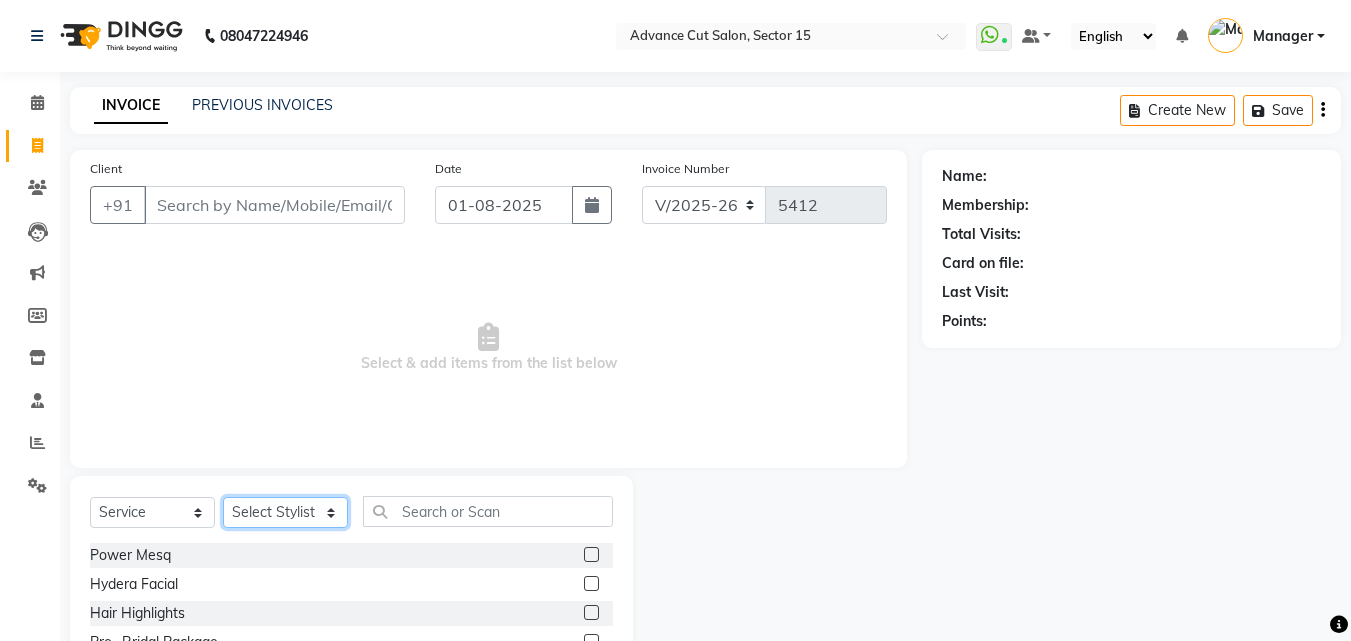 click on "Select Stylist Advance Cut  ASIF FARMAN HAIDER Iqbal KASHISH LUCKY Manager MANOJ NASEEM NASIR Nidhi Pooja  PRIYA RAEES RANI RASHID RIZWAN SACHIN SALMAN SANJAY Shahjad Shankar shuaib SONI" 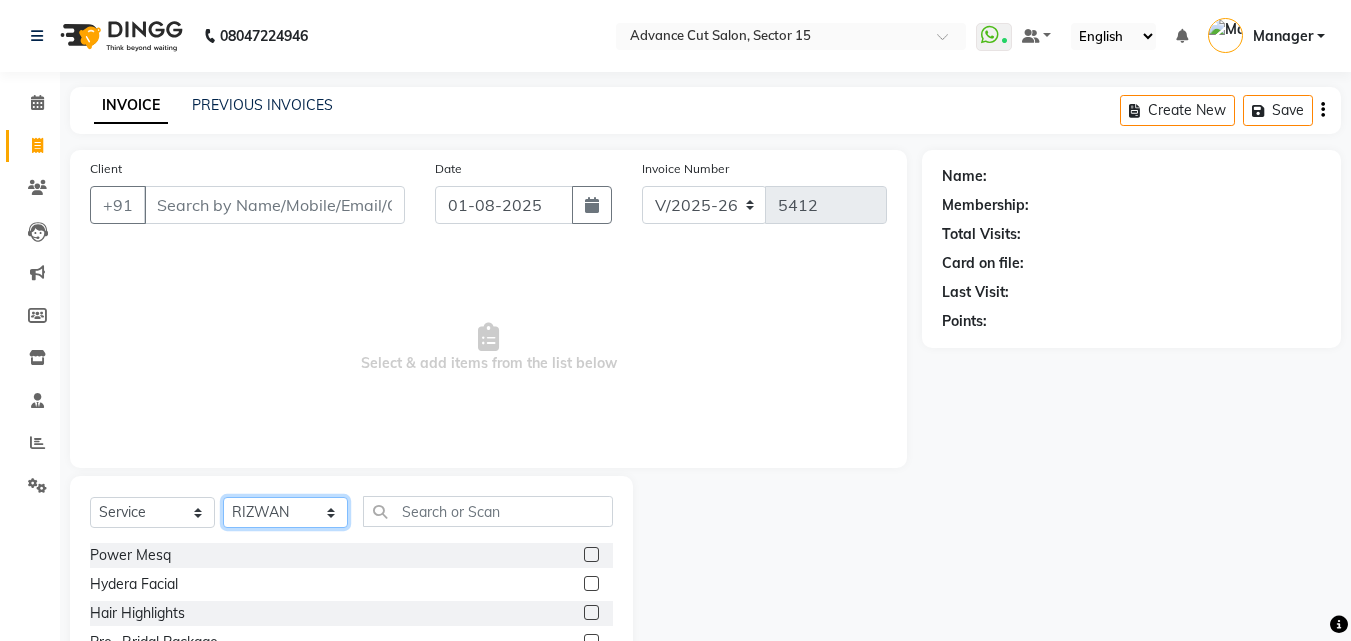 click on "Select Stylist Advance Cut  ASIF FARMAN HAIDER Iqbal KASHISH LUCKY Manager MANOJ NASEEM NASIR Nidhi Pooja  PRIYA RAEES RANI RASHID RIZWAN SACHIN SALMAN SANJAY Shahjad Shankar shuaib SONI" 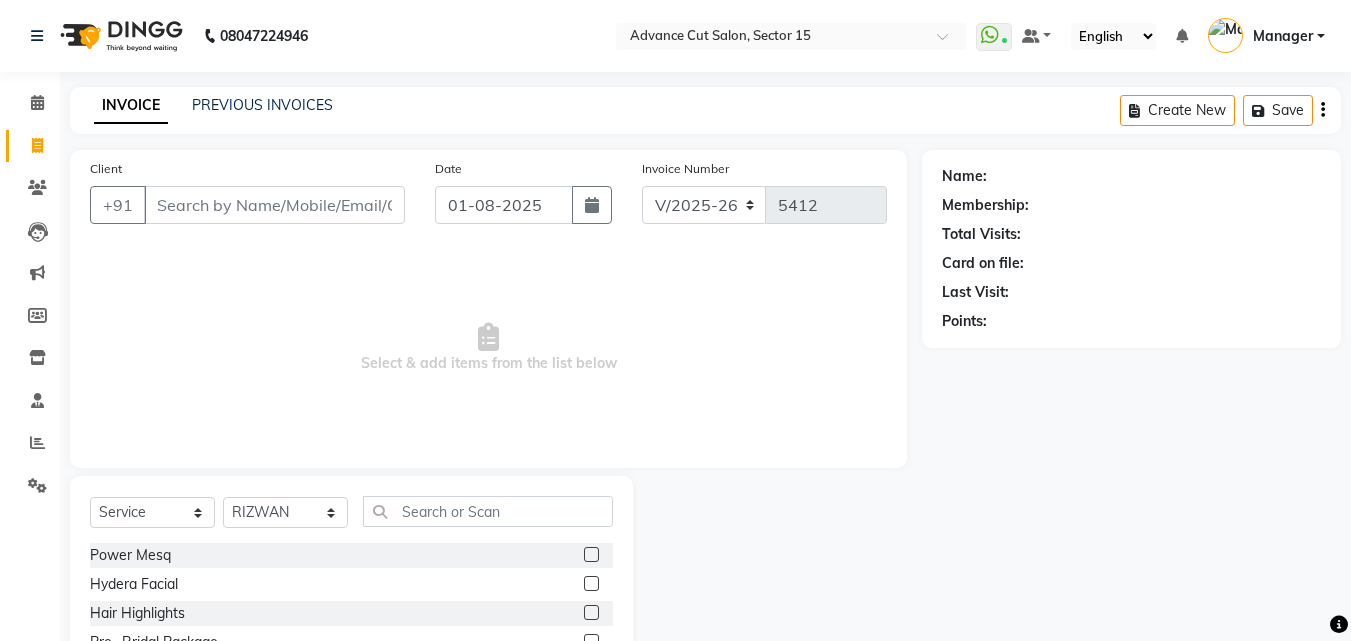 click on "Select  Service  Product  Membership  Package Voucher Prepaid Gift Card  Select Stylist Advance Cut  ASIF FARMAN HAIDER Iqbal KASHISH LUCKY Manager MANOJ NASEEM NASIR Nidhi Pooja  PRIYA RAEES RANI RASHID RIZWAN SACHIN SALMAN SANJAY Shahjad Shankar shuaib SONI Power Mesq  Hydera Facial  Hair Highlights  Pre- Bridal Package  Skin Care Treatment  Face Cleanup/ Organic Facial  Organic Radiance Facial  Body Massage  Body Dtan  Body Polishing  Balayage Color  Kanpeki Facial  Face De-Tan  Hair Spa Package  Skin Door Facial  Kara-Smooth  Groom Makeup  Hair Set  Package Male  Keratin Treatment  Package Female  Arms Trimming  Full Body Wax  Kanpeki Cleanup  Pro Longer Hair Treatment  Fiber Plex Hair Treatment  Foot Massage  Kera Shine Treatment  Metal Dx Hair Treatment  Nano Plastia  Beard Color  Aminexil  Botox Hair Treatment  Gel Nail Paint  Nail Extension  Nail Arts  Pre - Groom Package   Nail Removal   Pulpveda Facial  NanoGel Organic treatment   Ear wax   Nose wax  Pumming   Upper Lip Brazilian Wax Female" 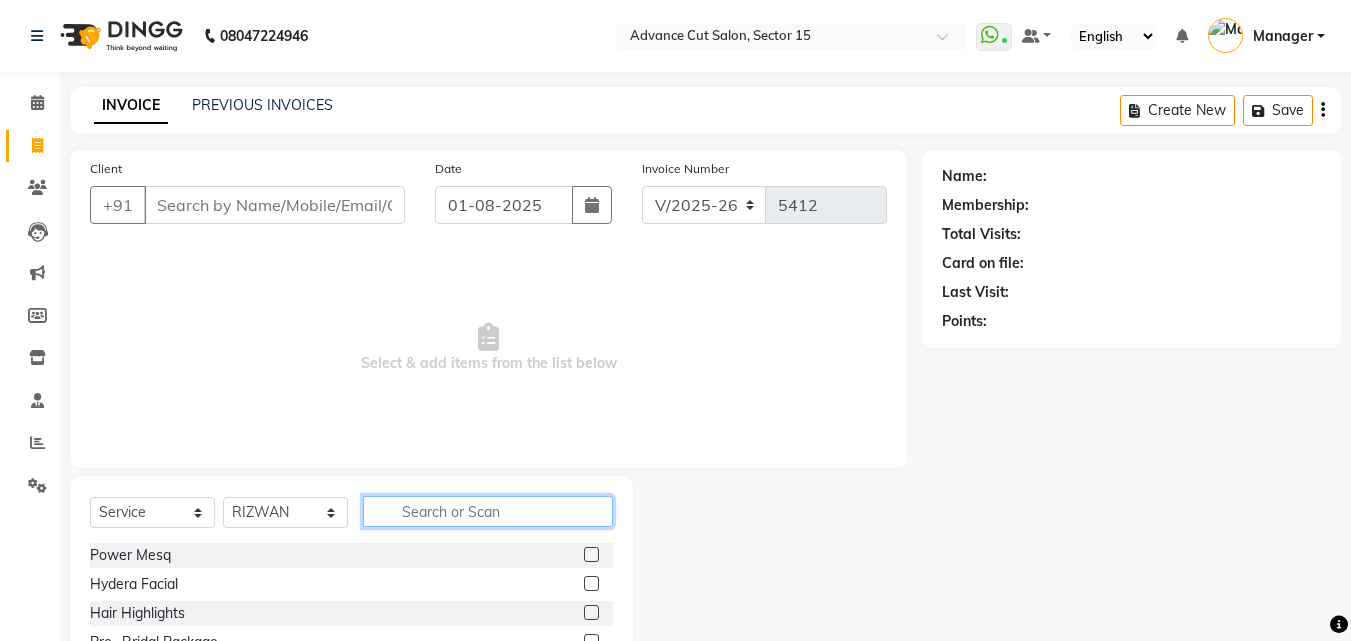 click 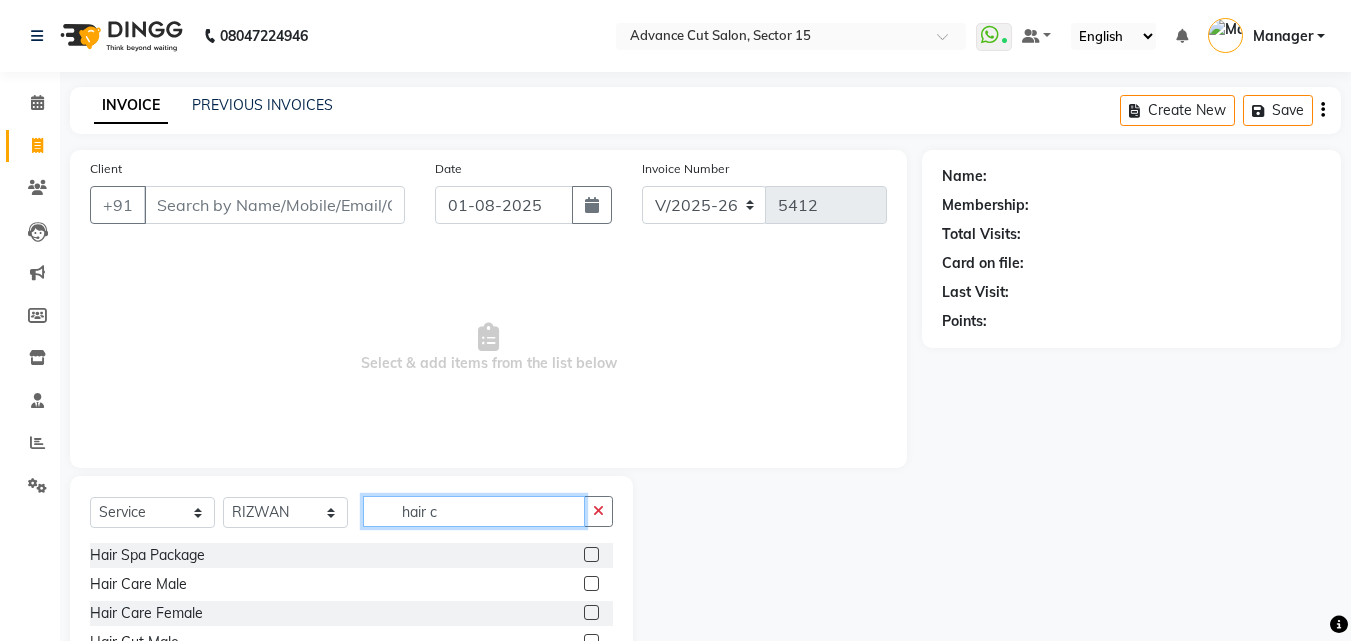 scroll, scrollTop: 134, scrollLeft: 0, axis: vertical 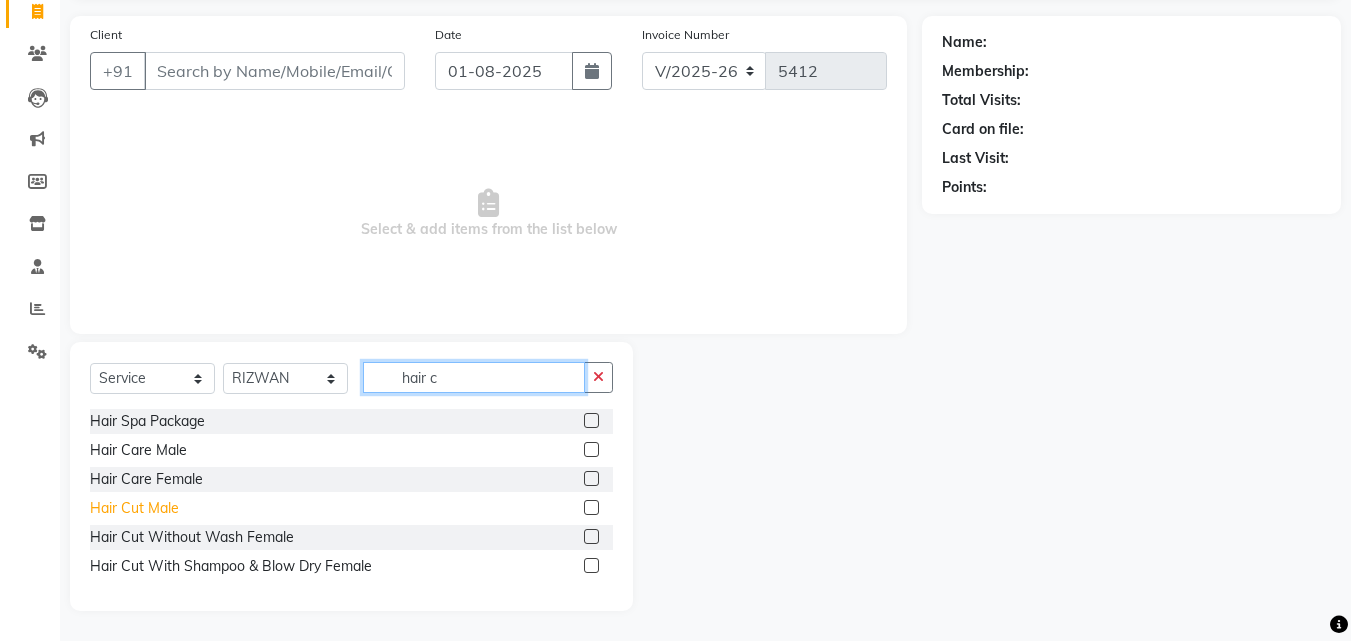 type on "hair c" 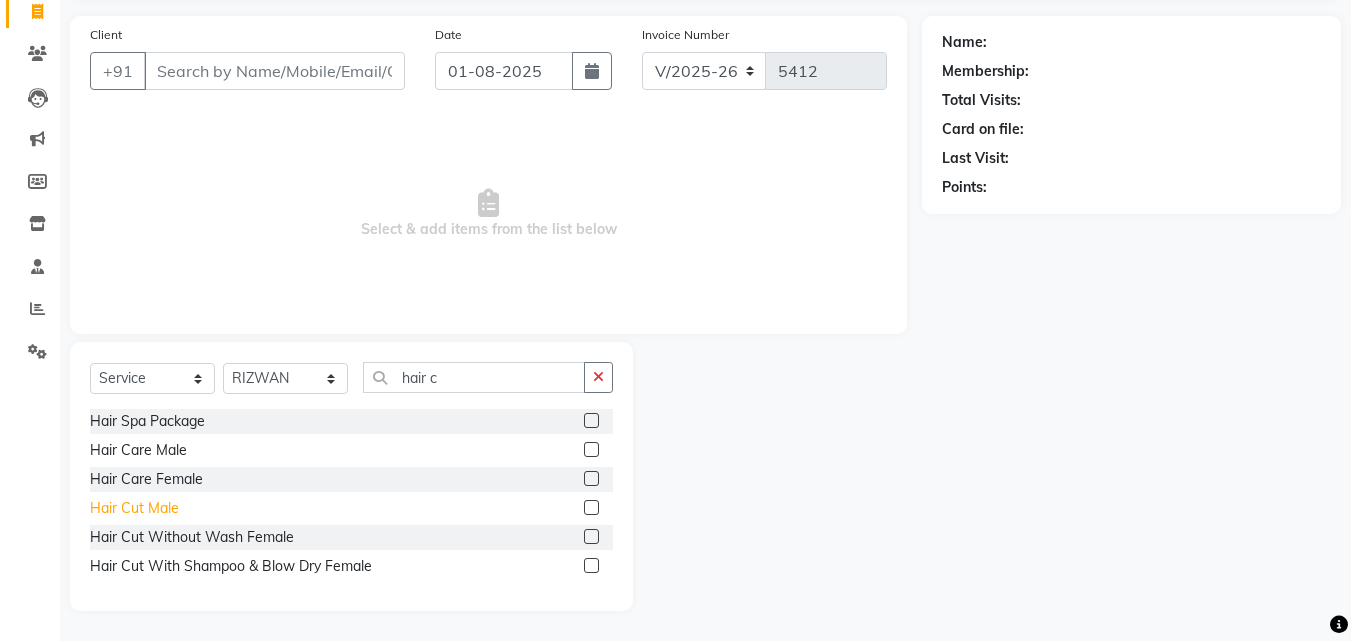 click on "Hair Cut  Male" 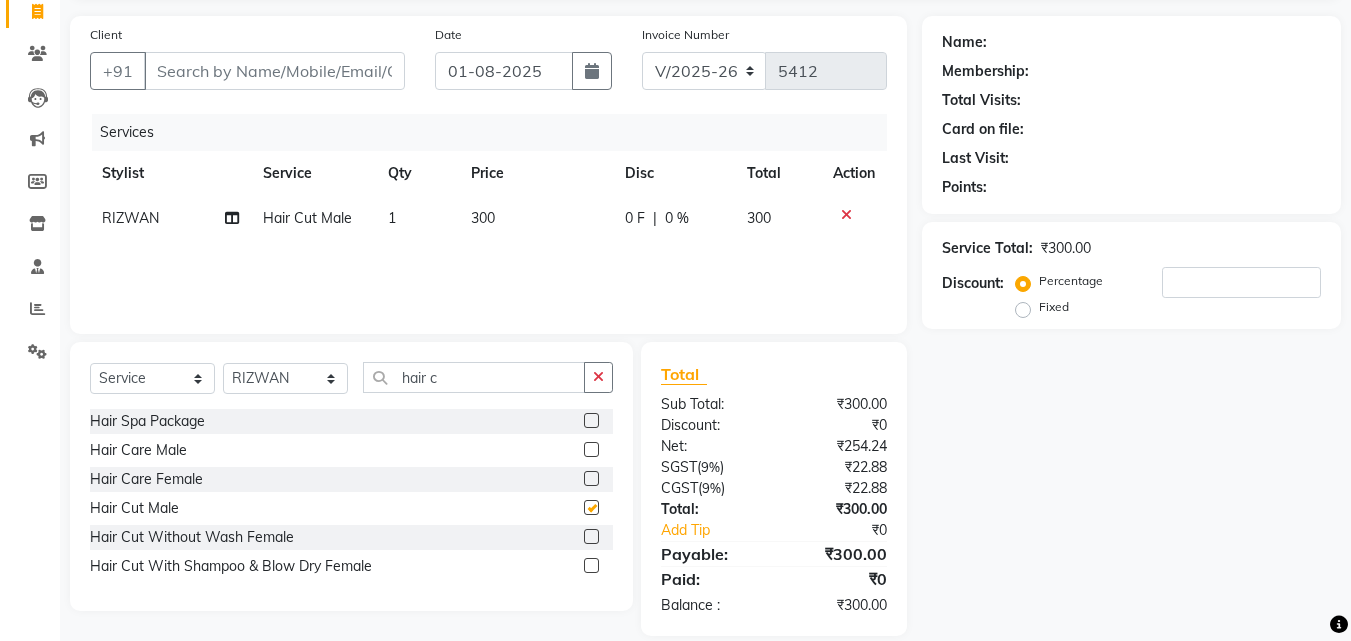 checkbox on "false" 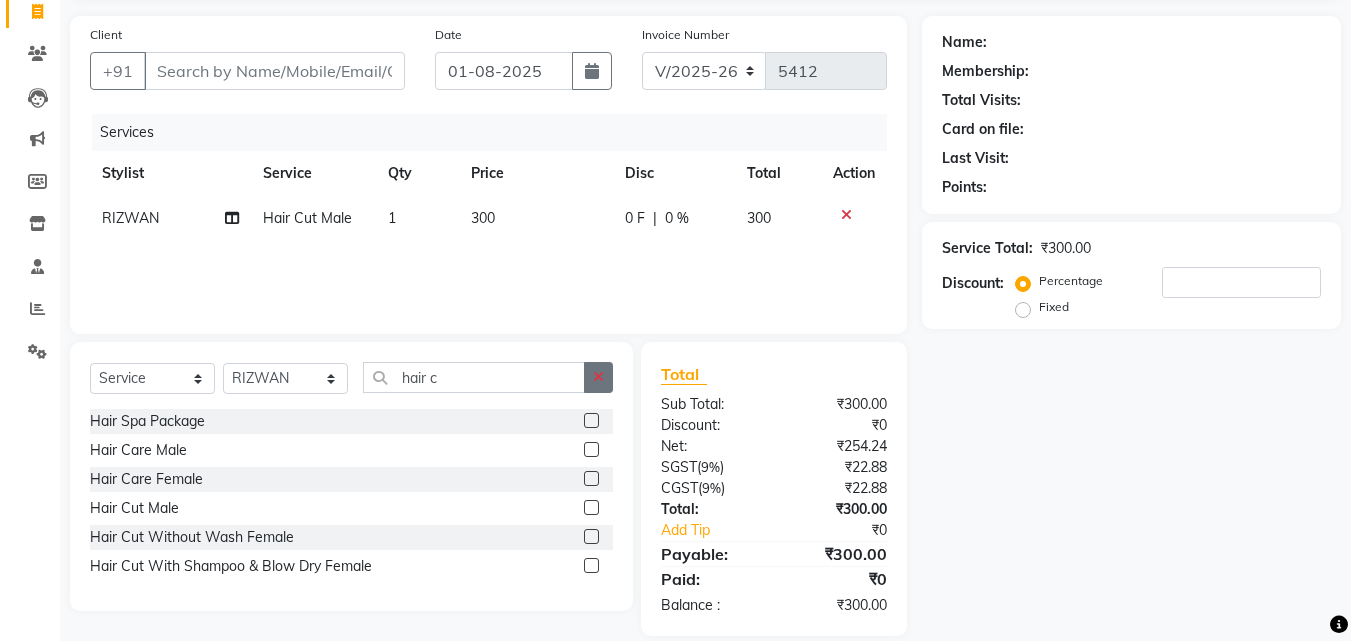 click 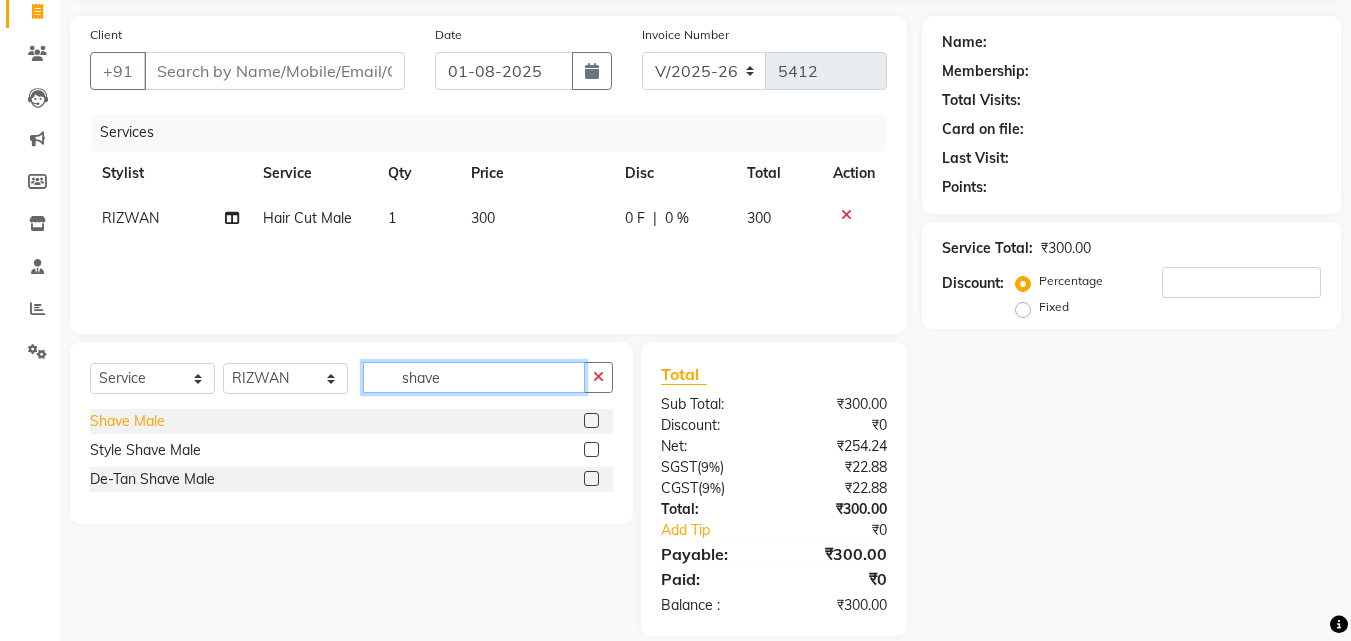 type on "shave" 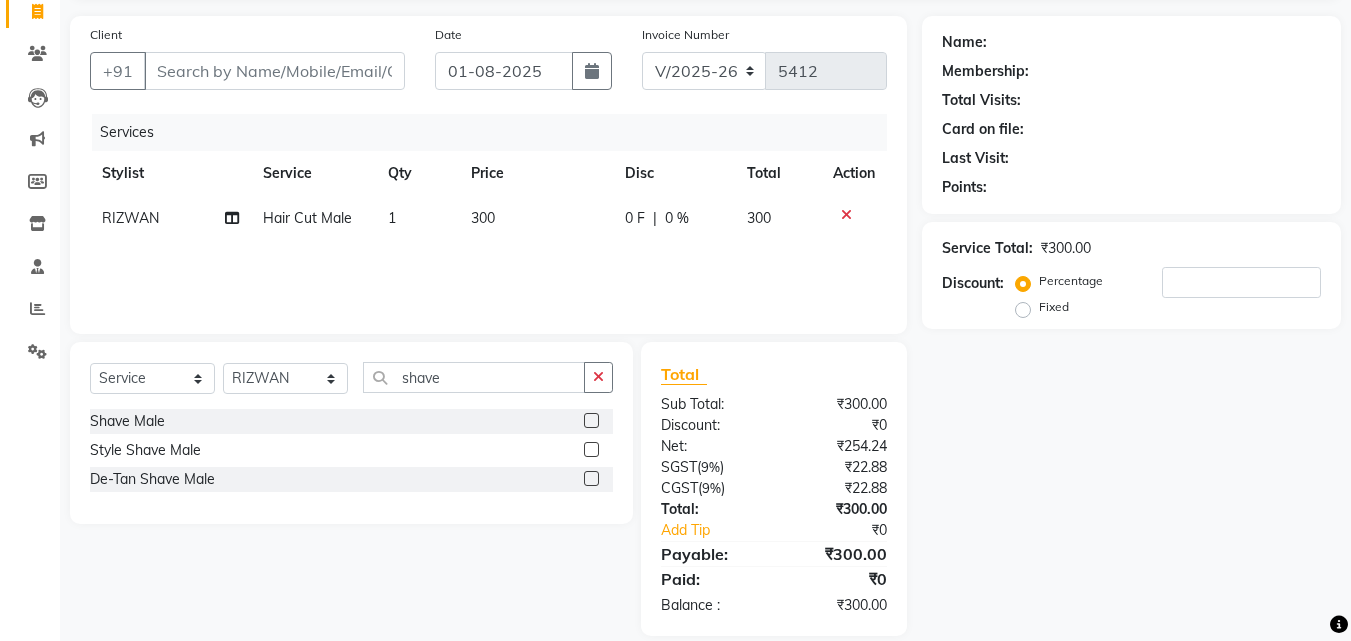 drag, startPoint x: 156, startPoint y: 417, endPoint x: 268, endPoint y: 431, distance: 112.871605 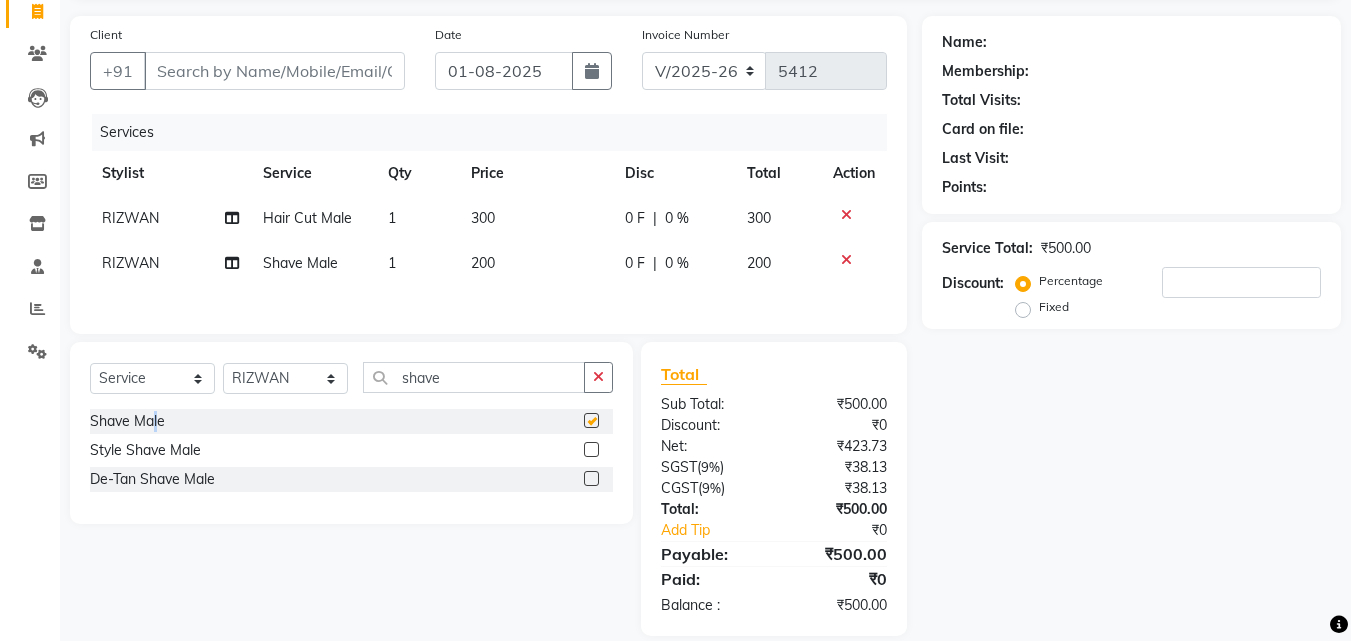 checkbox on "false" 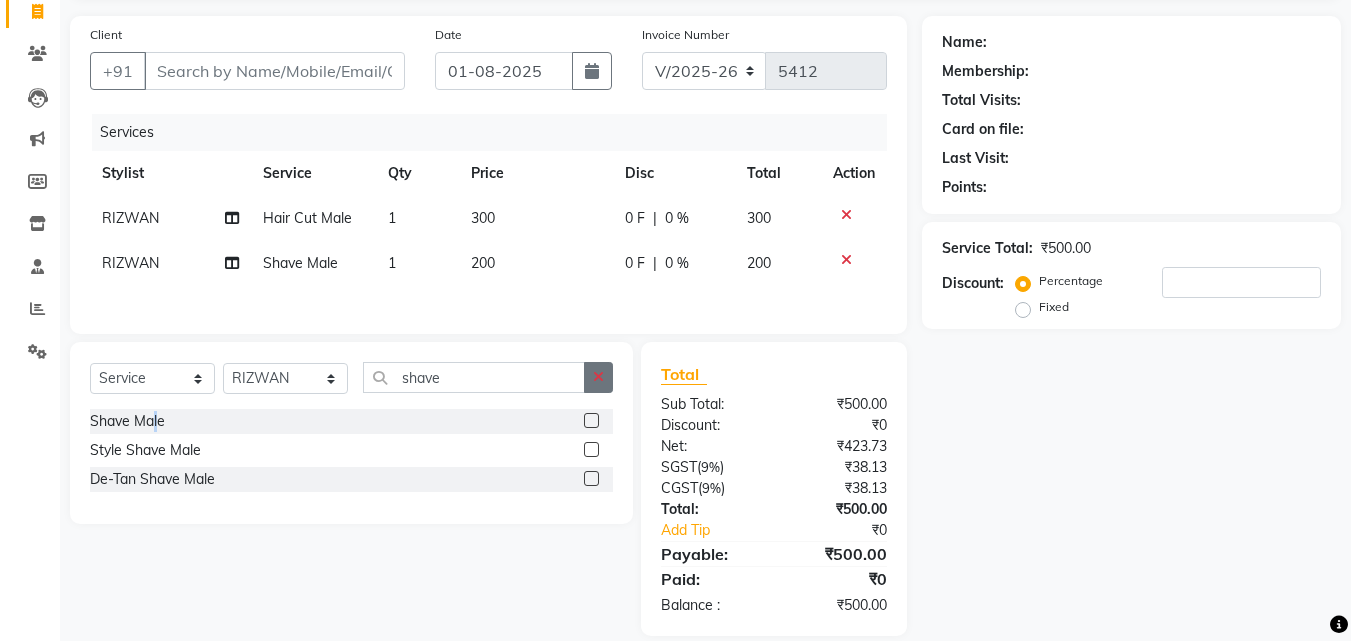 click 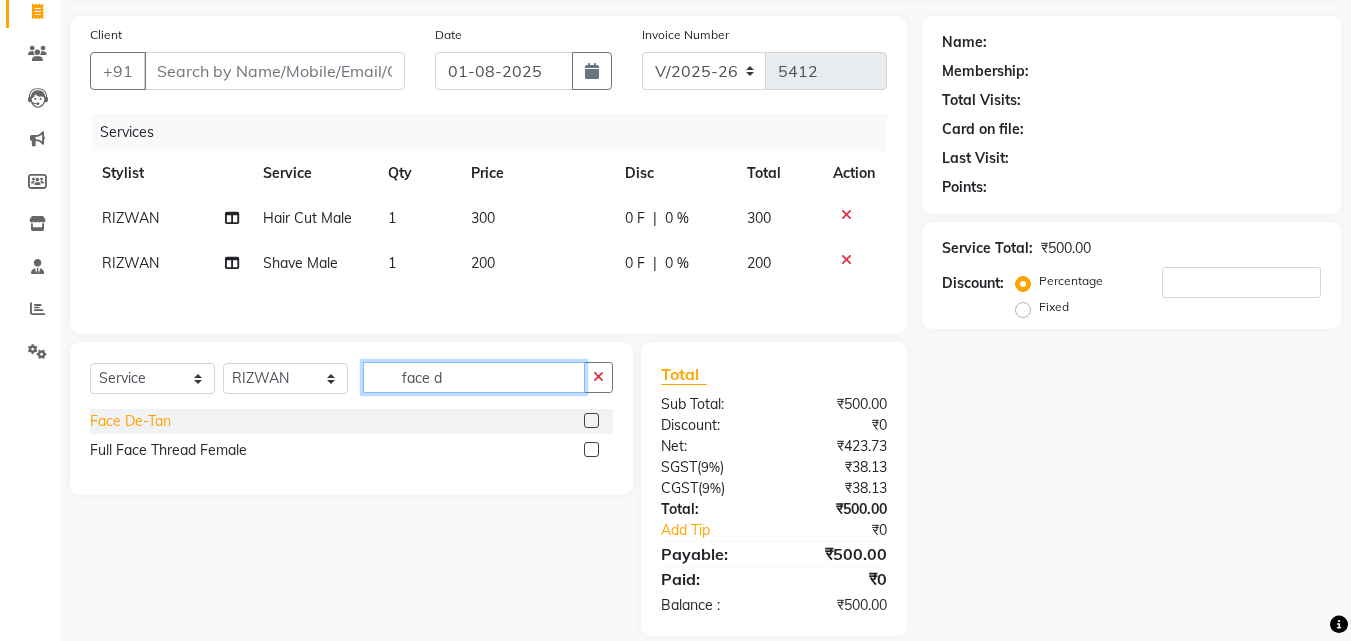 type on "face d" 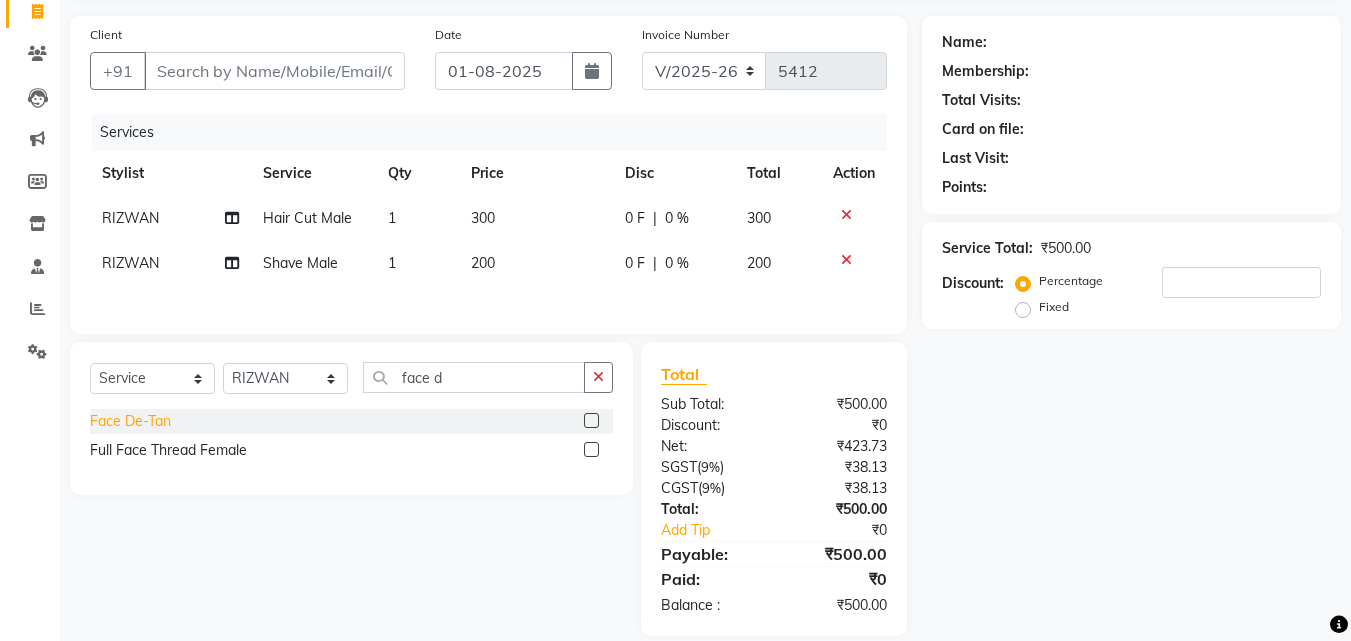 click on "Face De-Tan" 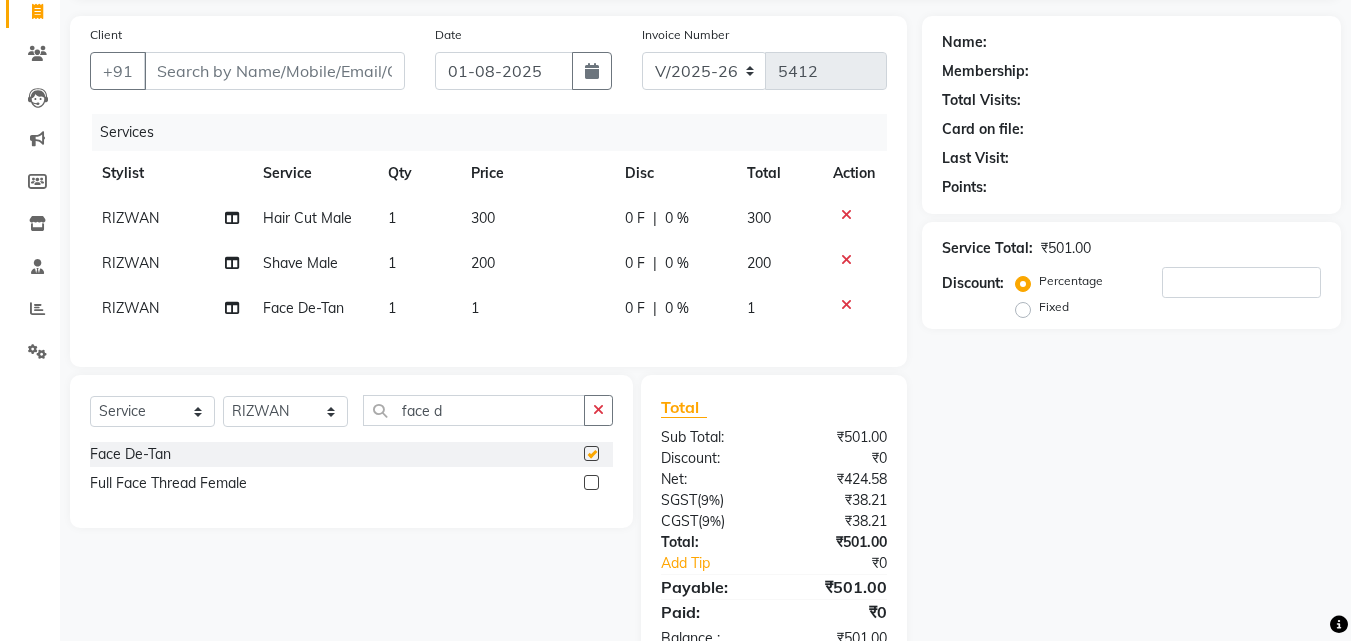 checkbox on "false" 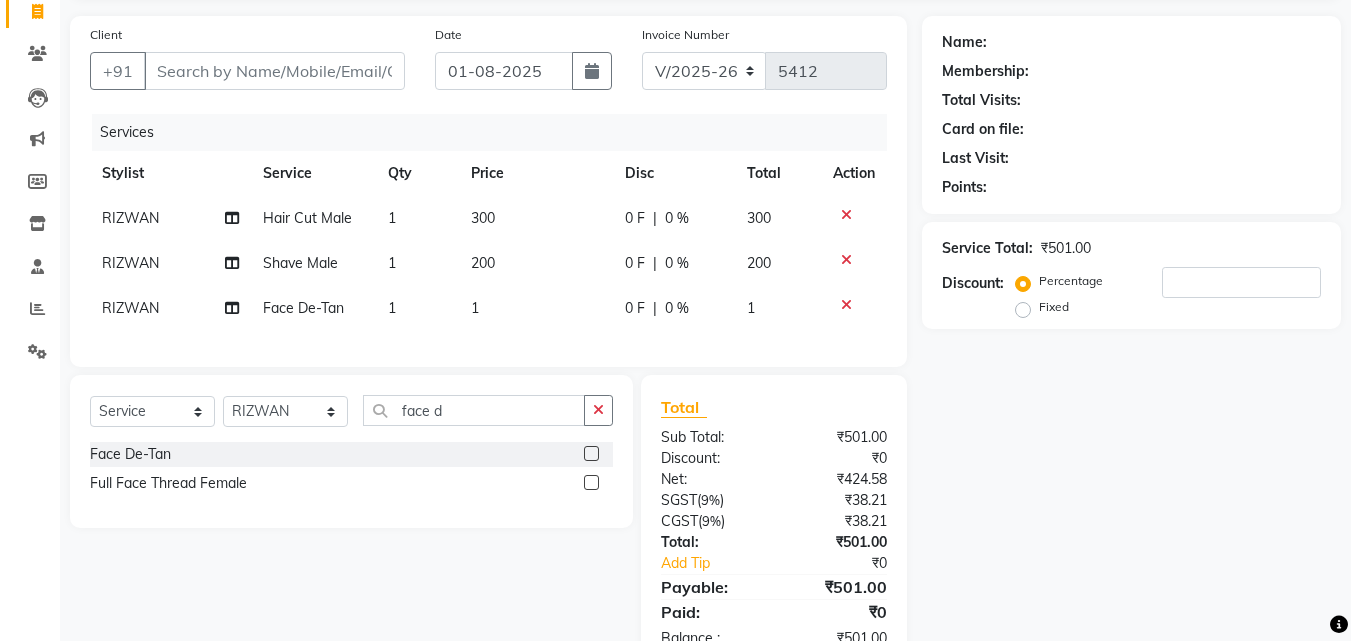 click on "1" 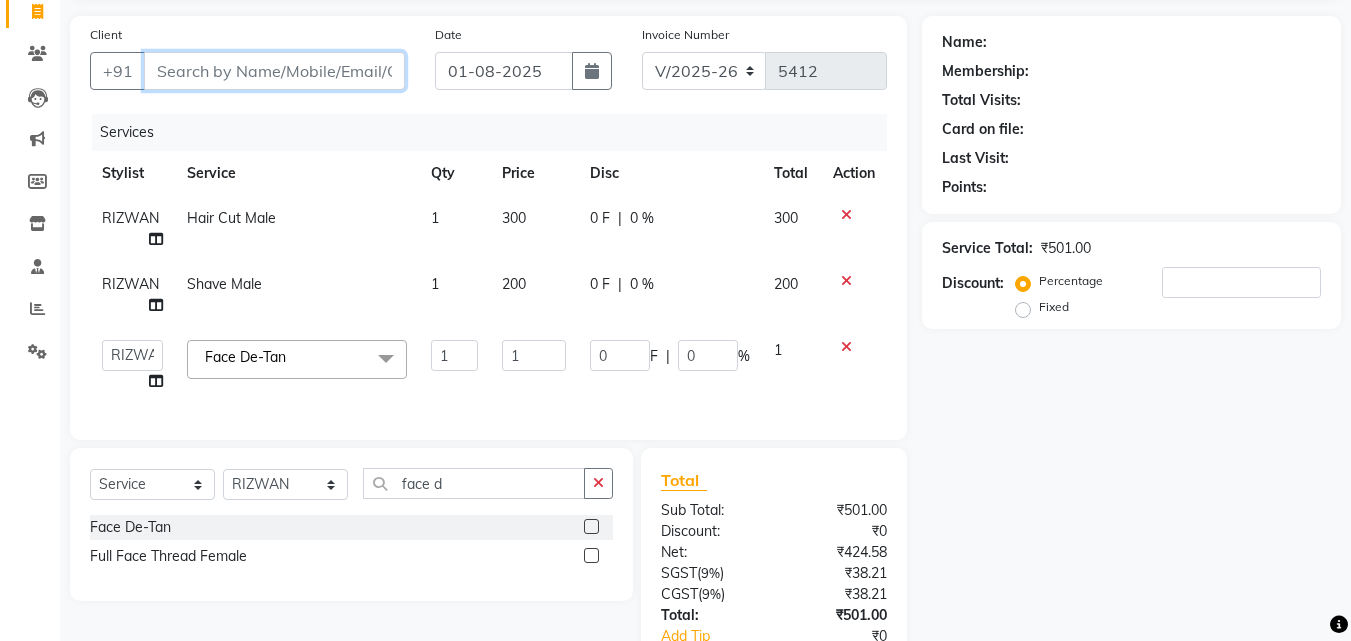 click on "Client" at bounding box center [274, 71] 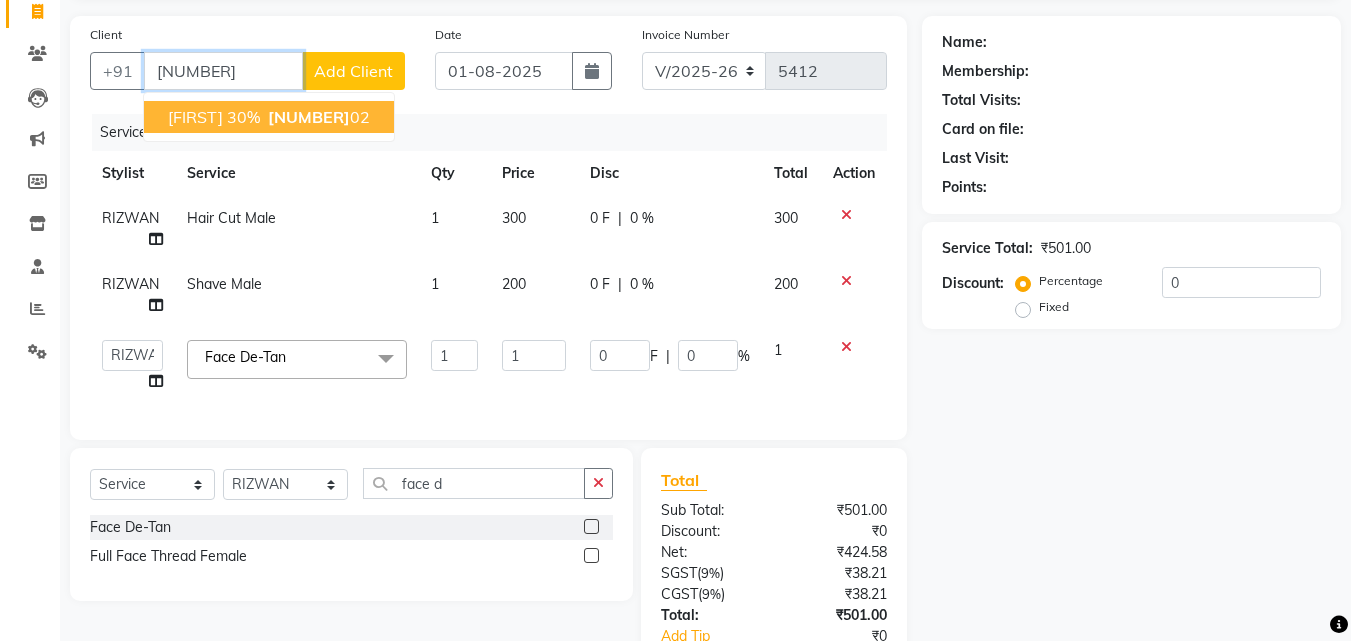click on "88606357" at bounding box center [309, 117] 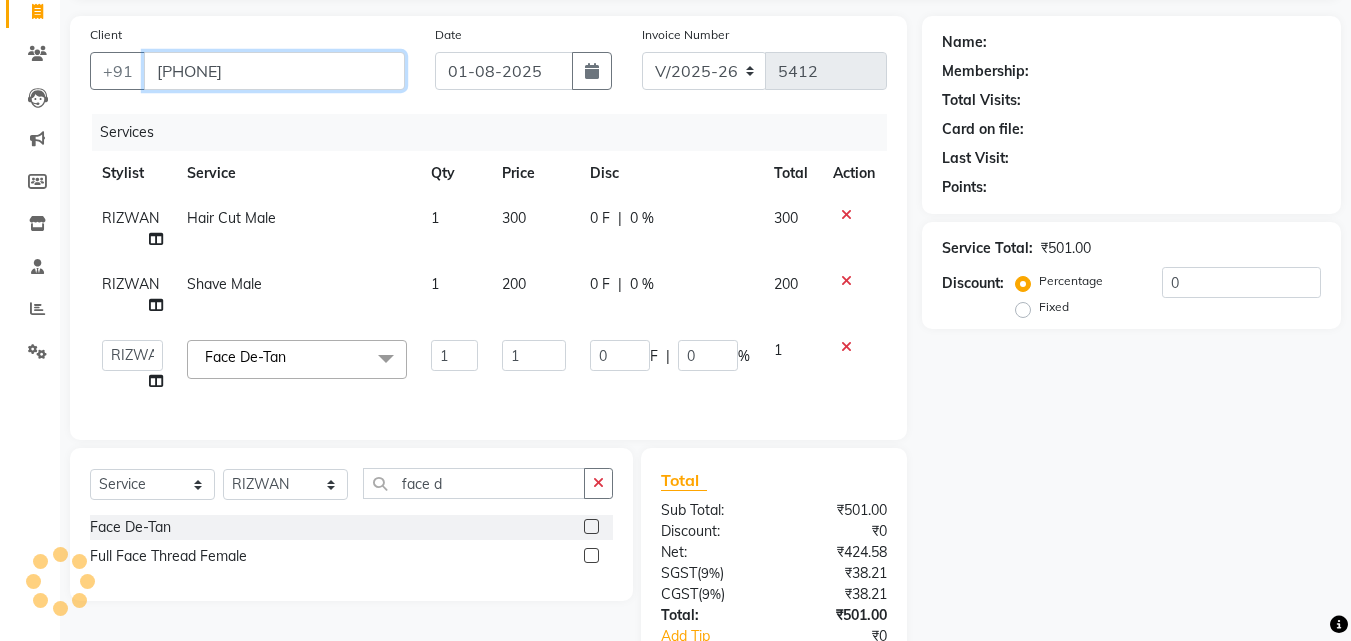 type on "[PHONE]" 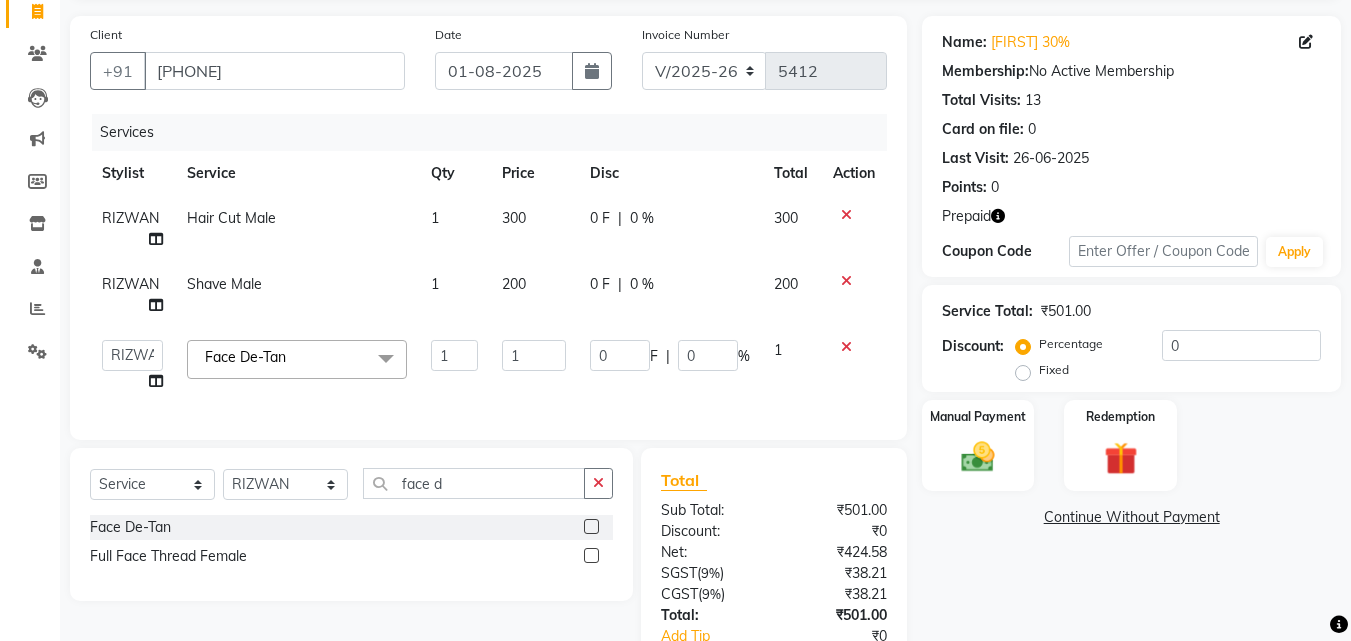 click on "1" 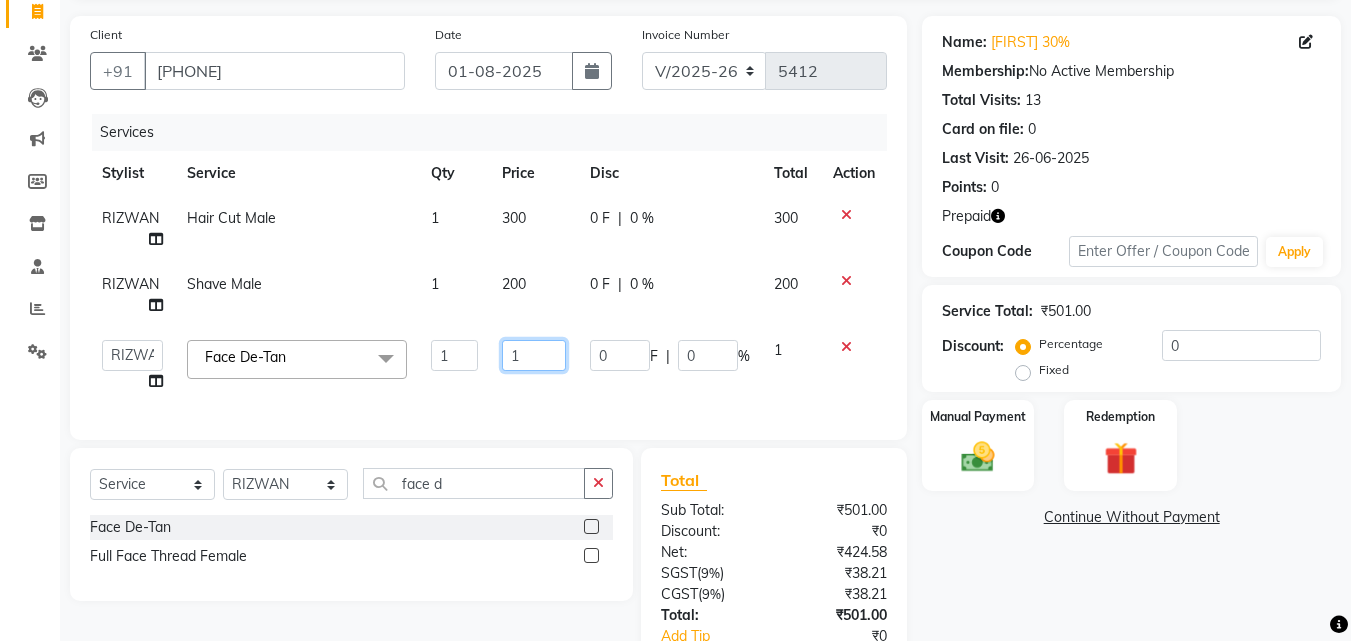 click on "1" 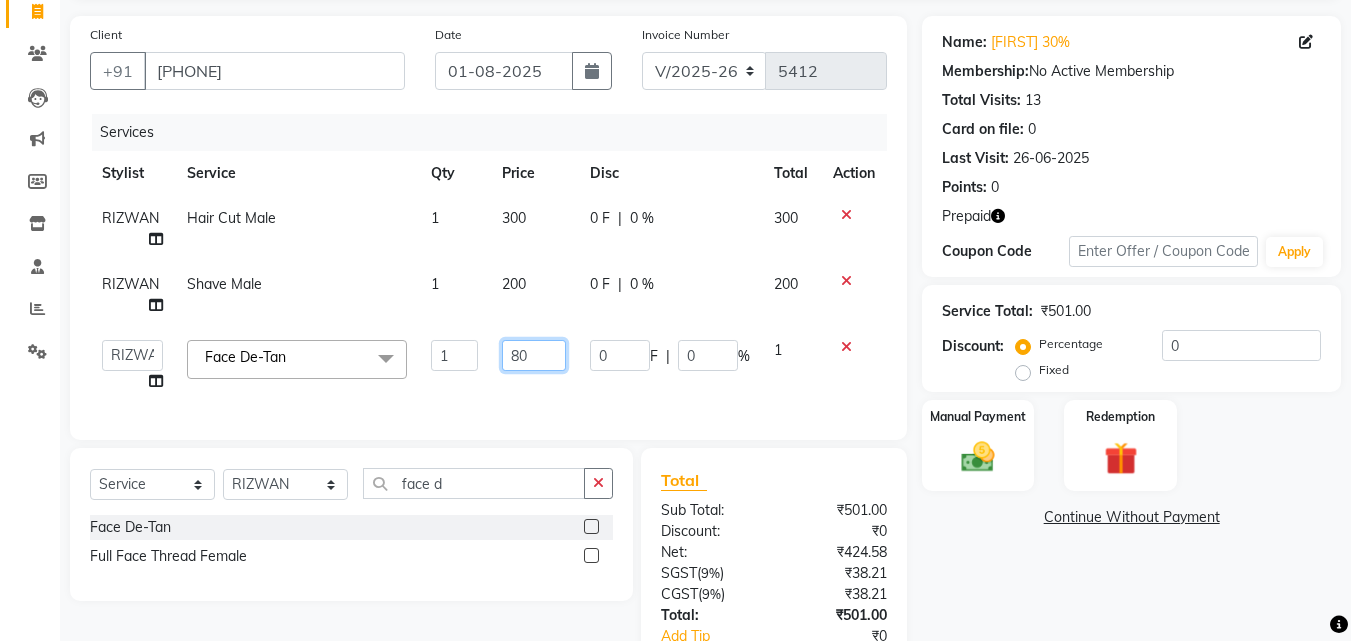 type on "800" 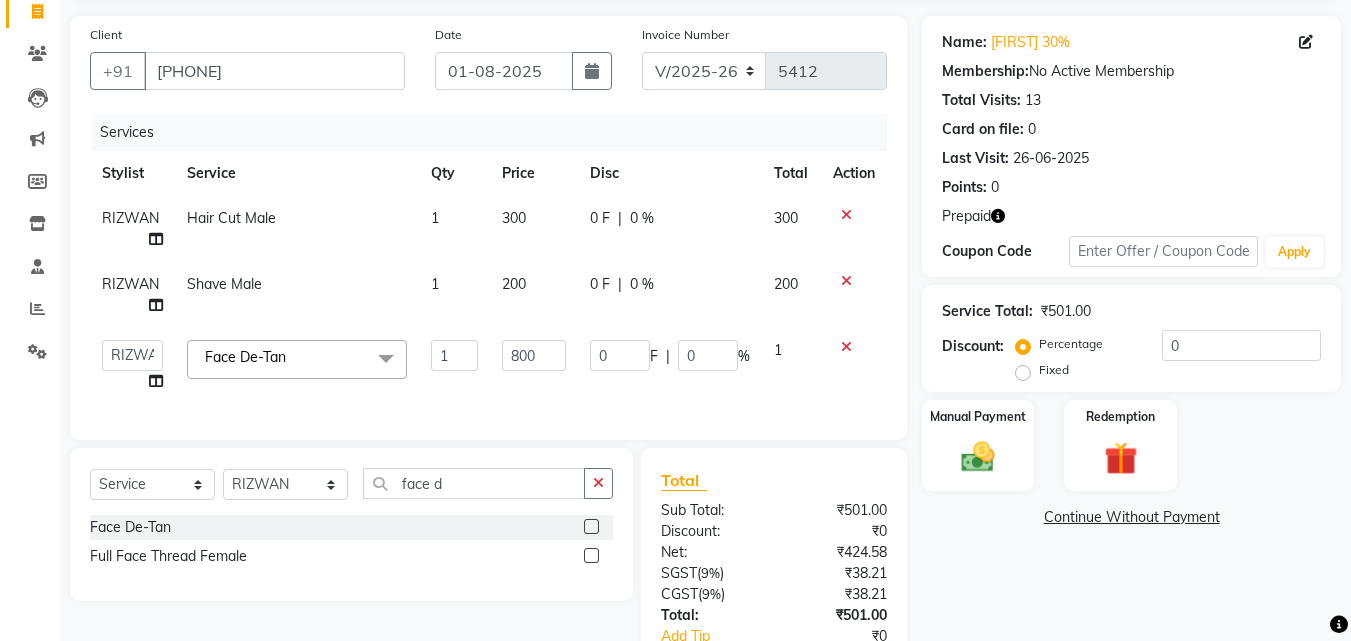 click on "Name: Mohit 30% Membership:  No Active Membership  Total Visits:  13 Card on file:  0 Last Visit:   26-06-2025 Points:   0  Prepaid Coupon Code Apply Service Total:  ₹501.00  Discount:  Percentage   Fixed  0 Manual Payment Redemption  Continue Without Payment" 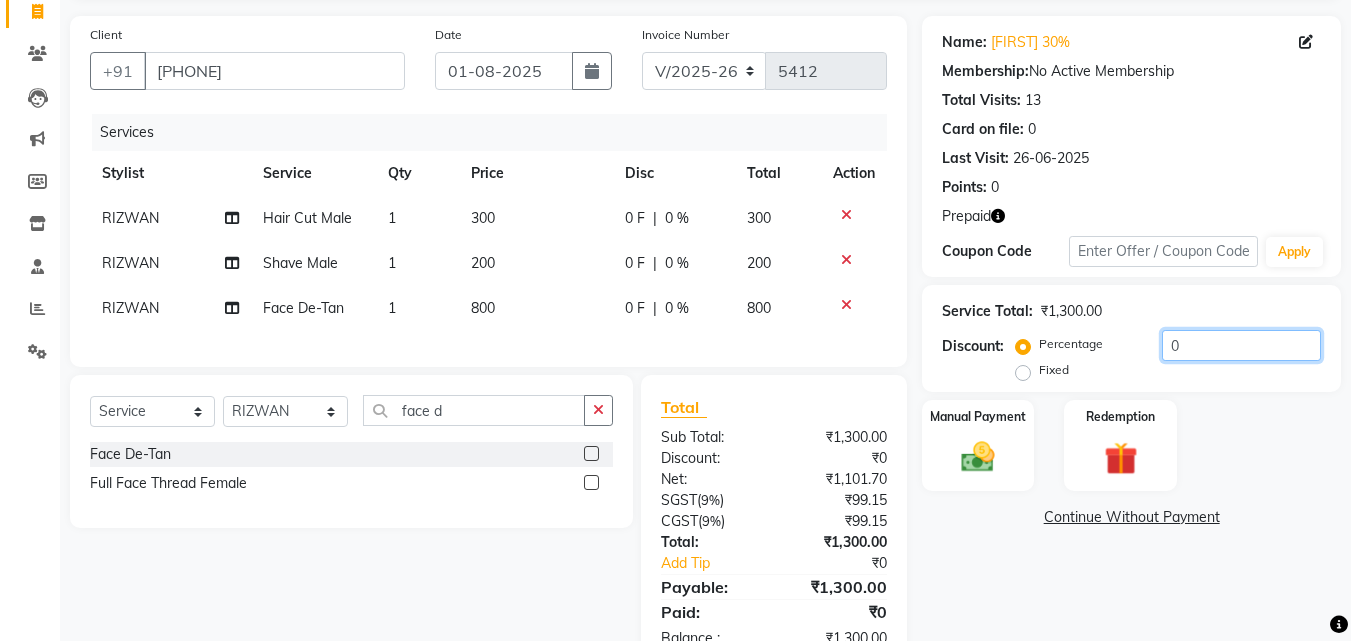 click on "0" 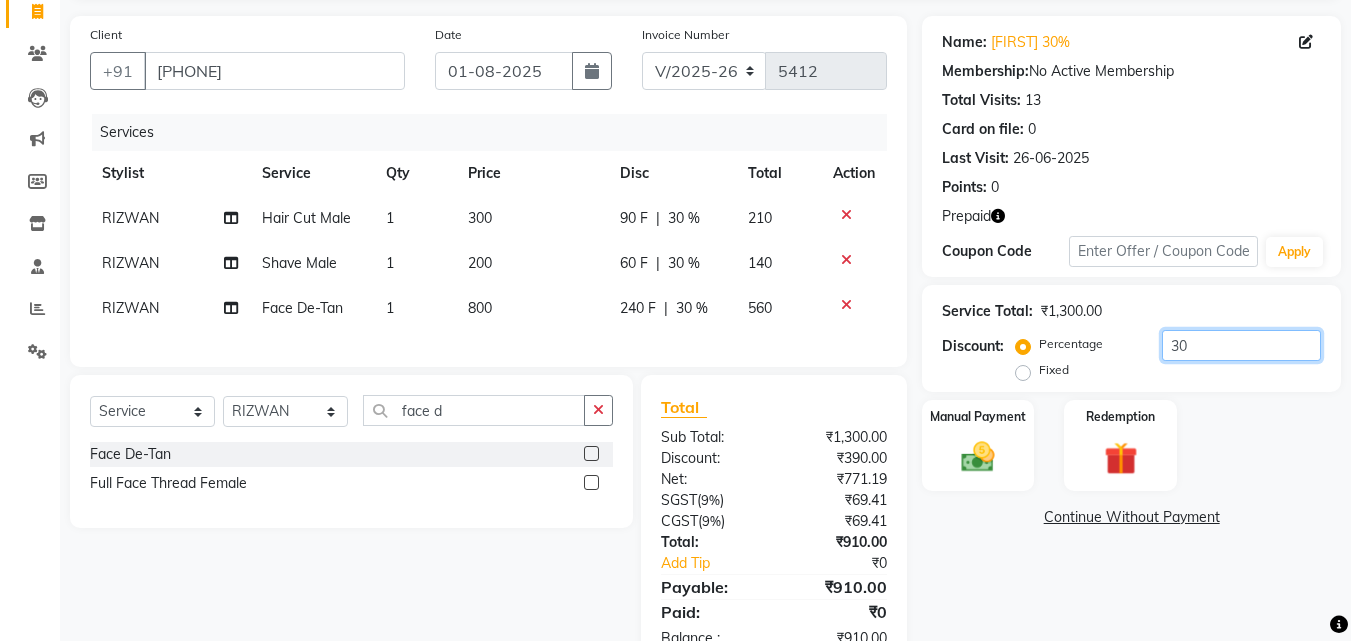 scroll, scrollTop: 207, scrollLeft: 0, axis: vertical 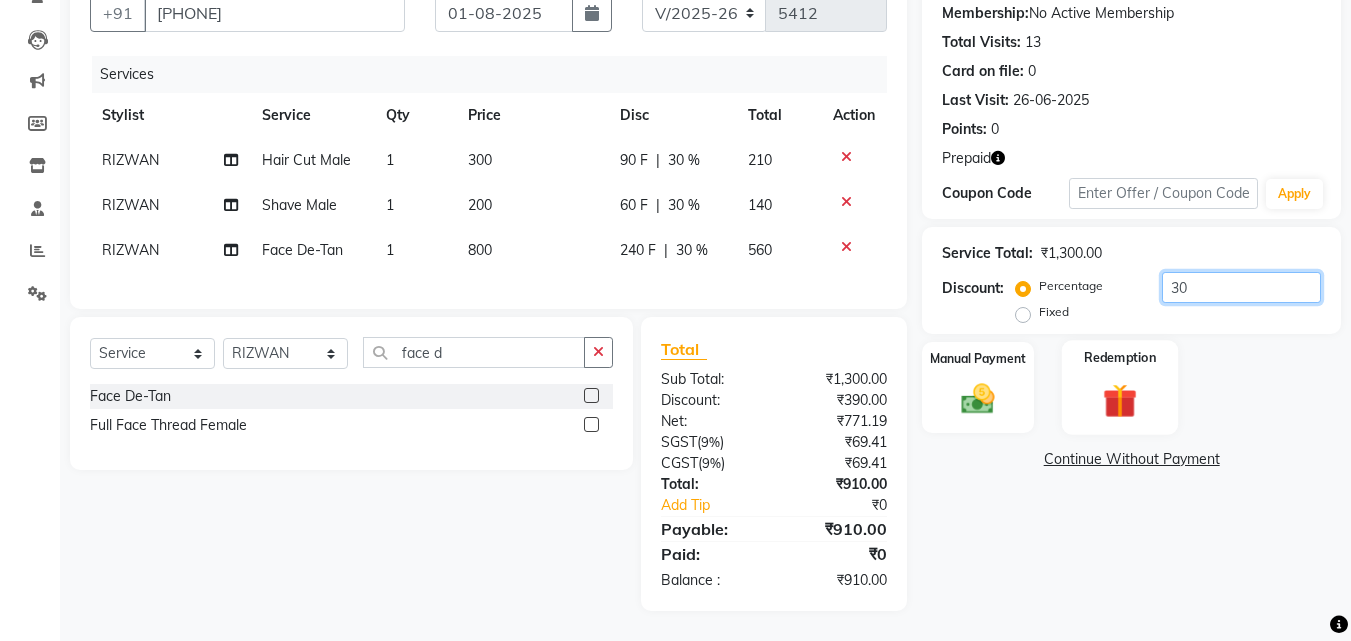 type on "30" 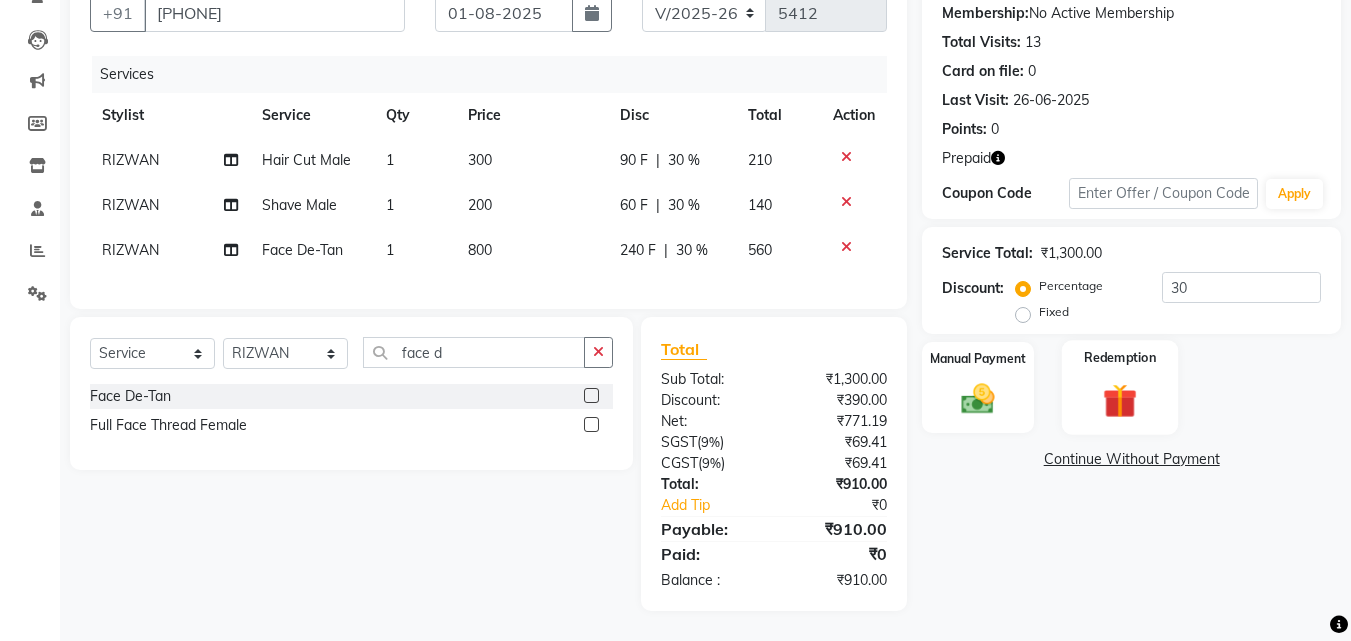 click 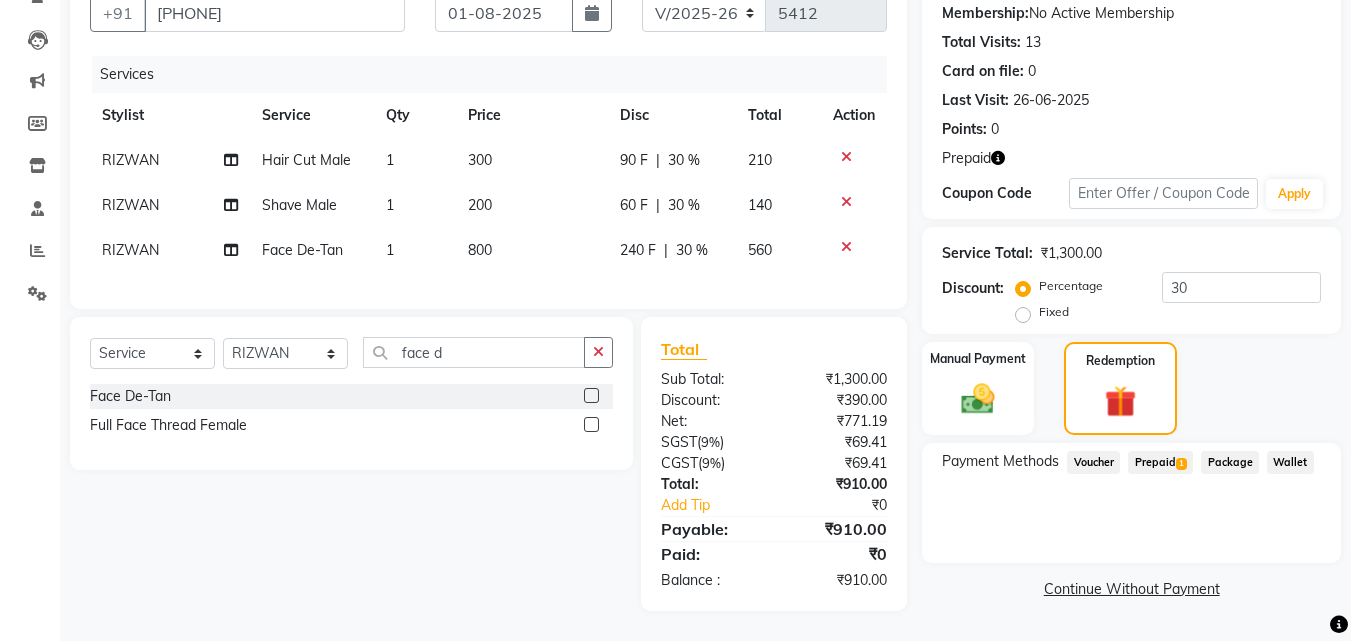 click on "Prepaid  1" 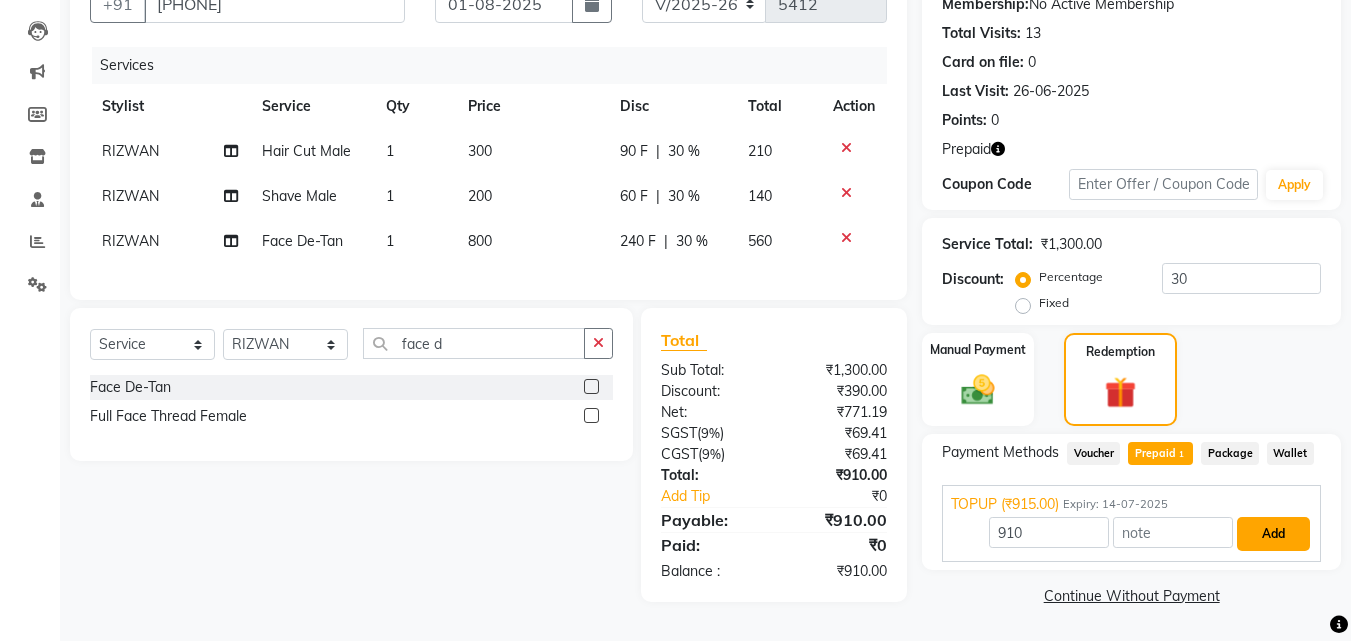 click on "Add" at bounding box center (1273, 534) 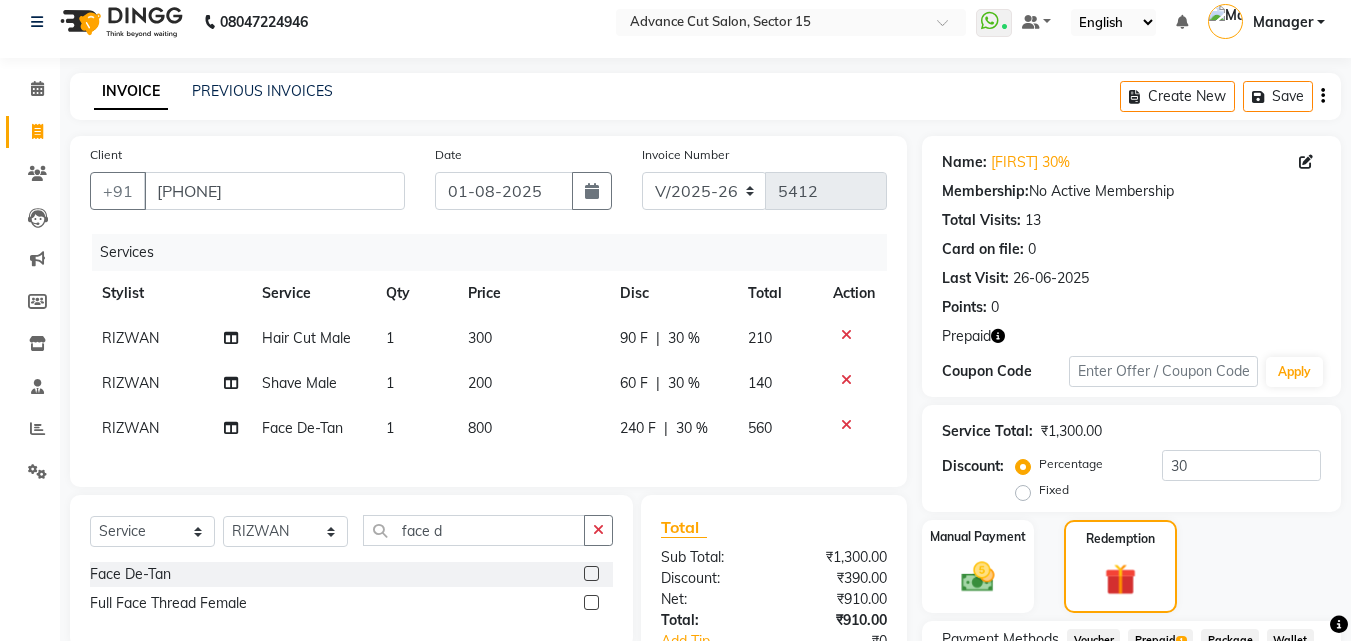 scroll, scrollTop: 0, scrollLeft: 0, axis: both 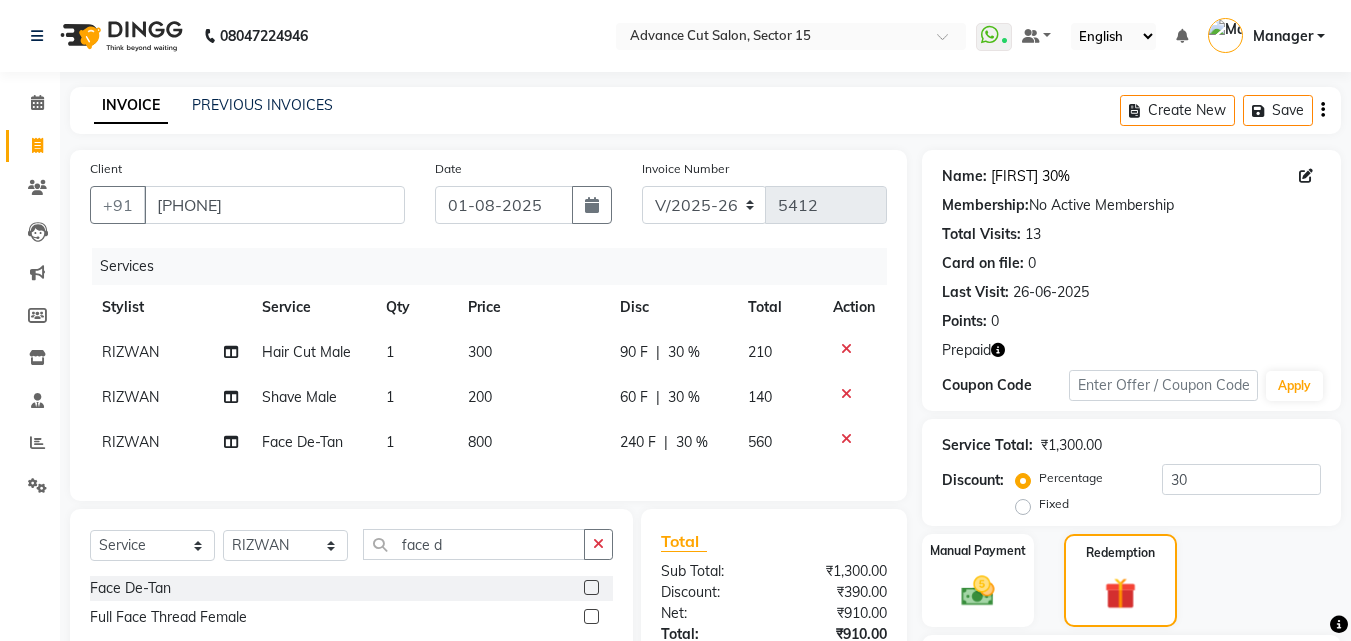 click on "[FIRST] 30%" 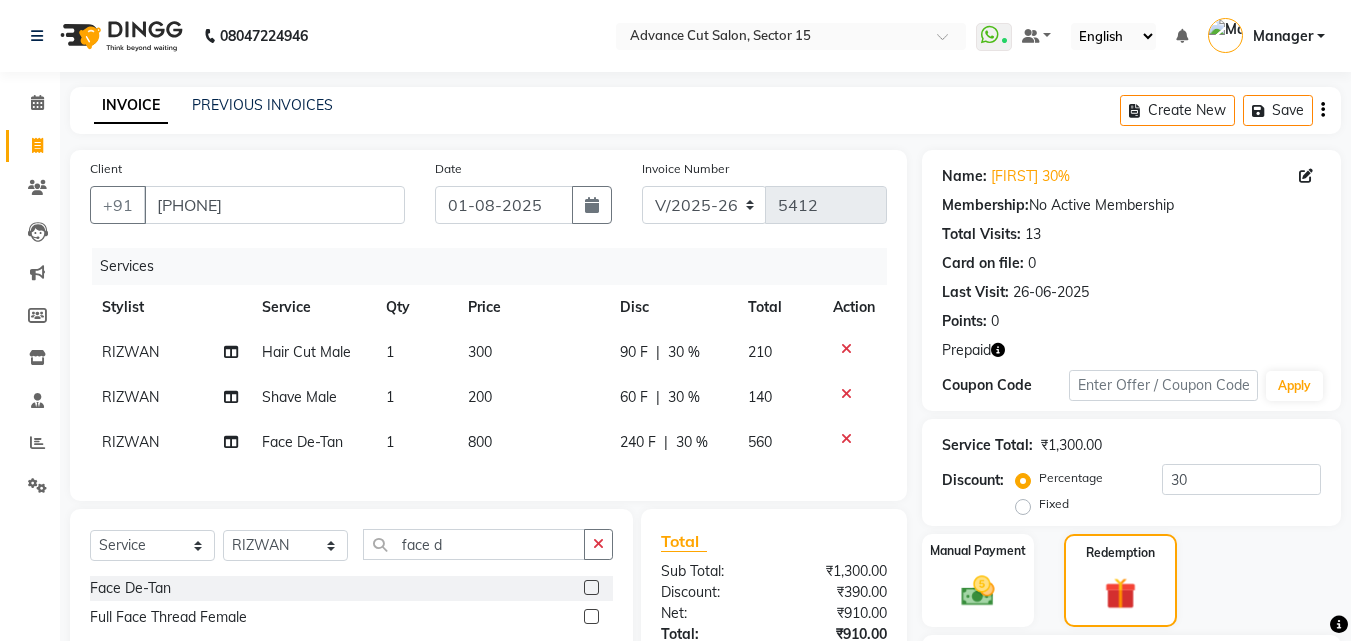 click on "Prepaid" 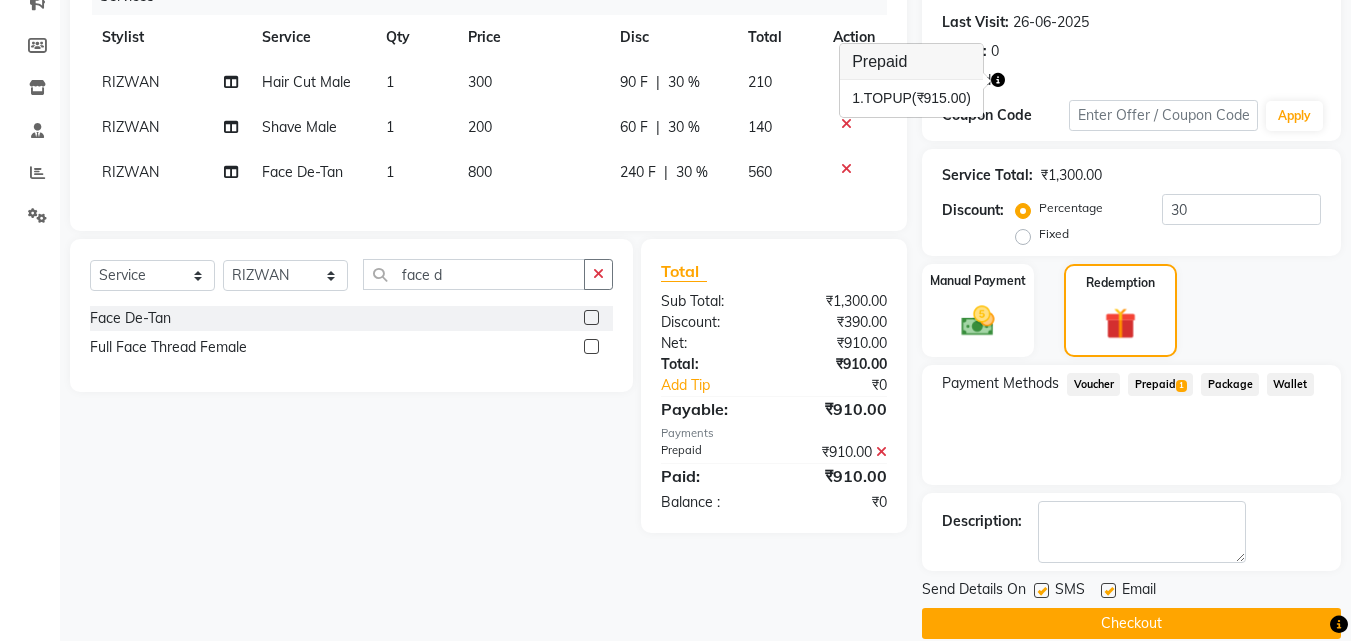 scroll, scrollTop: 298, scrollLeft: 0, axis: vertical 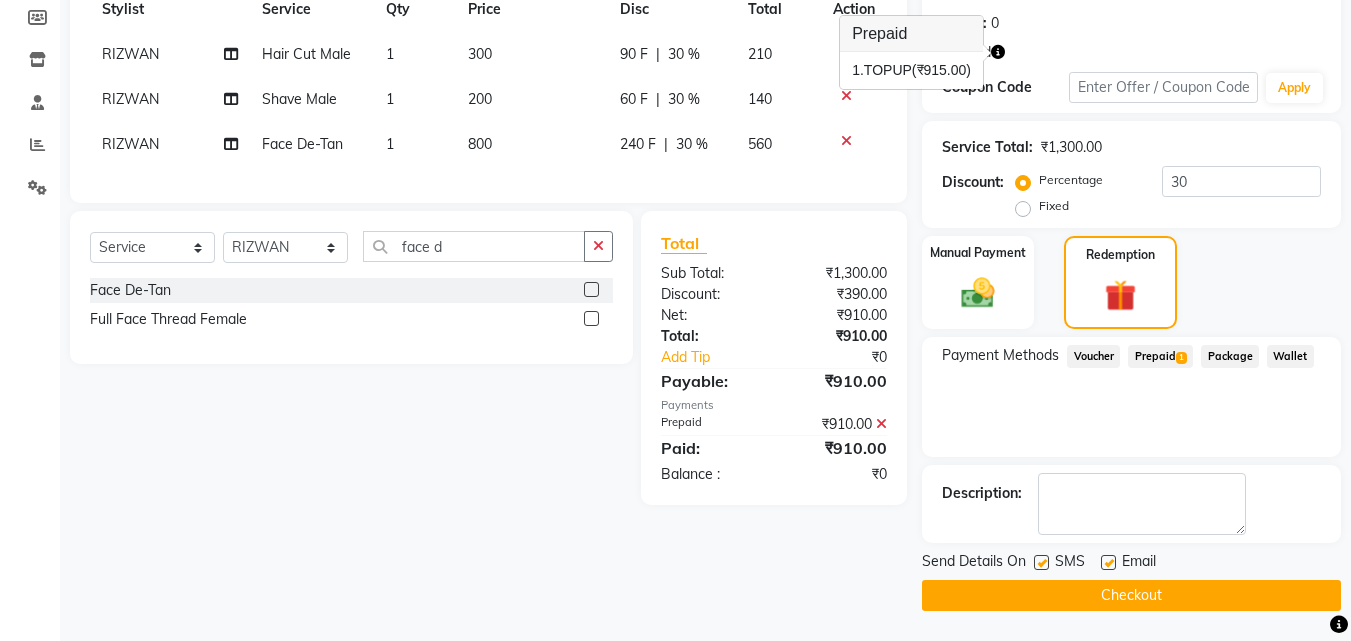 click on "Checkout" 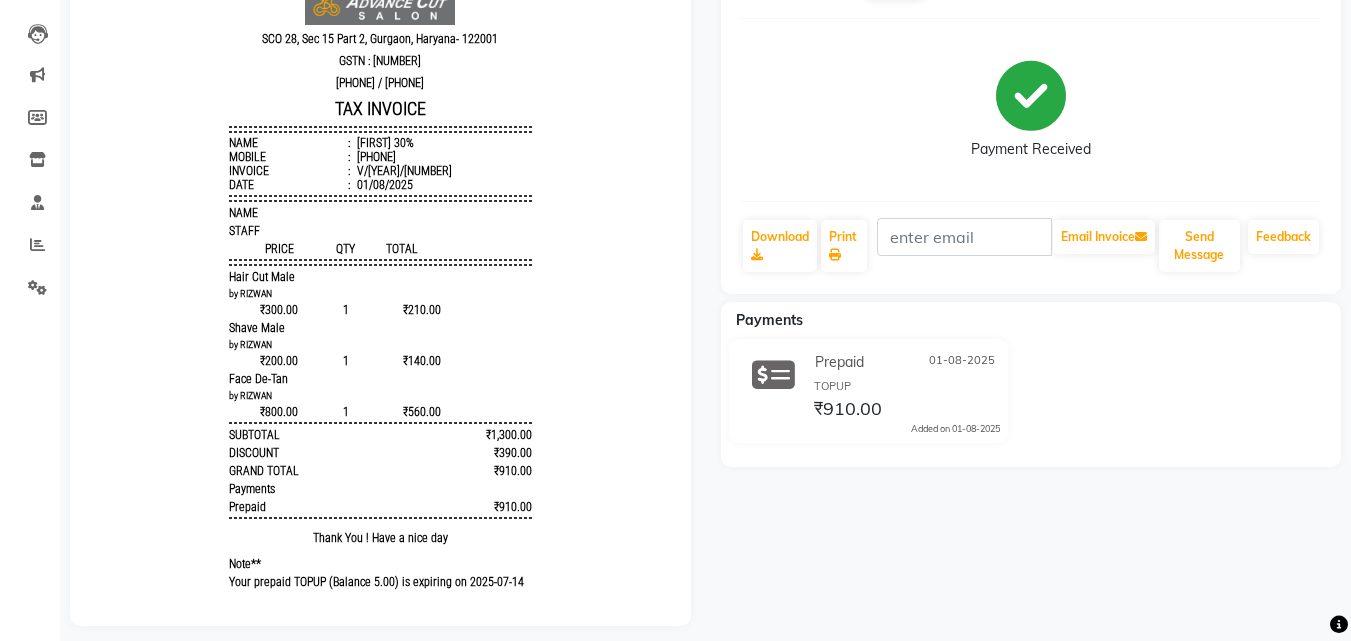 scroll, scrollTop: 228, scrollLeft: 0, axis: vertical 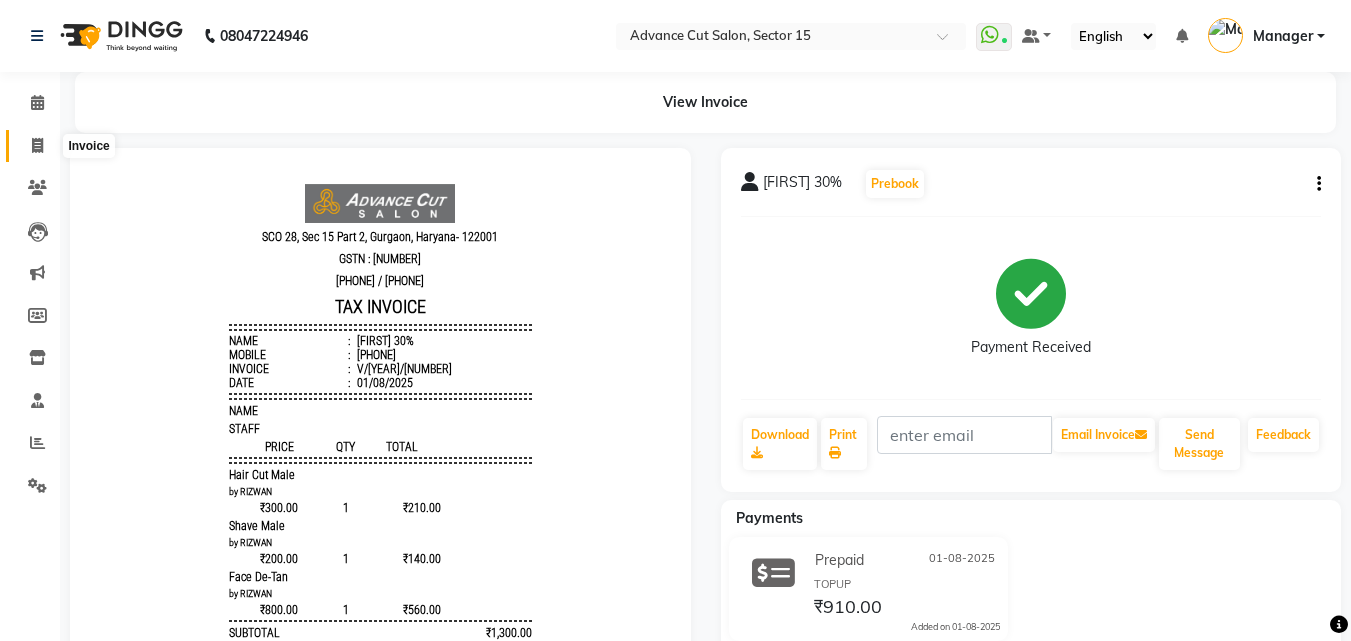 click 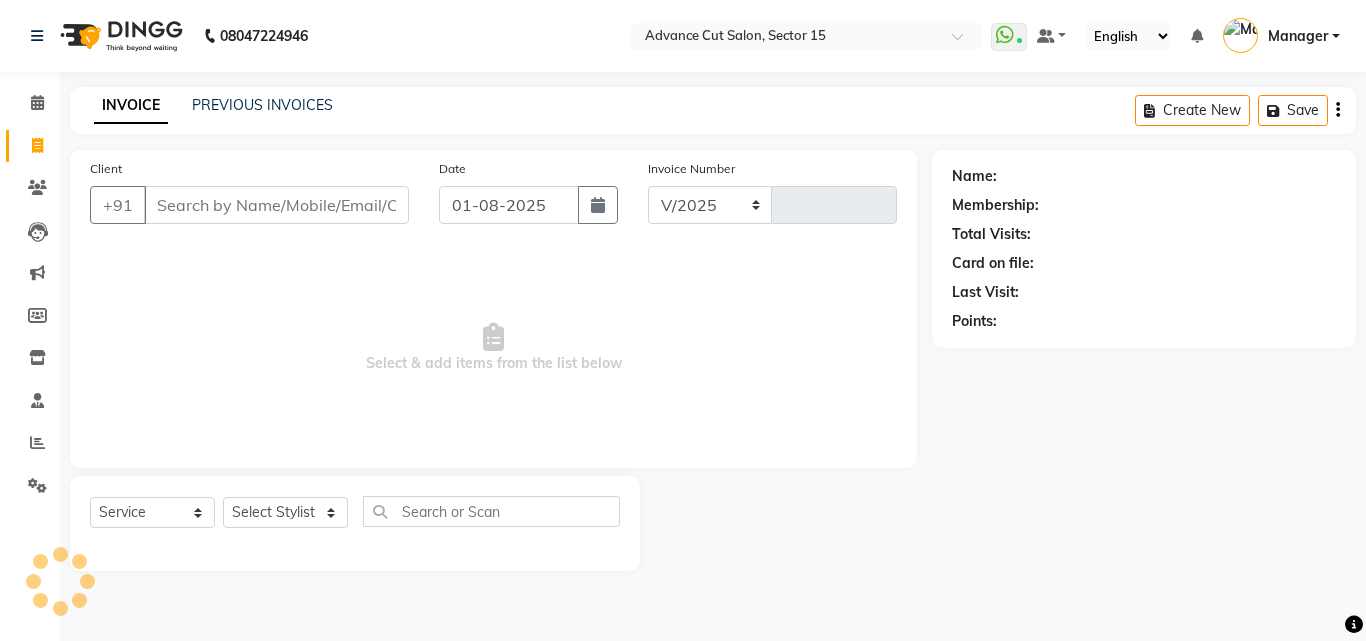 select on "6255" 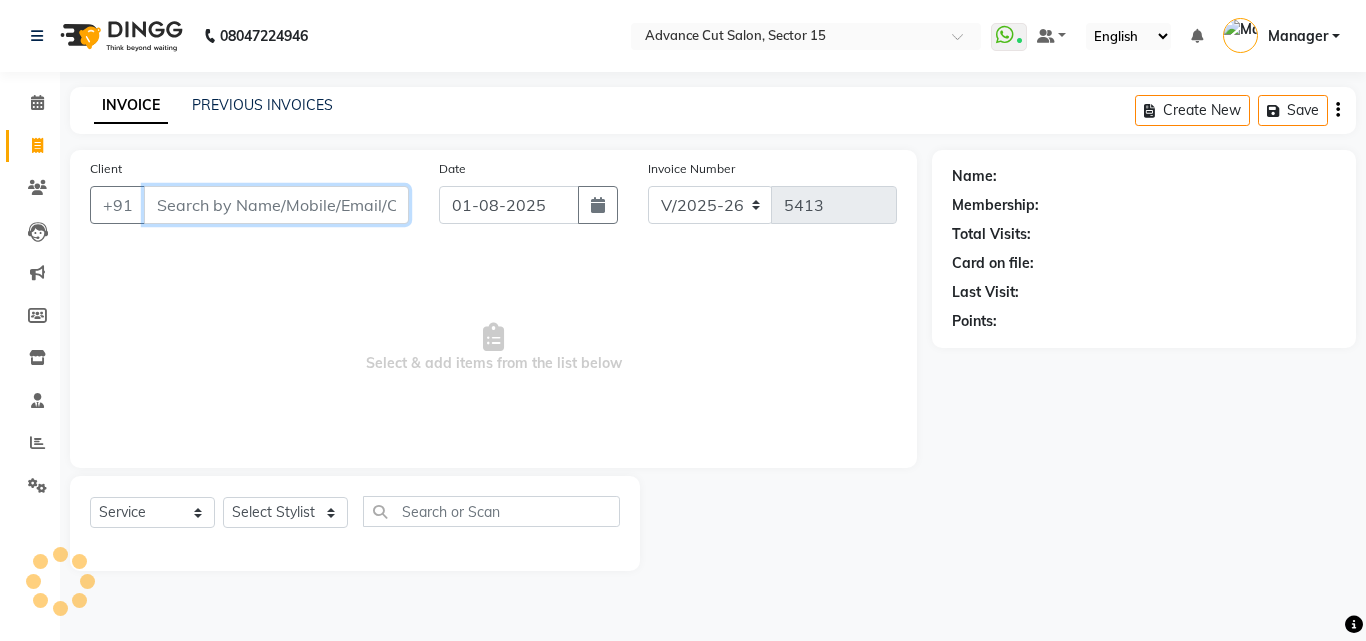 click on "Client" at bounding box center (276, 205) 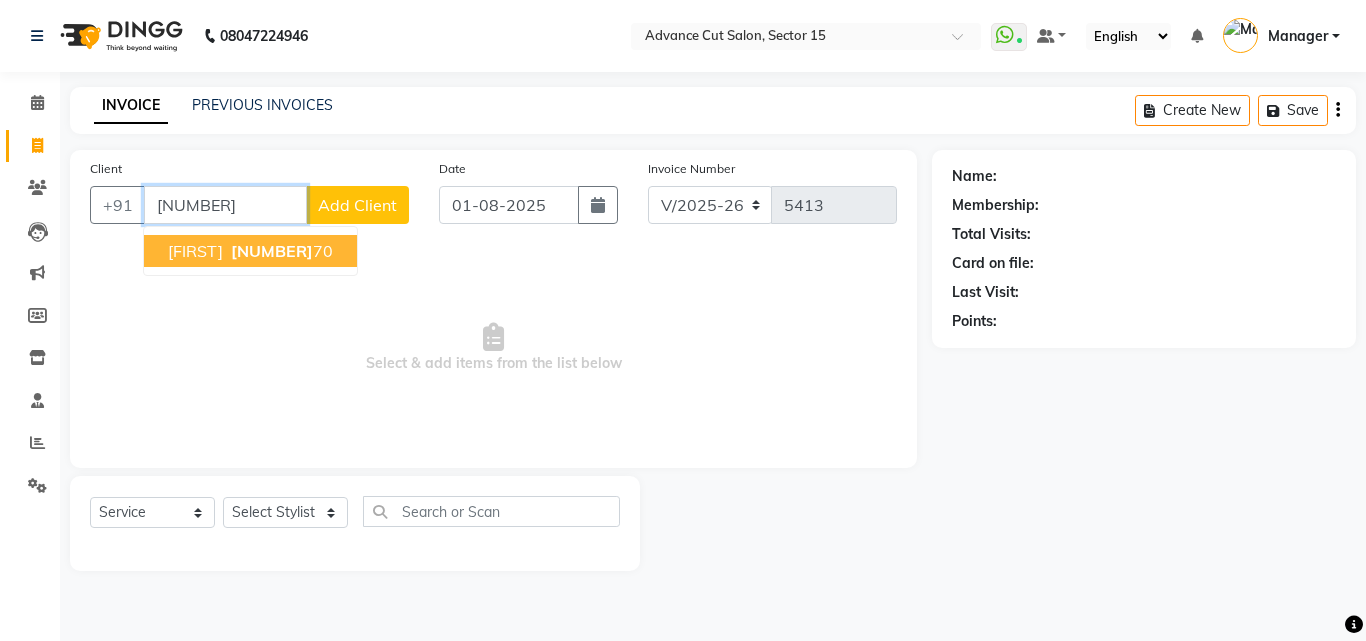 click on "89206895" at bounding box center (225, 205) 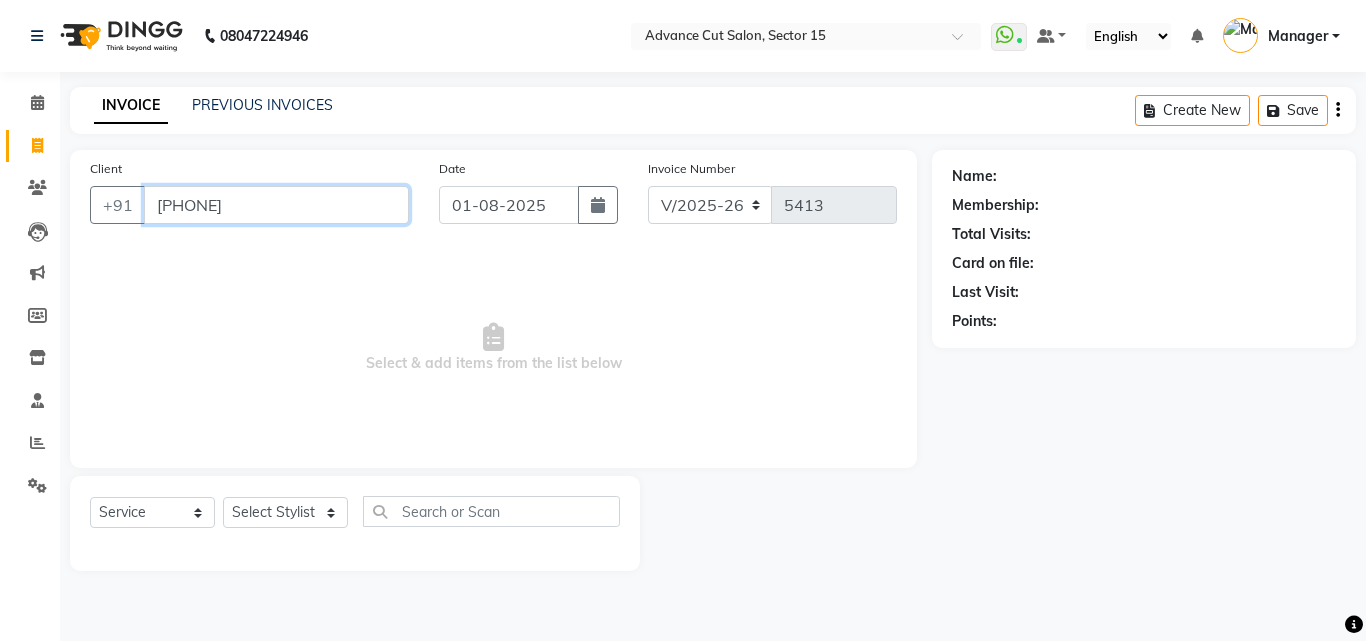type on "8920689570" 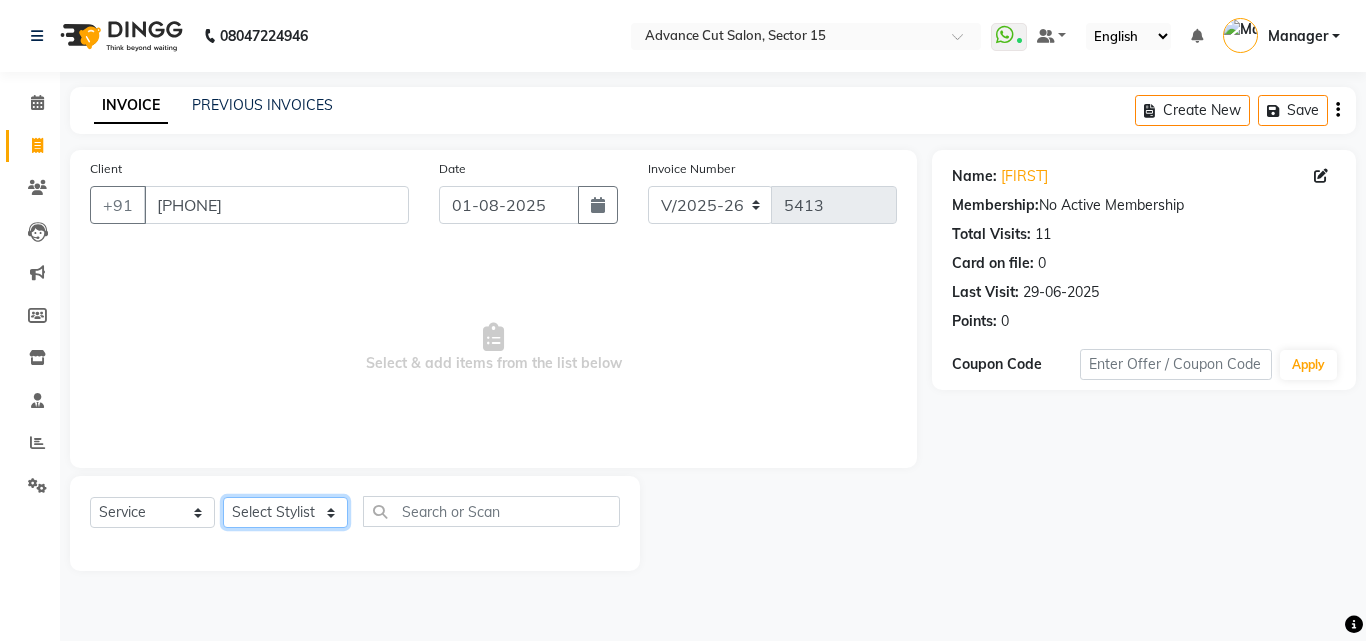 click on "Select Stylist Advance Cut  ASIF FARMAN HAIDER Iqbal KASHISH LUCKY Manager MANOJ NASEEM NASIR Nidhi Pooja  PRIYA RAEES RANI RASHID RIZWAN SACHIN SALMAN SANJAY Shahjad Shankar shuaib SONI" 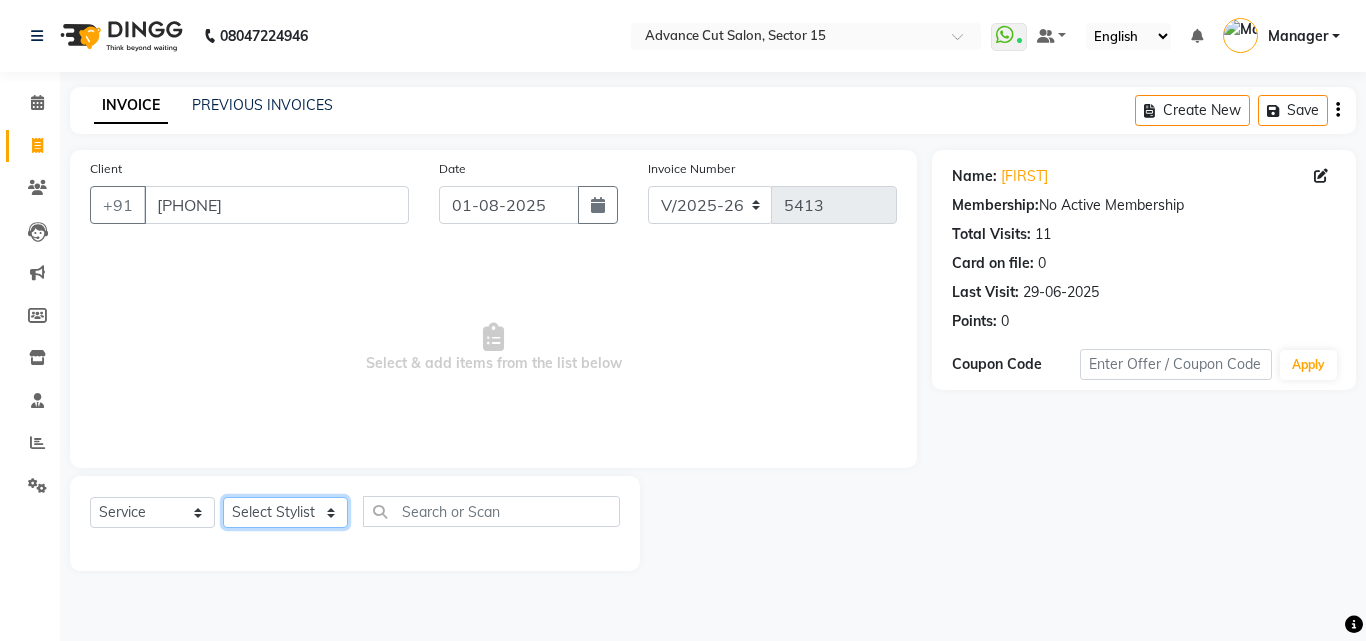 select on "46510" 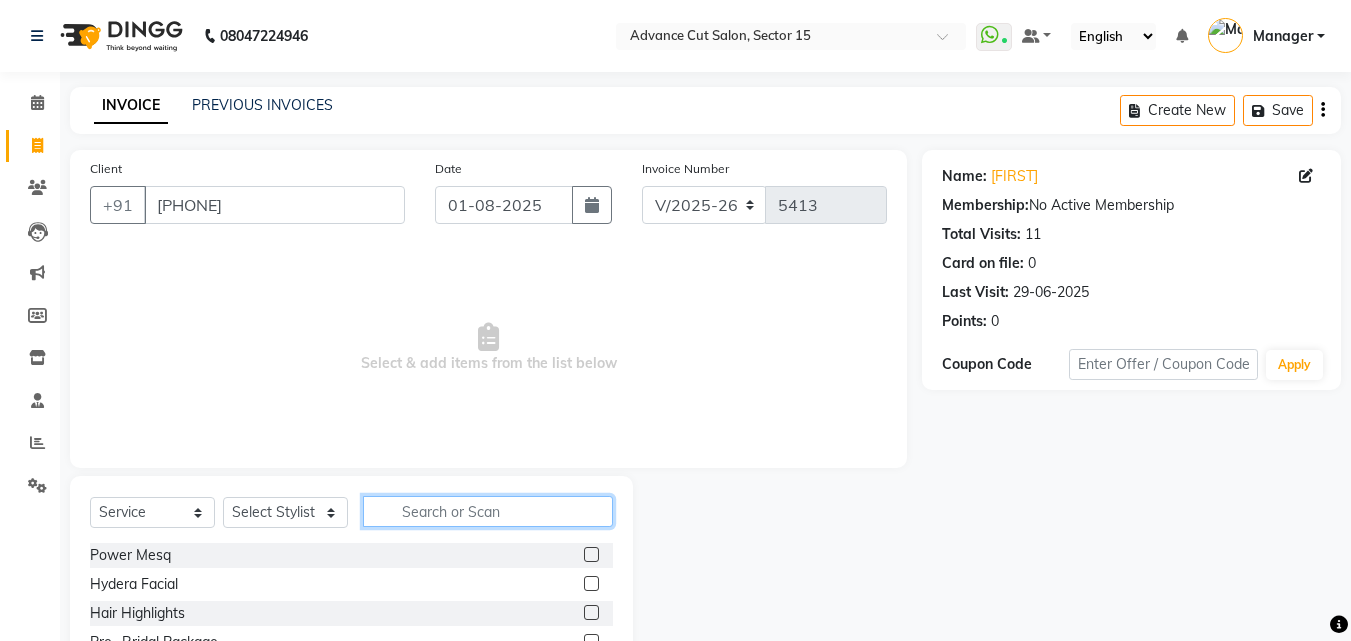 click 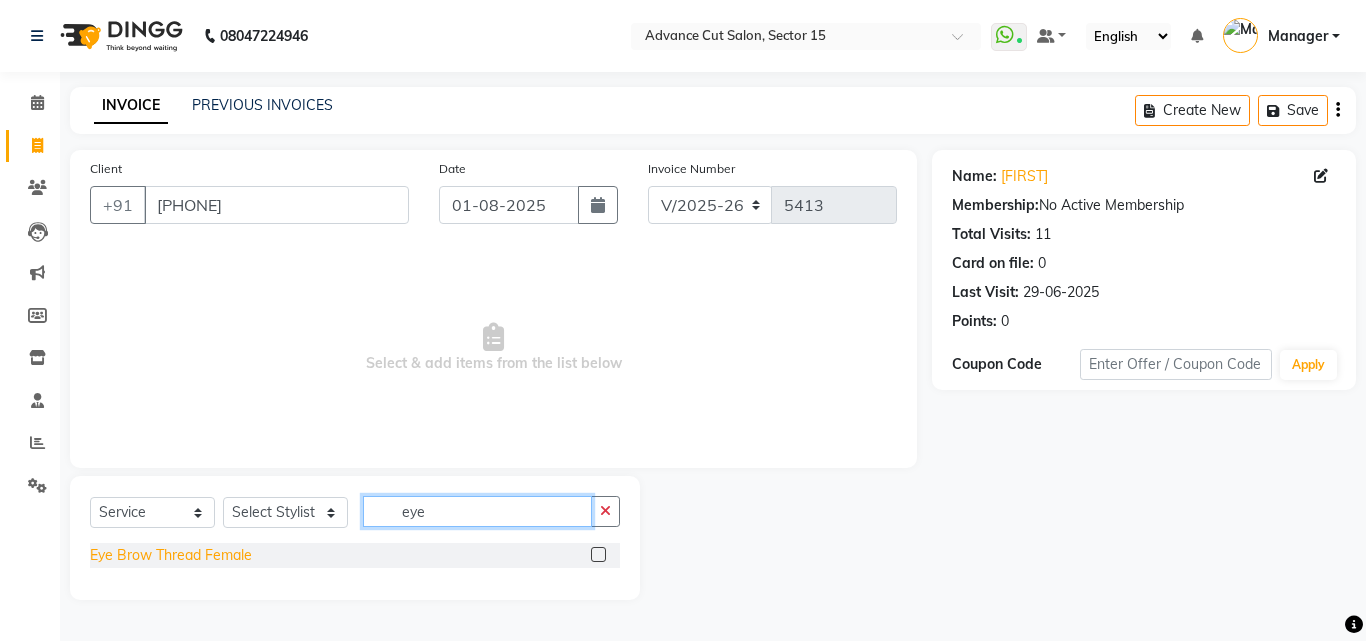 type on "eye" 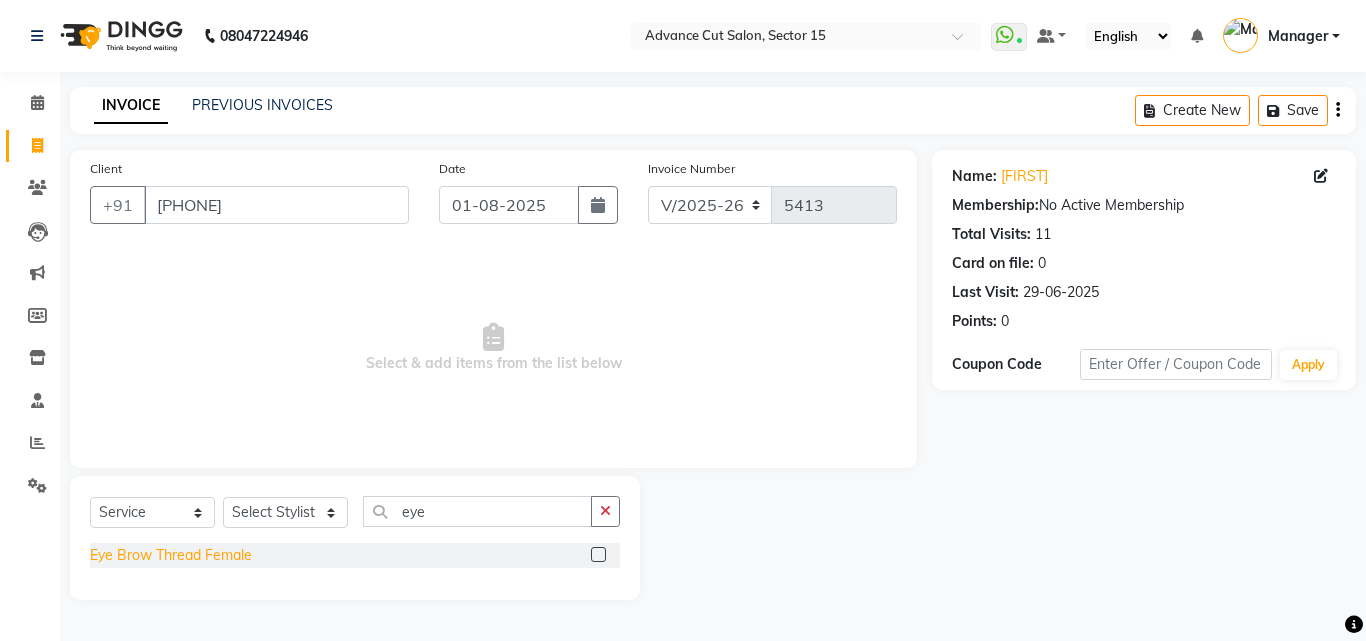 click on "Eye Brow Thread Female" 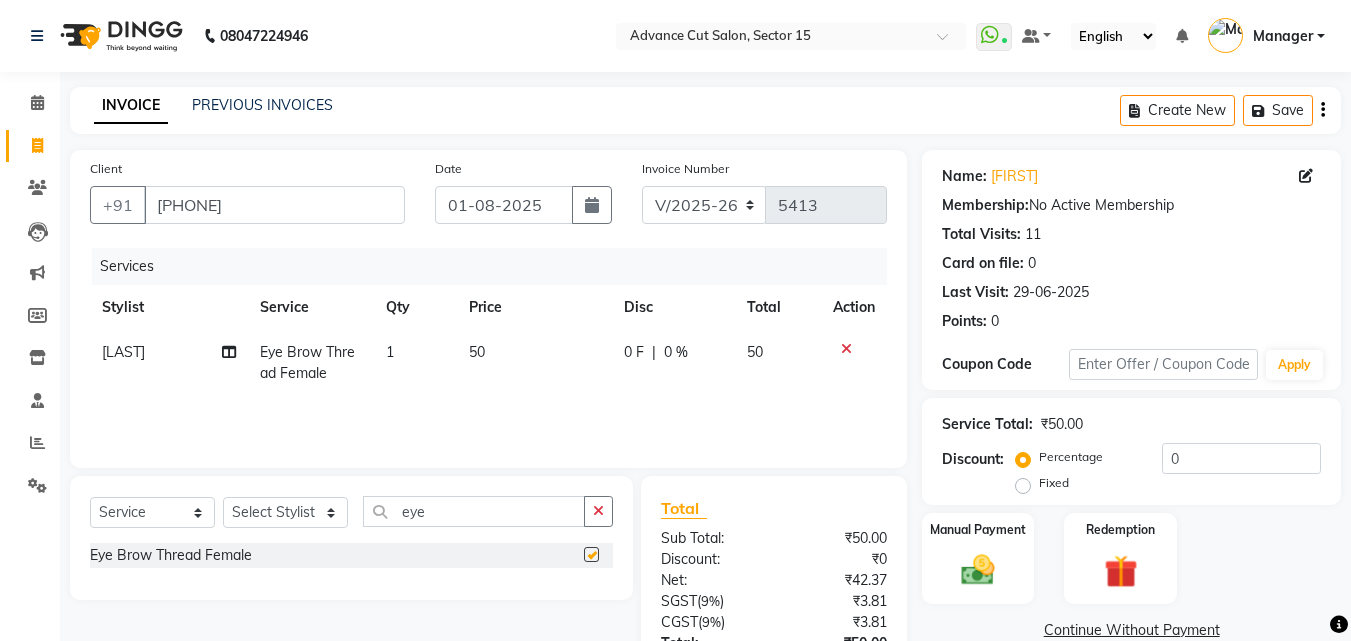 checkbox on "false" 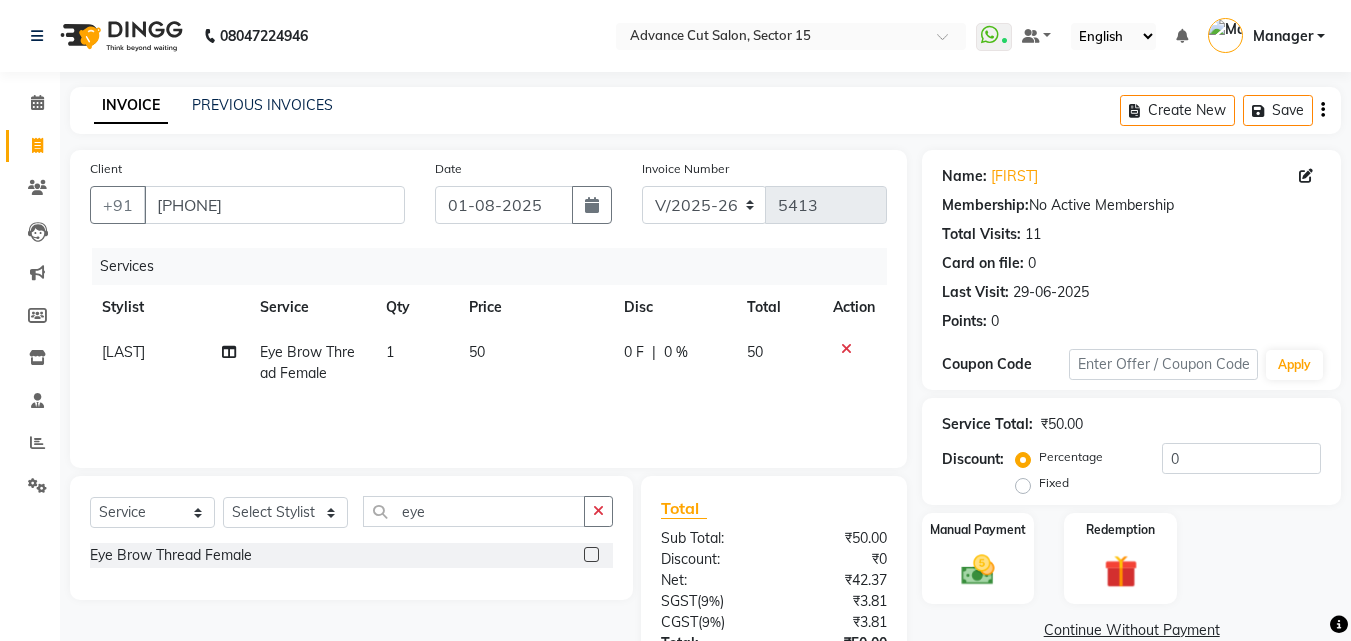 click on "Select  Service  Product  Membership  Package Voucher Prepaid Gift Card  Select Stylist Advance Cut  ASIF FARMAN HAIDER Iqbal KASHISH LUCKY Manager MANOJ NASEEM NASIR Nidhi Pooja  PRIYA RAEES RANI RASHID RIZWAN SACHIN SALMAN SANJAY Shahjad Shankar shuaib SONI eye Eye Brow Thread Female" 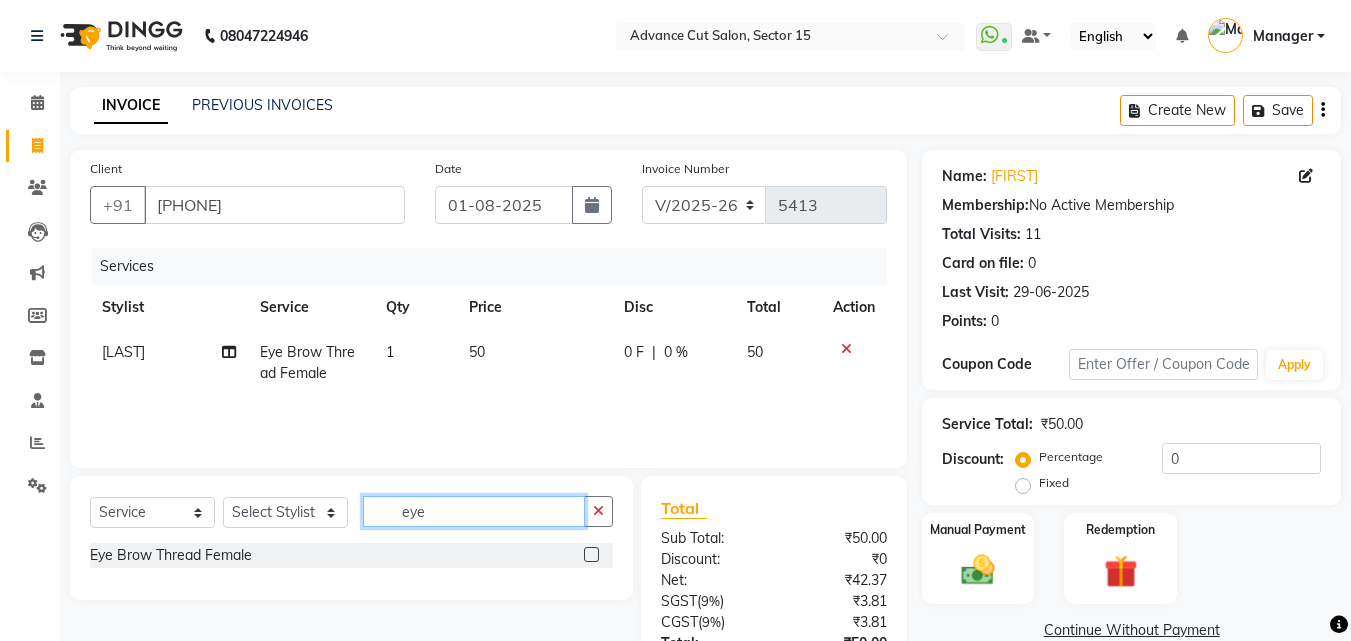 click on "eye" 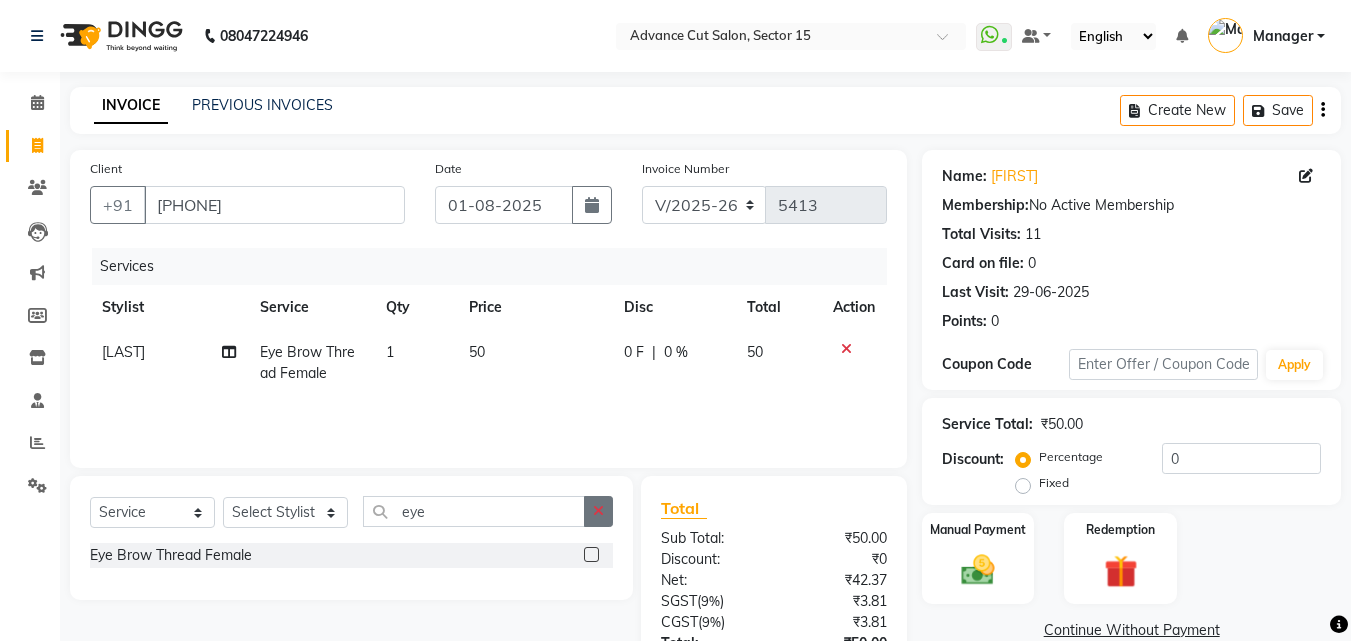 click 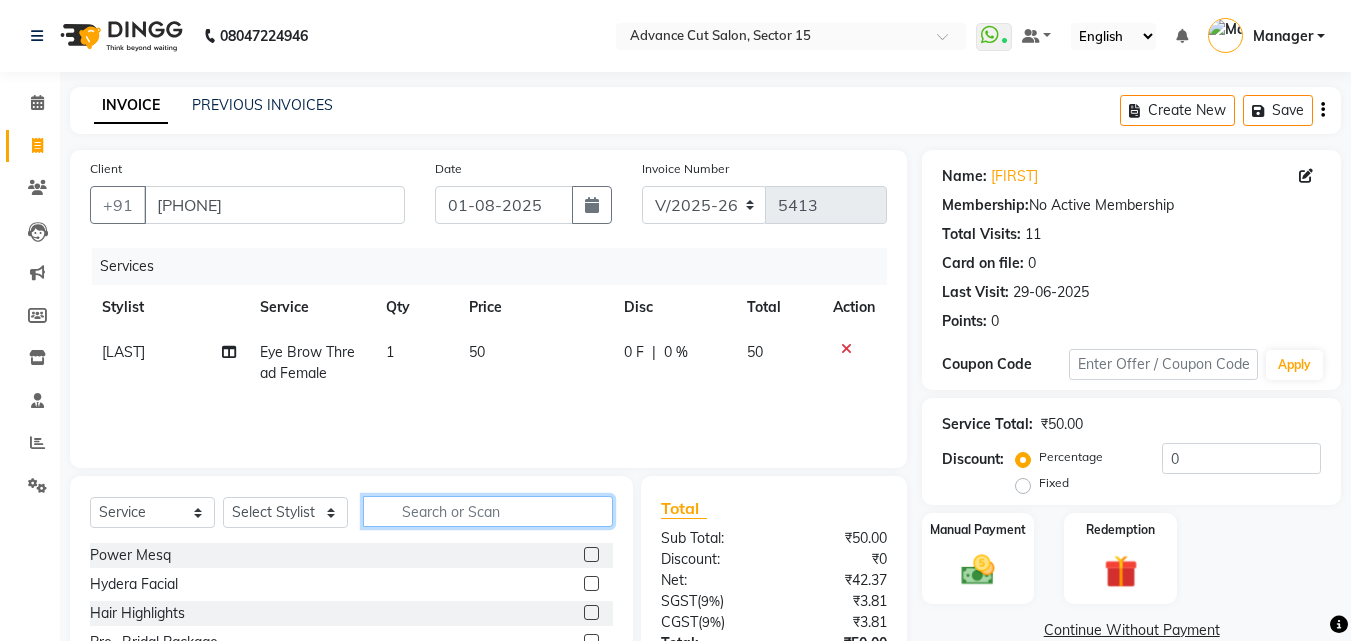 click 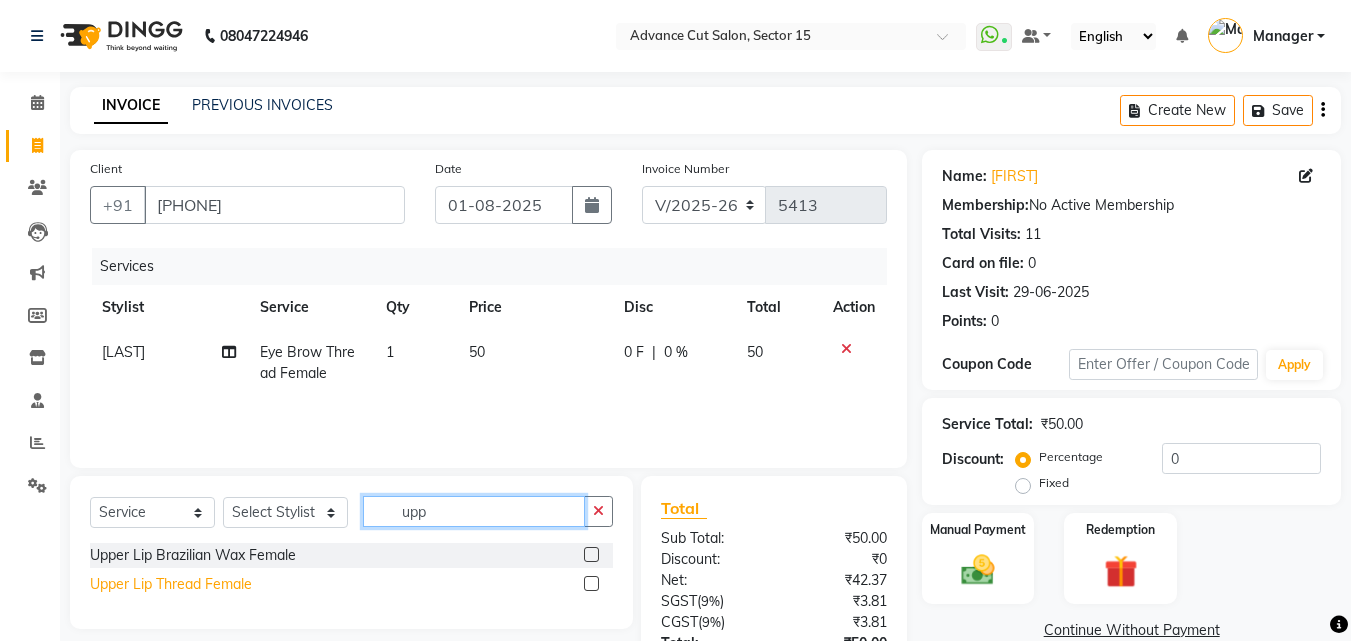 type on "upp" 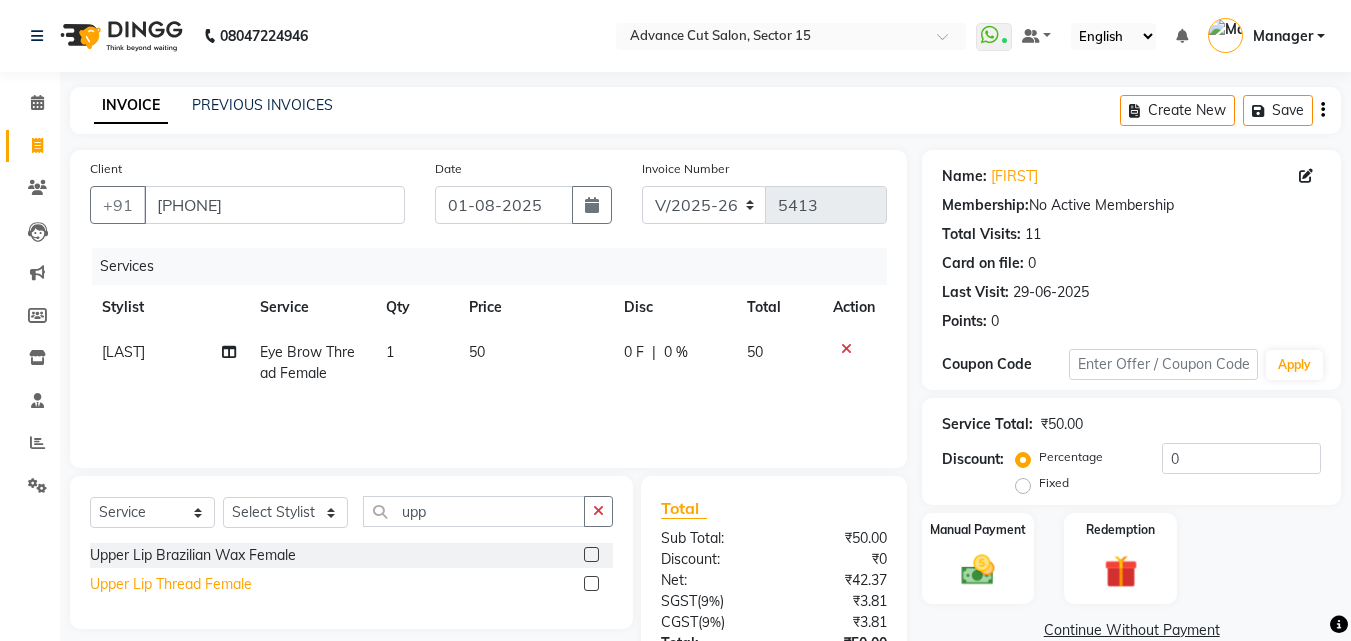 click on "Upper Lip Thread Female" 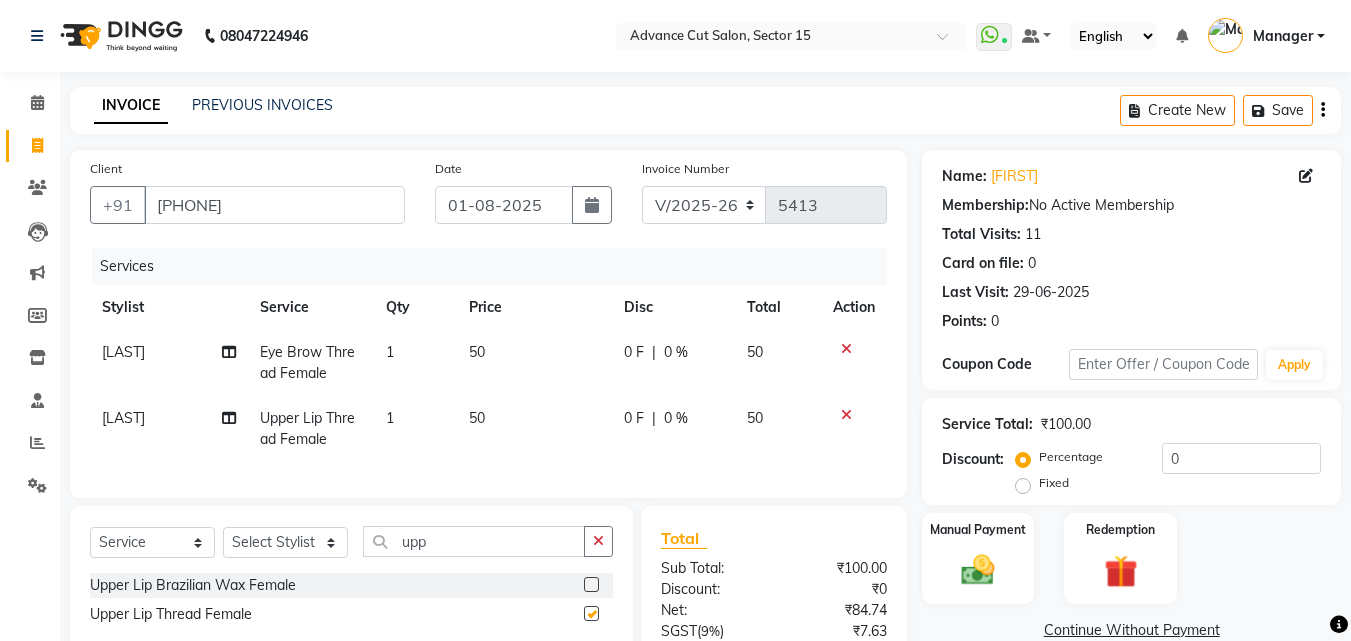 checkbox on "false" 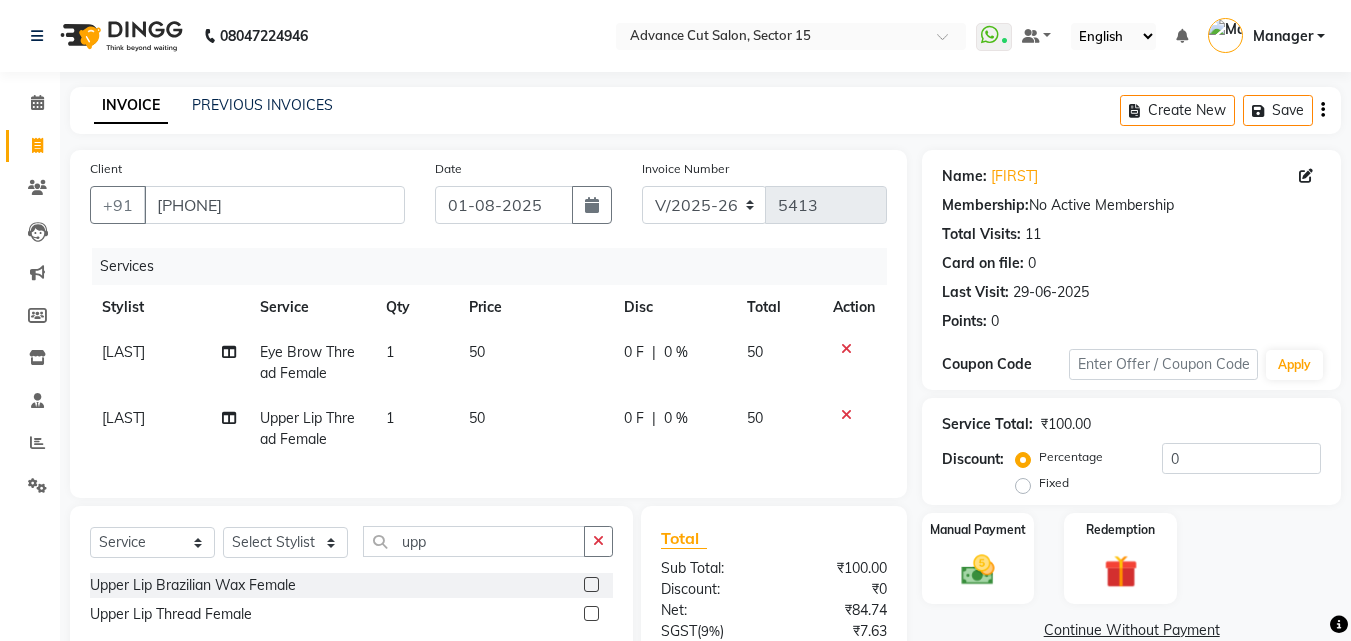 click on "Name: Navya  Membership:  No Active Membership  Total Visits:  11 Card on file:  0 Last Visit:   29-06-2025 Points:   0  Coupon Code Apply Service Total:  ₹100.00  Discount:  Percentage   Fixed  0 Manual Payment Redemption  Continue Without Payment" 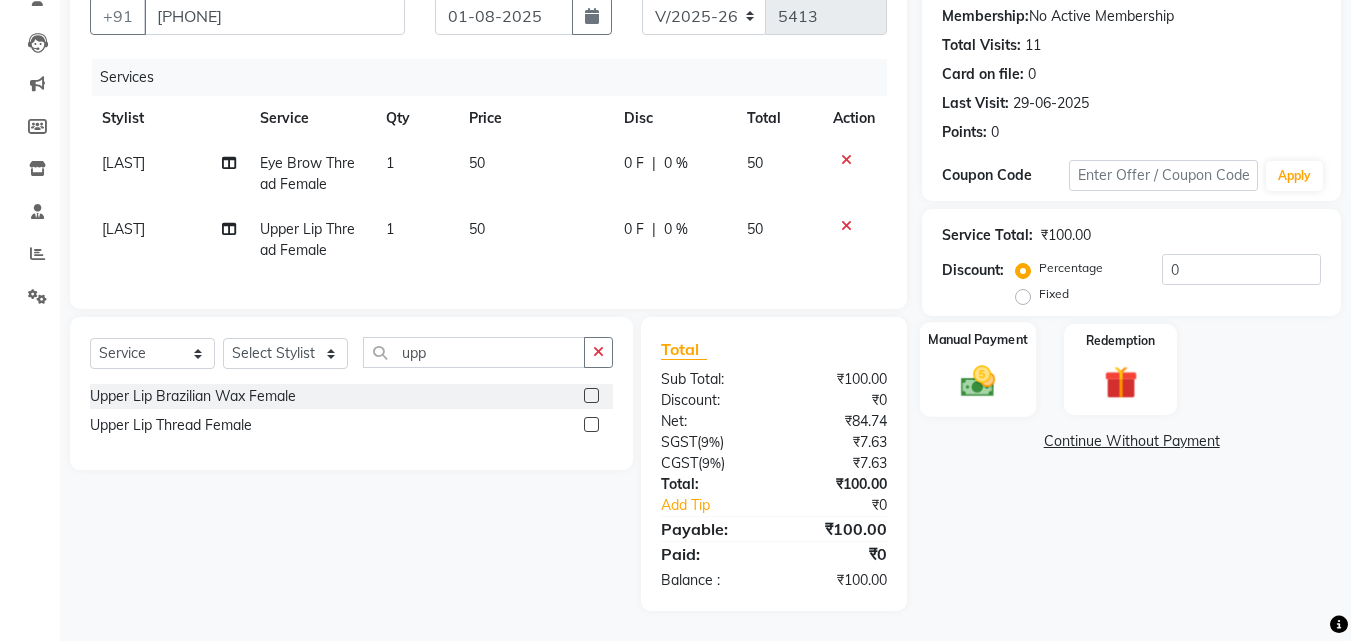 click on "Manual Payment" 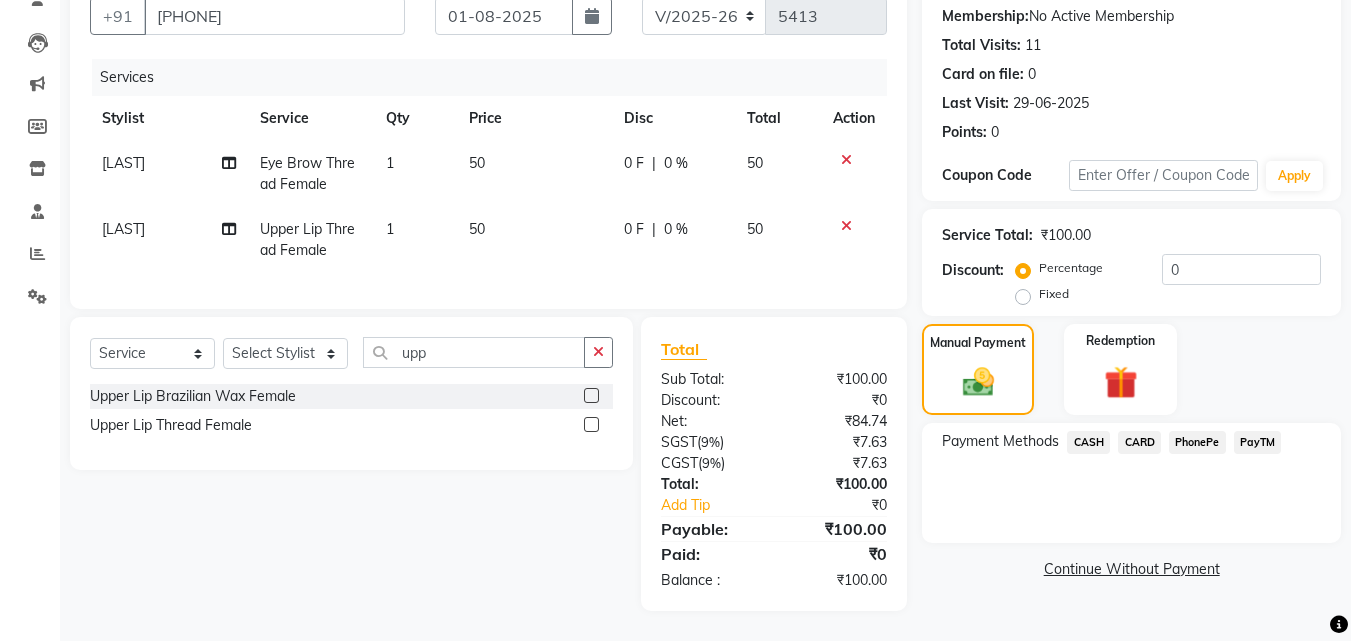click on "CASH" 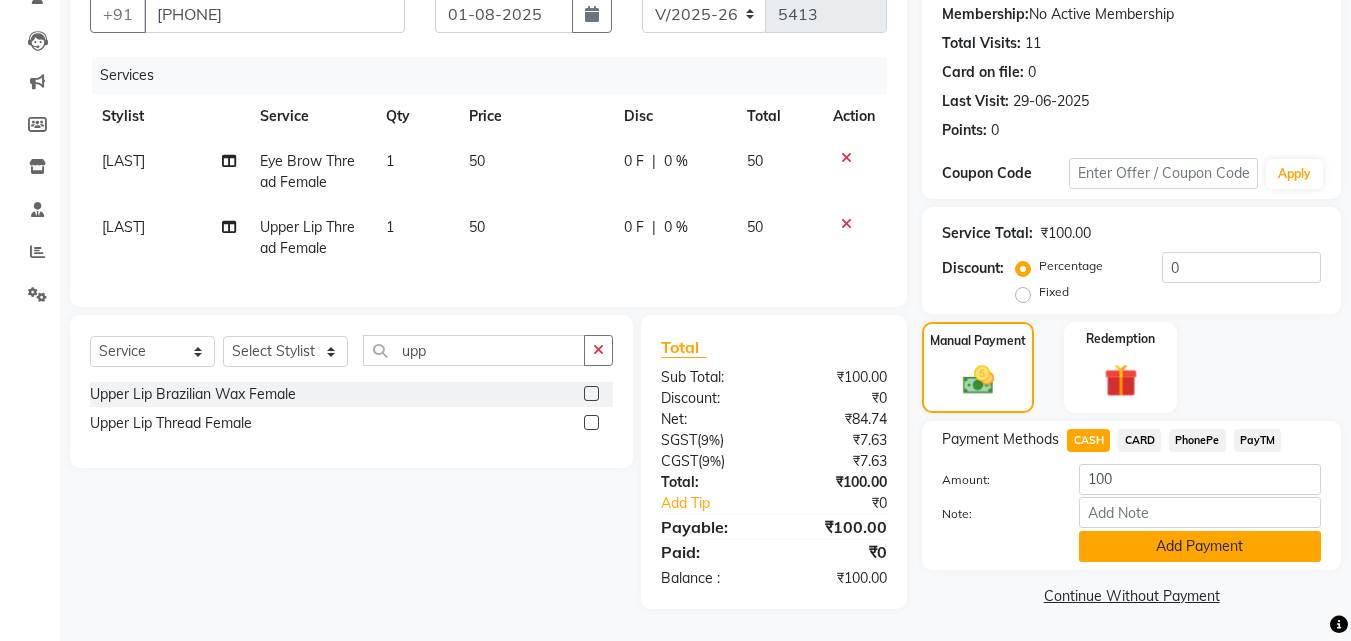 click on "Add Payment" 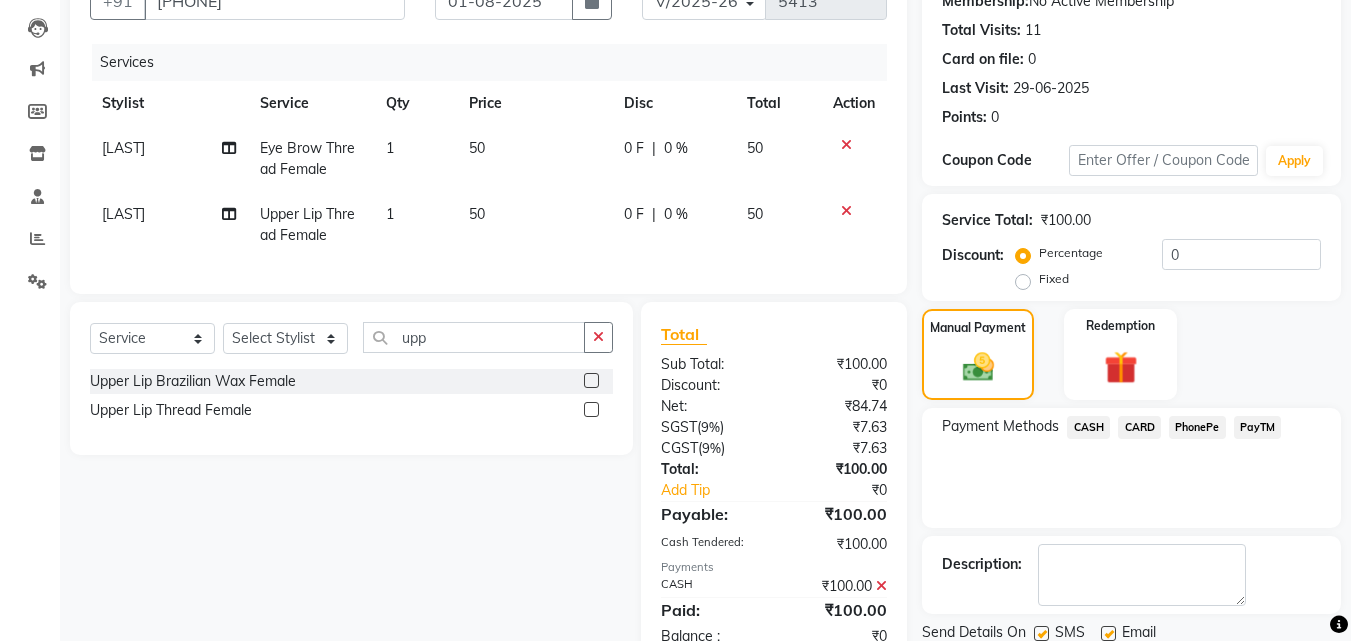 click 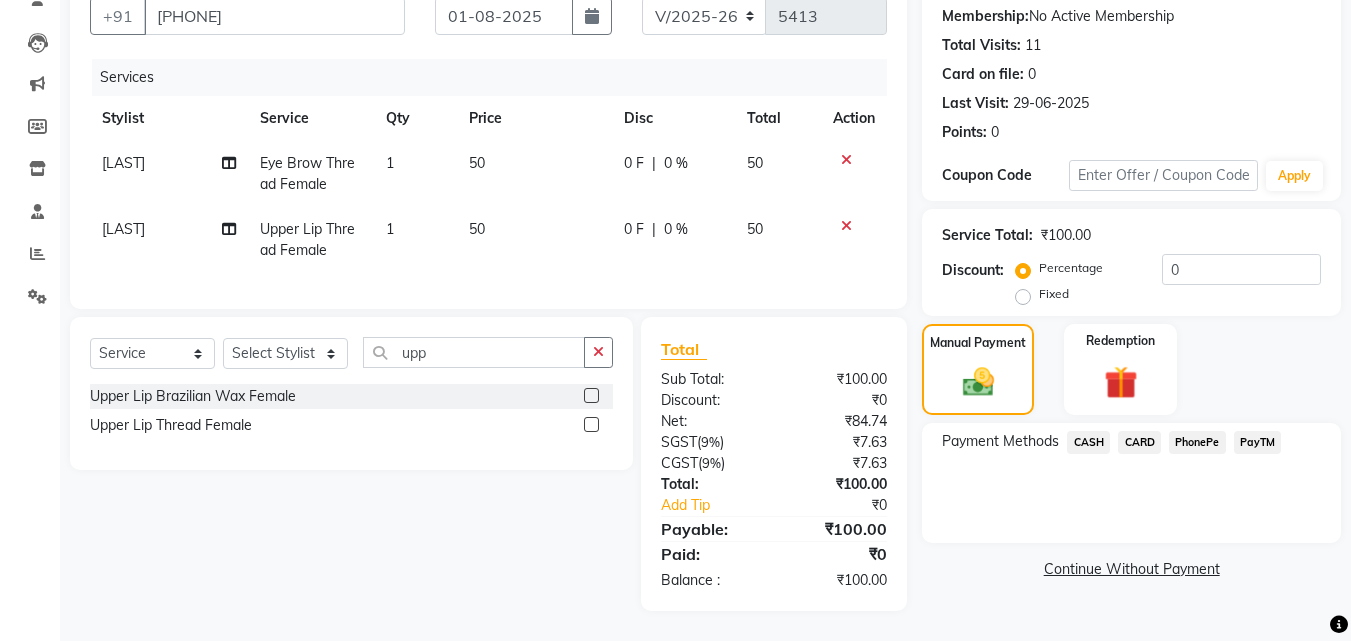 click on "Payment Methods  CASH   CARD   PhonePe   PayTM" 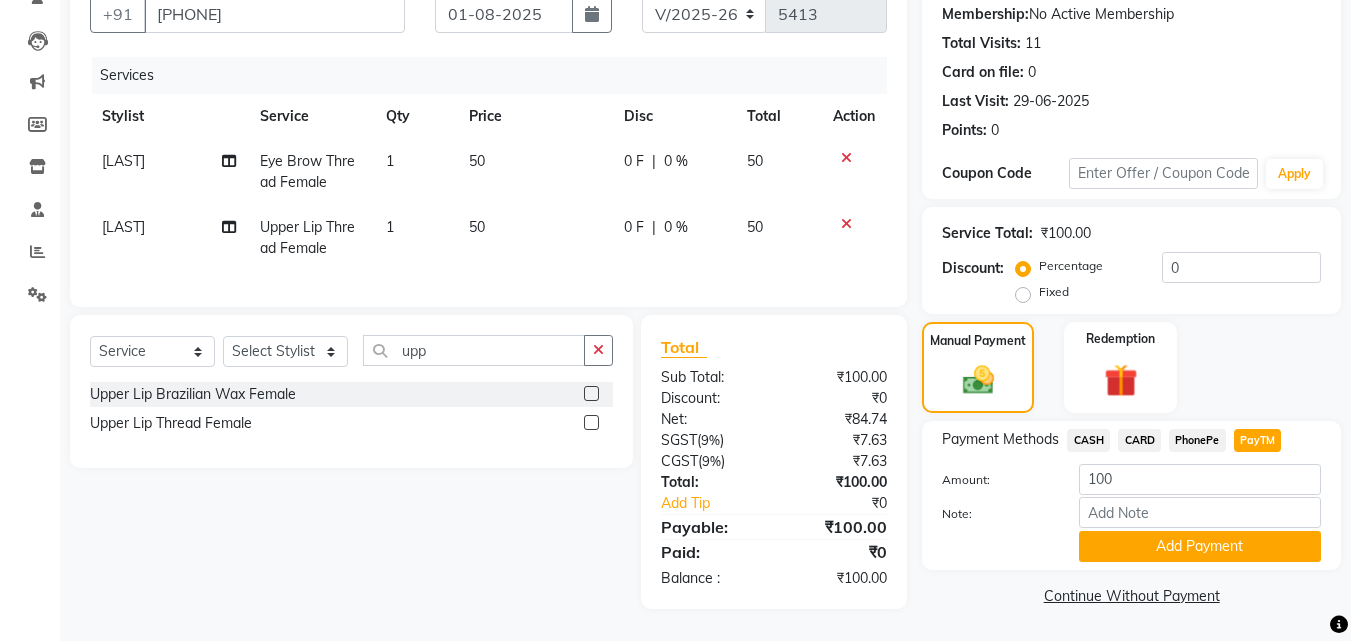 drag, startPoint x: 1238, startPoint y: 521, endPoint x: 1321, endPoint y: 503, distance: 84.92938 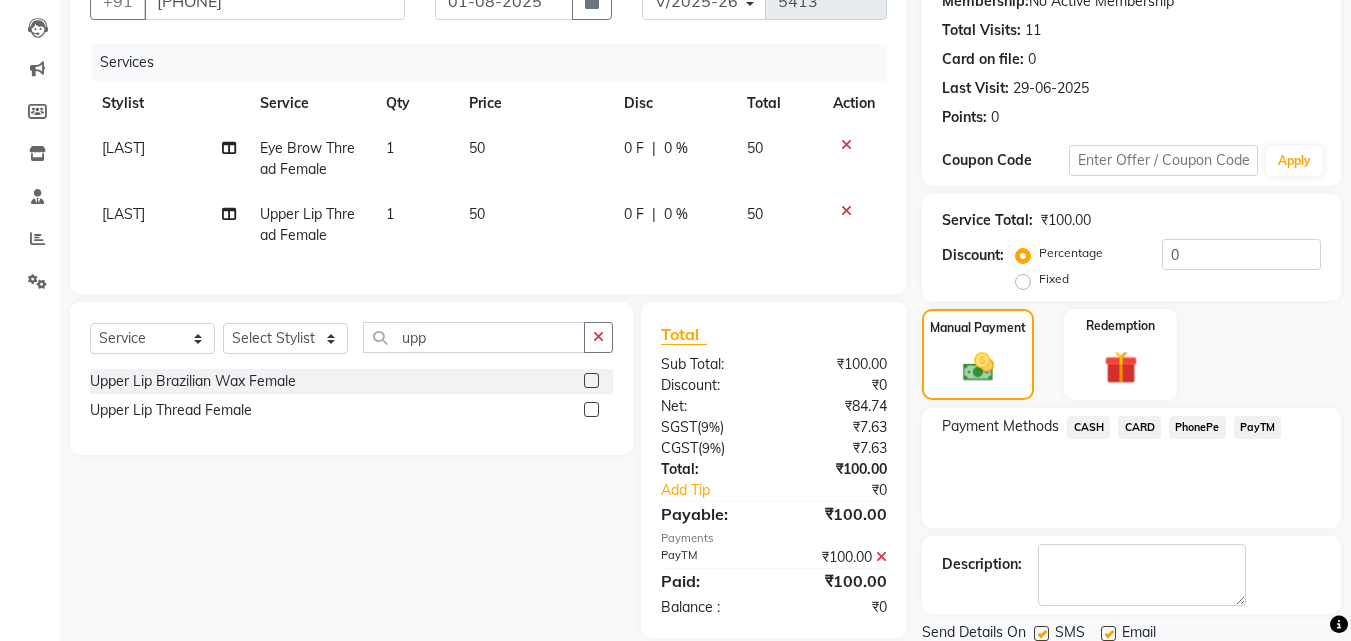 scroll, scrollTop: 275, scrollLeft: 0, axis: vertical 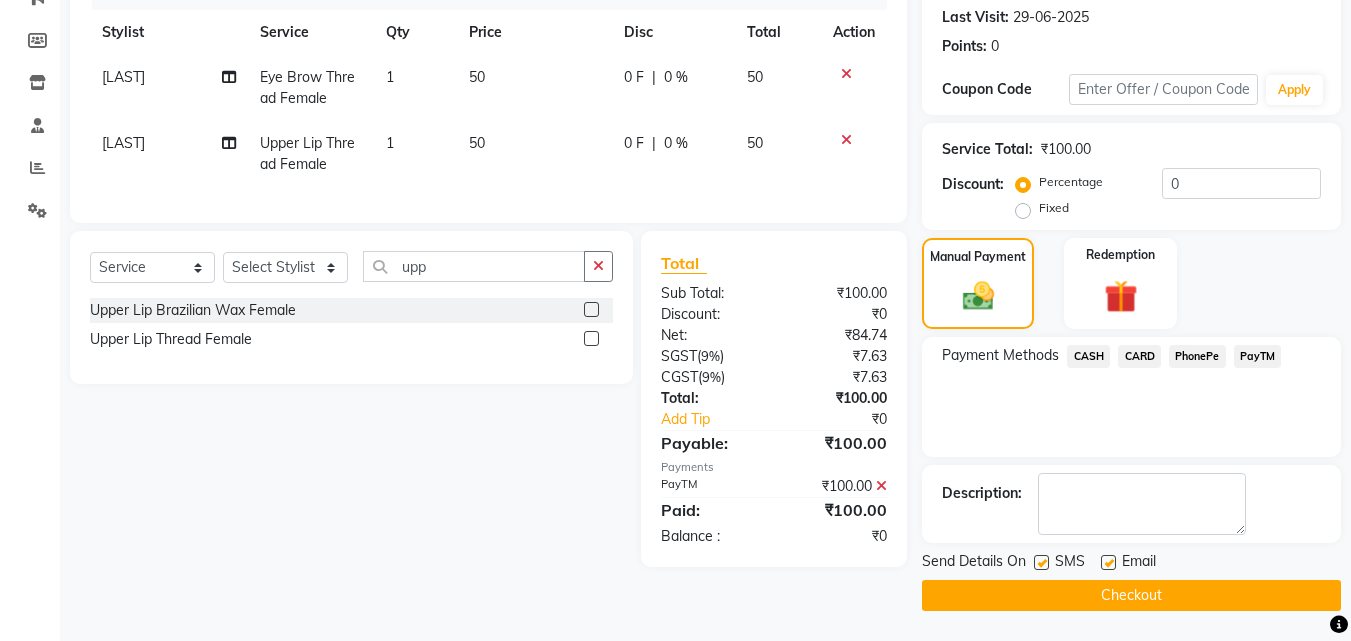 click on "Send Details On SMS Email" 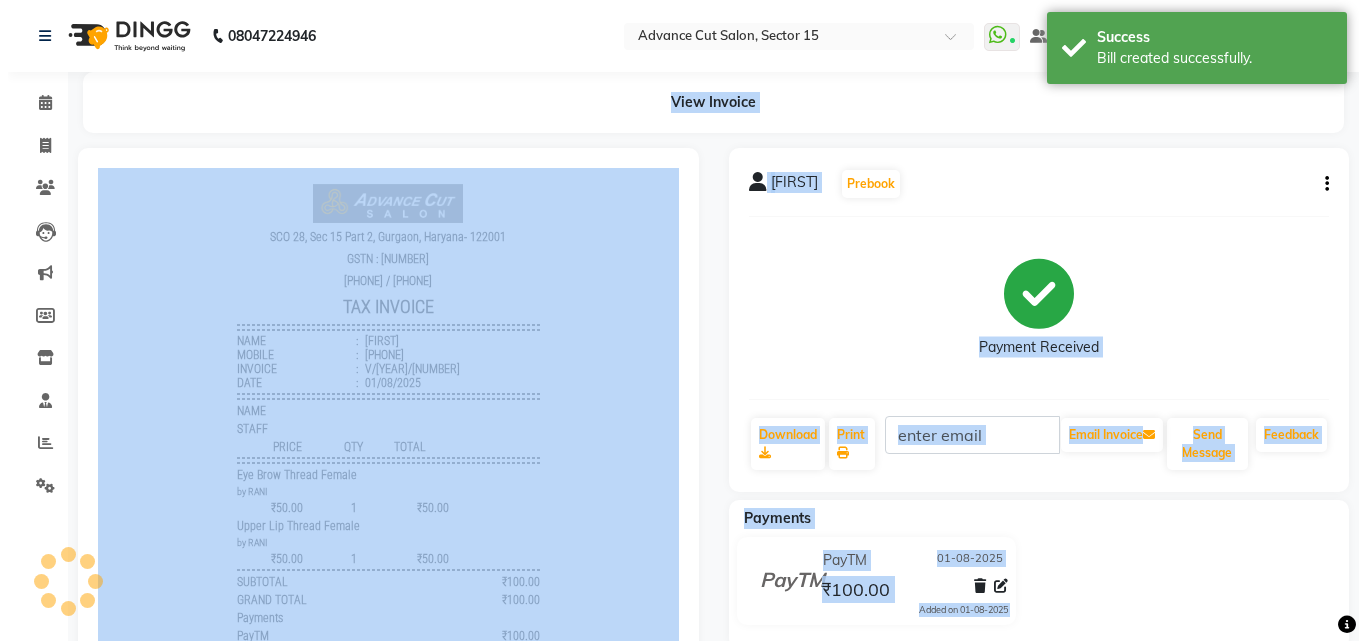scroll, scrollTop: 0, scrollLeft: 0, axis: both 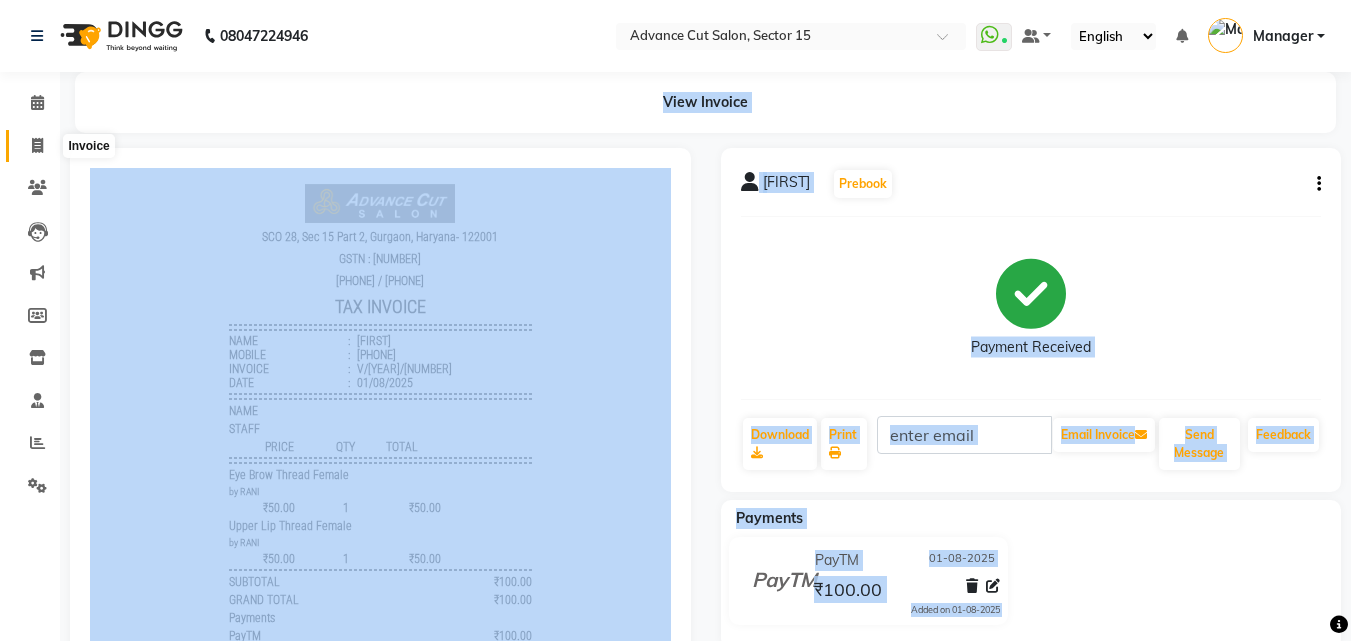 click 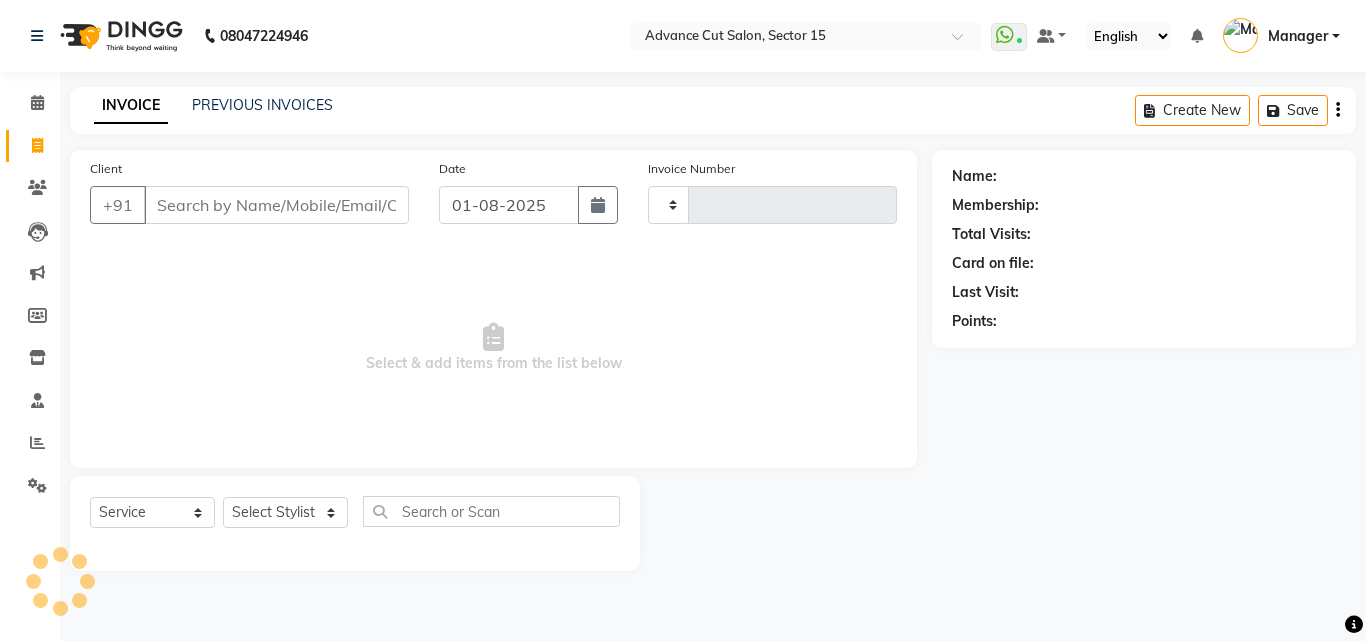 type on "5414" 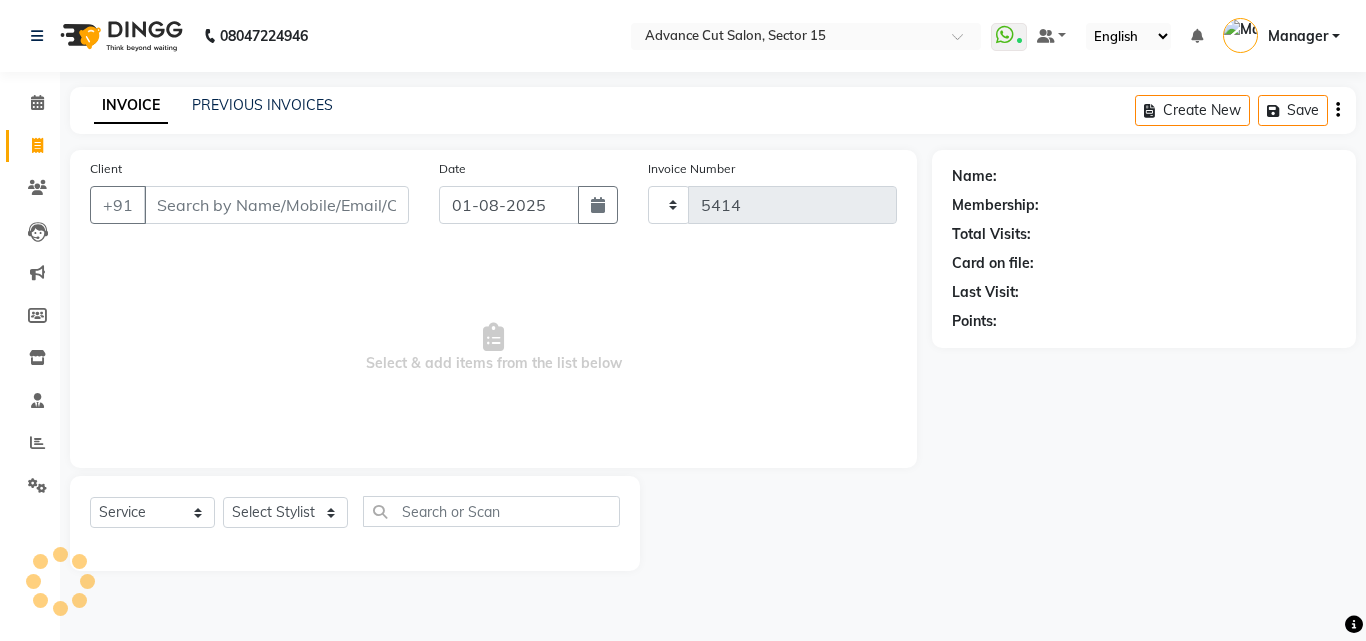 select on "6255" 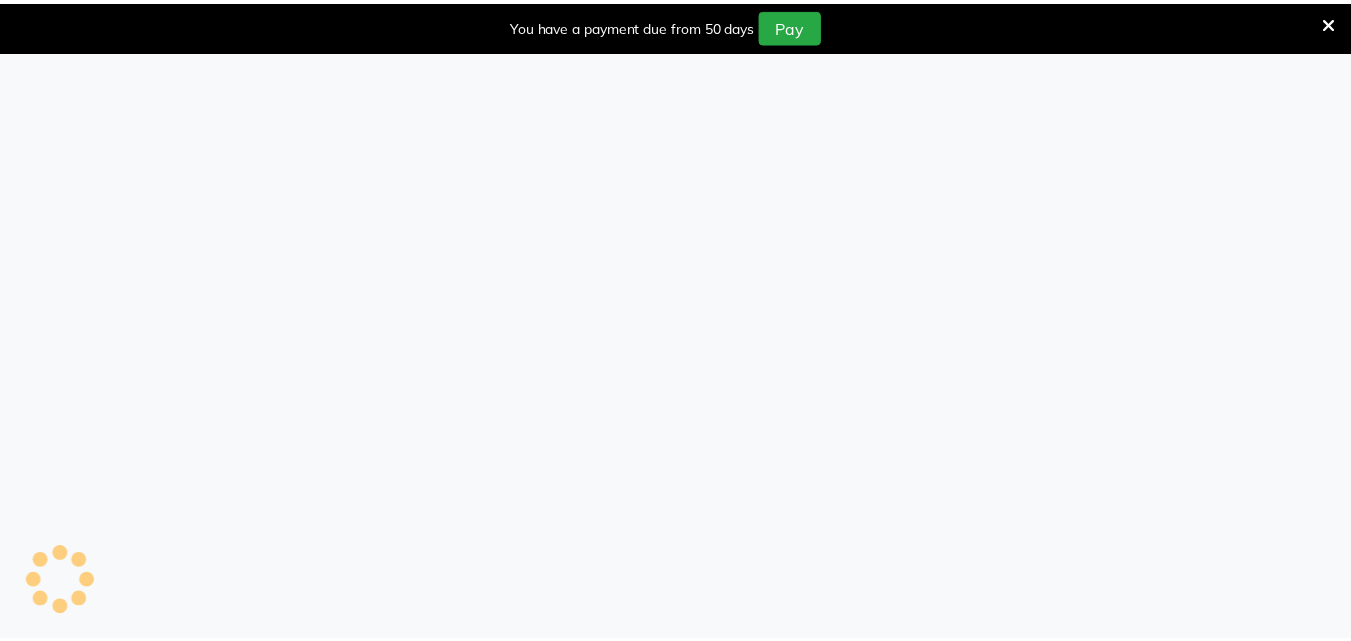 scroll, scrollTop: 0, scrollLeft: 0, axis: both 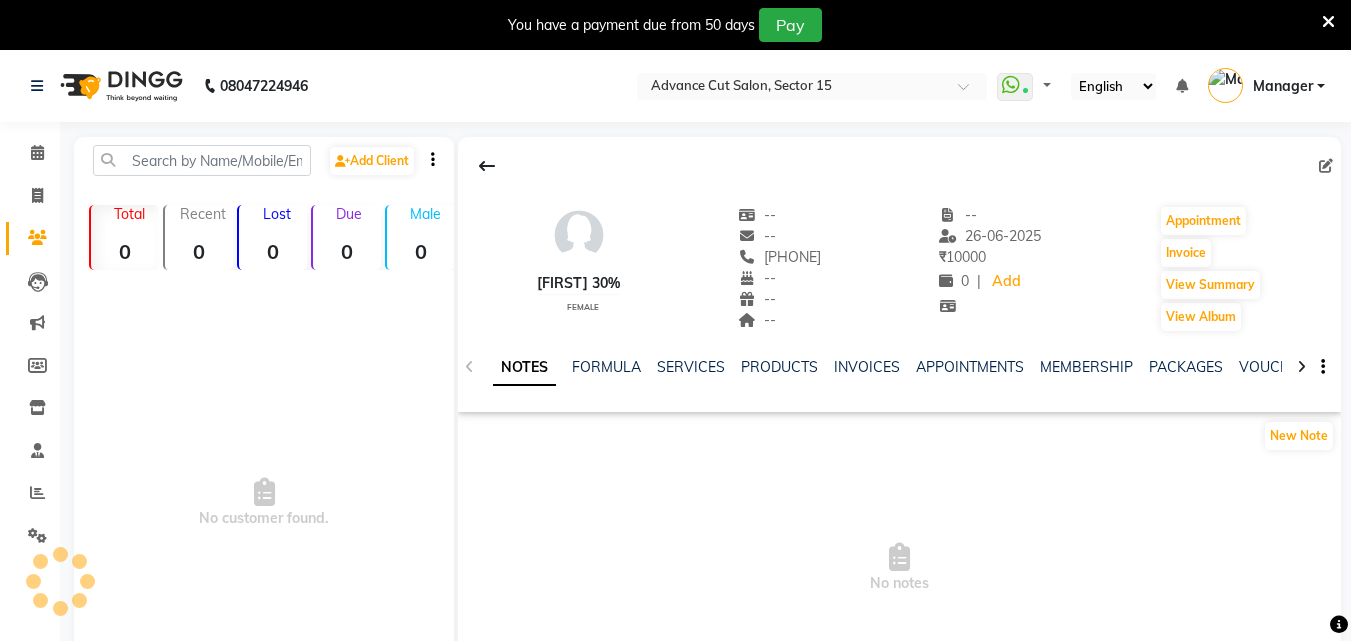 click at bounding box center [1328, 22] 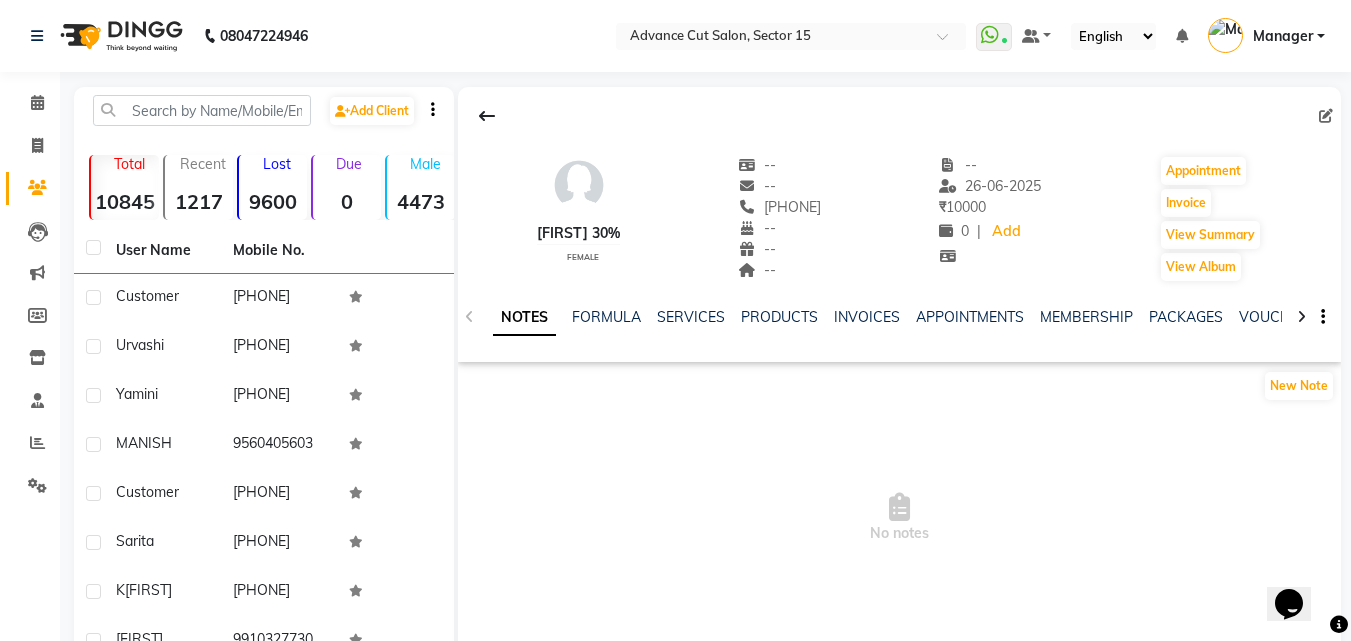 scroll, scrollTop: 0, scrollLeft: 0, axis: both 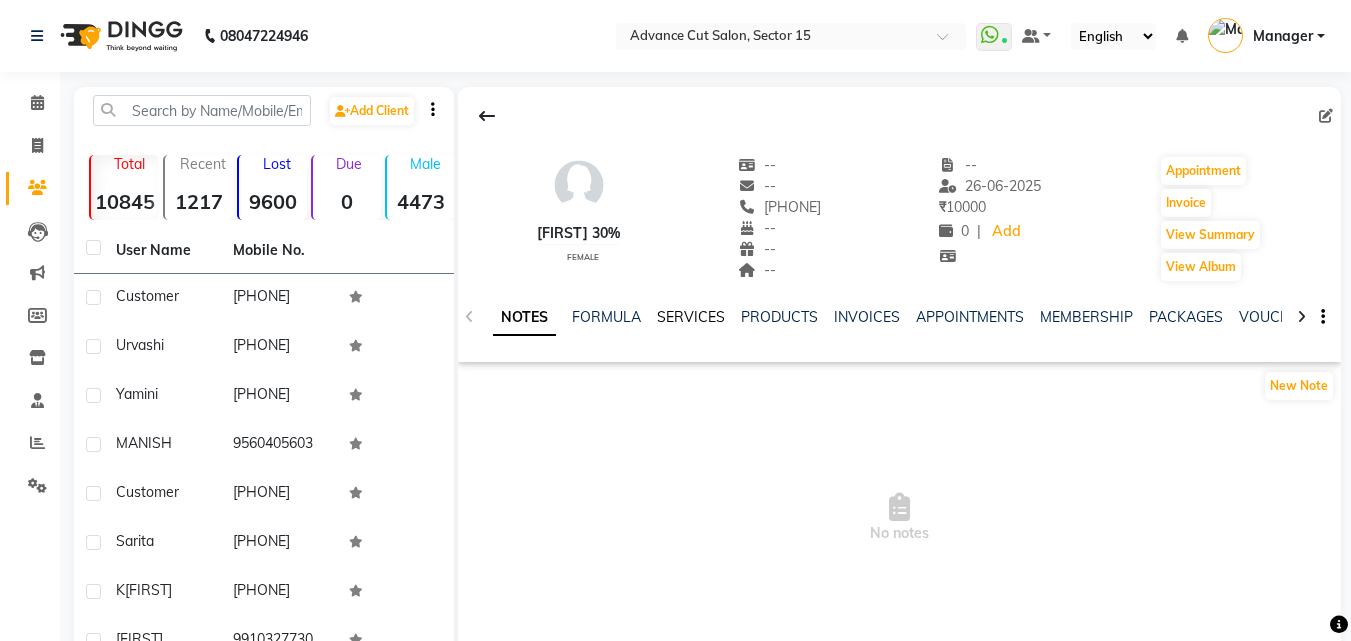 click on "SERVICES" 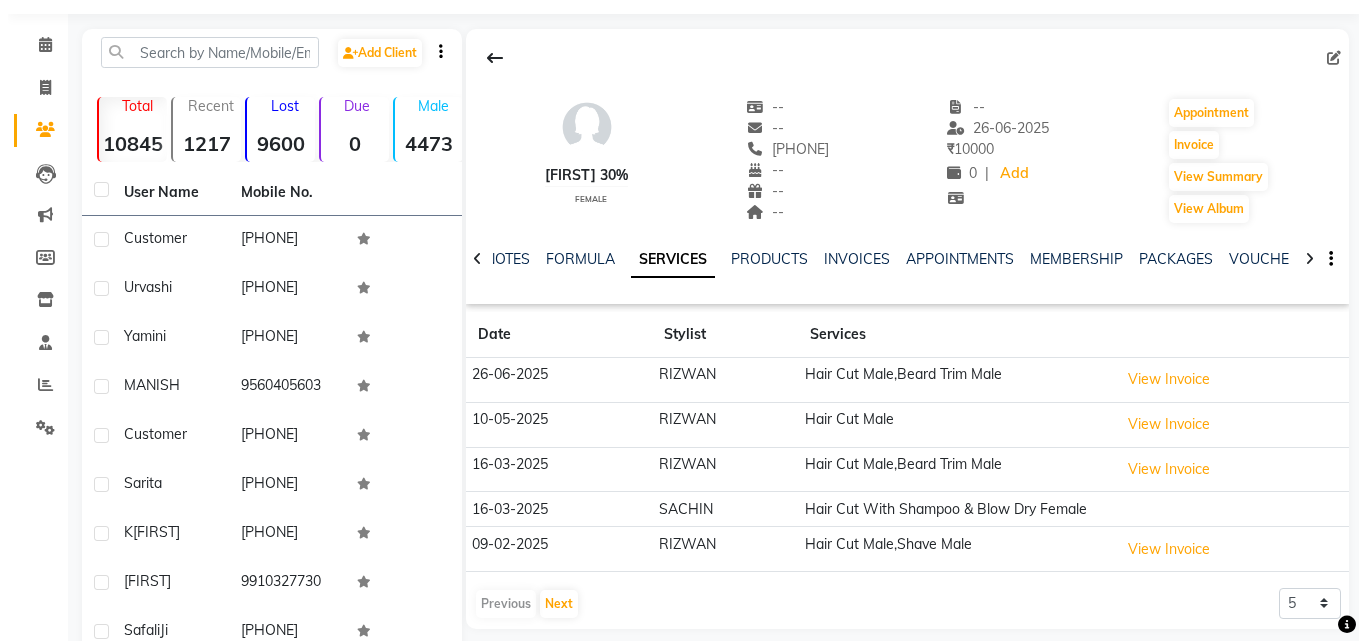 scroll, scrollTop: 63, scrollLeft: 0, axis: vertical 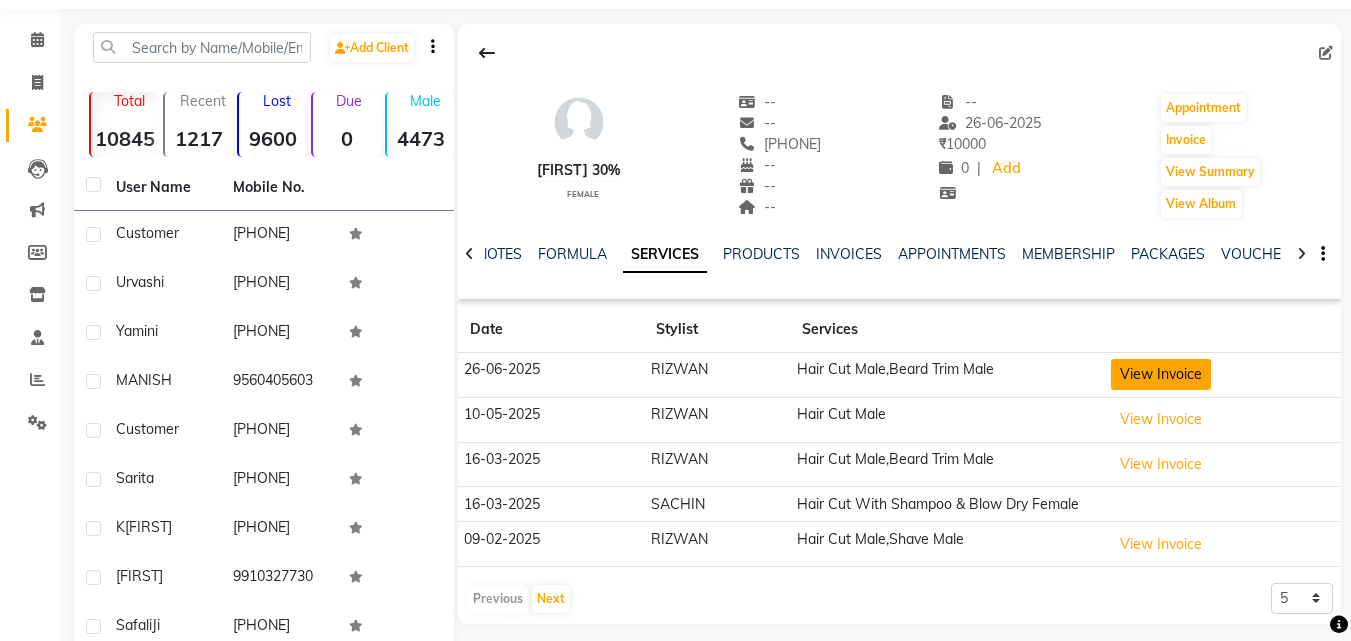 click on "View Invoice" 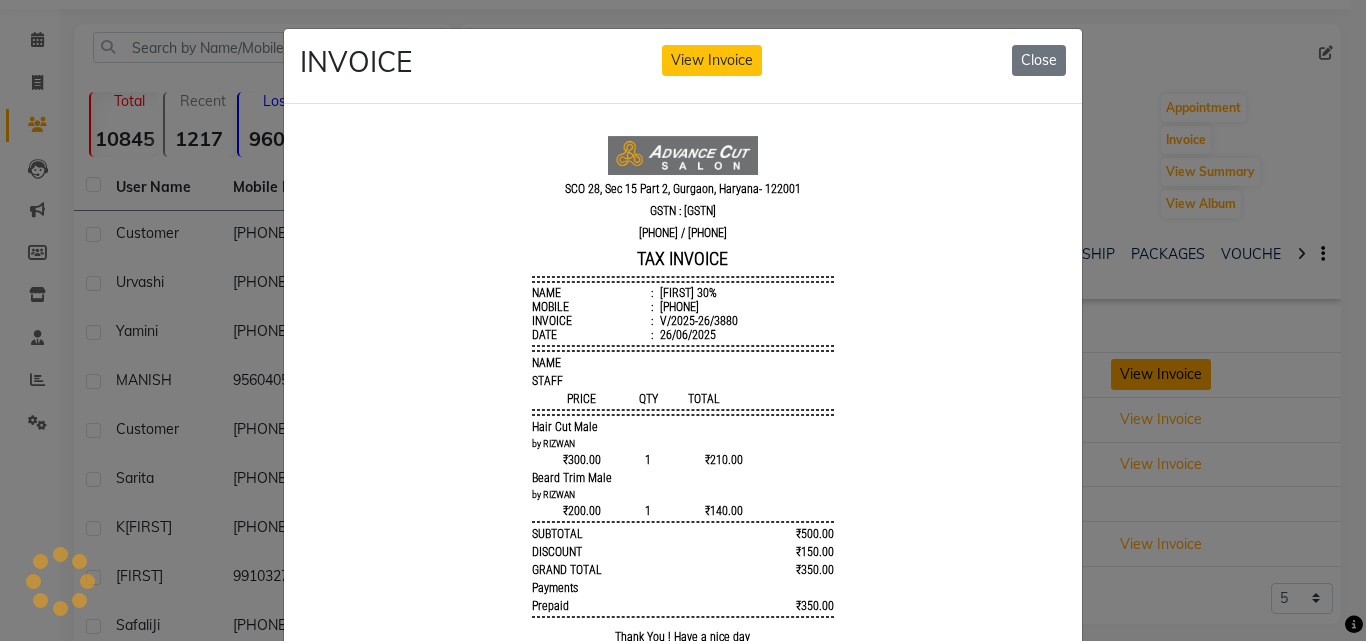 scroll, scrollTop: 0, scrollLeft: 0, axis: both 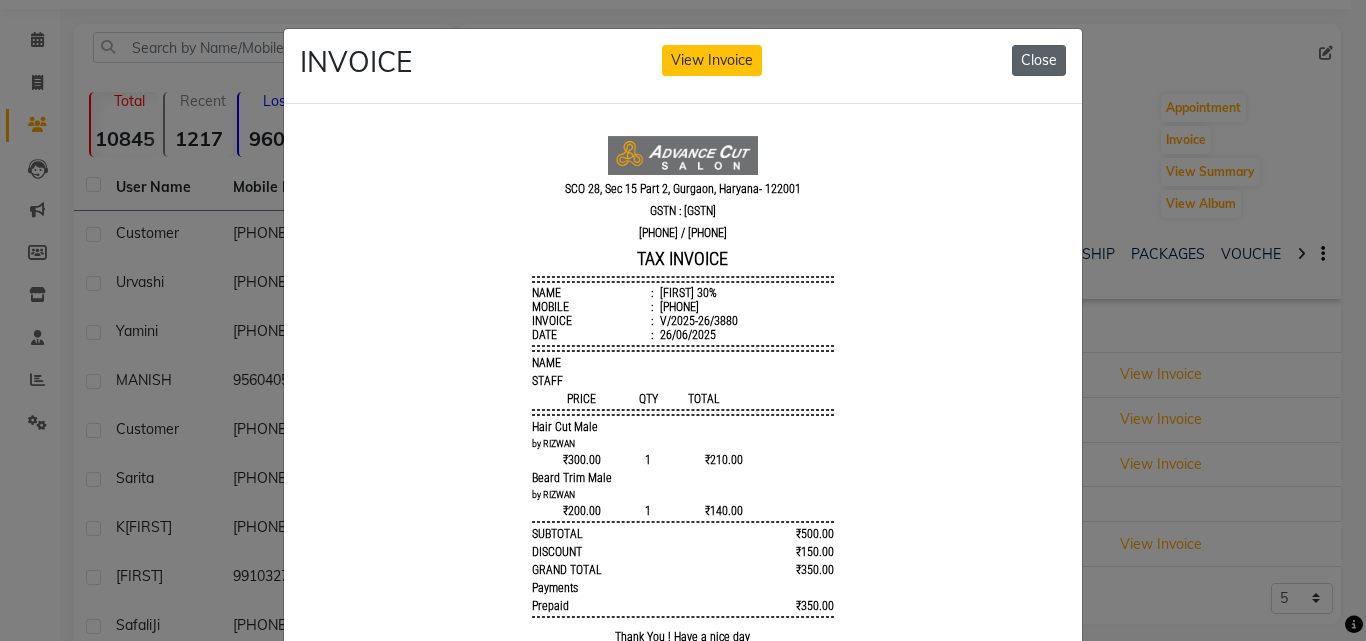 click on "Close" 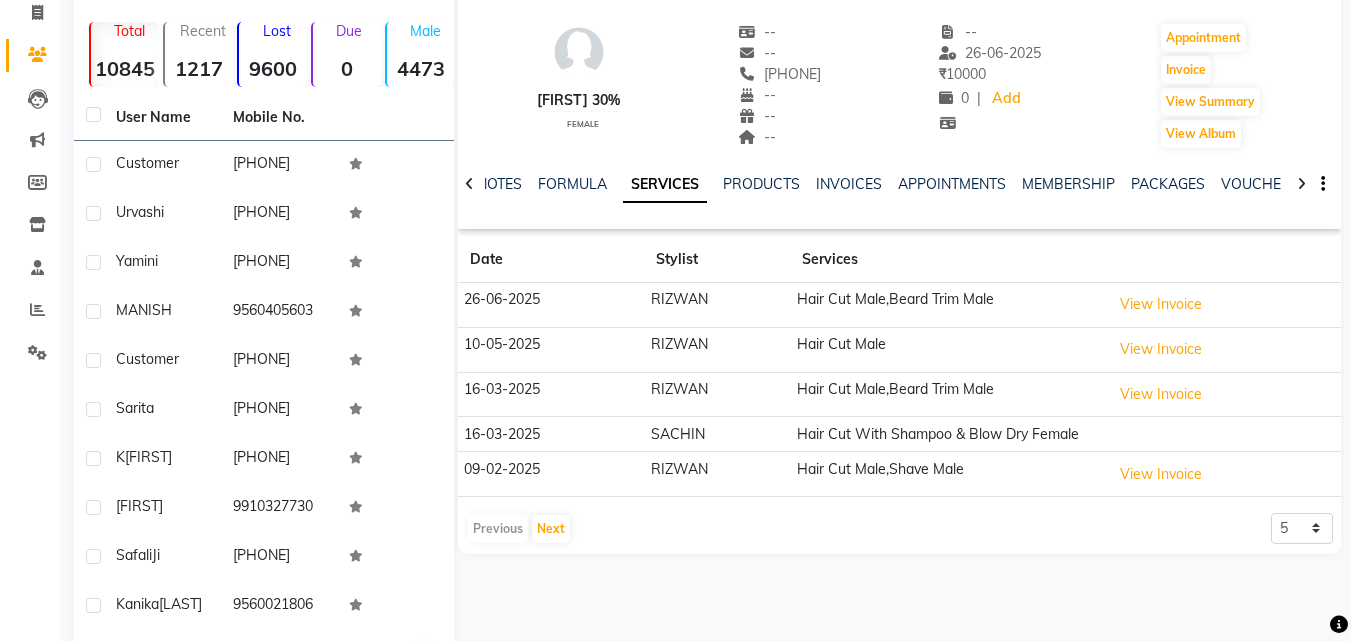 scroll, scrollTop: 139, scrollLeft: 0, axis: vertical 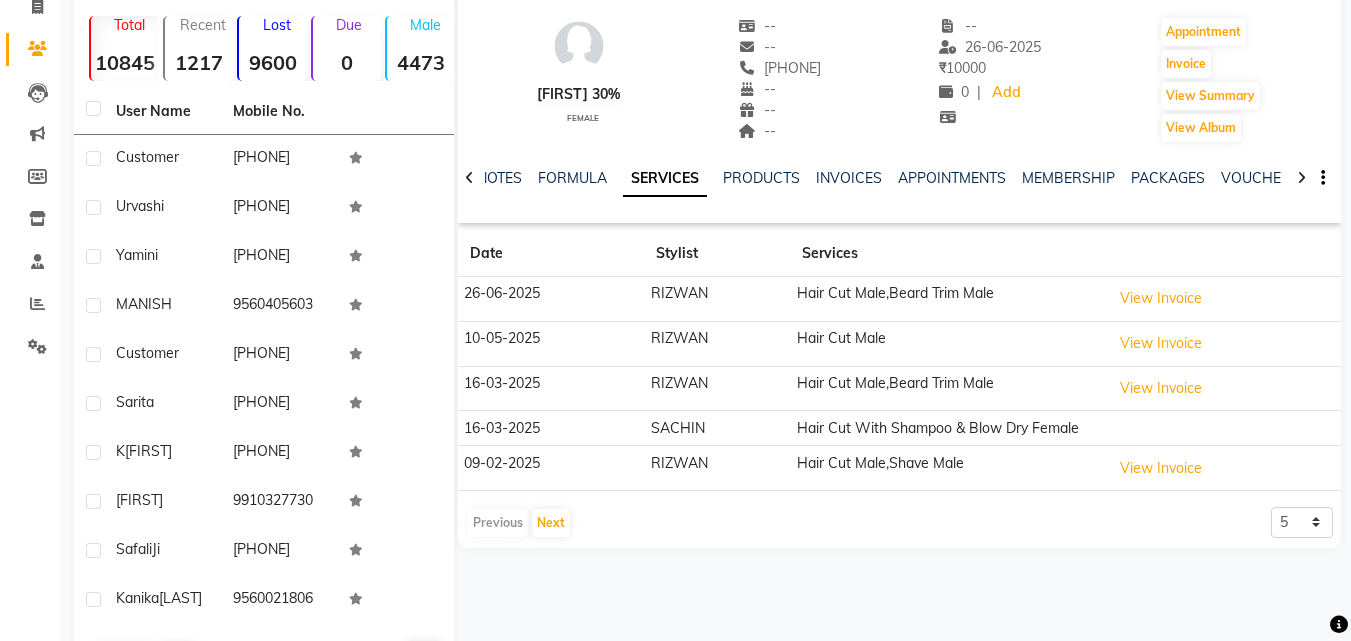 click on "5 10 50 100 500" 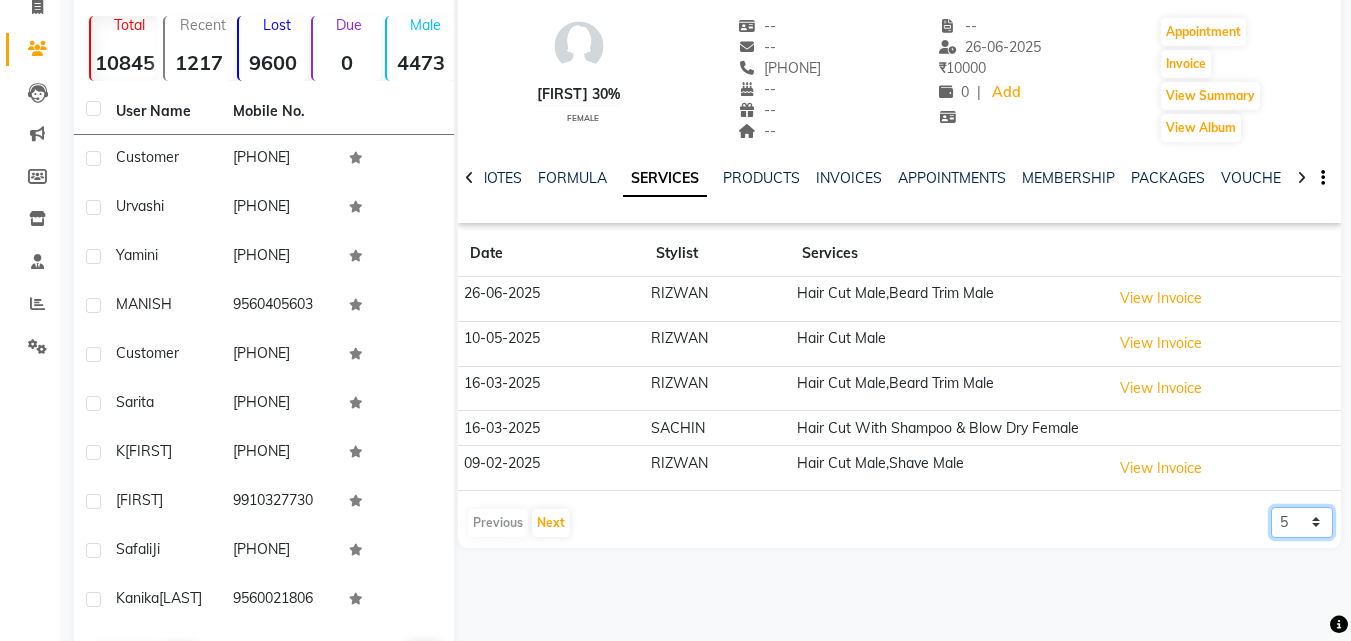 click on "5 10 50 100 500" 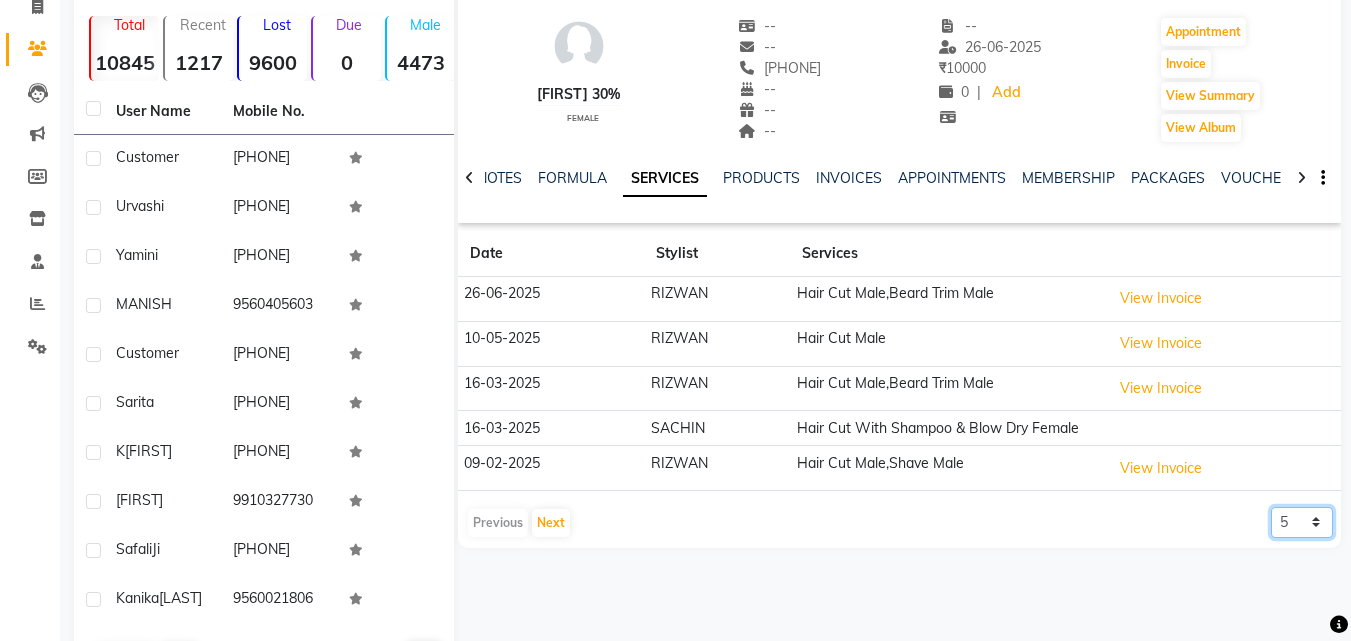 select on "100" 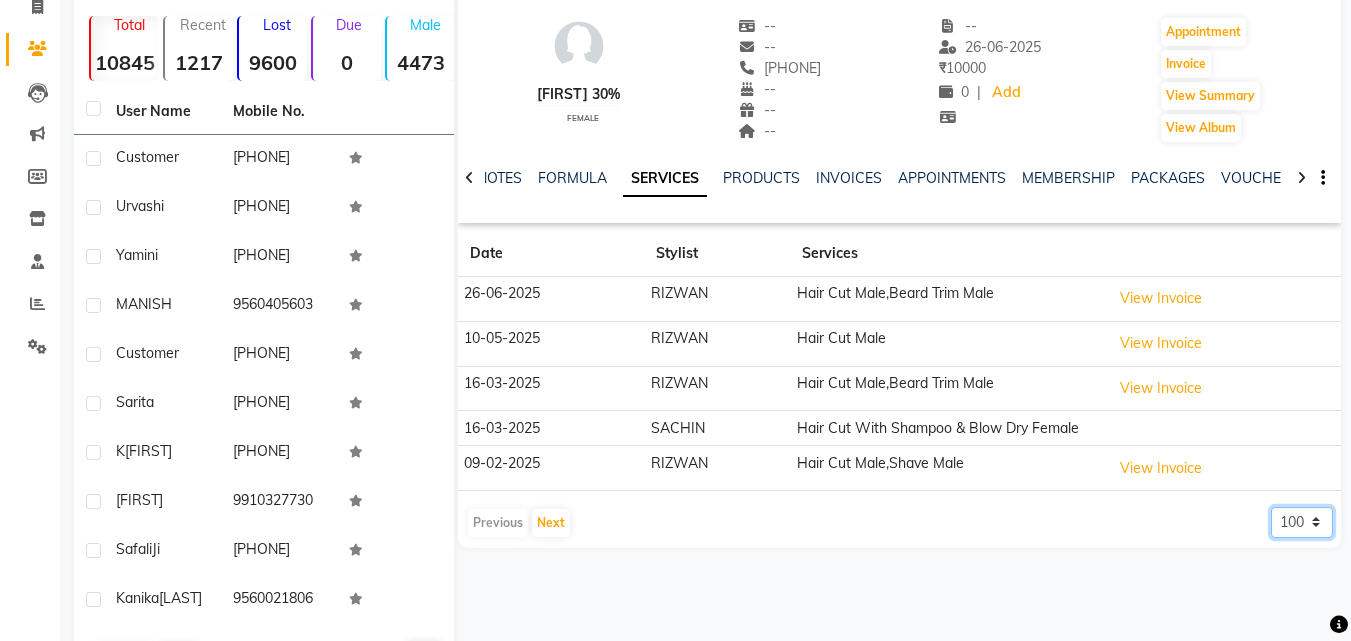 click on "5 10 50 100 500" 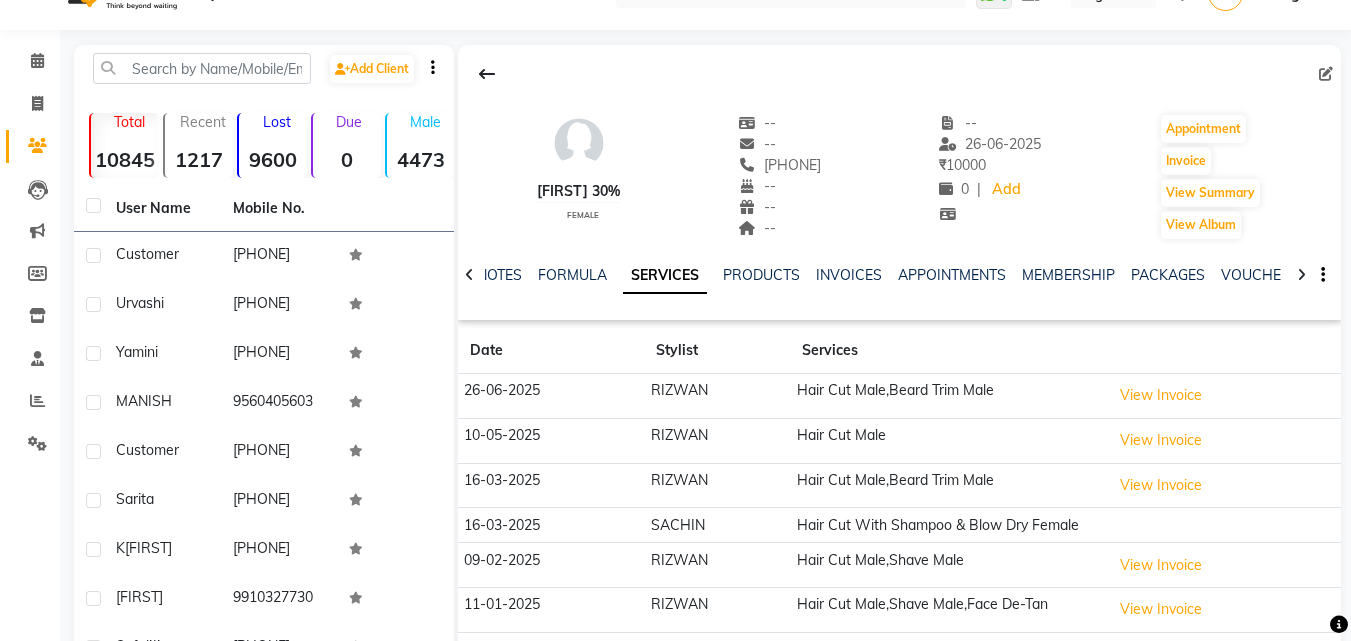 scroll, scrollTop: 6, scrollLeft: 0, axis: vertical 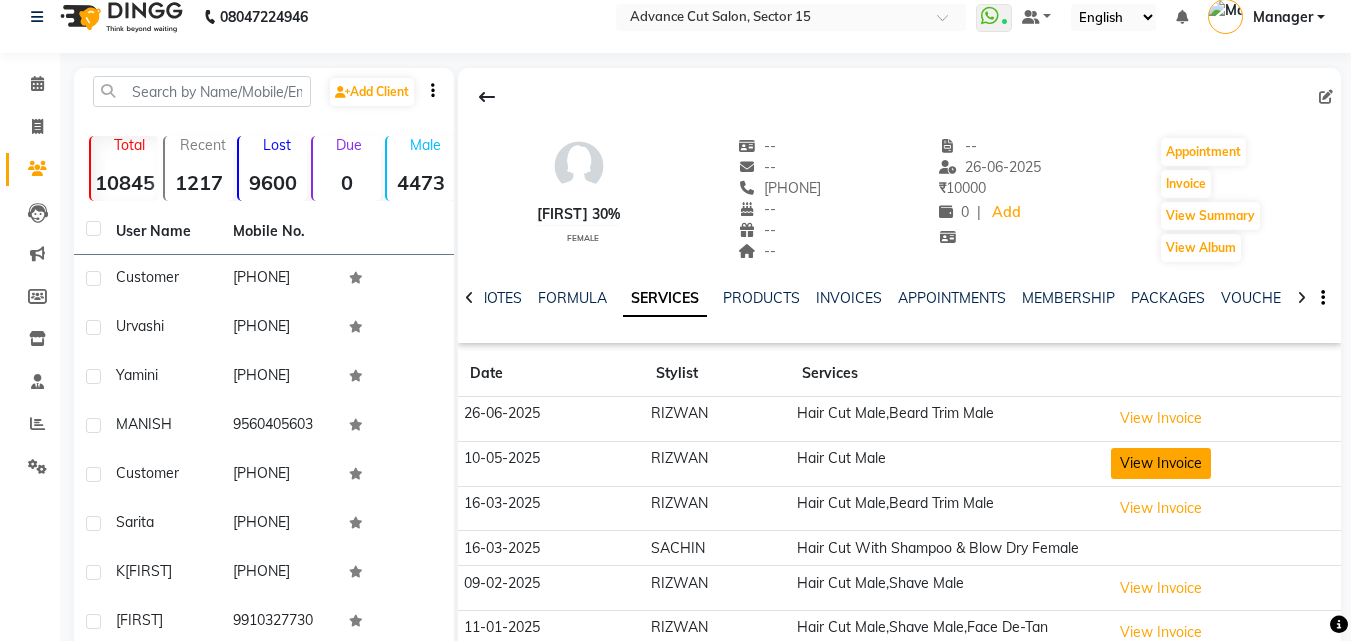 click on "View Invoice" 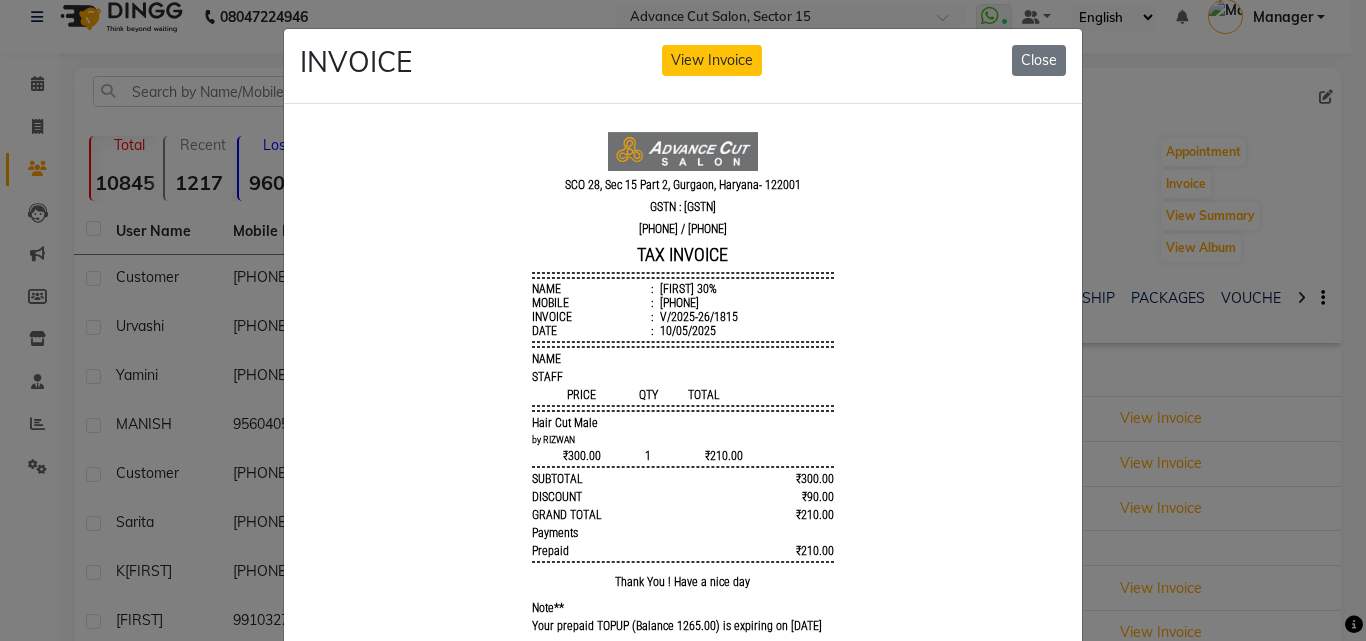 scroll, scrollTop: 16, scrollLeft: 0, axis: vertical 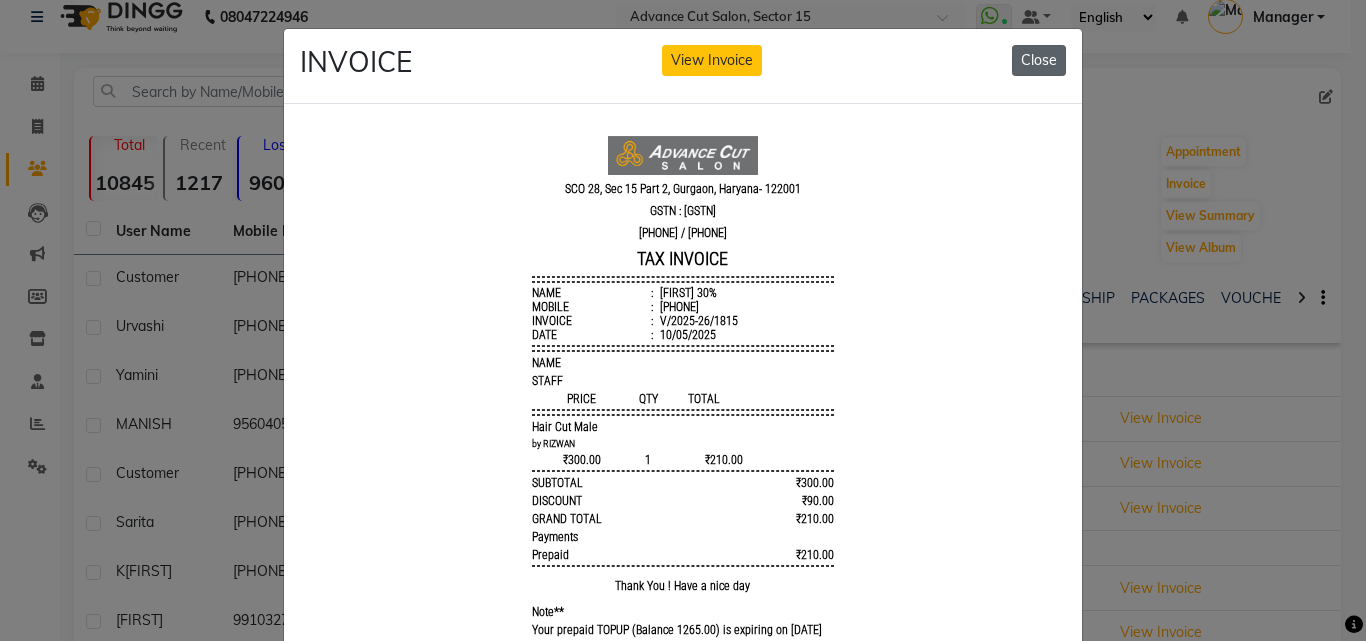 click on "Close" 